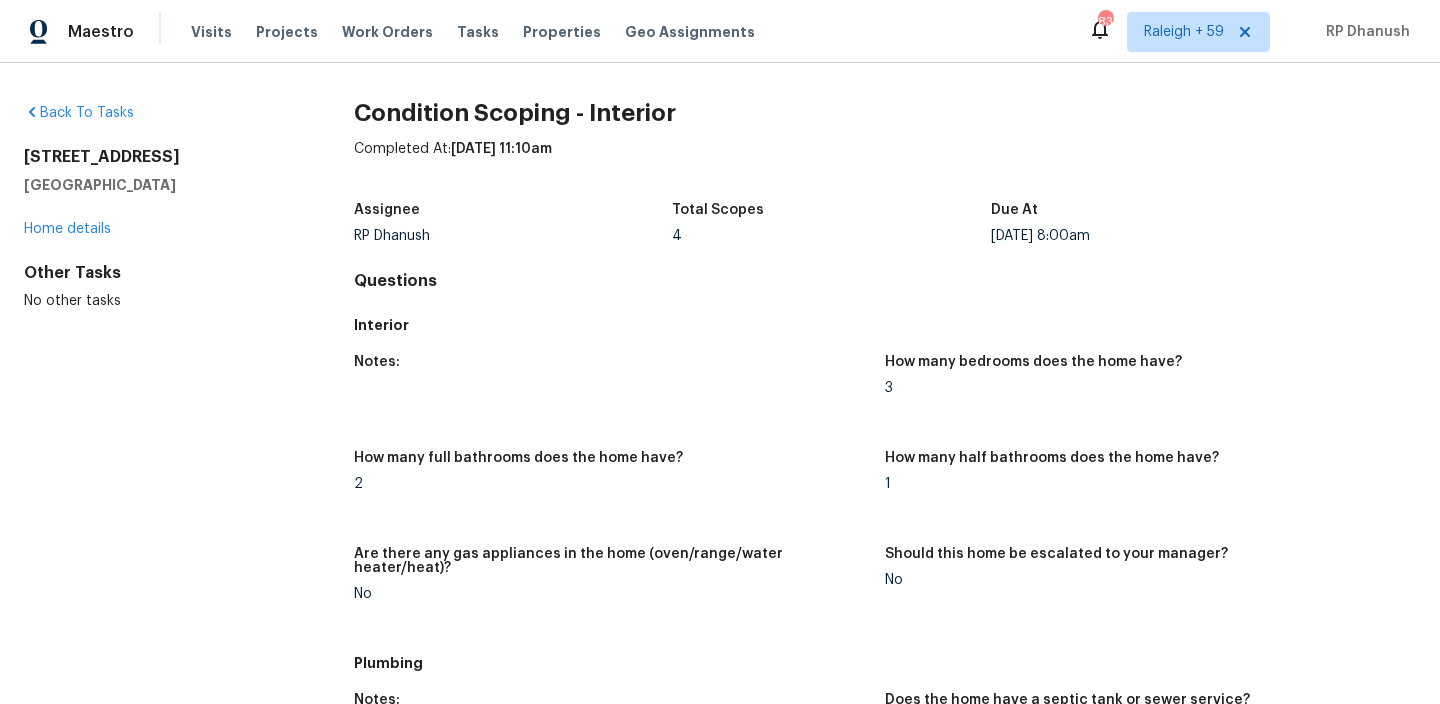 scroll, scrollTop: 0, scrollLeft: 0, axis: both 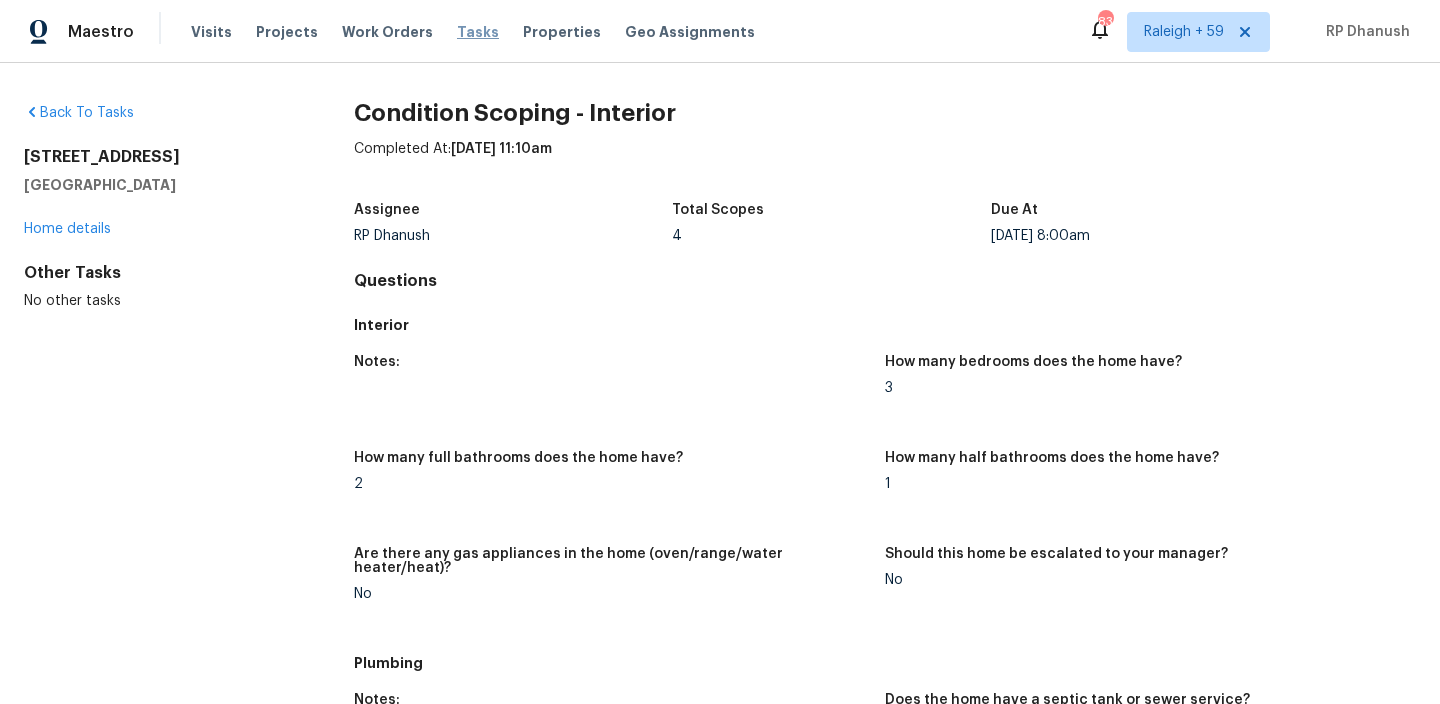 click on "Tasks" at bounding box center (478, 32) 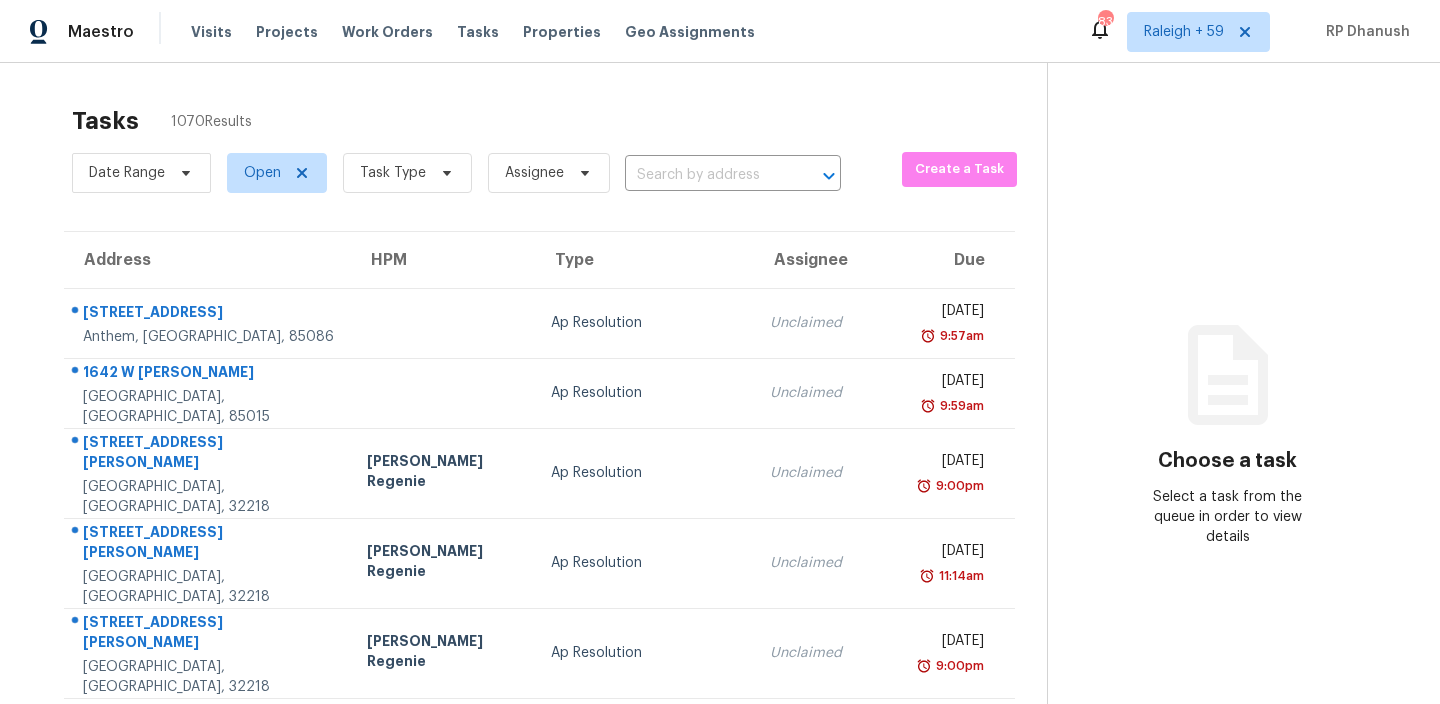 click on "Tasks 1070  Results" at bounding box center [559, 121] 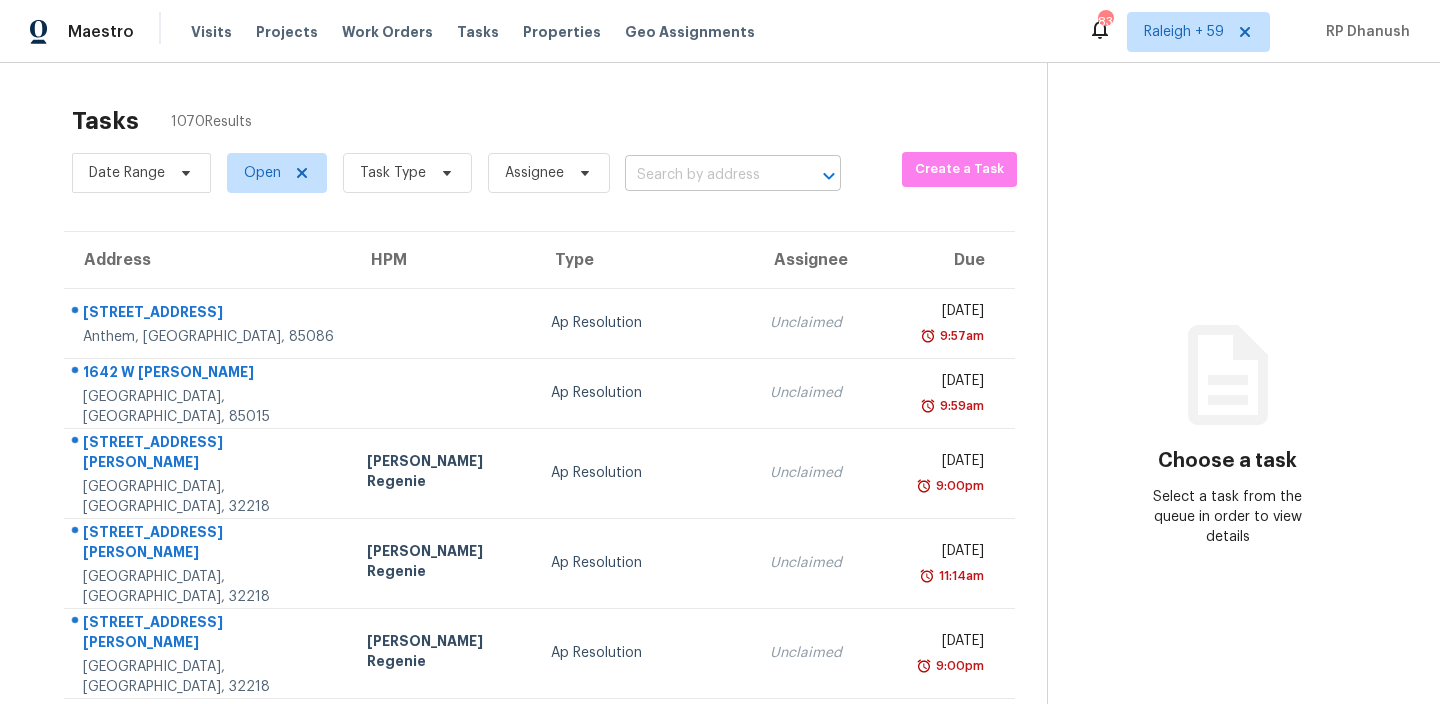 click at bounding box center [705, 175] 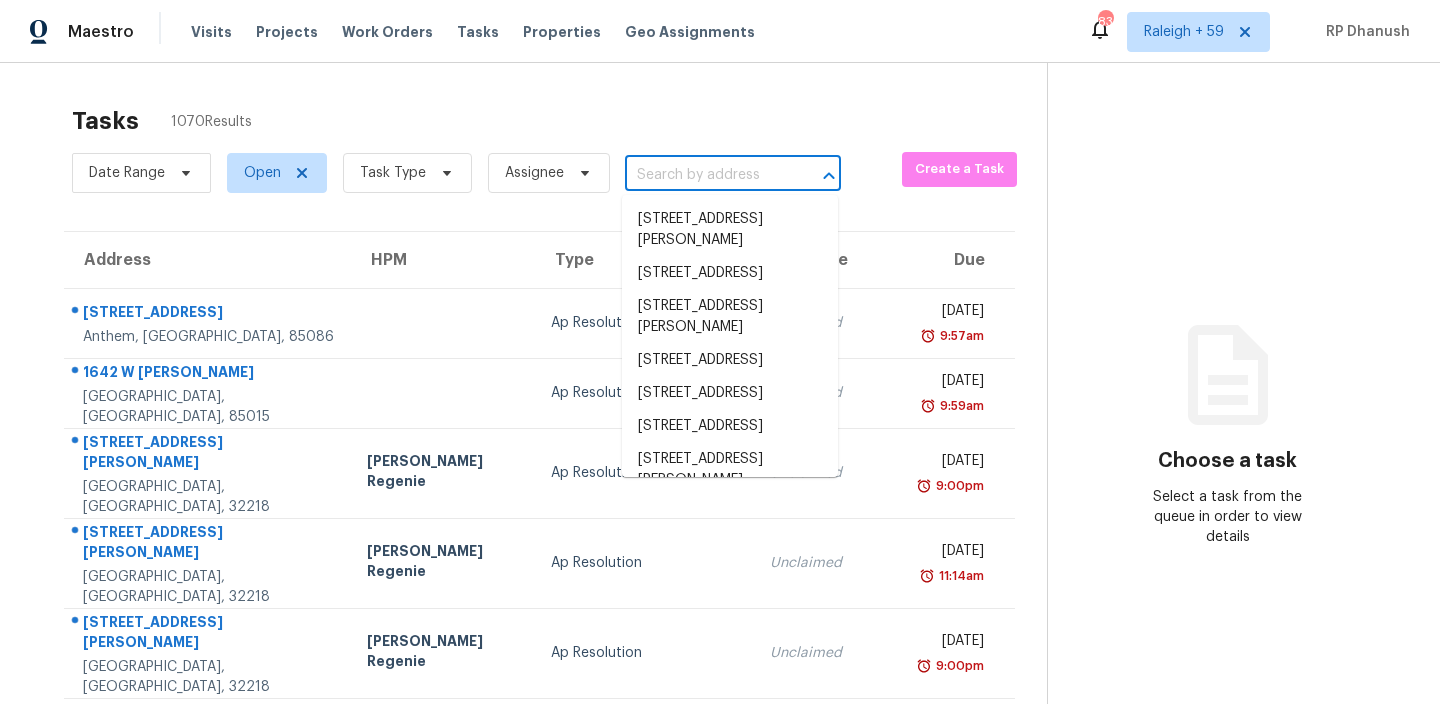 paste on "1229 Church St Unit H, Decatur, GA, 30030" 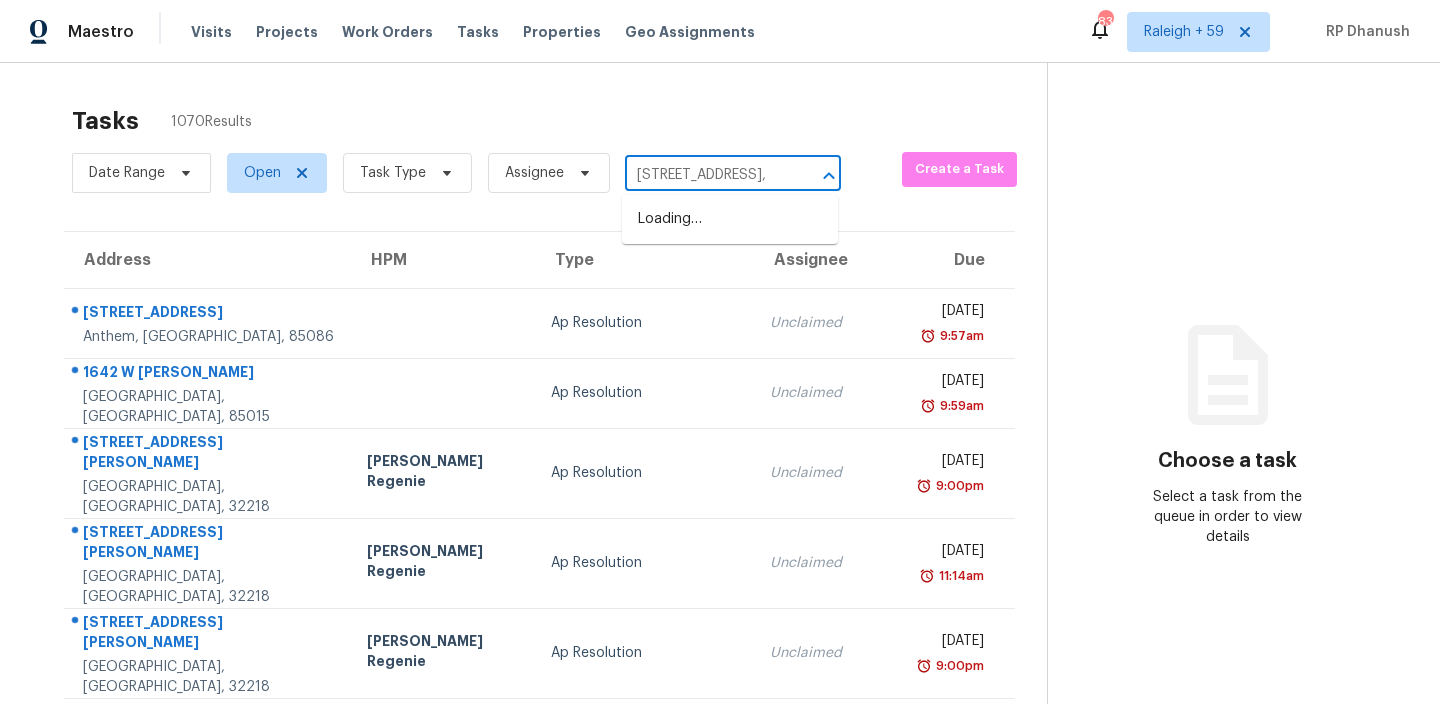 scroll, scrollTop: 0, scrollLeft: 0, axis: both 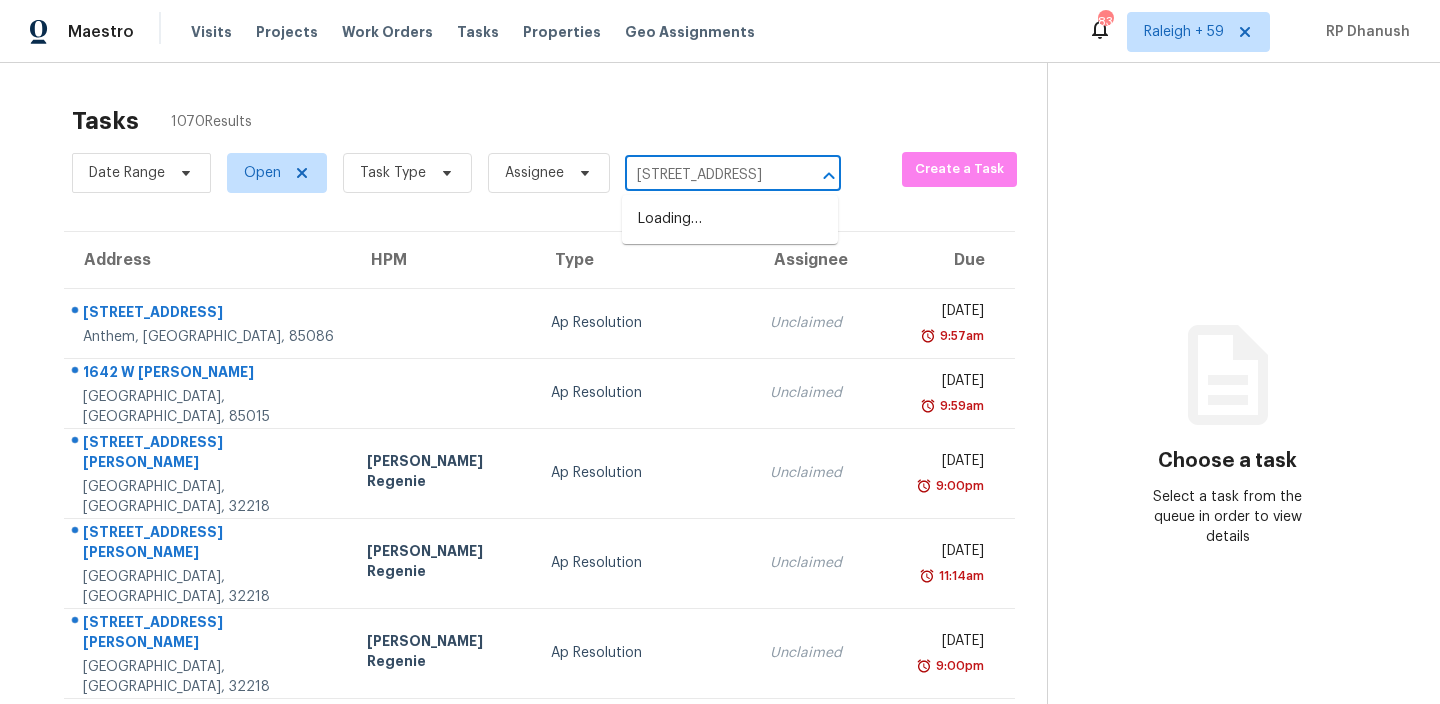 type on "1229 Church St" 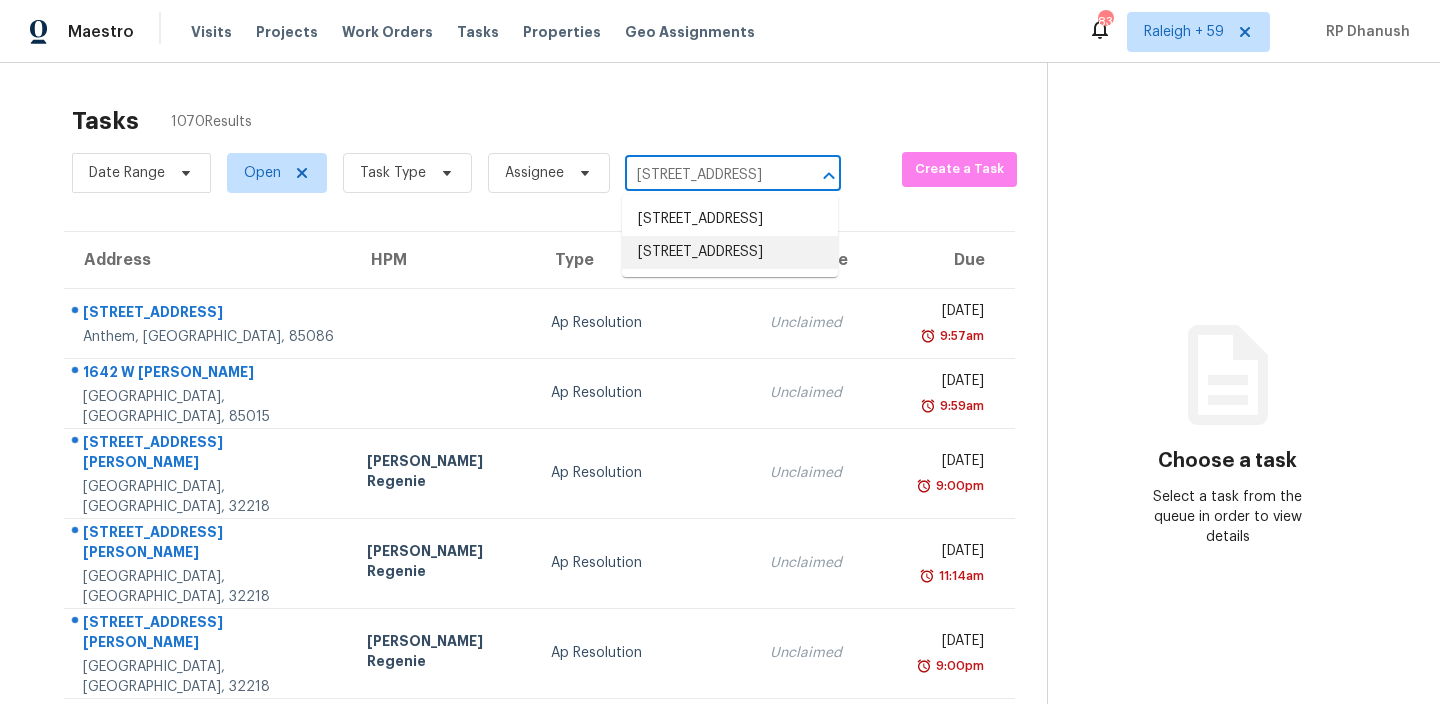 click on "1229 Church St Unit H, Decatur, GA 30030" at bounding box center (730, 252) 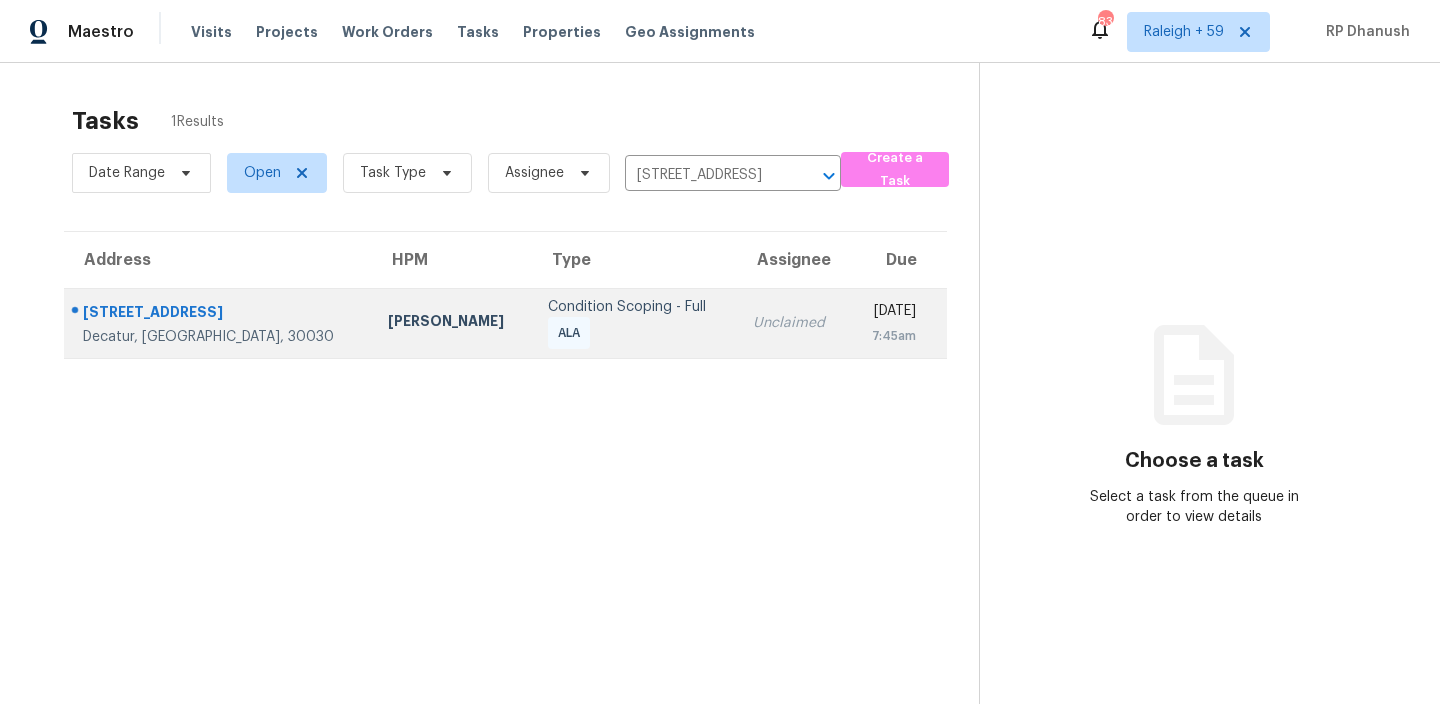 click on "Unclaimed" at bounding box center (793, 323) 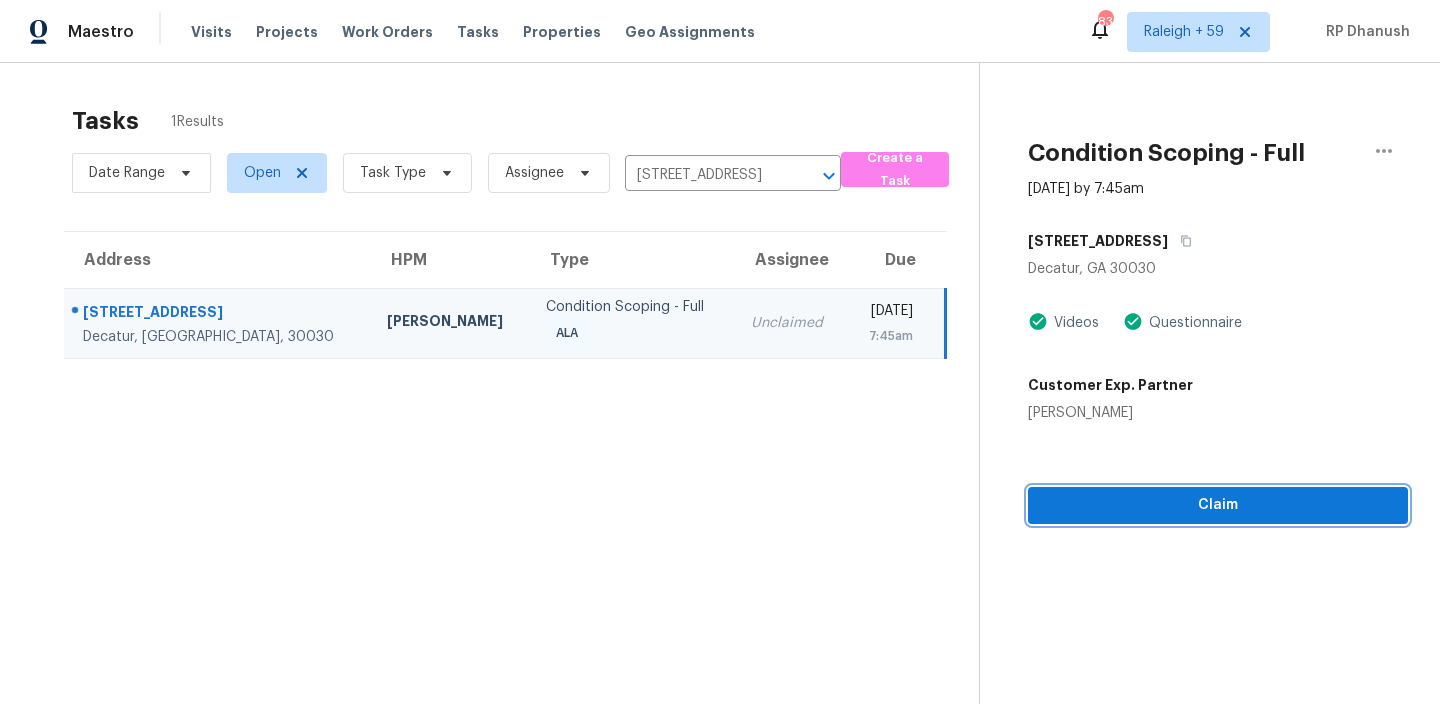 click on "Claim" at bounding box center (1218, 505) 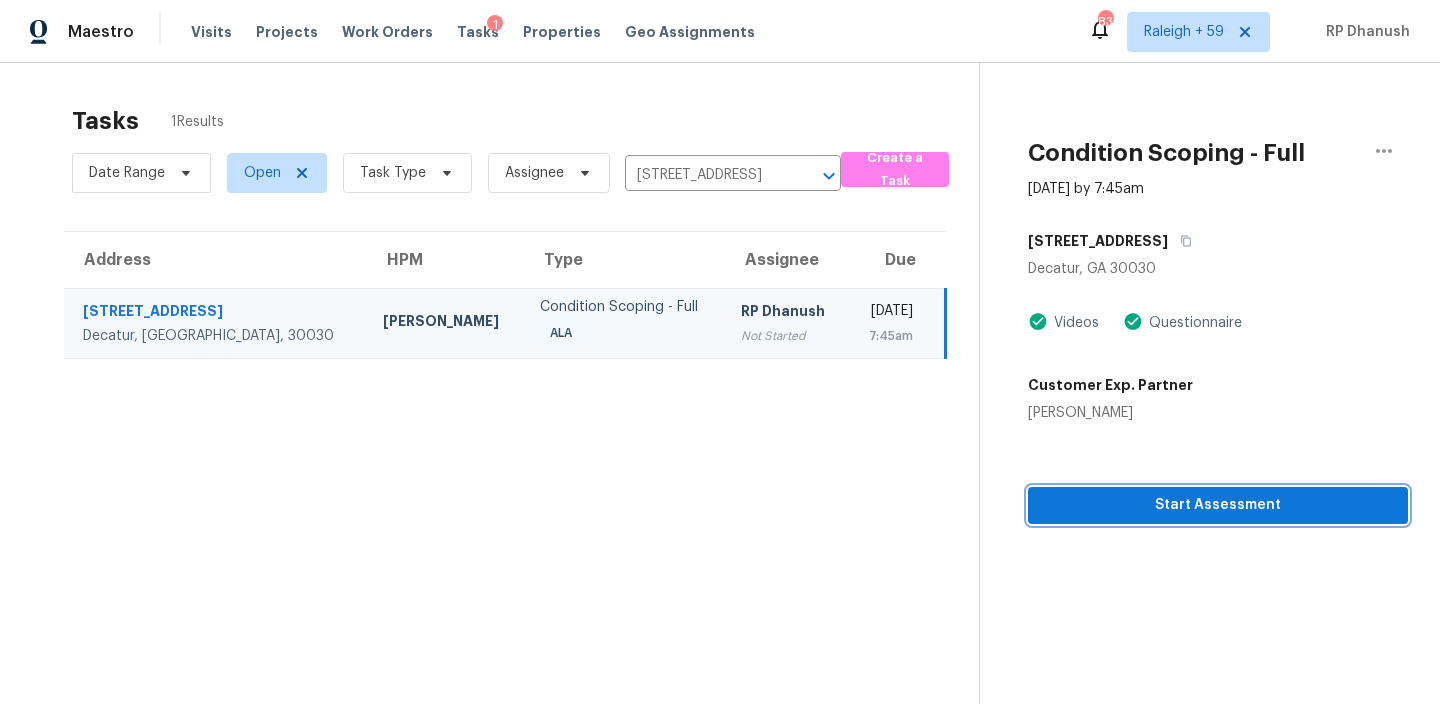 click on "Start Assessment" at bounding box center (1218, 505) 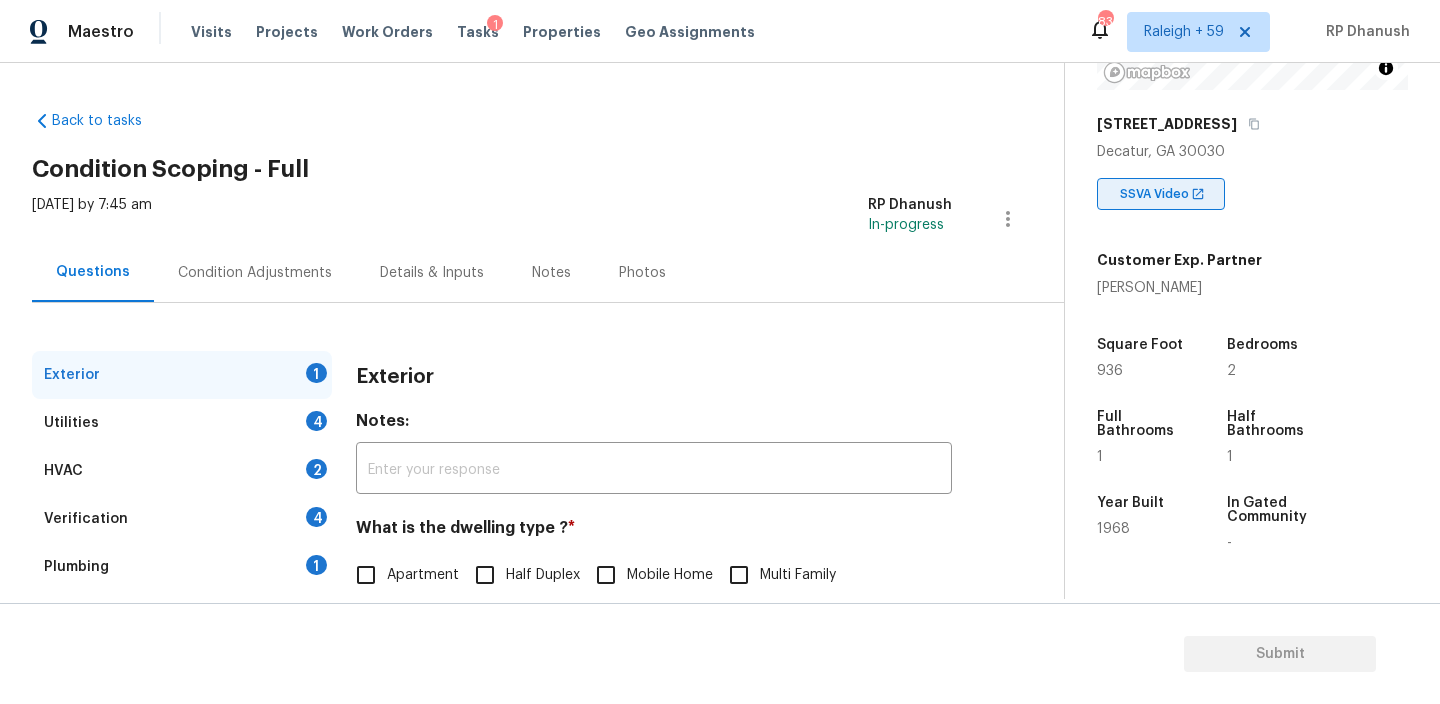 scroll, scrollTop: 446, scrollLeft: 0, axis: vertical 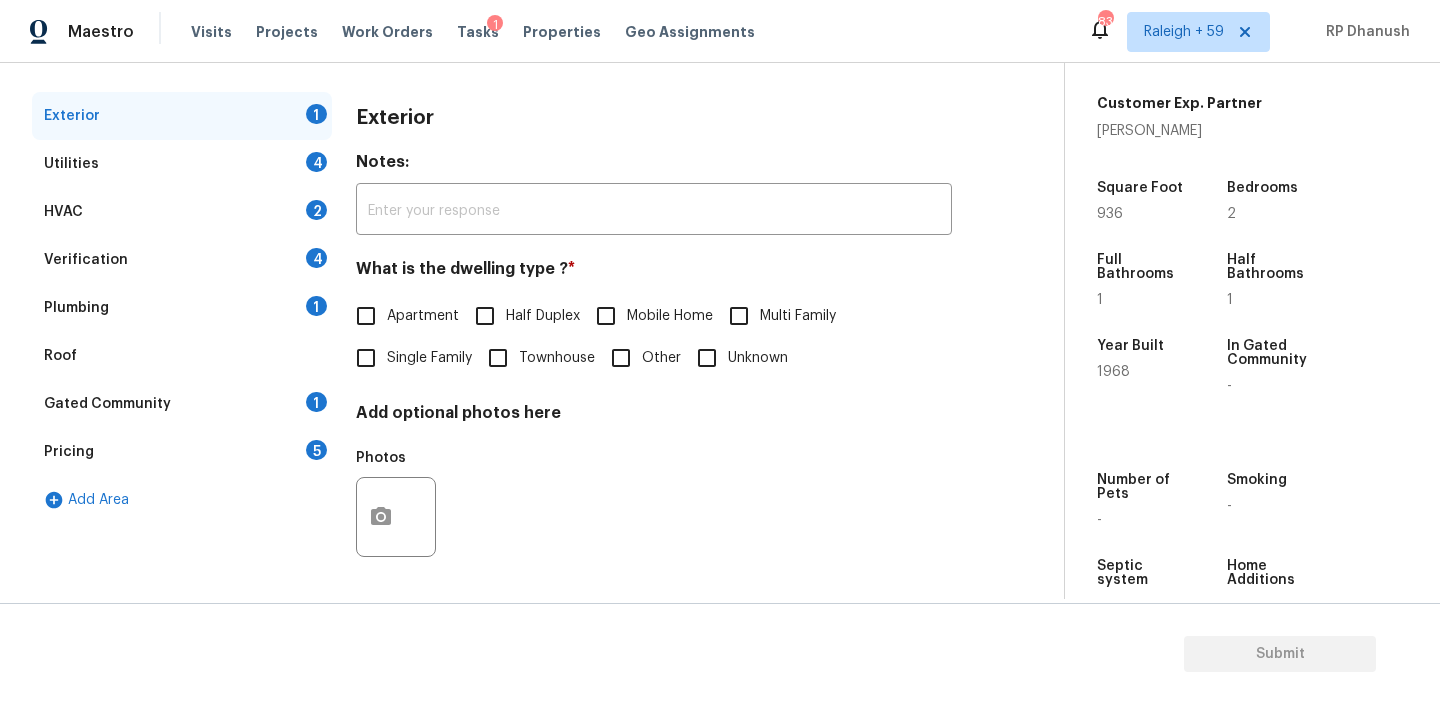 click on "Apartment" at bounding box center [423, 316] 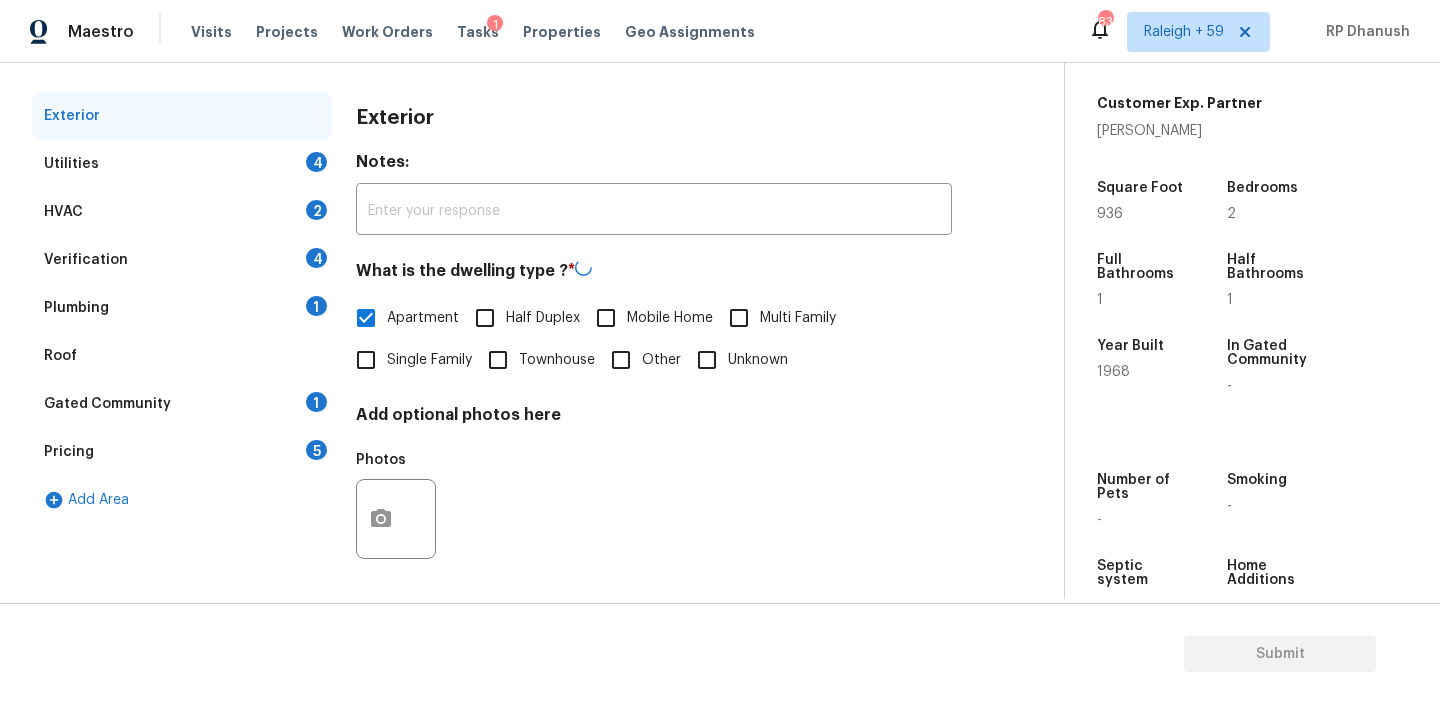 click on "Utilities 4" at bounding box center (182, 164) 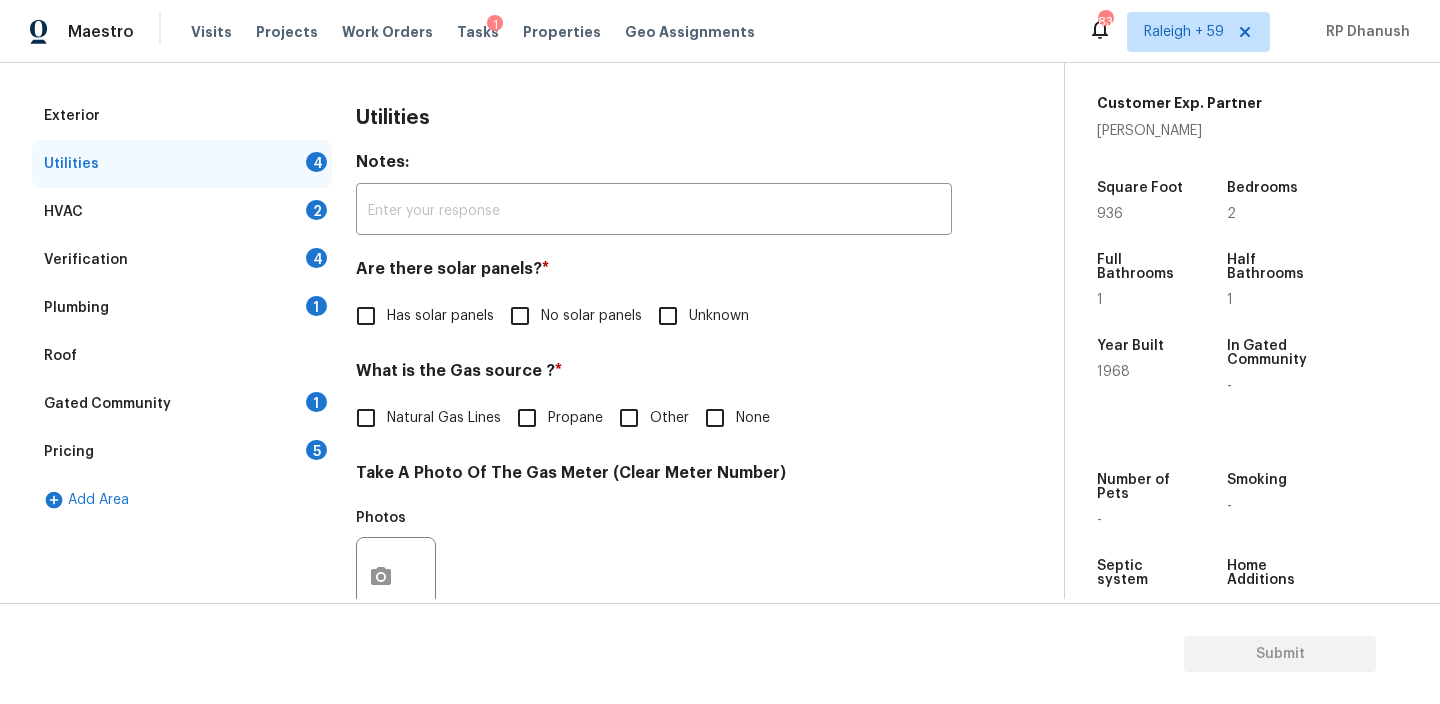 click on "No solar panels" at bounding box center [520, 316] 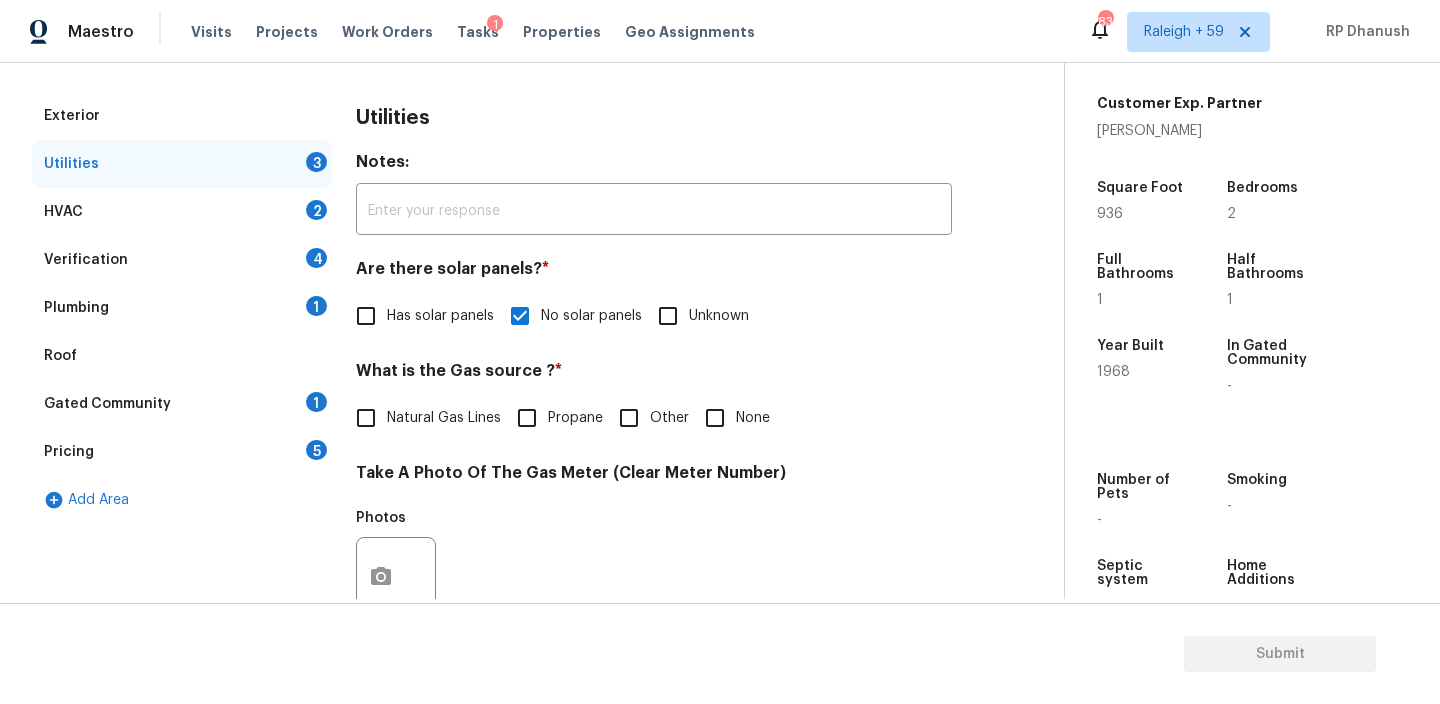 click on "Gated Community 1" at bounding box center (182, 404) 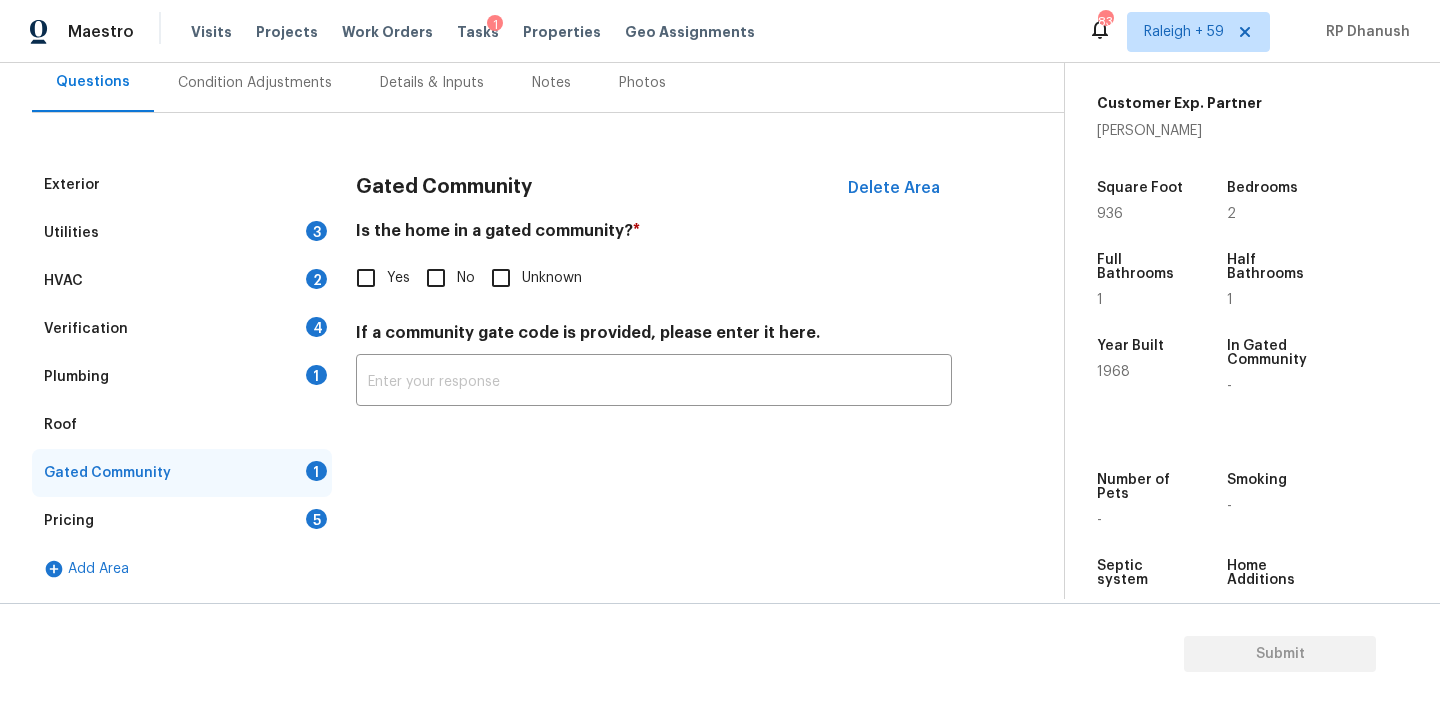 click on "No" at bounding box center [466, 278] 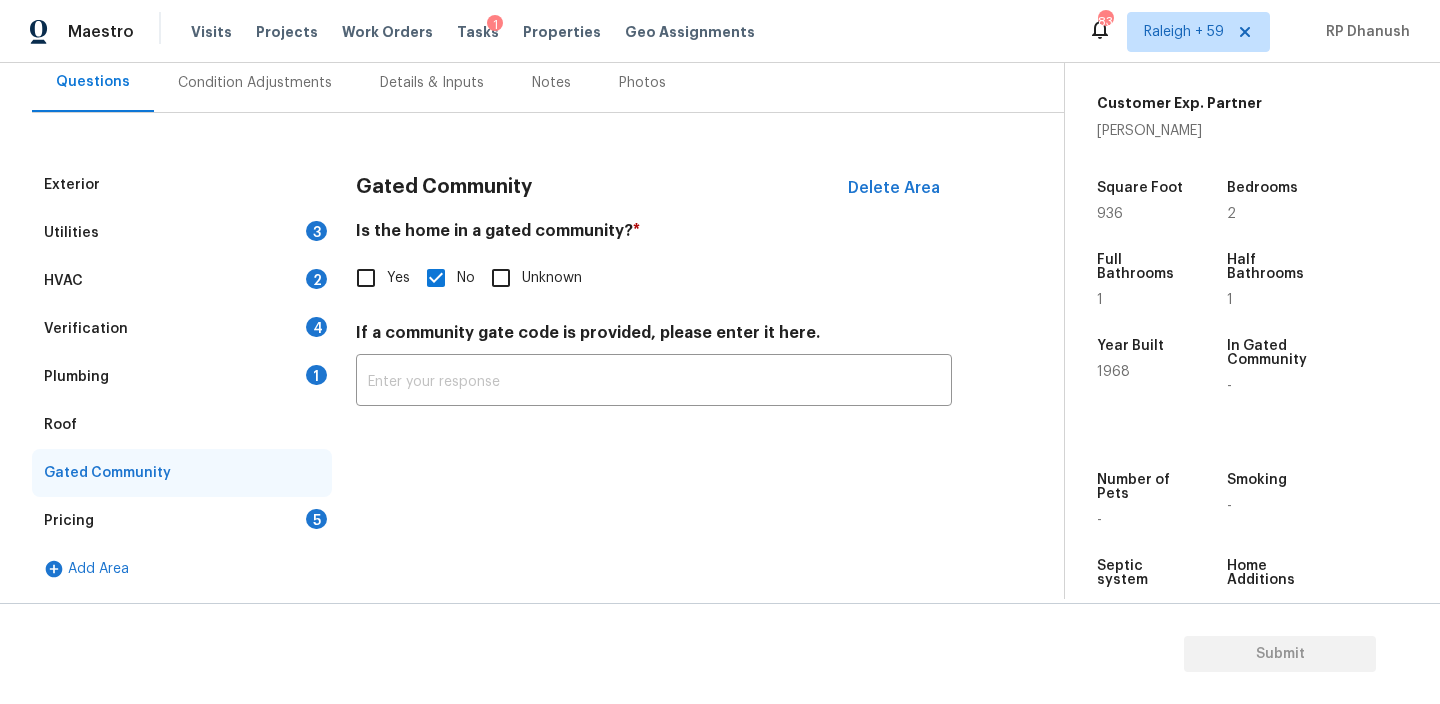click on "Utilities 3" at bounding box center (182, 233) 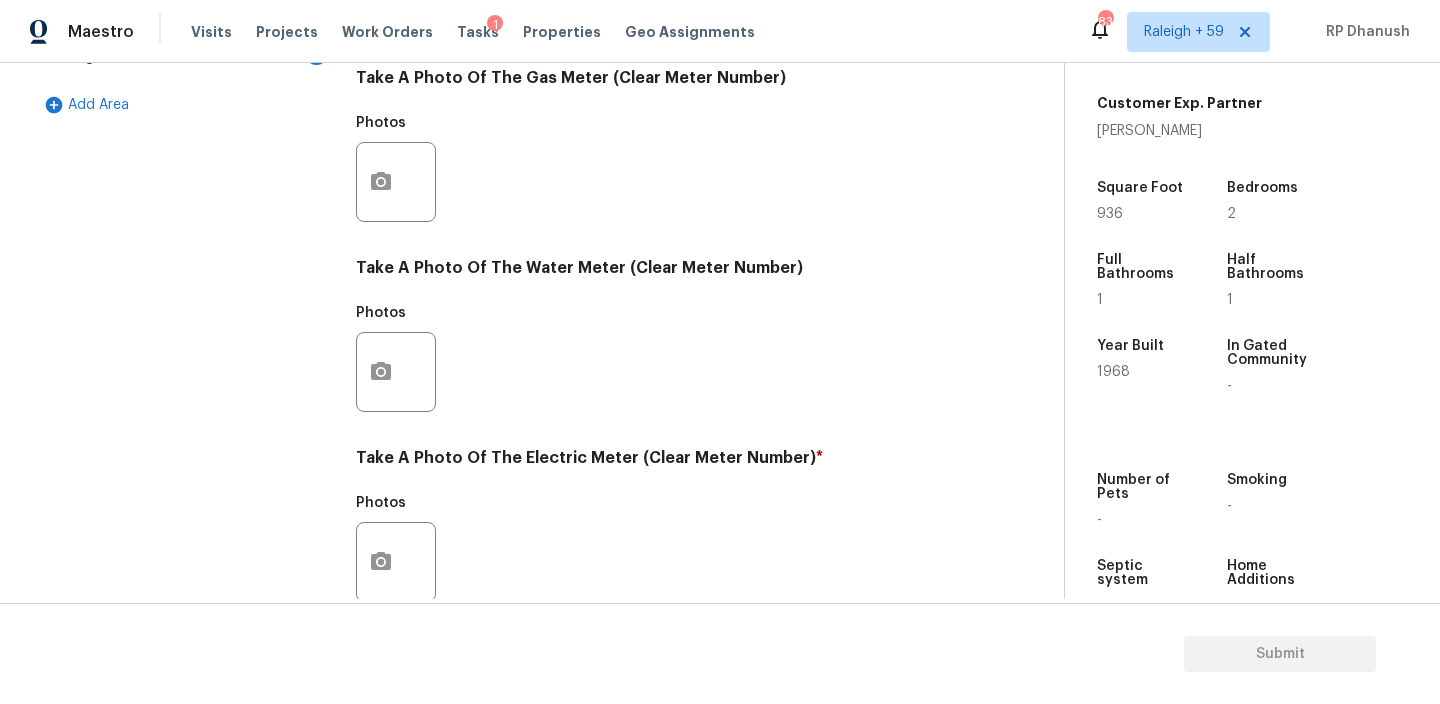 scroll, scrollTop: 801, scrollLeft: 0, axis: vertical 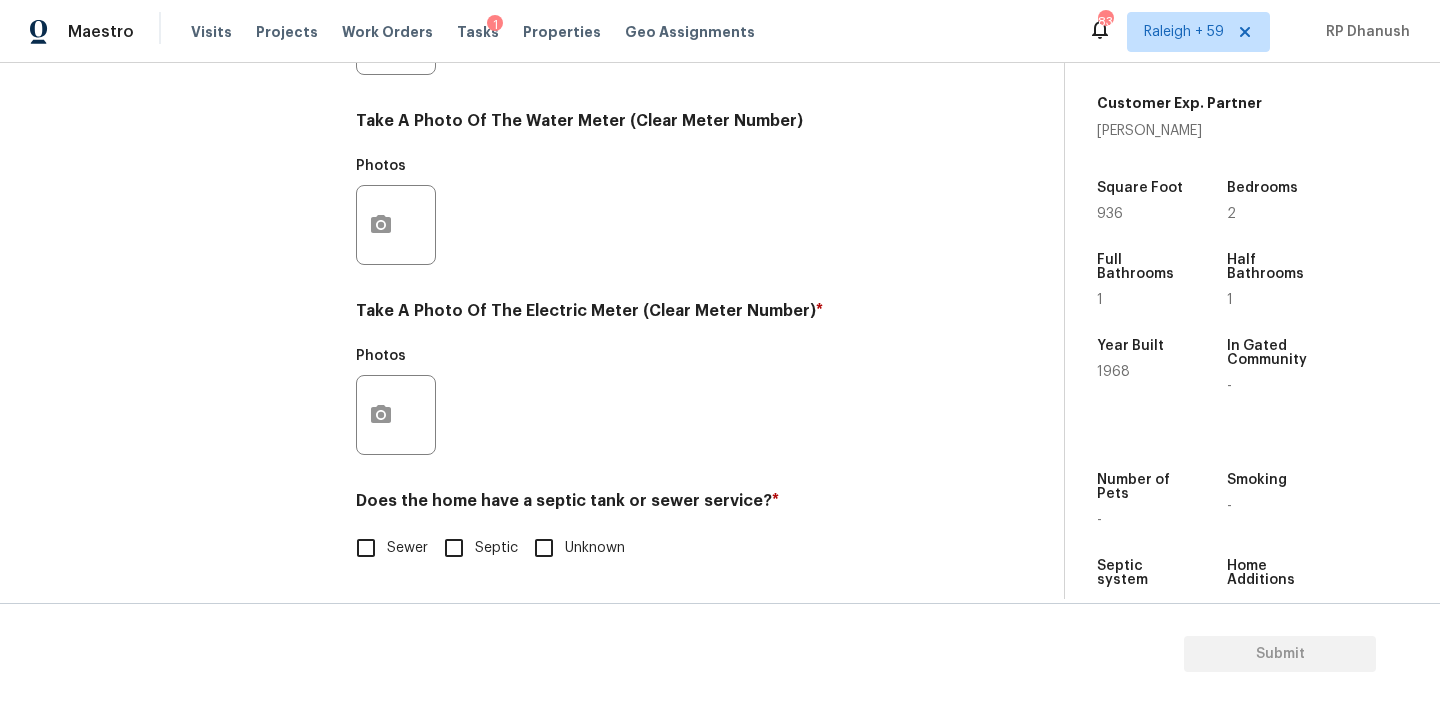 click on "Sewer" at bounding box center [366, 548] 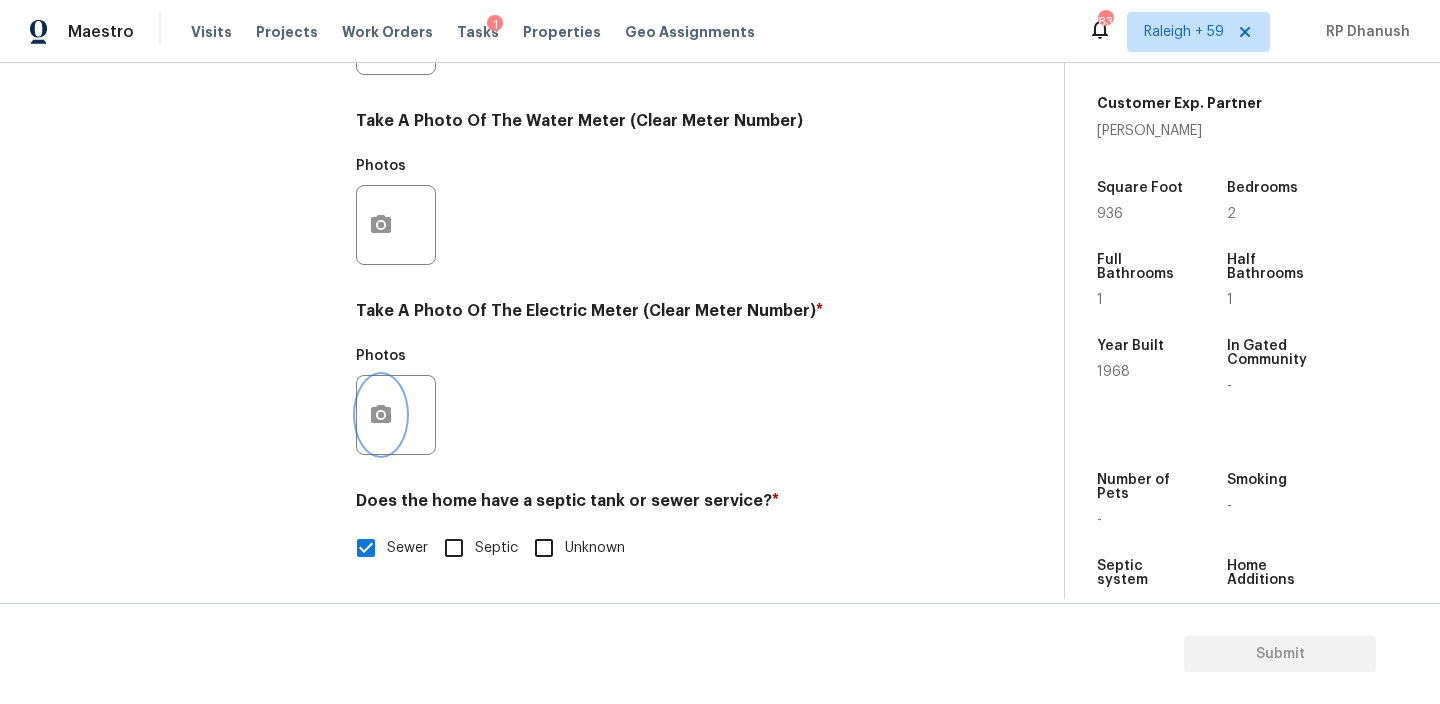 click at bounding box center [381, 415] 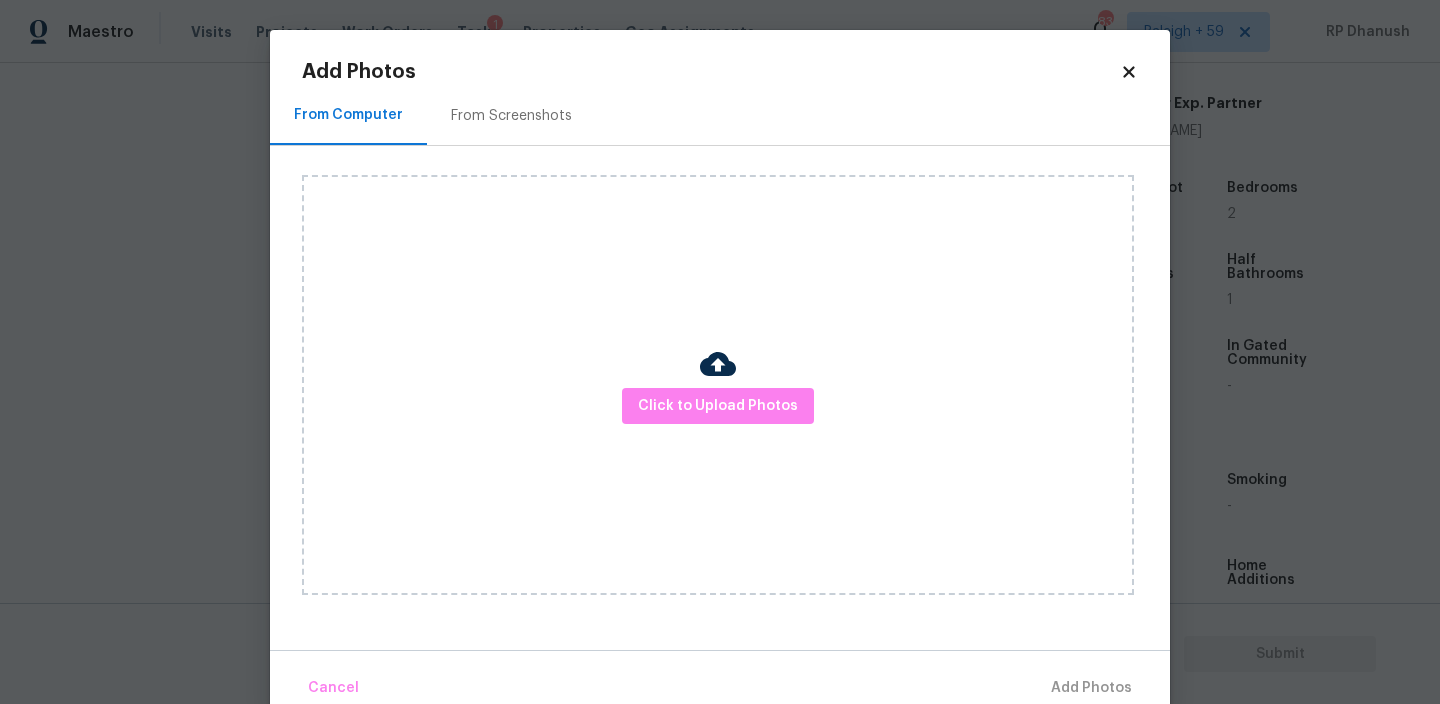 click on "From Screenshots" at bounding box center [511, 115] 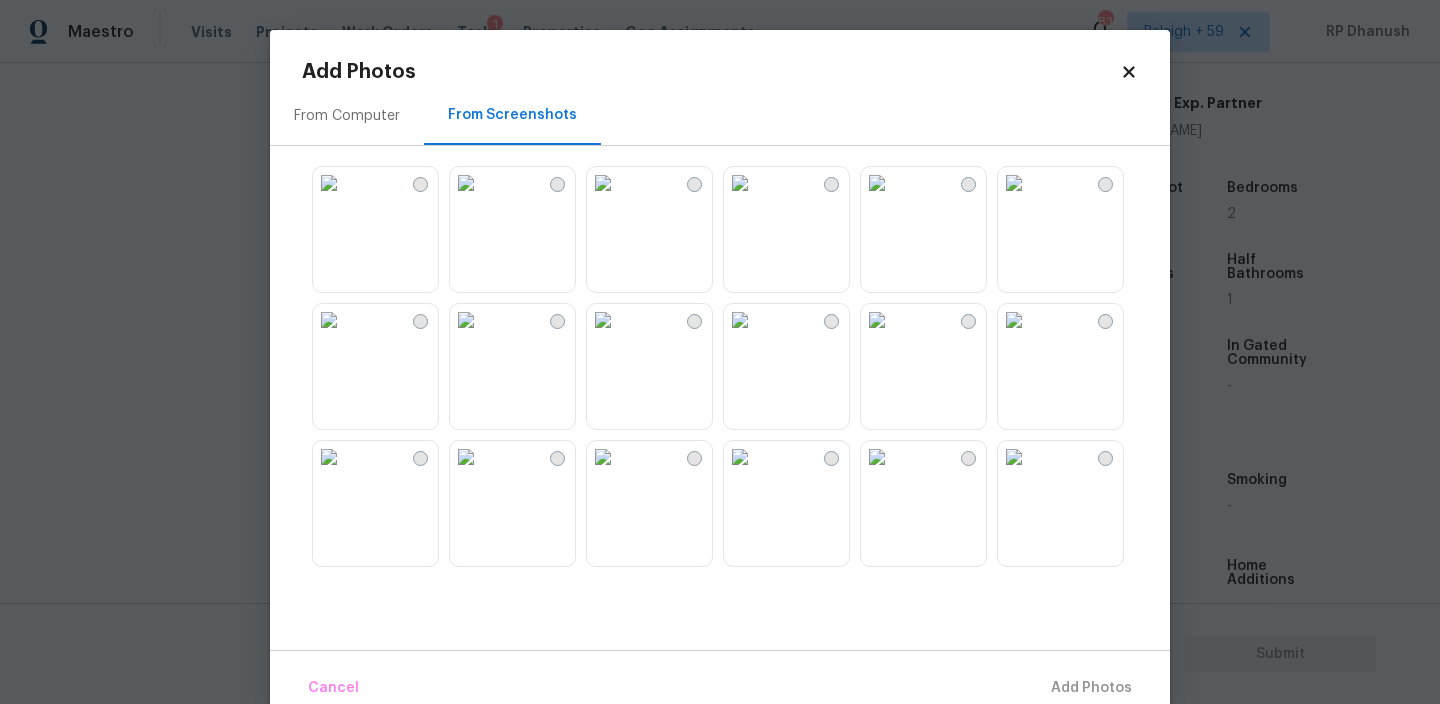 click at bounding box center (329, 183) 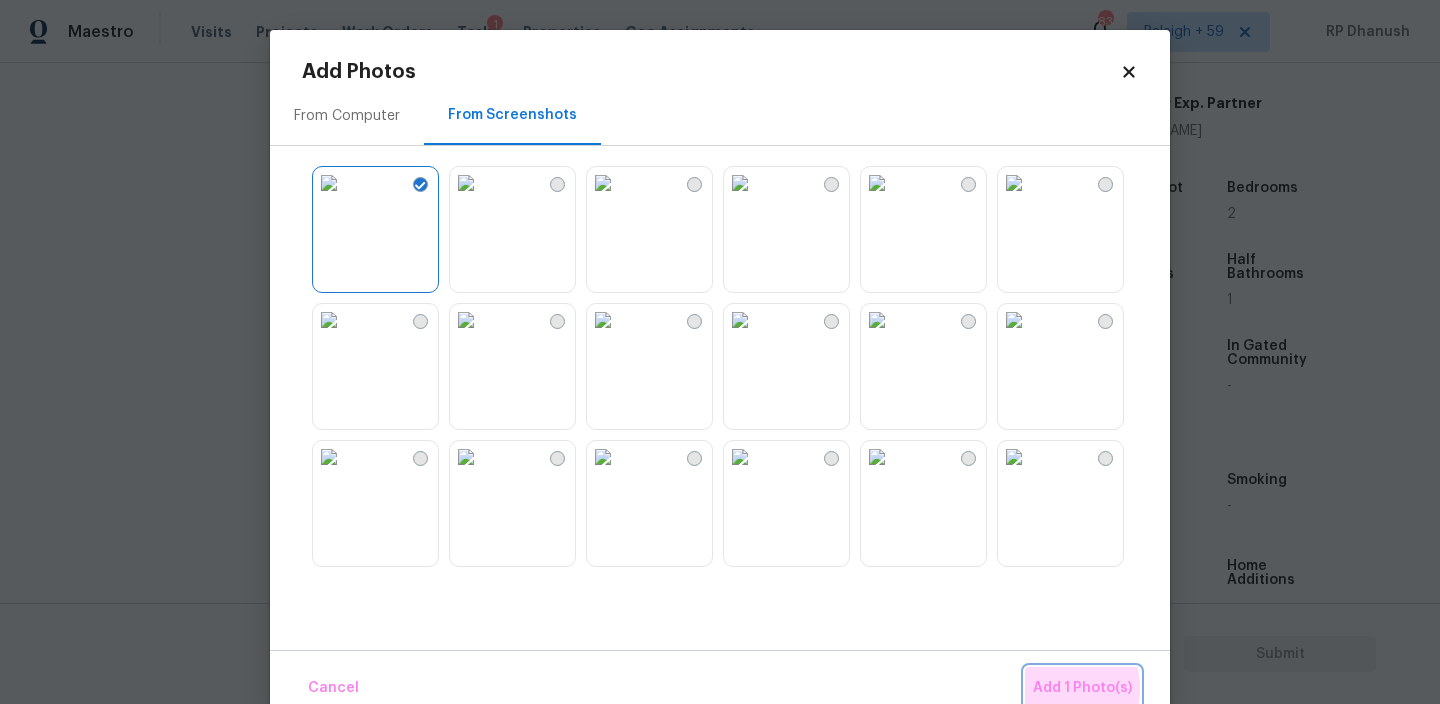 click on "Add 1 Photo(s)" at bounding box center (1082, 688) 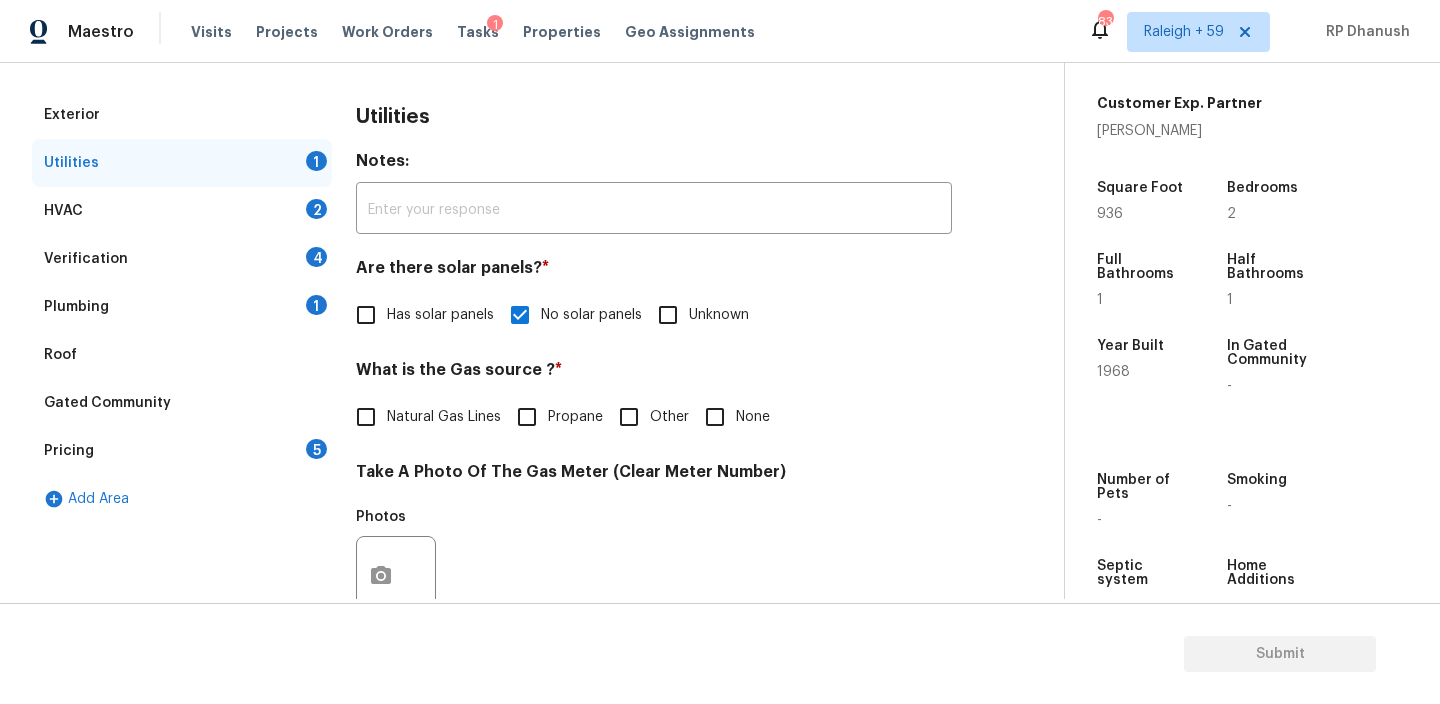 click on "Plumbing 1" at bounding box center [182, 307] 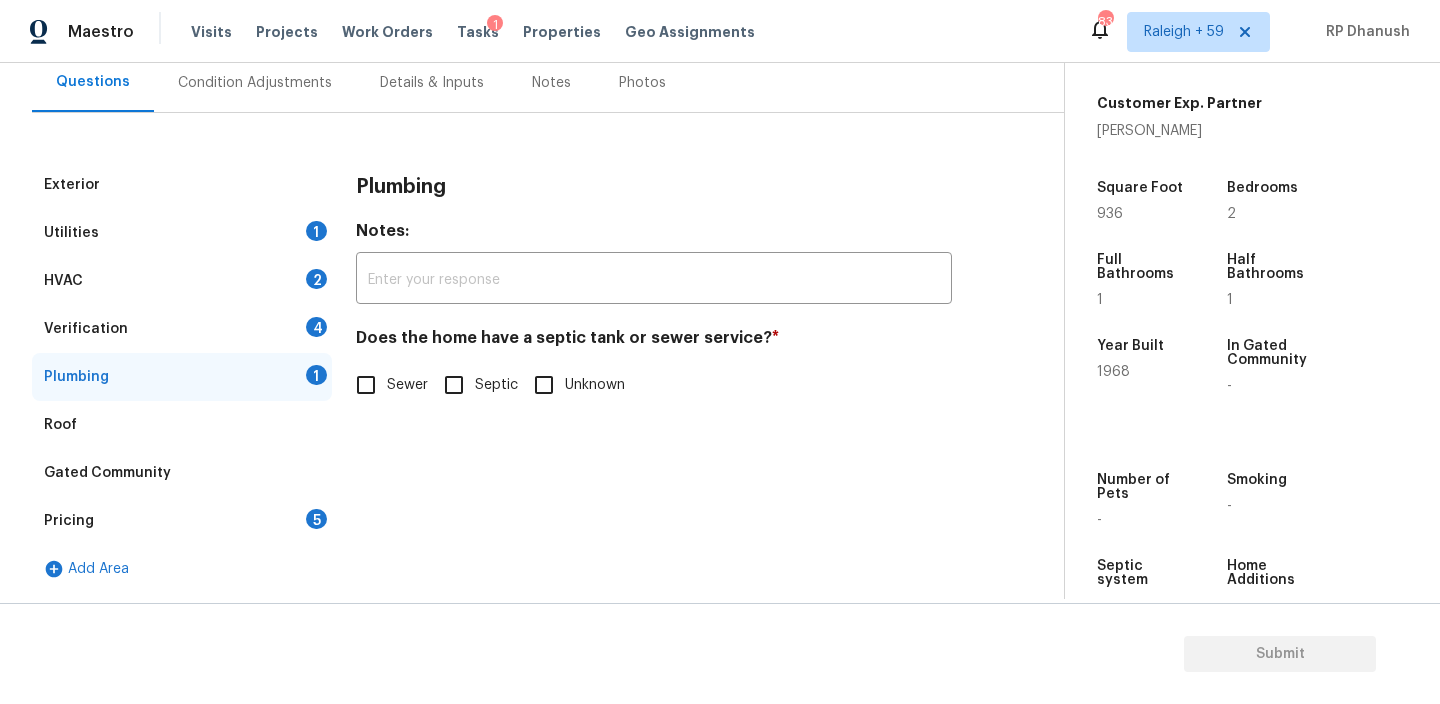 scroll, scrollTop: 190, scrollLeft: 0, axis: vertical 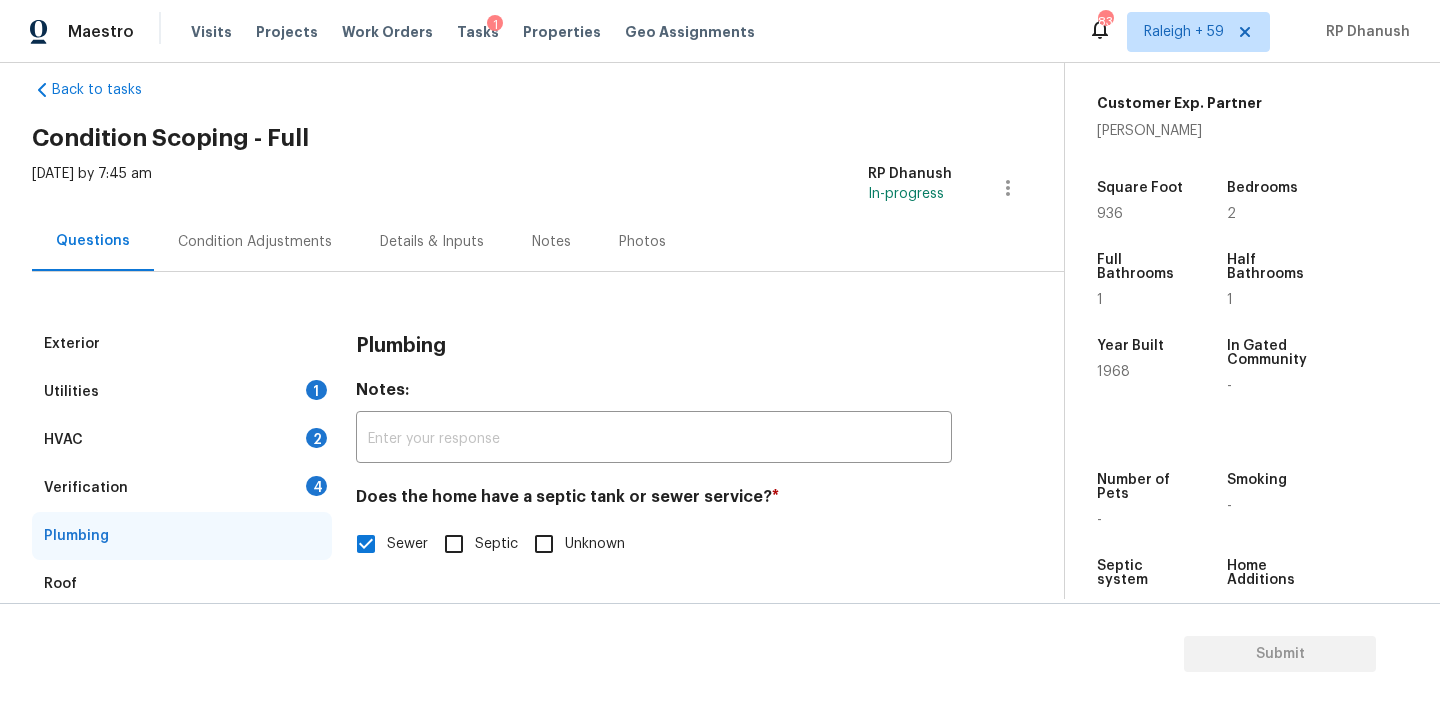 click on "Exterior" at bounding box center [182, 344] 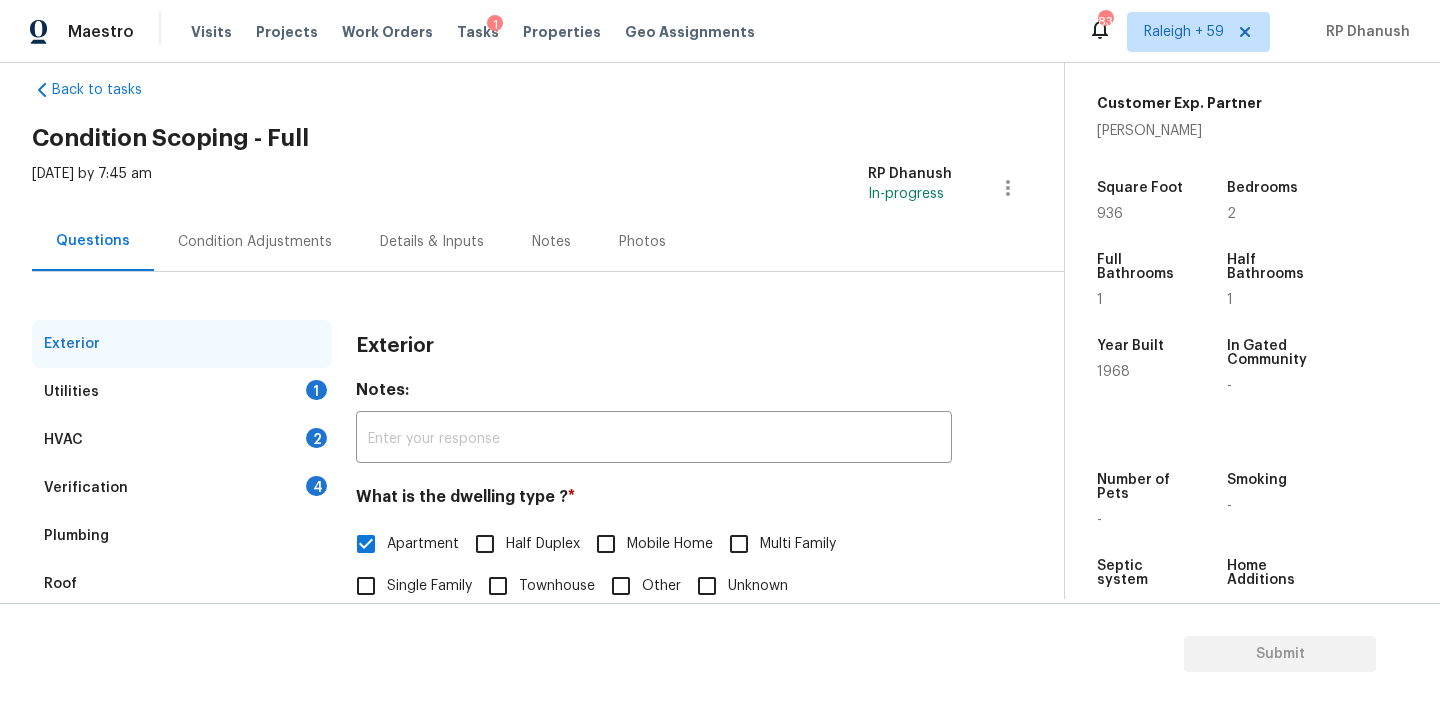 click on "1" at bounding box center [316, 390] 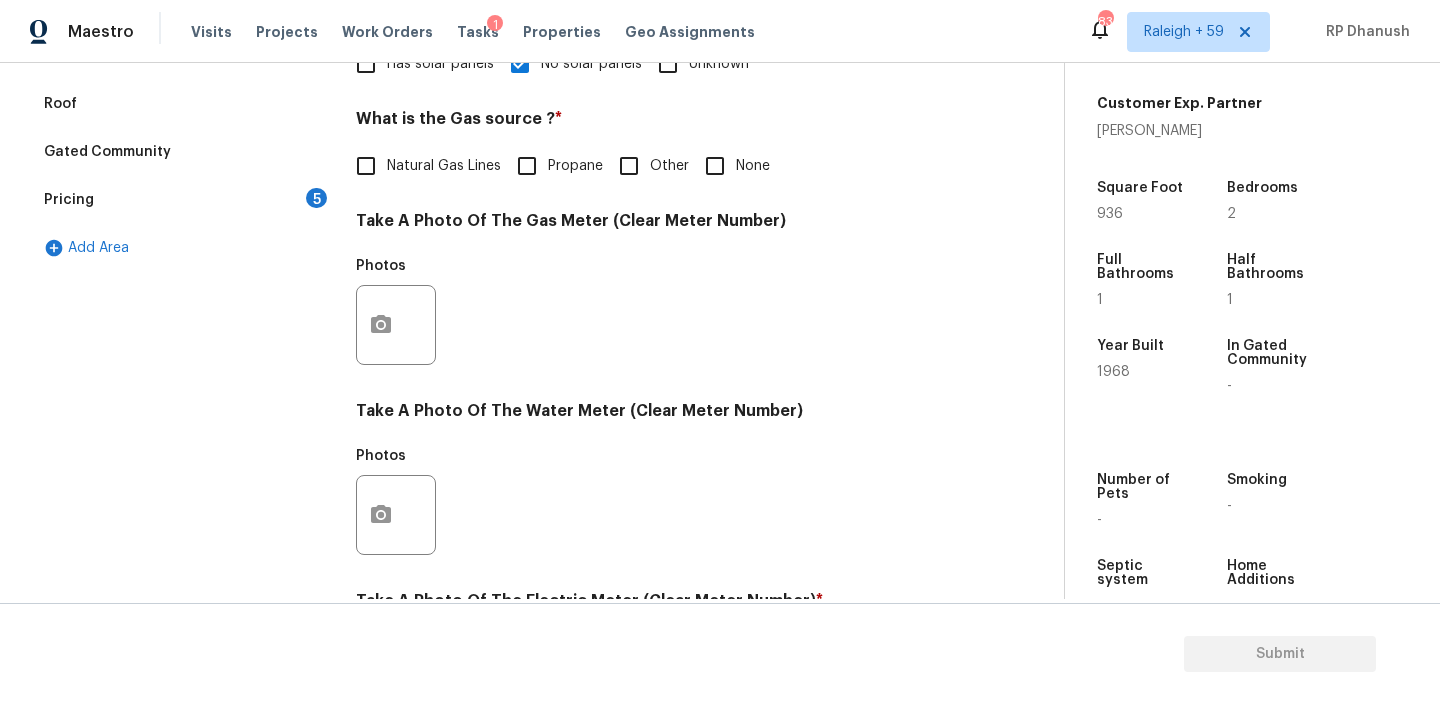 scroll, scrollTop: 503, scrollLeft: 0, axis: vertical 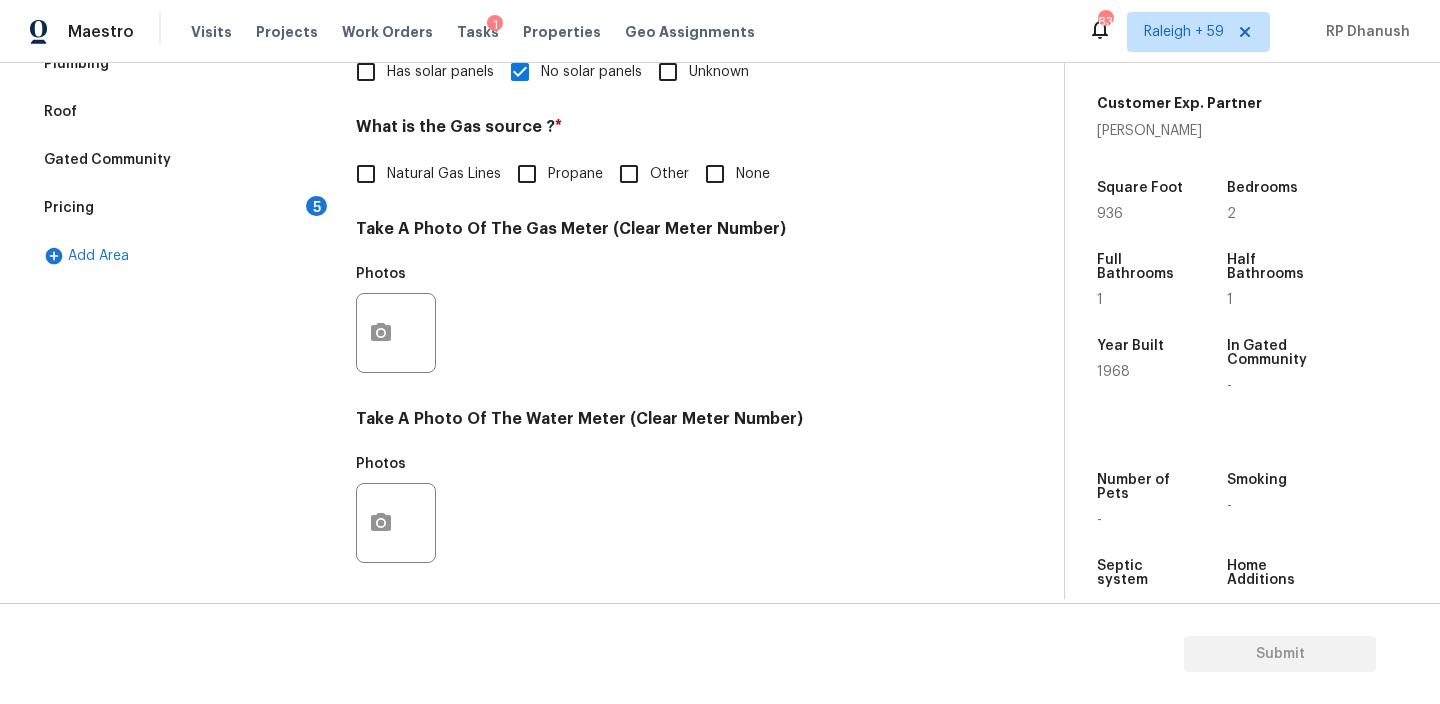 click on "Natural Gas Lines" at bounding box center (444, 174) 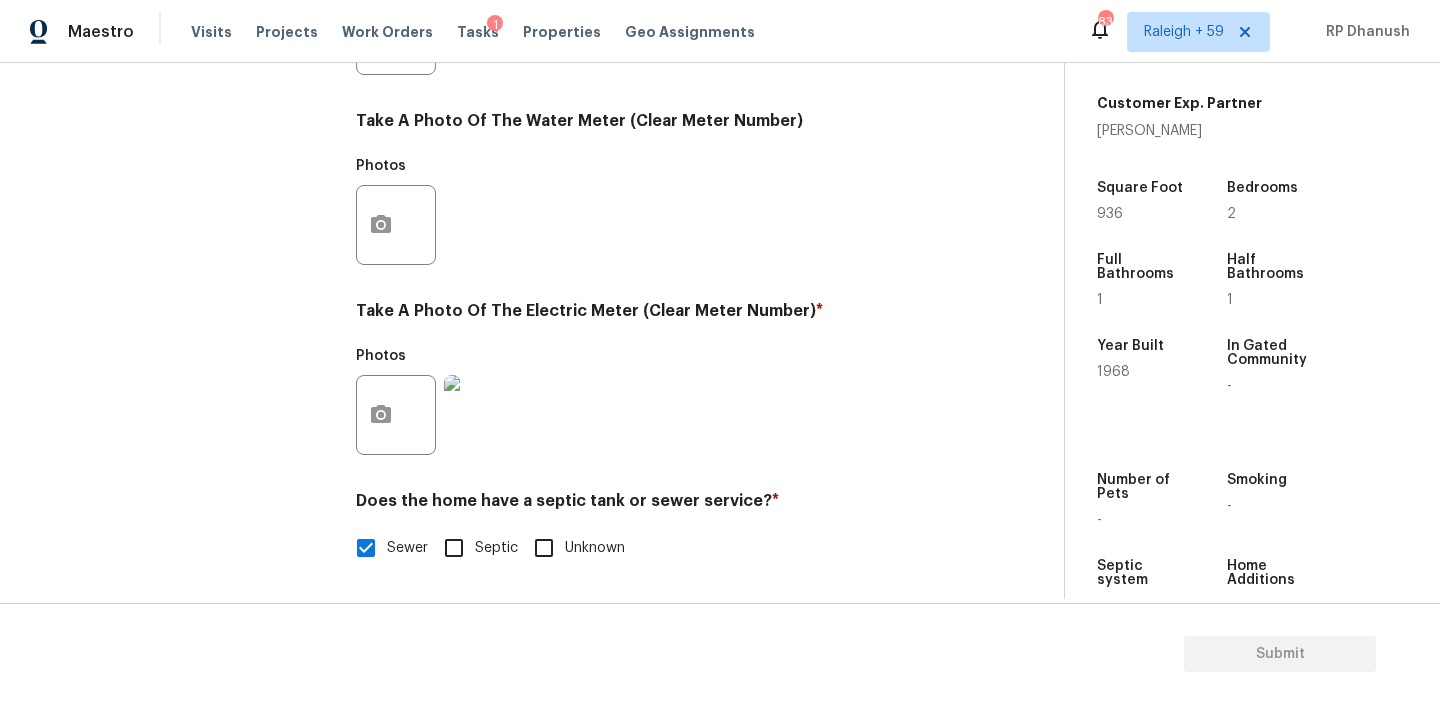scroll, scrollTop: 95, scrollLeft: 0, axis: vertical 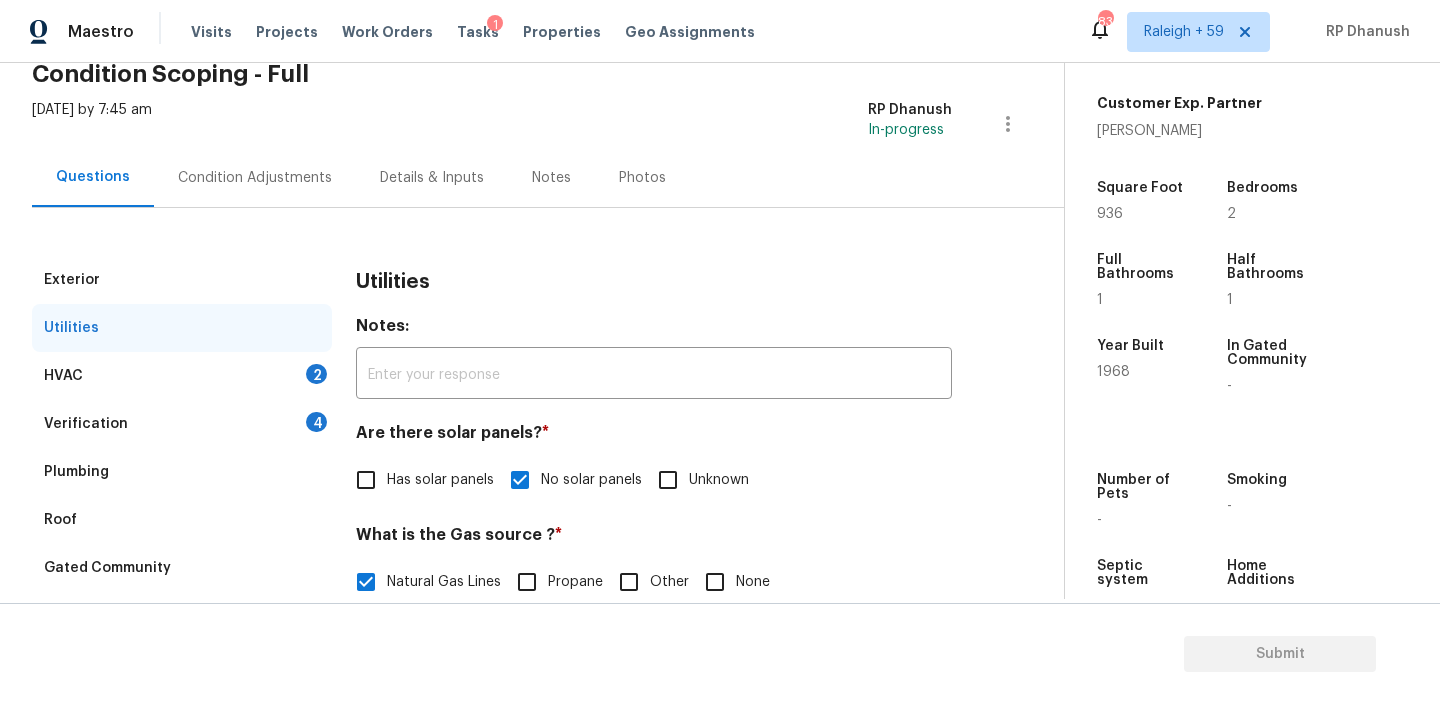 click on "HVAC 2" at bounding box center (182, 376) 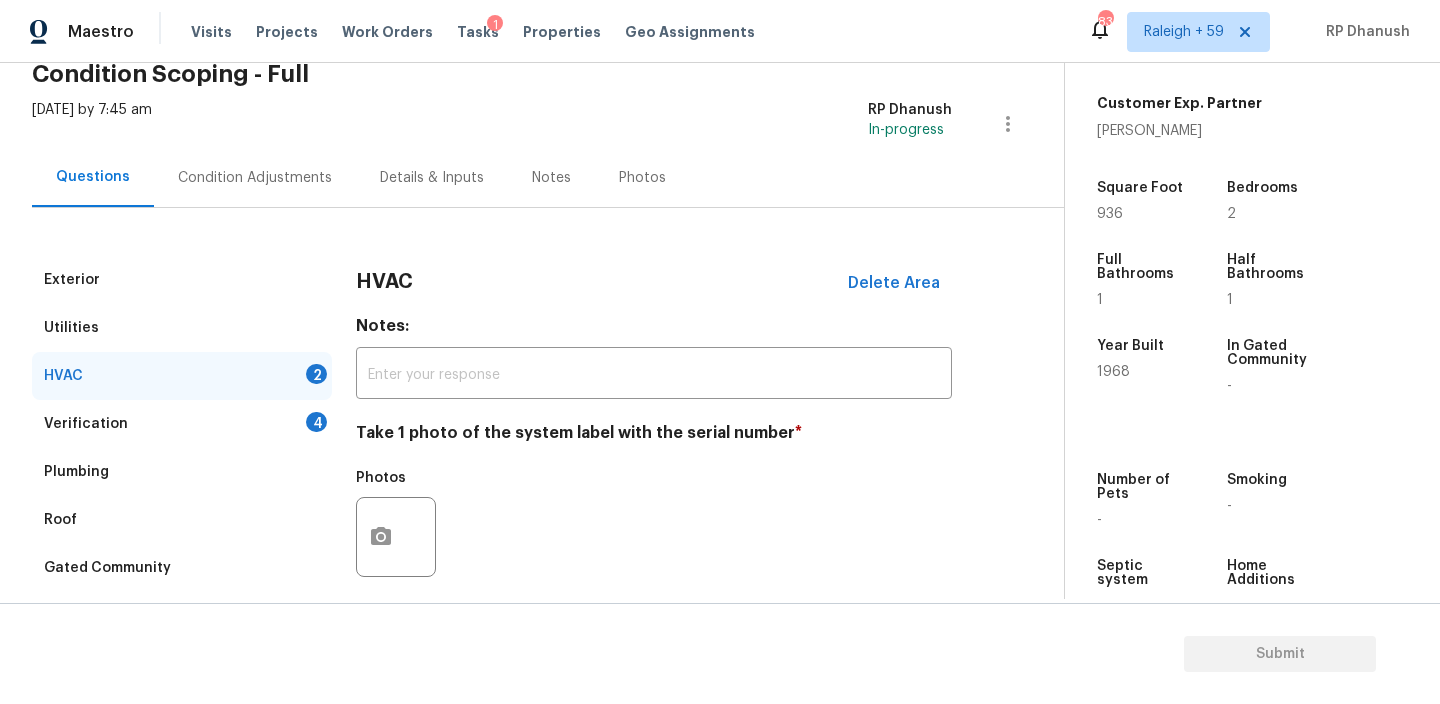 scroll, scrollTop: 298, scrollLeft: 0, axis: vertical 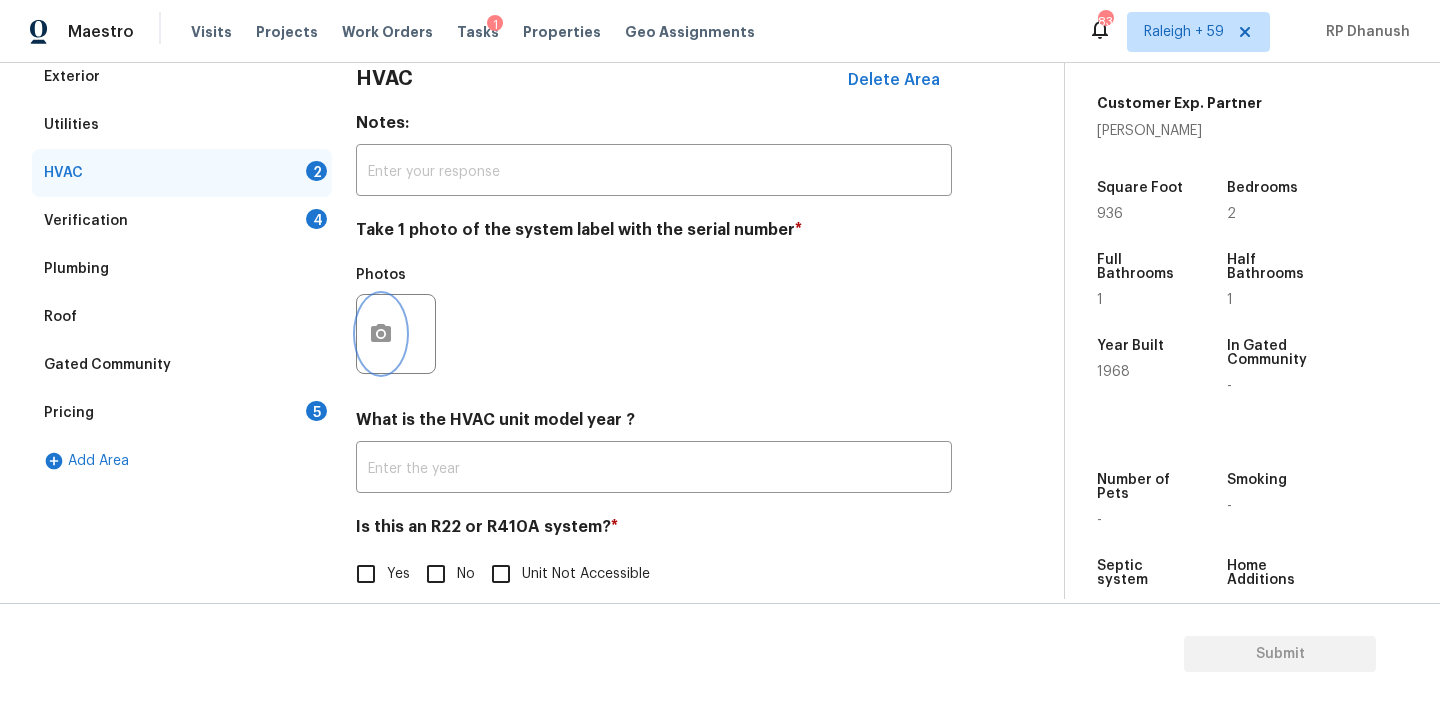 click 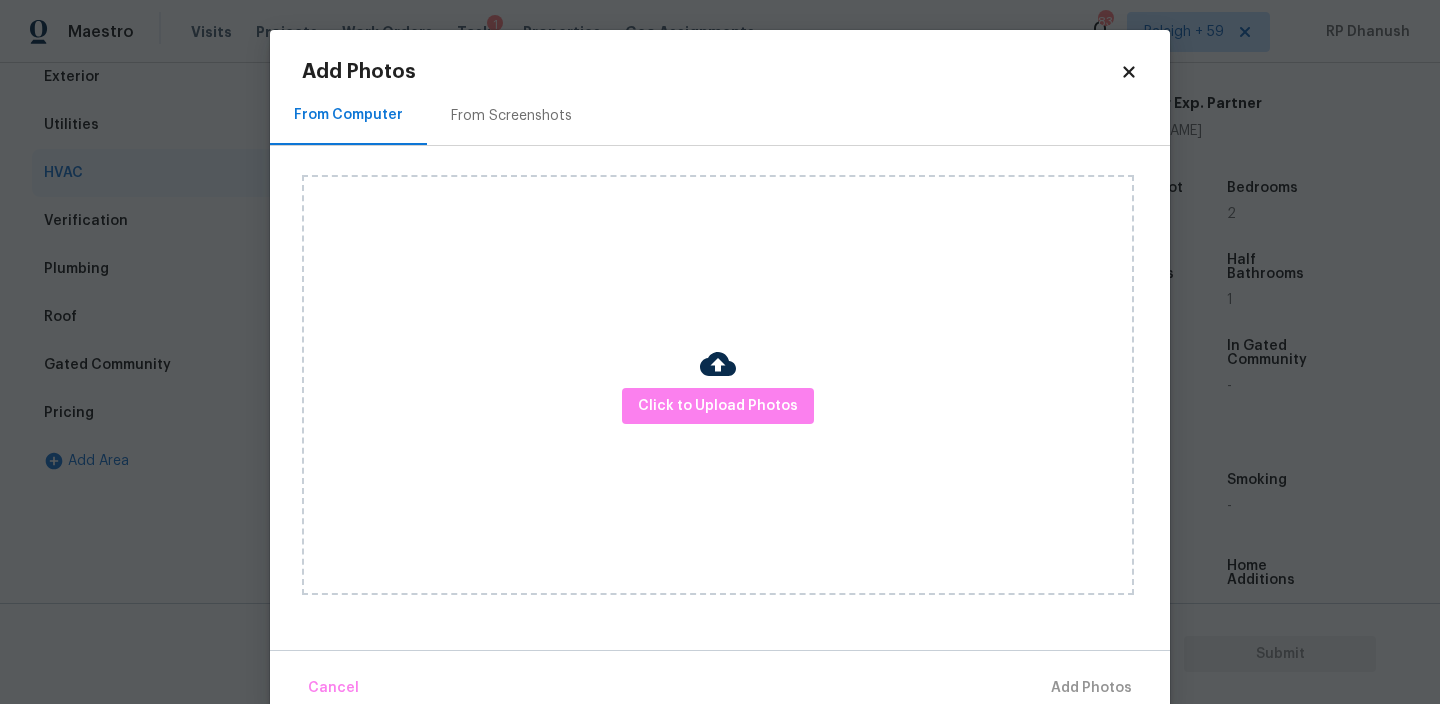 drag, startPoint x: 509, startPoint y: 94, endPoint x: 597, endPoint y: 98, distance: 88.09086 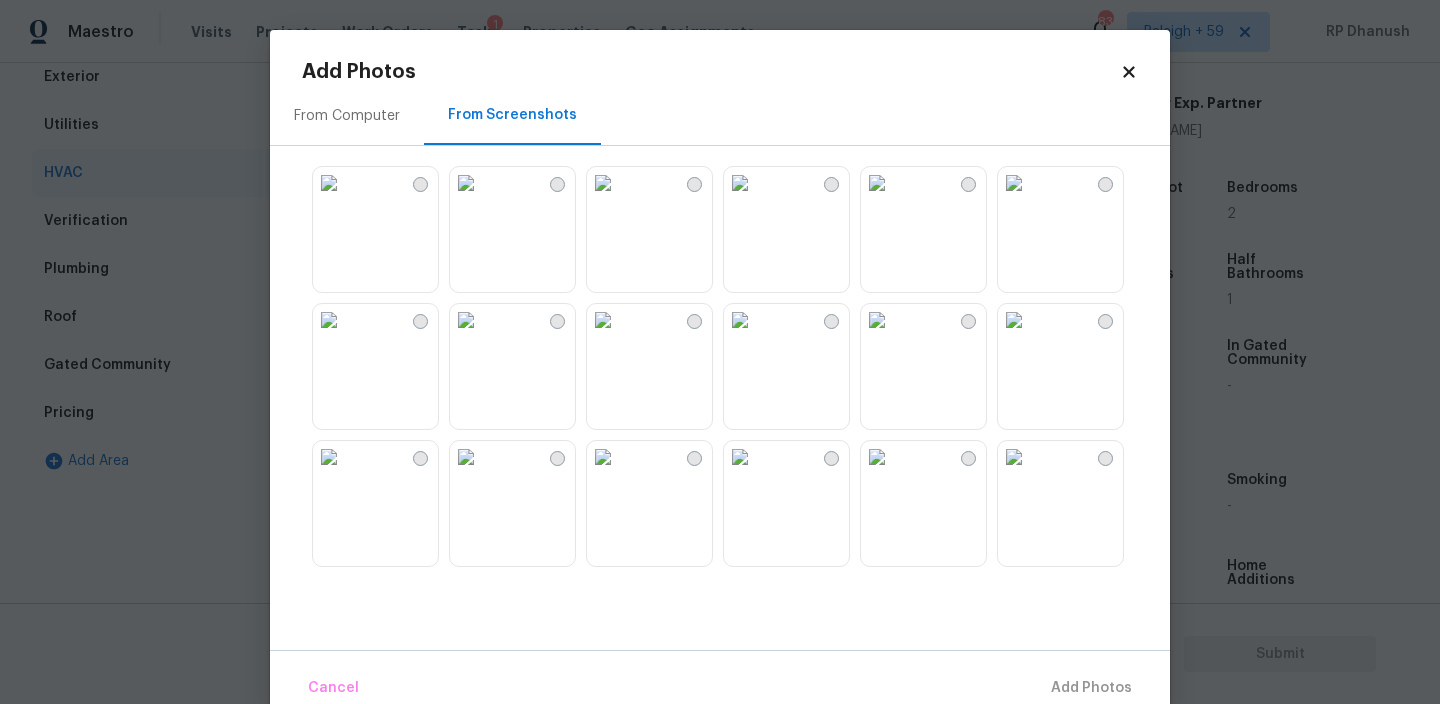 click at bounding box center (329, 183) 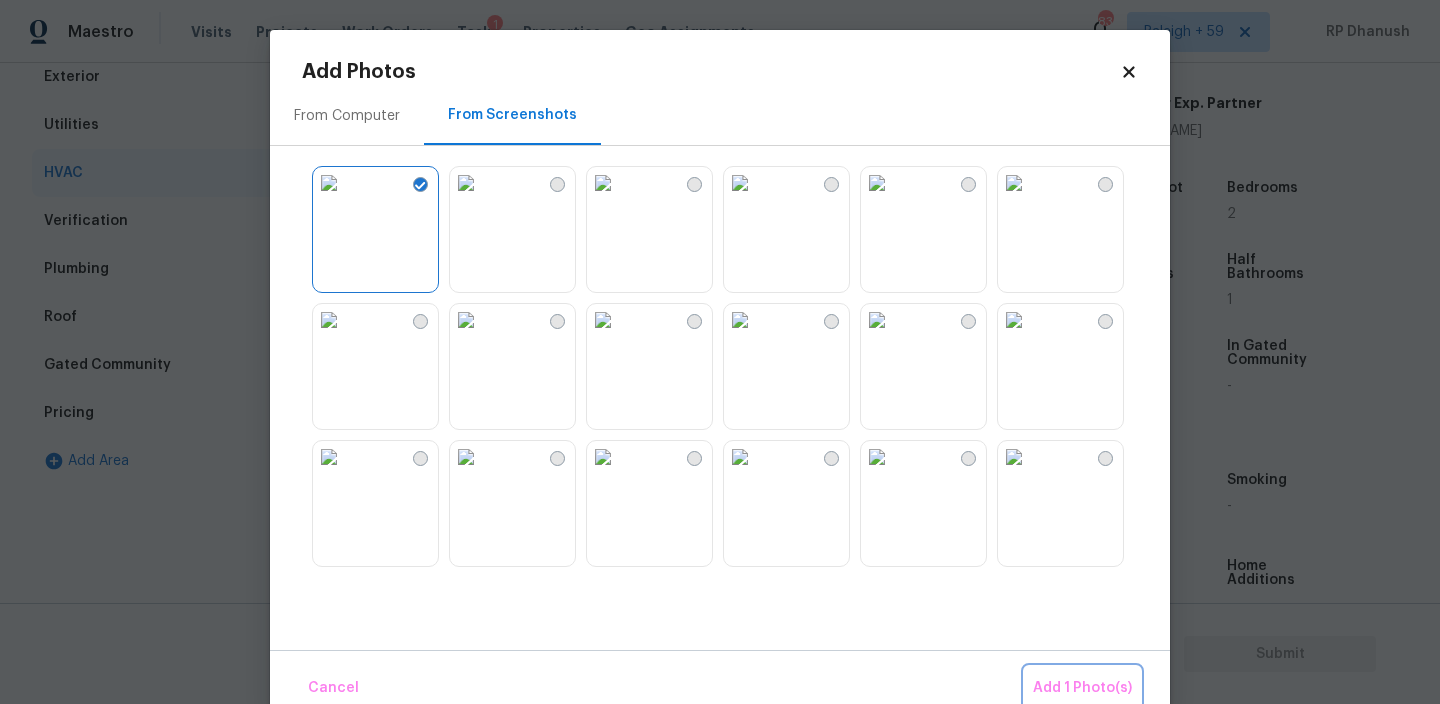click on "Add 1 Photo(s)" at bounding box center (1082, 688) 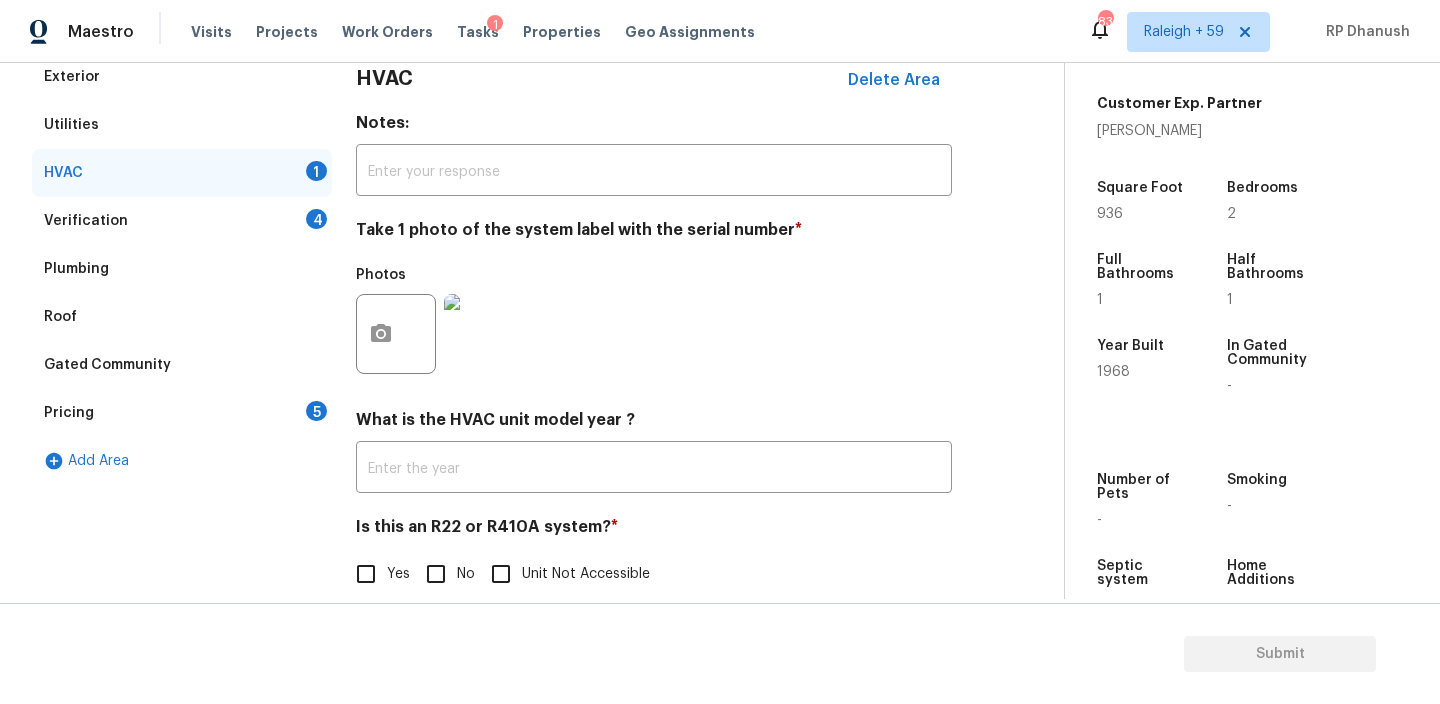 click on "No" at bounding box center [466, 574] 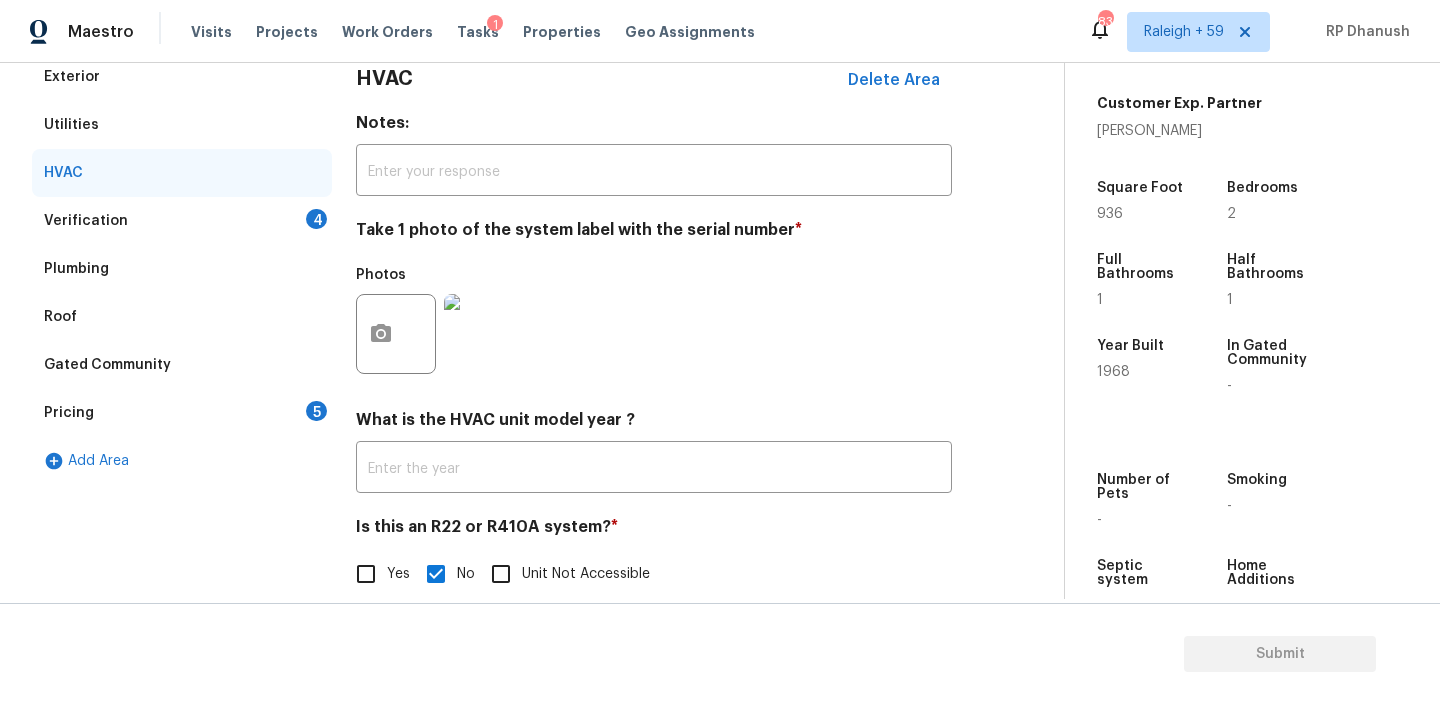 click on "Verification 4" at bounding box center [182, 221] 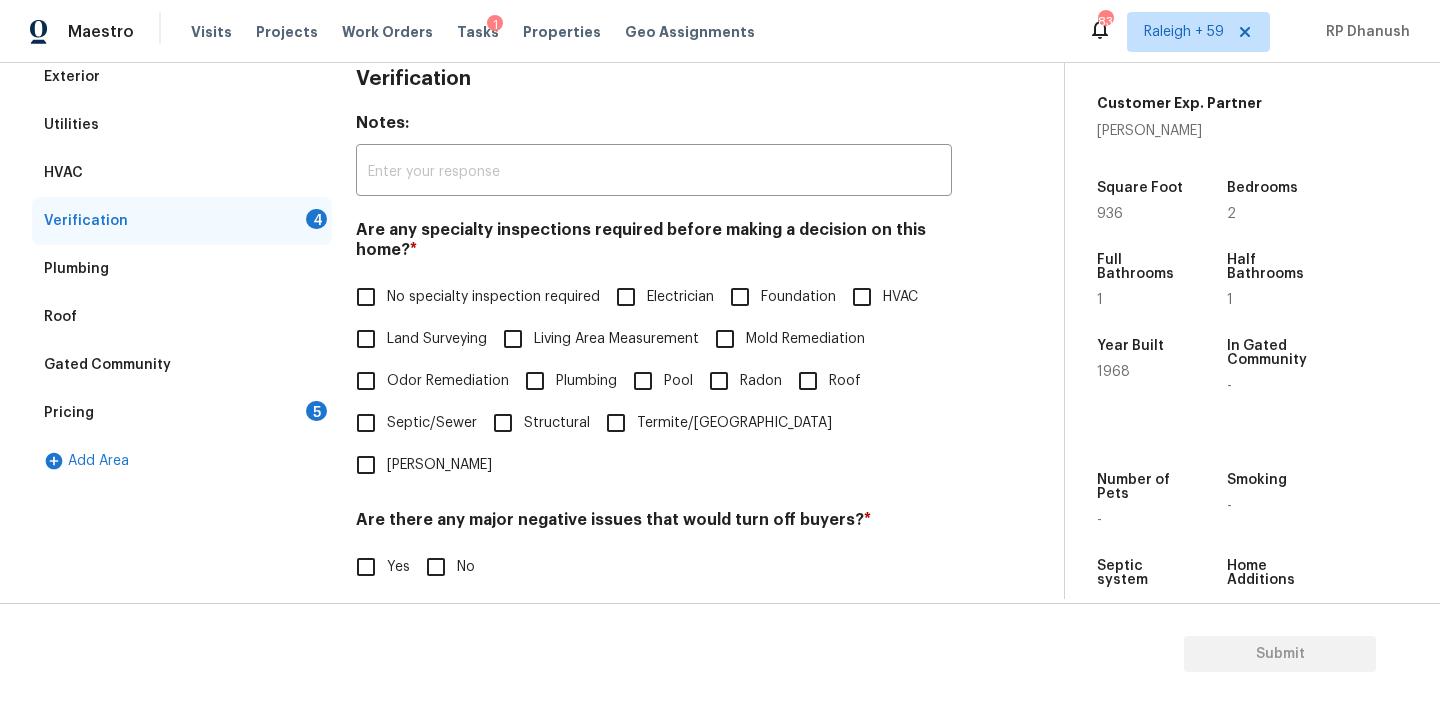 scroll, scrollTop: 389, scrollLeft: 0, axis: vertical 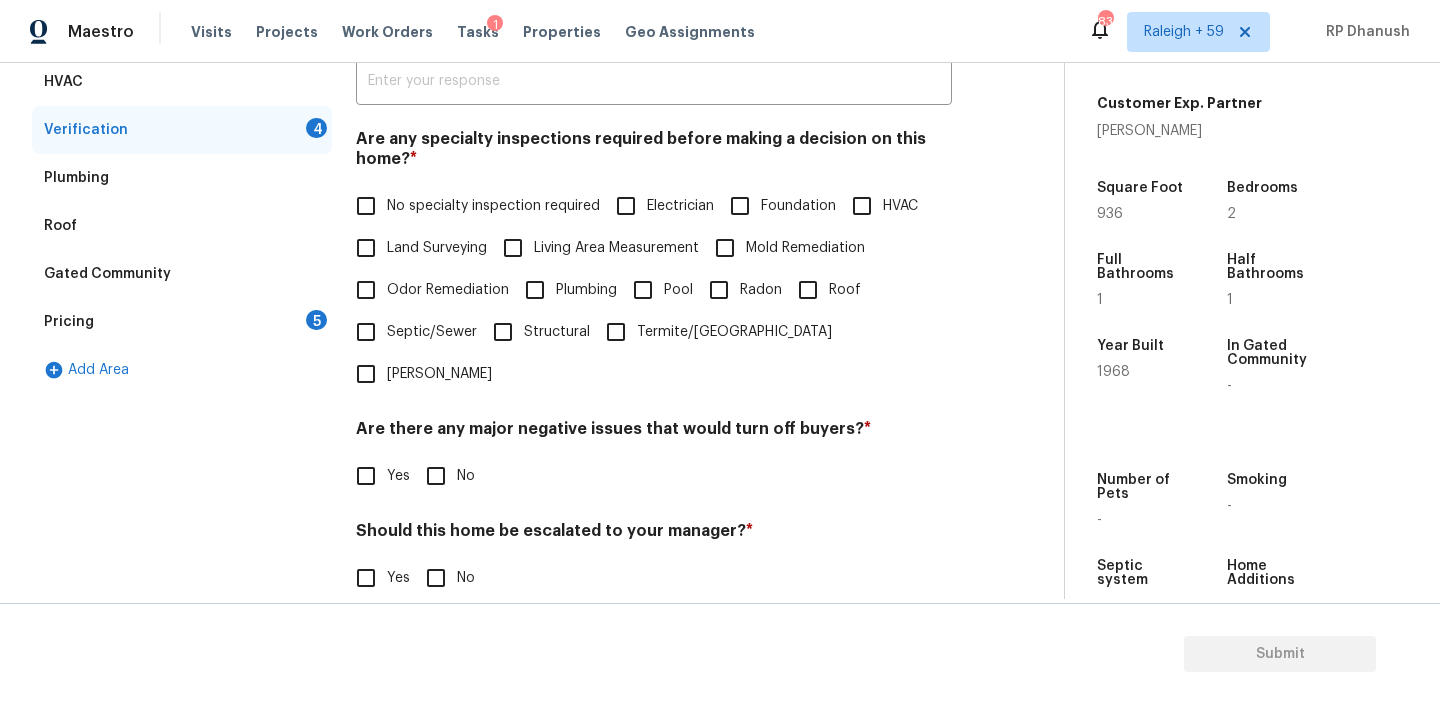 click on "No specialty inspection required" at bounding box center [493, 206] 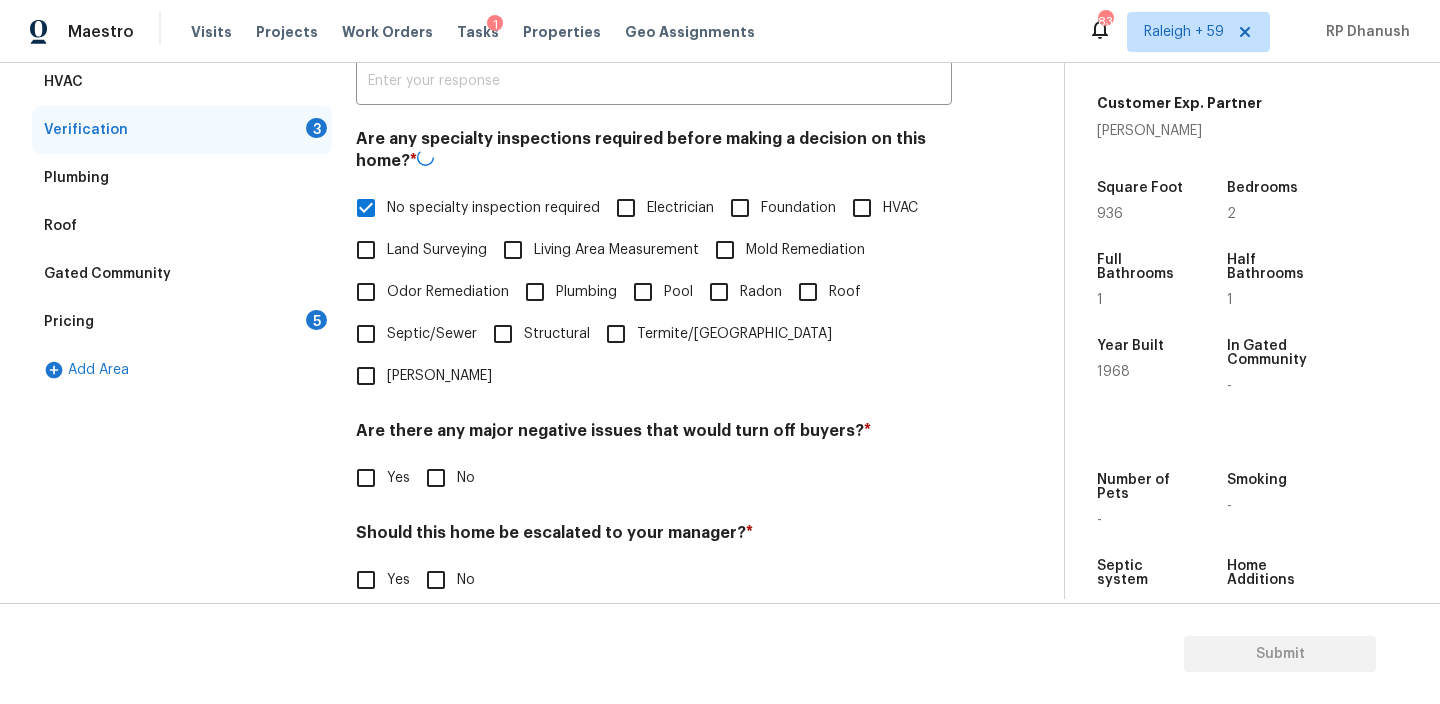 click on "No" at bounding box center [436, 478] 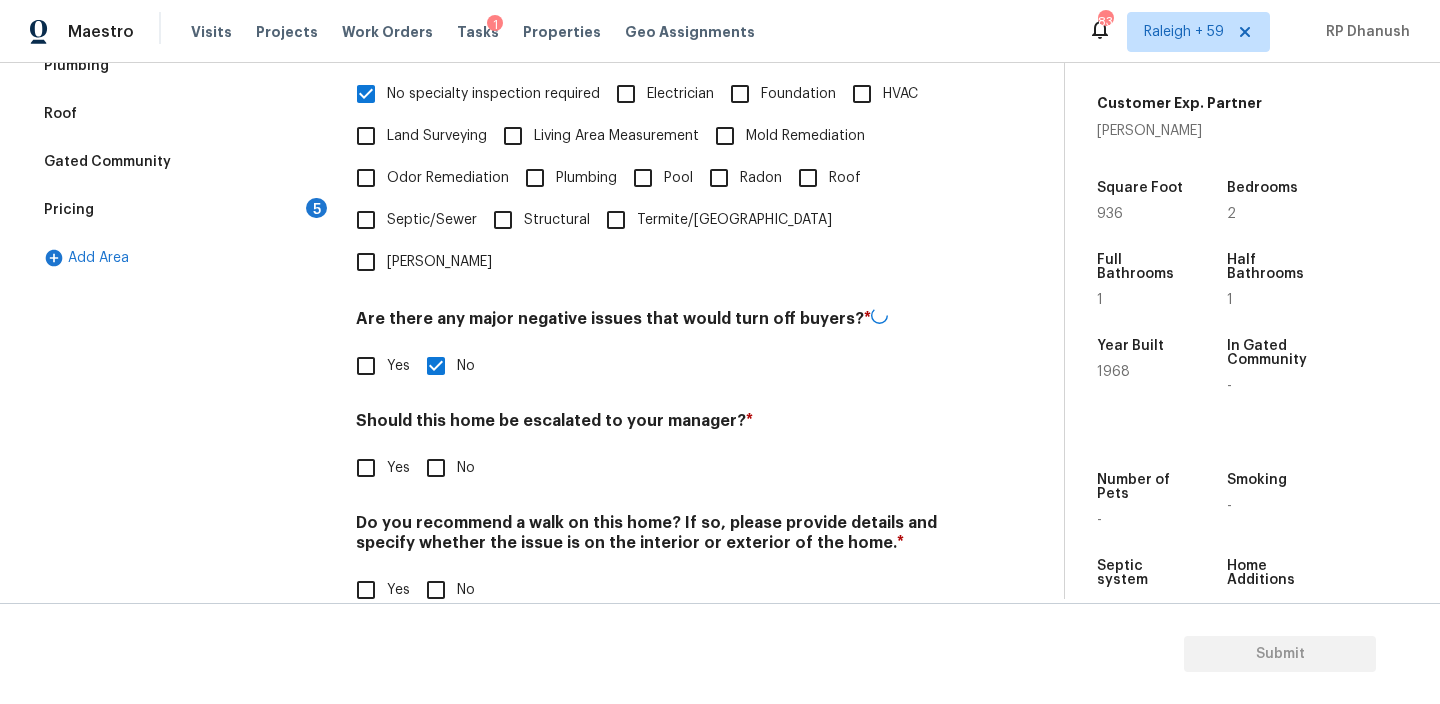 scroll, scrollTop: 499, scrollLeft: 0, axis: vertical 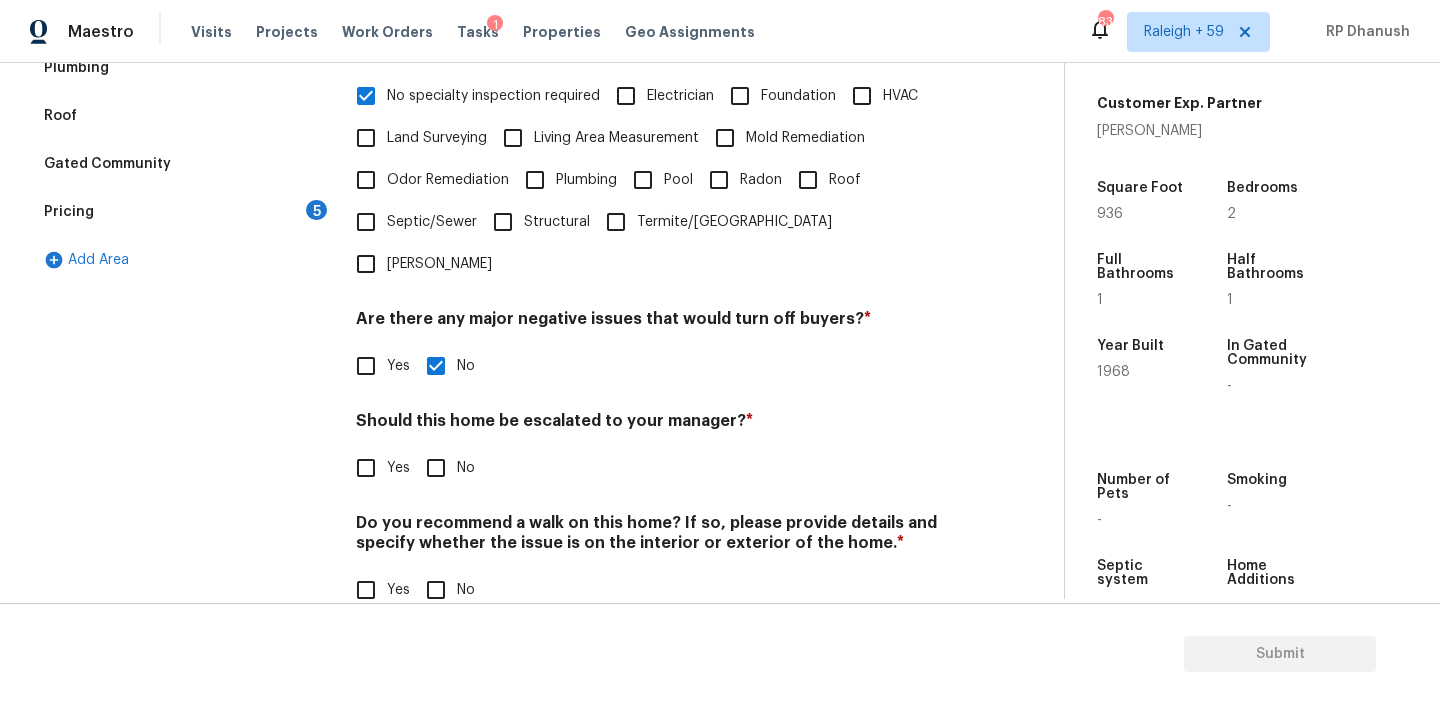 click on "No" at bounding box center (445, 590) 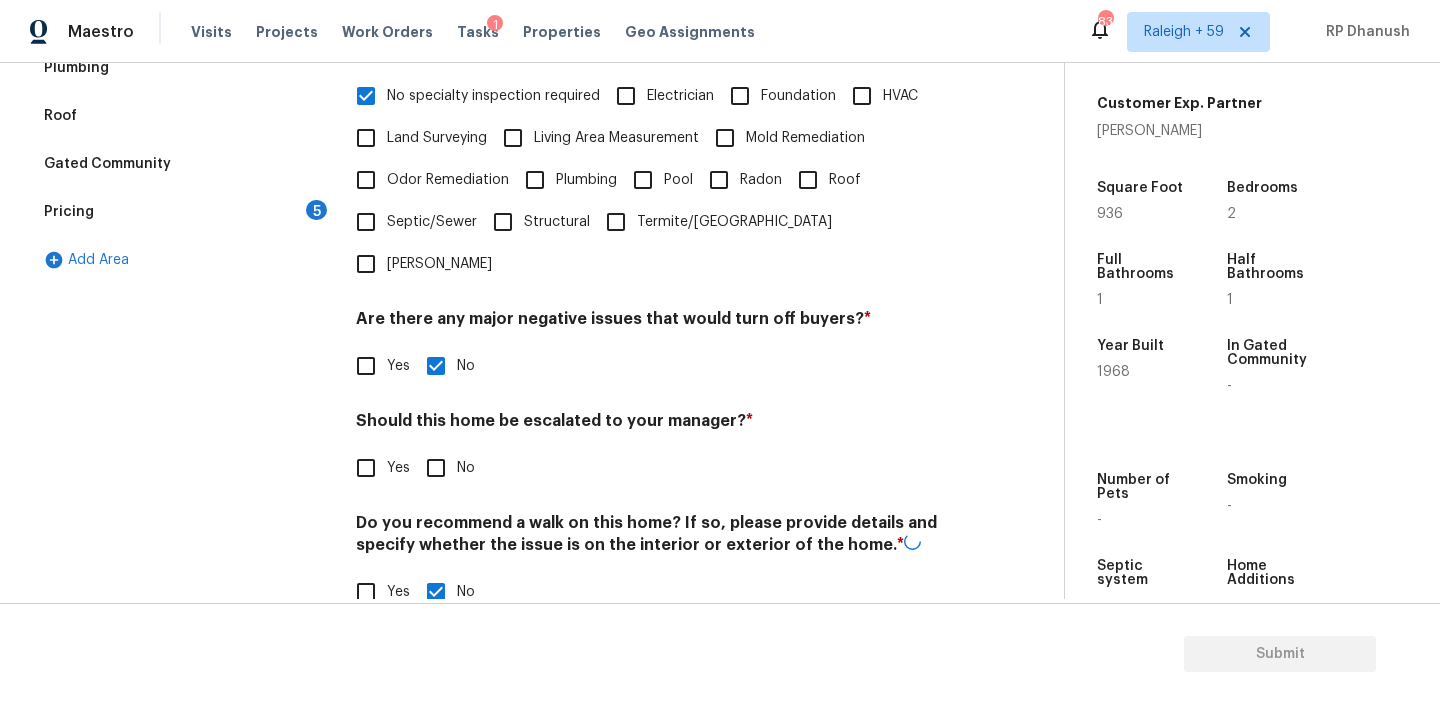 click on "Yes" at bounding box center [366, 468] 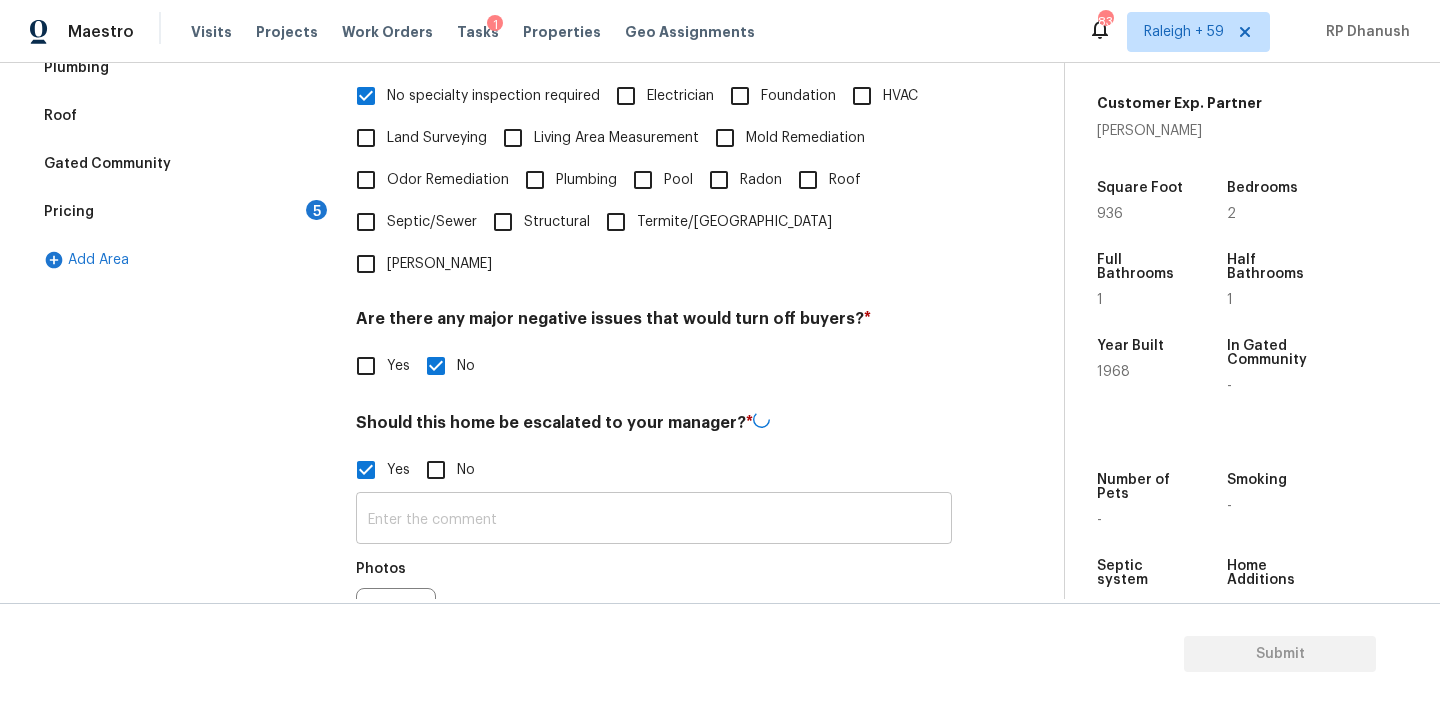 click at bounding box center (654, 520) 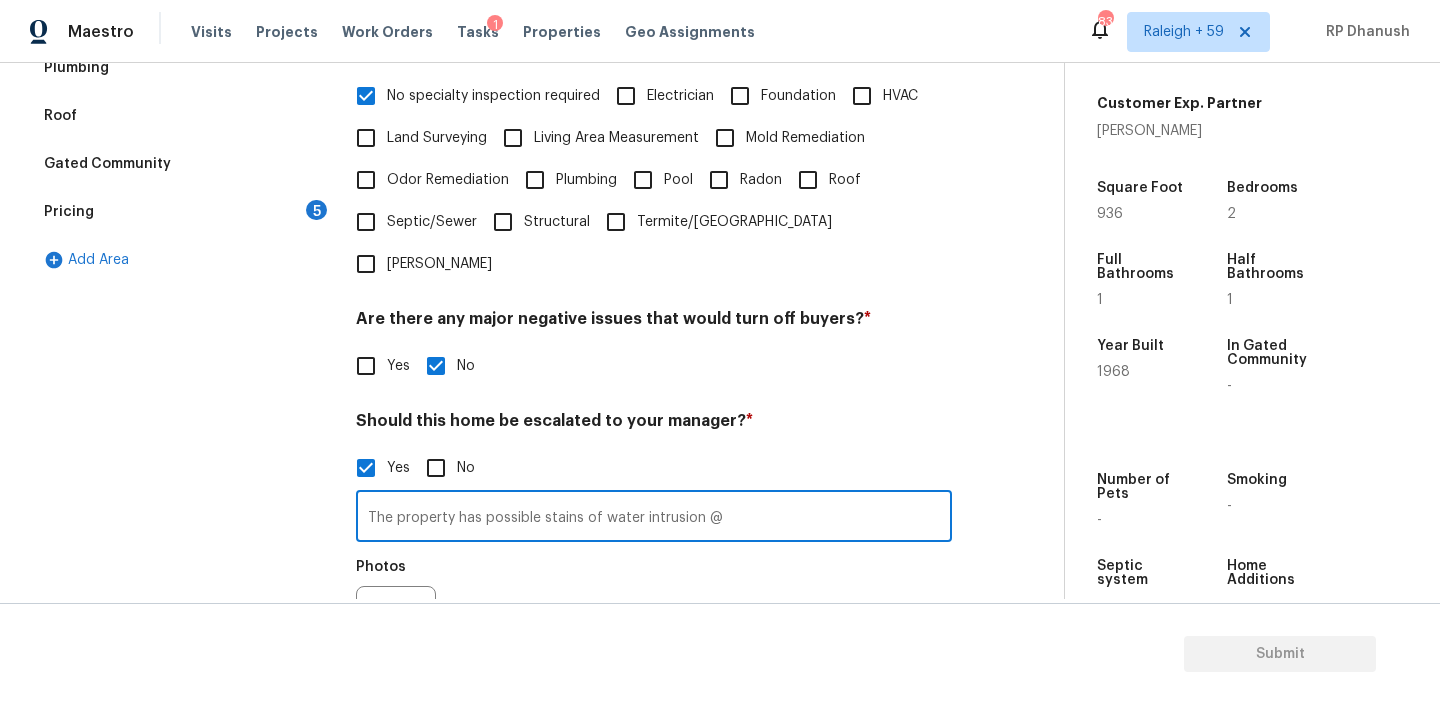 scroll, scrollTop: 554, scrollLeft: 0, axis: vertical 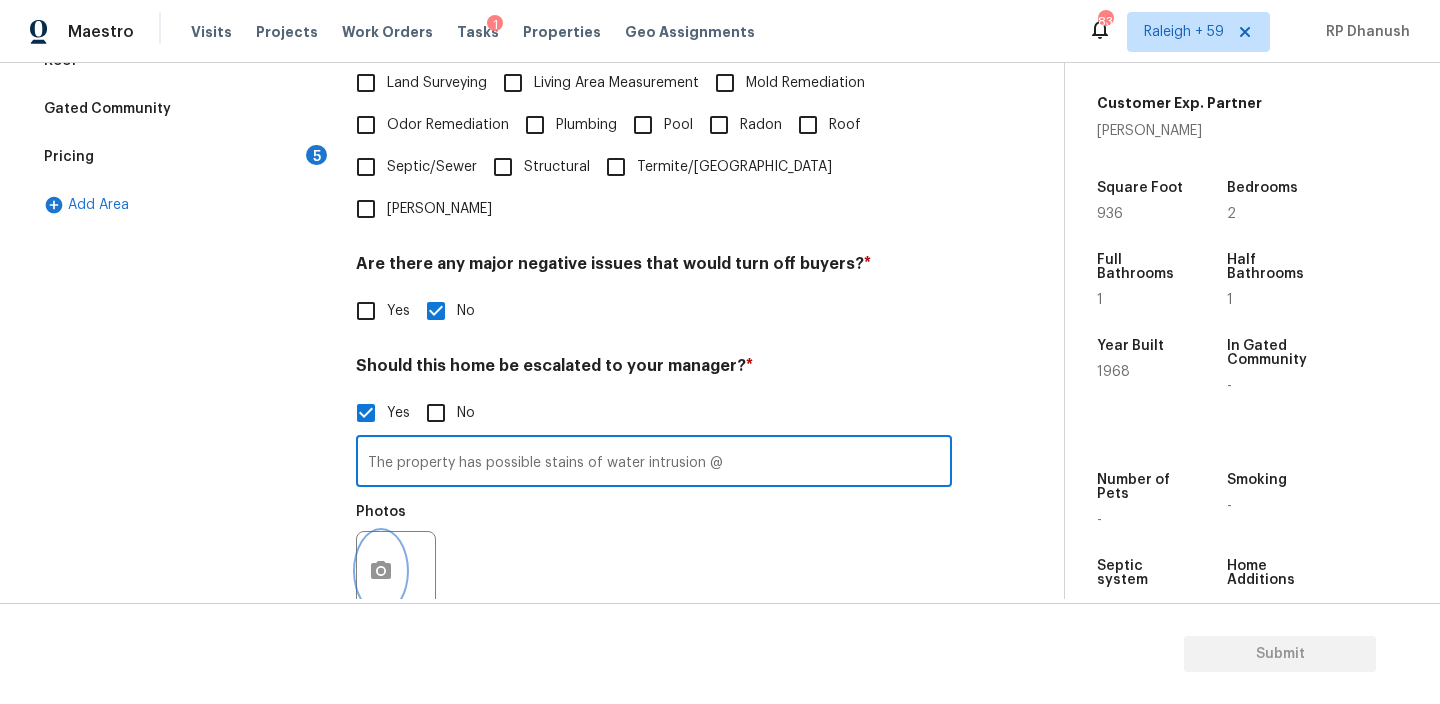 click at bounding box center (381, 571) 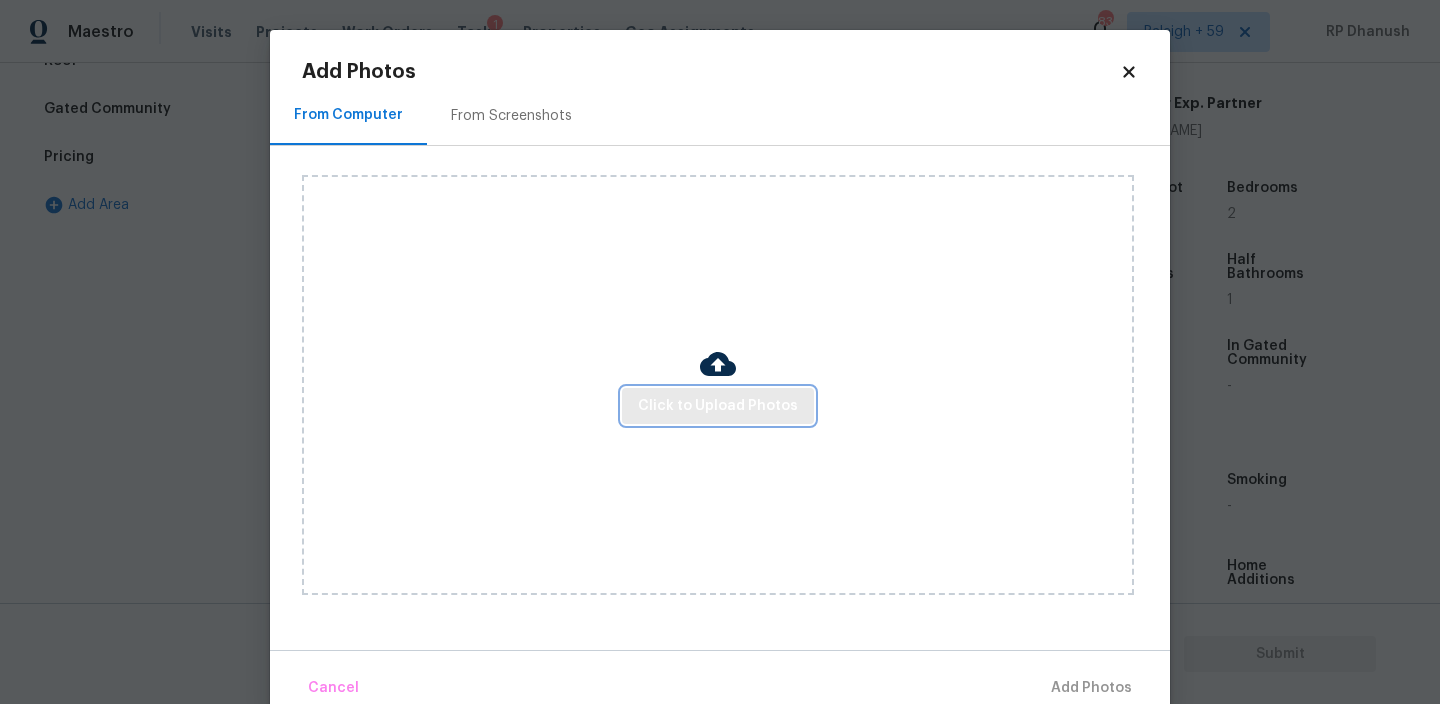 click on "Click to Upload Photos" at bounding box center [718, 406] 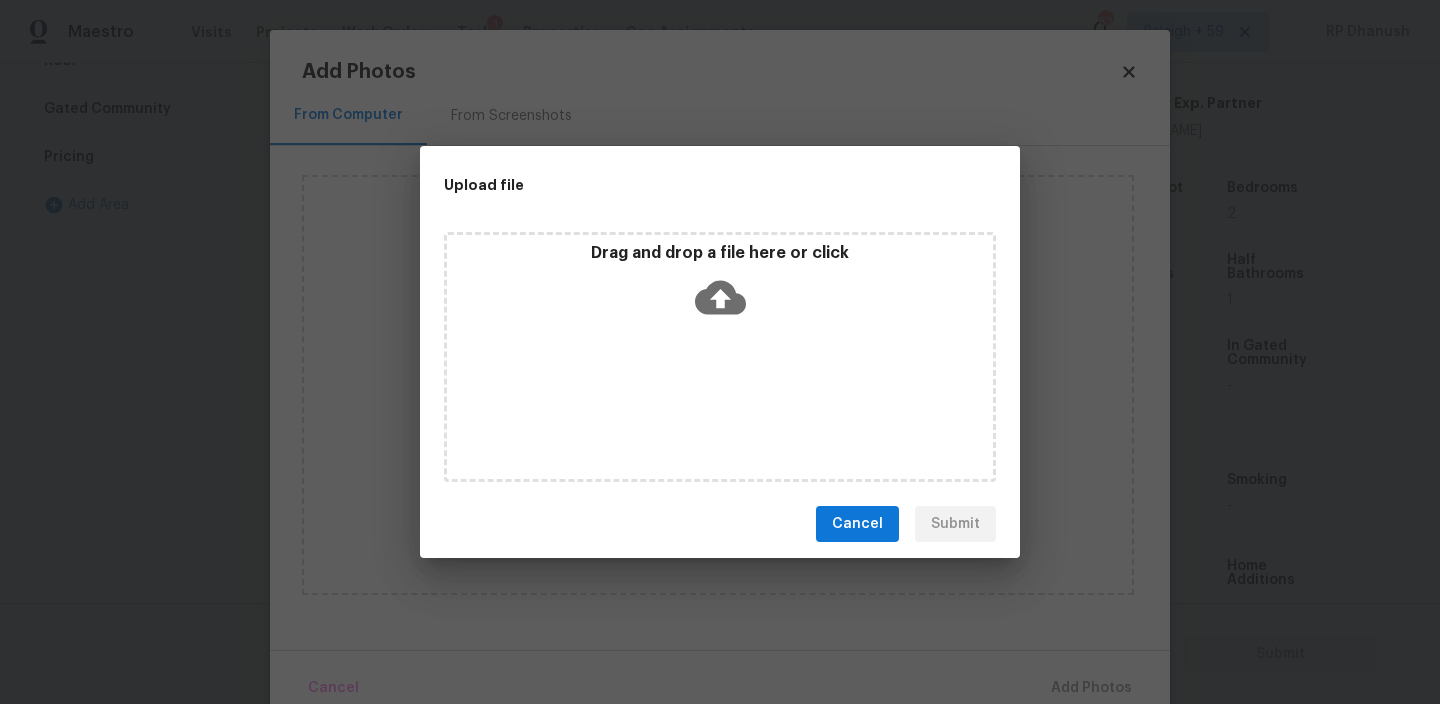 click 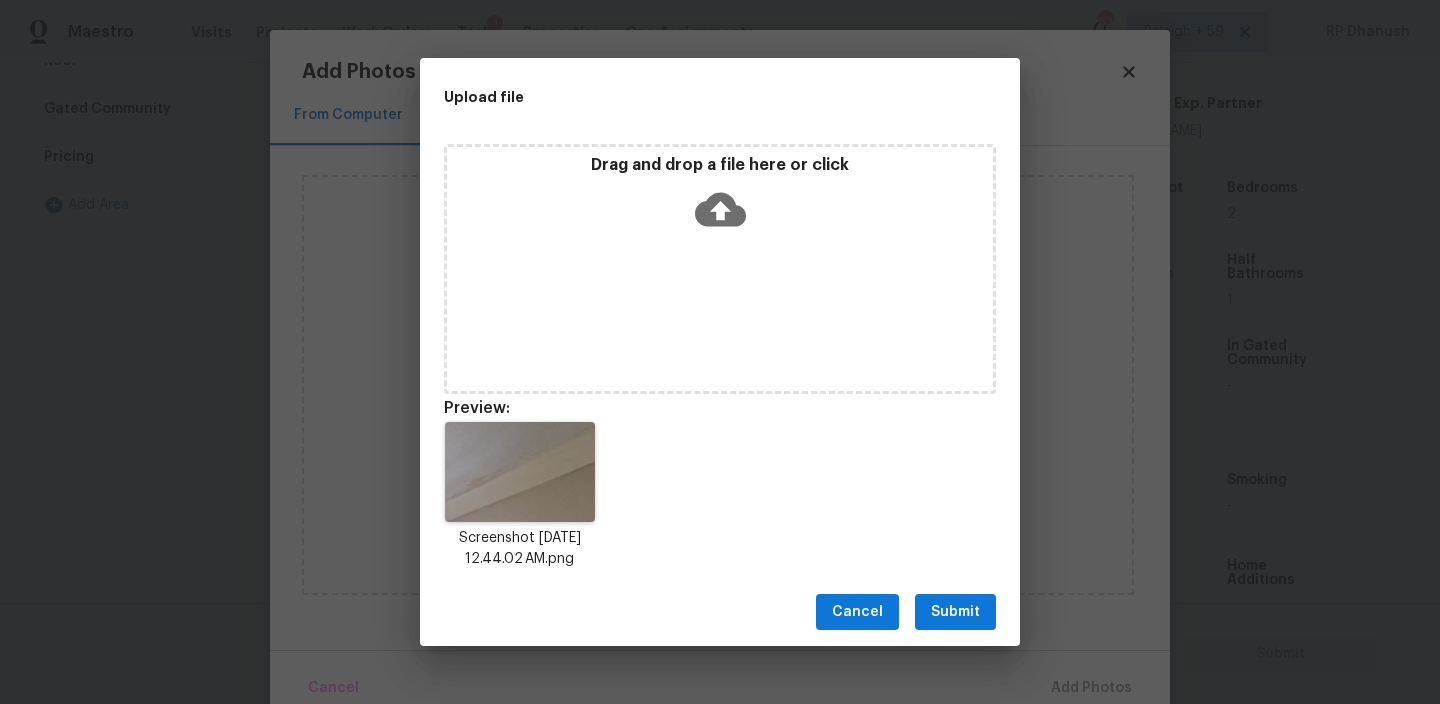 click on "Submit" at bounding box center (955, 612) 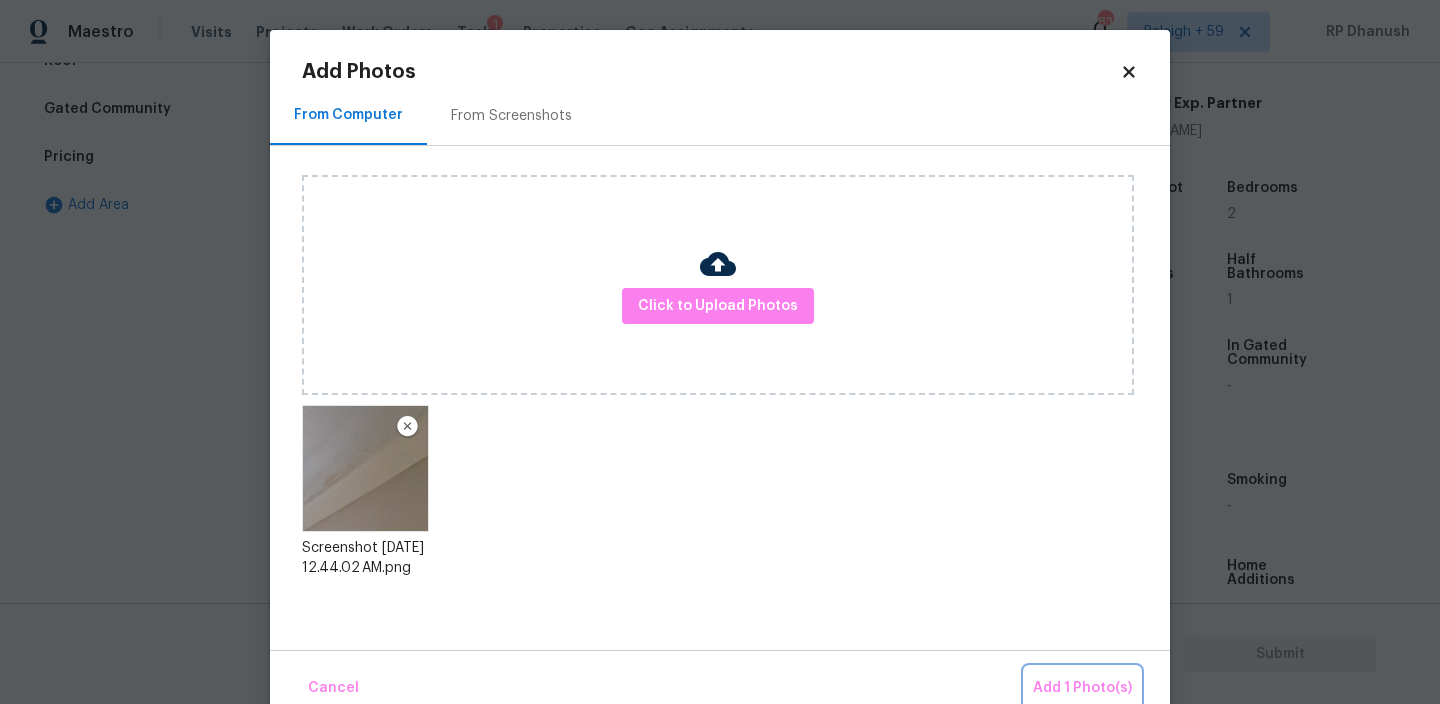 click on "Add 1 Photo(s)" at bounding box center [1082, 688] 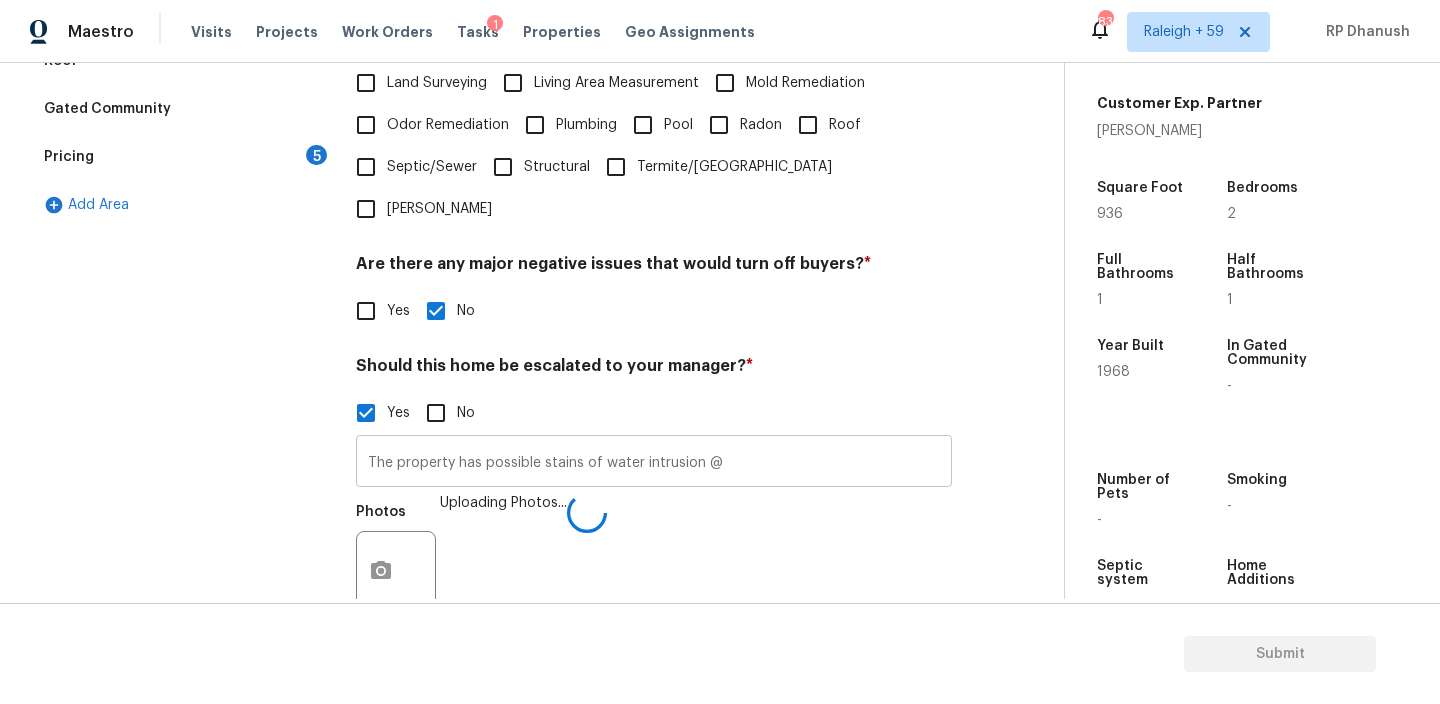 click on "The property has possible stains of water intrusion @" at bounding box center (654, 463) 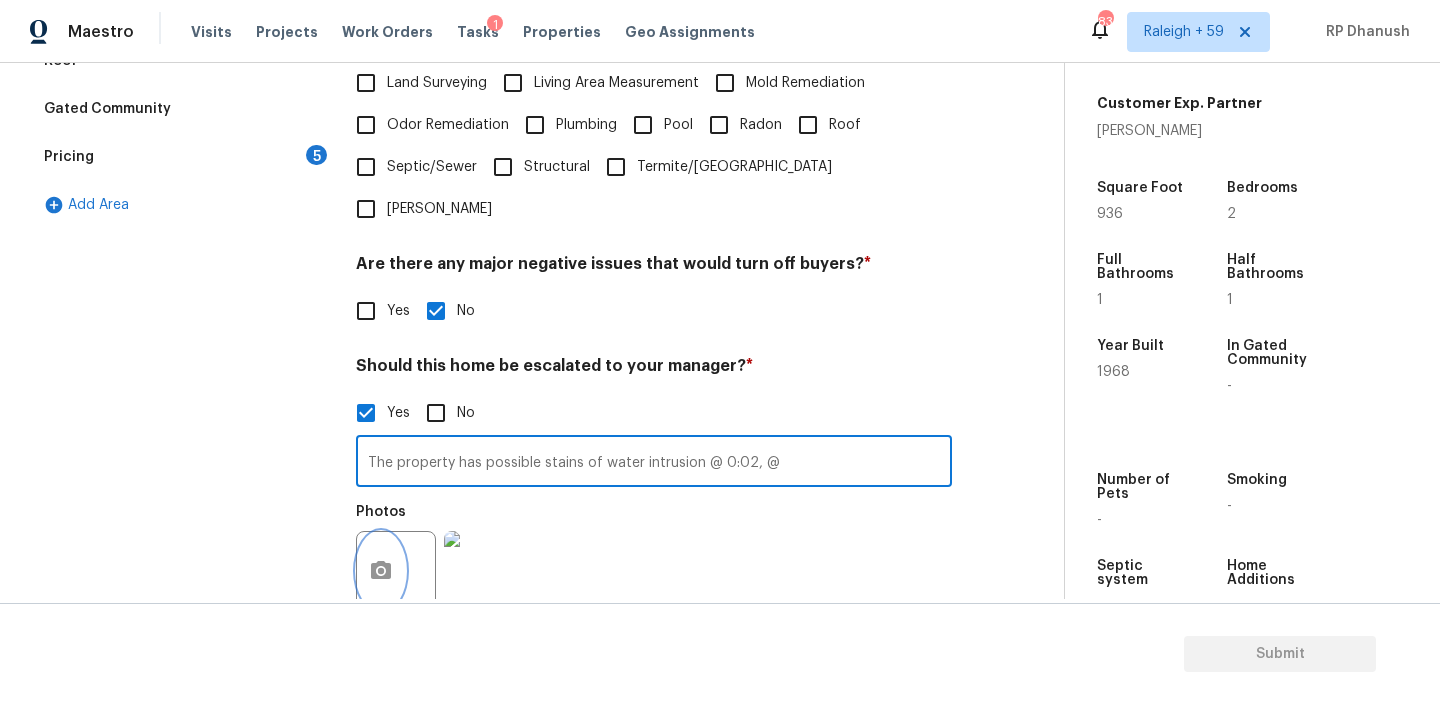 click at bounding box center (381, 571) 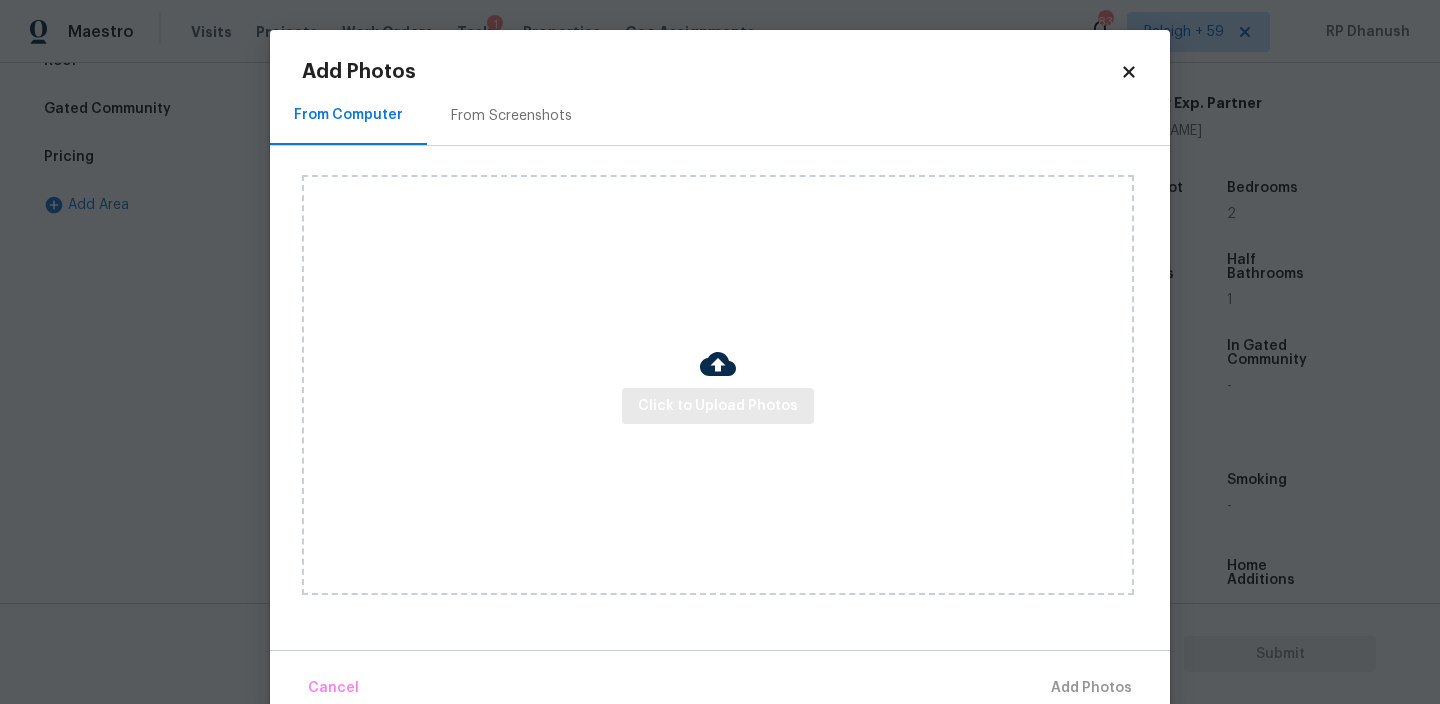 drag, startPoint x: 695, startPoint y: 425, endPoint x: 696, endPoint y: 397, distance: 28.01785 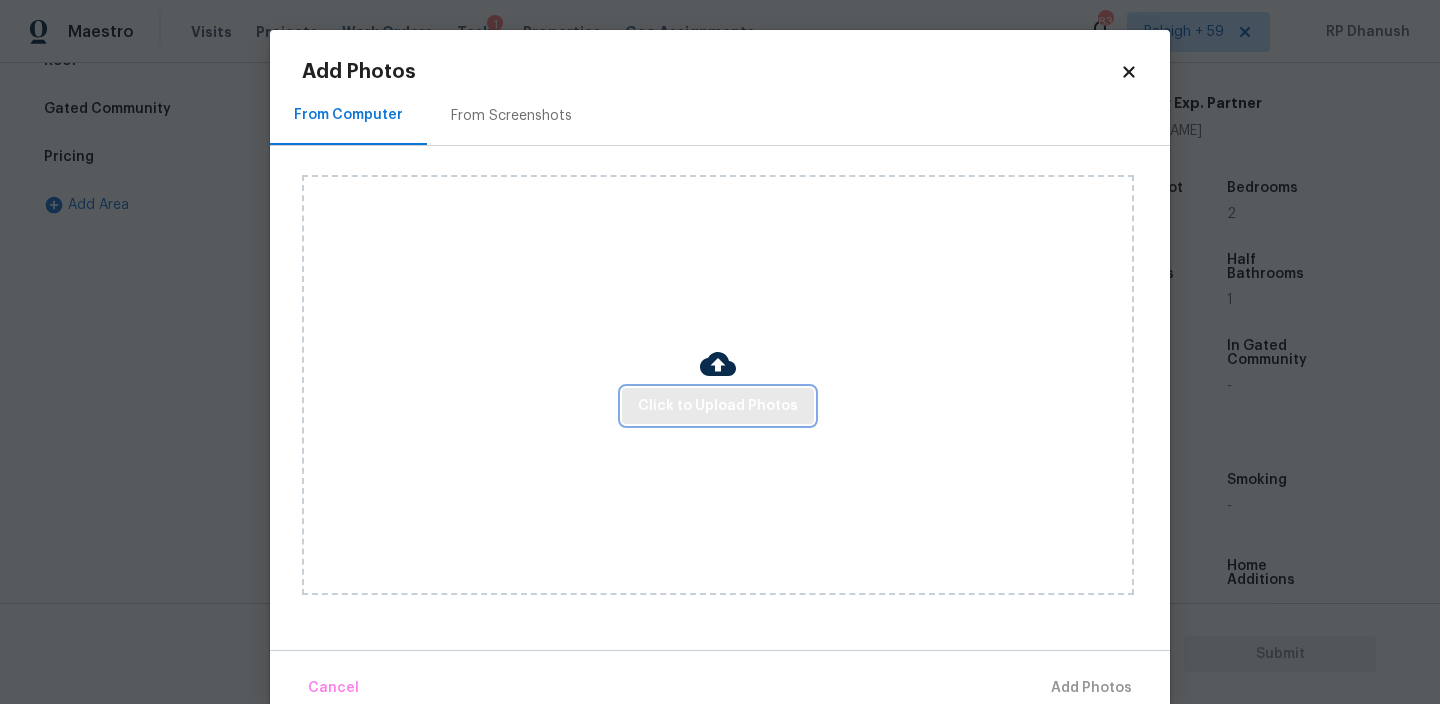 click on "Click to Upload Photos" at bounding box center [718, 406] 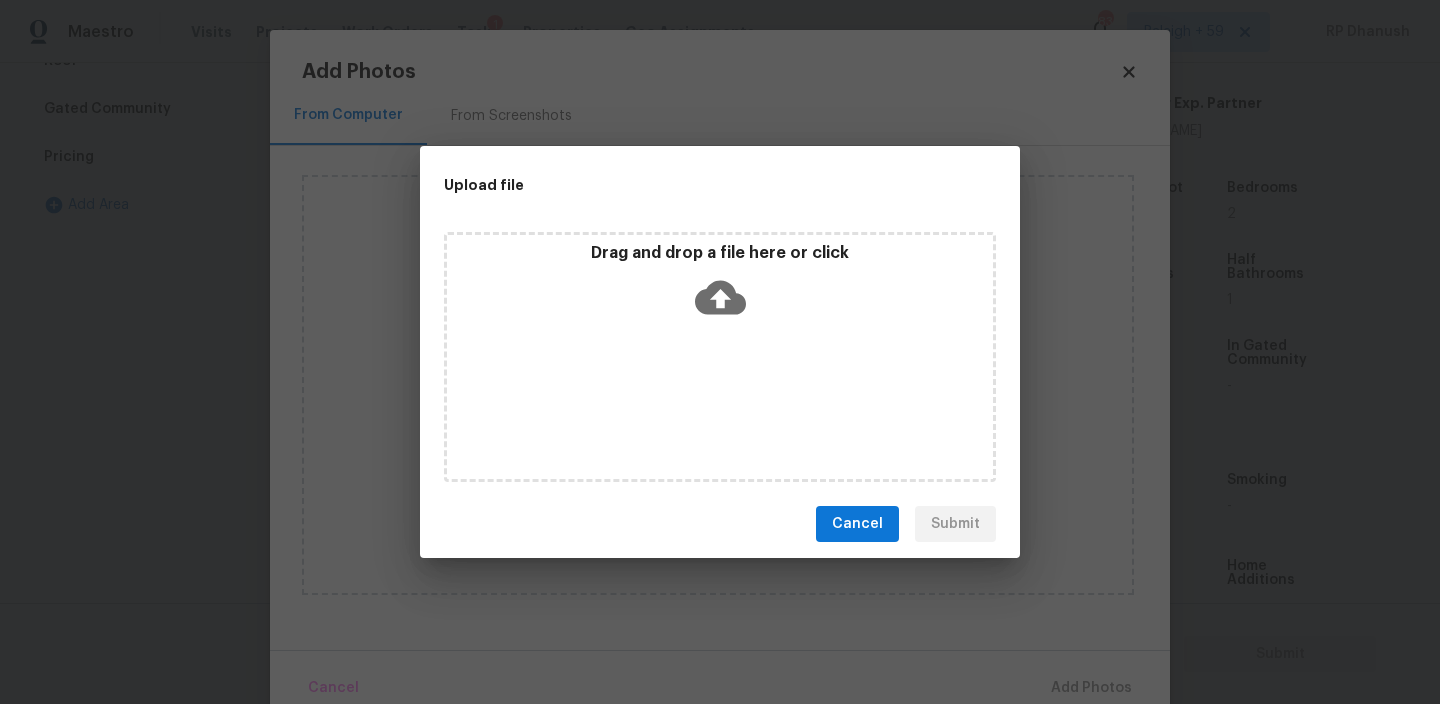 click on "Drag and drop a file here or click" at bounding box center (720, 286) 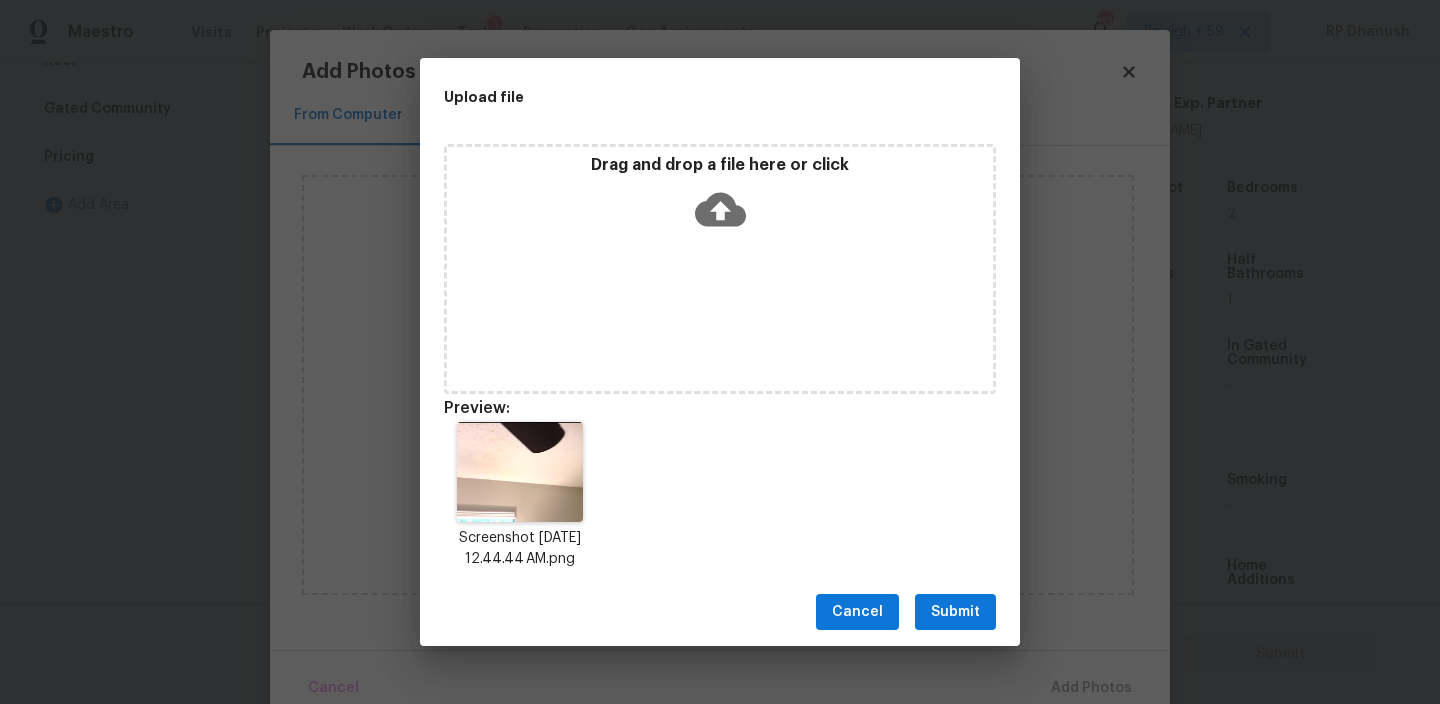 click on "Submit" at bounding box center [955, 612] 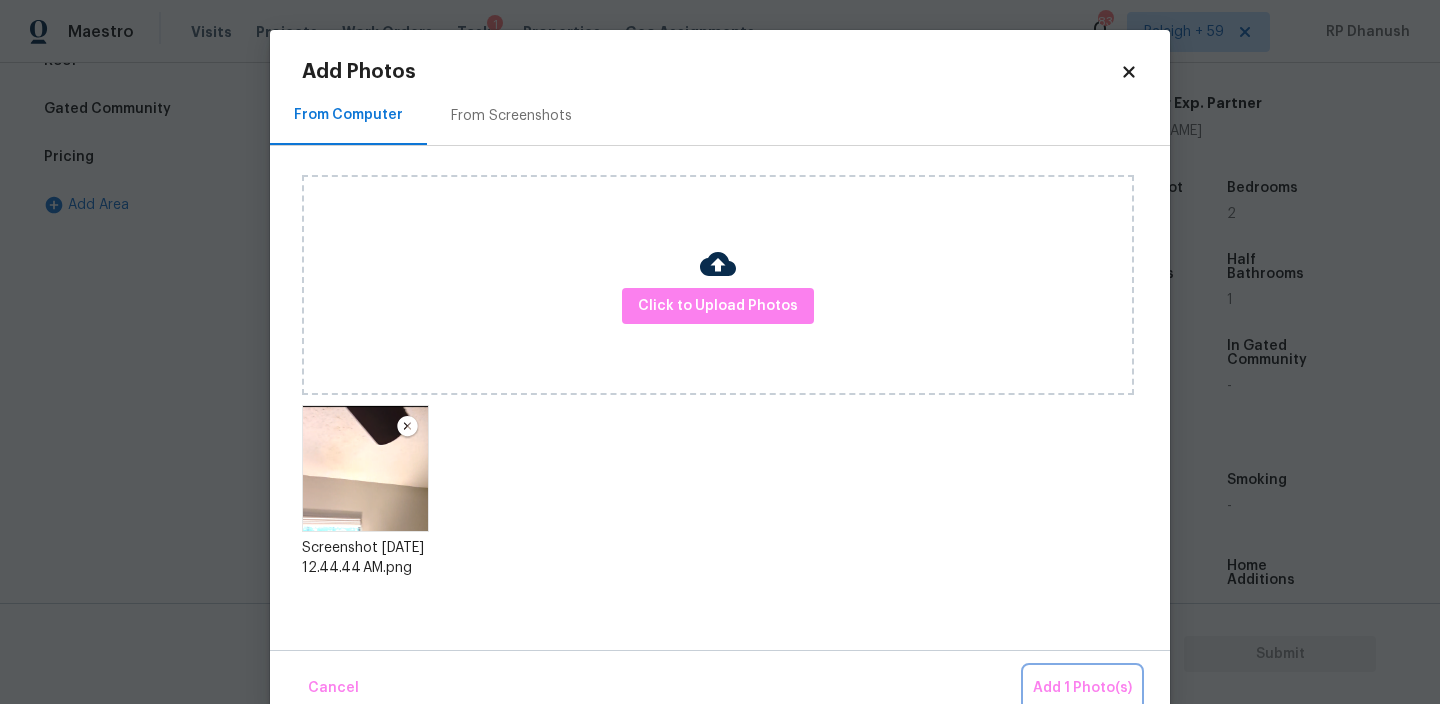 click on "Add 1 Photo(s)" at bounding box center (1082, 688) 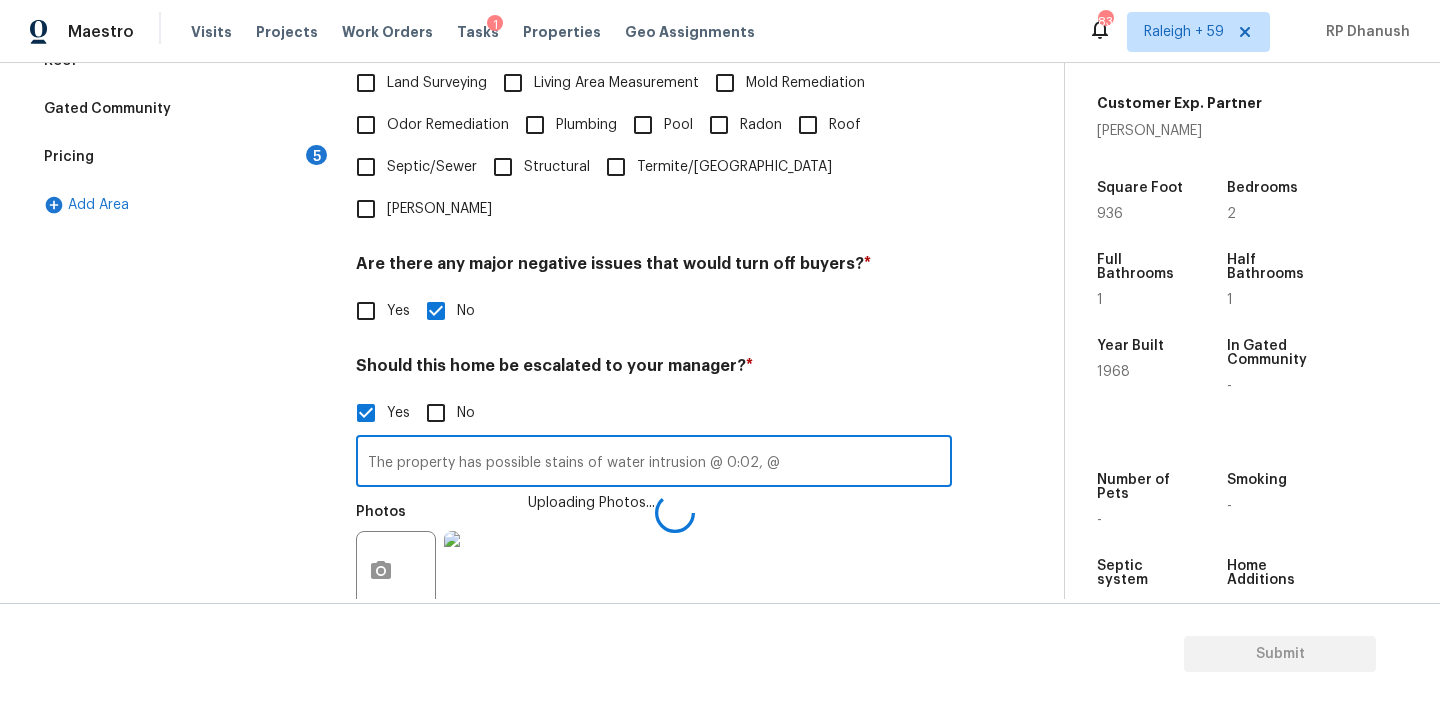 click on "The property has possible stains of water intrusion @ 0:02, @" at bounding box center [654, 463] 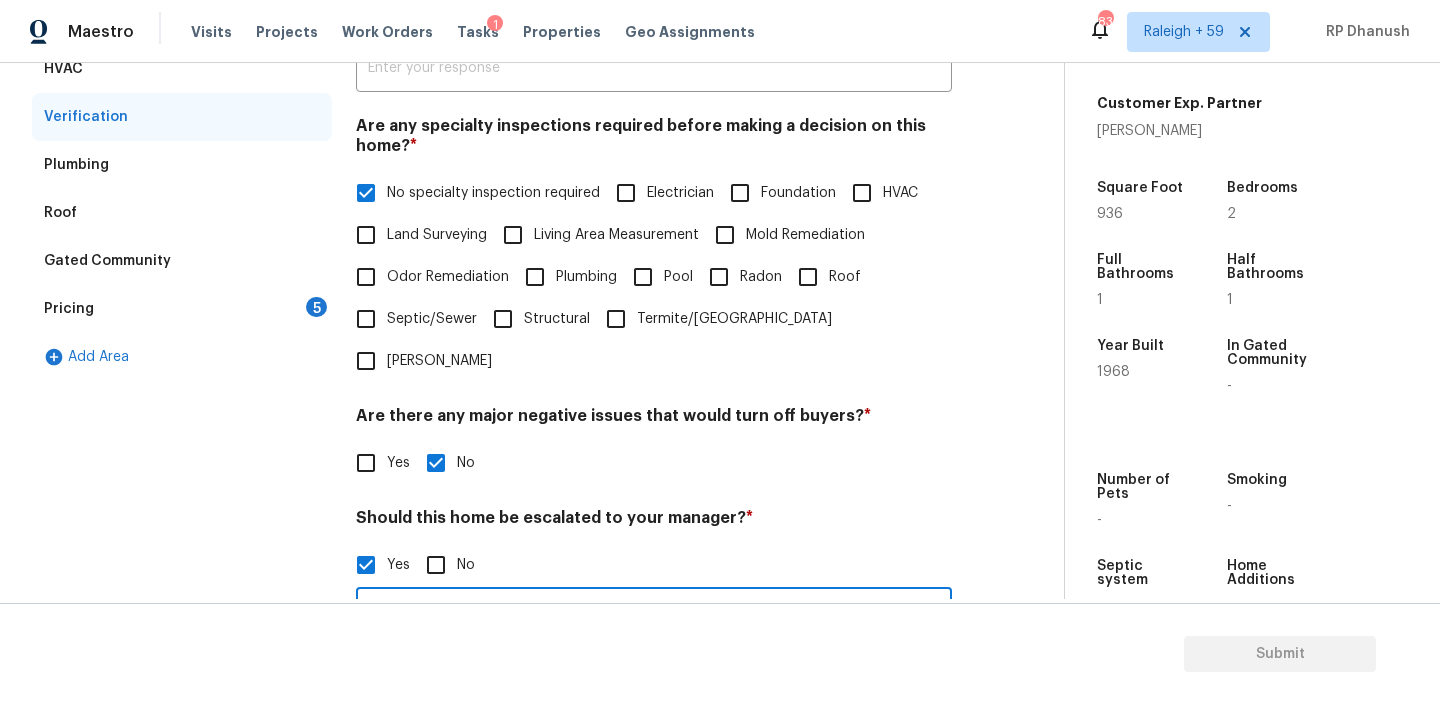 scroll, scrollTop: 689, scrollLeft: 0, axis: vertical 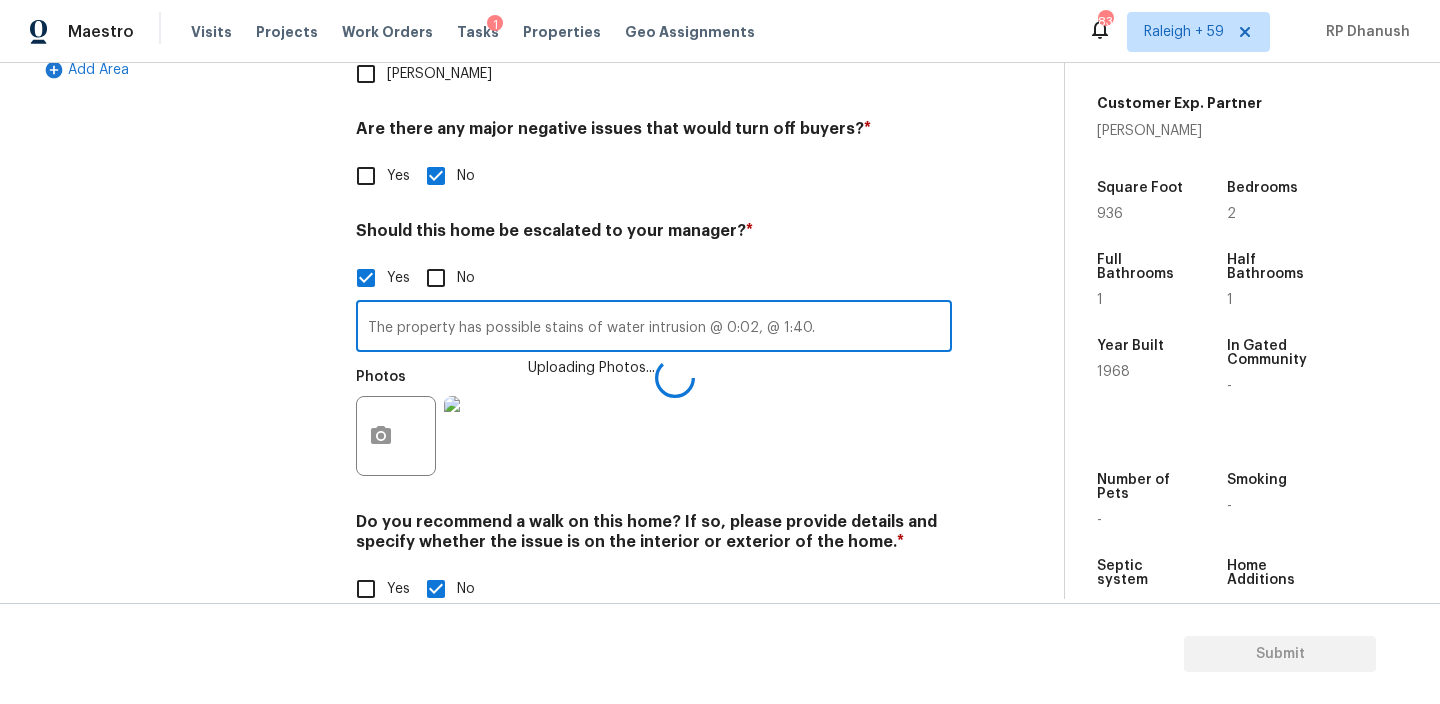 type on "The property has possible stains of water intrusion @ 0:02, @ 1:40." 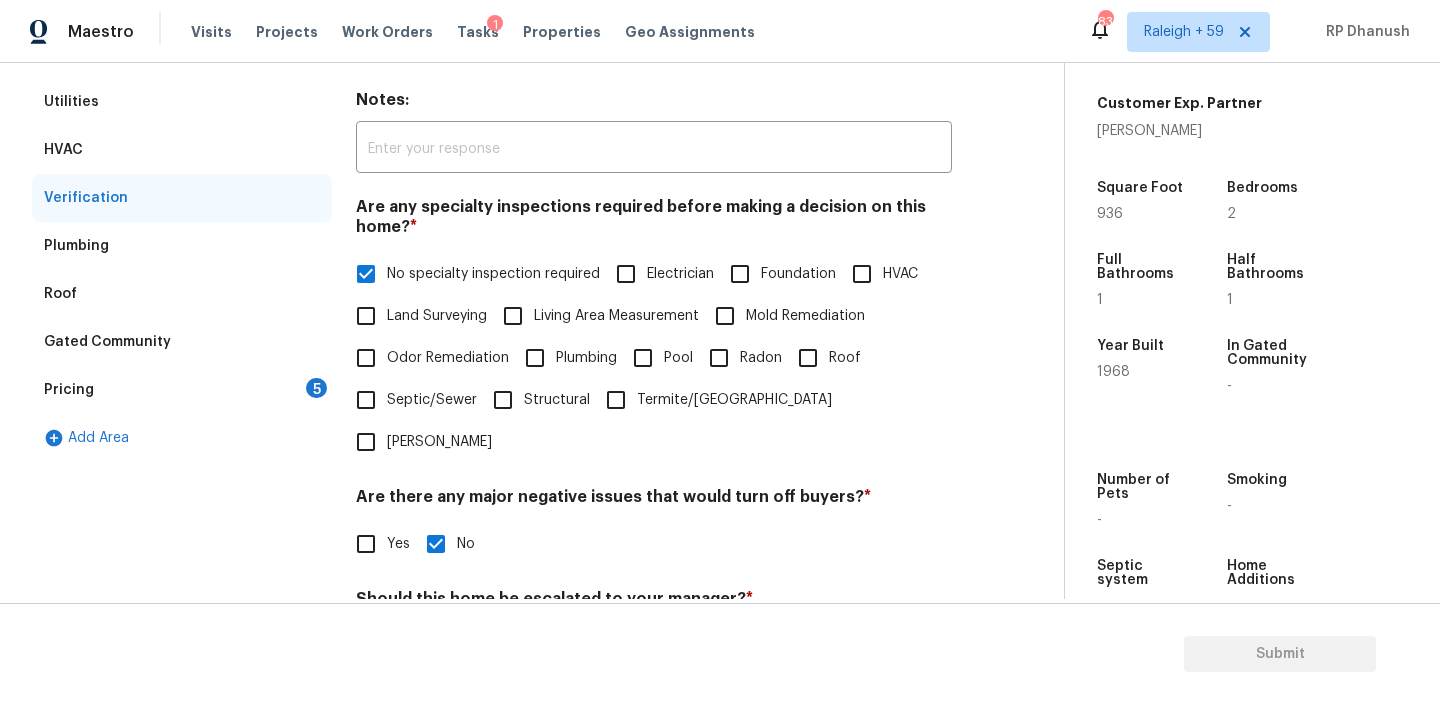 scroll, scrollTop: 283, scrollLeft: 0, axis: vertical 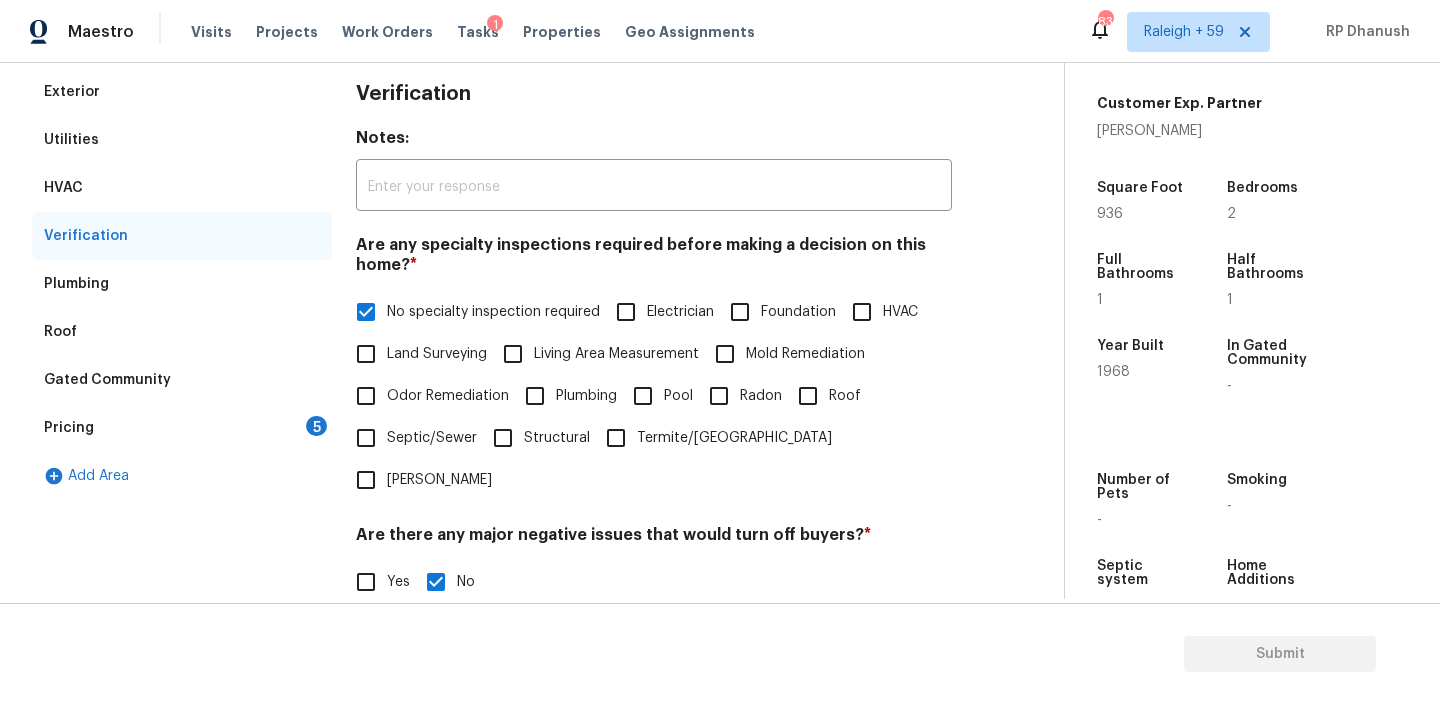 click on "5" at bounding box center [316, 426] 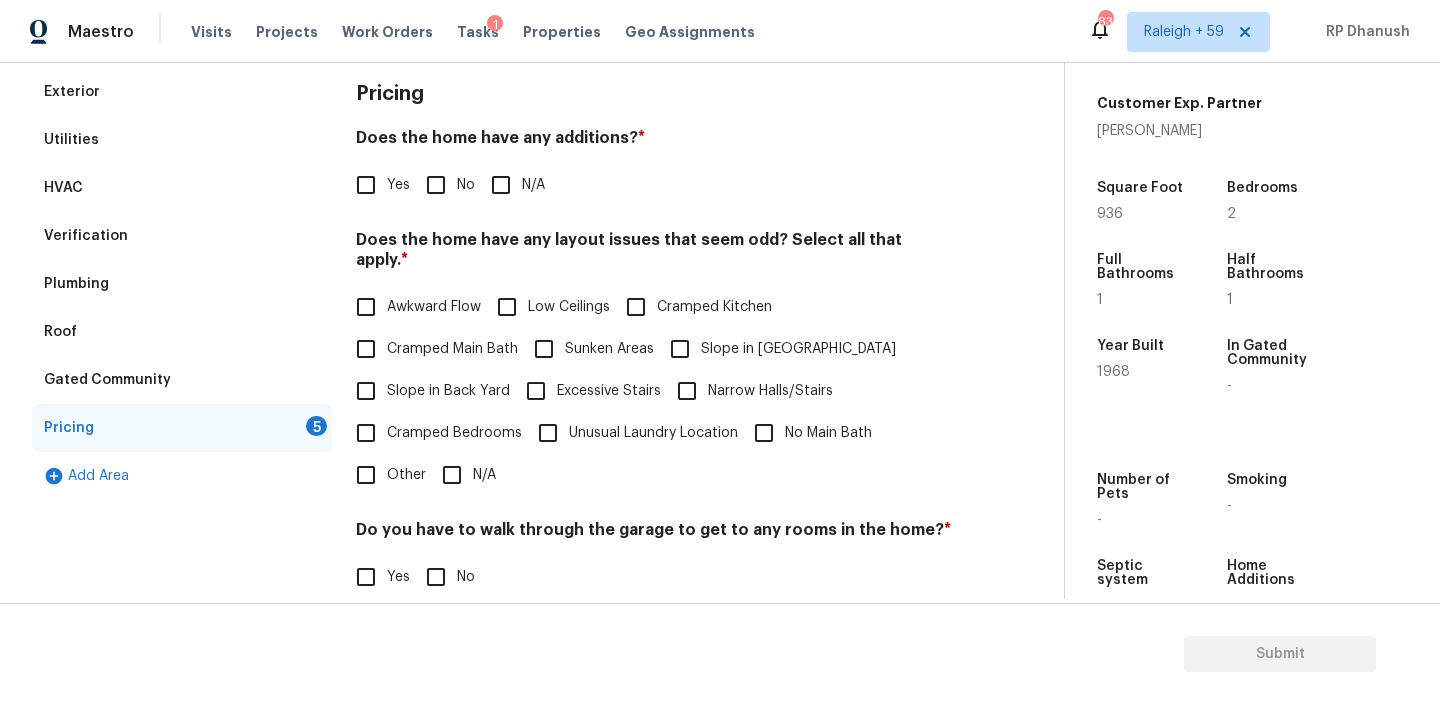 click on "No" at bounding box center [436, 185] 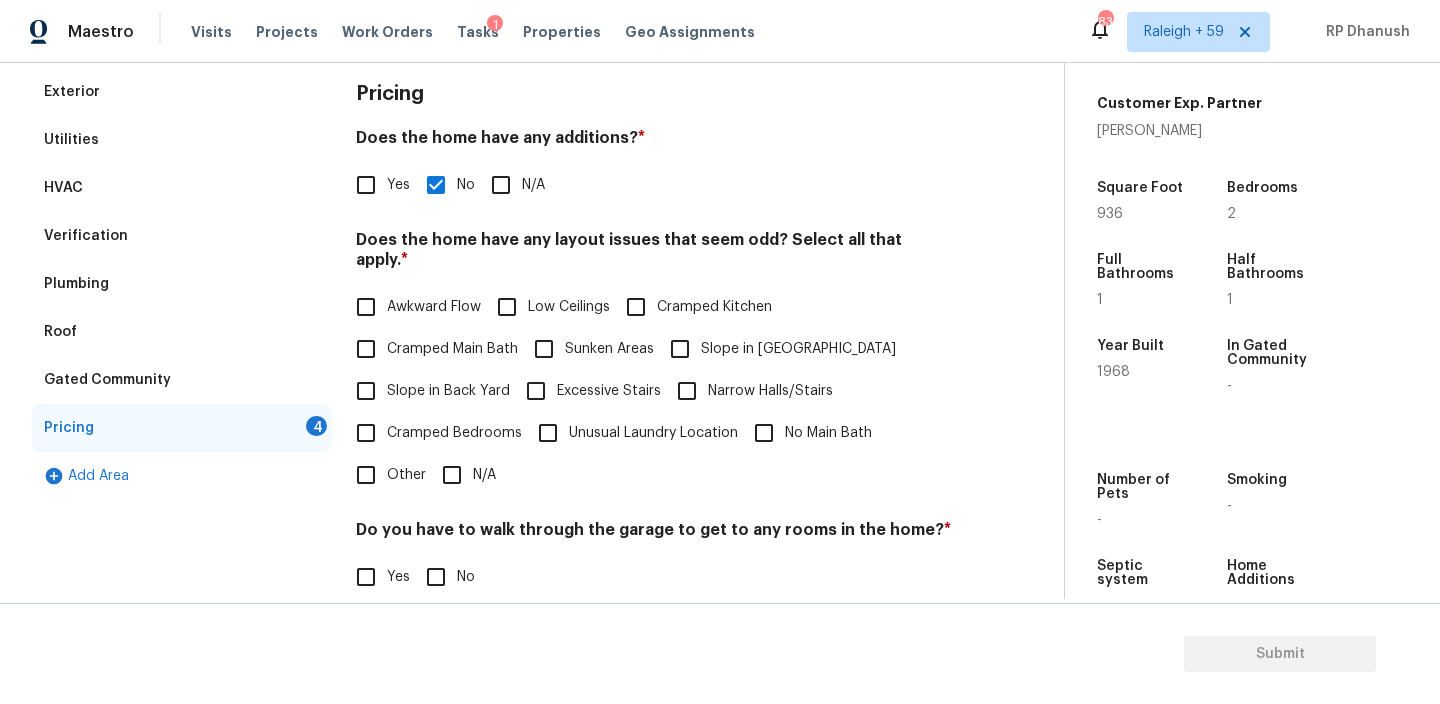click on "Slope in Back Yard" at bounding box center [448, 391] 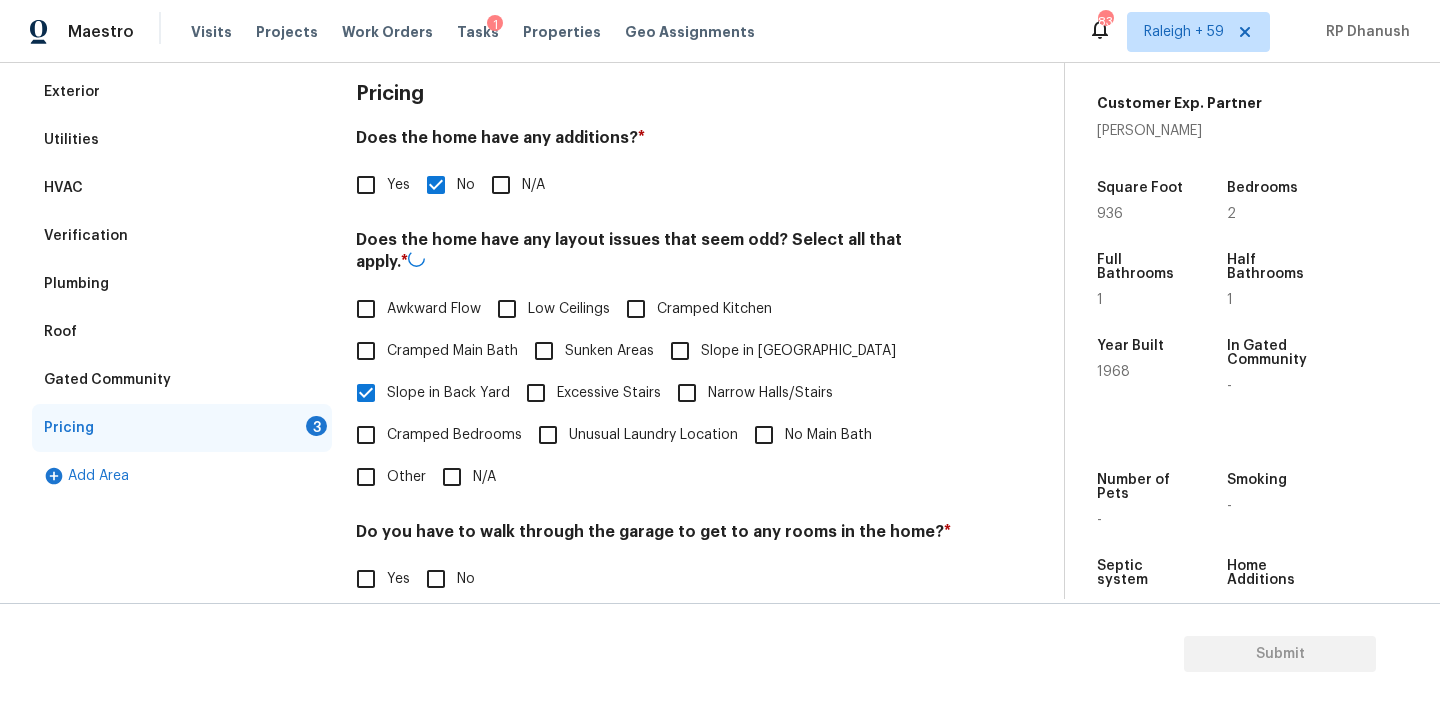 click on "Slope in Front Yard" at bounding box center (798, 351) 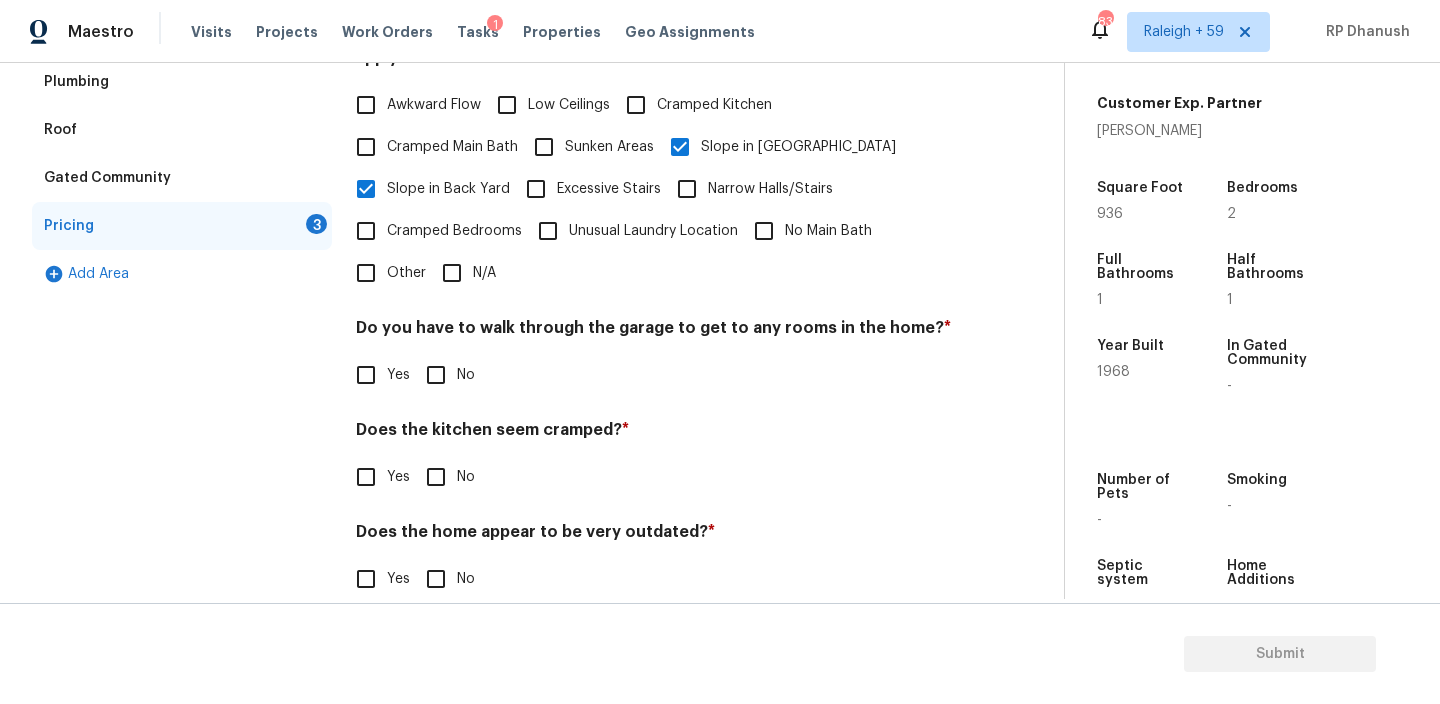 scroll, scrollTop: 496, scrollLeft: 0, axis: vertical 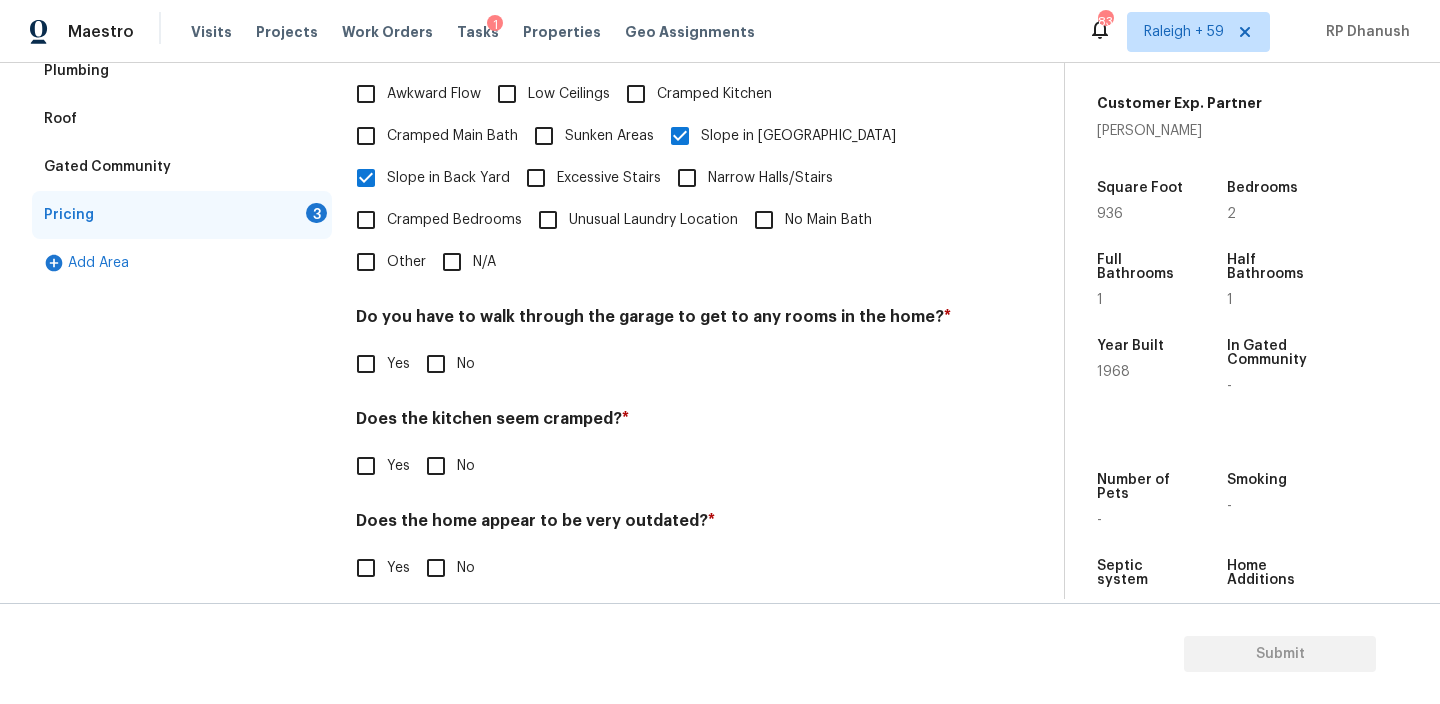 click on "No" at bounding box center [436, 364] 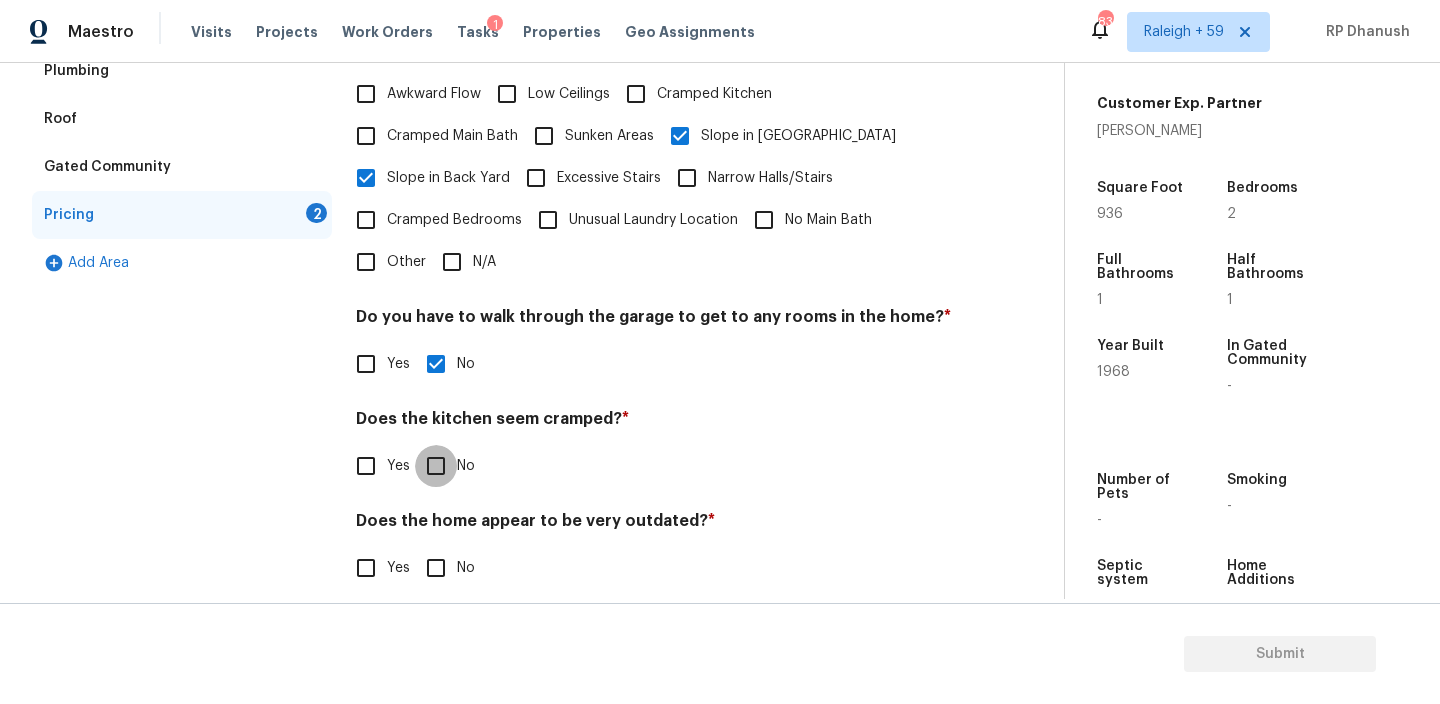 click on "No" at bounding box center [436, 466] 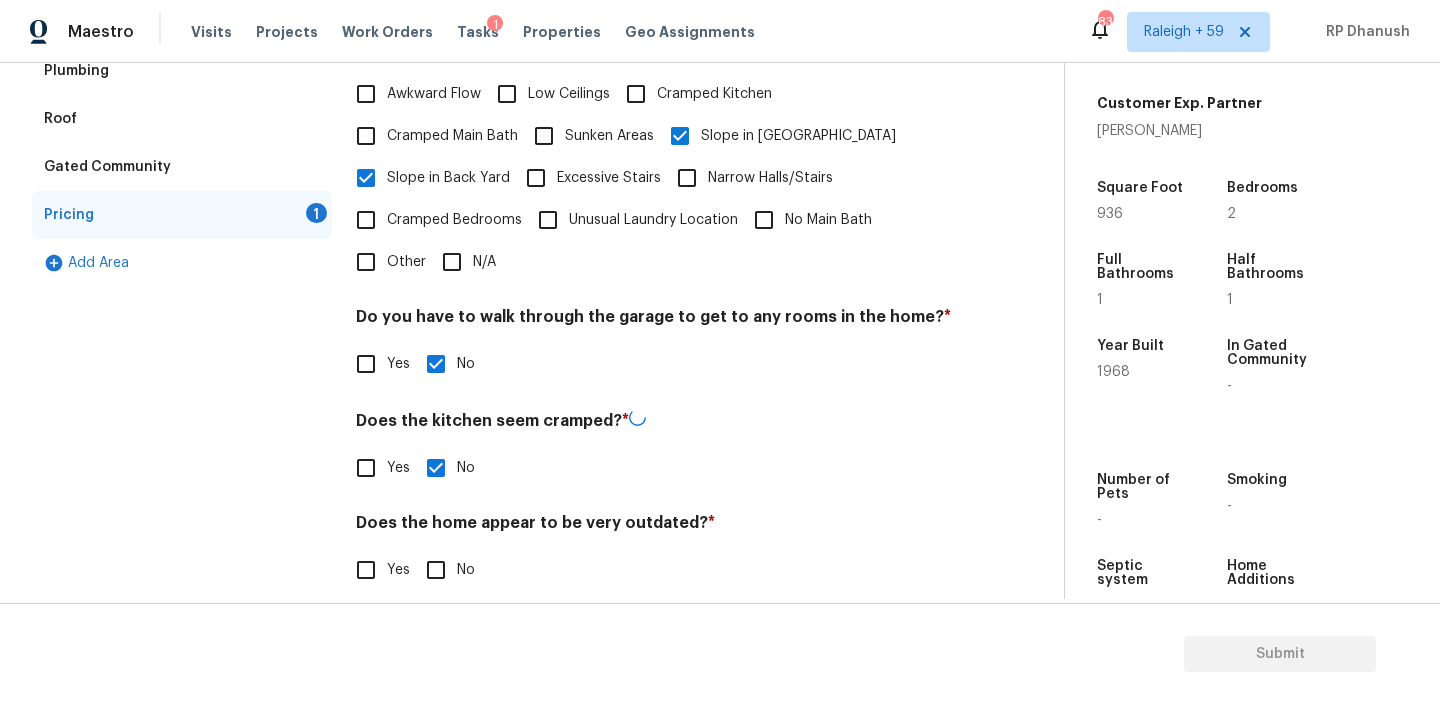 click on "No" at bounding box center [436, 570] 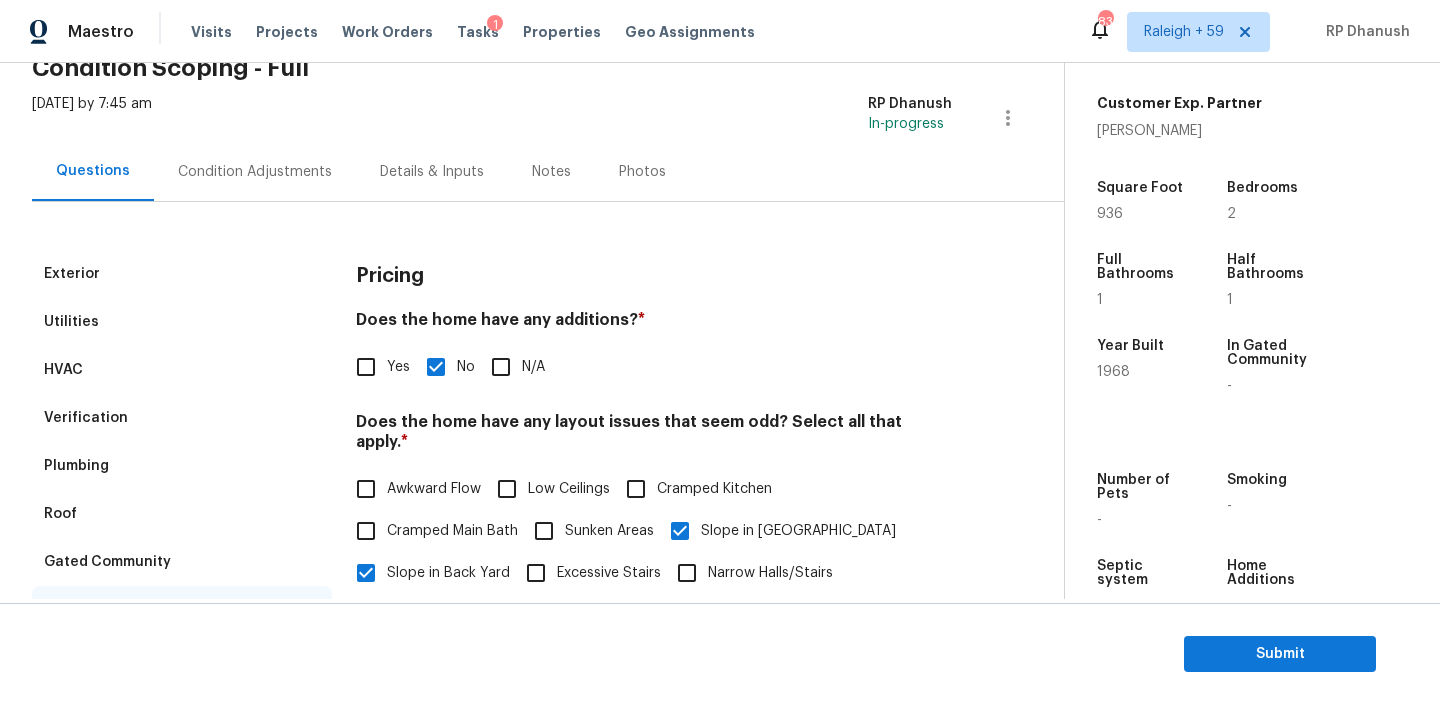 scroll, scrollTop: 65, scrollLeft: 0, axis: vertical 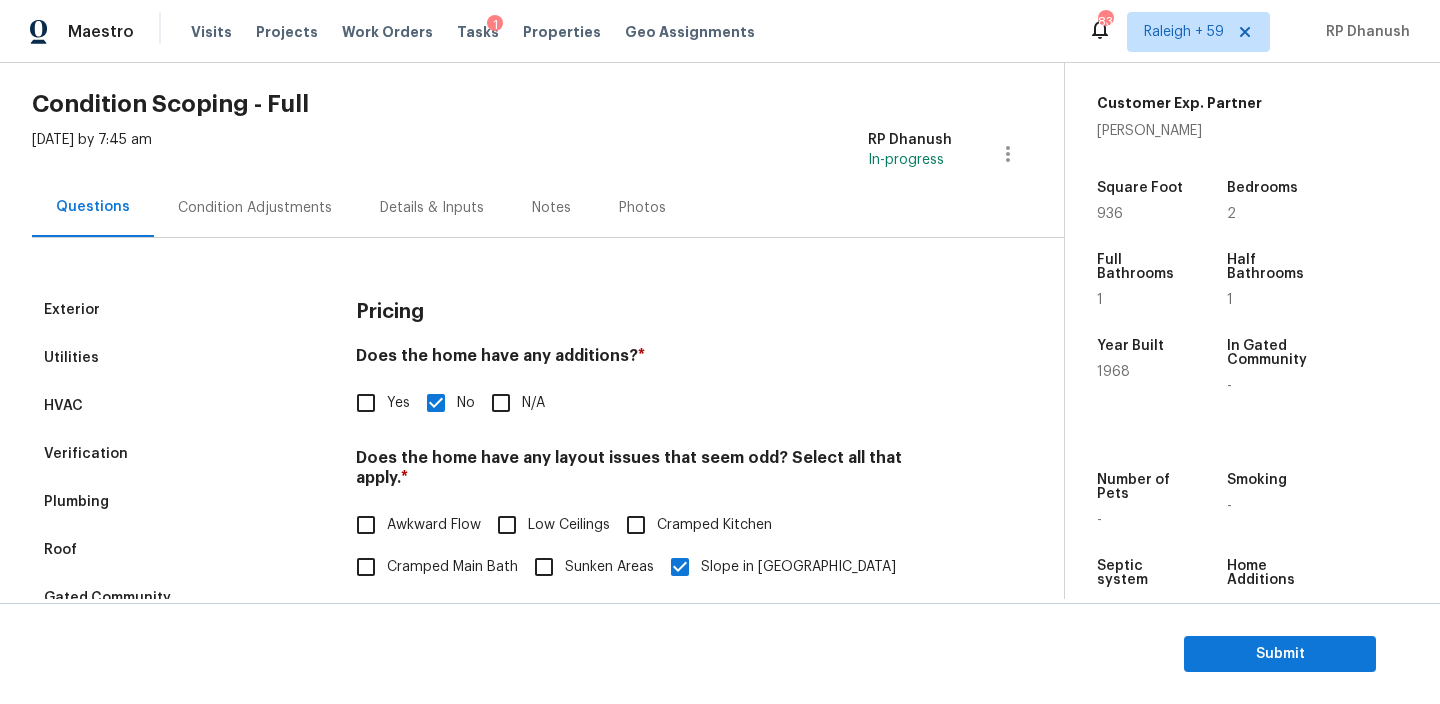 click on "Condition Adjustments" at bounding box center [255, 208] 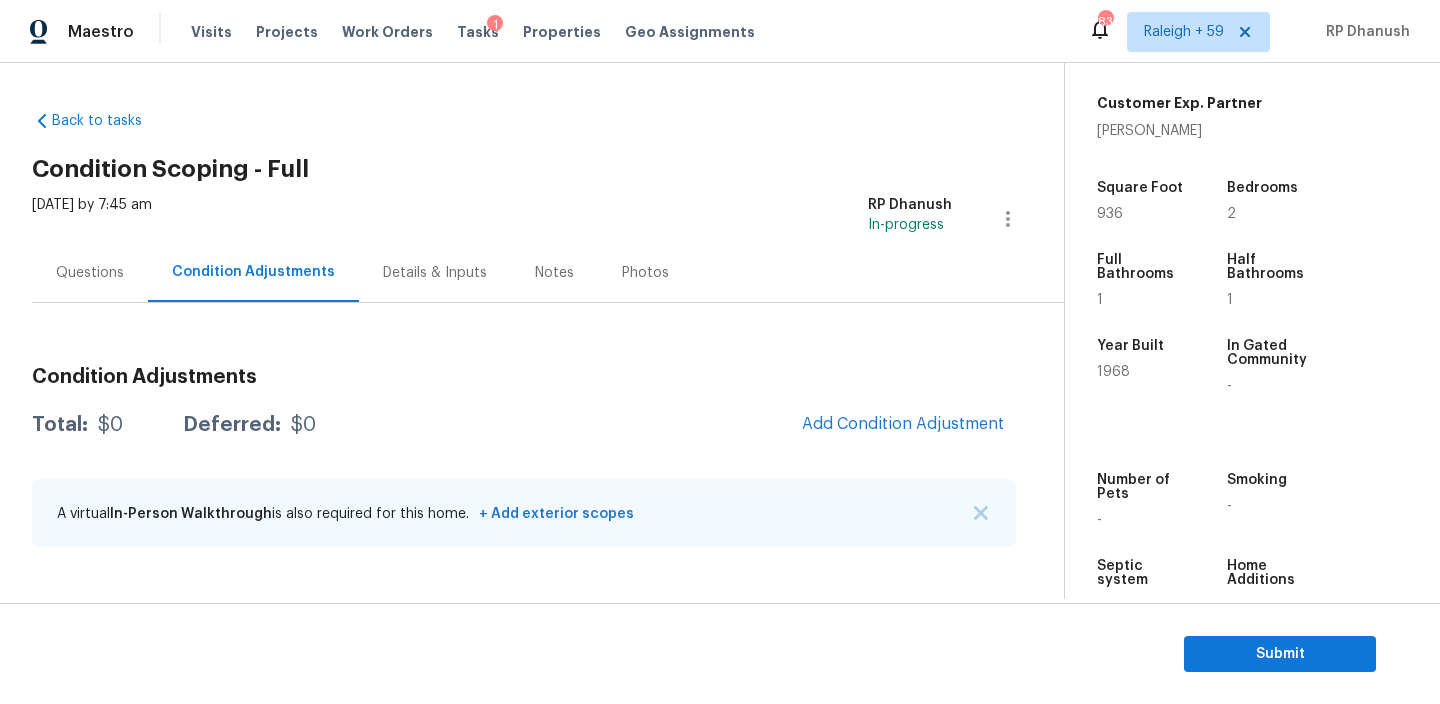 click on "Add Condition Adjustment" at bounding box center (903, 425) 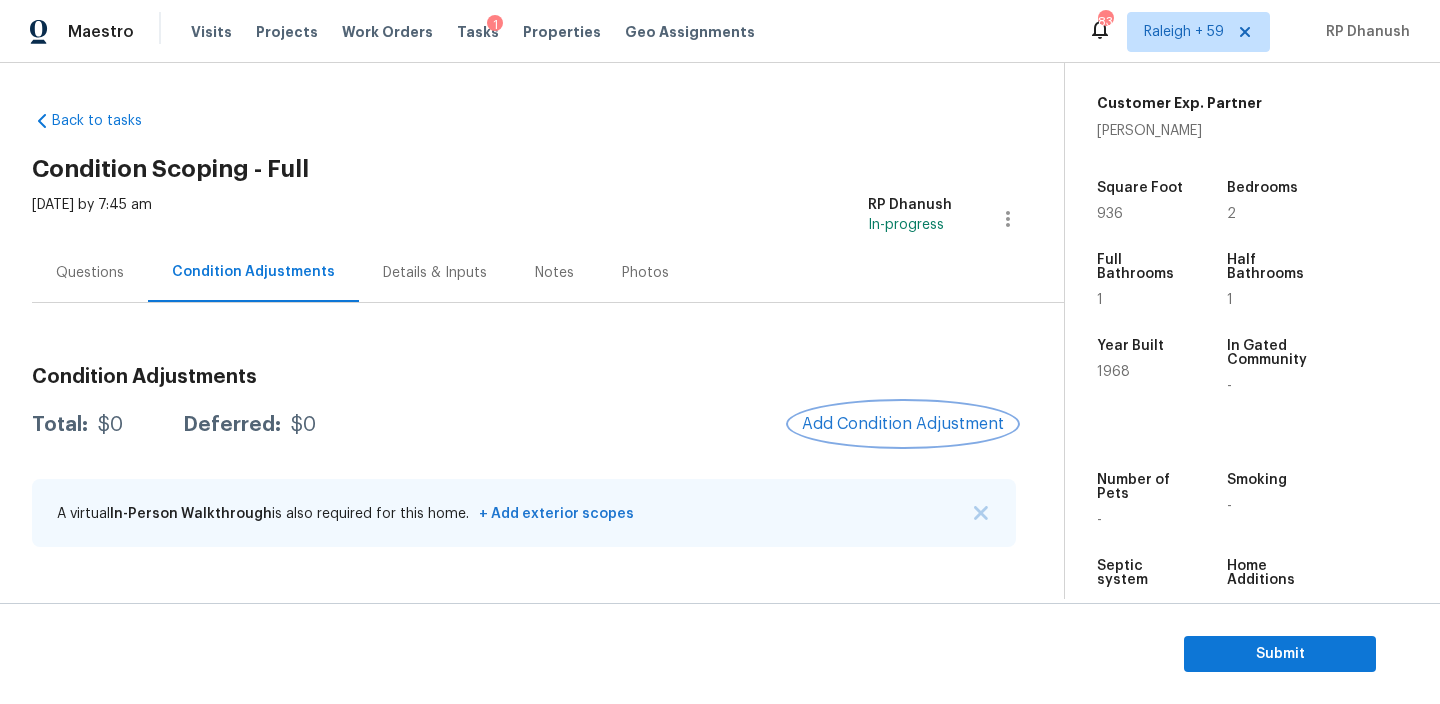 click on "Add Condition Adjustment" at bounding box center (903, 424) 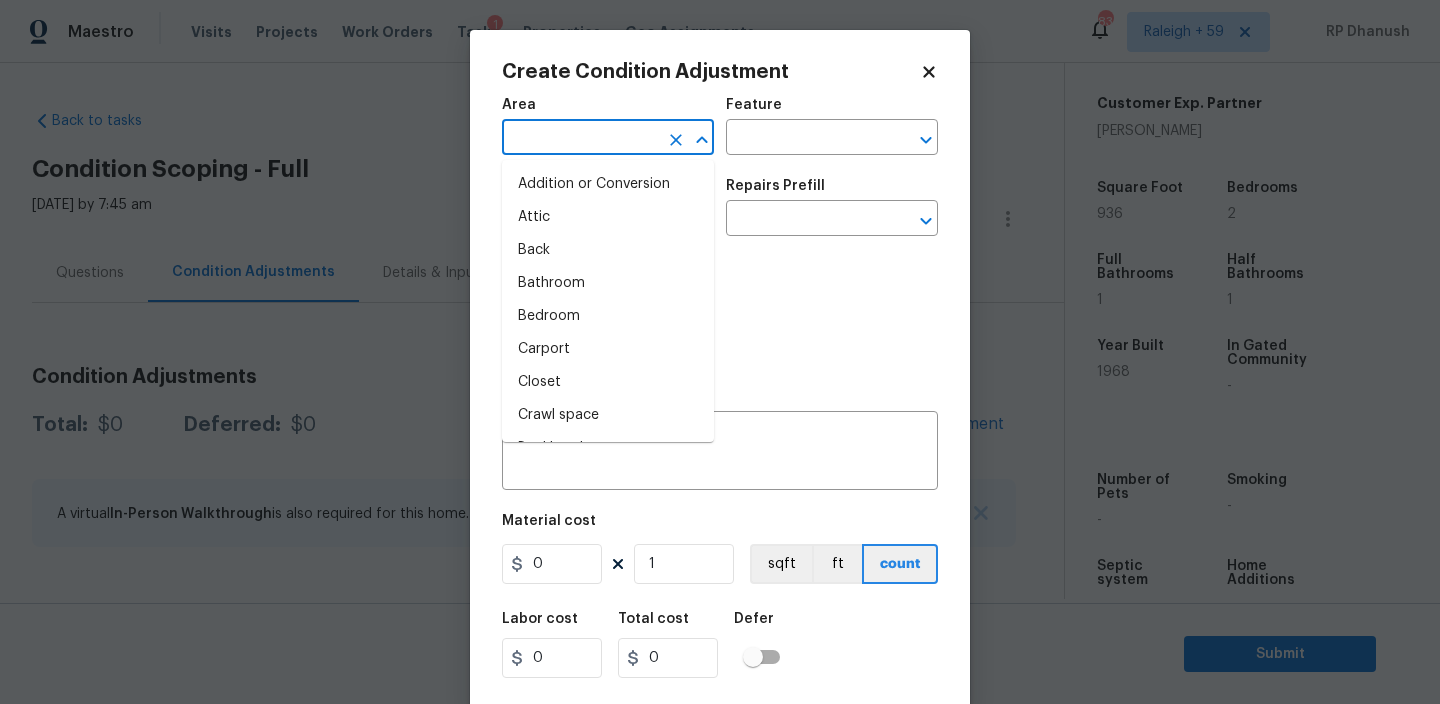 click at bounding box center (580, 139) 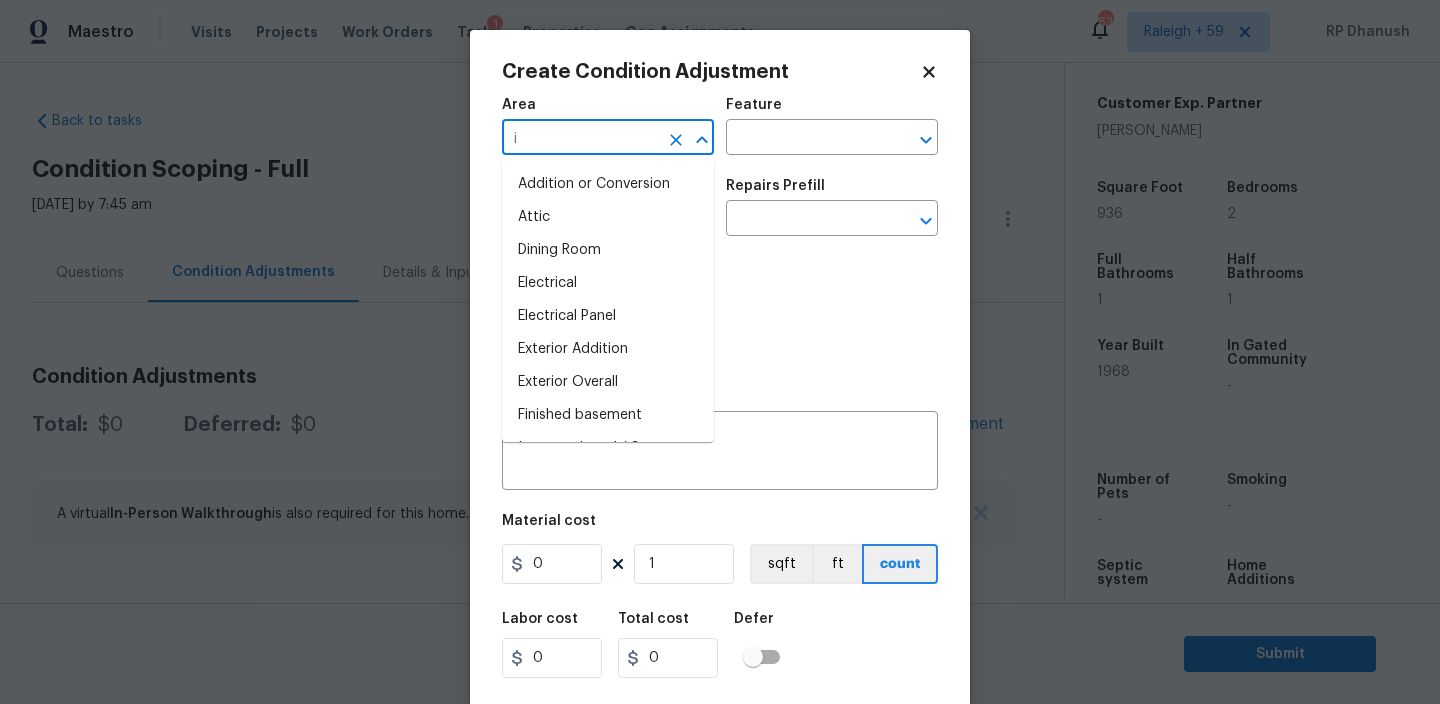 type on "in" 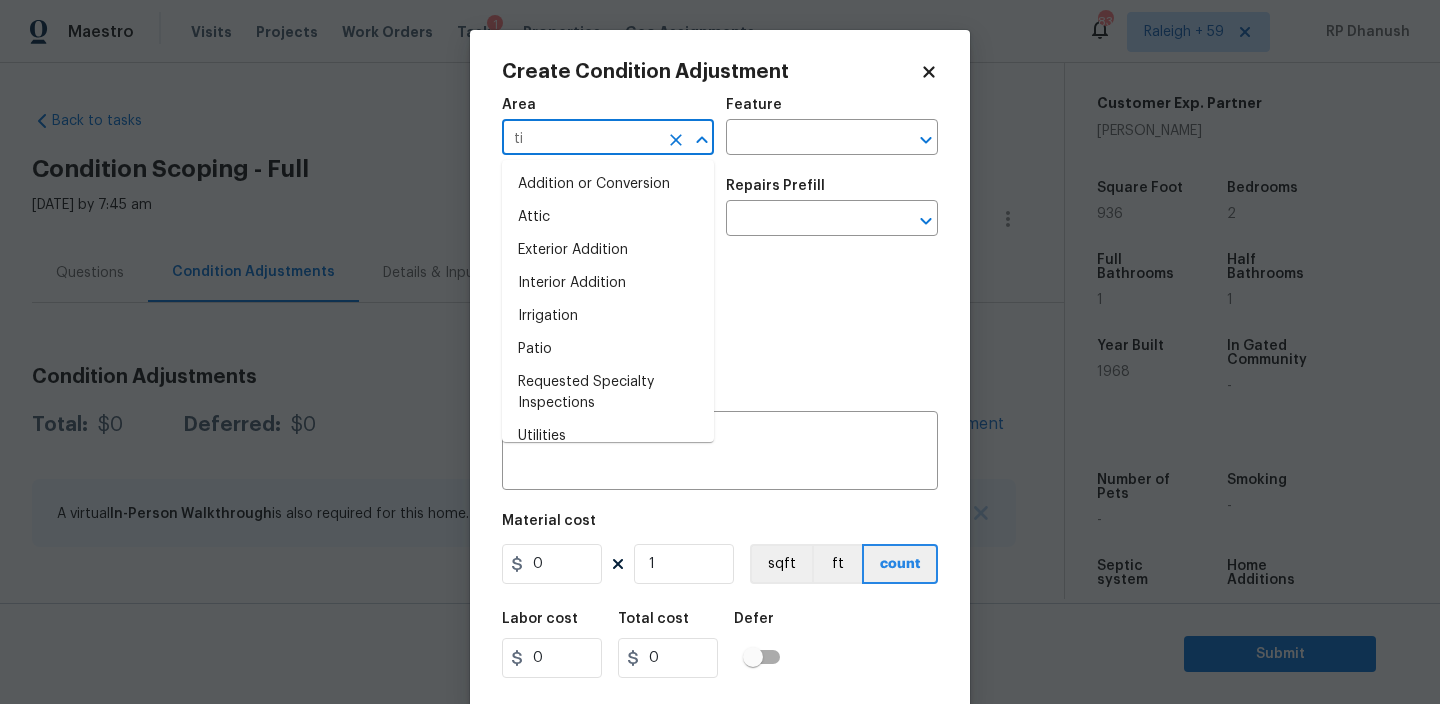 type on "t" 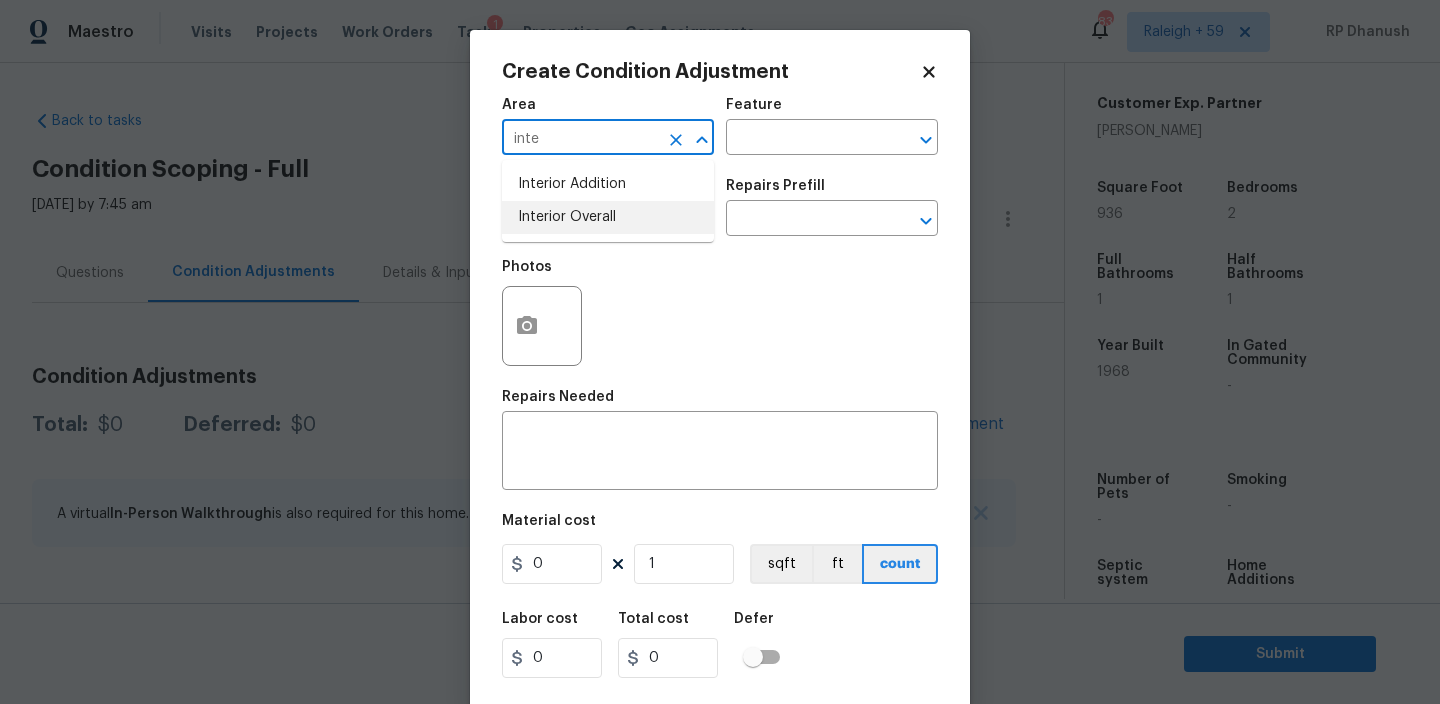 click on "Interior Overall" at bounding box center [608, 217] 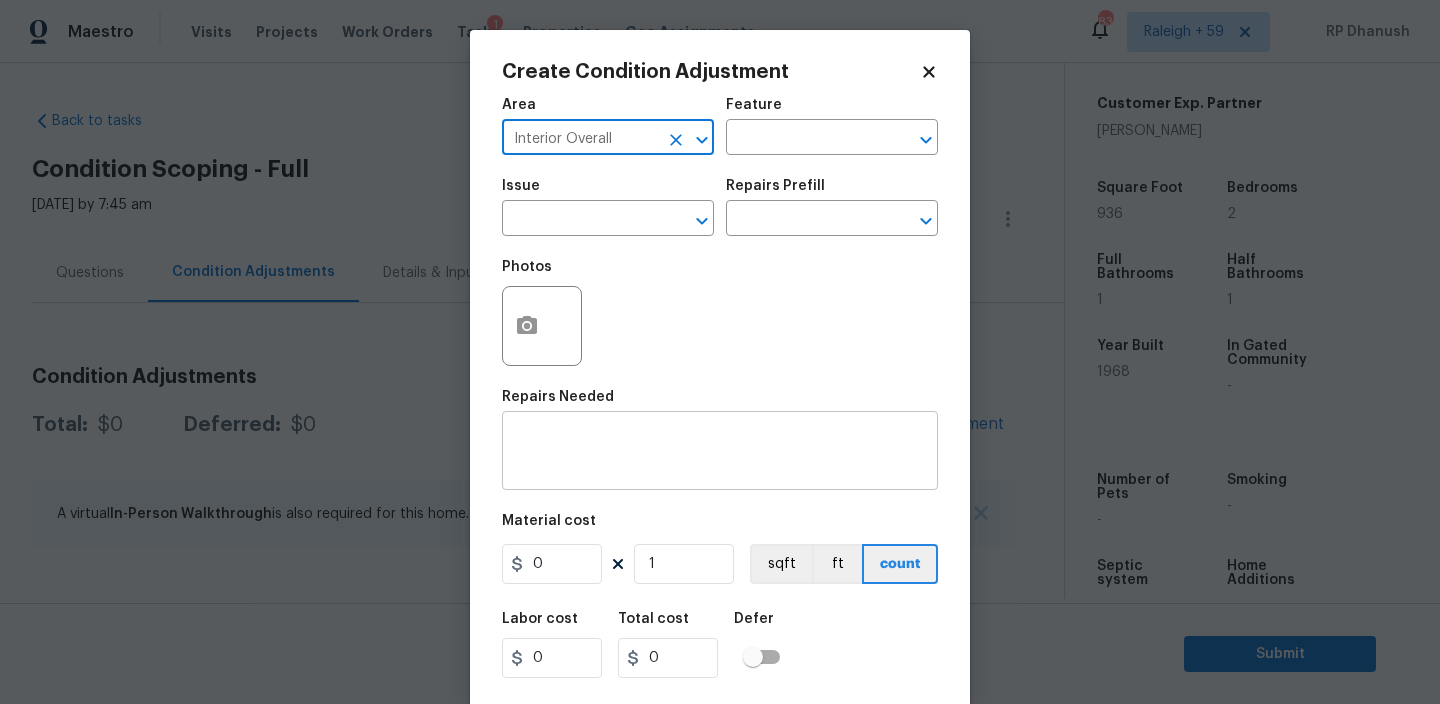 type on "Interior Overall" 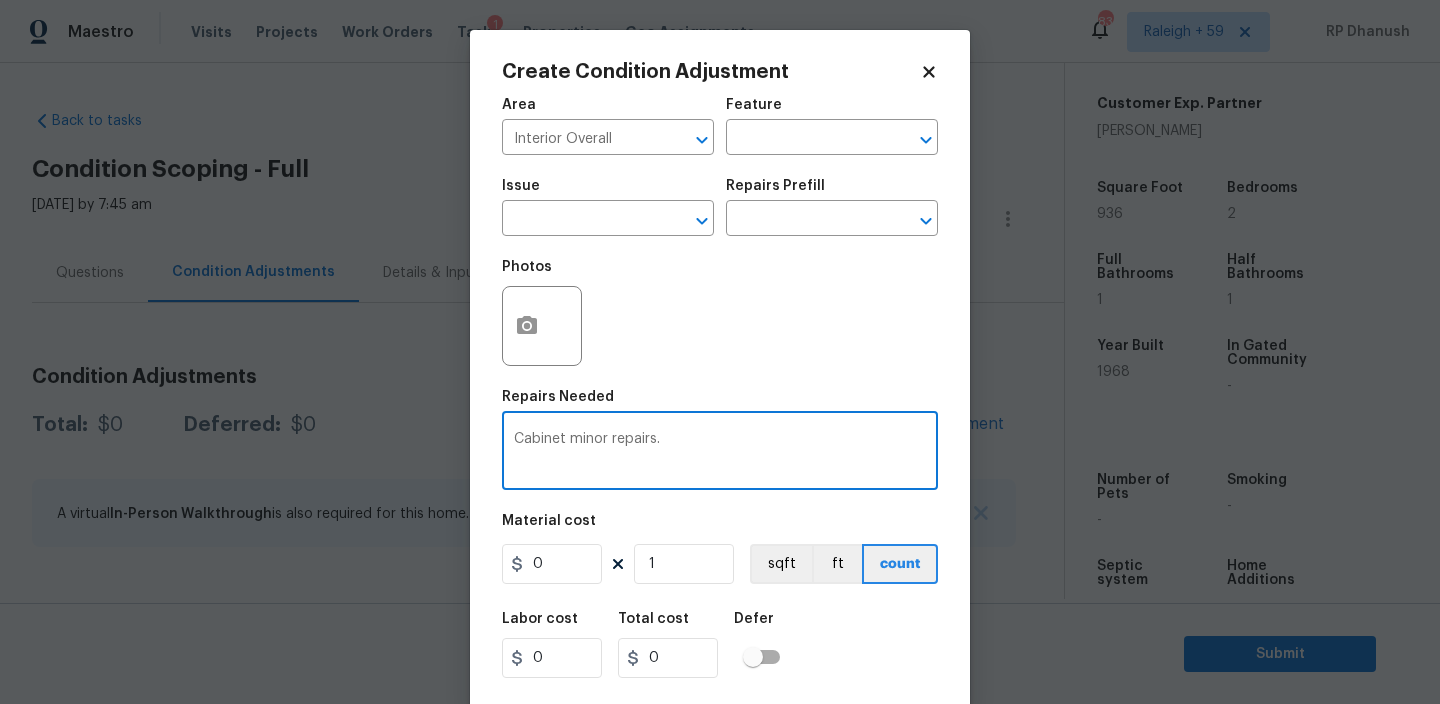 type on "Cabinet minor repairs." 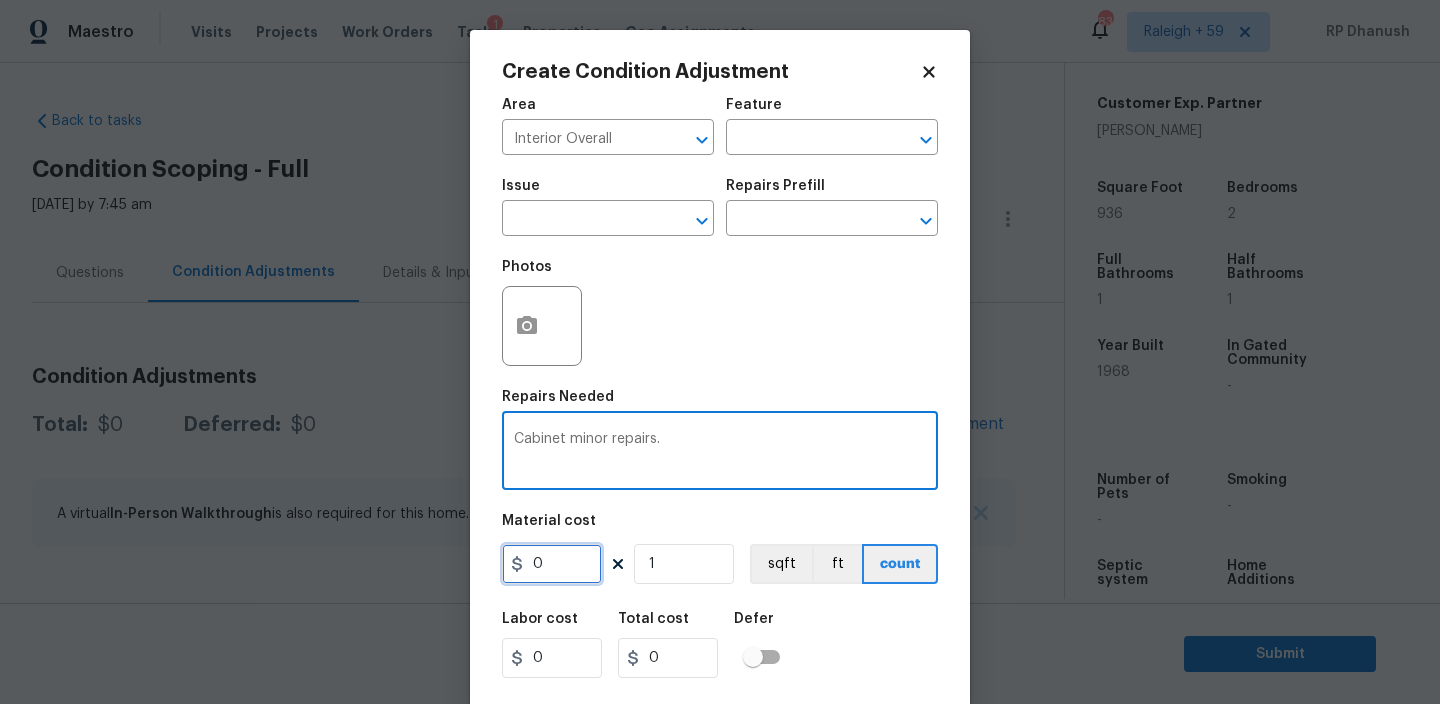 click on "0" at bounding box center [552, 564] 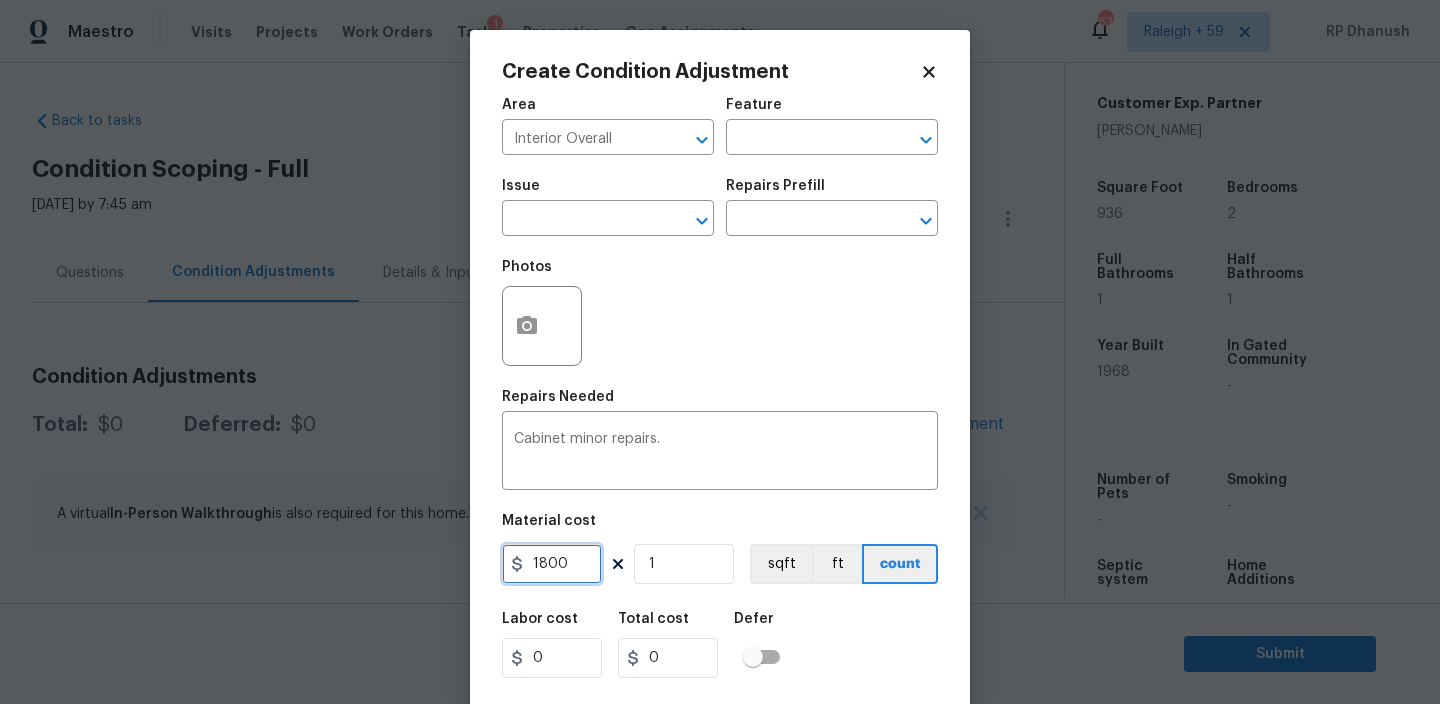 type on "1800" 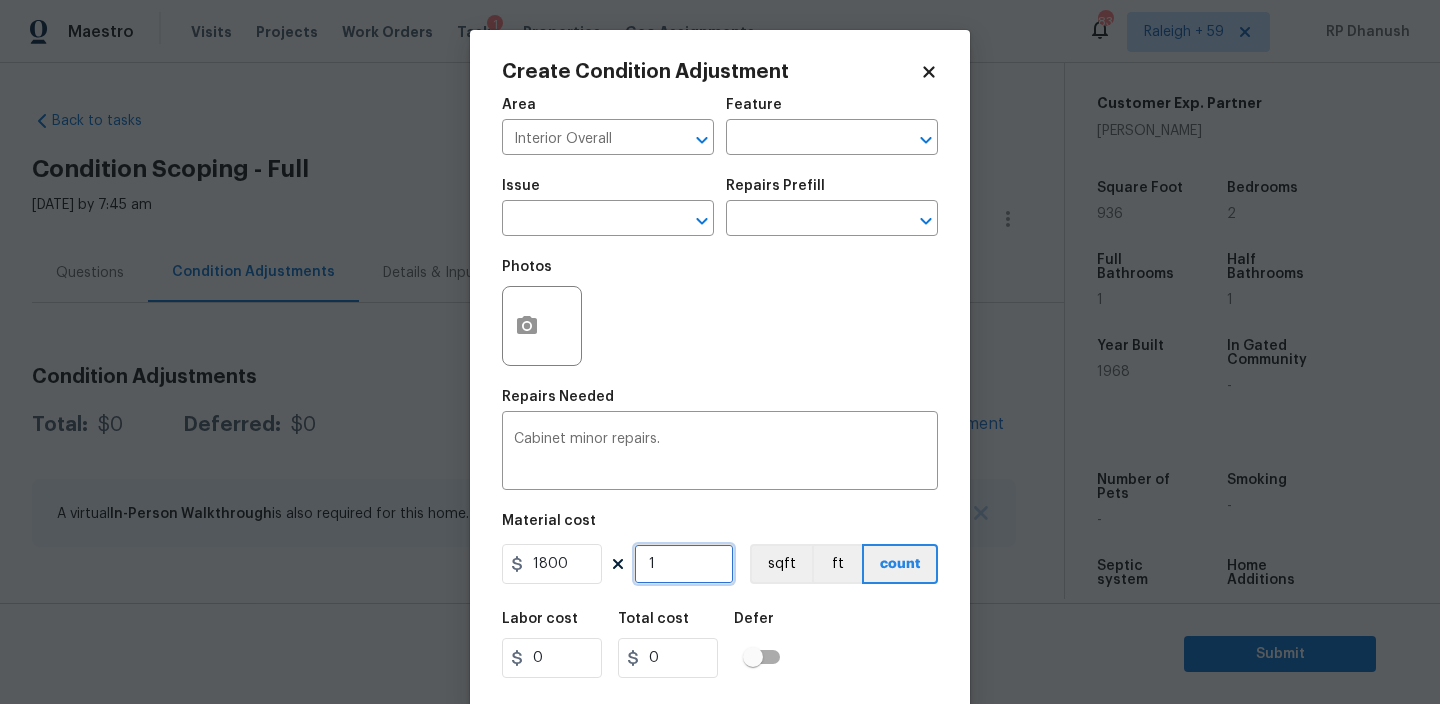 type on "1800" 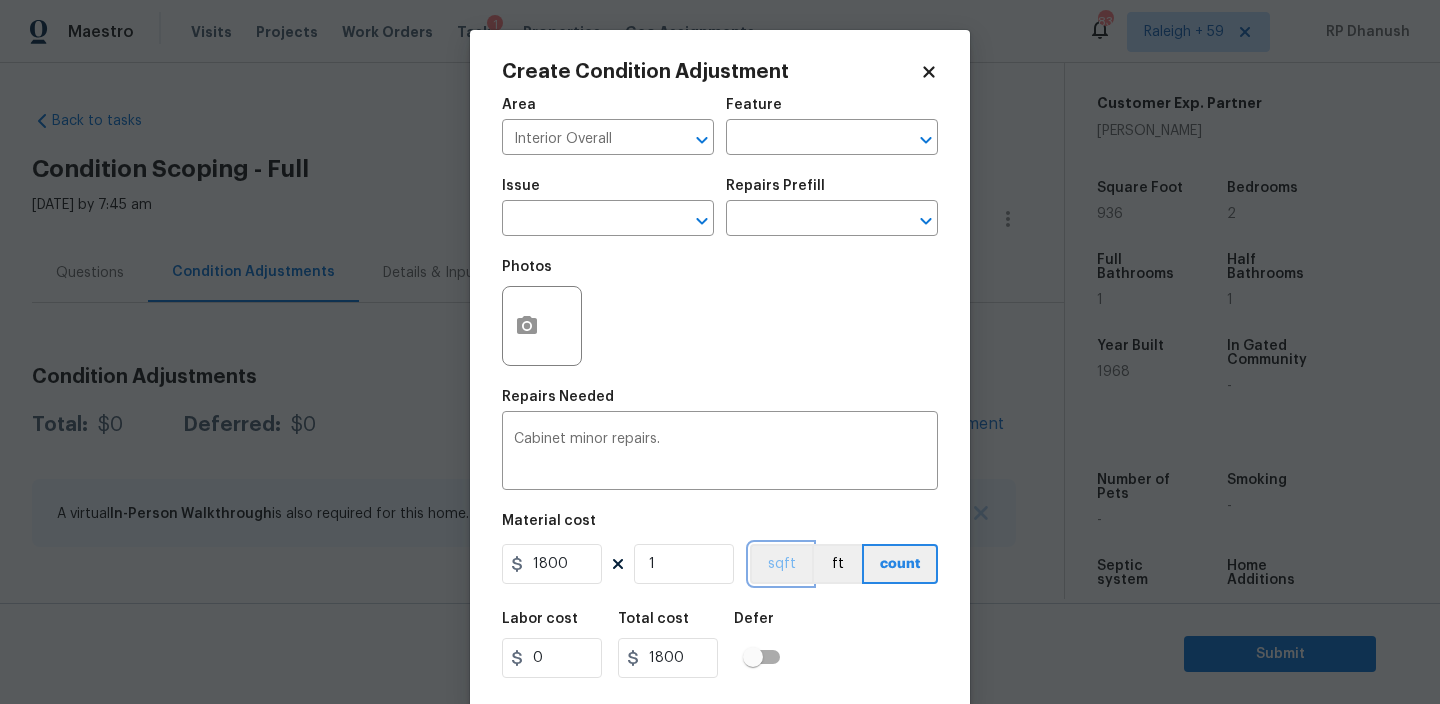 type 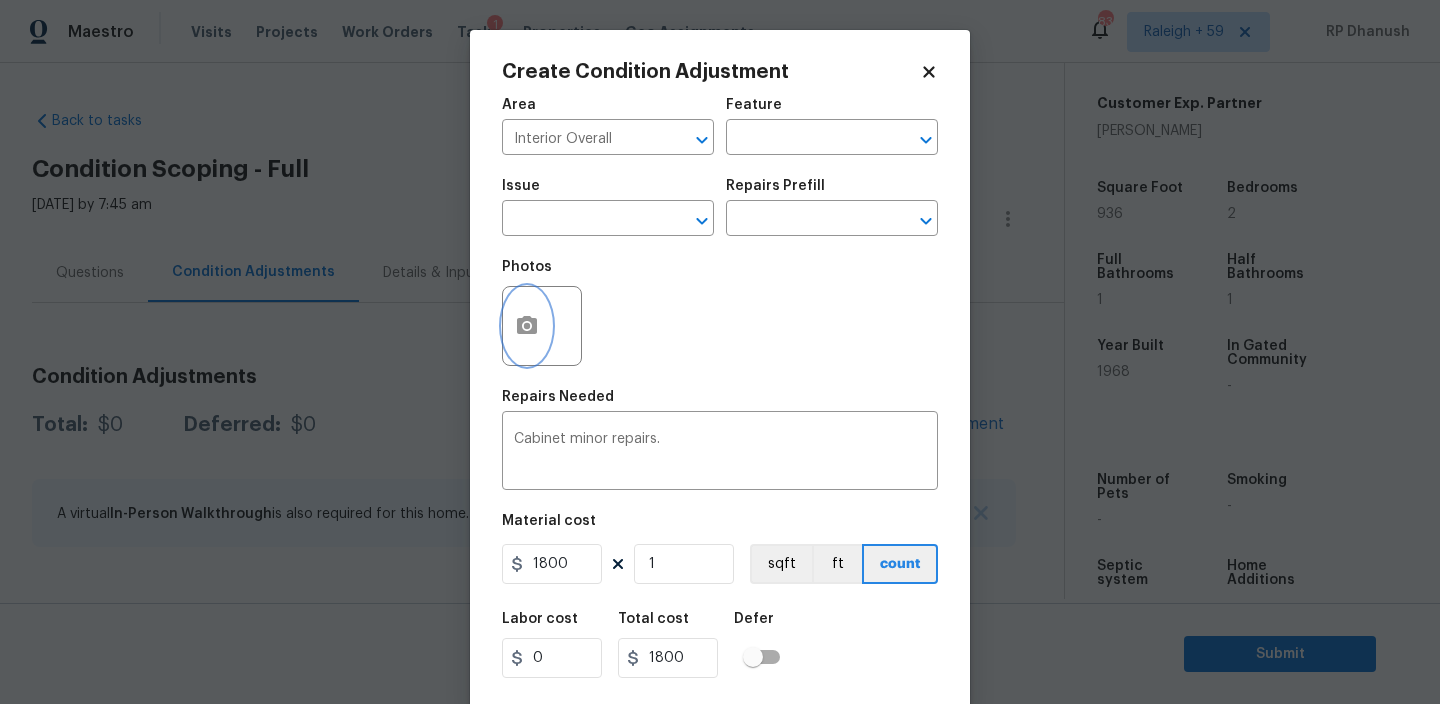 click at bounding box center [527, 326] 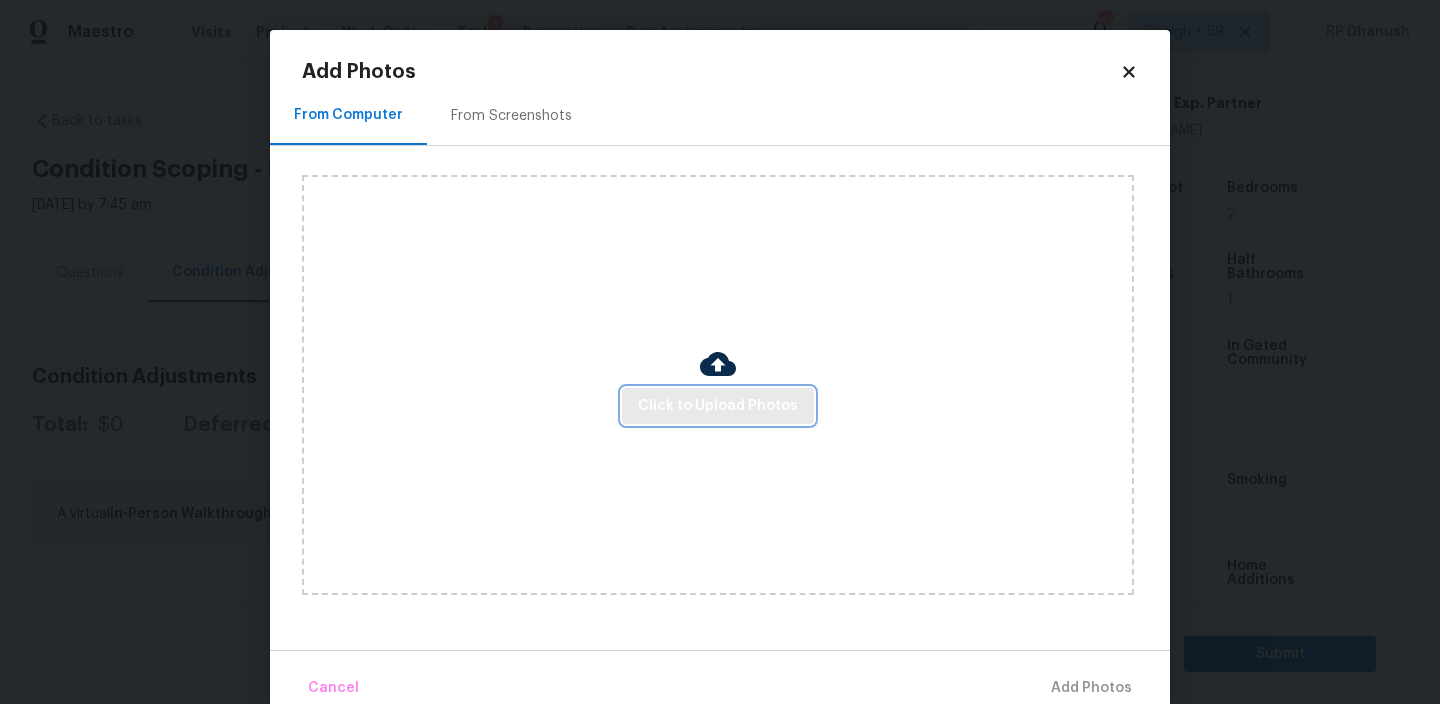 click on "Click to Upload Photos" at bounding box center (718, 406) 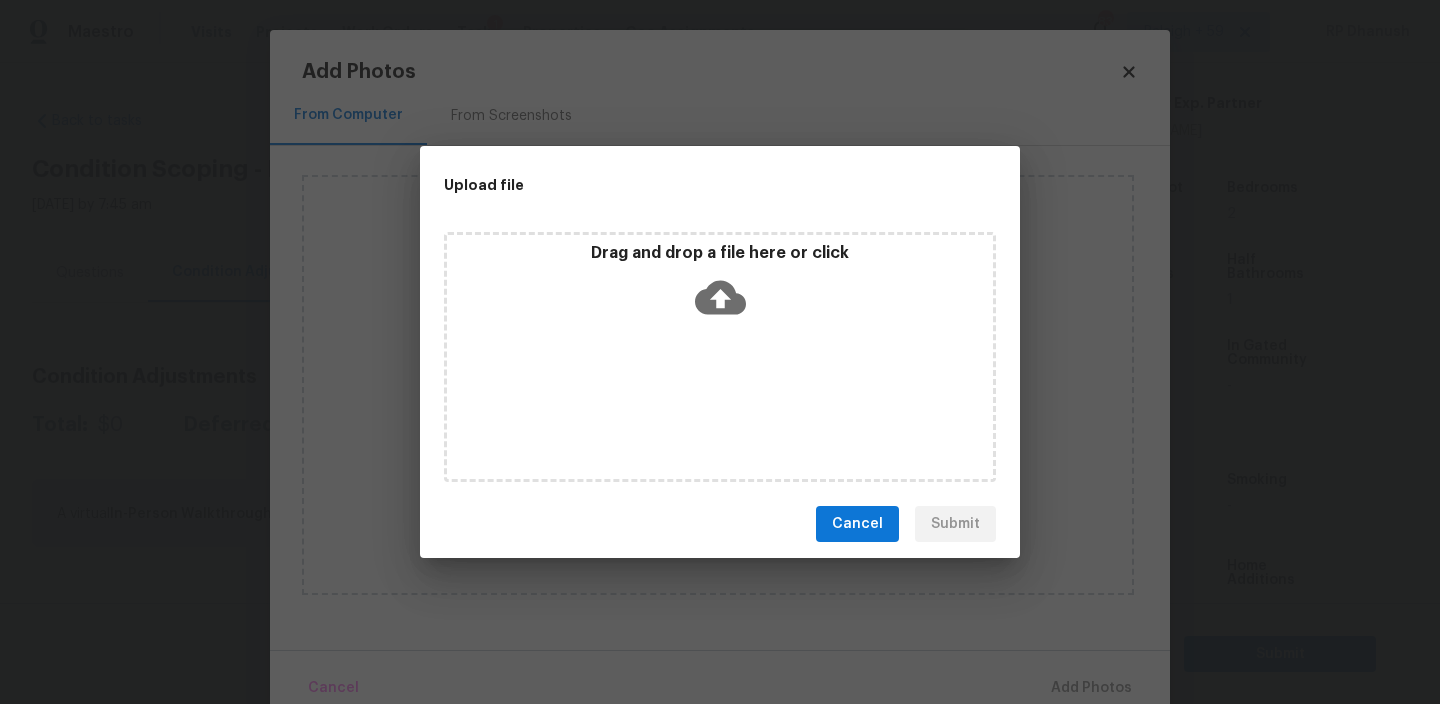 click 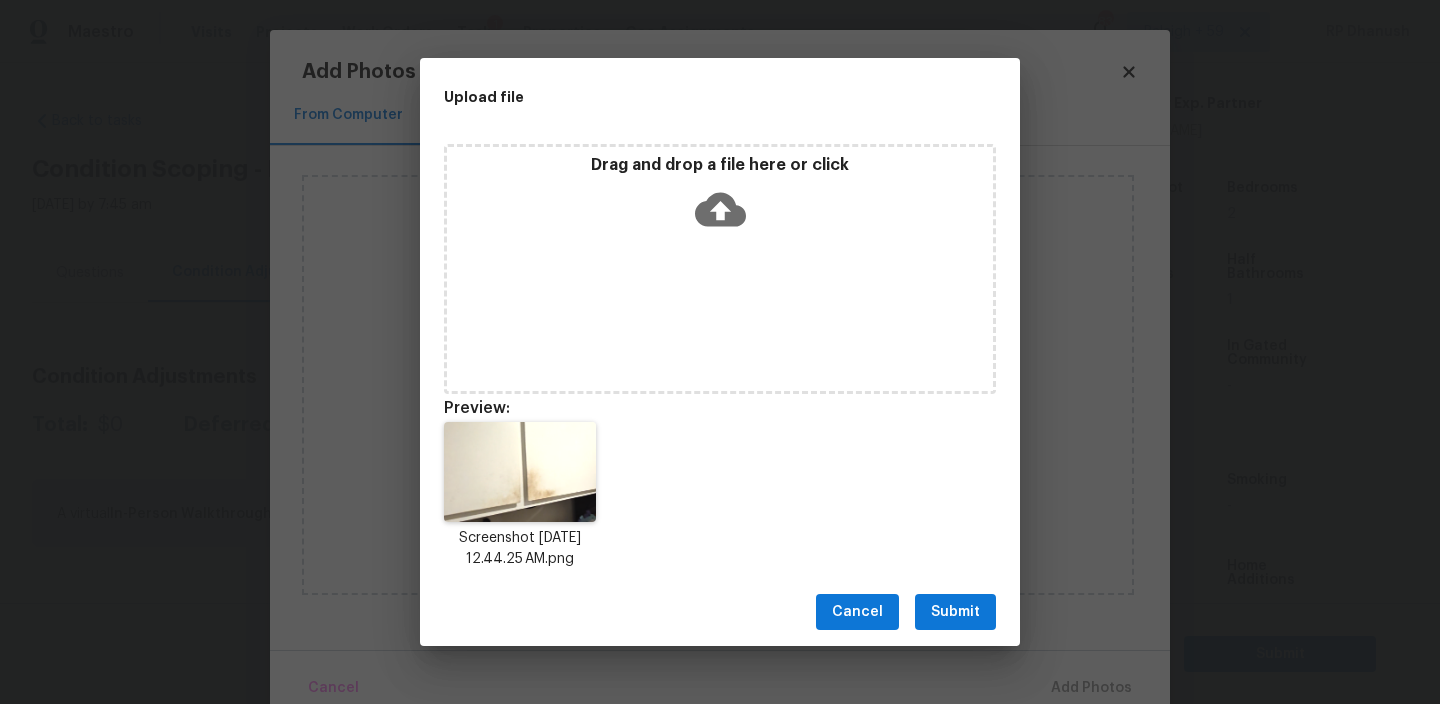 click on "Submit" at bounding box center (955, 612) 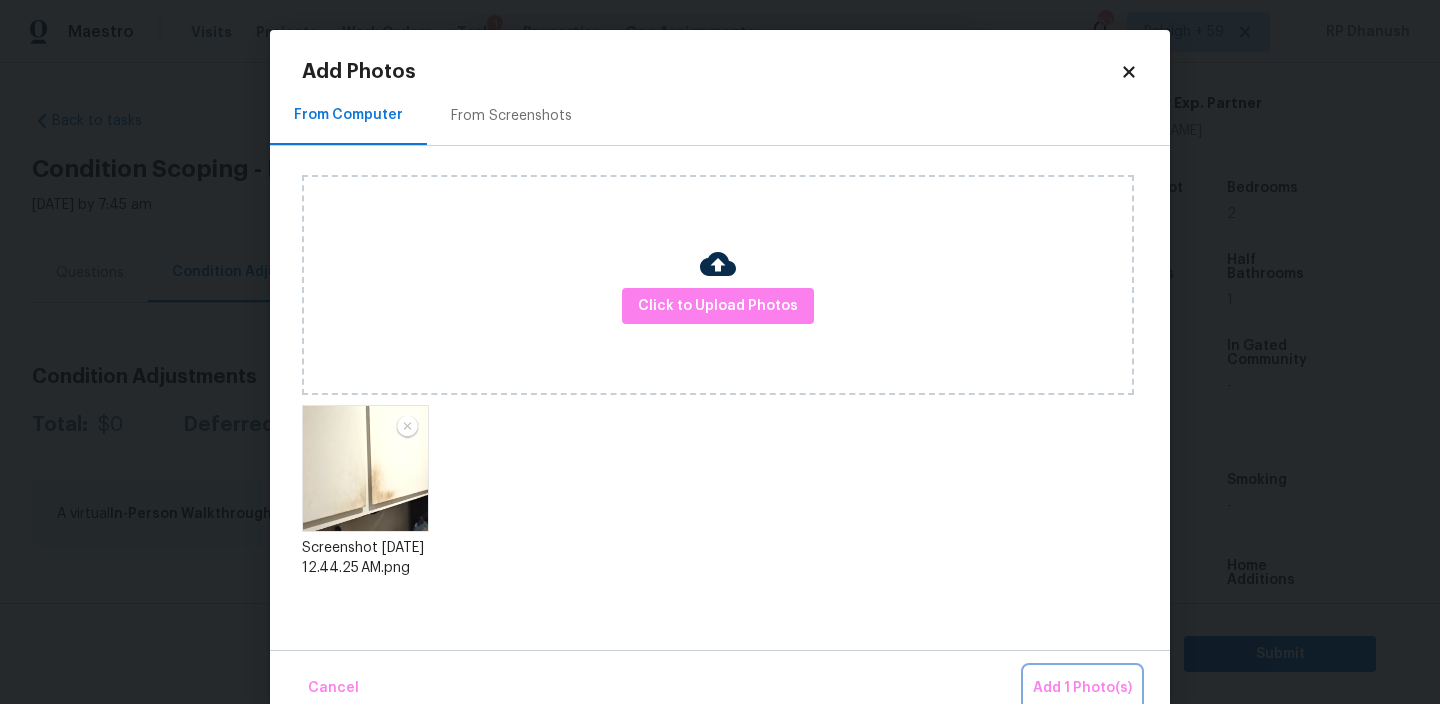 click on "Add 1 Photo(s)" at bounding box center [1082, 688] 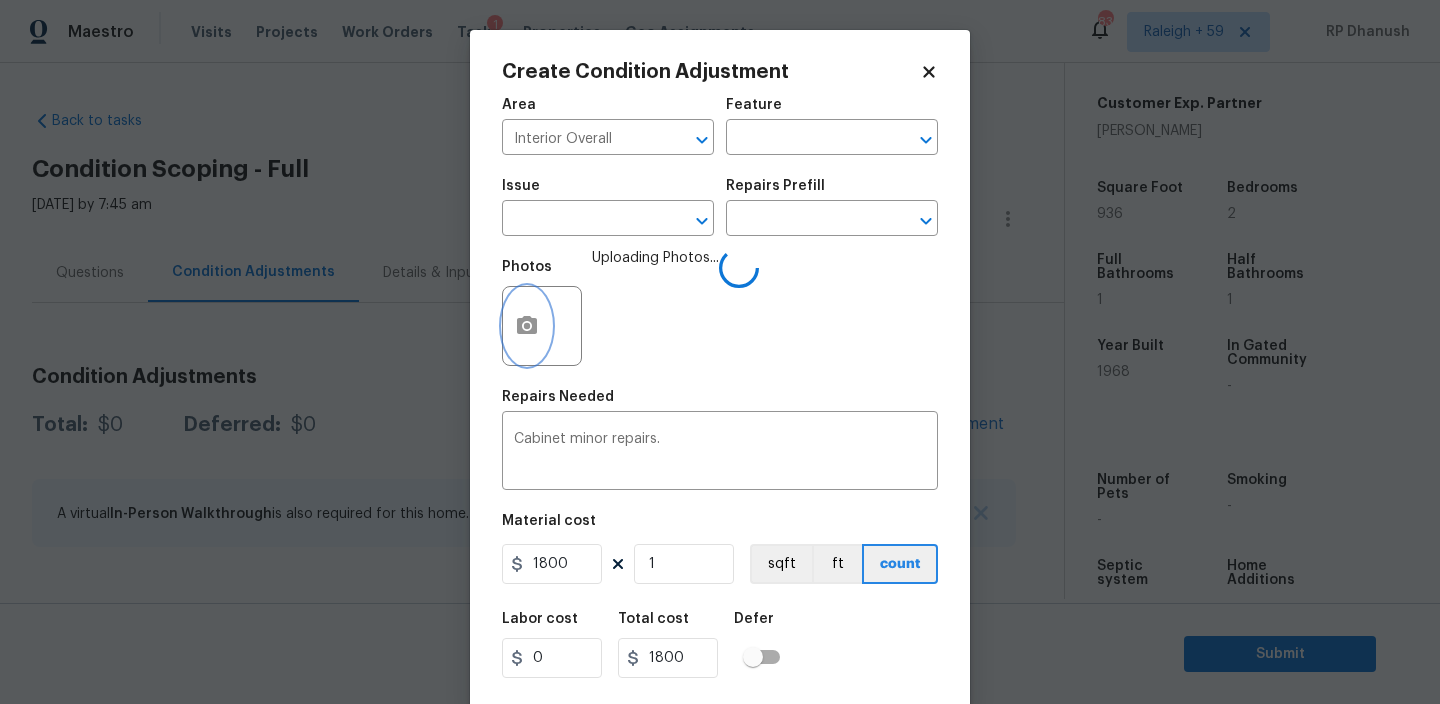scroll, scrollTop: 43, scrollLeft: 0, axis: vertical 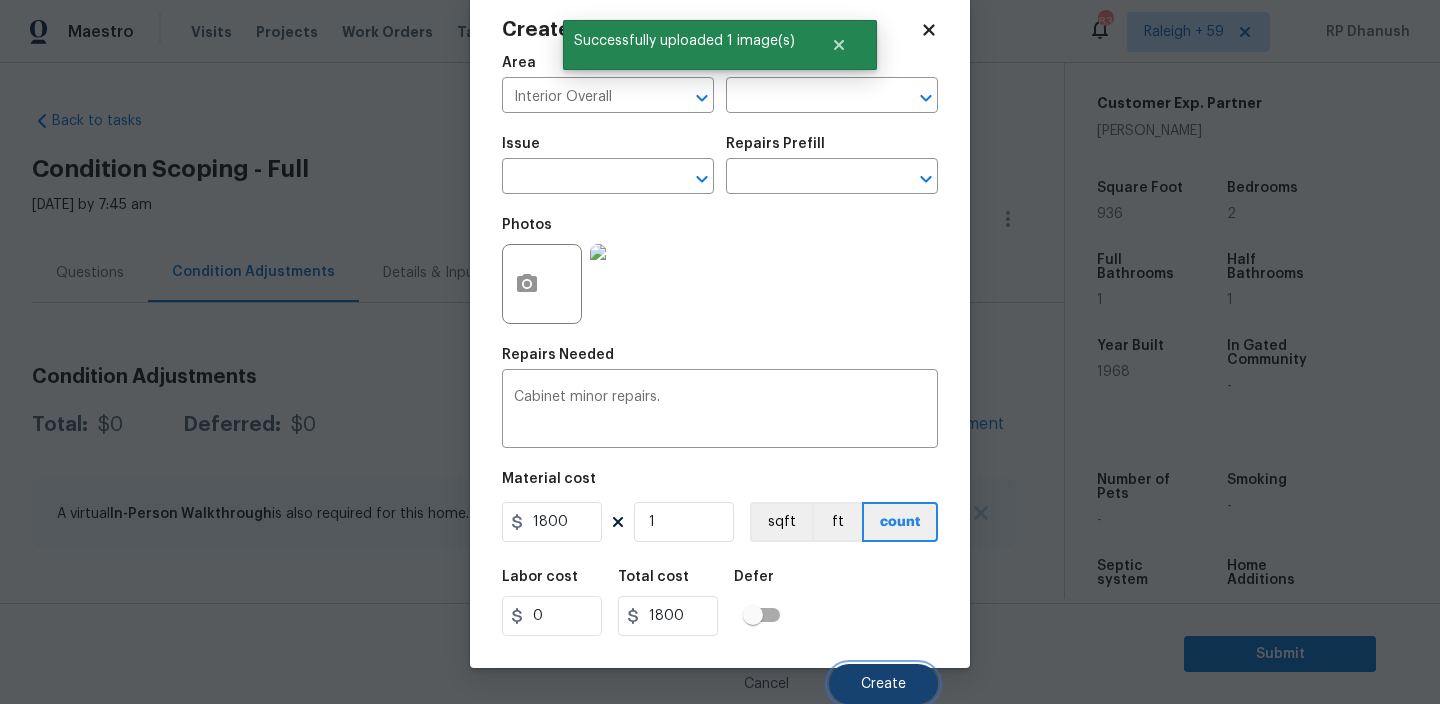 click on "Create" at bounding box center [883, 684] 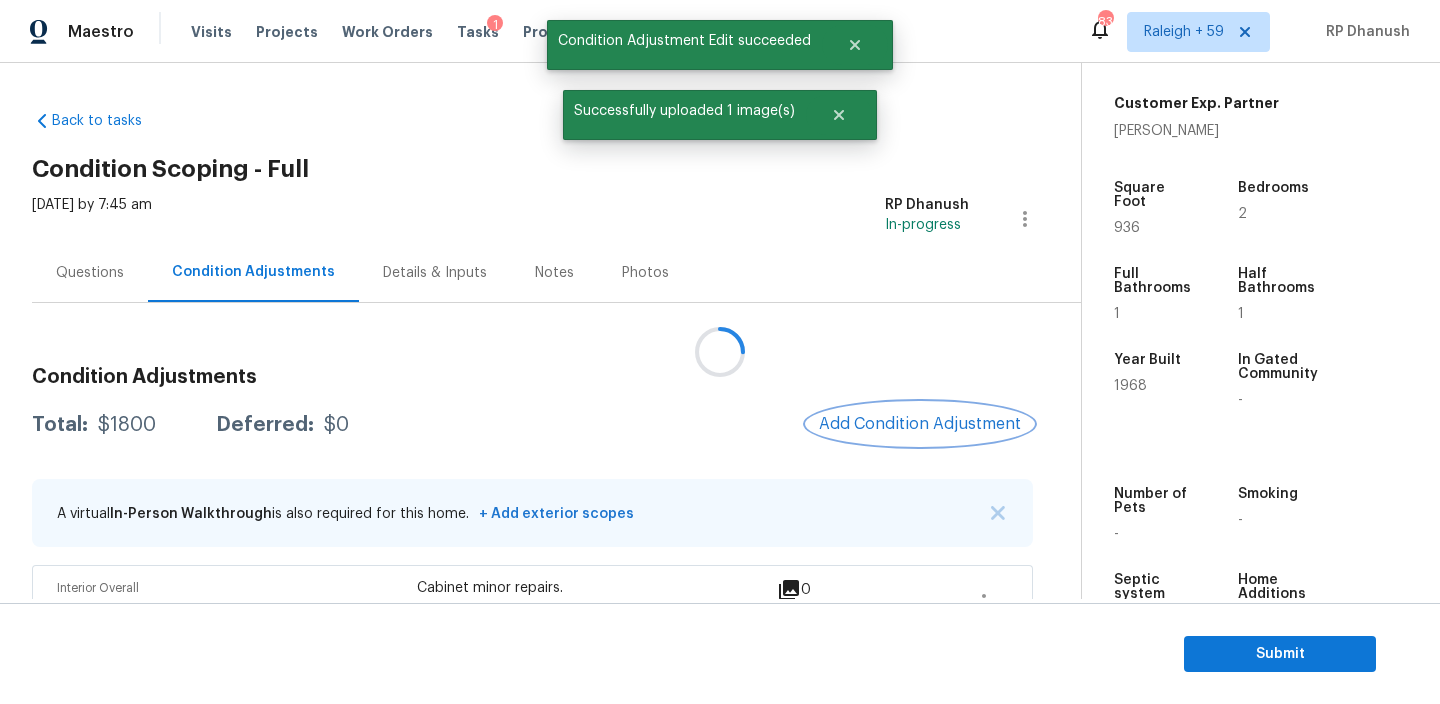 scroll, scrollTop: 0, scrollLeft: 0, axis: both 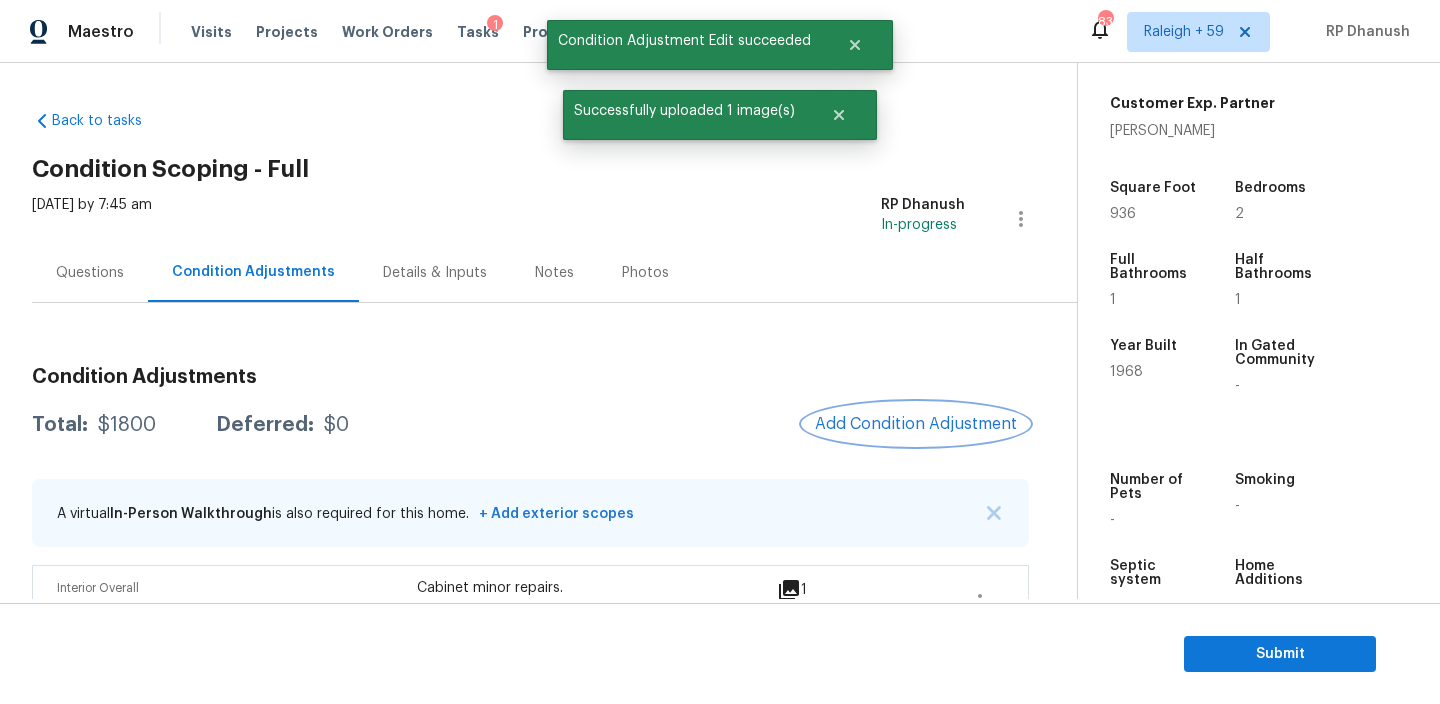 click on "Add Condition Adjustment" at bounding box center [916, 424] 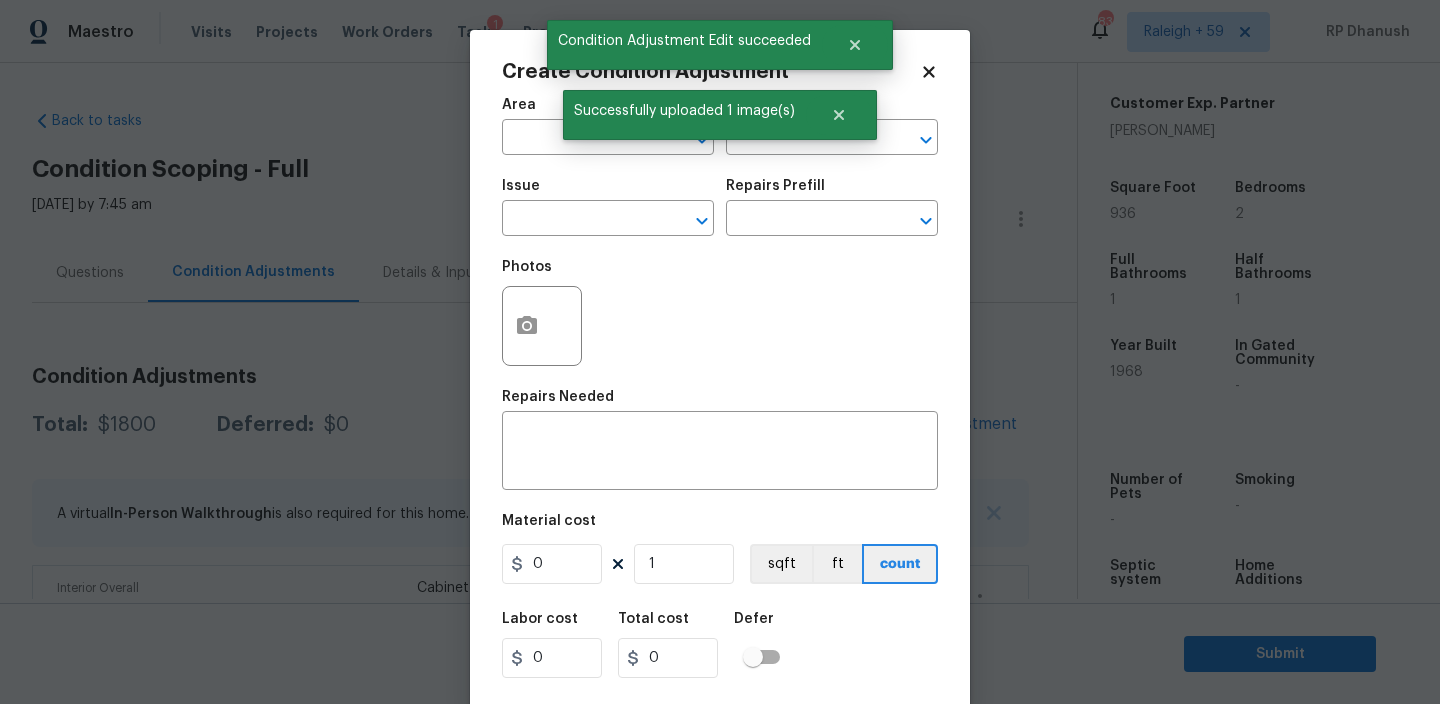 click on "Area ​" at bounding box center [608, 126] 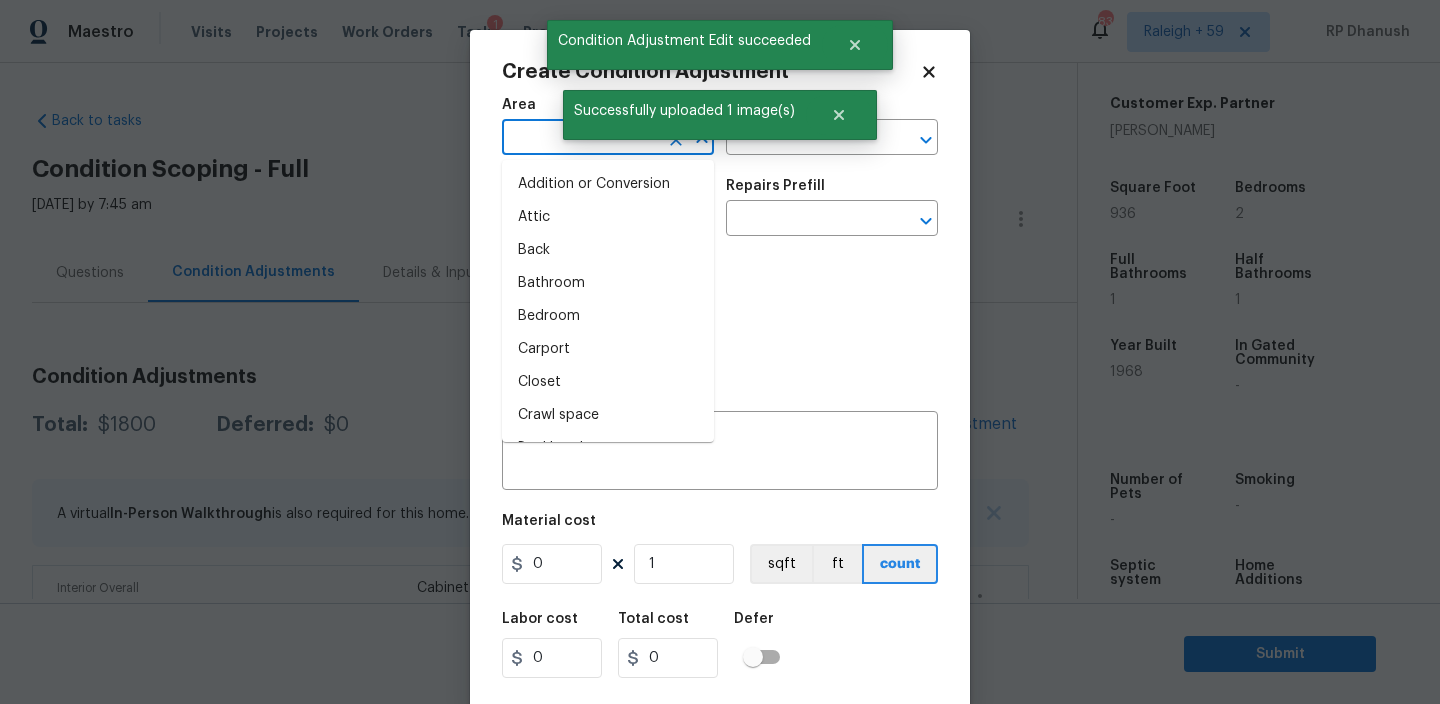 click at bounding box center (580, 139) 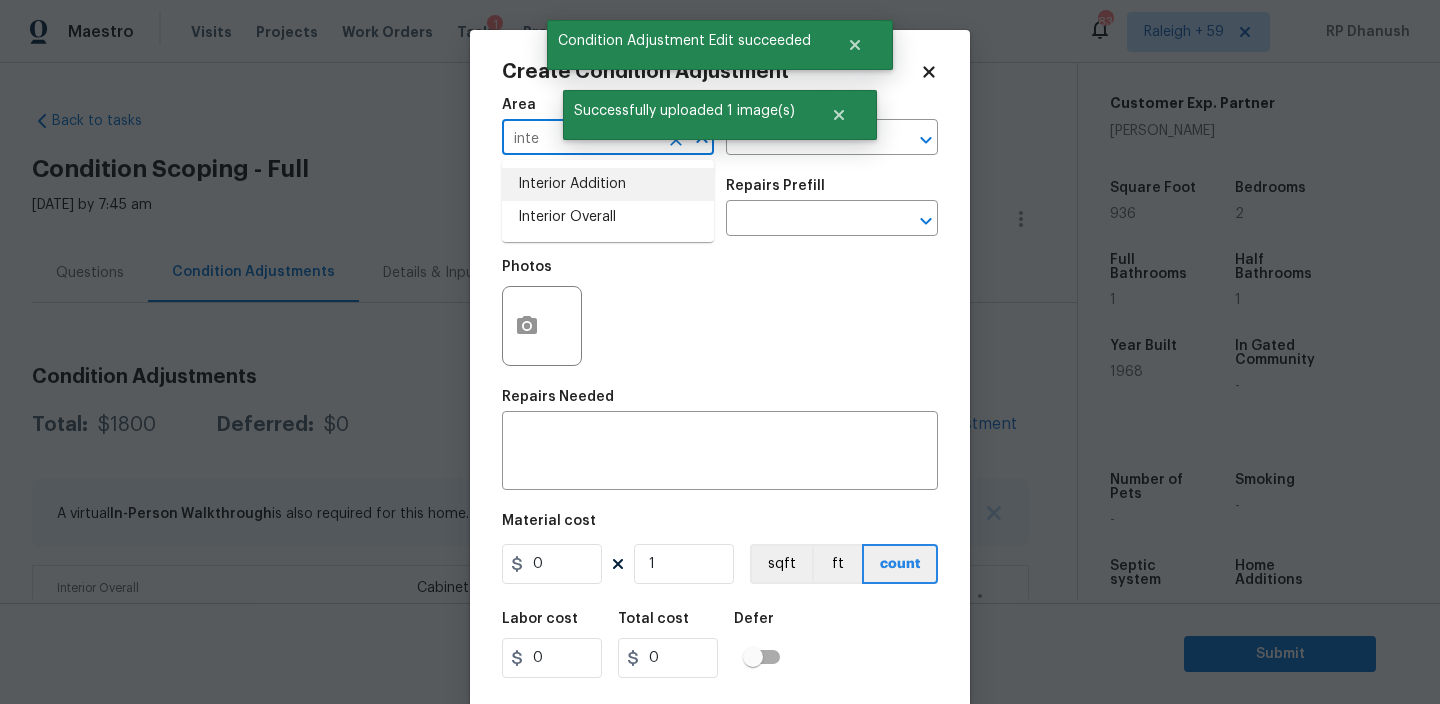 click on "Interior Overall" at bounding box center (608, 217) 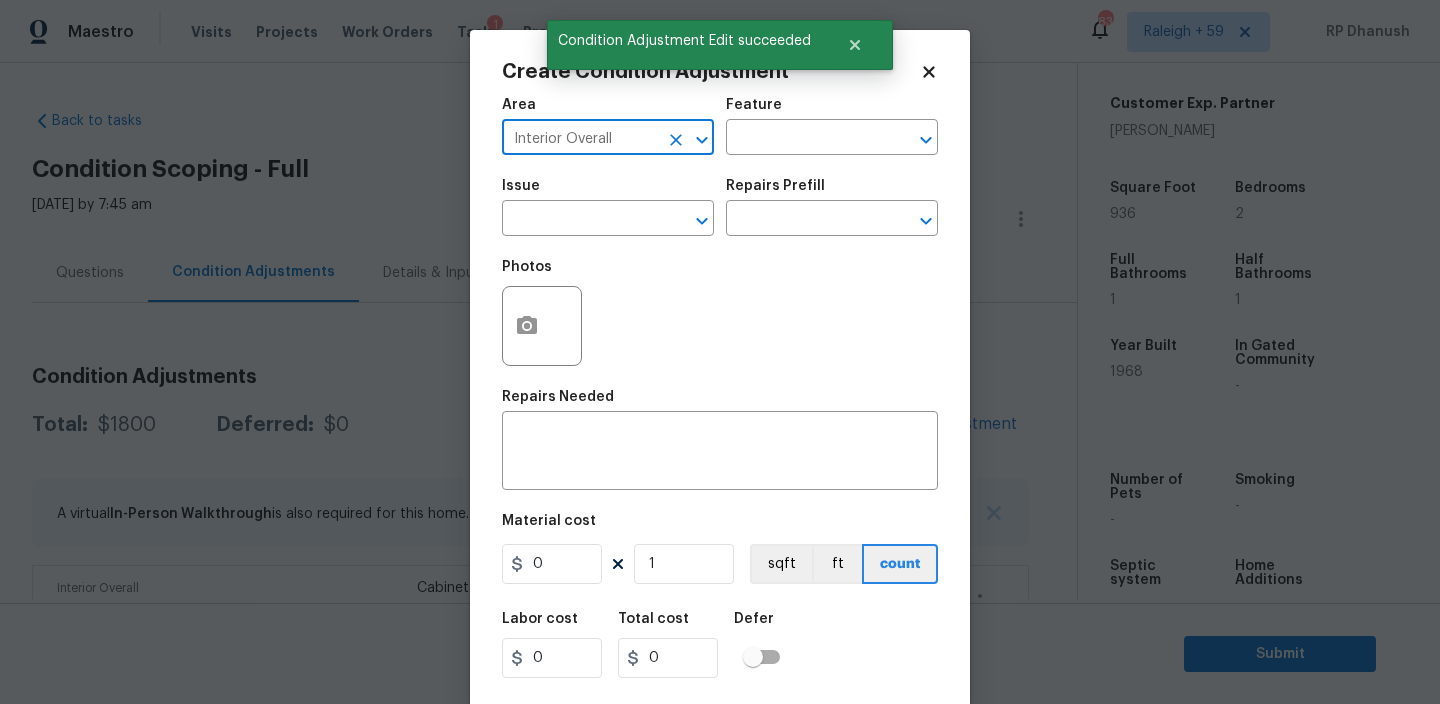 type on "Interior Overall" 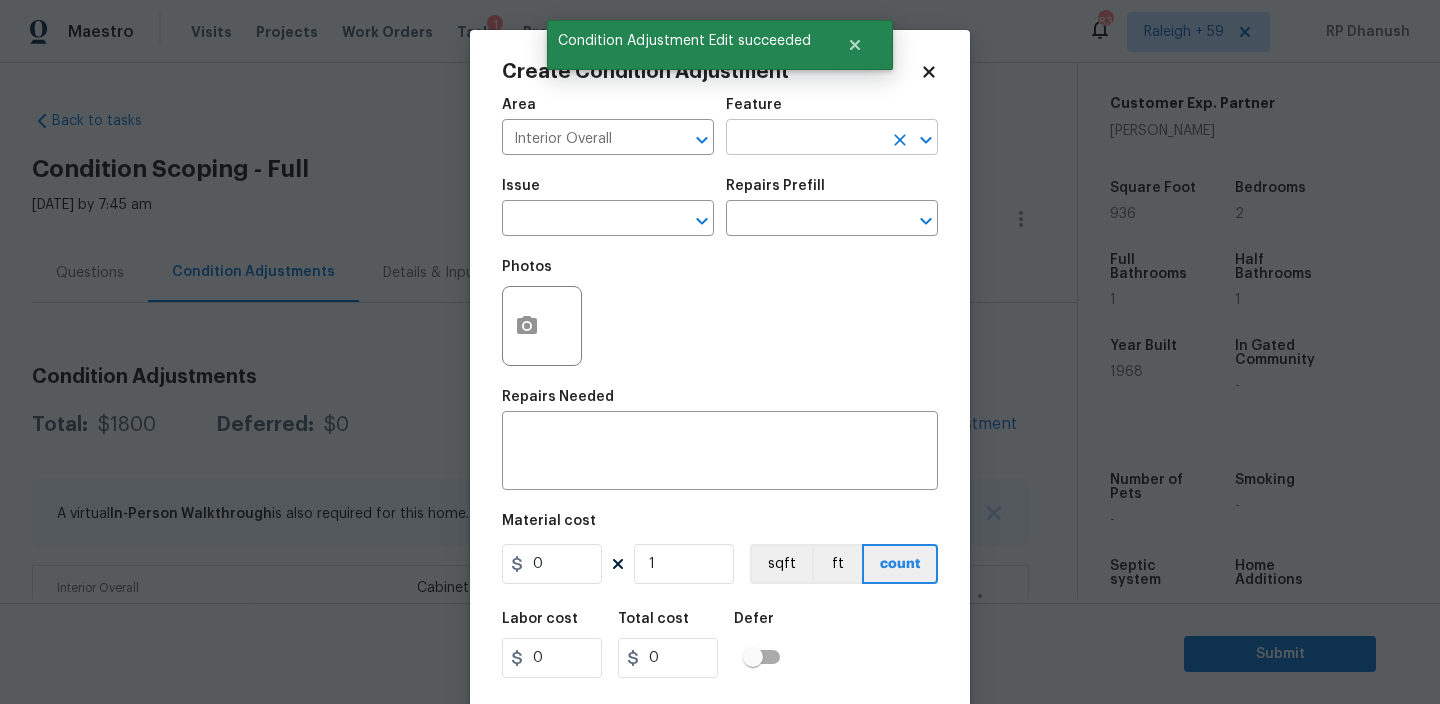click at bounding box center [804, 139] 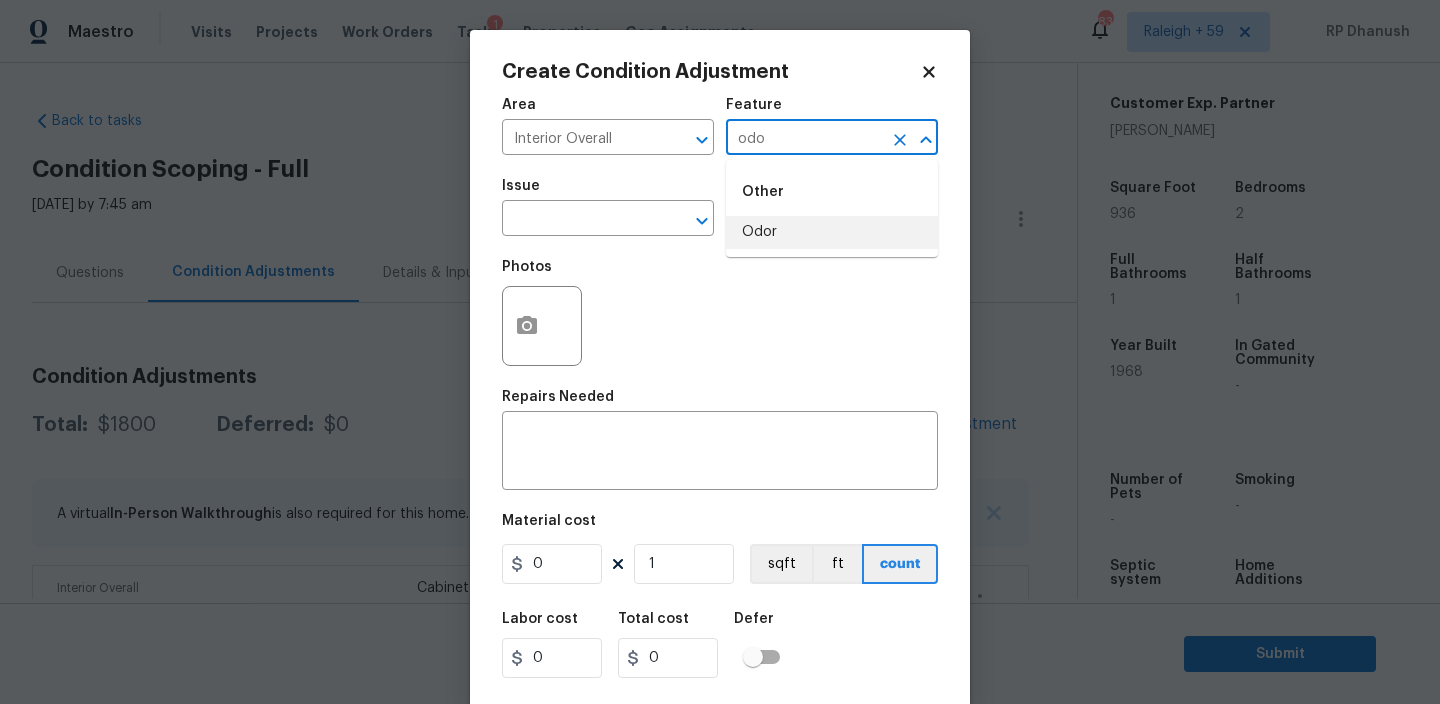 click on "Odor" at bounding box center [832, 232] 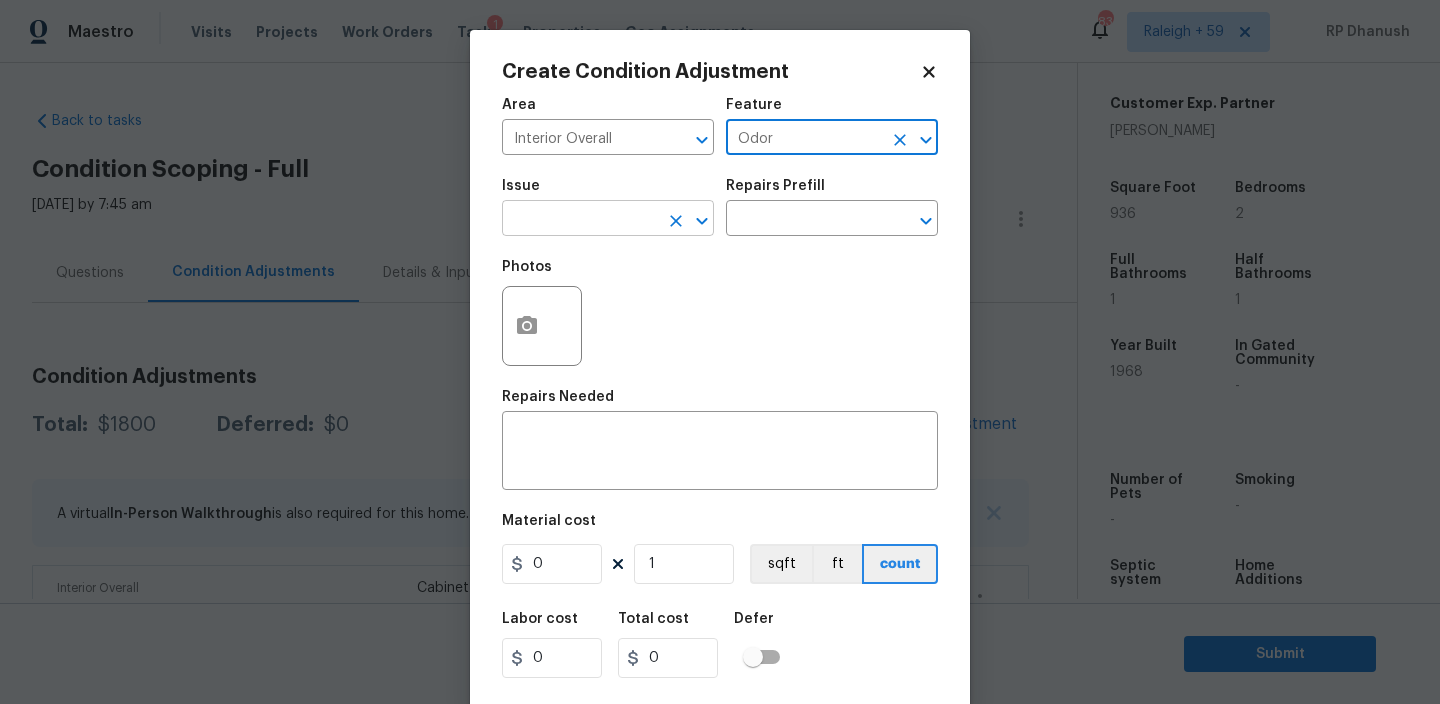 type on "Odor" 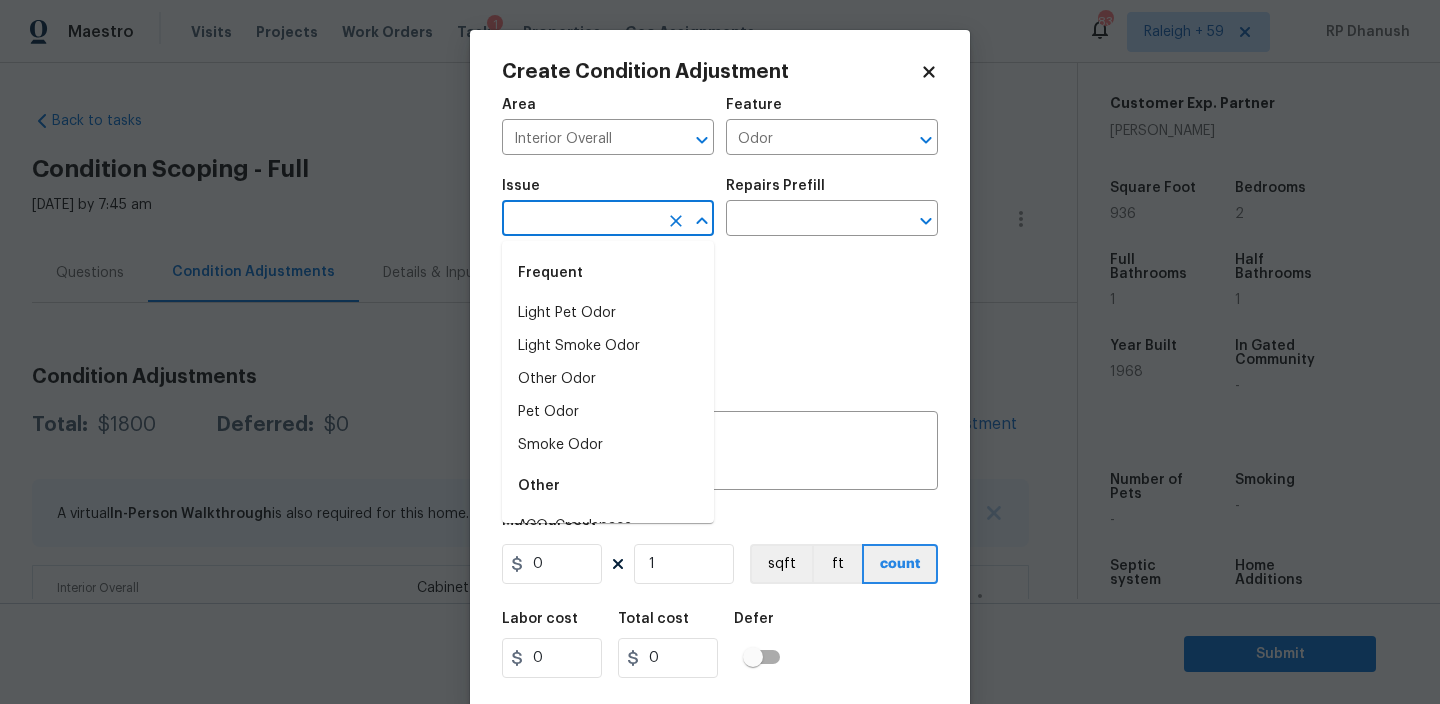 click at bounding box center [580, 220] 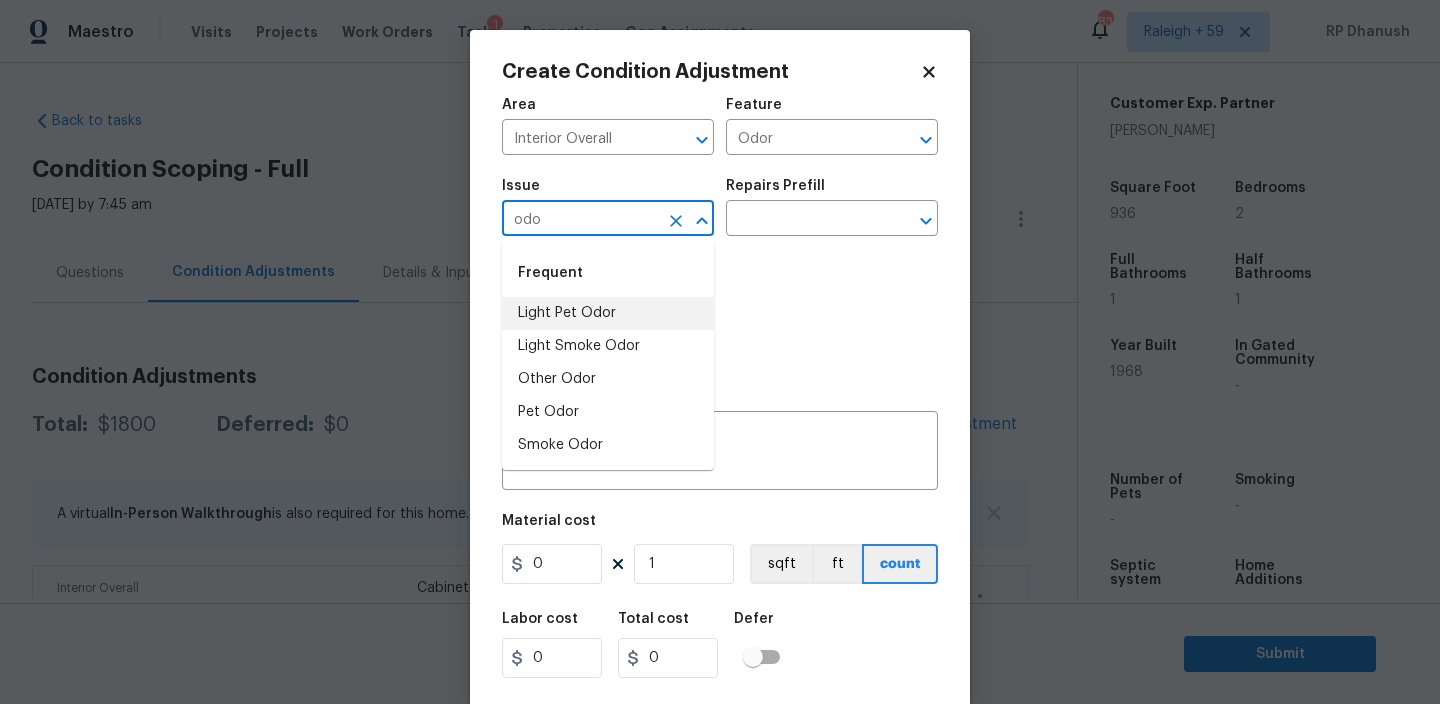 click on "Light Pet Odor" at bounding box center [608, 313] 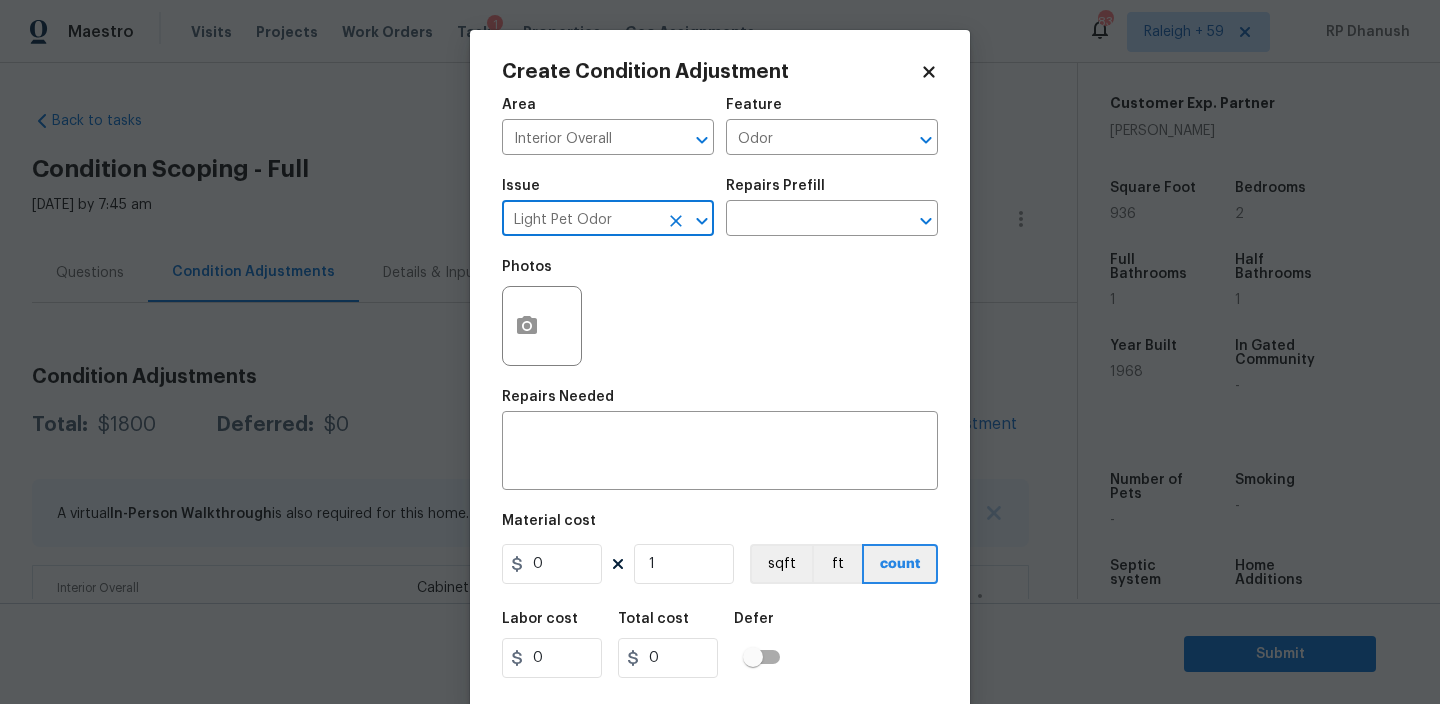 type on "Light Pet Odor" 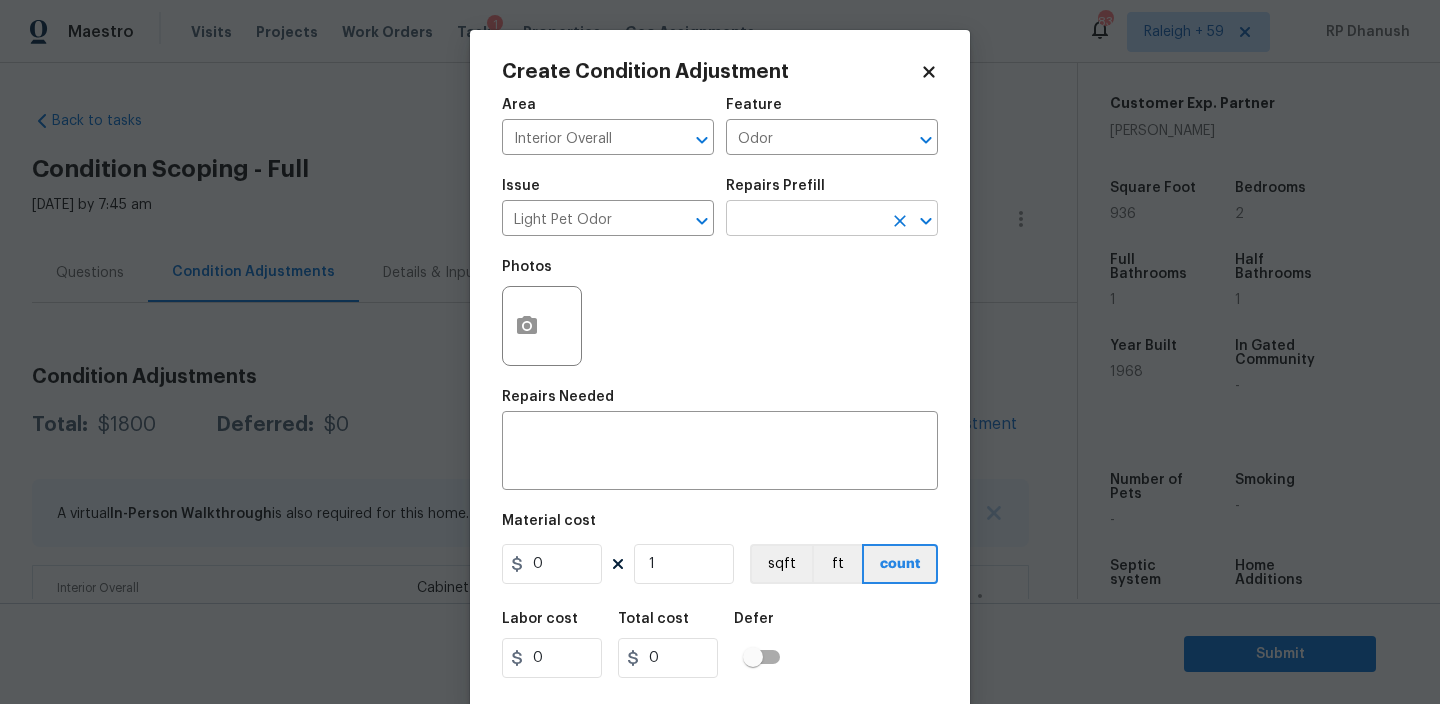 click at bounding box center [804, 220] 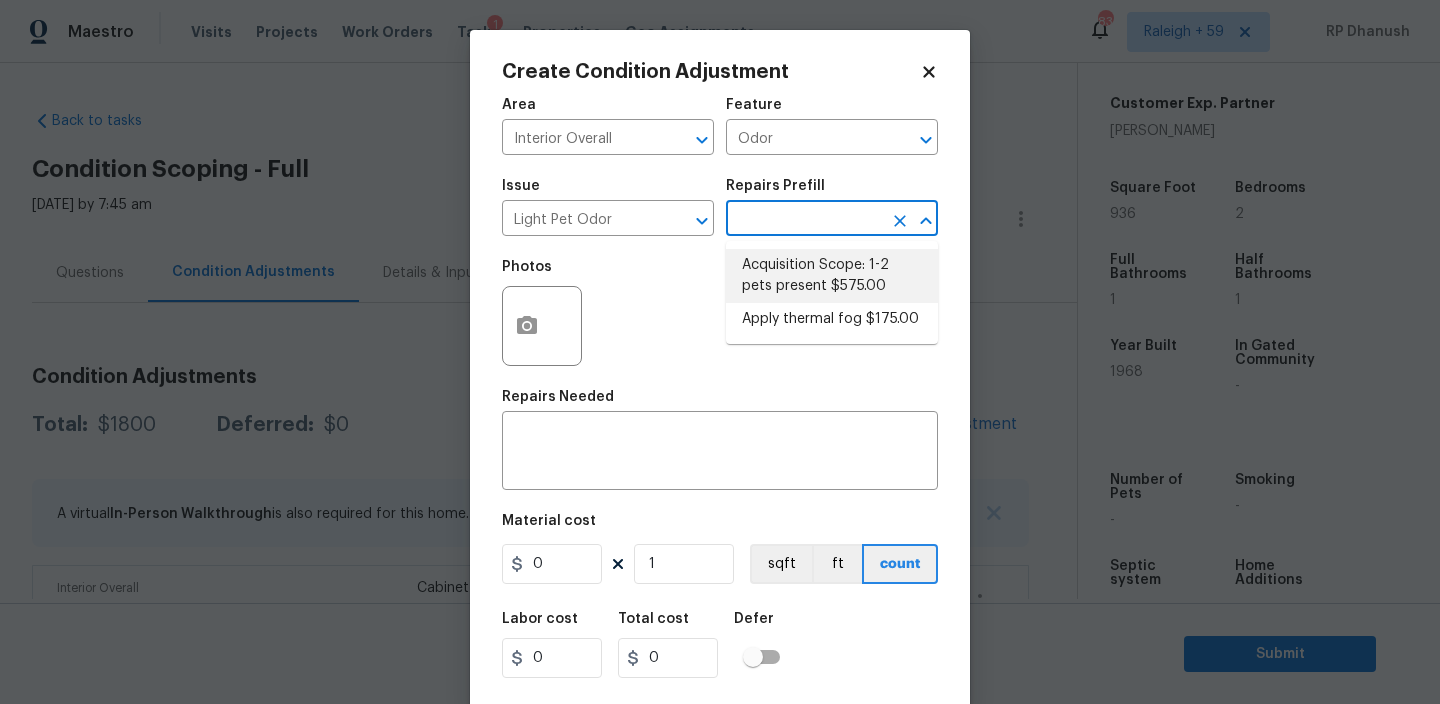 click on "Acquisition Scope: 1-2 pets present $575.00" at bounding box center (832, 276) 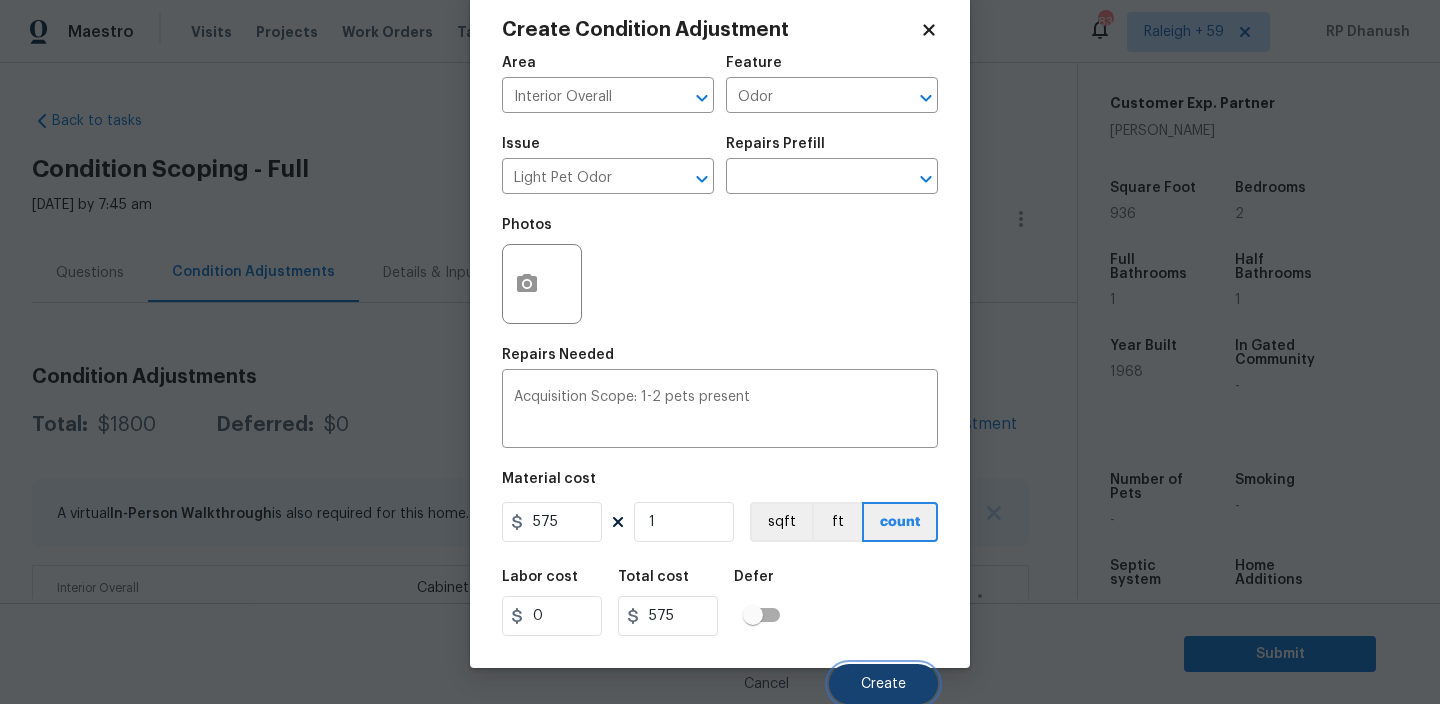 click on "Create" at bounding box center (883, 684) 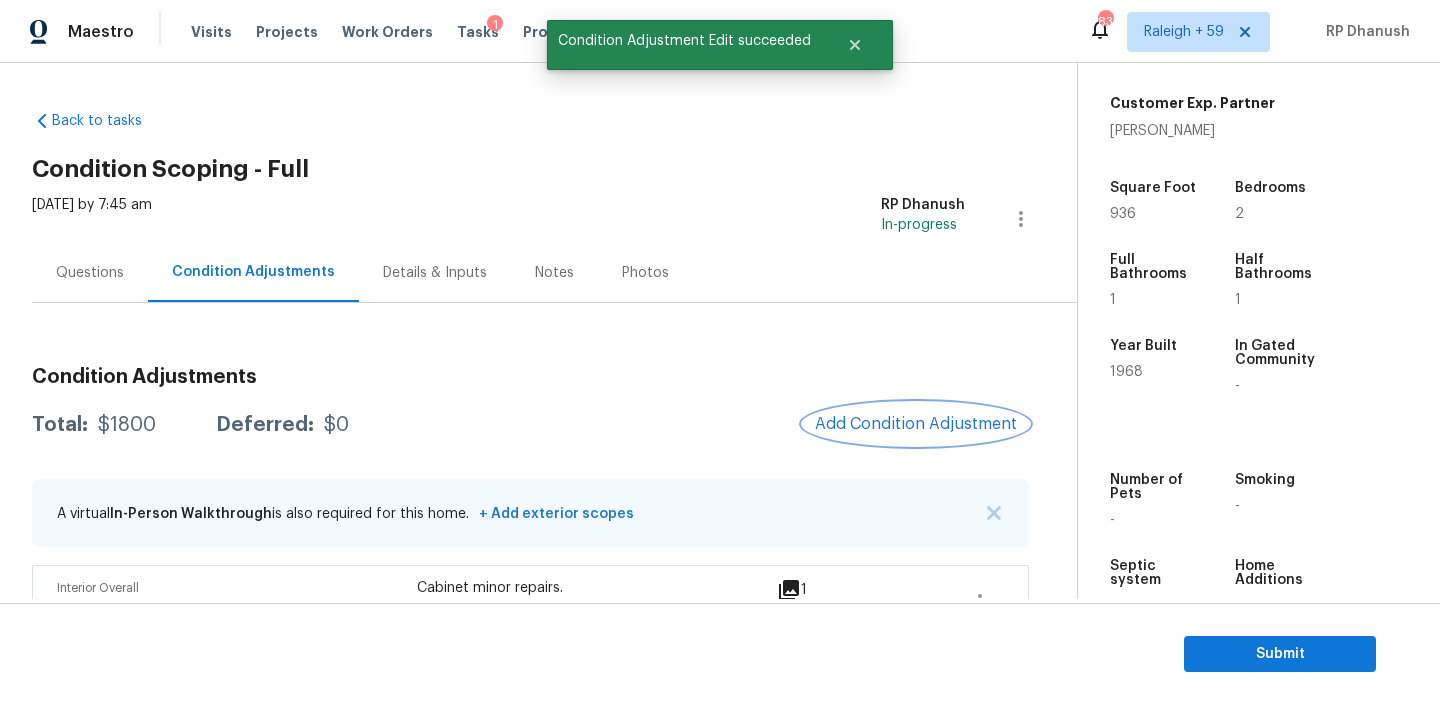 scroll, scrollTop: 0, scrollLeft: 0, axis: both 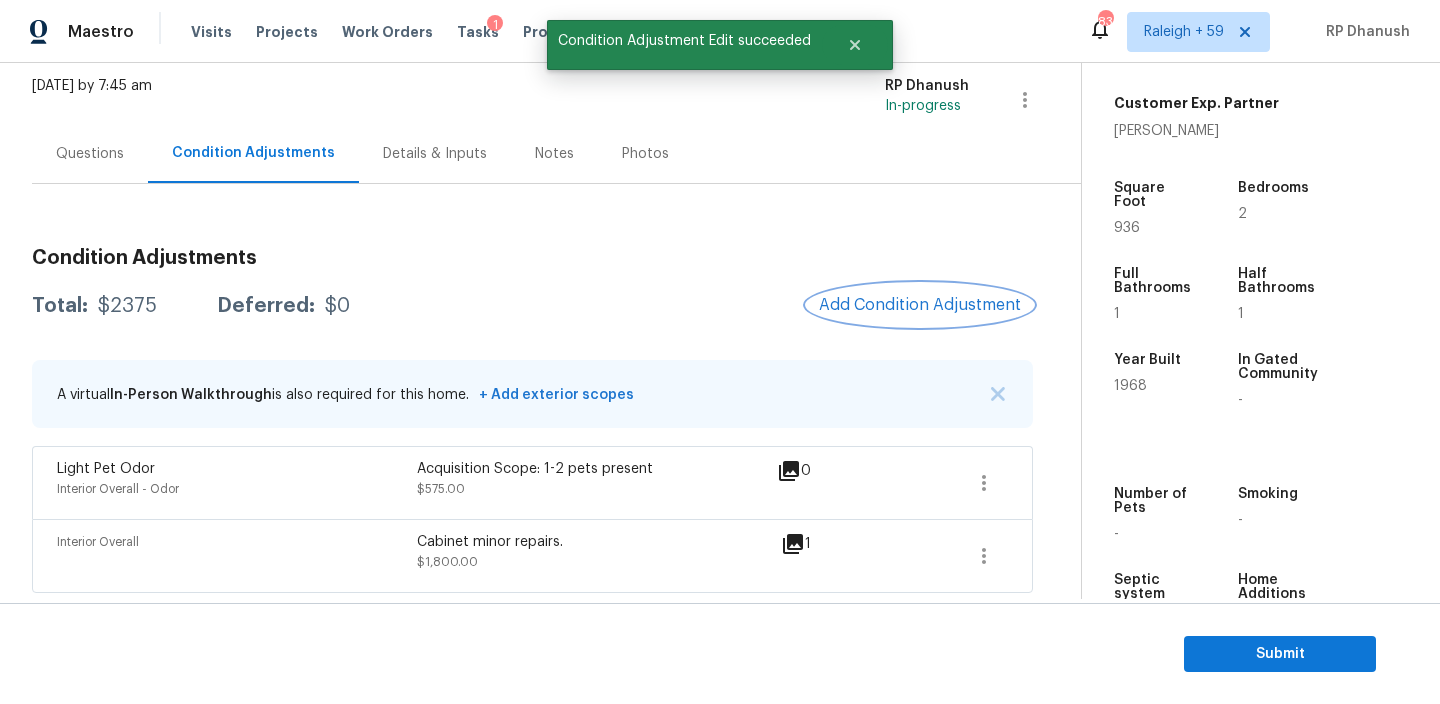 click on "Add Condition Adjustment" at bounding box center [920, 305] 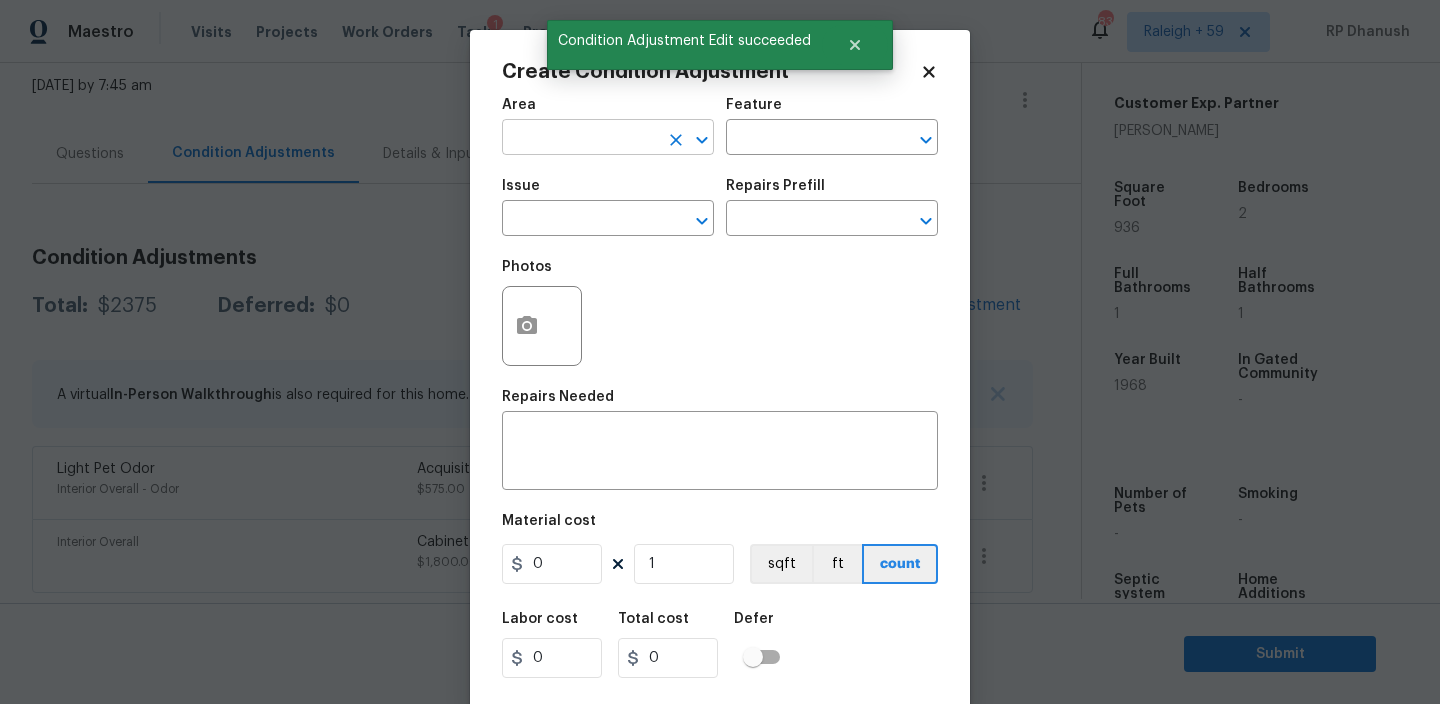 click at bounding box center (580, 139) 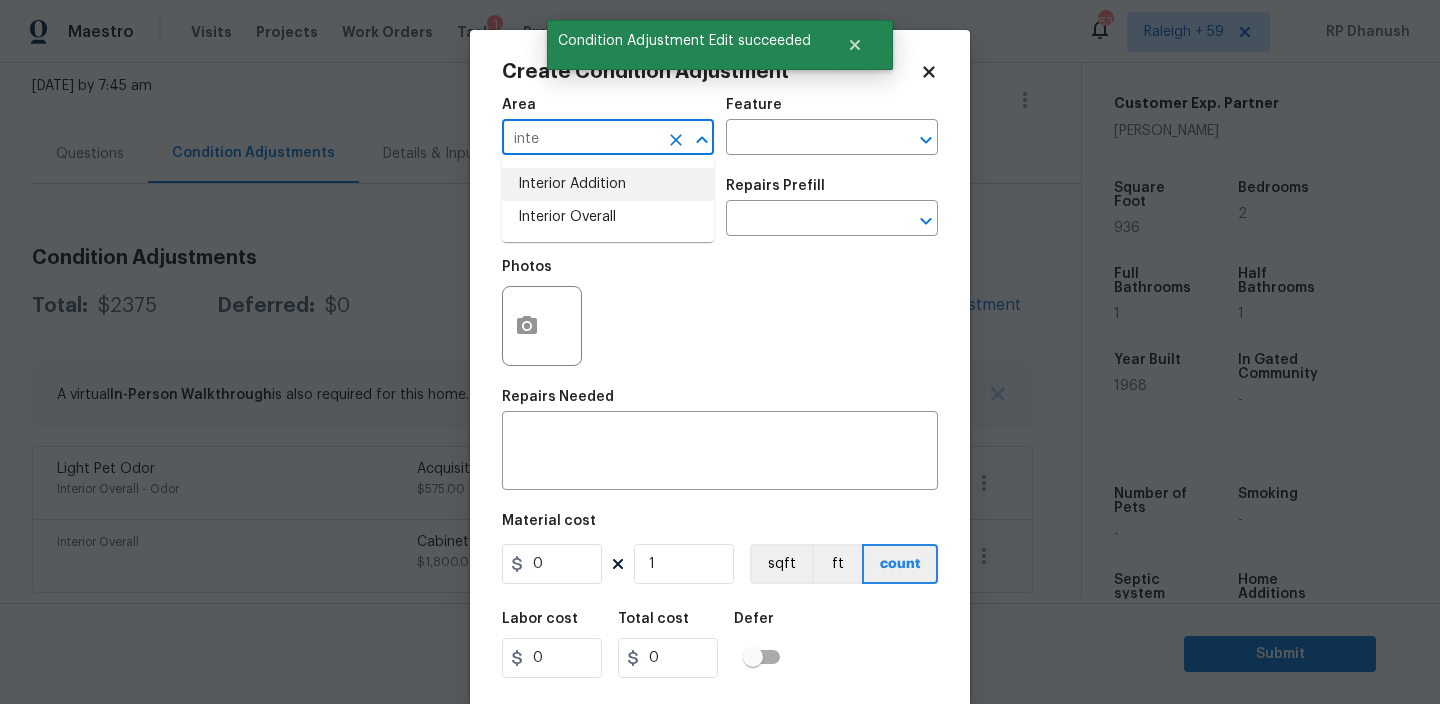 click on "Interior Overall" at bounding box center [608, 217] 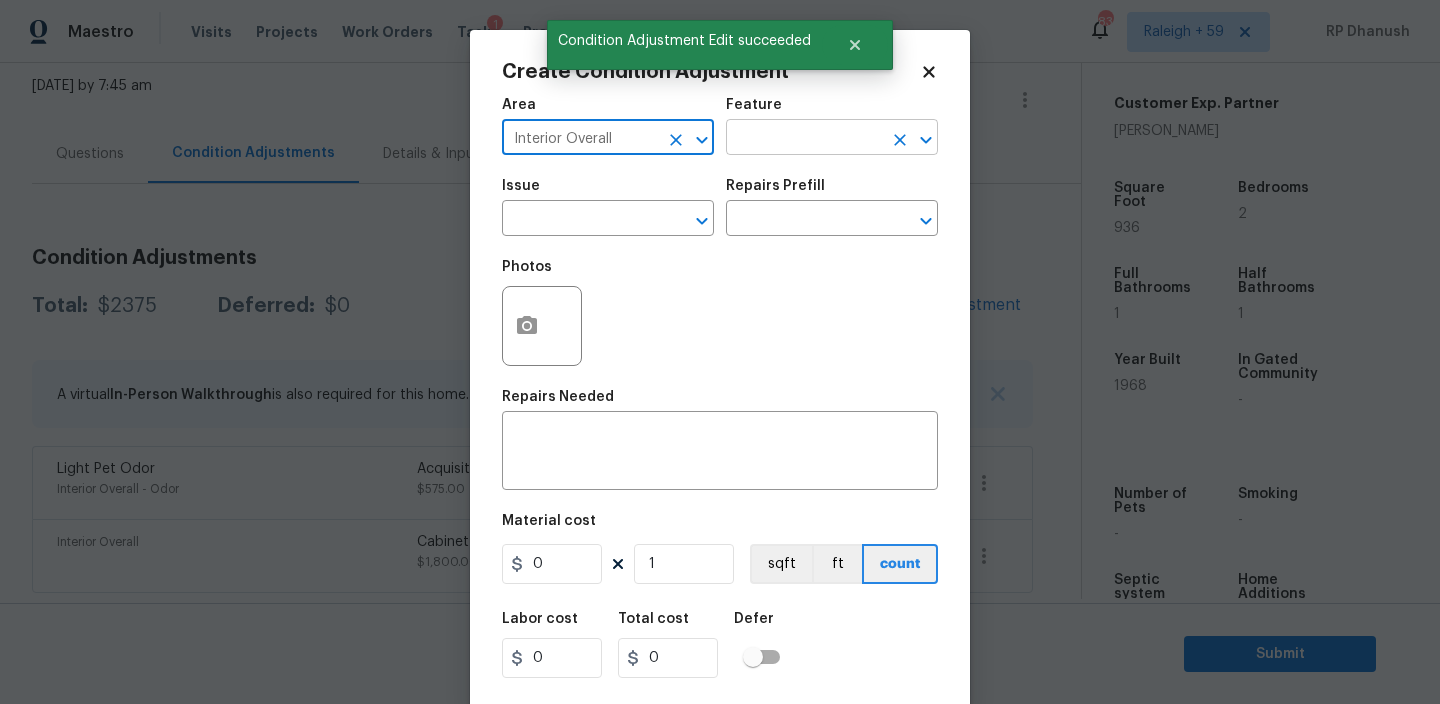 type on "Interior Overall" 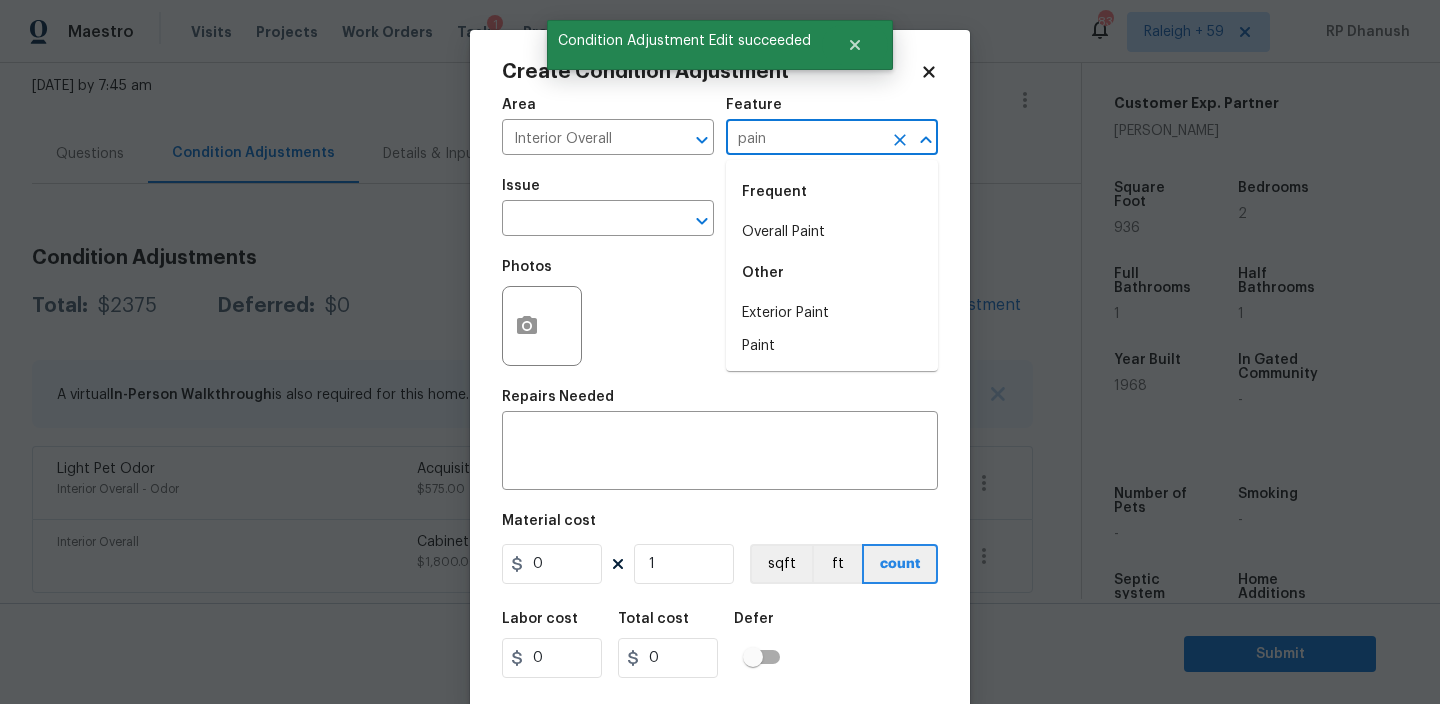 click on "Frequent" at bounding box center (832, 192) 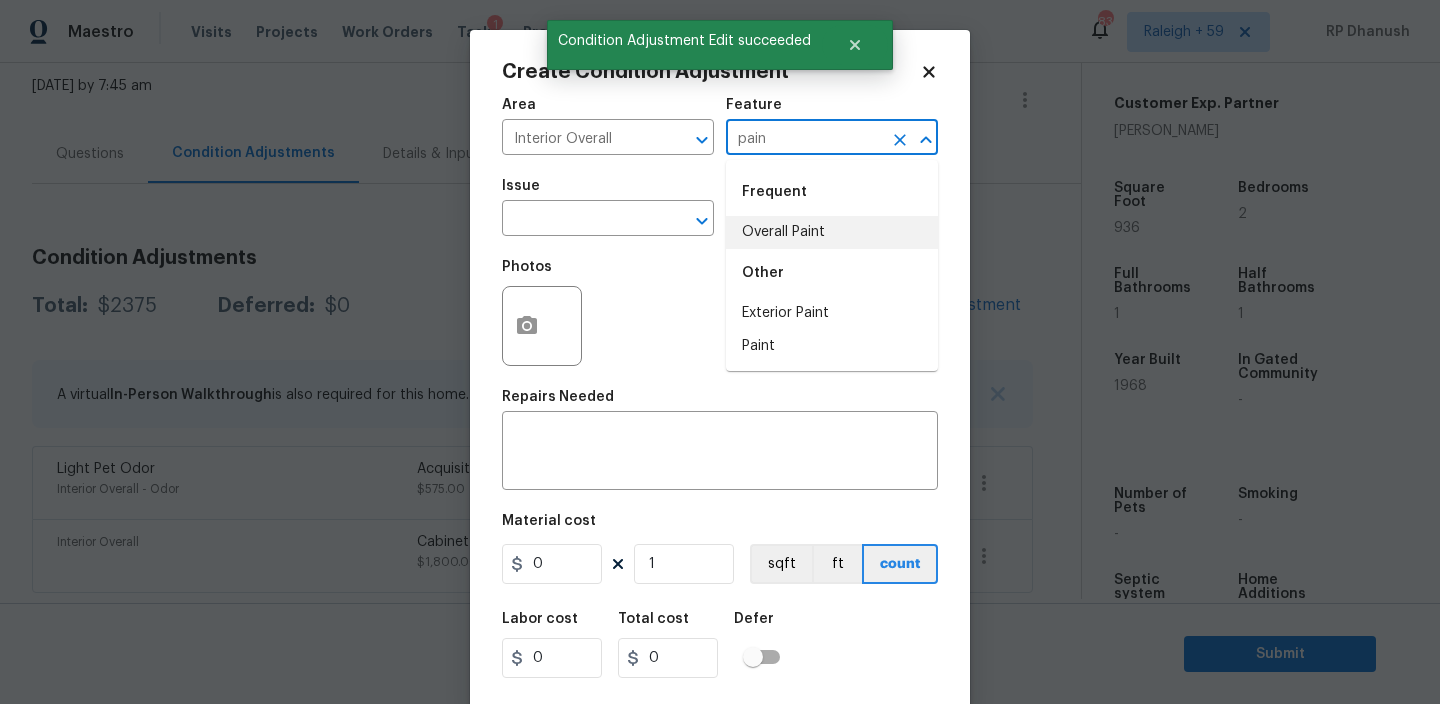 click on "Overall Paint" at bounding box center [832, 232] 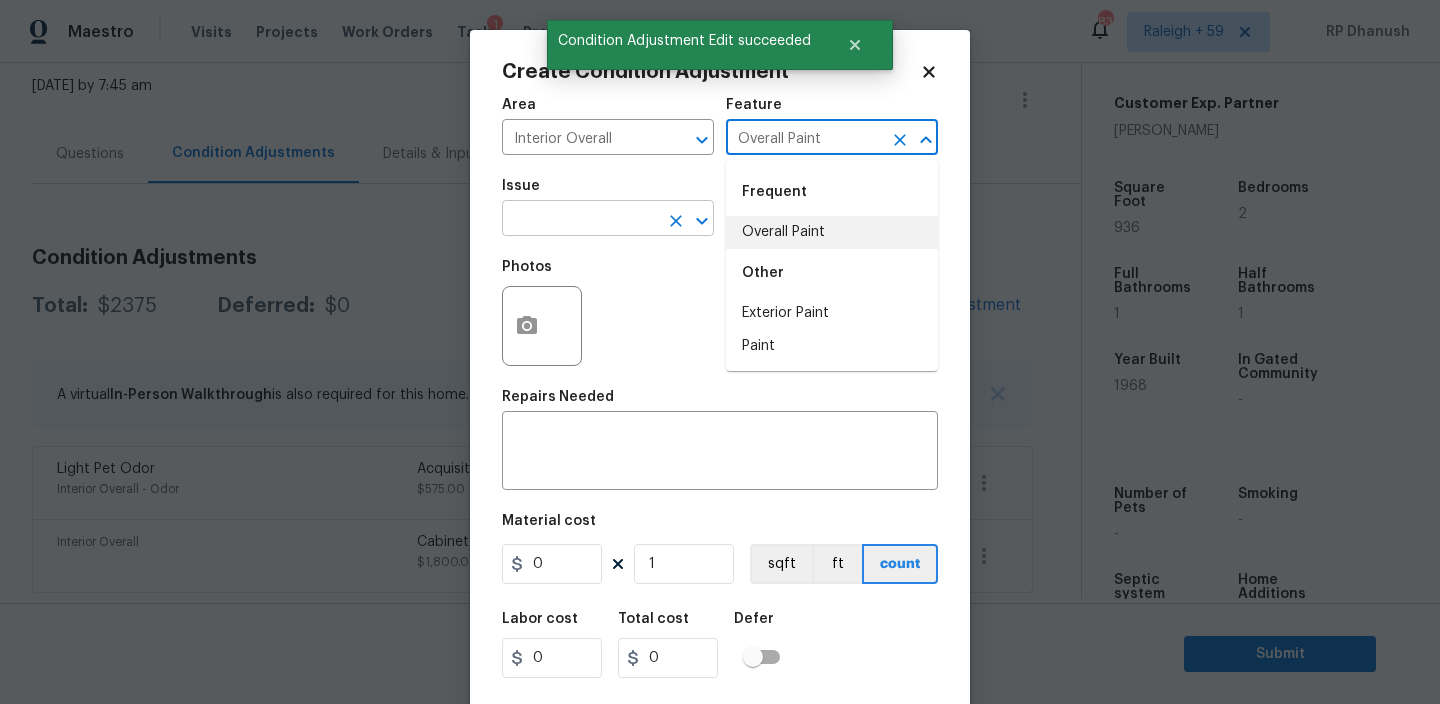 type on "Overall Paint" 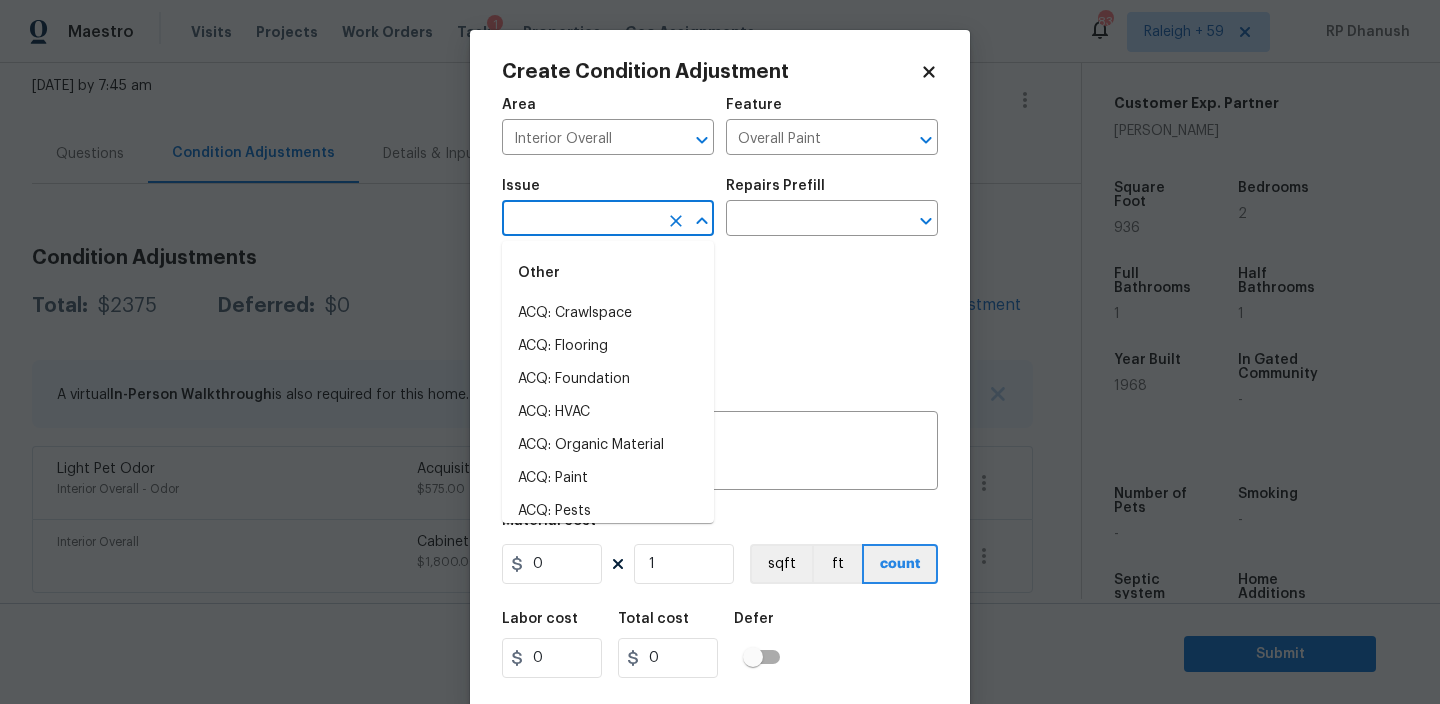 click at bounding box center (580, 220) 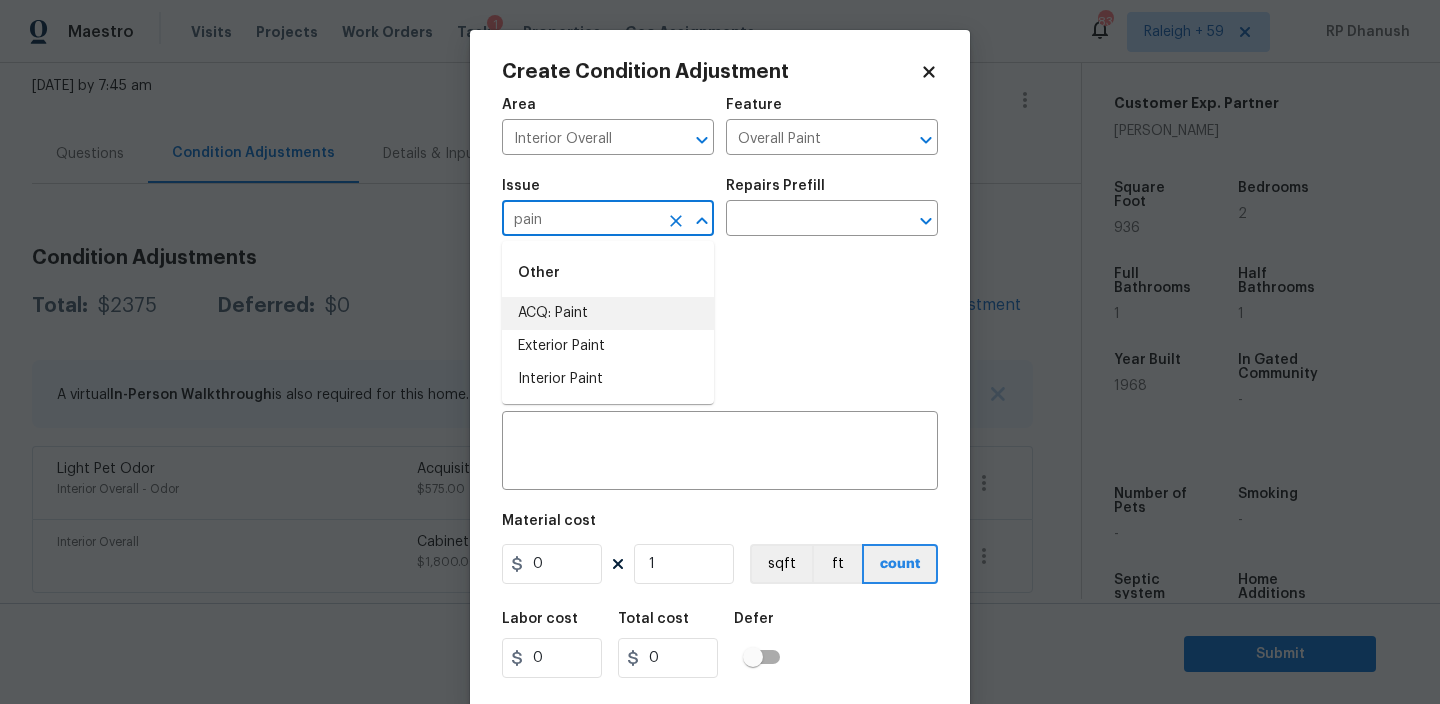 click on "ACQ: Paint" at bounding box center [608, 313] 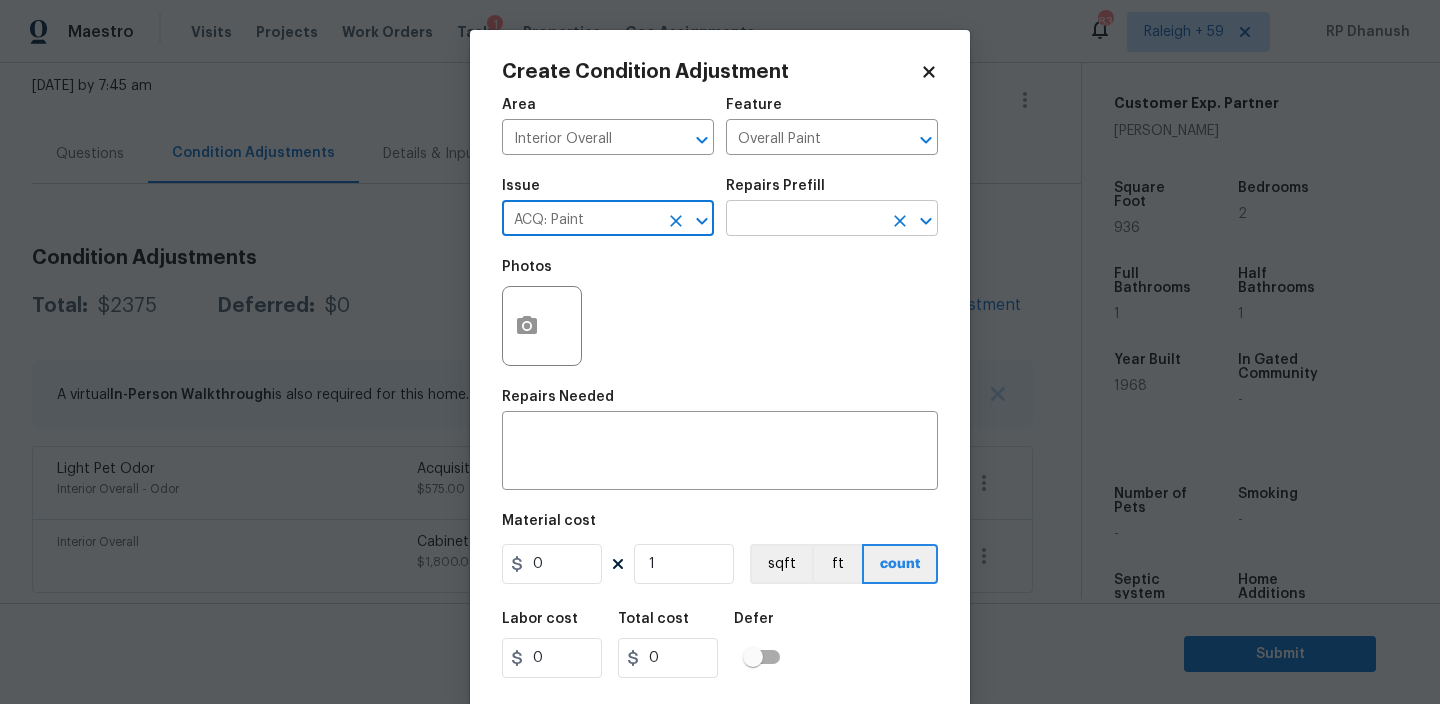 type on "ACQ: Paint" 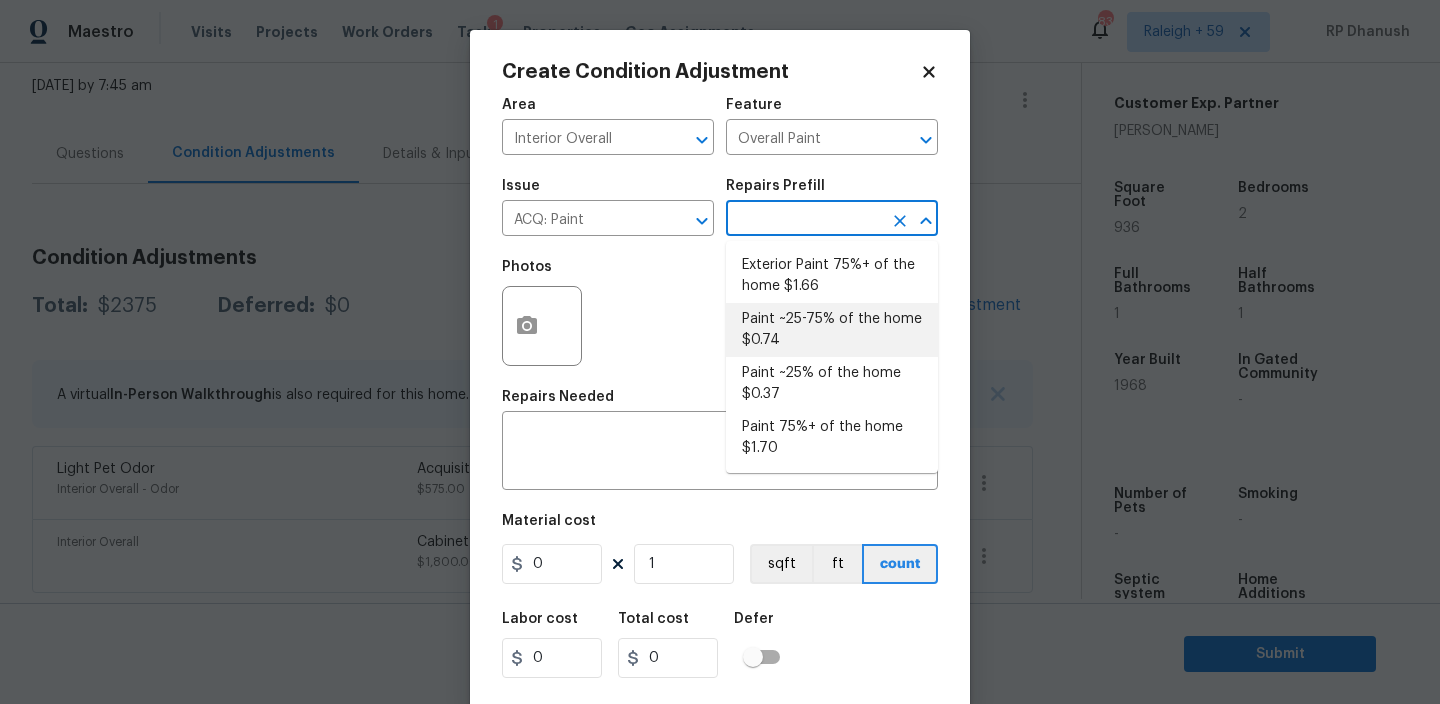 click on "Paint ~25-75% of the home $0.74" at bounding box center [832, 330] 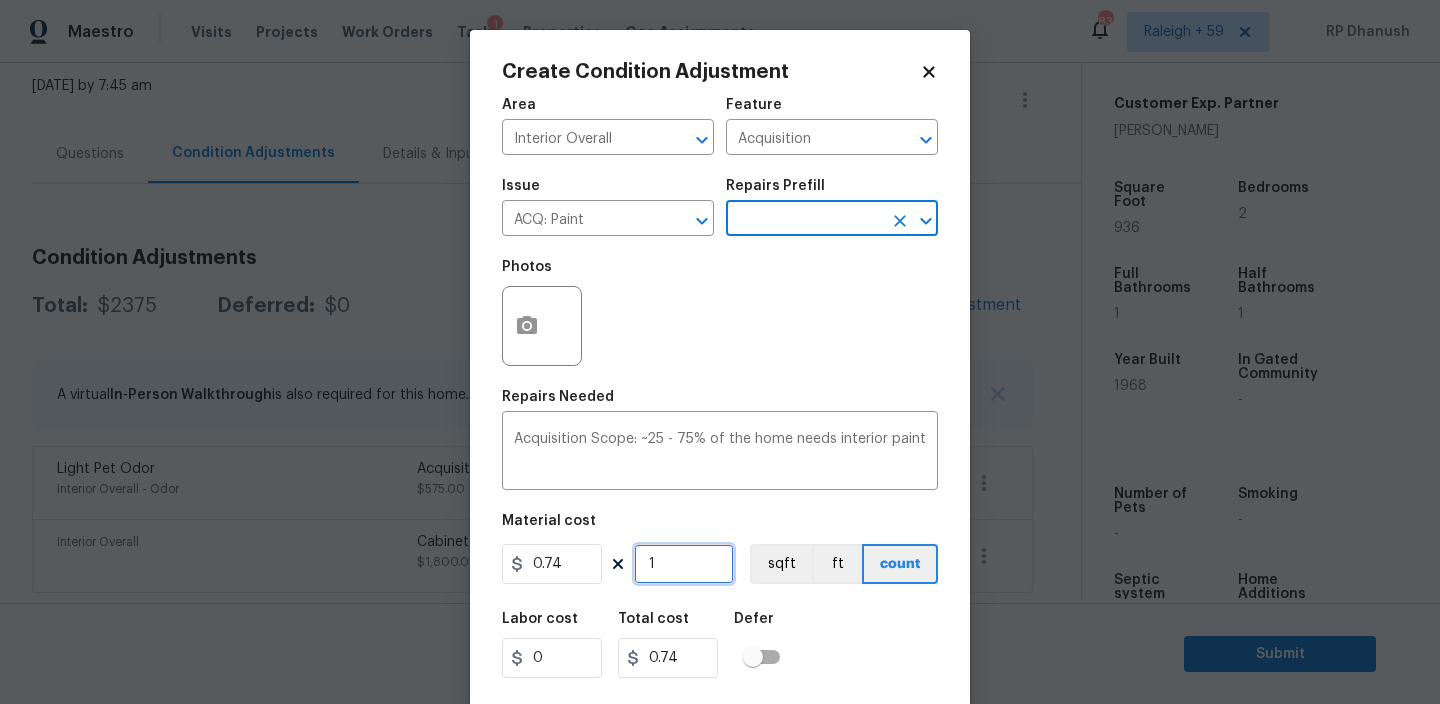 click on "1" at bounding box center (684, 564) 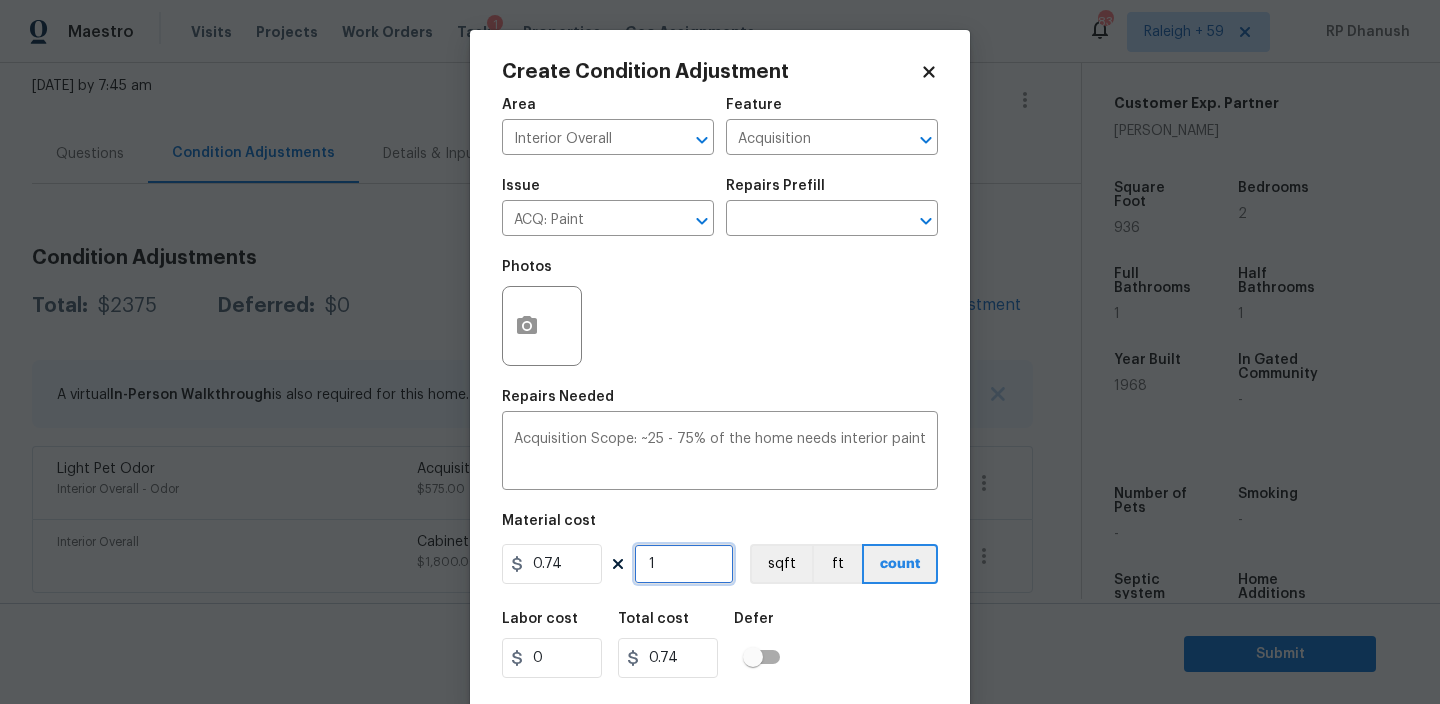 type on "0" 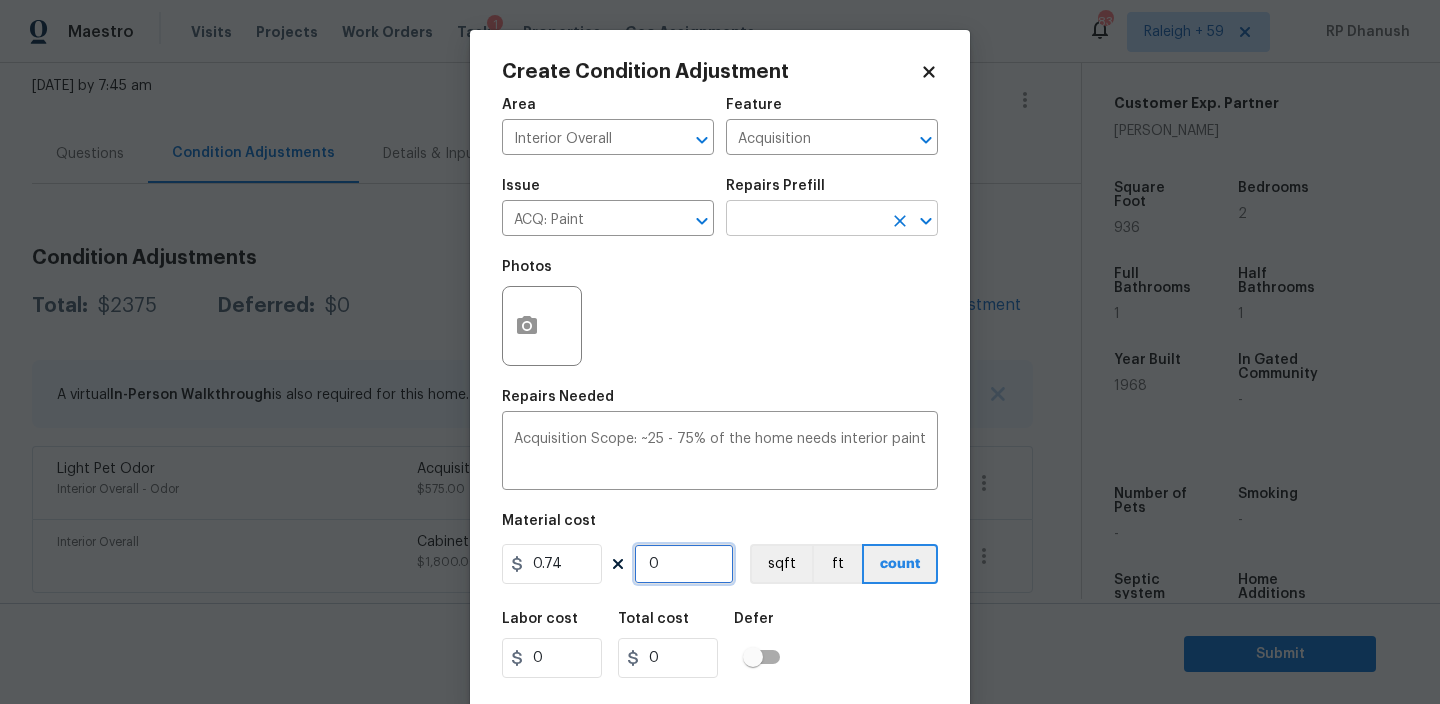 type on "0" 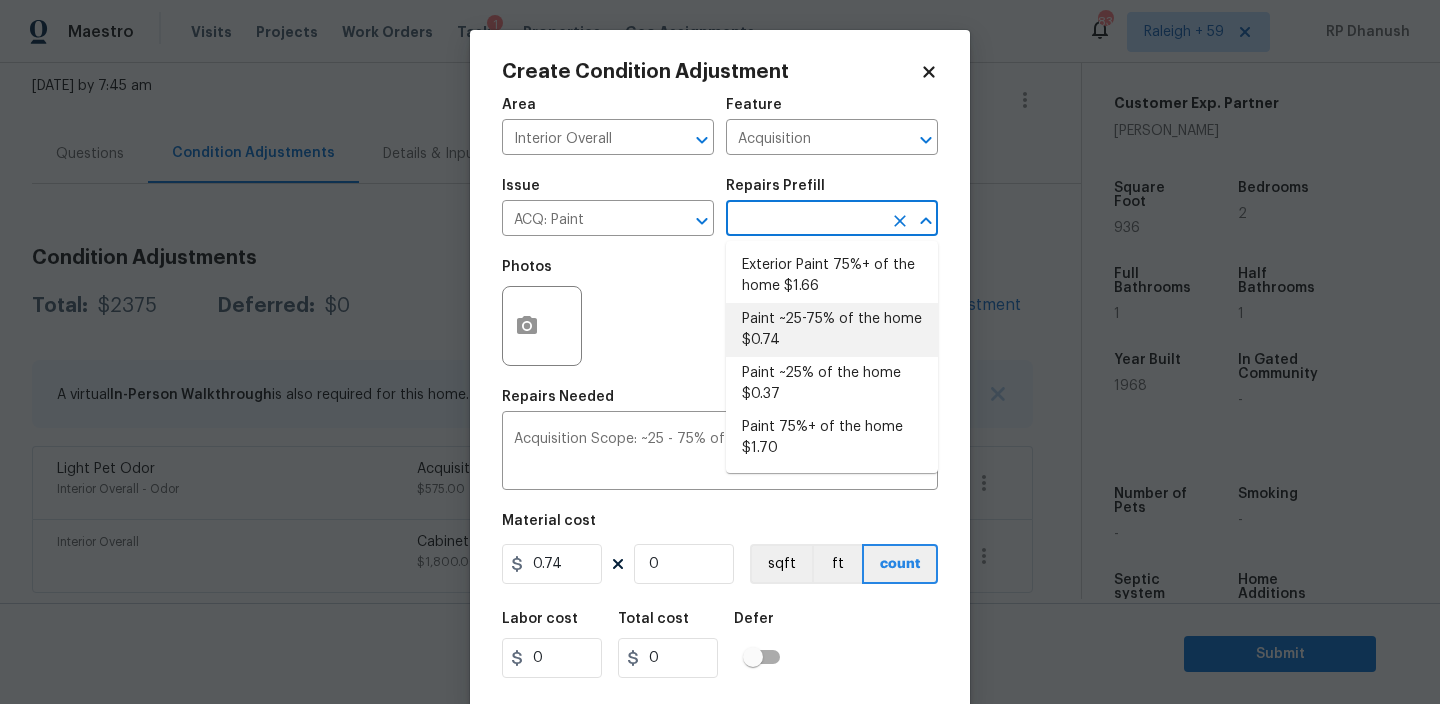 click at bounding box center (804, 220) 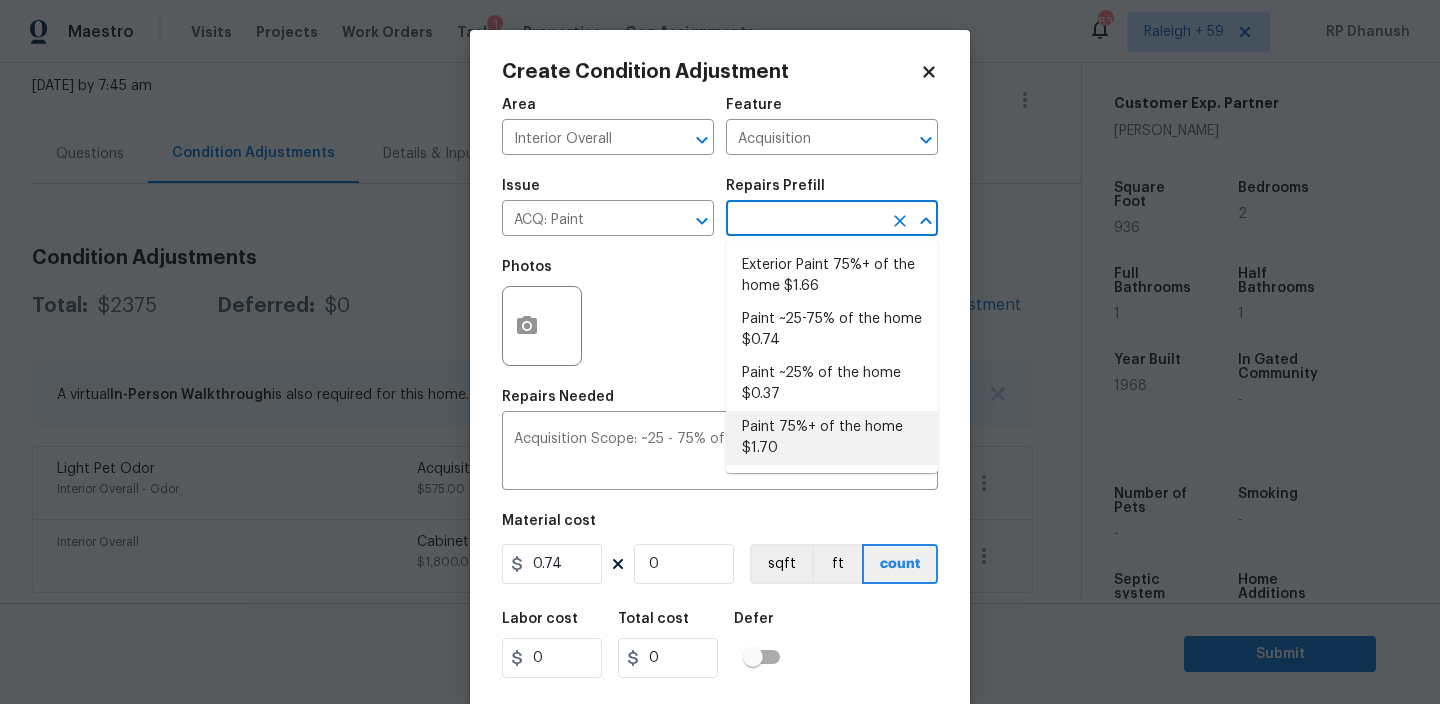 click on "Paint 75%+ of the home $1.70" at bounding box center [832, 438] 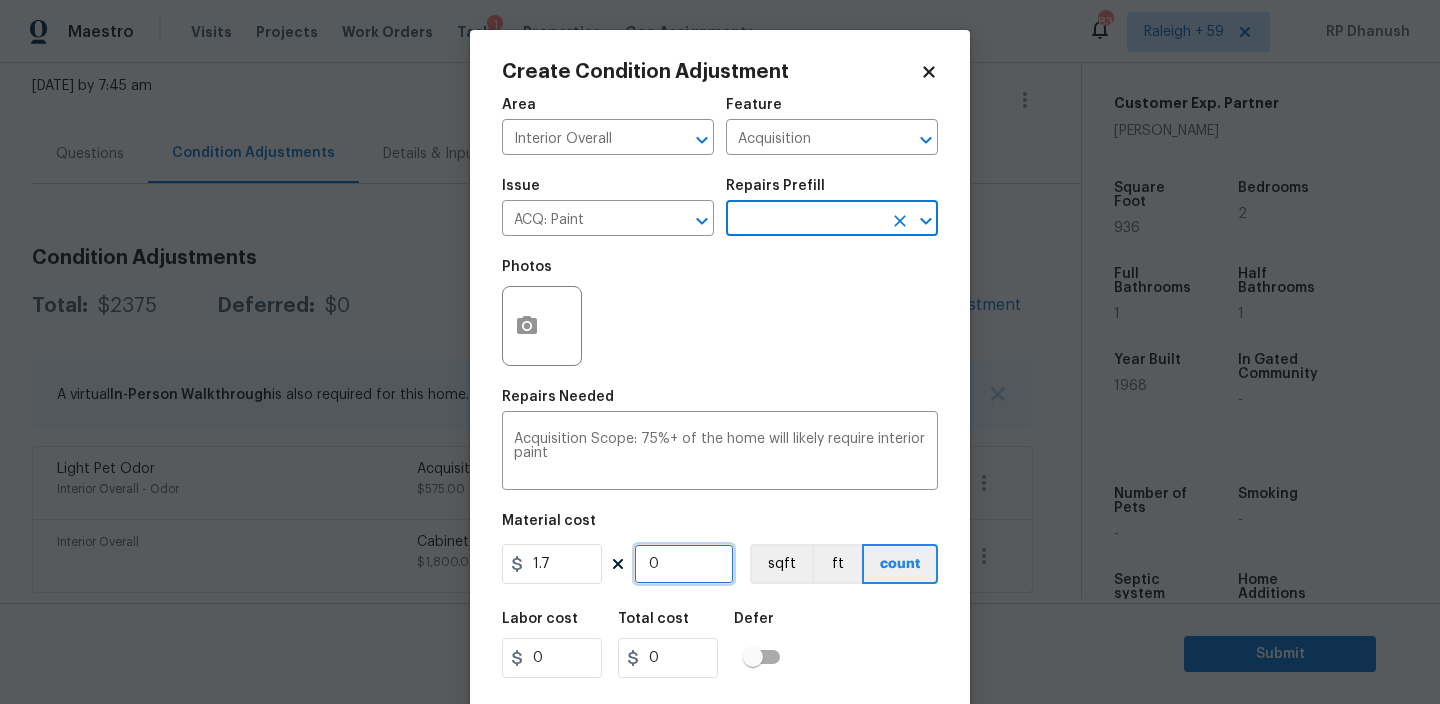 click on "0" at bounding box center [684, 564] 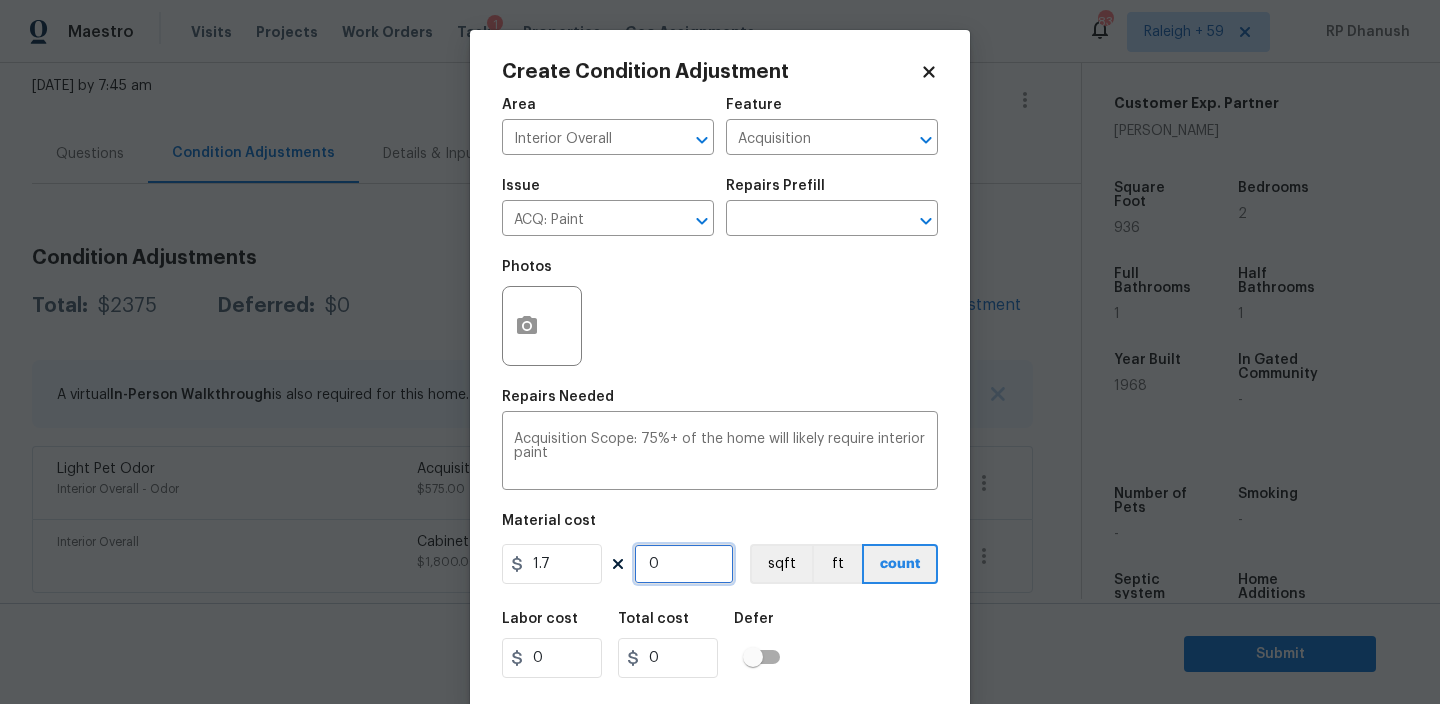type on "9" 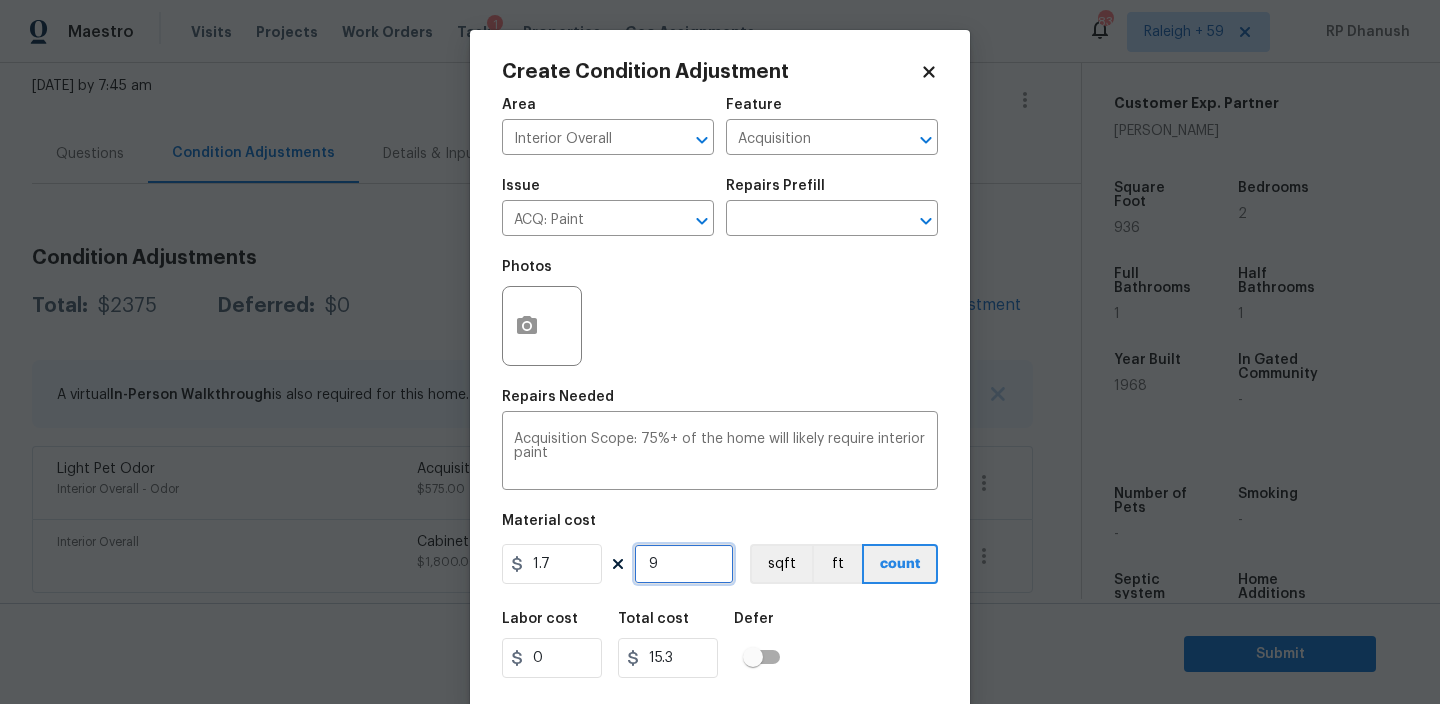 type on "93" 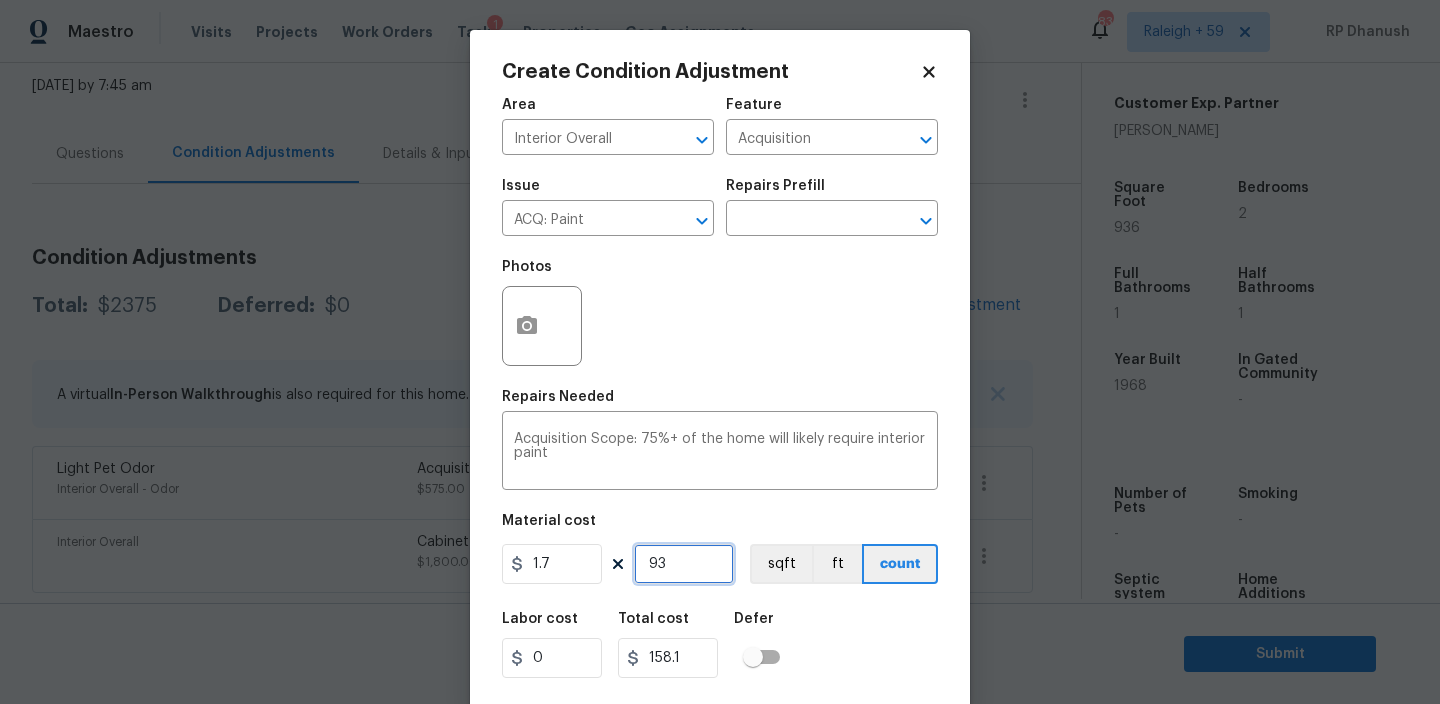 type on "936" 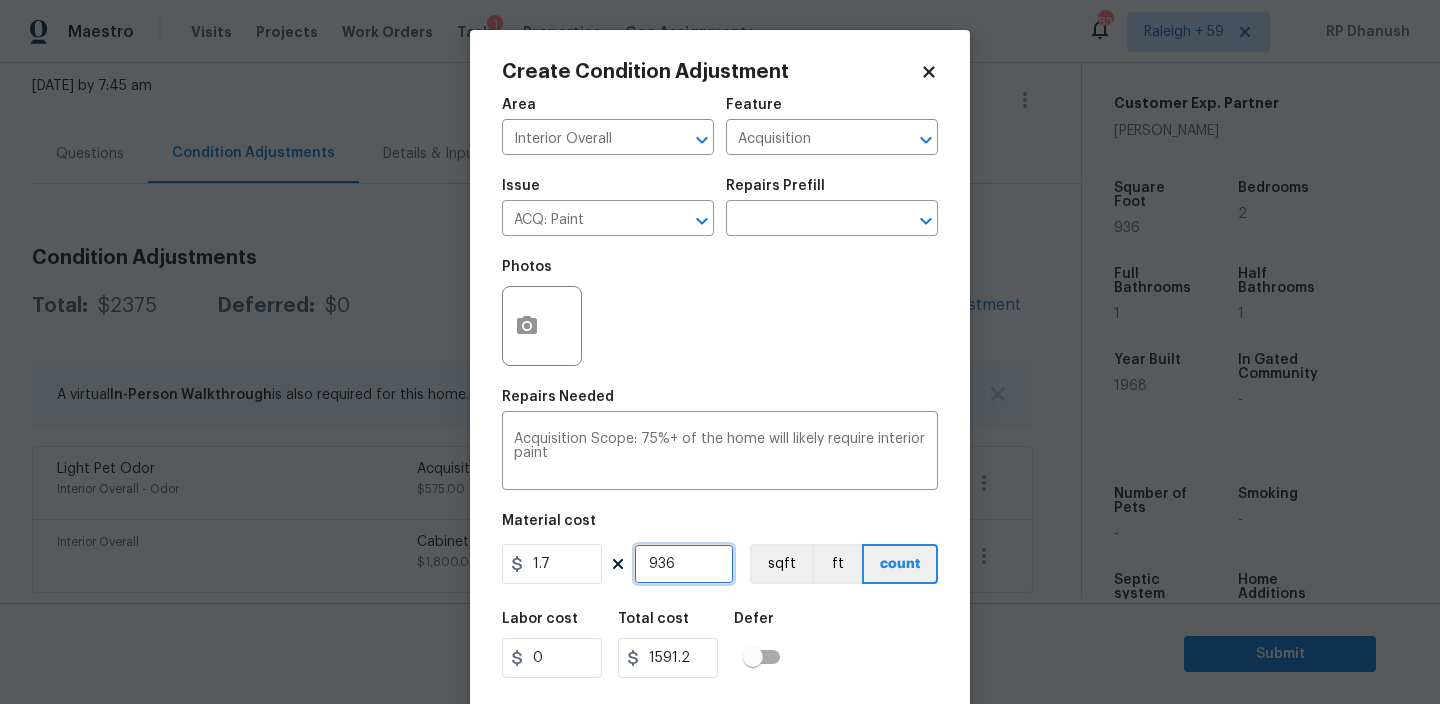 type on "936" 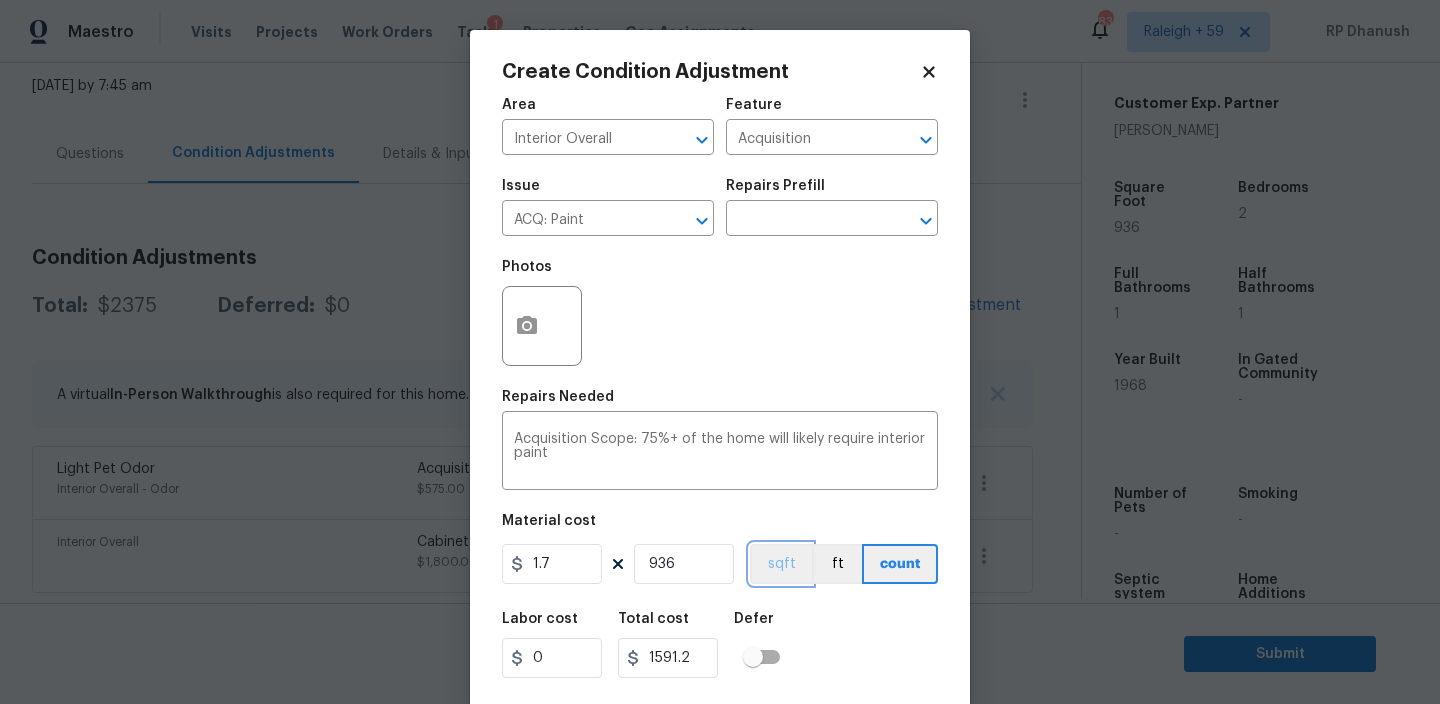type 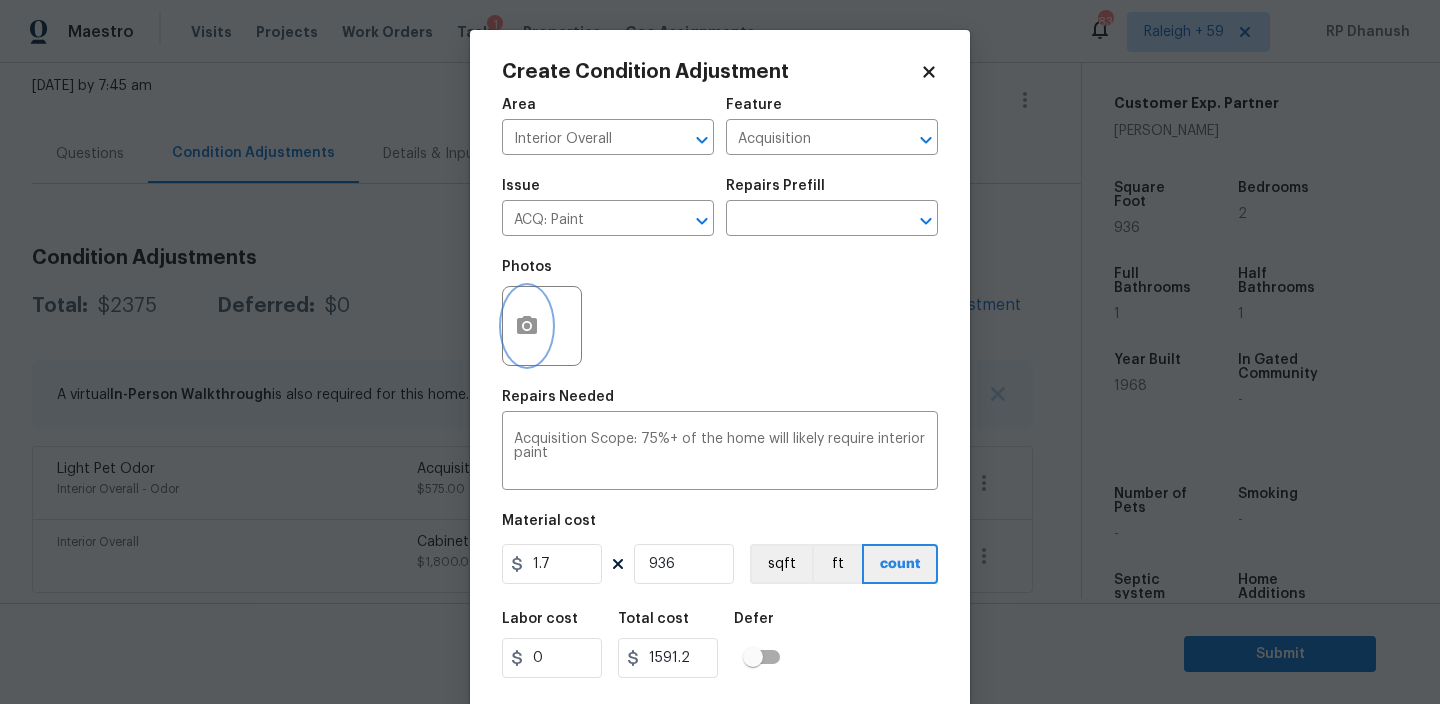 click at bounding box center (527, 326) 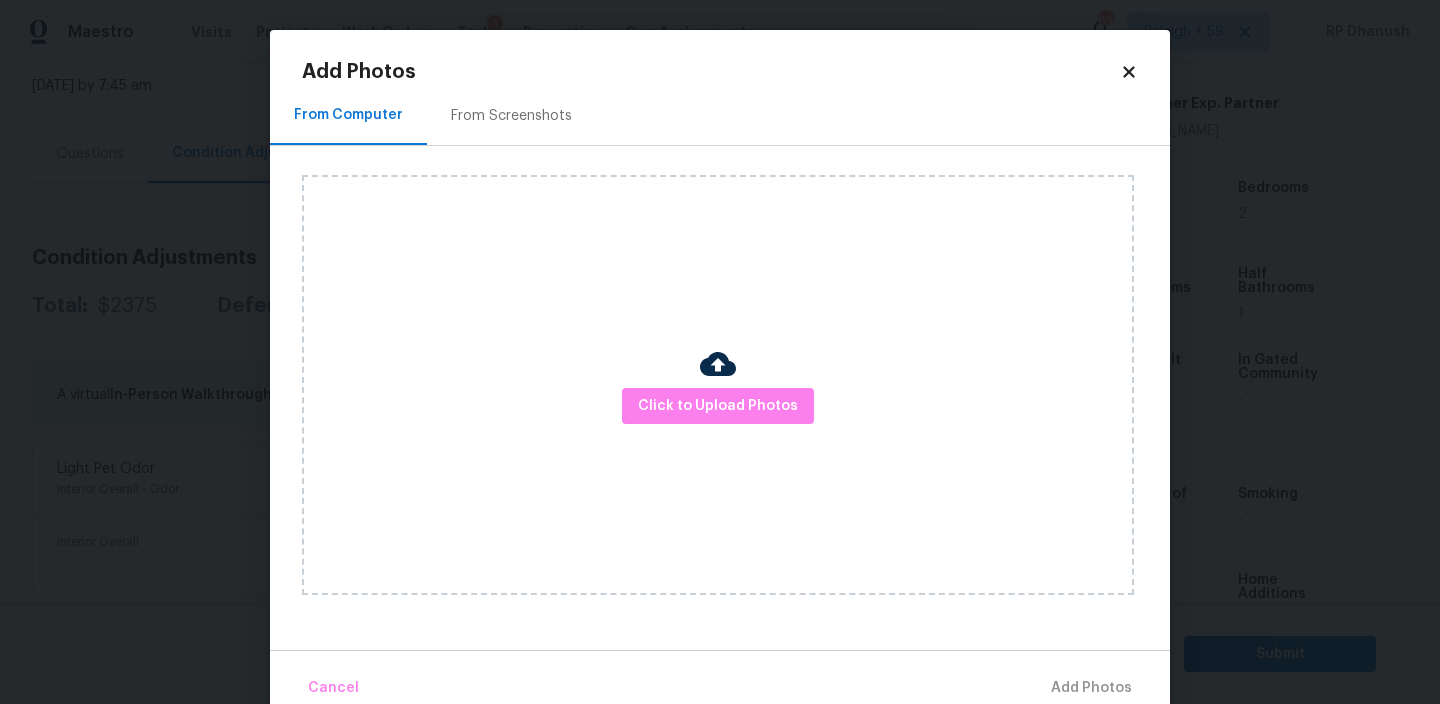click on "From Screenshots" at bounding box center (511, 115) 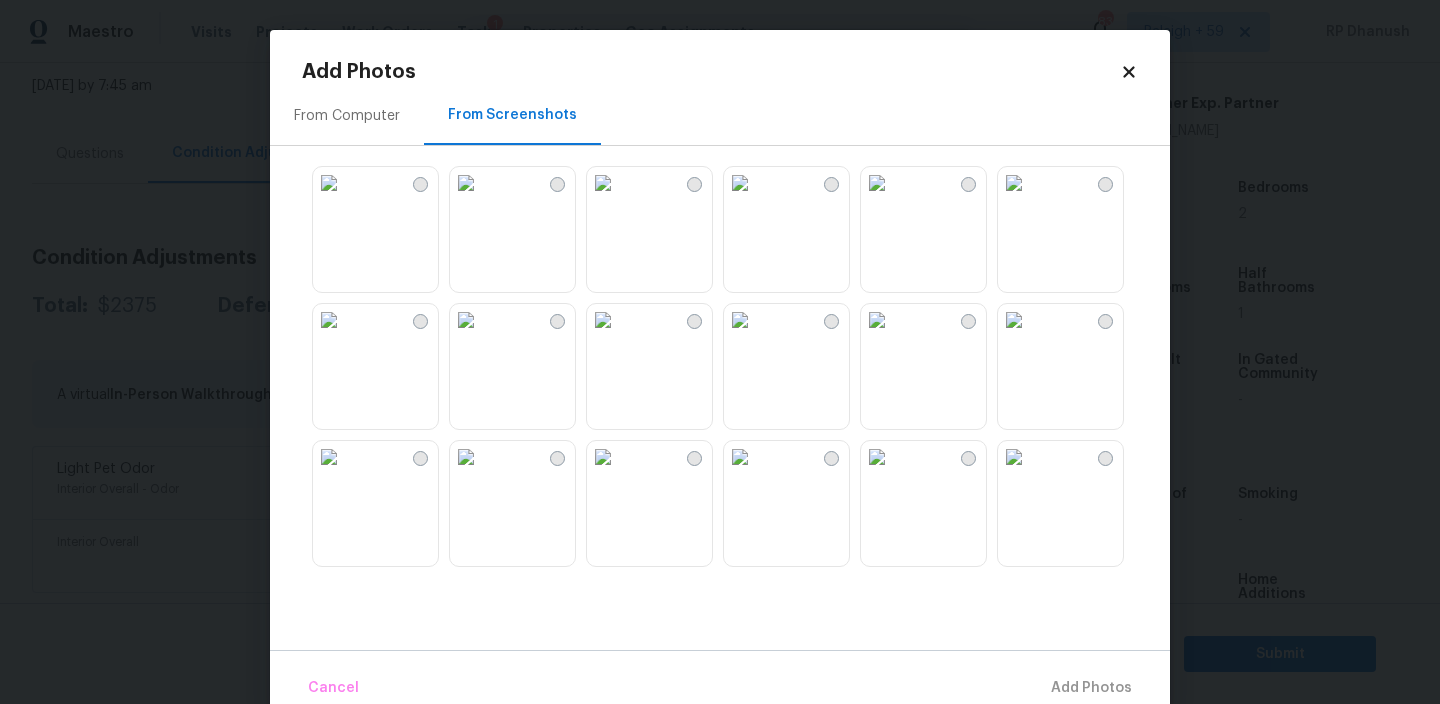 click at bounding box center (466, 320) 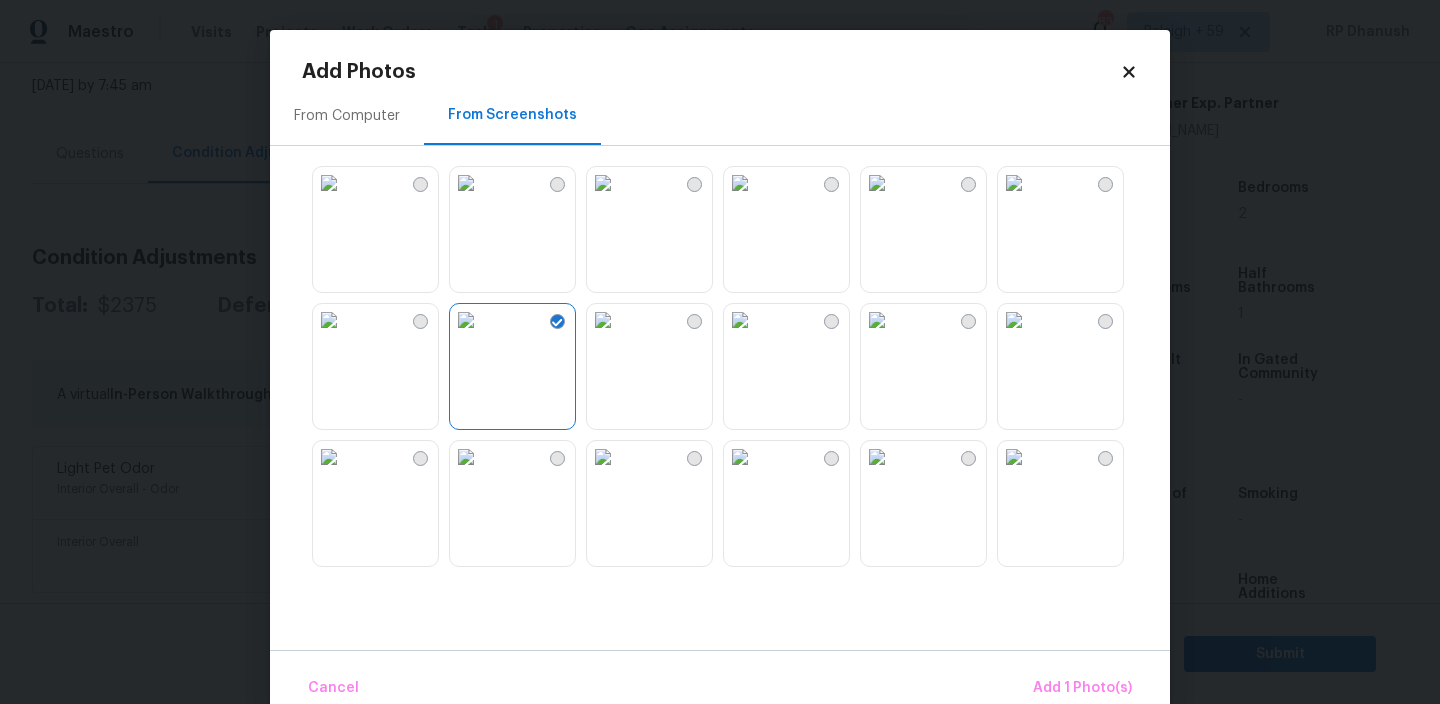 click at bounding box center [877, 457] 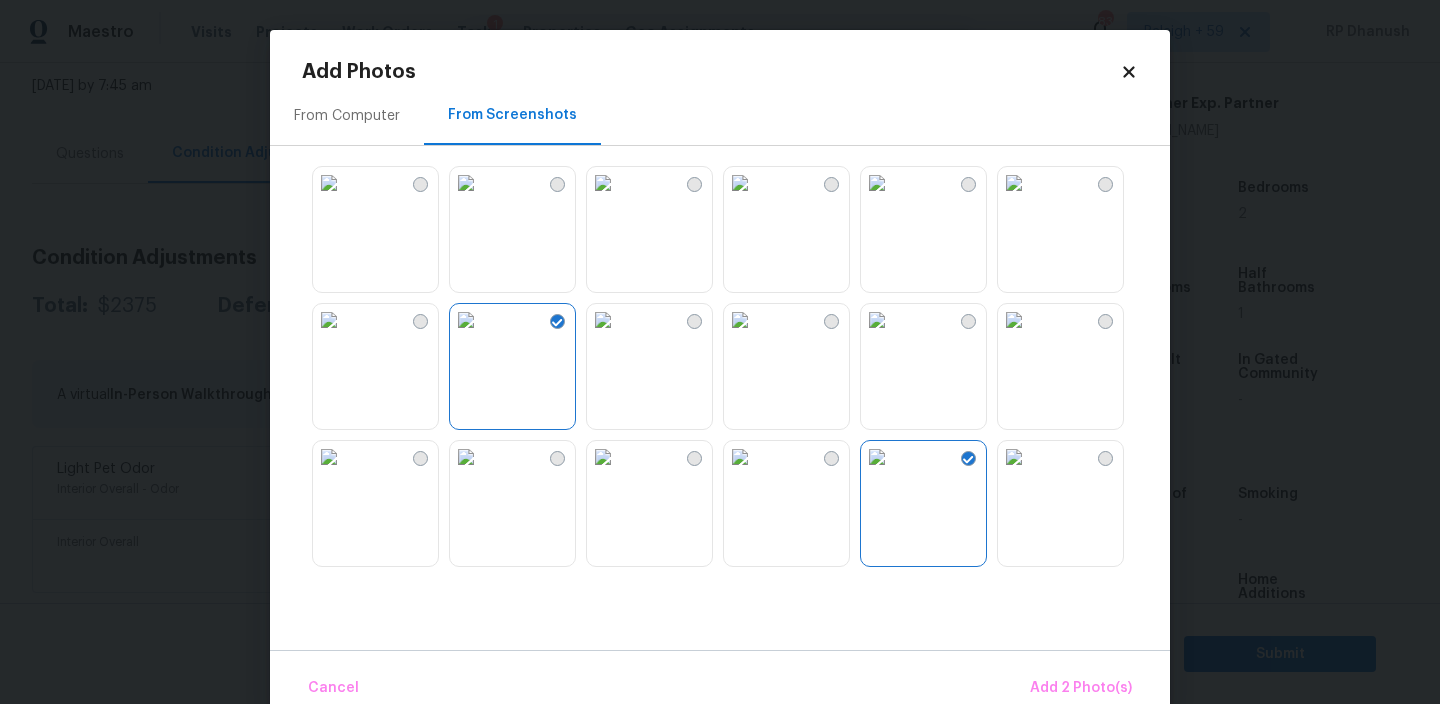 click at bounding box center [1014, 457] 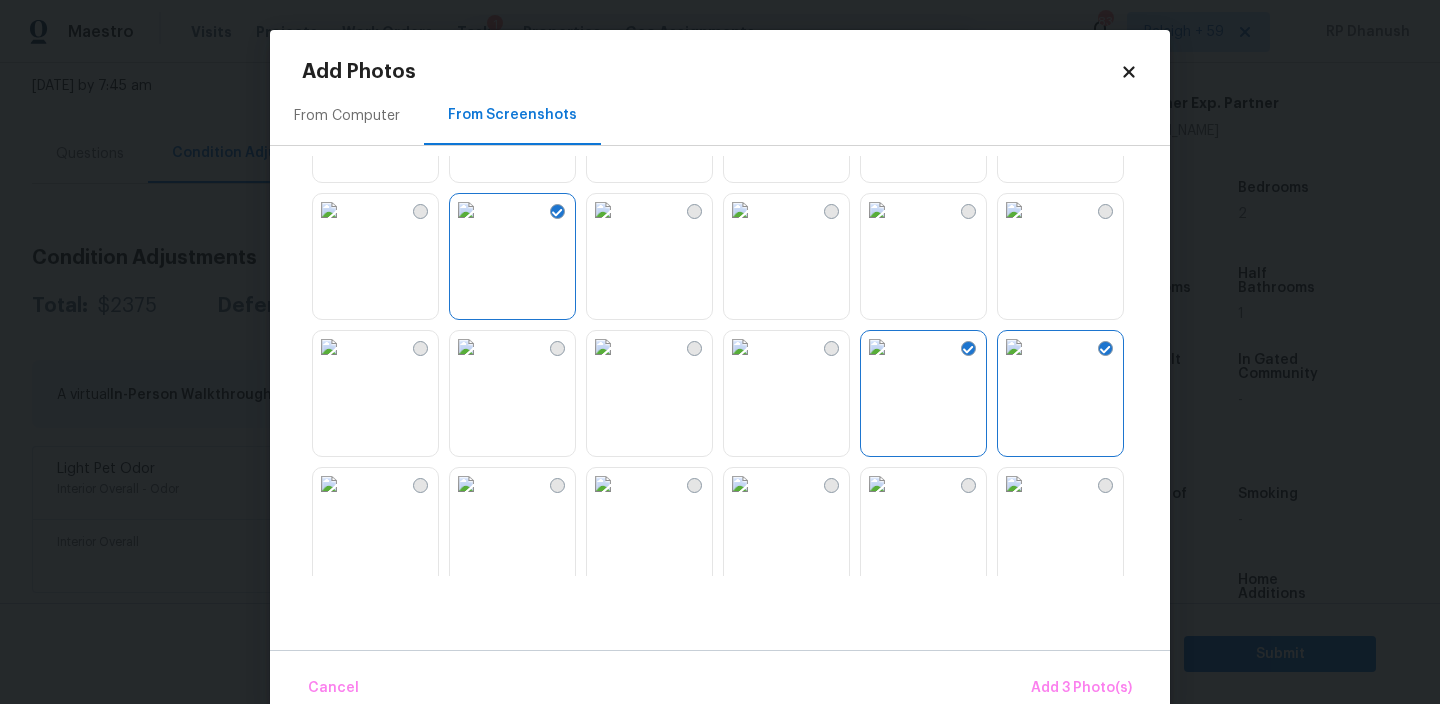 scroll, scrollTop: 229, scrollLeft: 0, axis: vertical 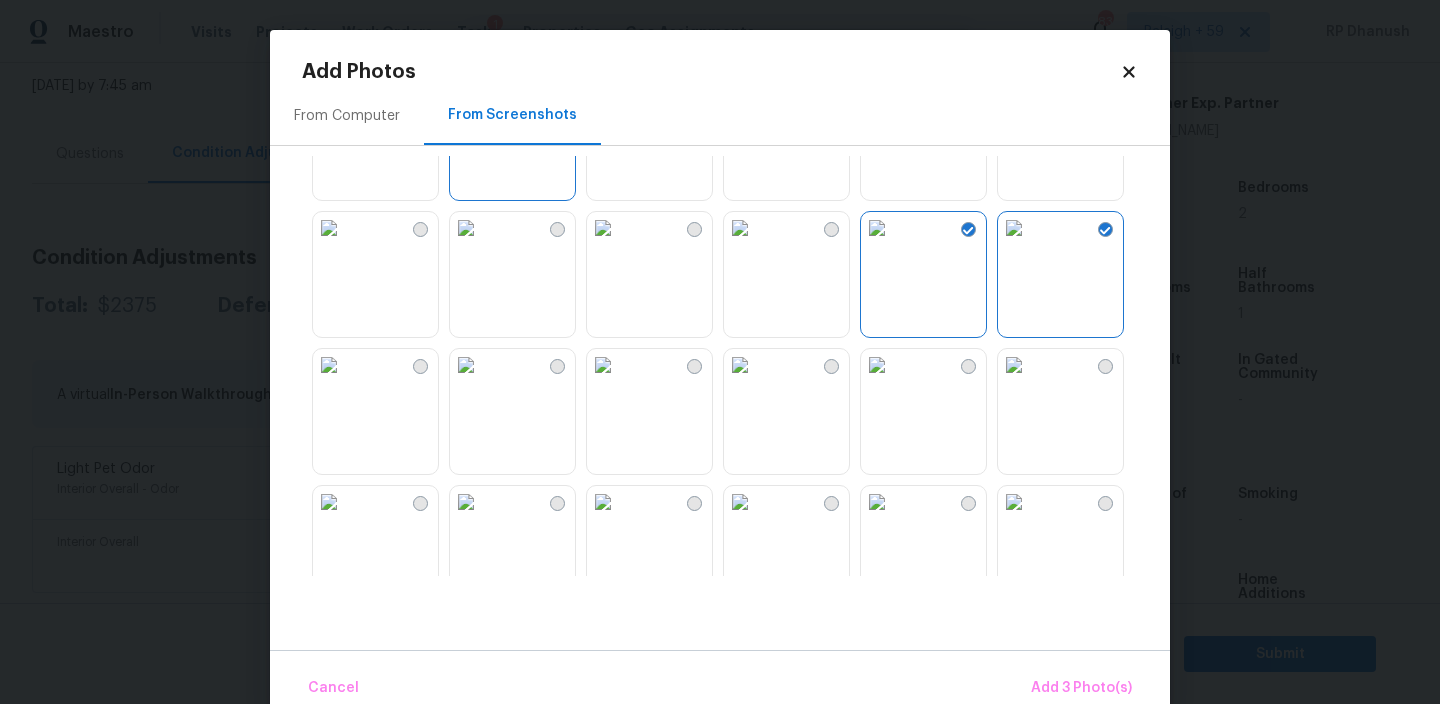click at bounding box center (740, 365) 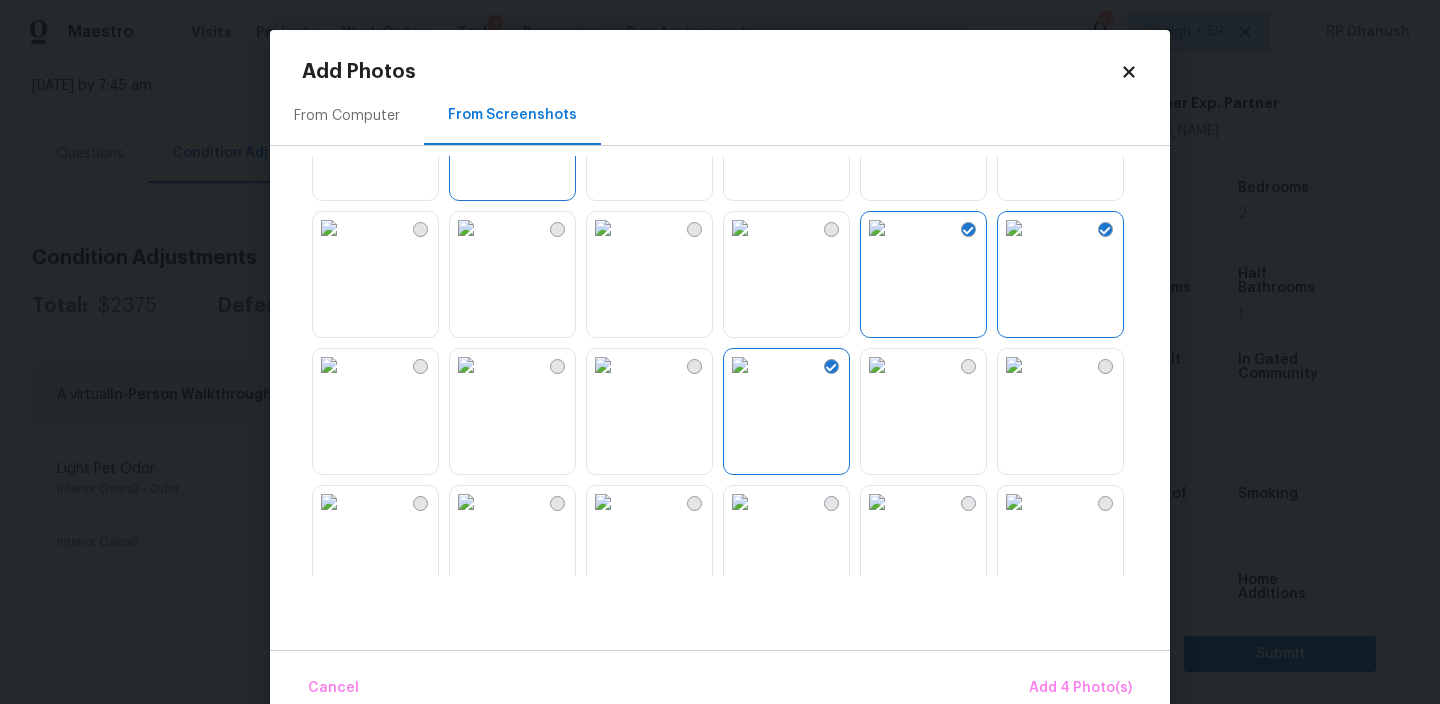 click at bounding box center [740, 502] 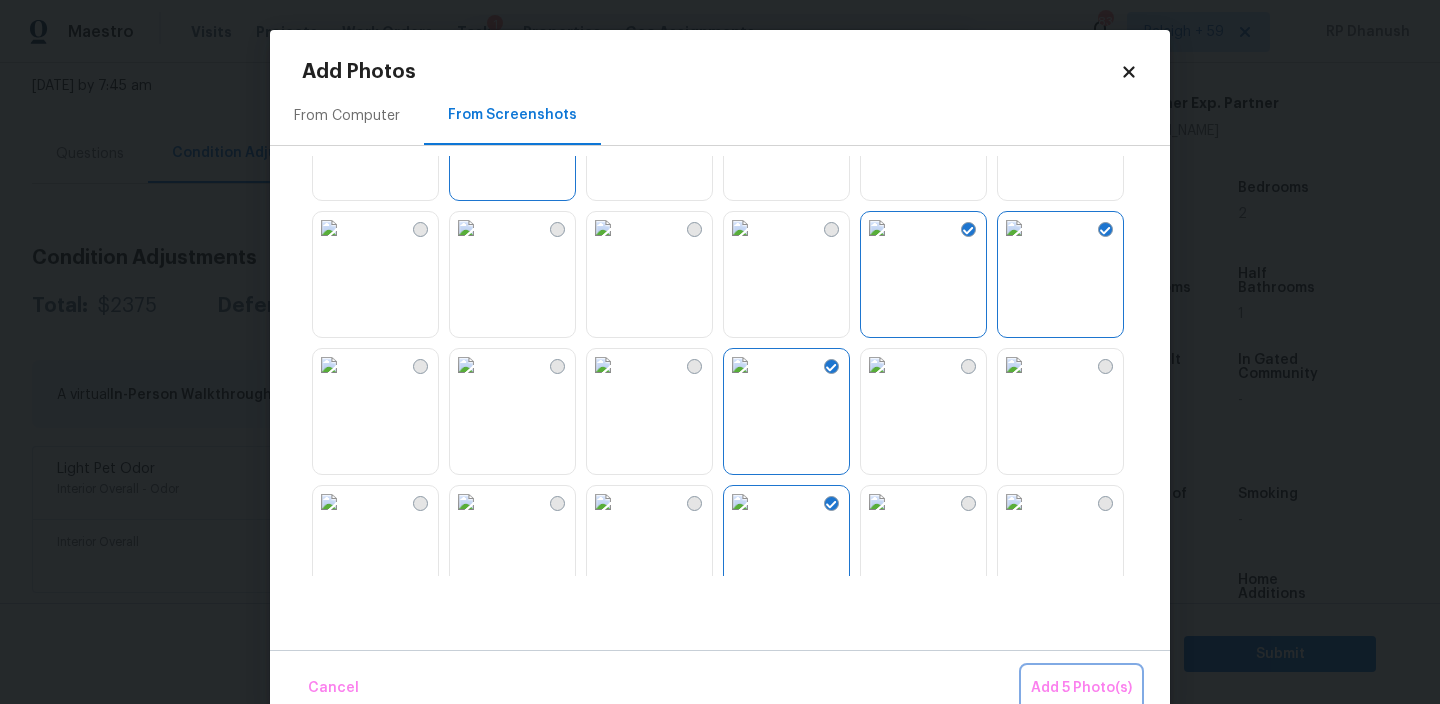 click on "Add 5 Photo(s)" at bounding box center [1081, 688] 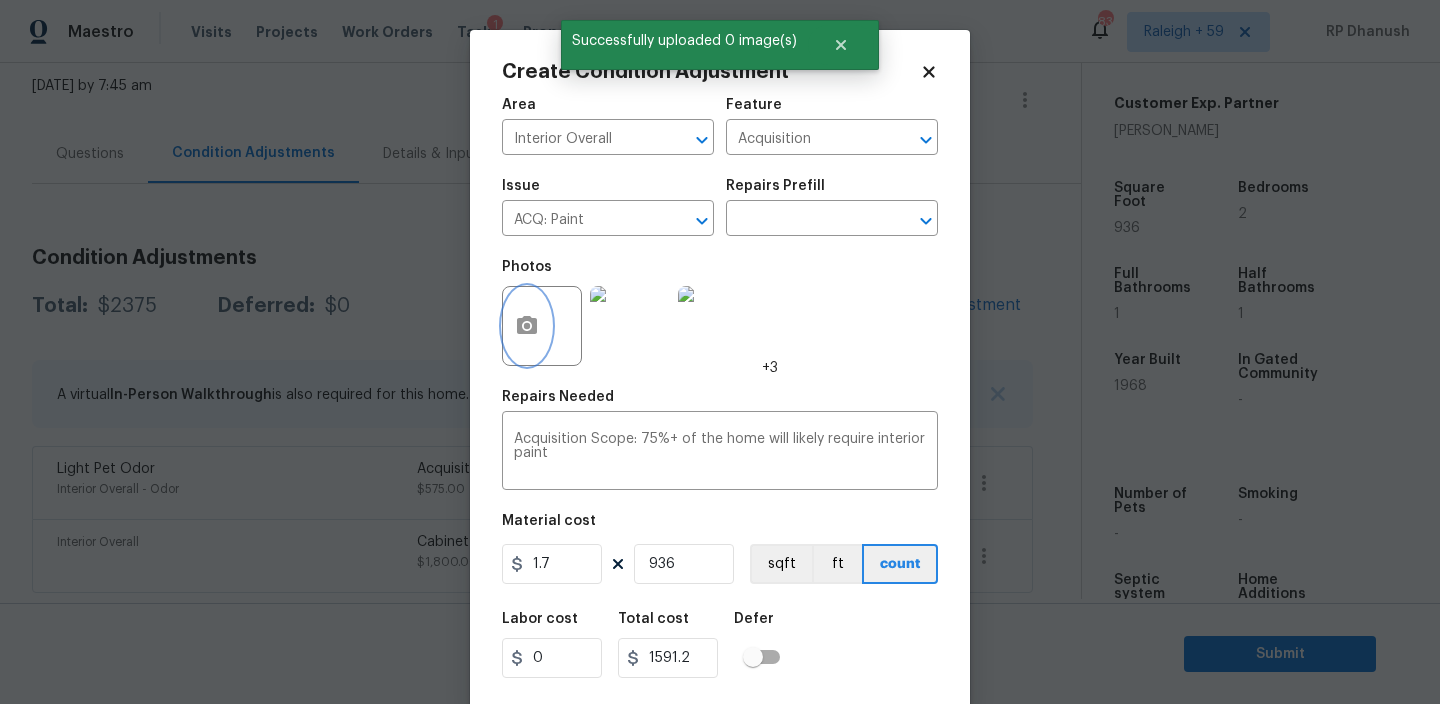 scroll, scrollTop: 43, scrollLeft: 0, axis: vertical 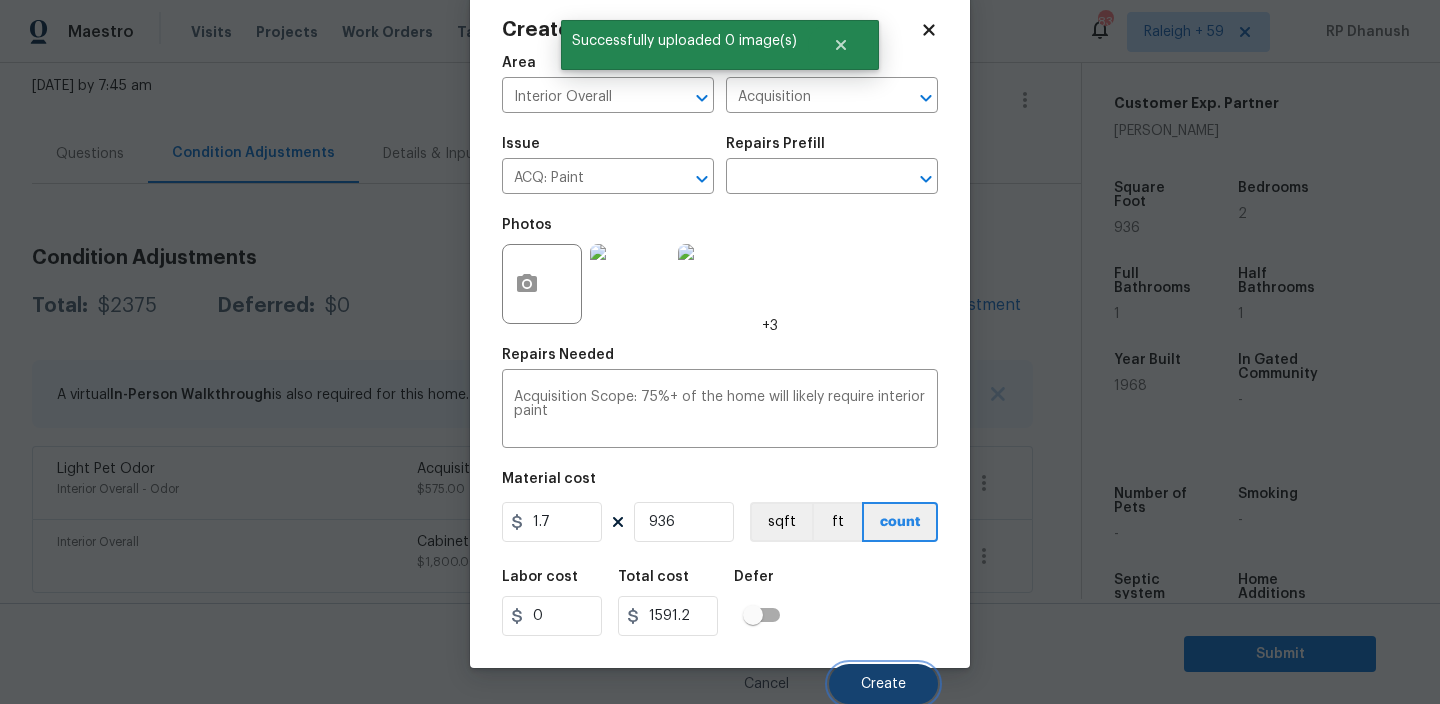 click on "Create" at bounding box center [883, 684] 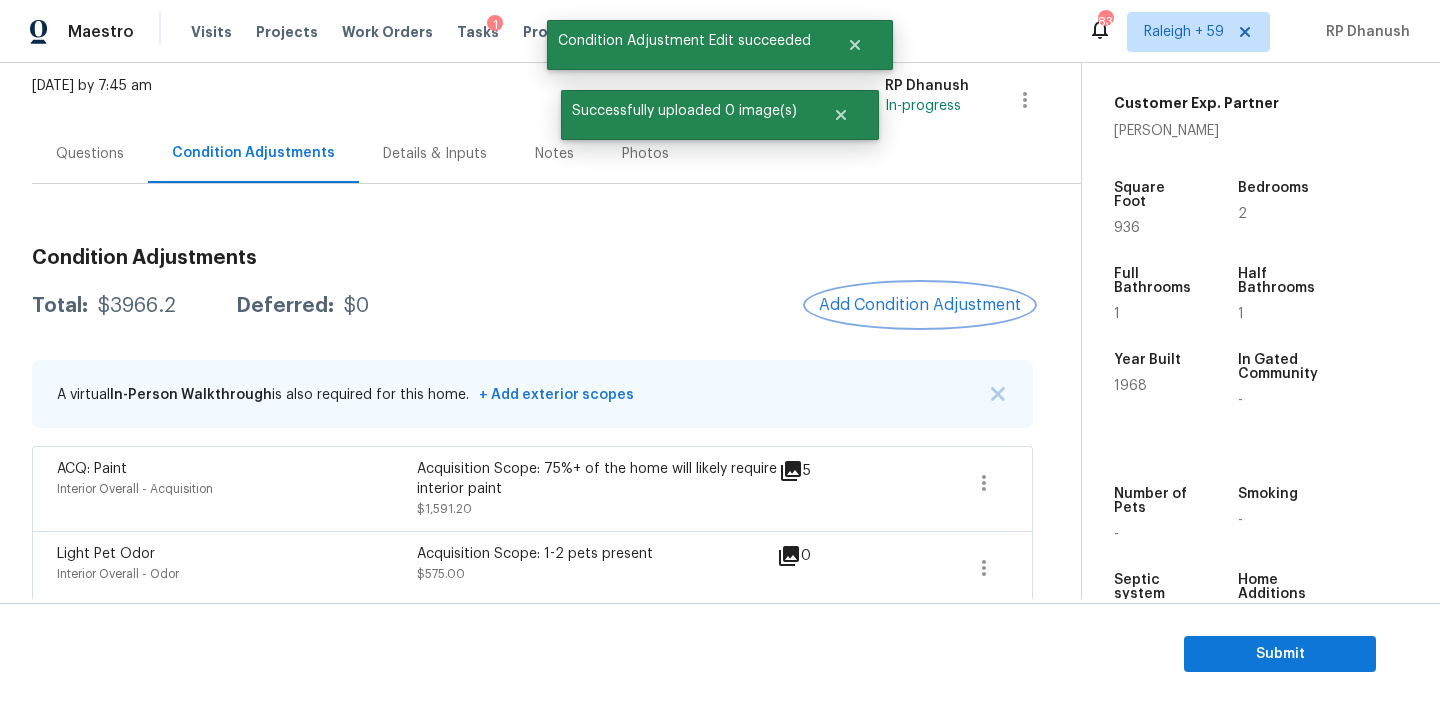scroll, scrollTop: 0, scrollLeft: 0, axis: both 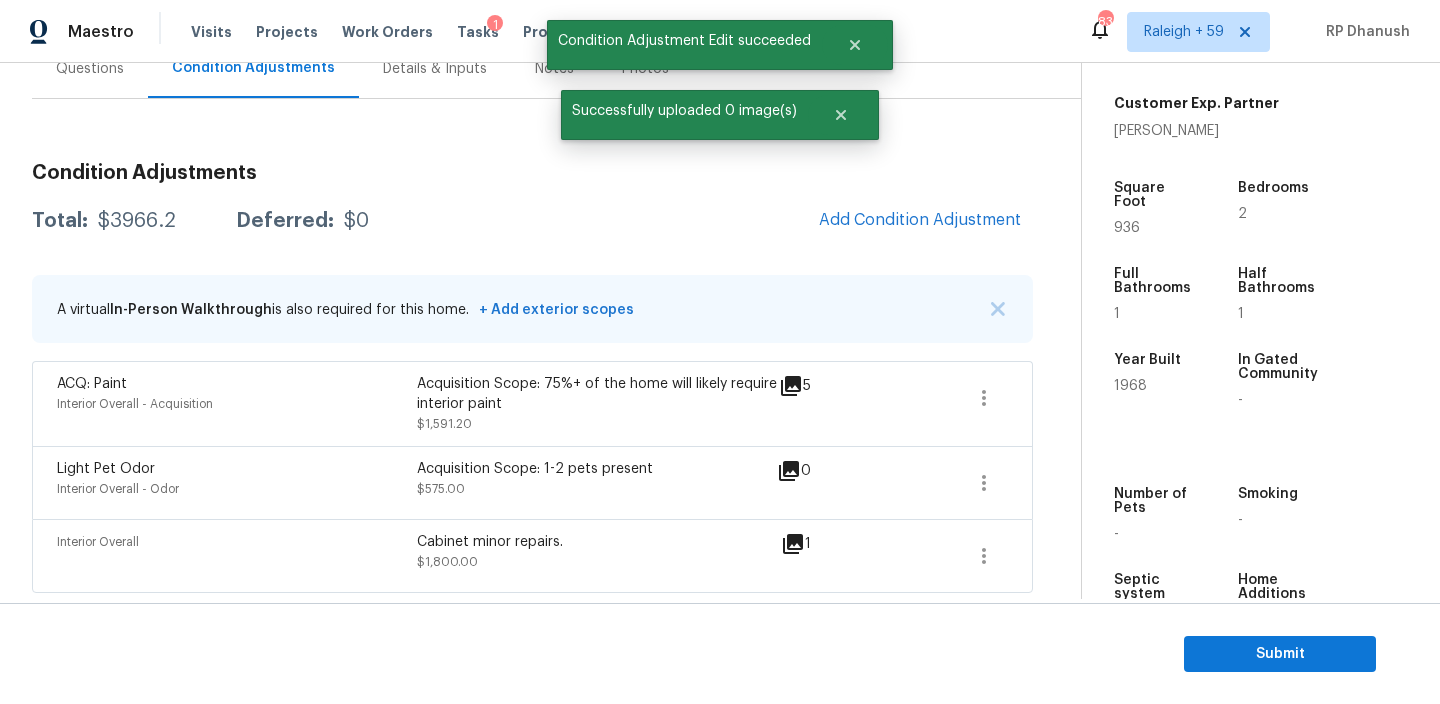 click on "Condition Adjustments Total:  $3966.2 Deferred:  $0 Add Condition Adjustment A virtual  In-Person Walkthrough  is also required for this home.   + Add exterior scopes ACQ: Paint Interior Overall - Acquisition Acquisition Scope: 75%+ of the home will likely require interior paint $1,591.20   5 Light Pet Odor Interior Overall - Odor Acquisition Scope: 1-2 pets present $575.00   0 Interior Overall Cabinet minor repairs. $1,800.00   1" at bounding box center [532, 370] 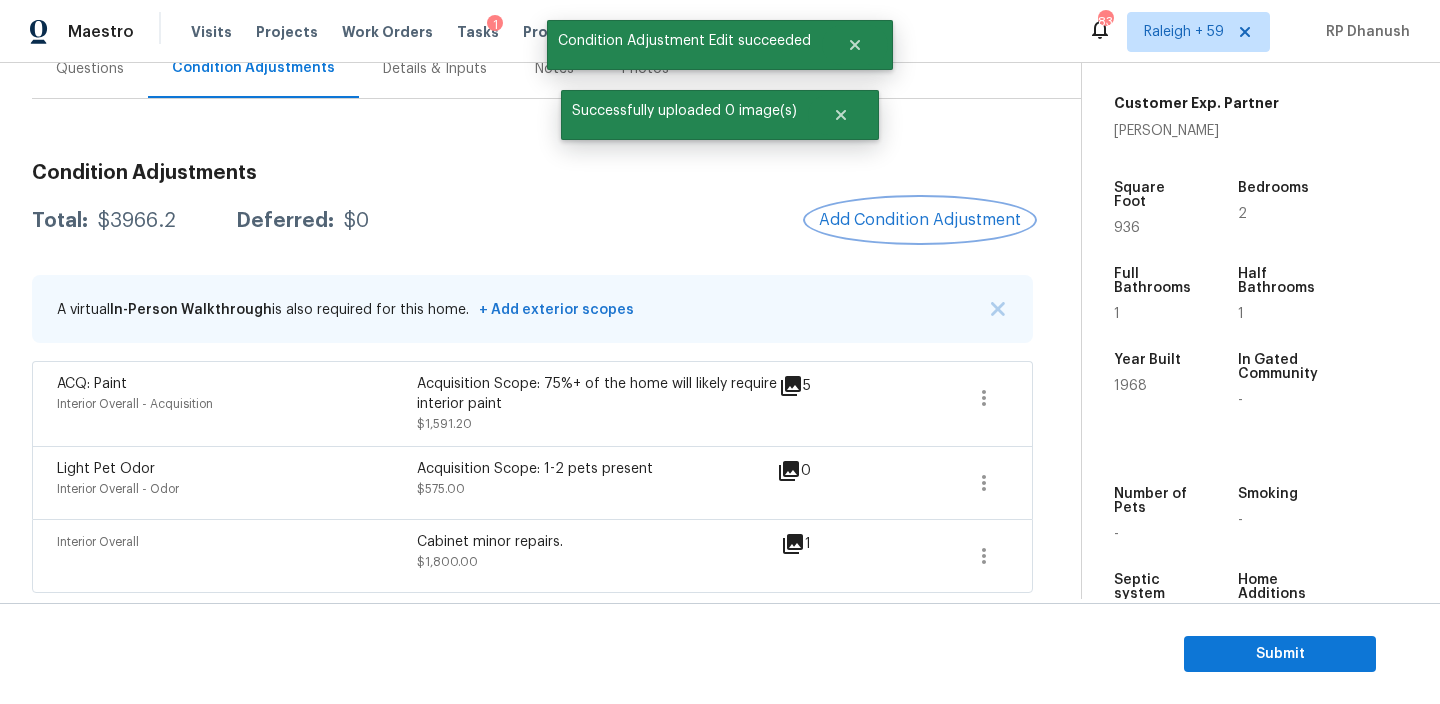 click on "Add Condition Adjustment" at bounding box center [920, 220] 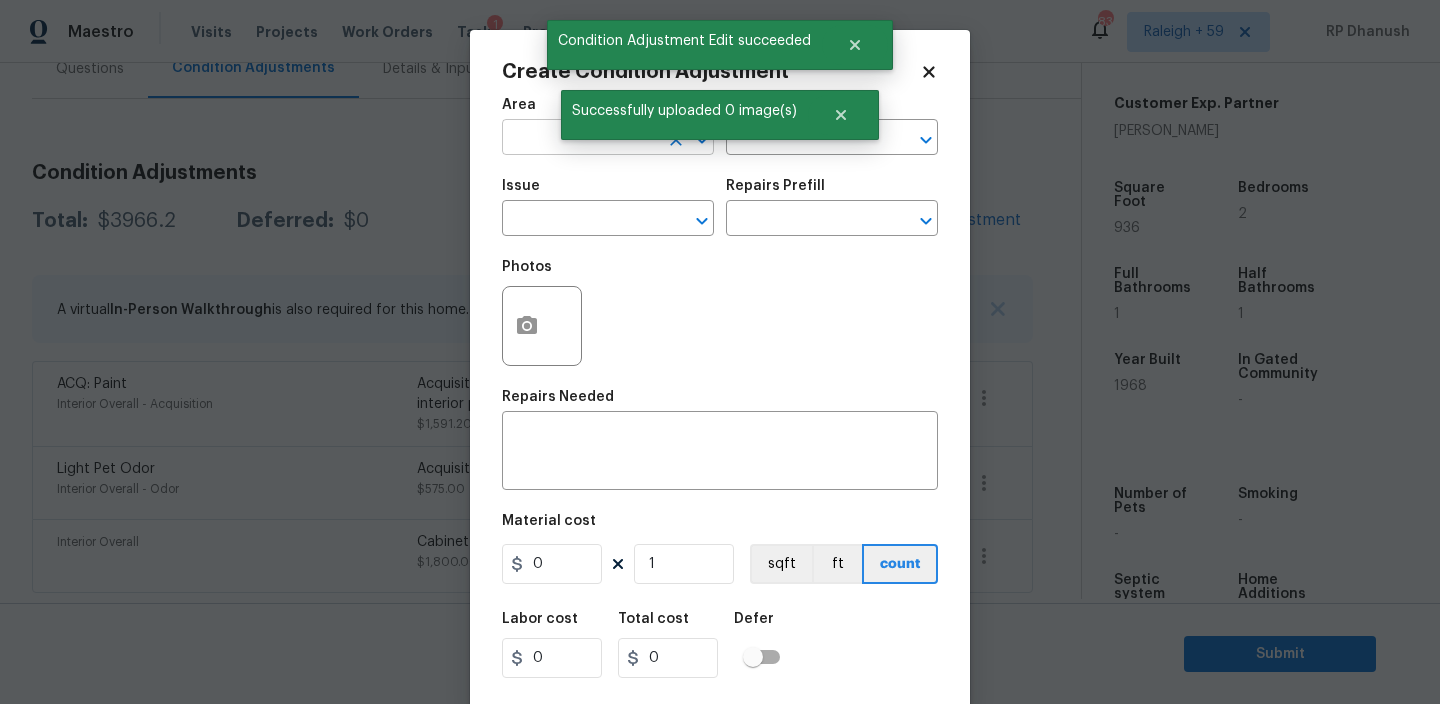 click at bounding box center [580, 139] 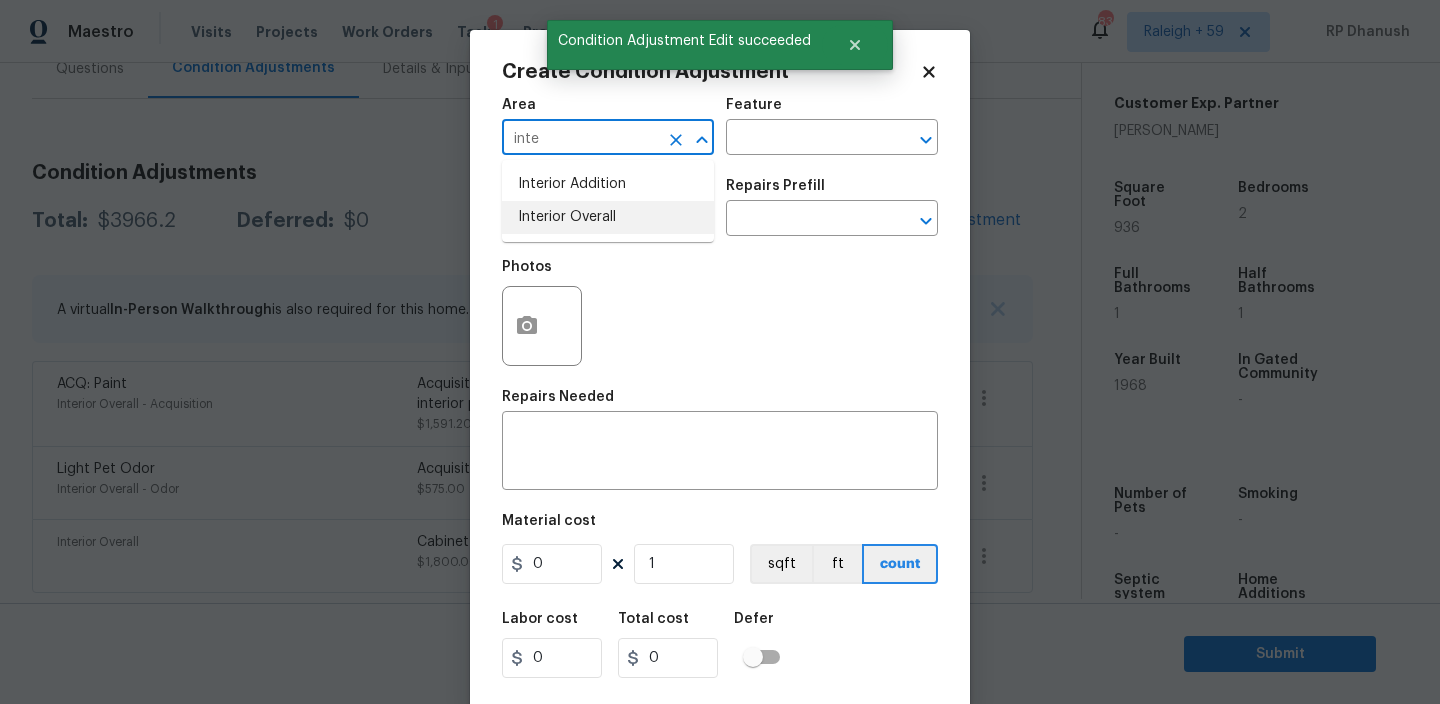 click on "Interior Overall" at bounding box center [608, 217] 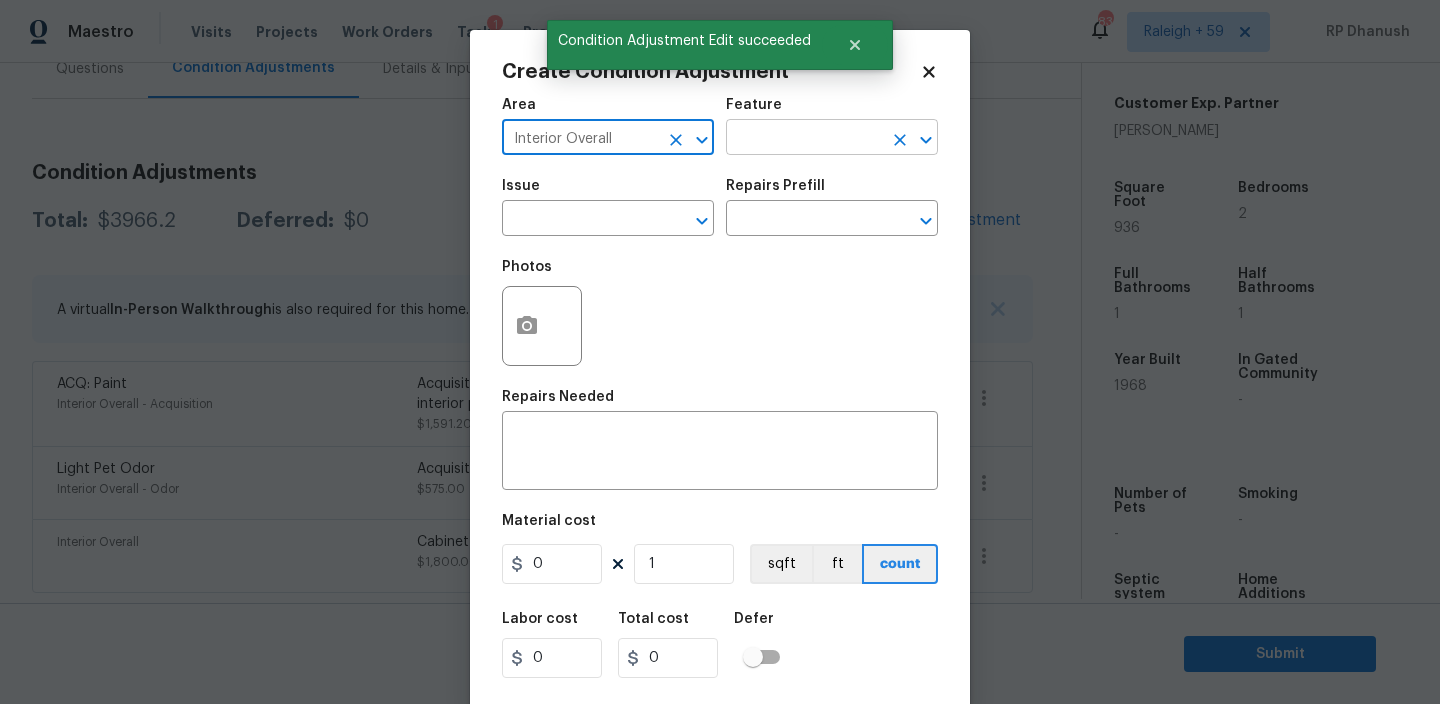 type on "Interior Overall" 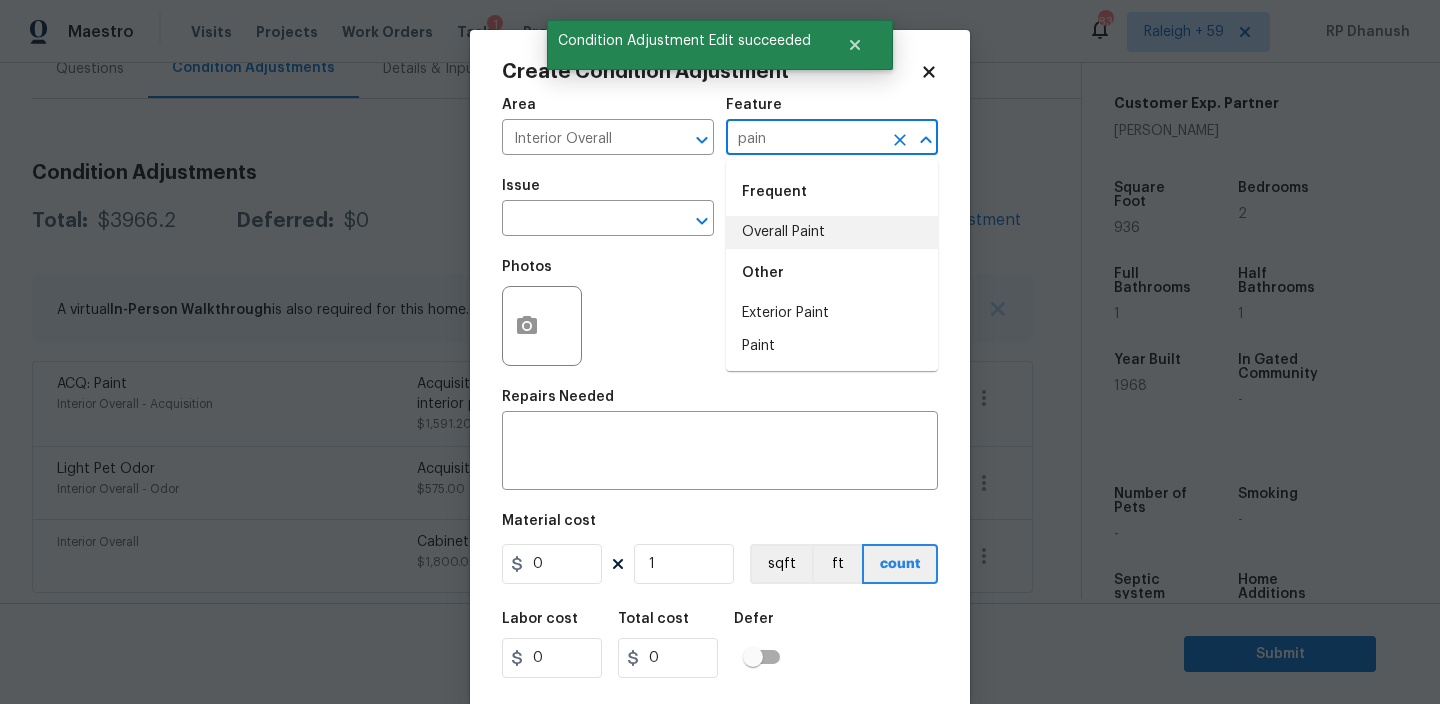 click on "Overall Paint" at bounding box center (832, 232) 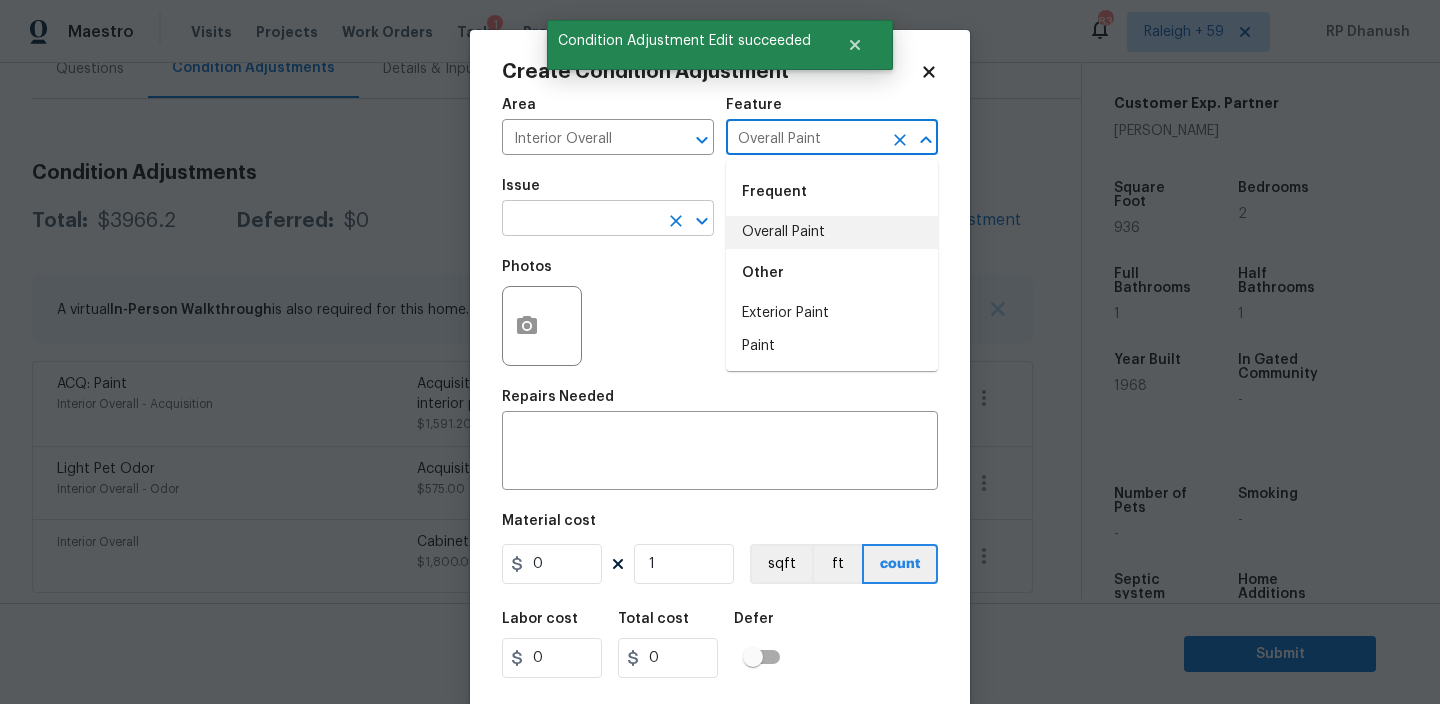 type on "Overall Paint" 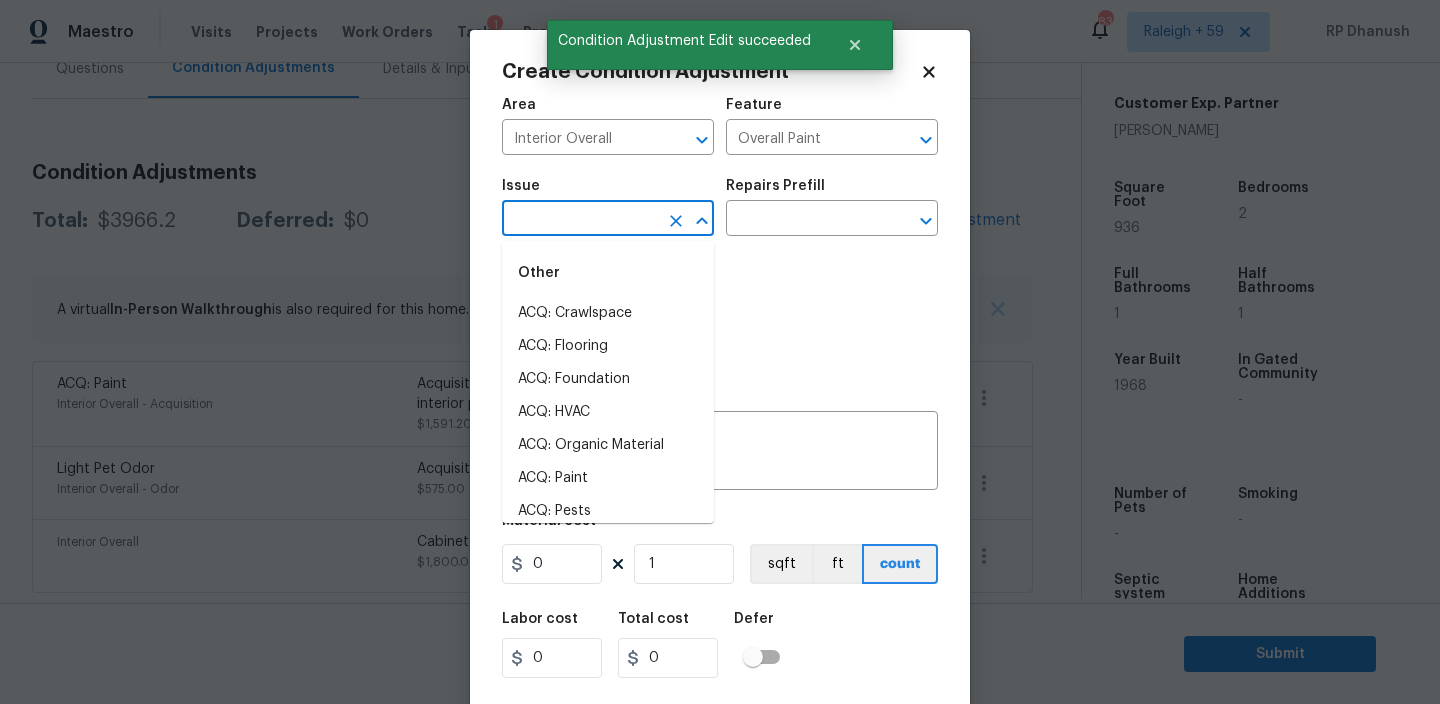 click at bounding box center [580, 220] 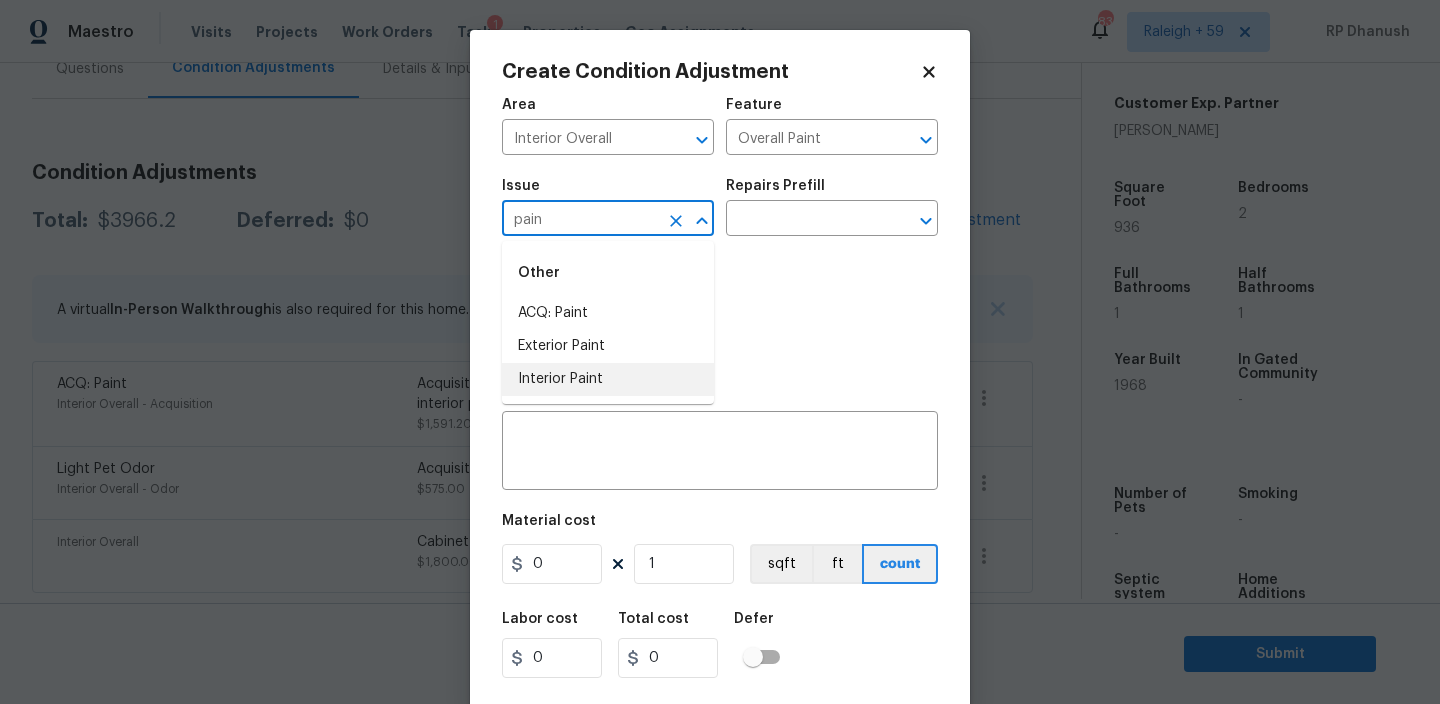 click on "Interior Paint" at bounding box center [608, 379] 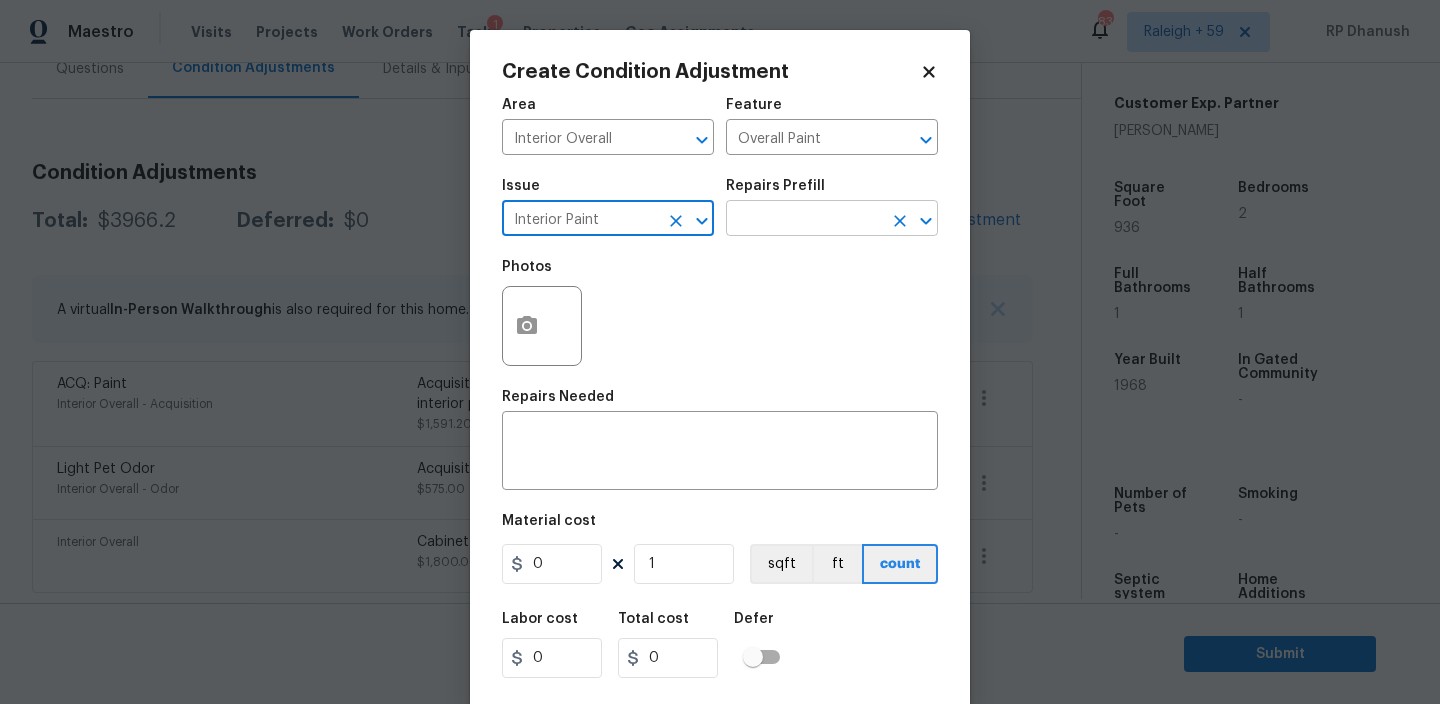 type on "Interior Paint" 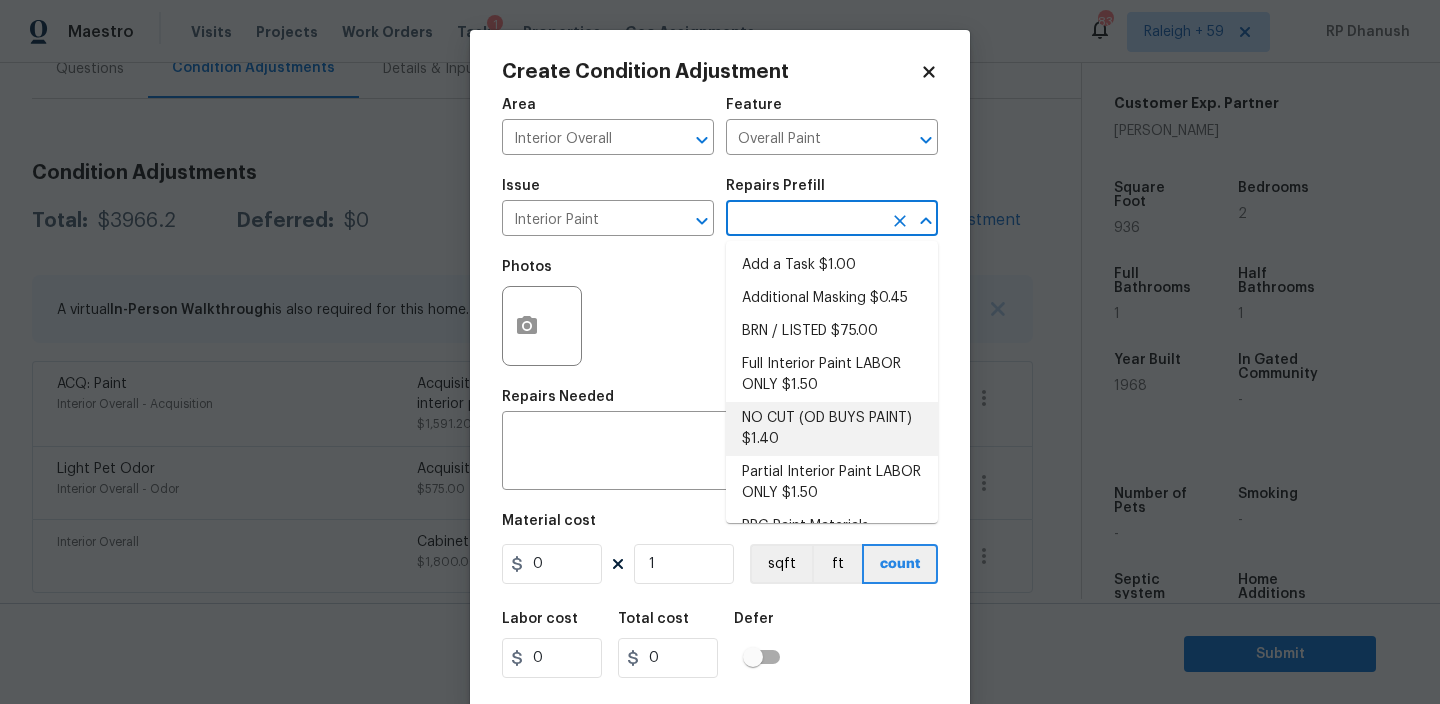 scroll, scrollTop: 82, scrollLeft: 0, axis: vertical 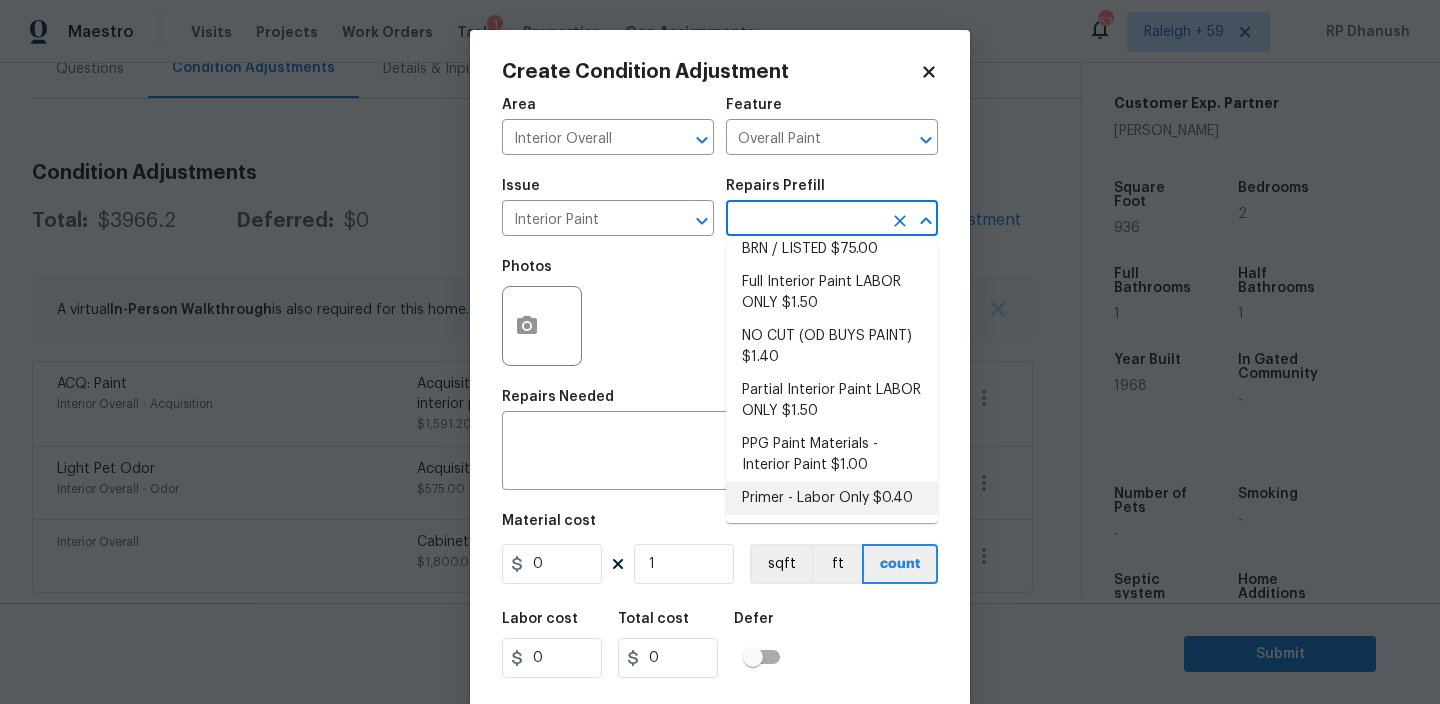 click on "Primer - Labor Only $0.40" at bounding box center [832, 498] 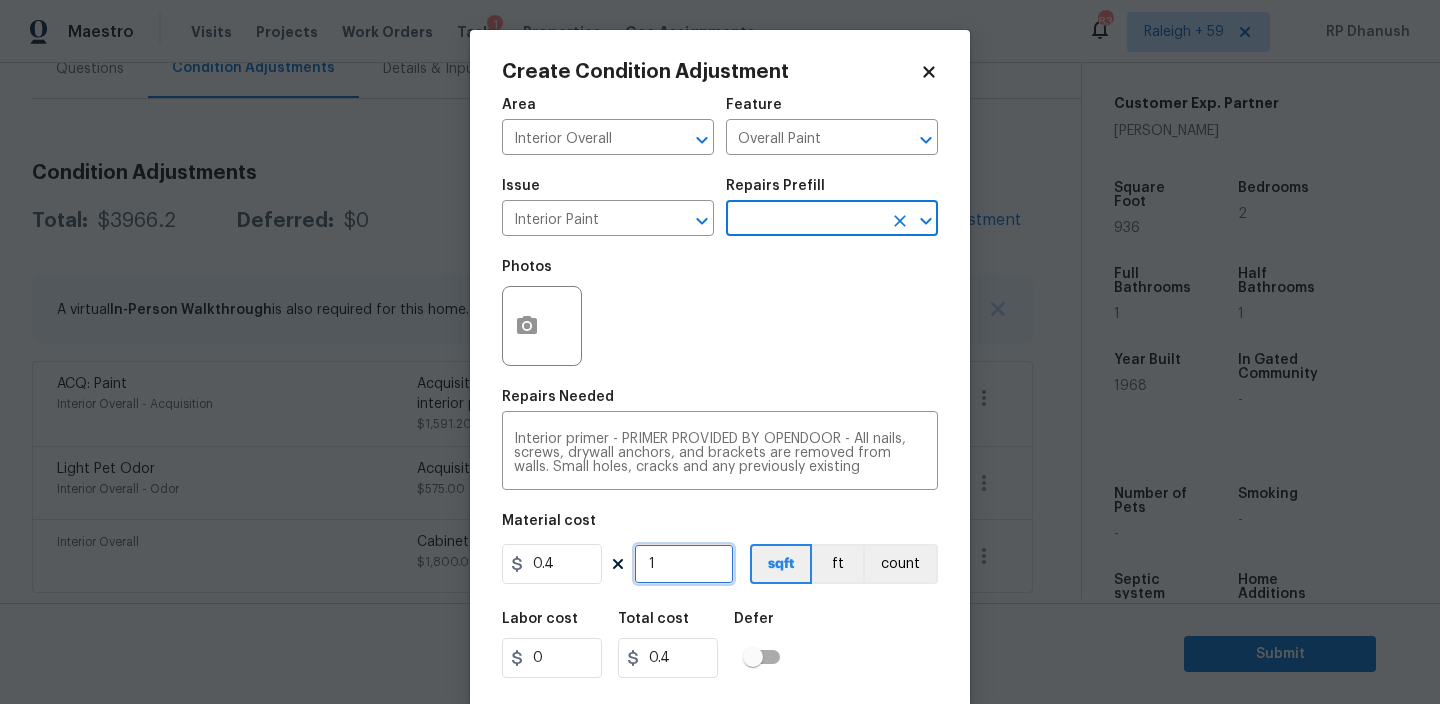 click on "1" at bounding box center (684, 564) 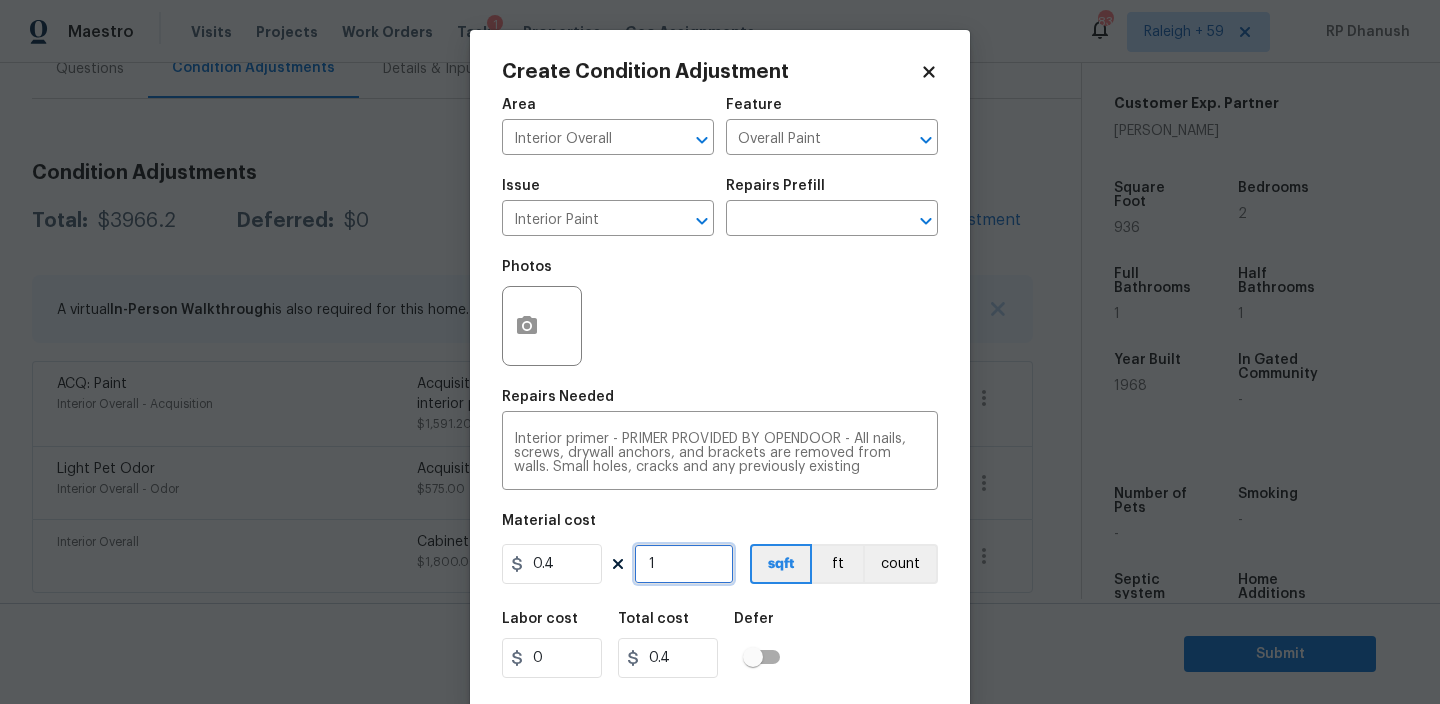 type on "0" 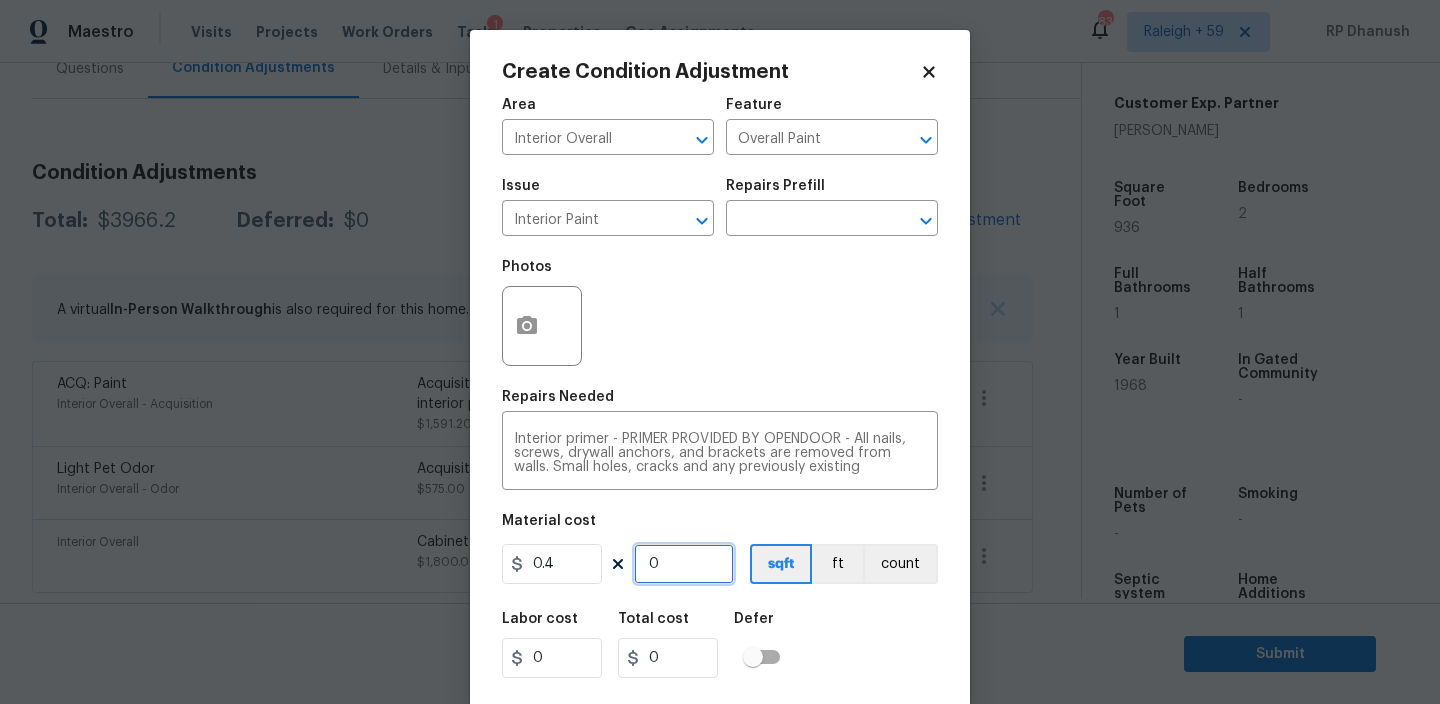 type on "4" 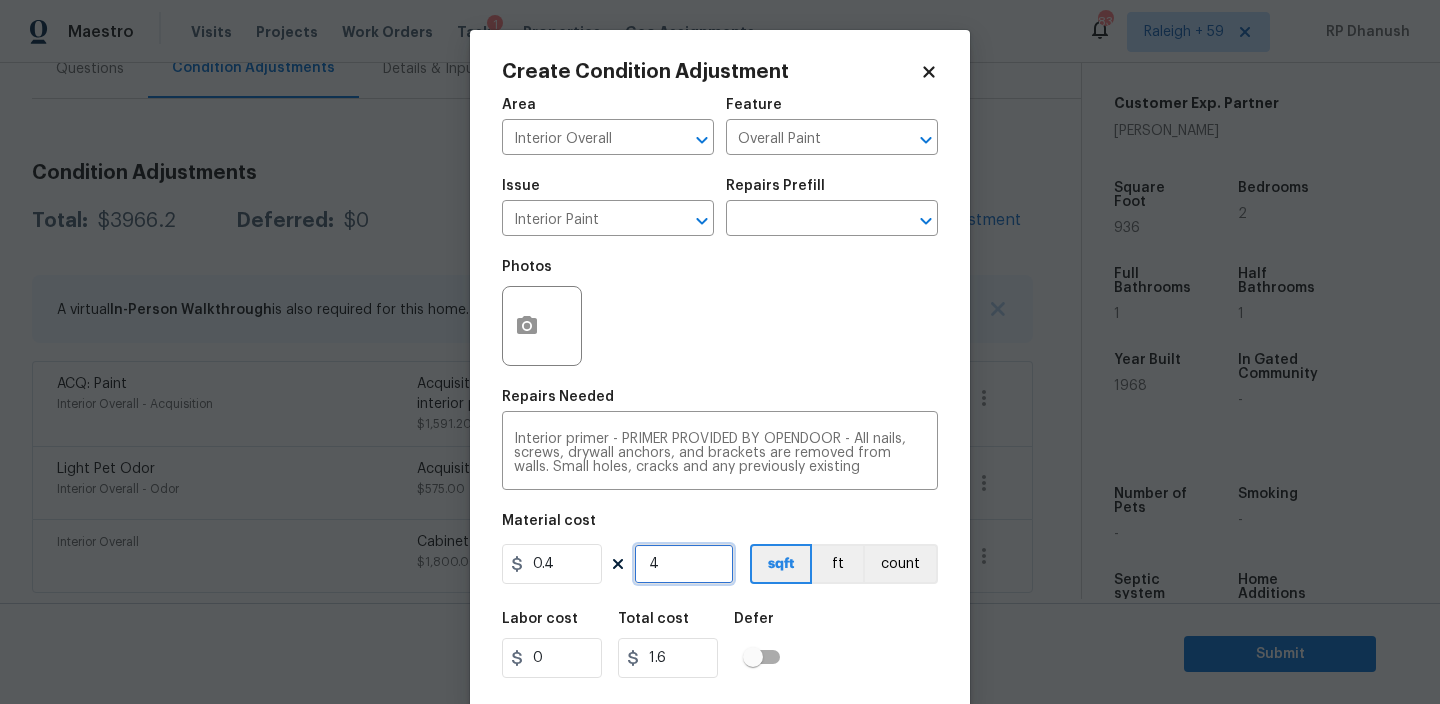 type on "40" 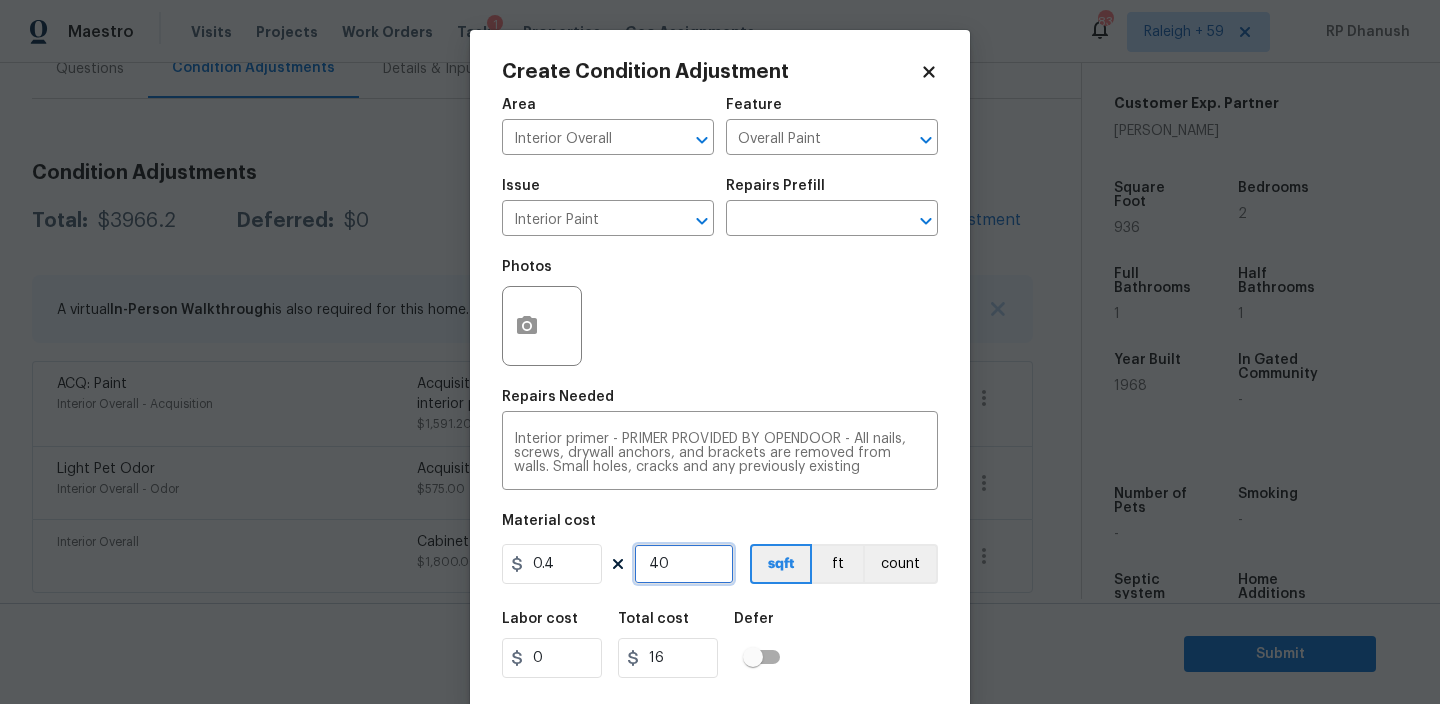 type on "400" 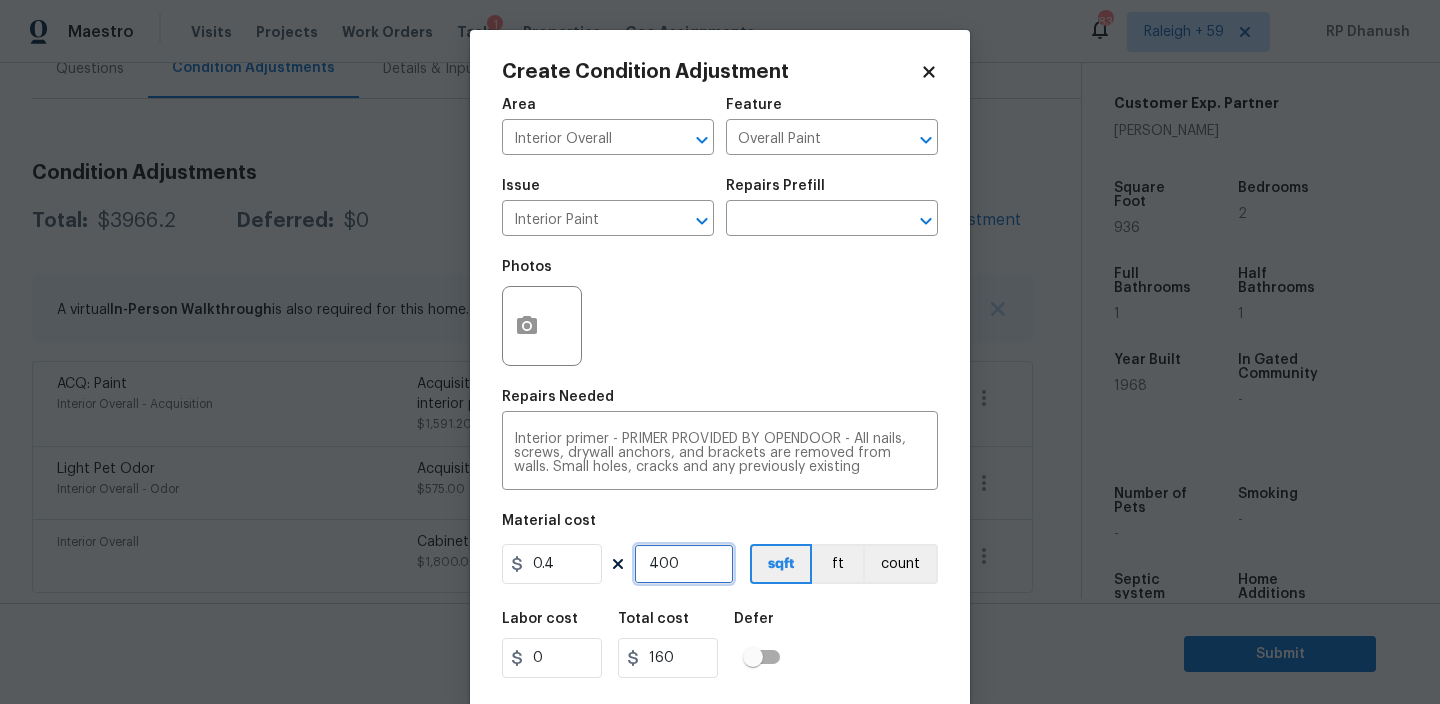 type on "40" 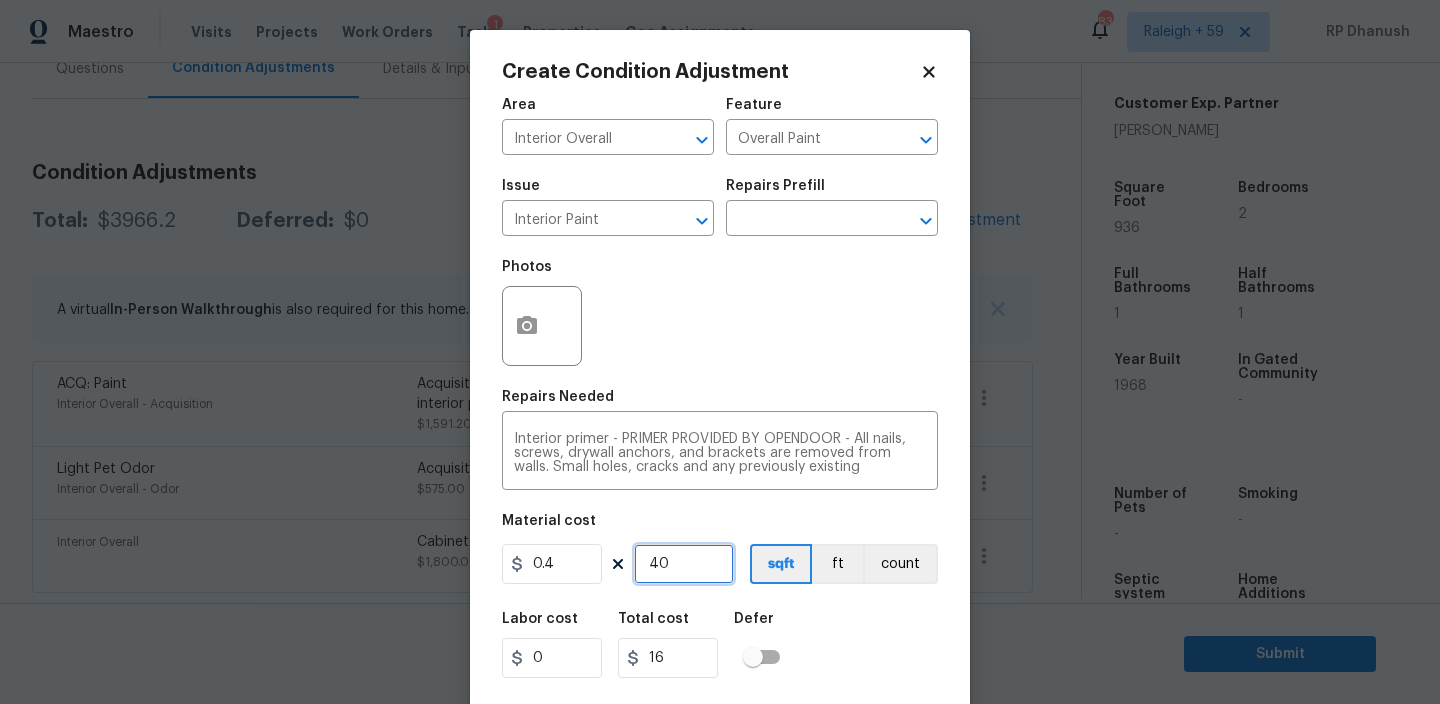 type on "4" 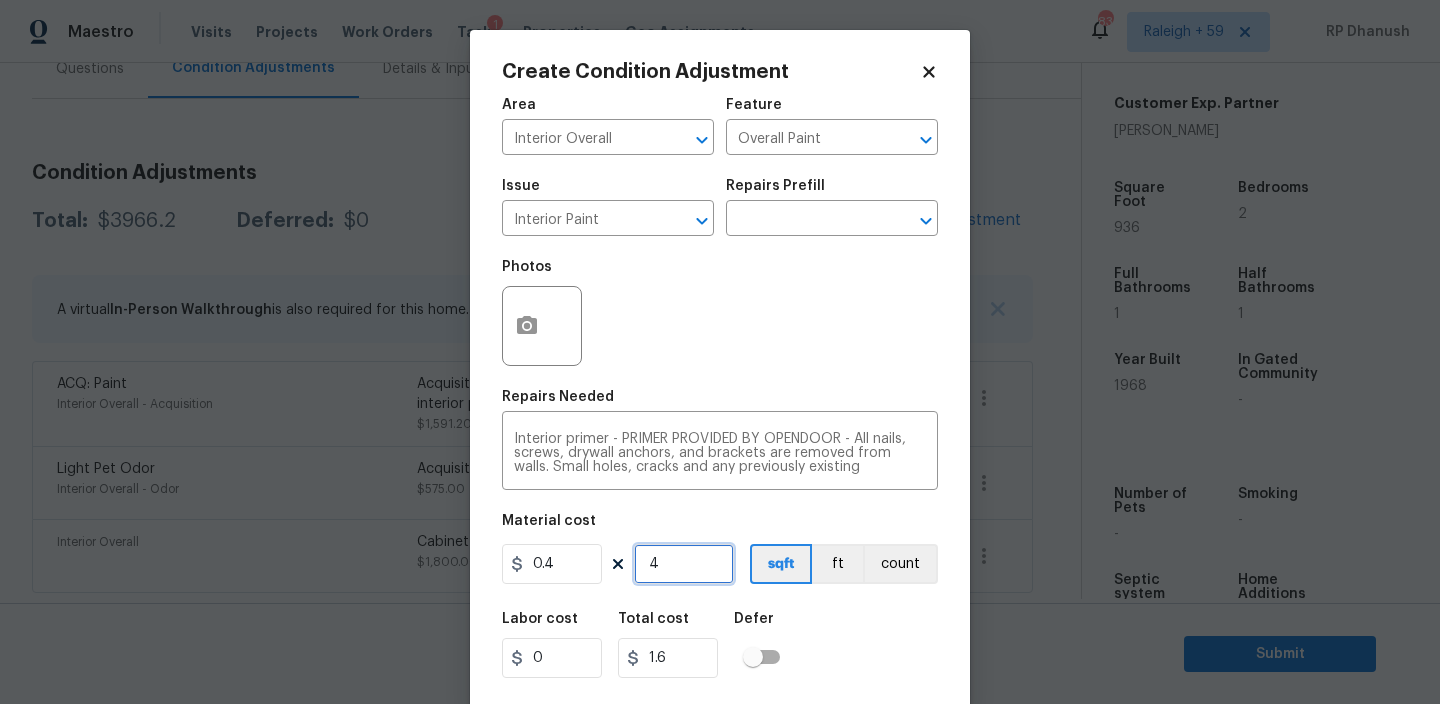 type on "0" 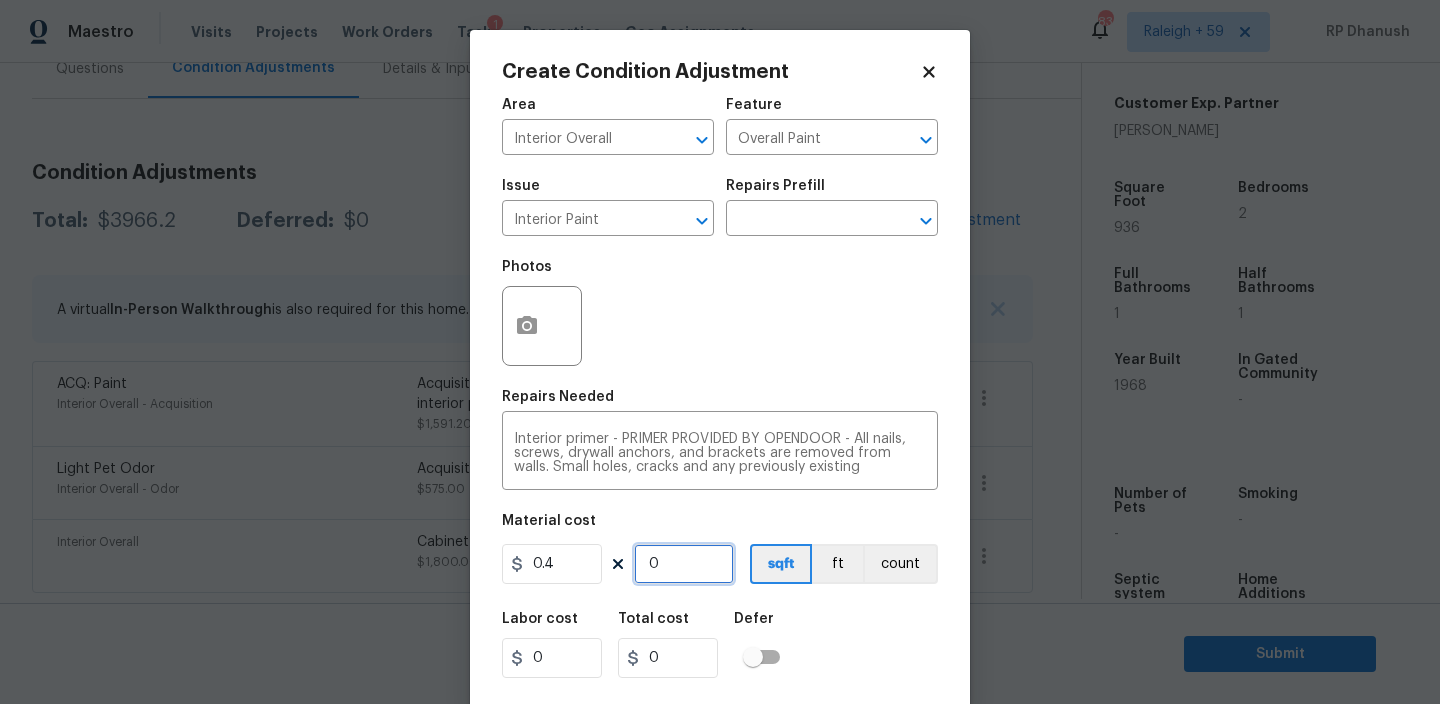 type on "5" 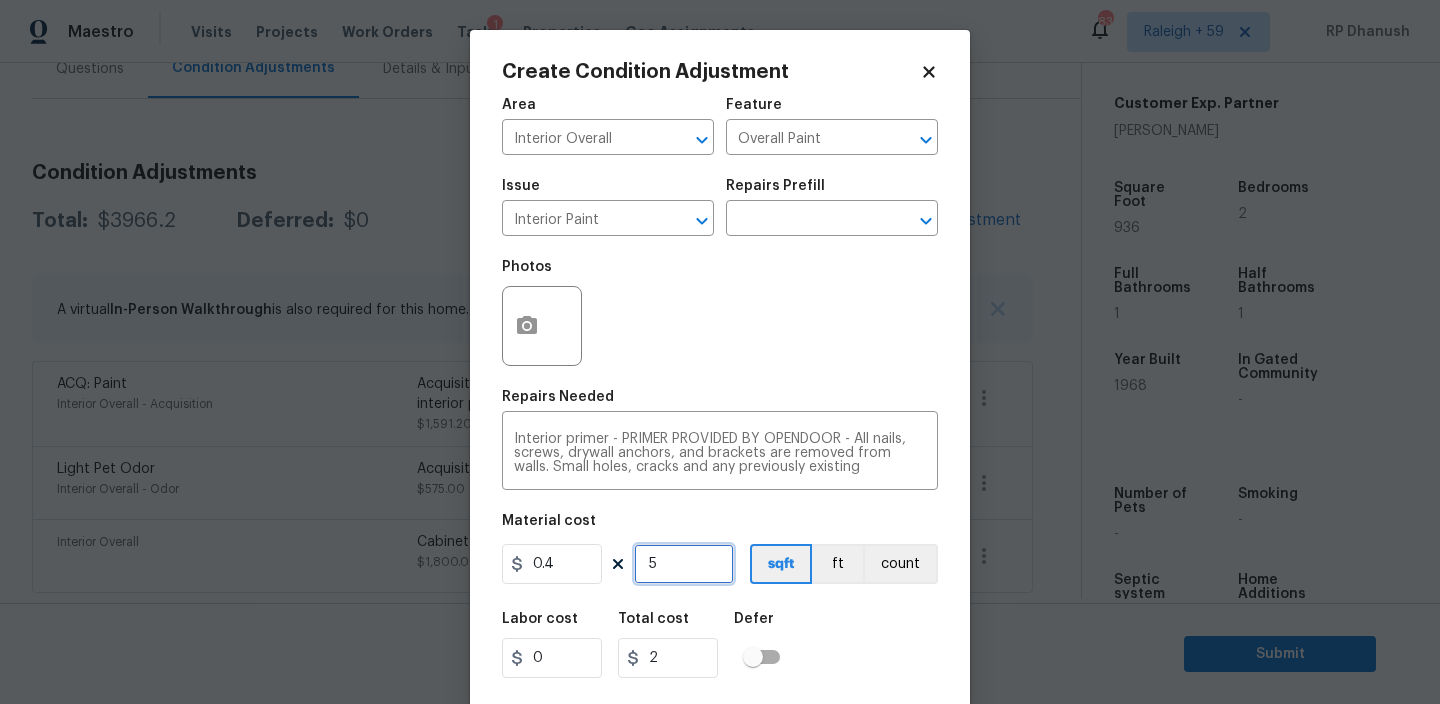 type on "50" 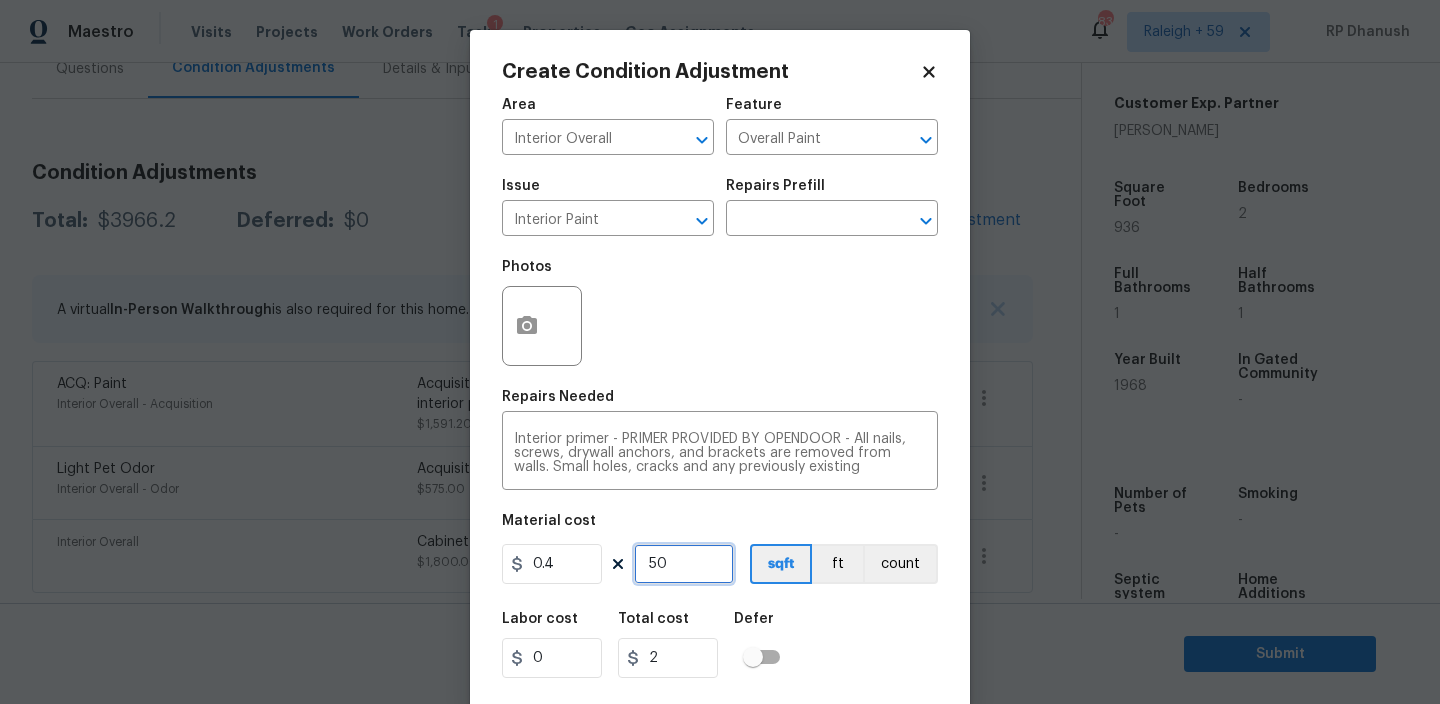 type on "20" 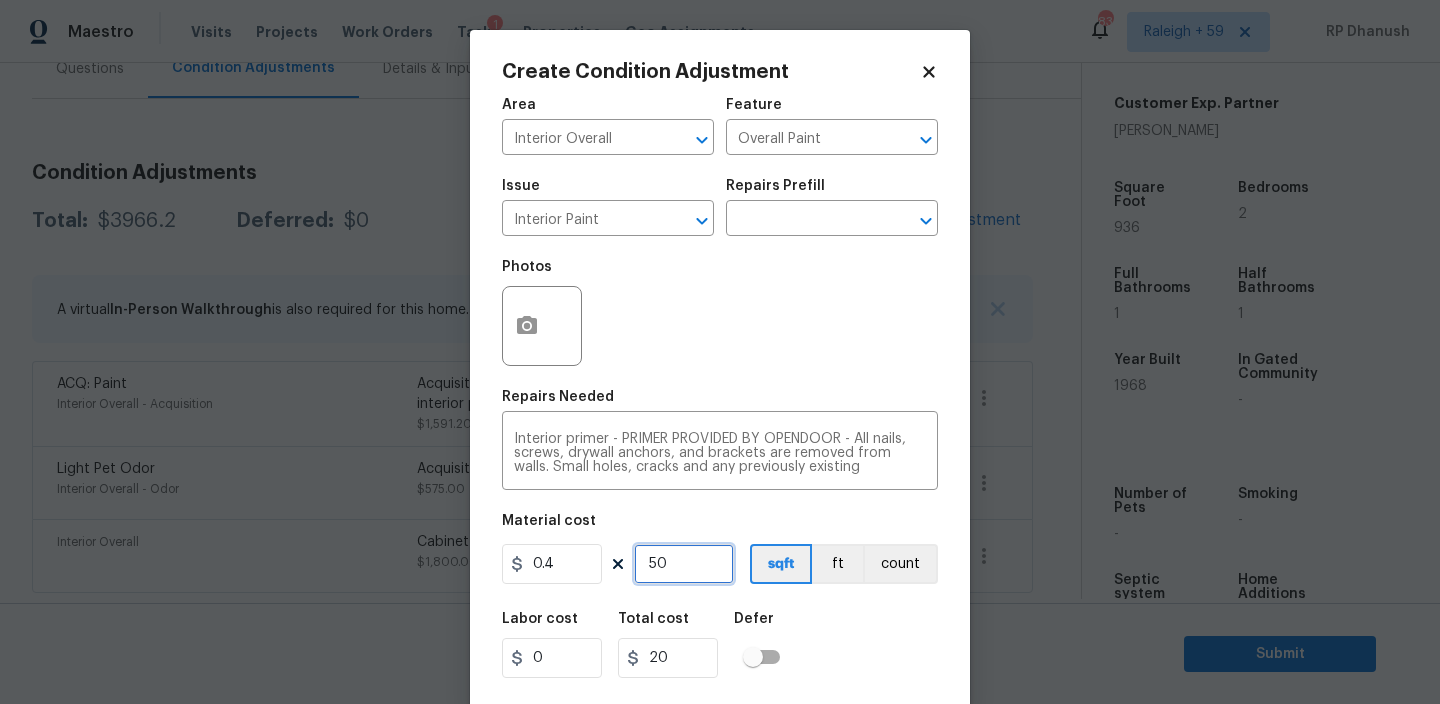 type on "500" 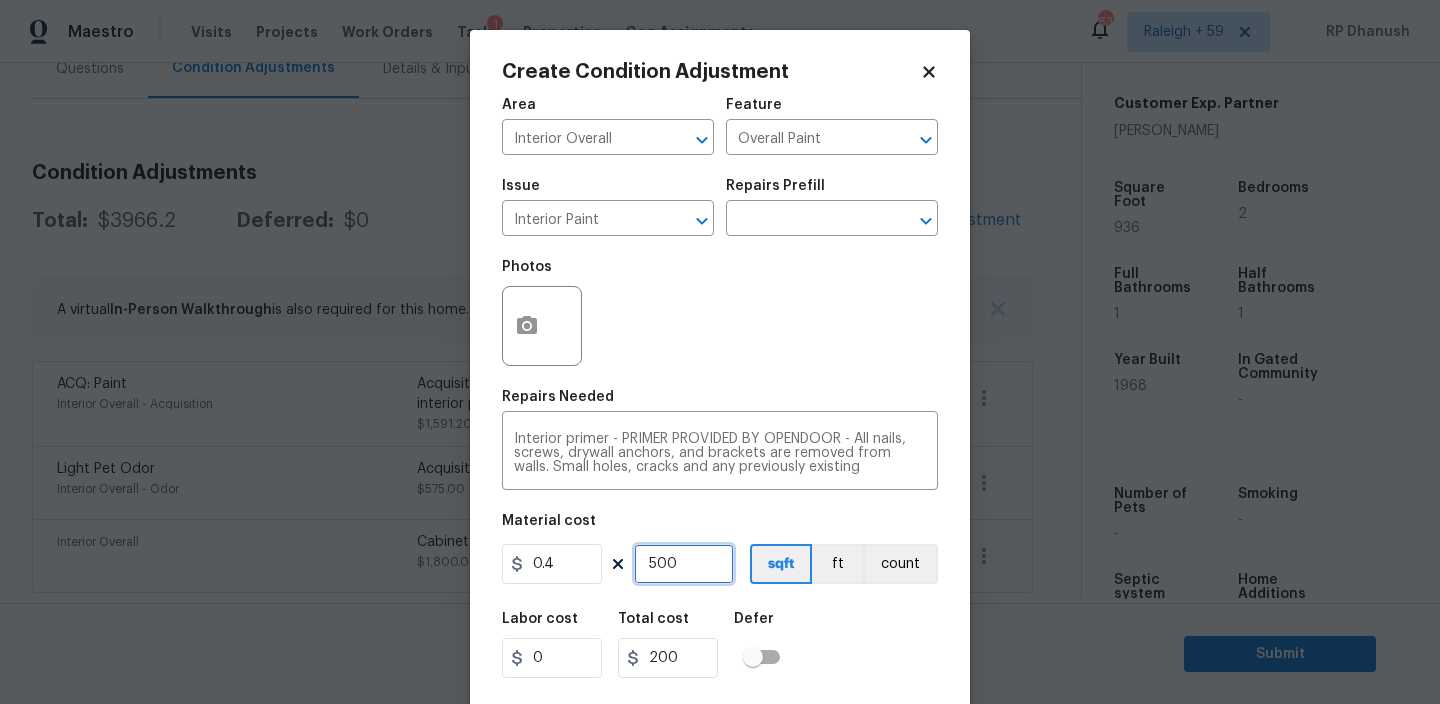 type on "500" 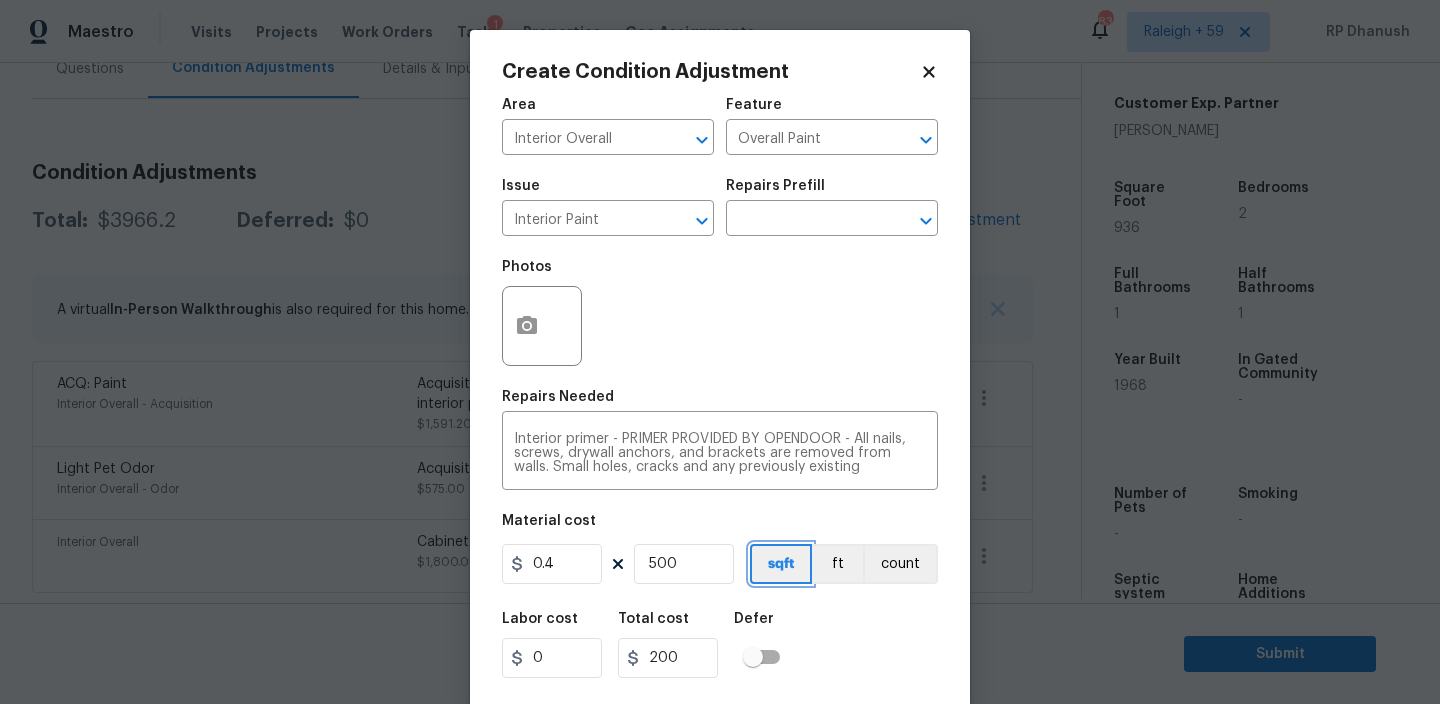 type 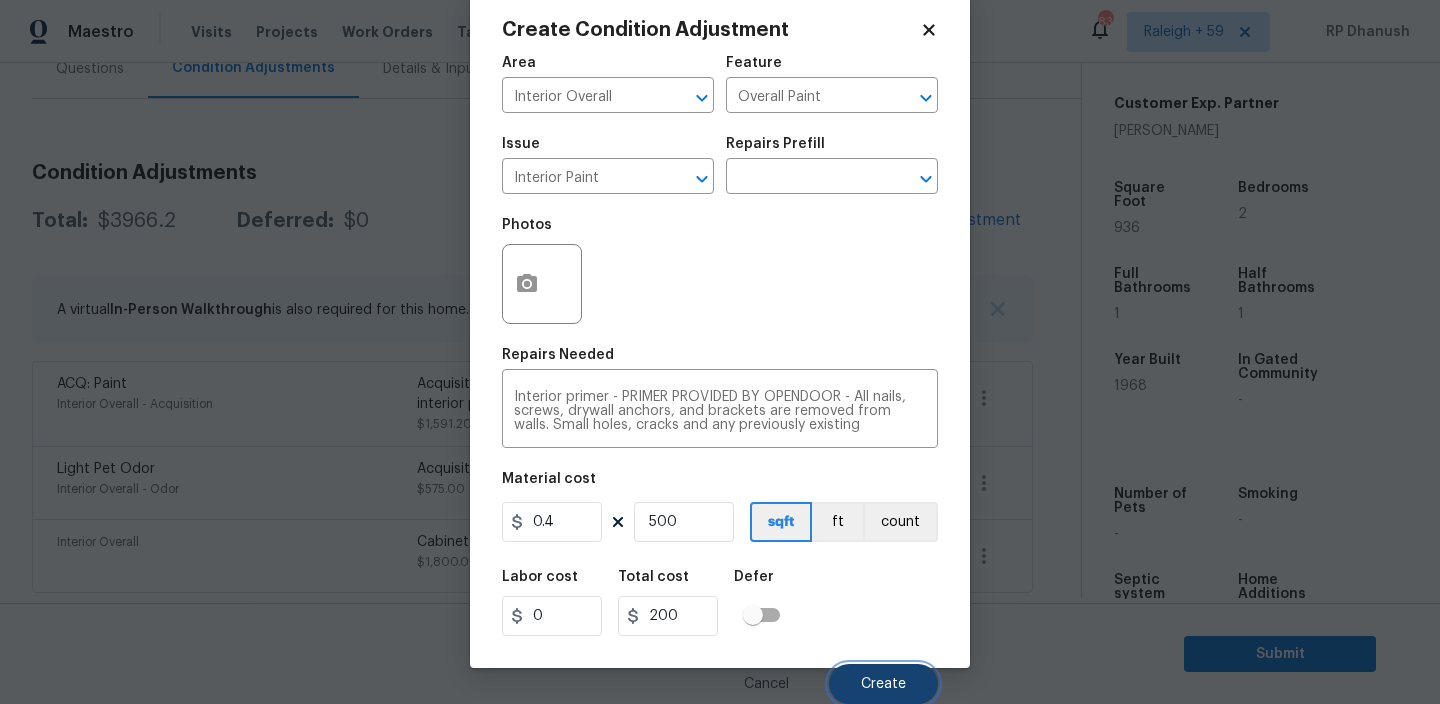 click on "Create" at bounding box center (883, 684) 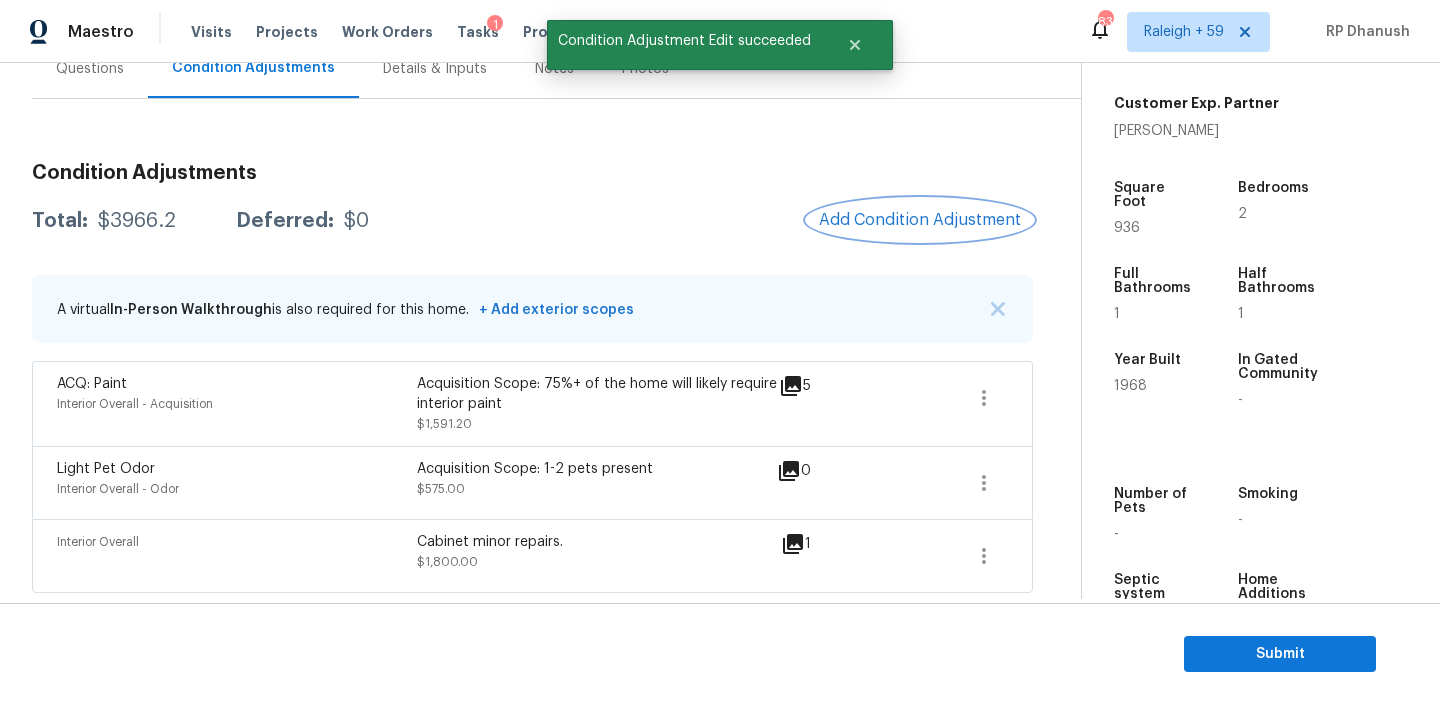 scroll, scrollTop: 0, scrollLeft: 0, axis: both 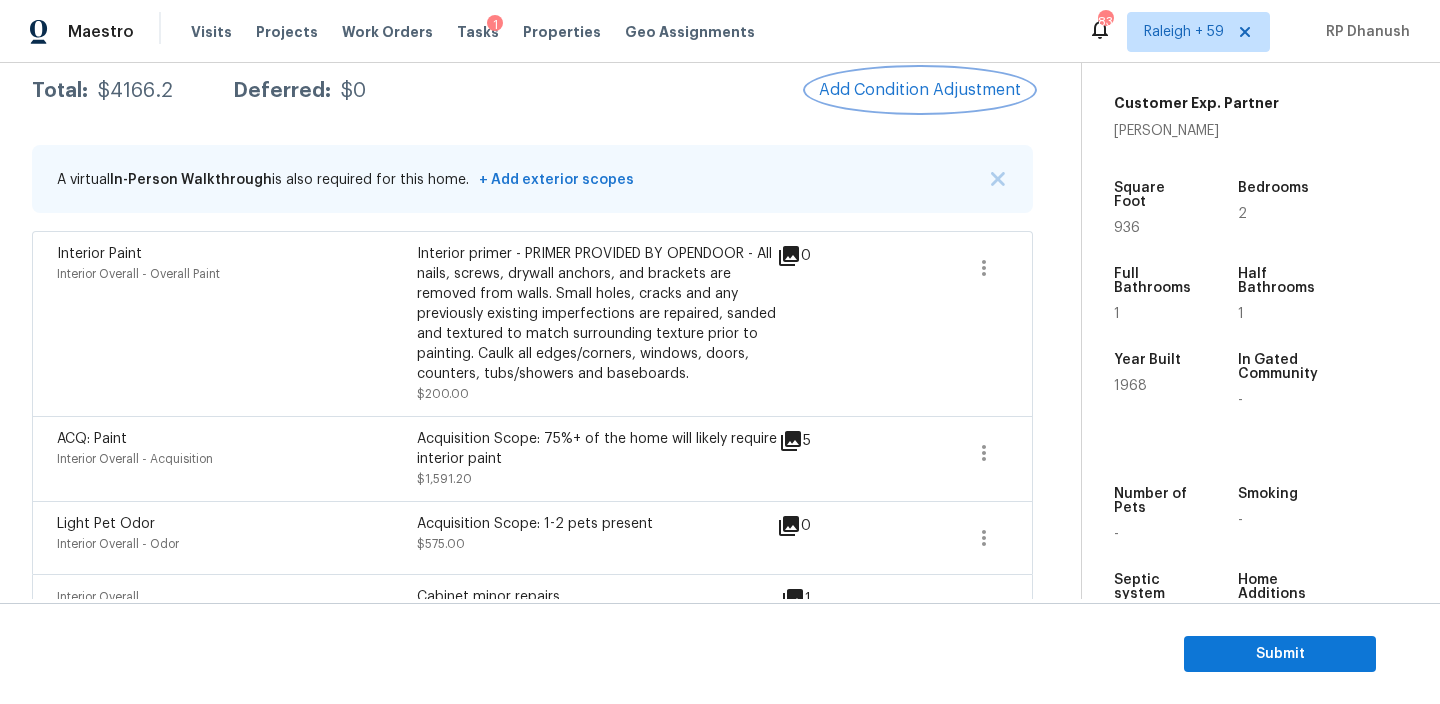click on "Add Condition Adjustment" at bounding box center [920, 90] 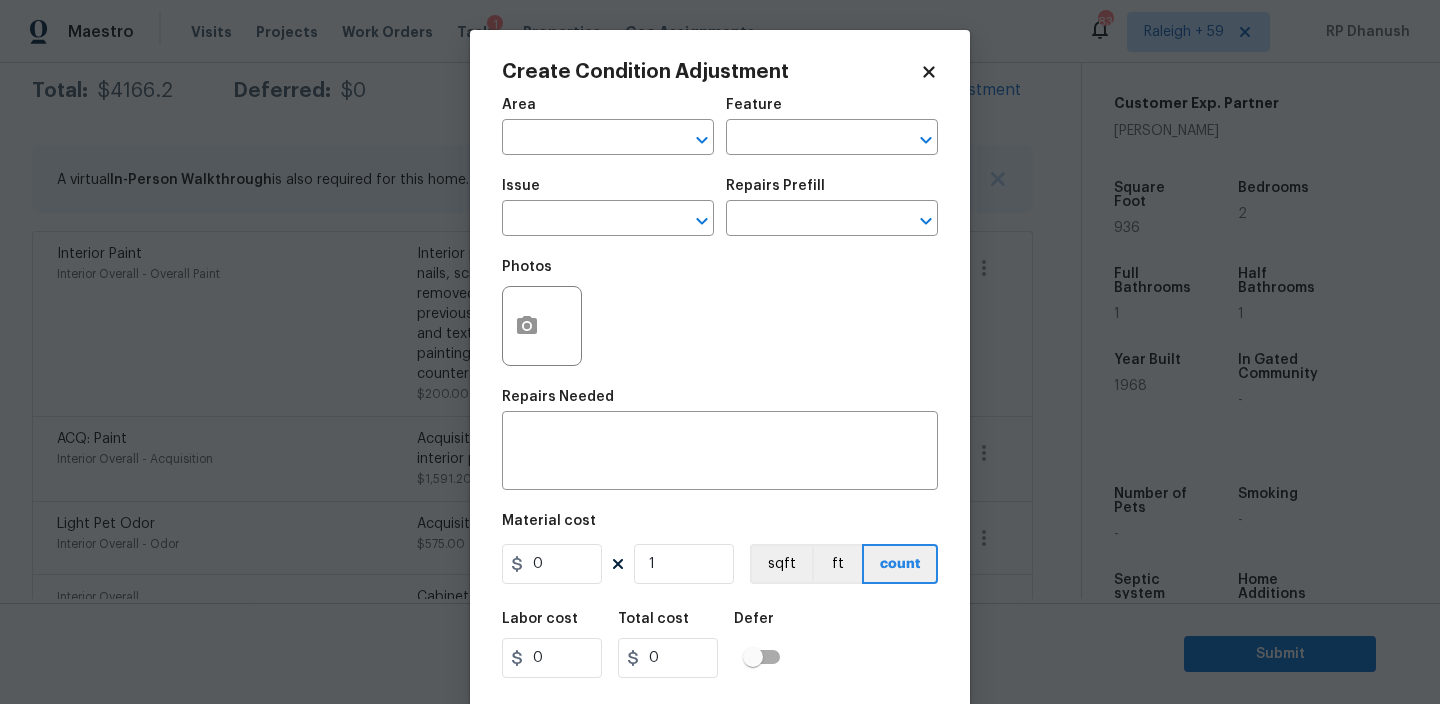 click on "Area ​" at bounding box center (608, 126) 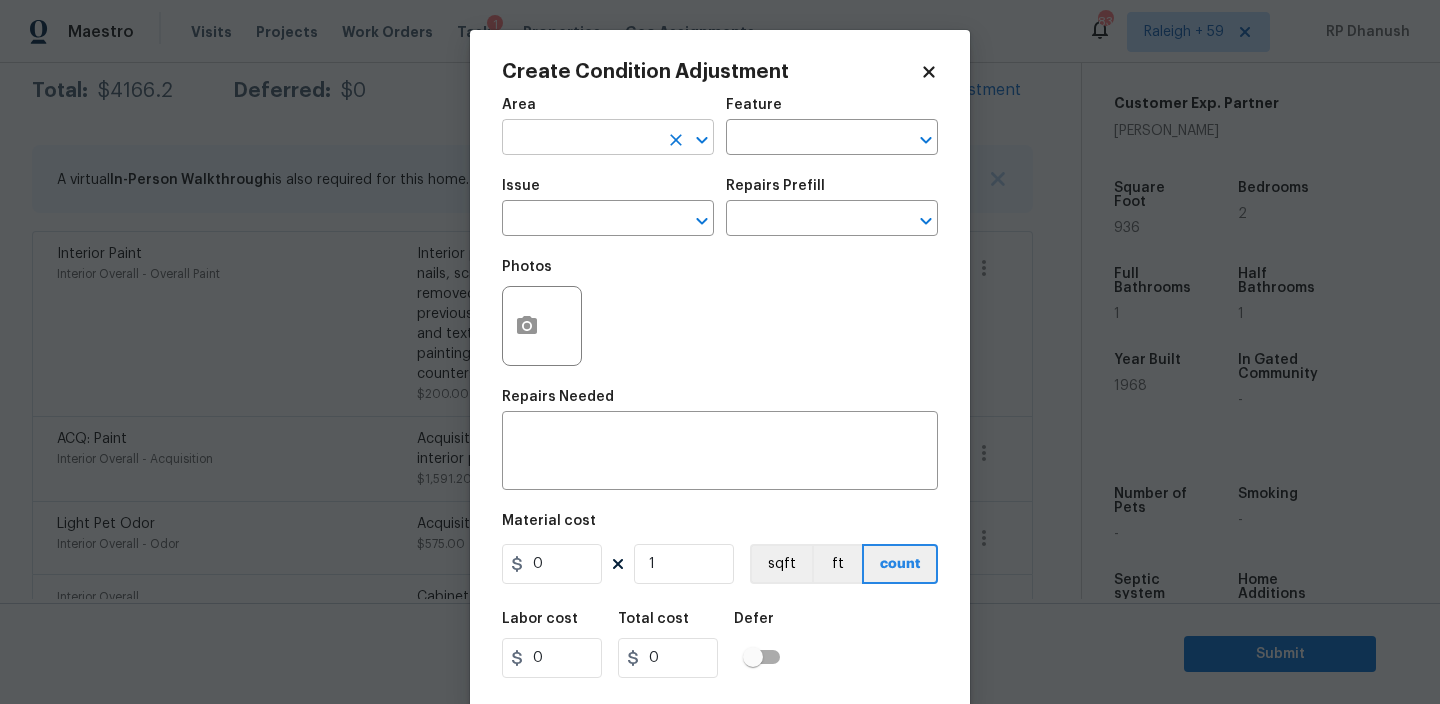 click at bounding box center [580, 139] 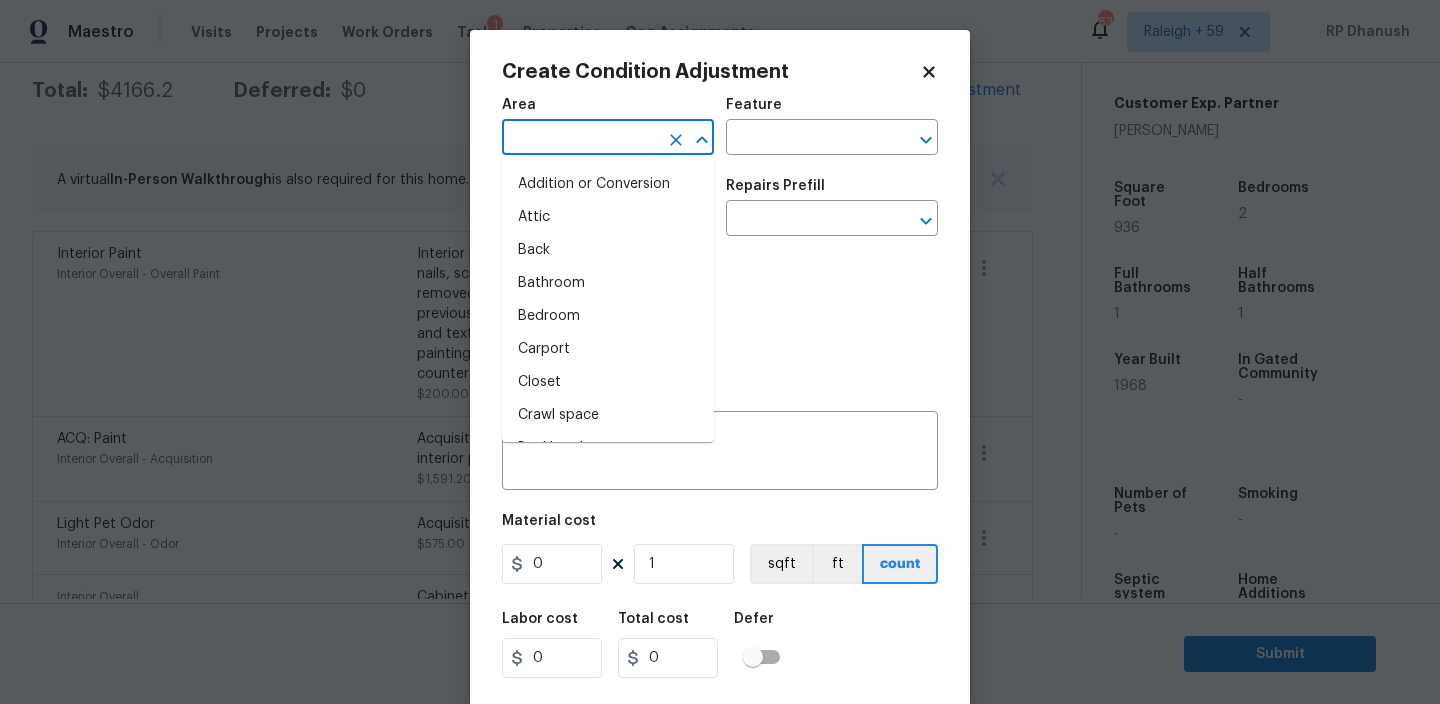 type on "n" 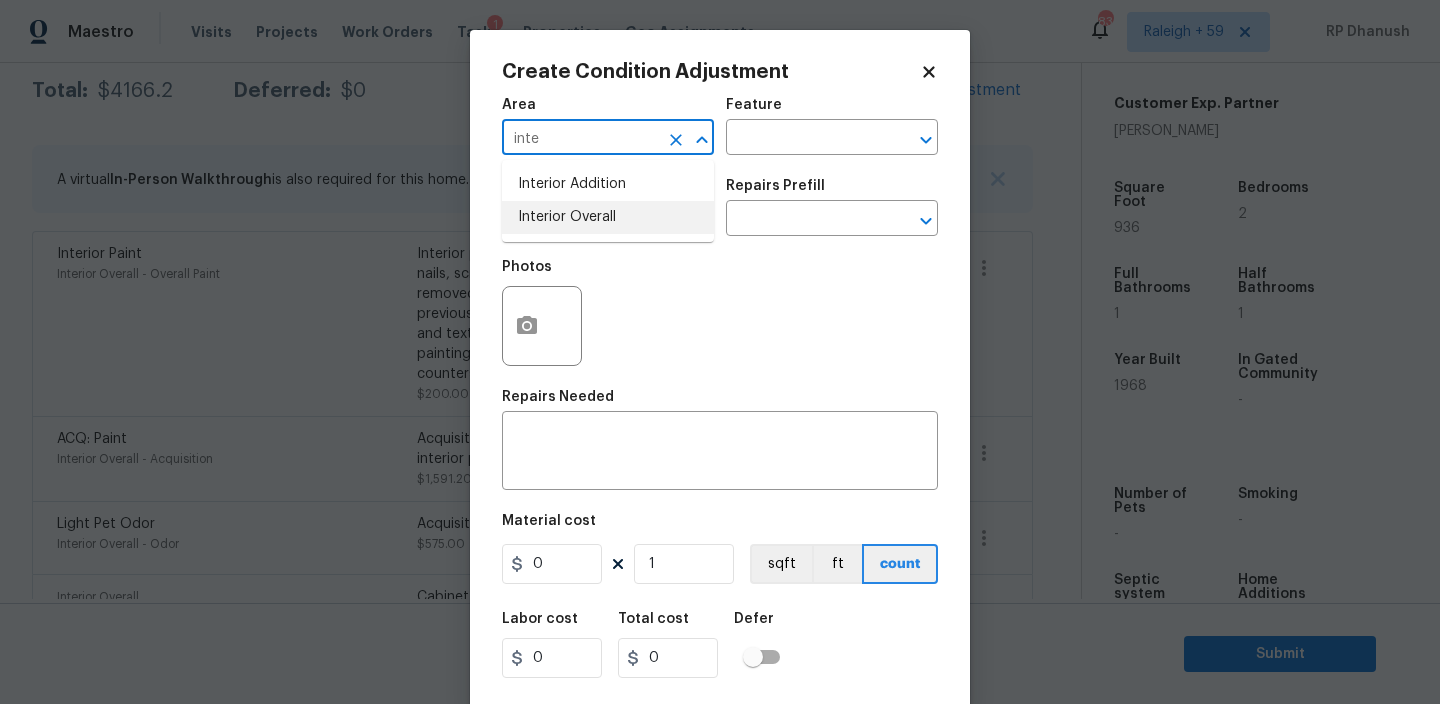 click on "Interior Overall" at bounding box center [608, 217] 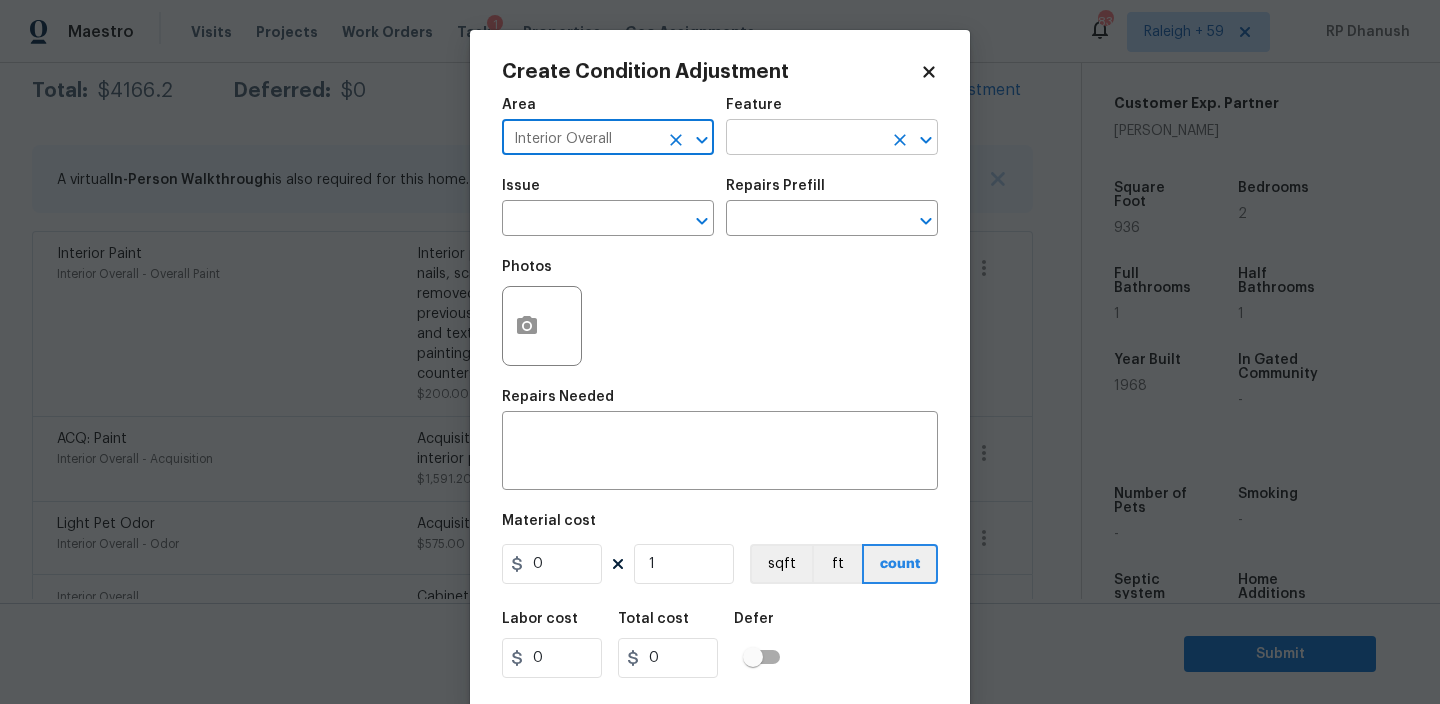 type on "Interior Overall" 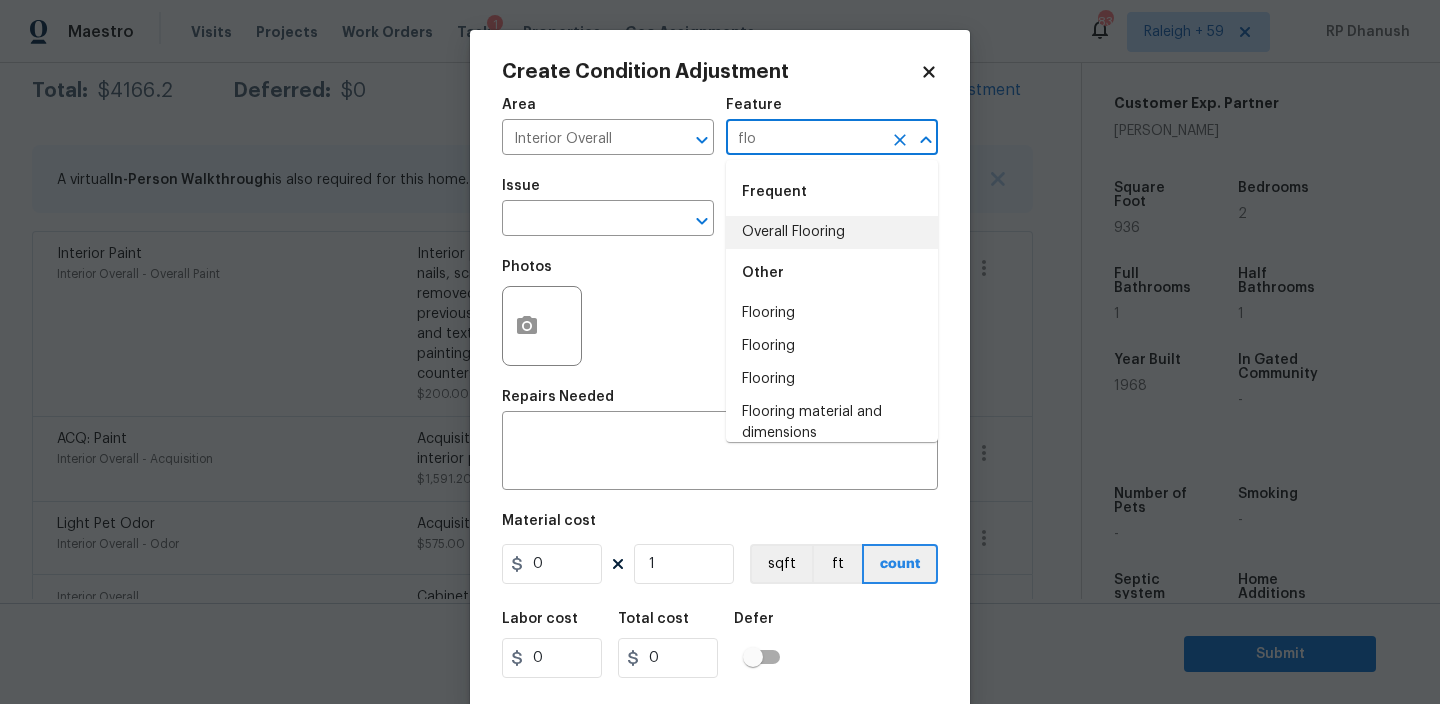 click on "Overall Flooring" at bounding box center (832, 232) 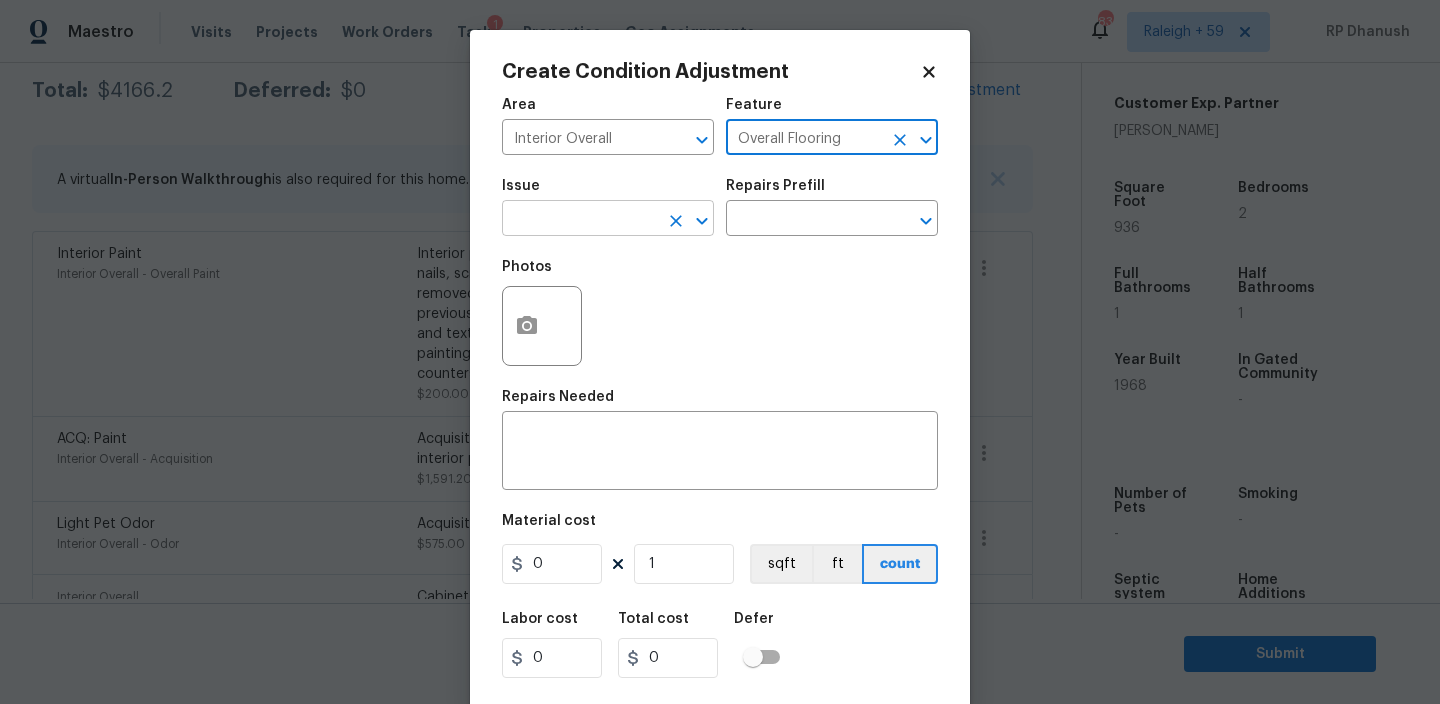 type on "Overall Flooring" 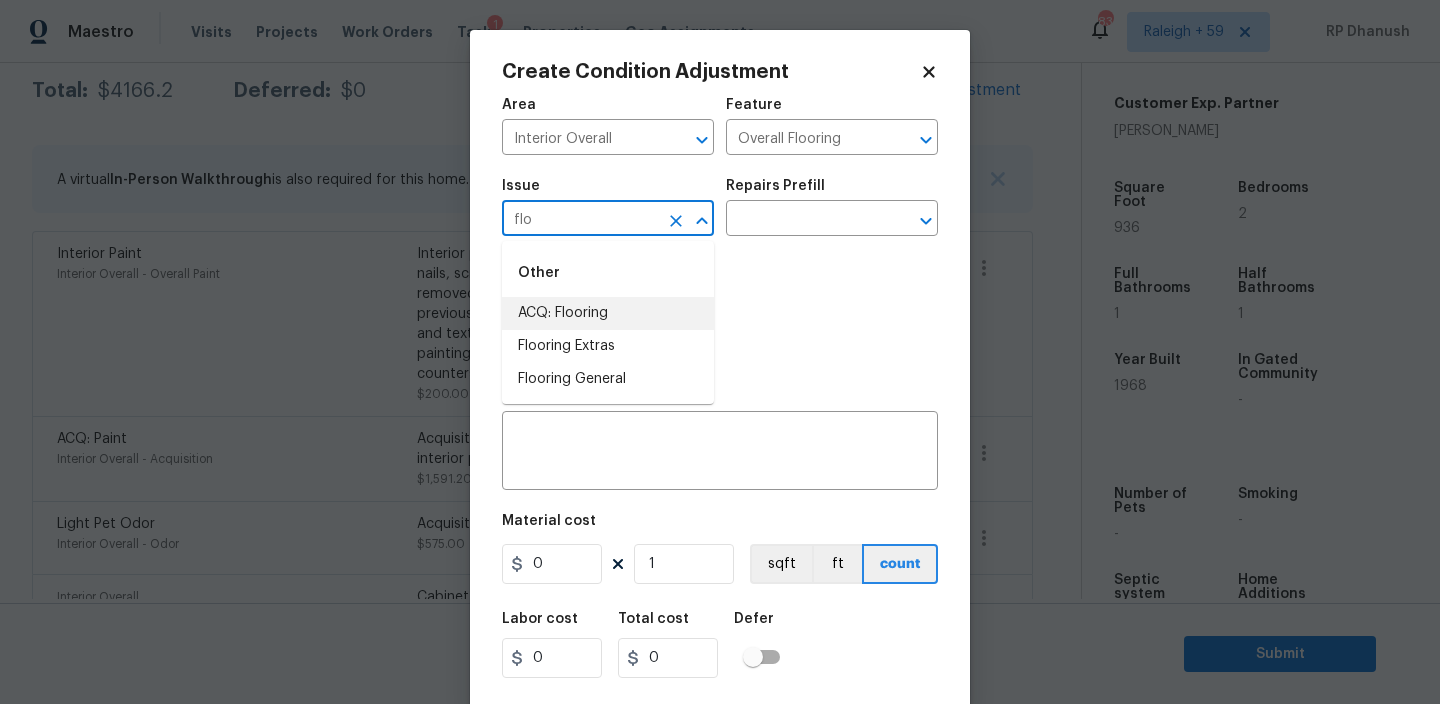 click on "ACQ: Flooring" at bounding box center (608, 313) 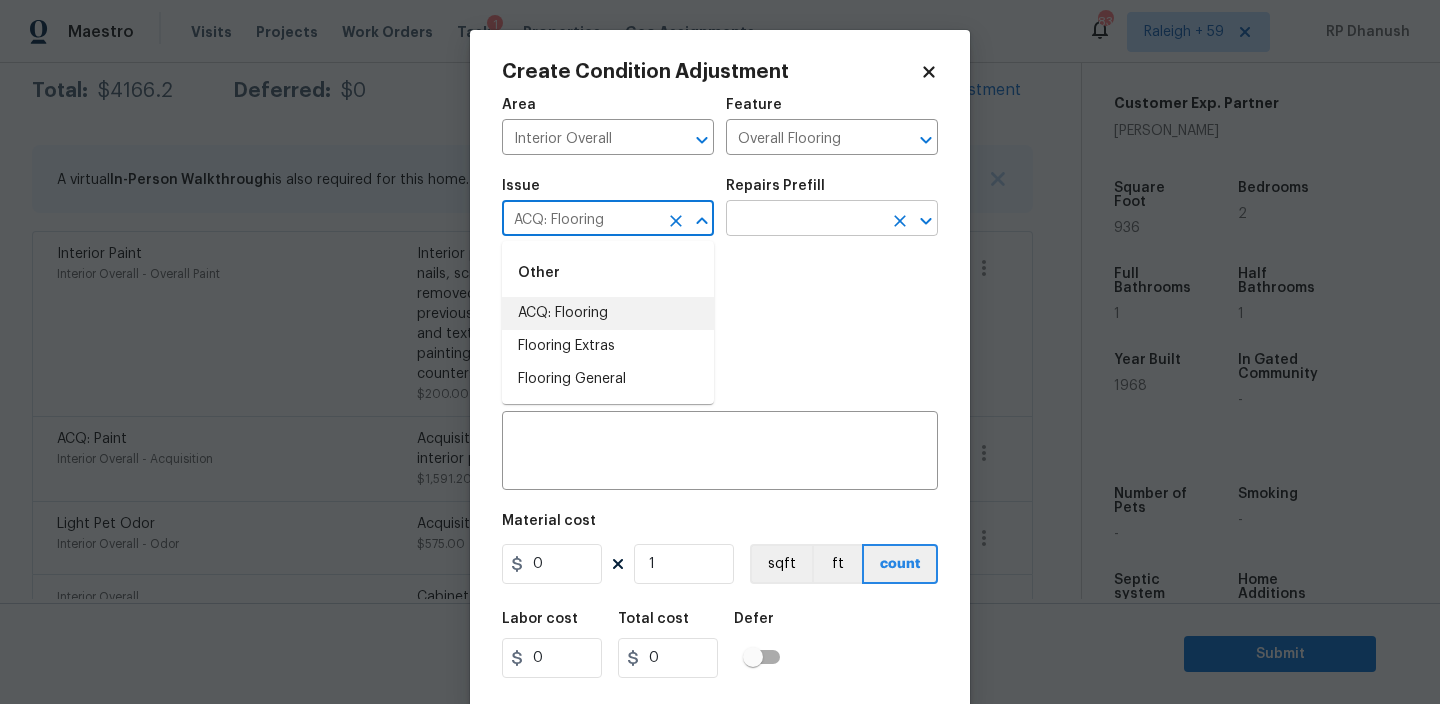 type on "ACQ: Flooring" 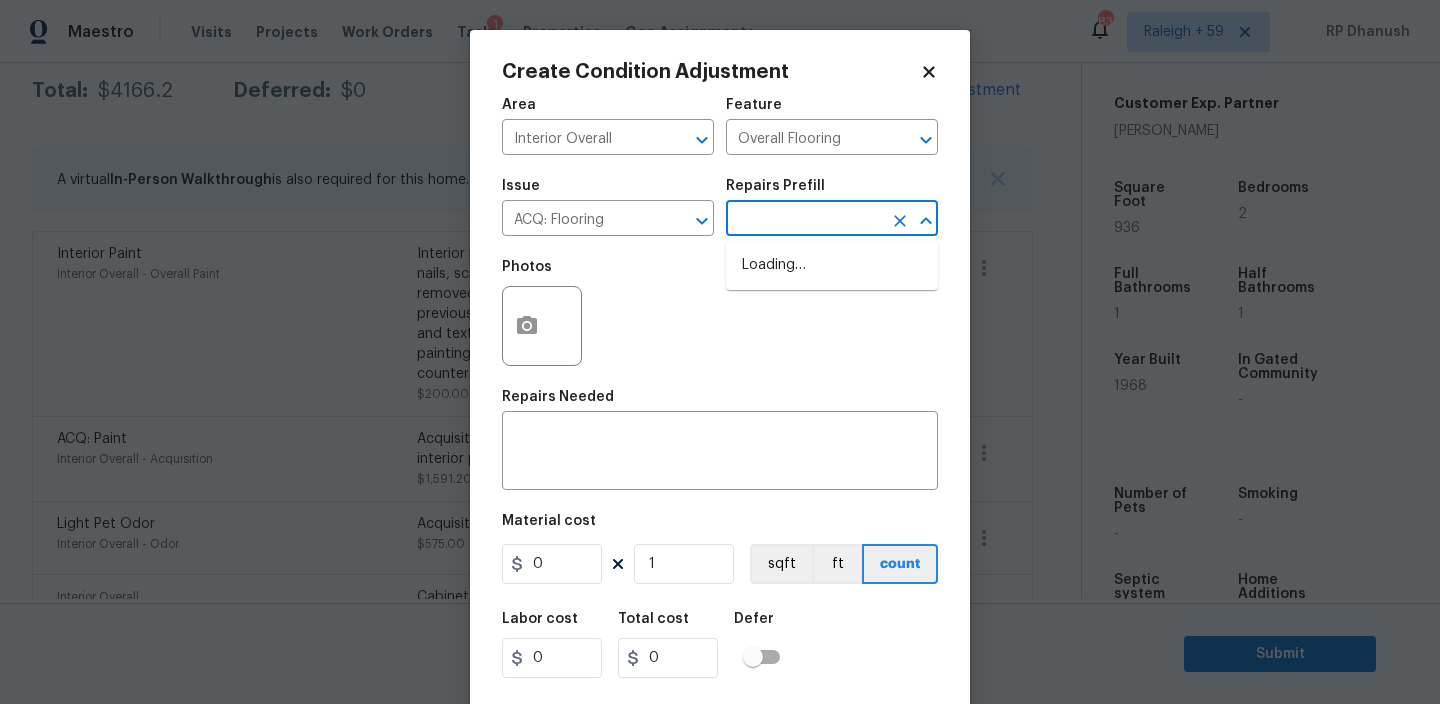 click at bounding box center (804, 220) 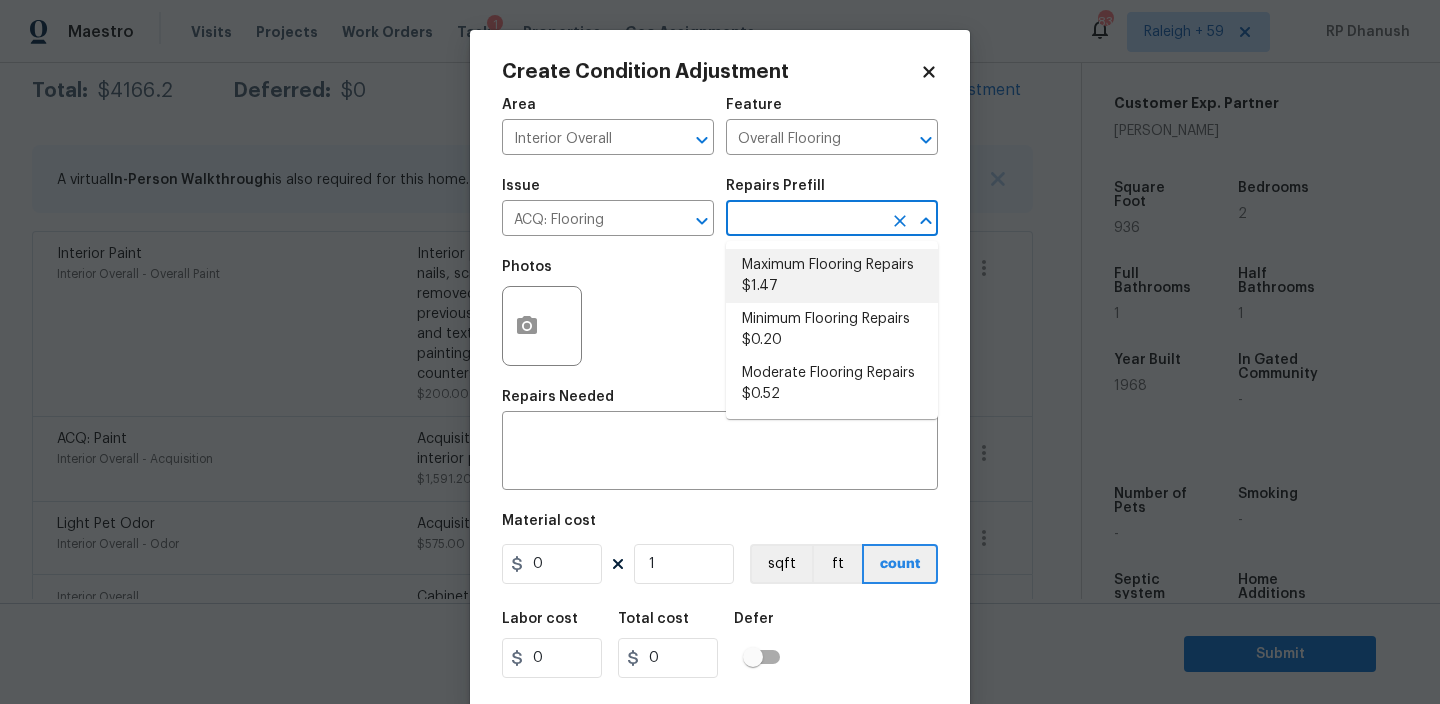 click on "Maximum Flooring Repairs $1.47" at bounding box center [832, 276] 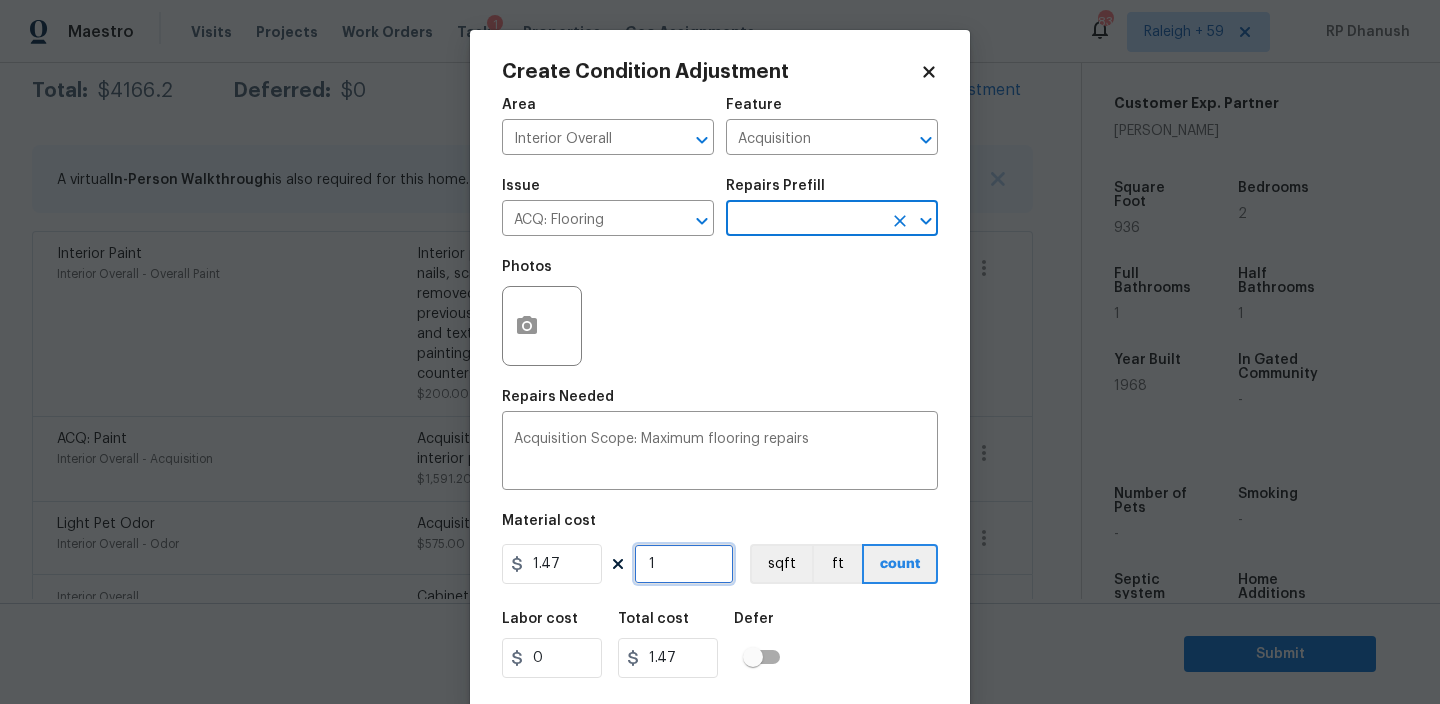 click on "1" at bounding box center (684, 564) 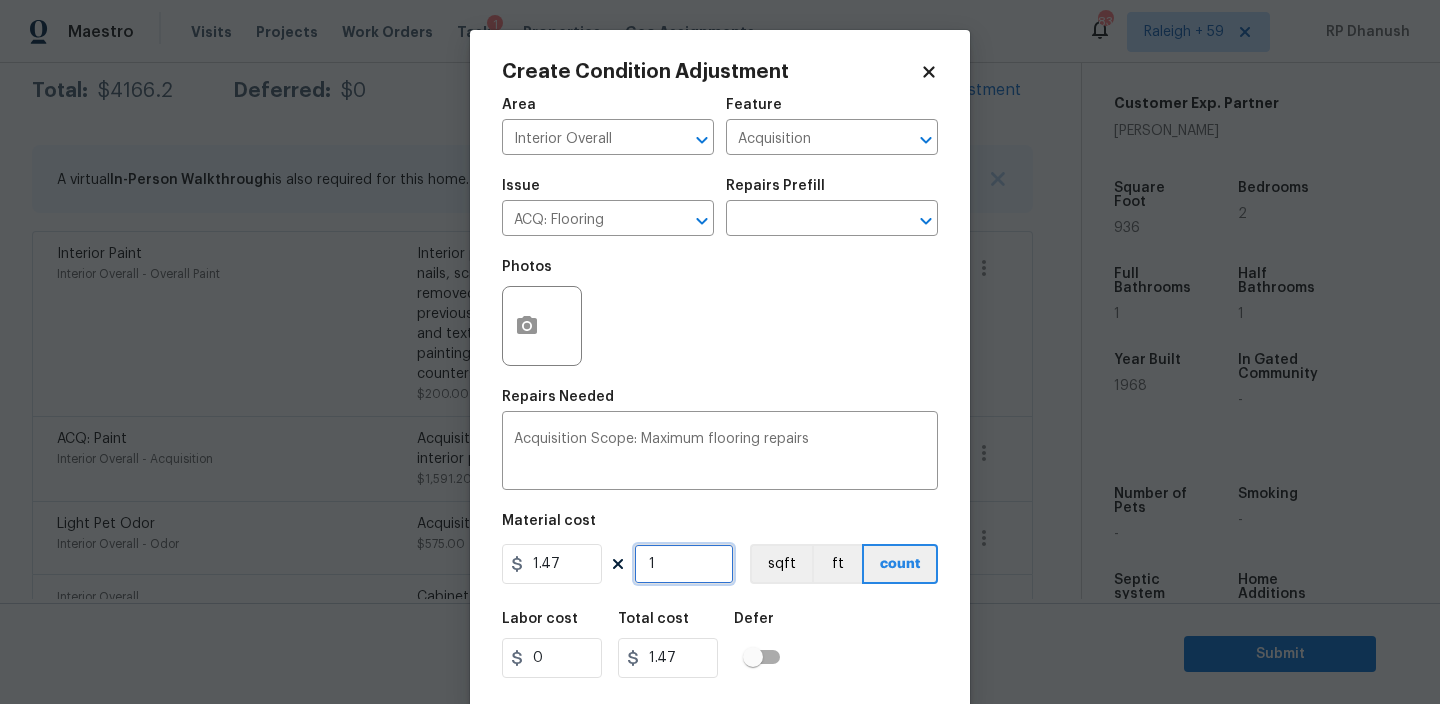 type on "0" 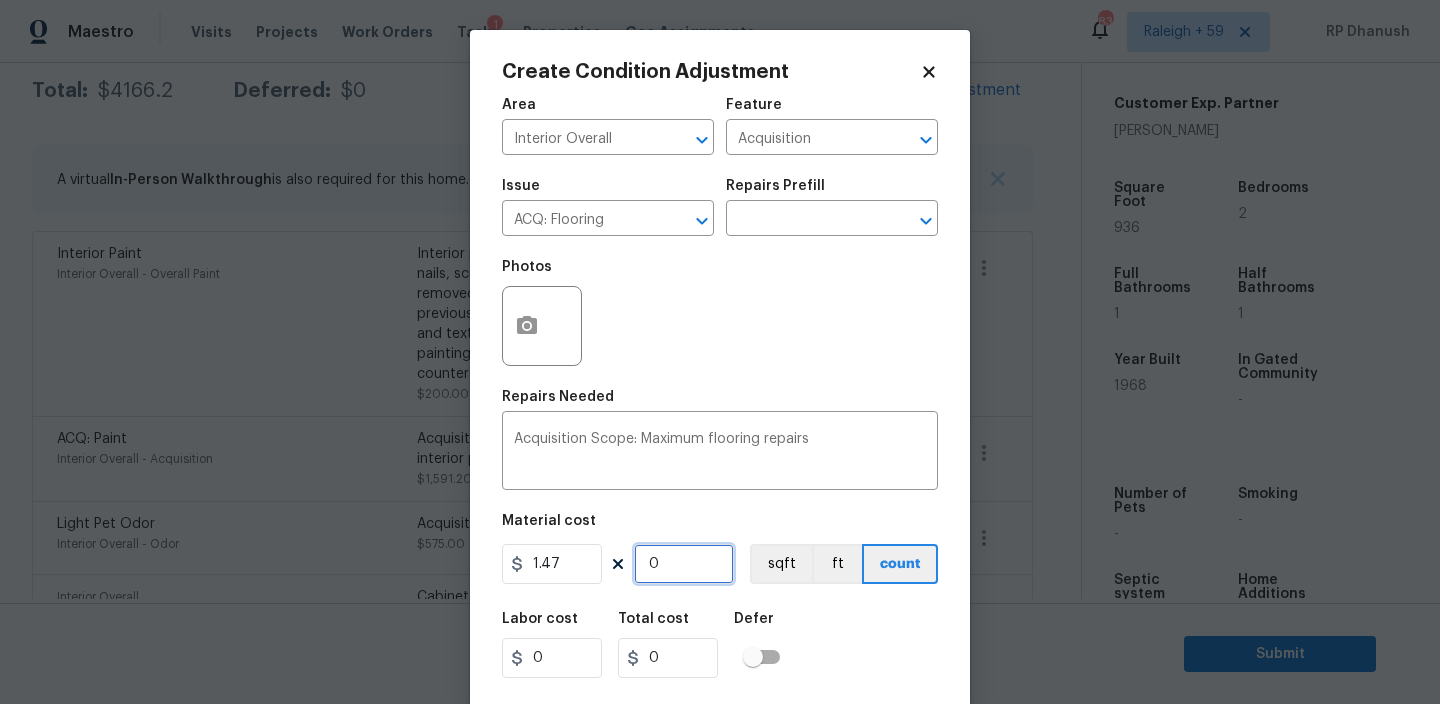 type on "9" 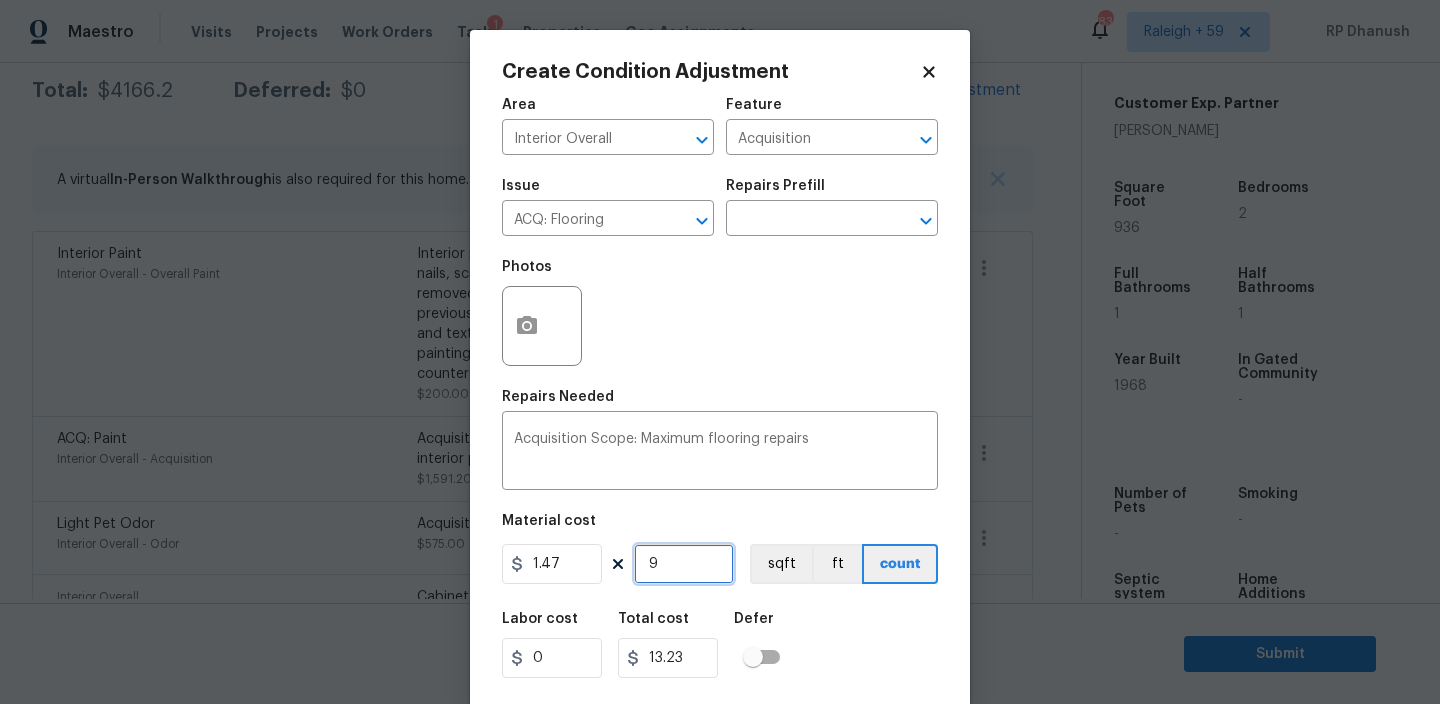 type on "93" 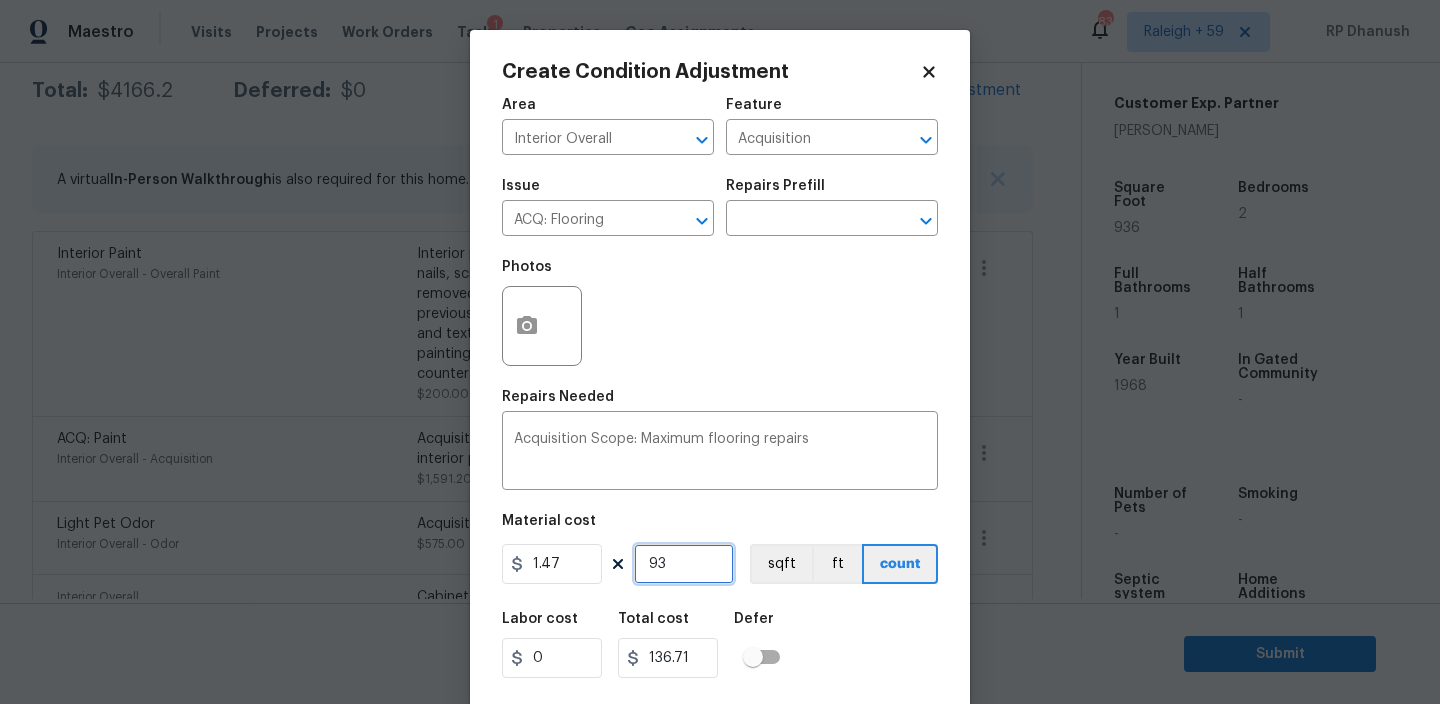 type on "936" 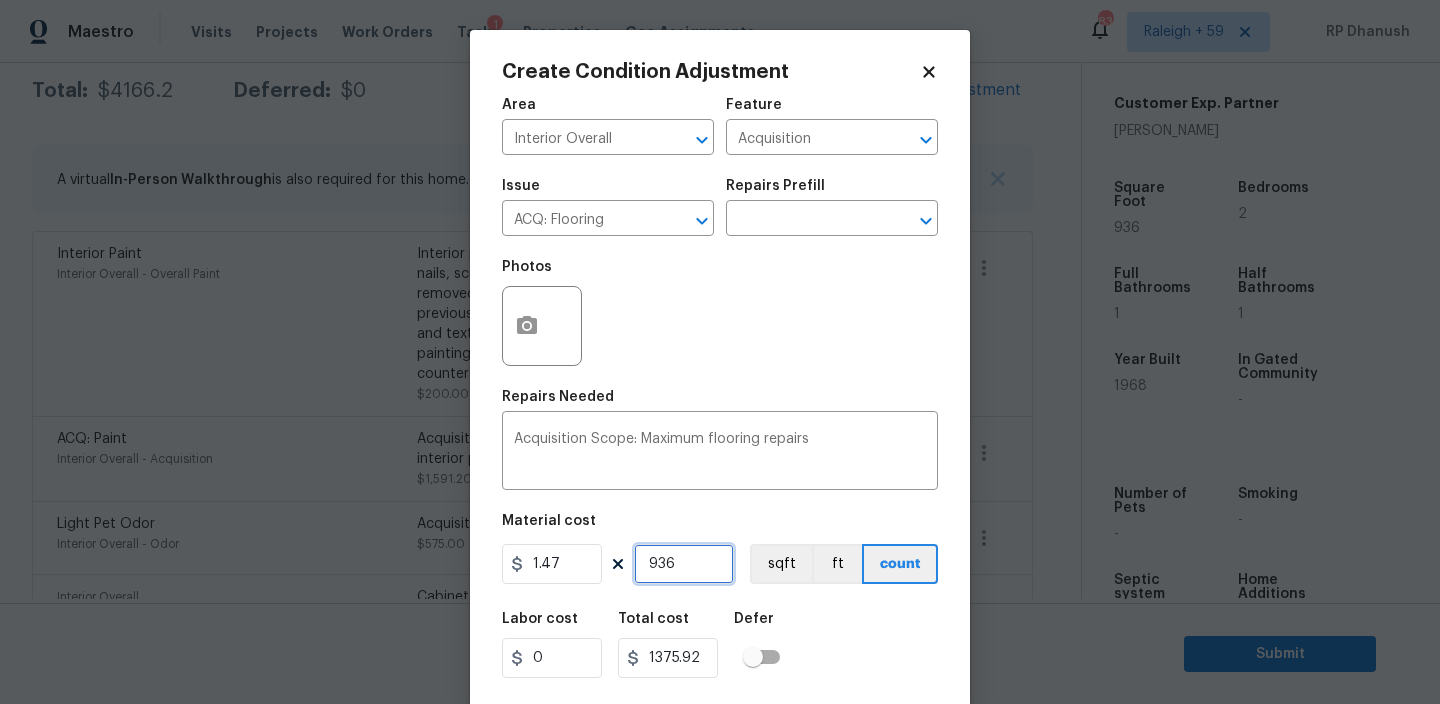 type on "936" 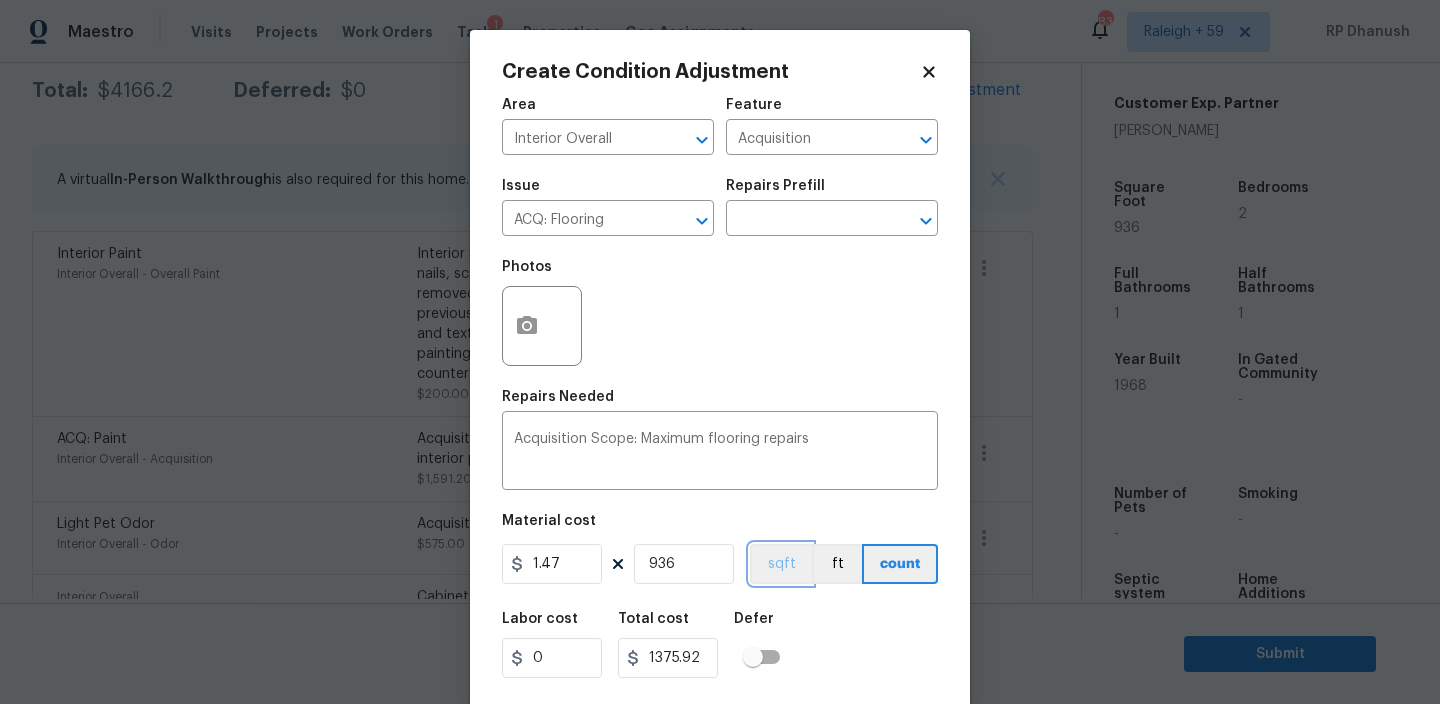type 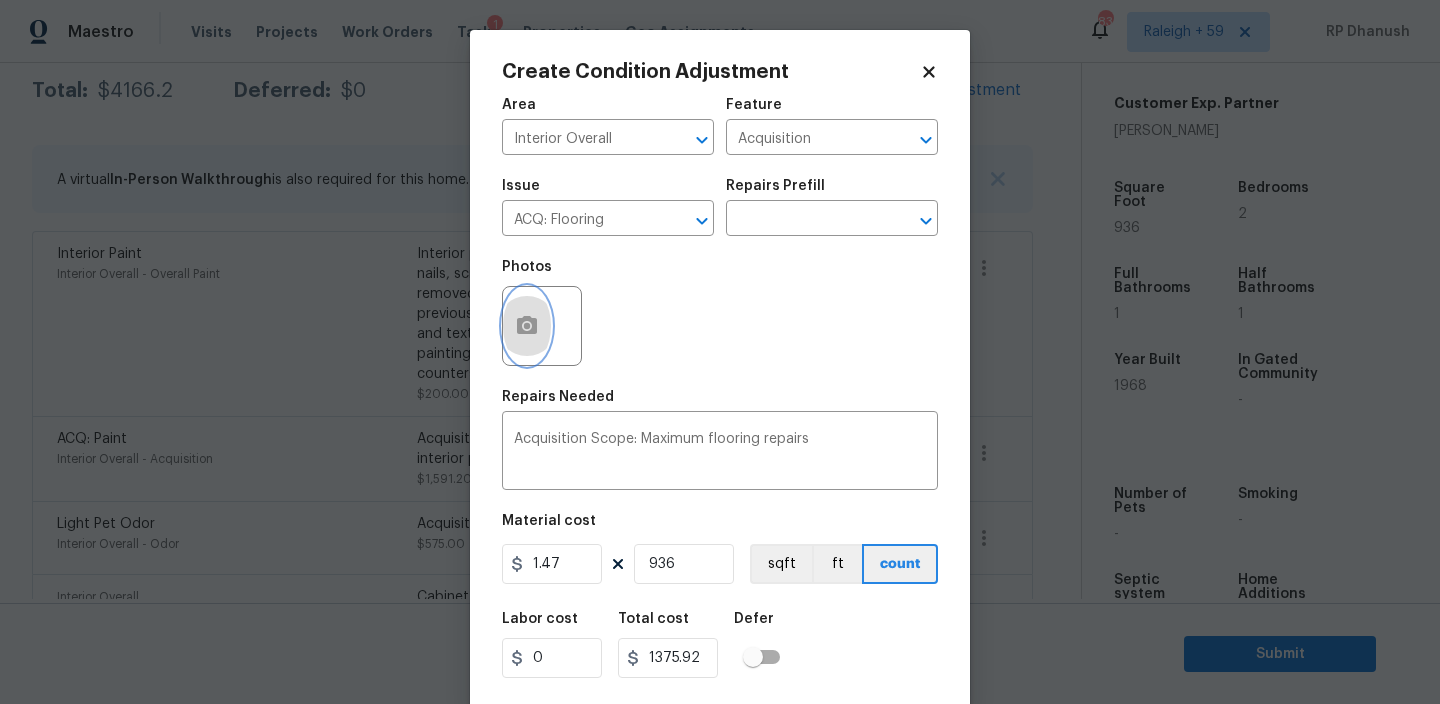 click 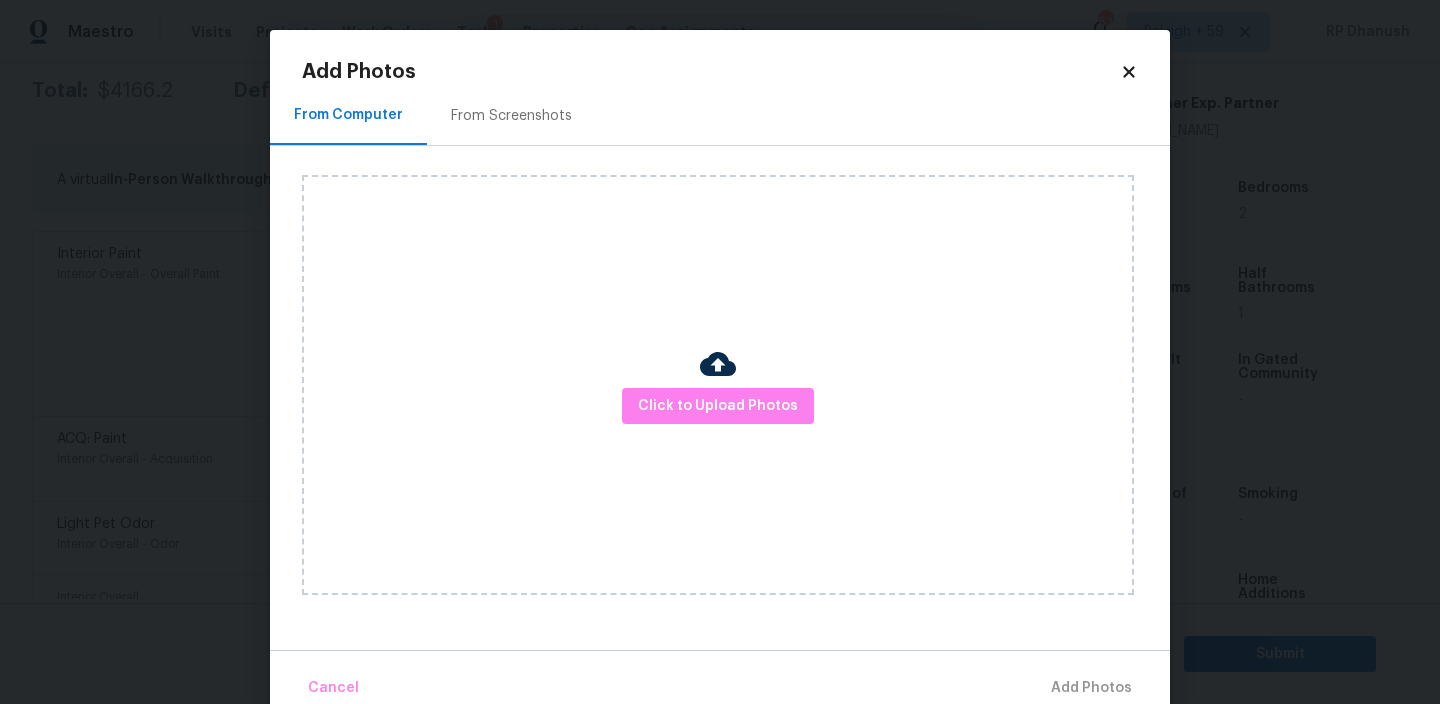 click on "From Screenshots" at bounding box center [511, 115] 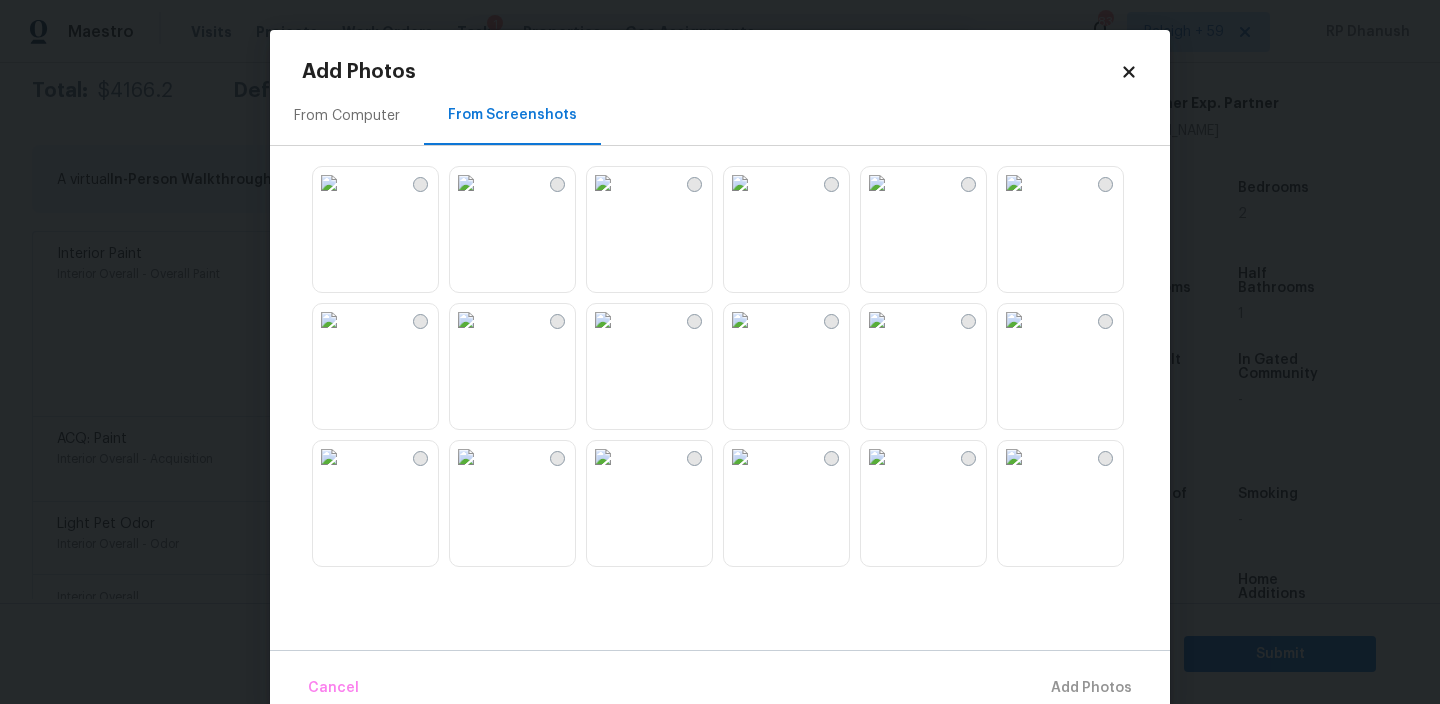 click at bounding box center [329, 320] 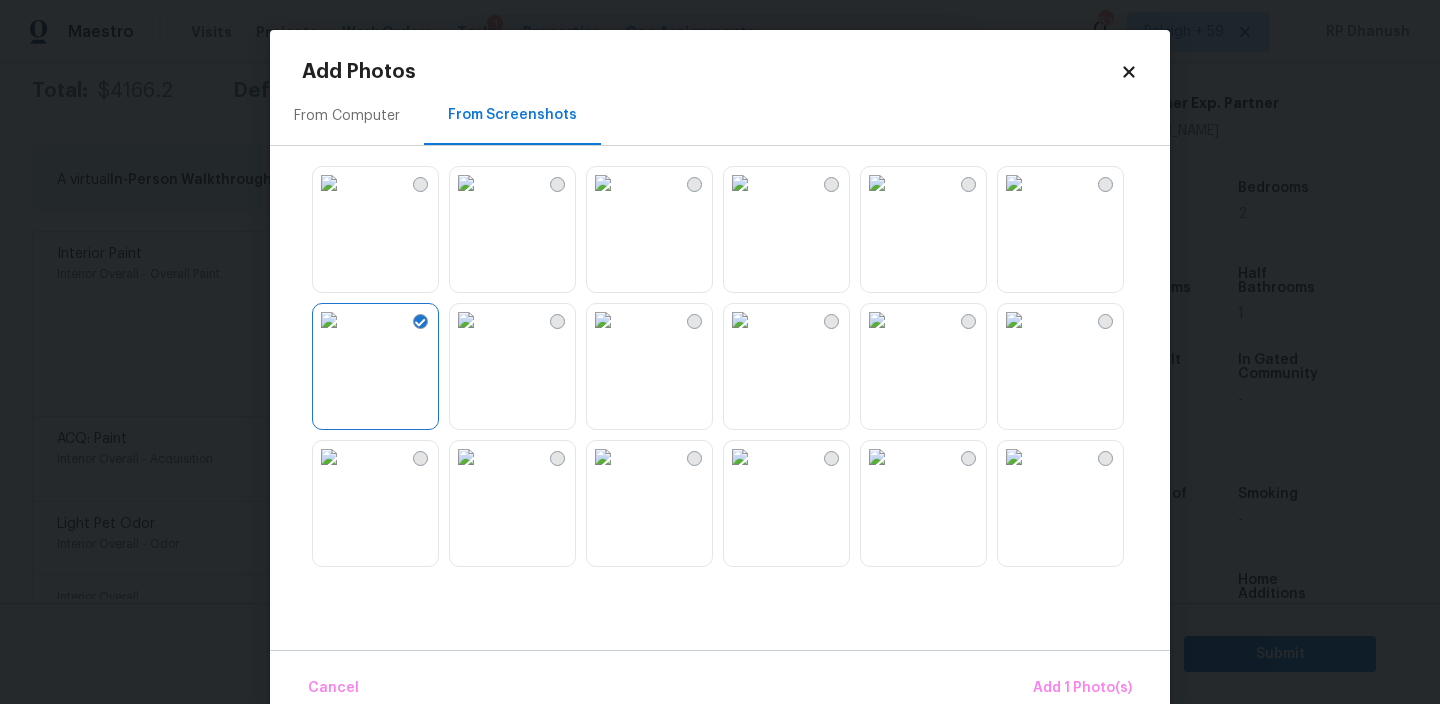 click at bounding box center (877, 457) 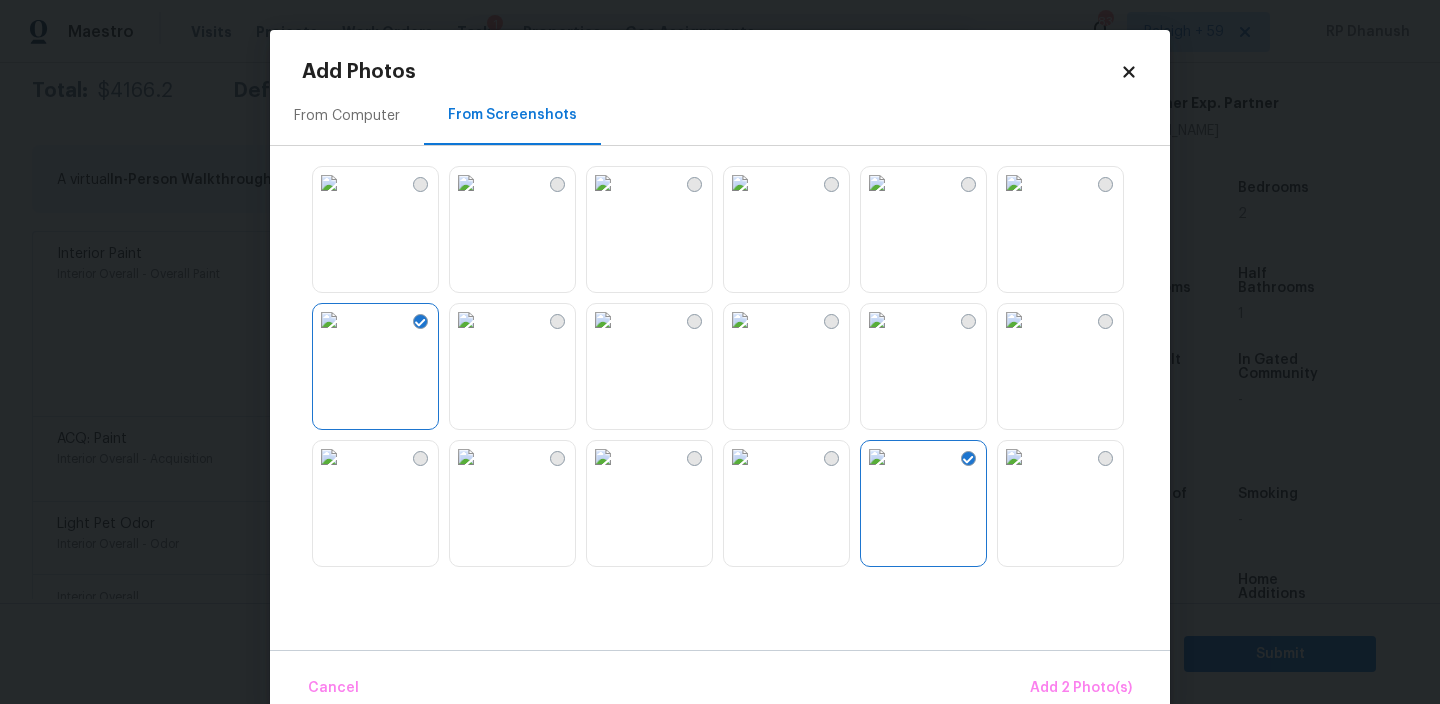 click at bounding box center (740, 457) 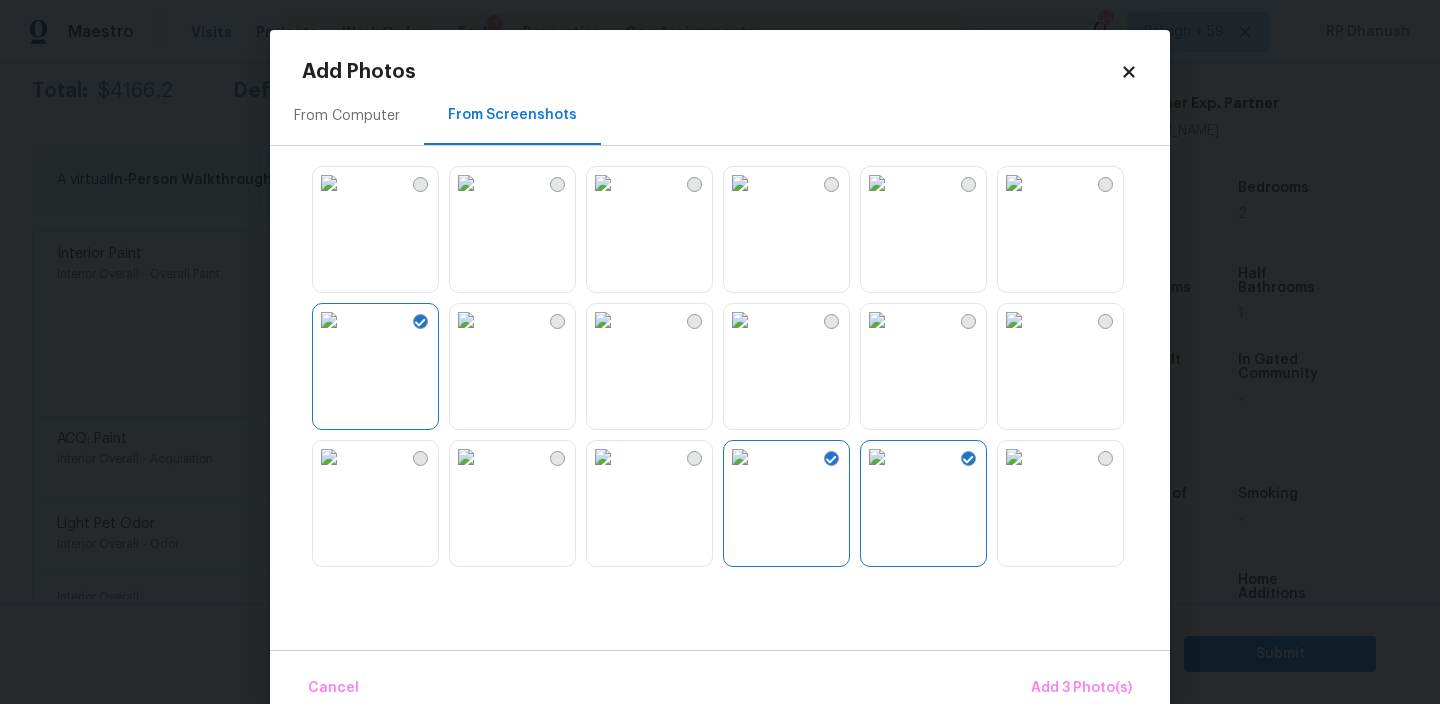 drag, startPoint x: 1165, startPoint y: 504, endPoint x: 1119, endPoint y: 504, distance: 46 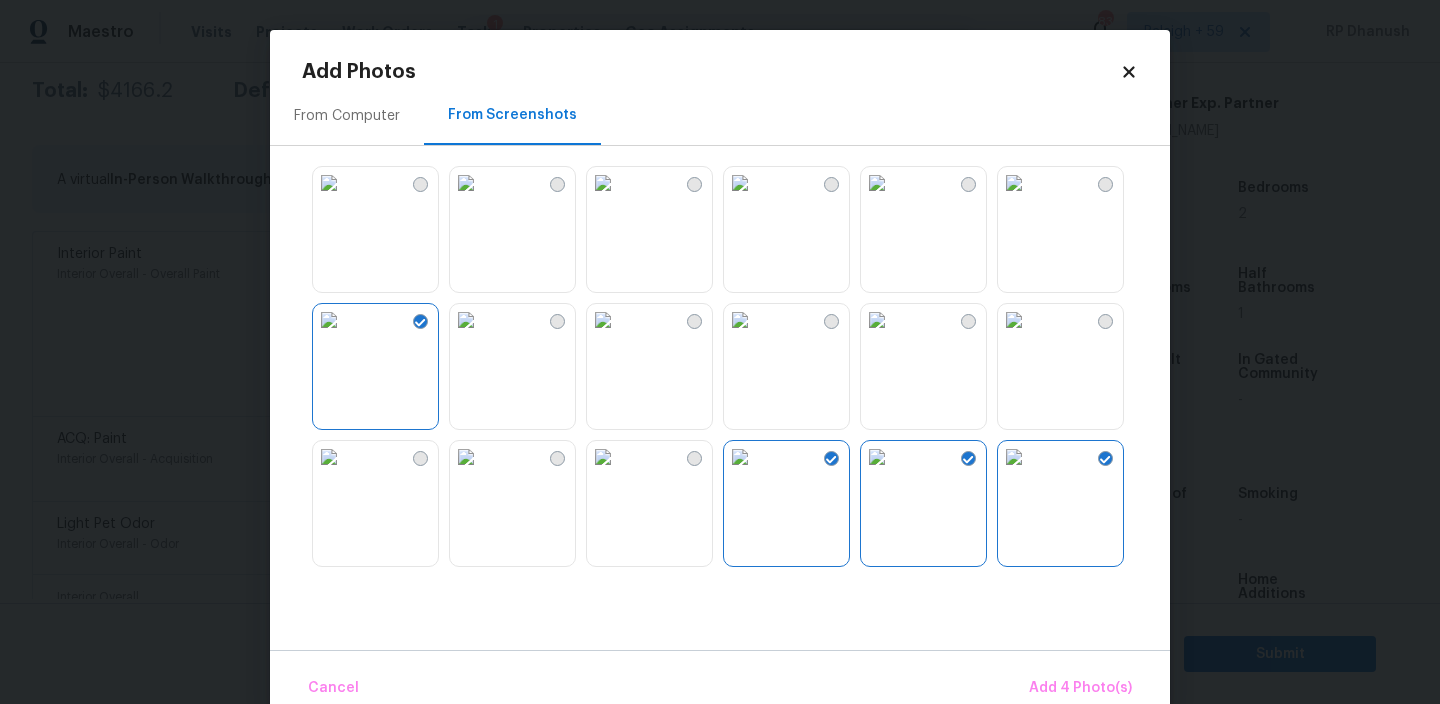 scroll, scrollTop: 166, scrollLeft: 0, axis: vertical 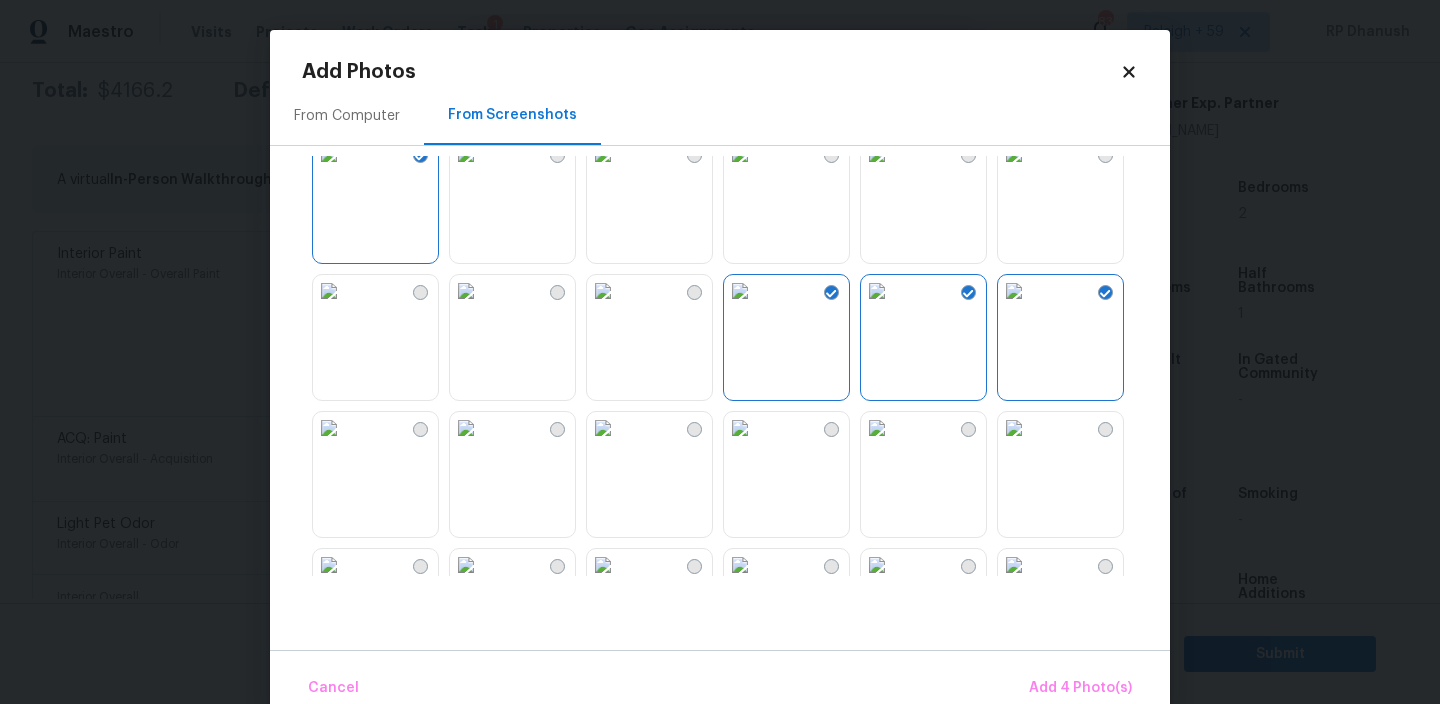 click at bounding box center [877, 428] 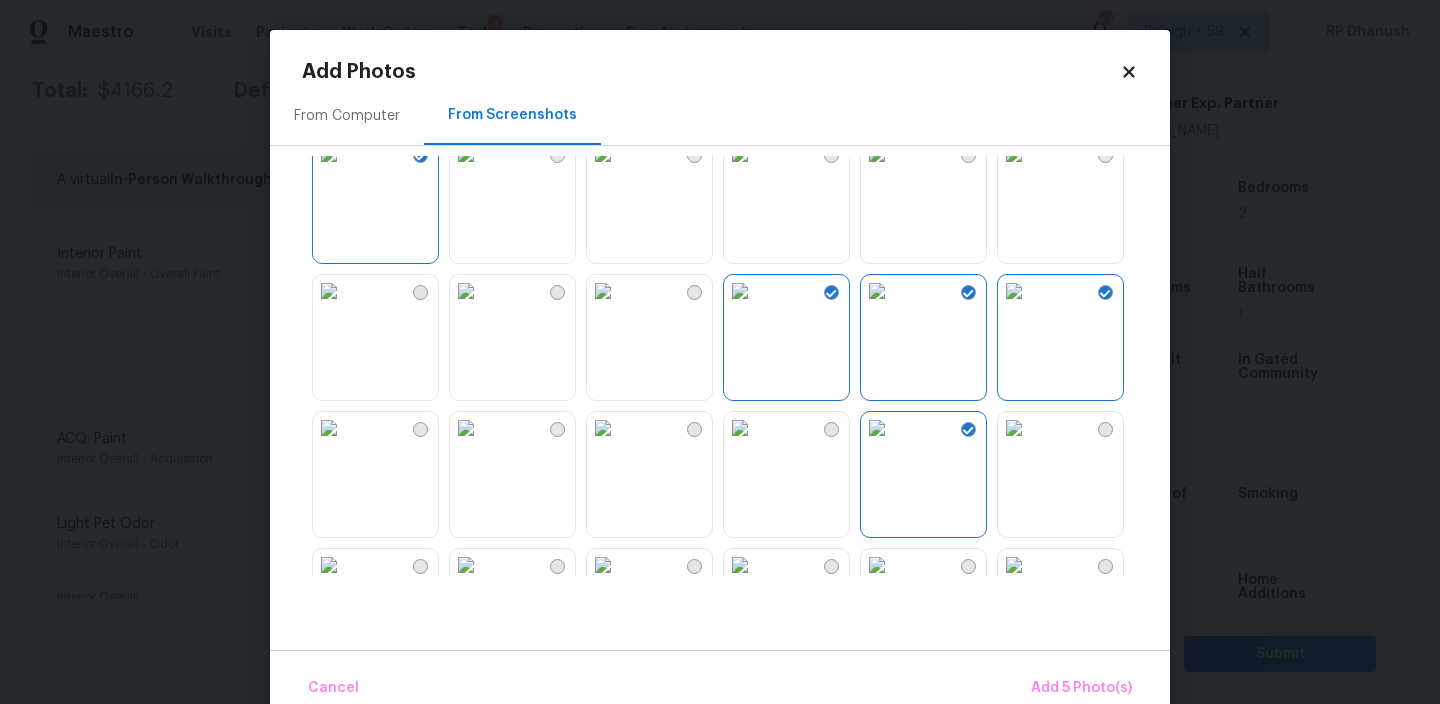 click at bounding box center [877, 428] 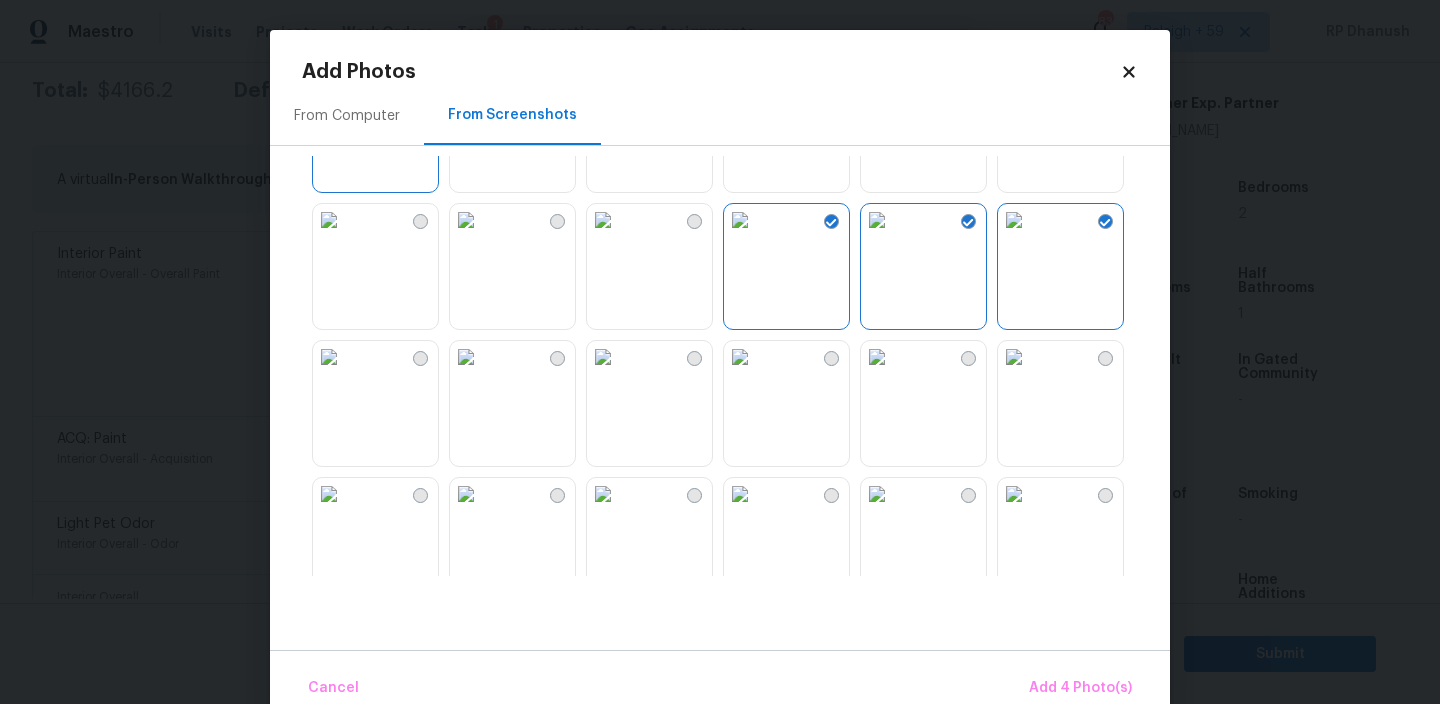 scroll, scrollTop: 308, scrollLeft: 0, axis: vertical 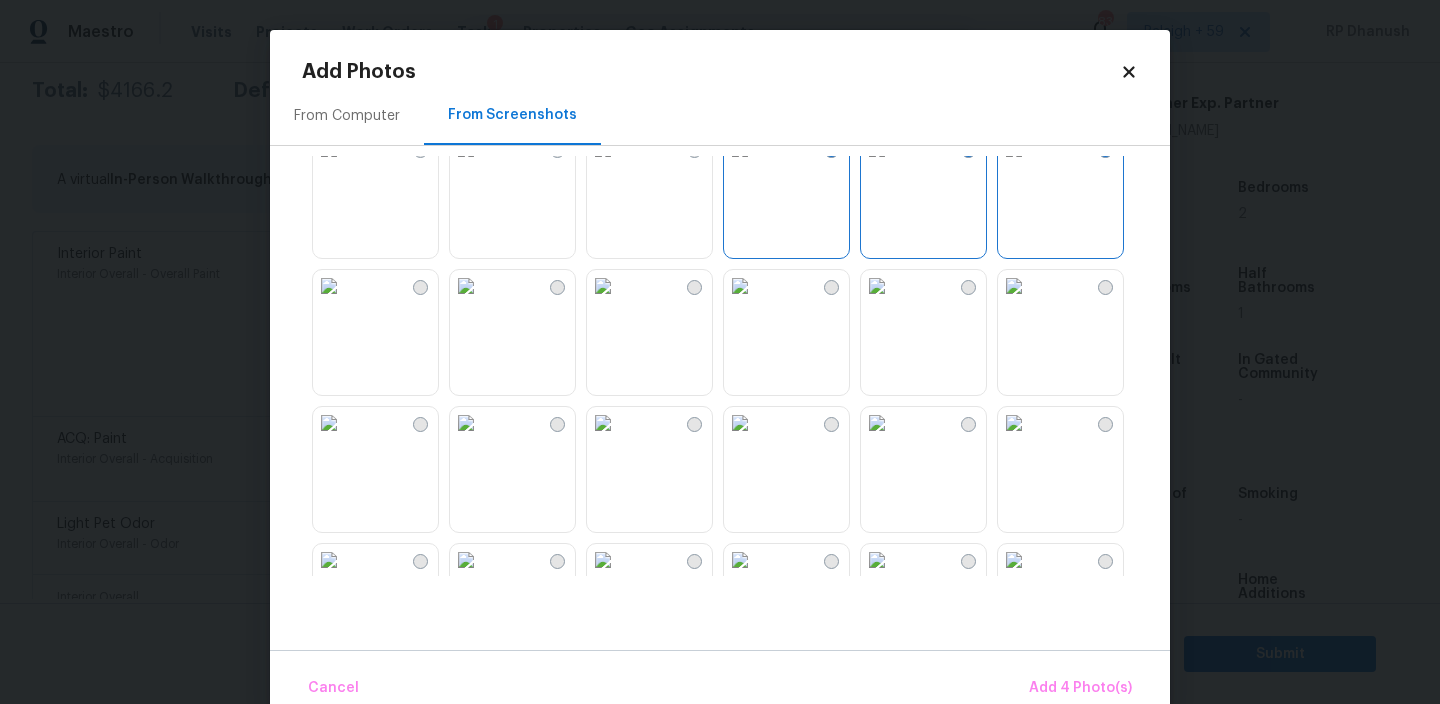 click at bounding box center (603, 423) 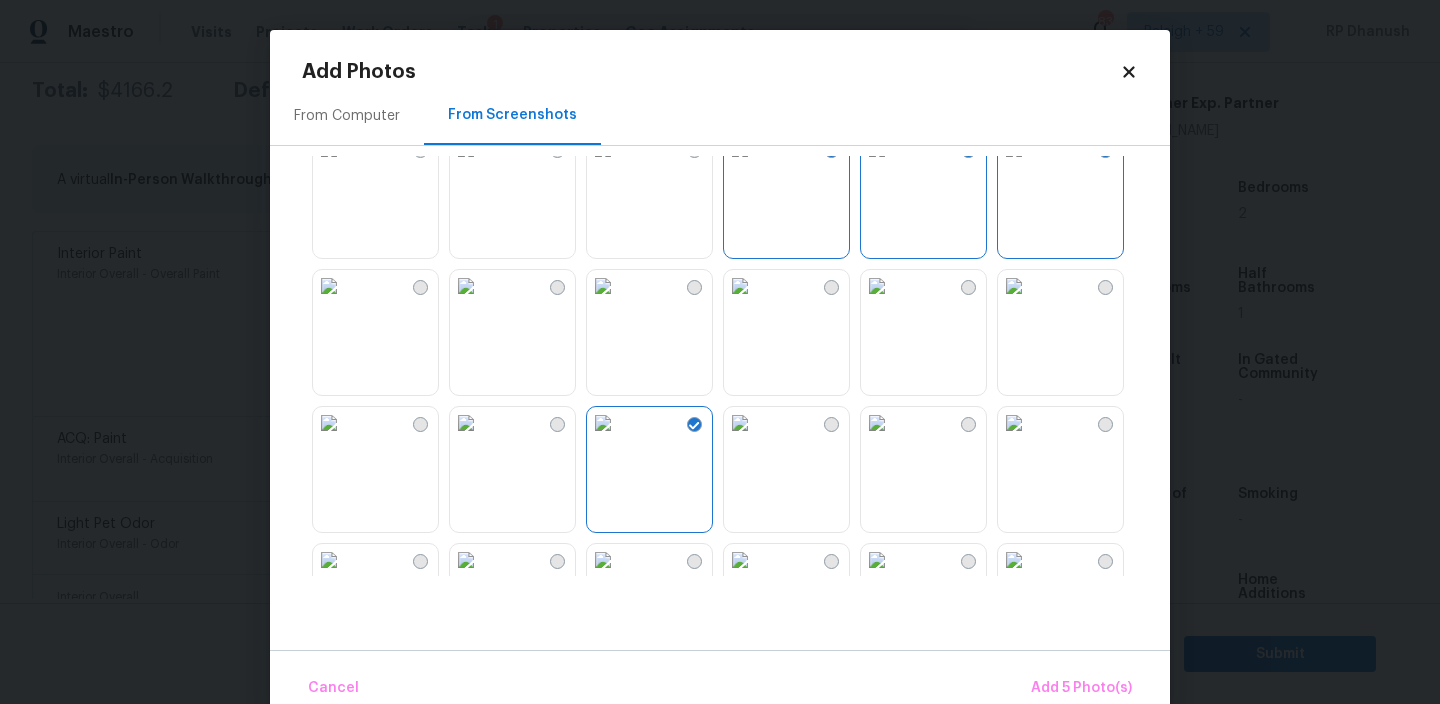 click at bounding box center (466, 423) 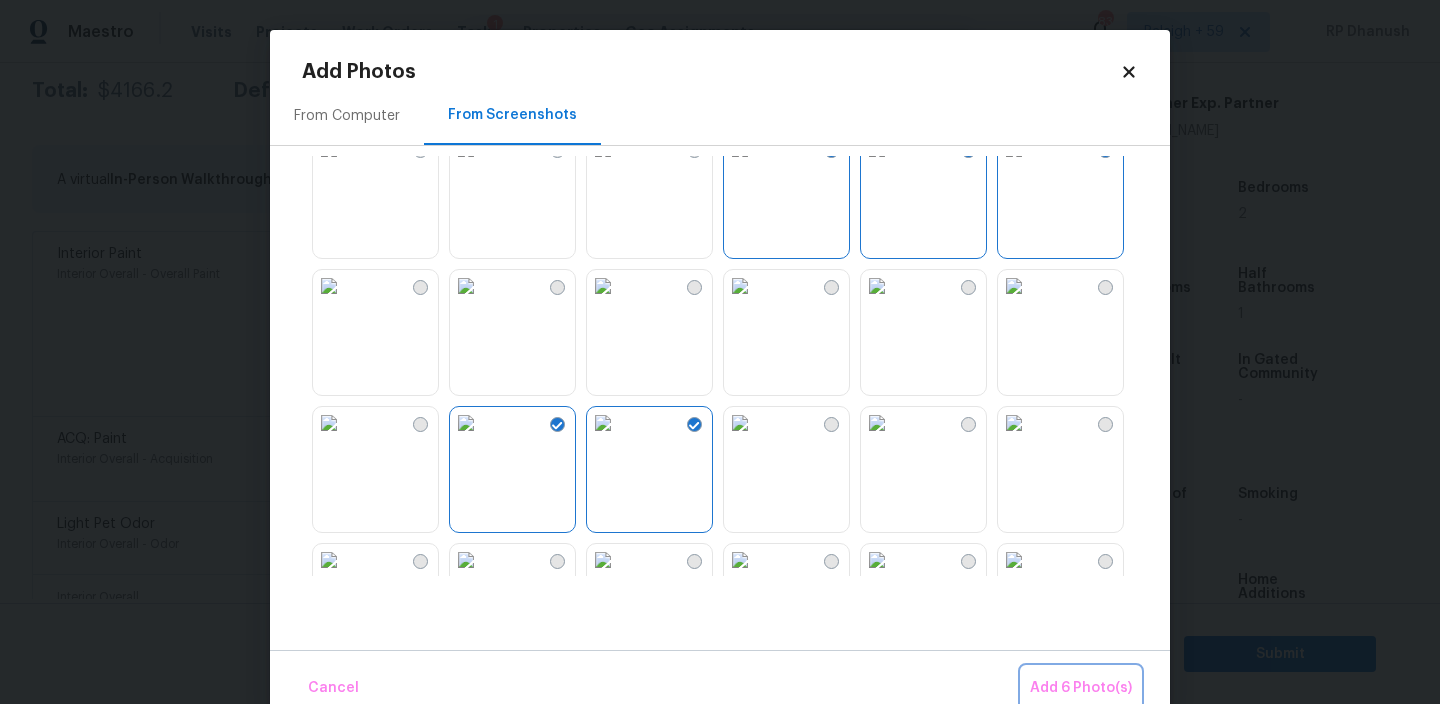 click on "Add 6 Photo(s)" at bounding box center (1081, 688) 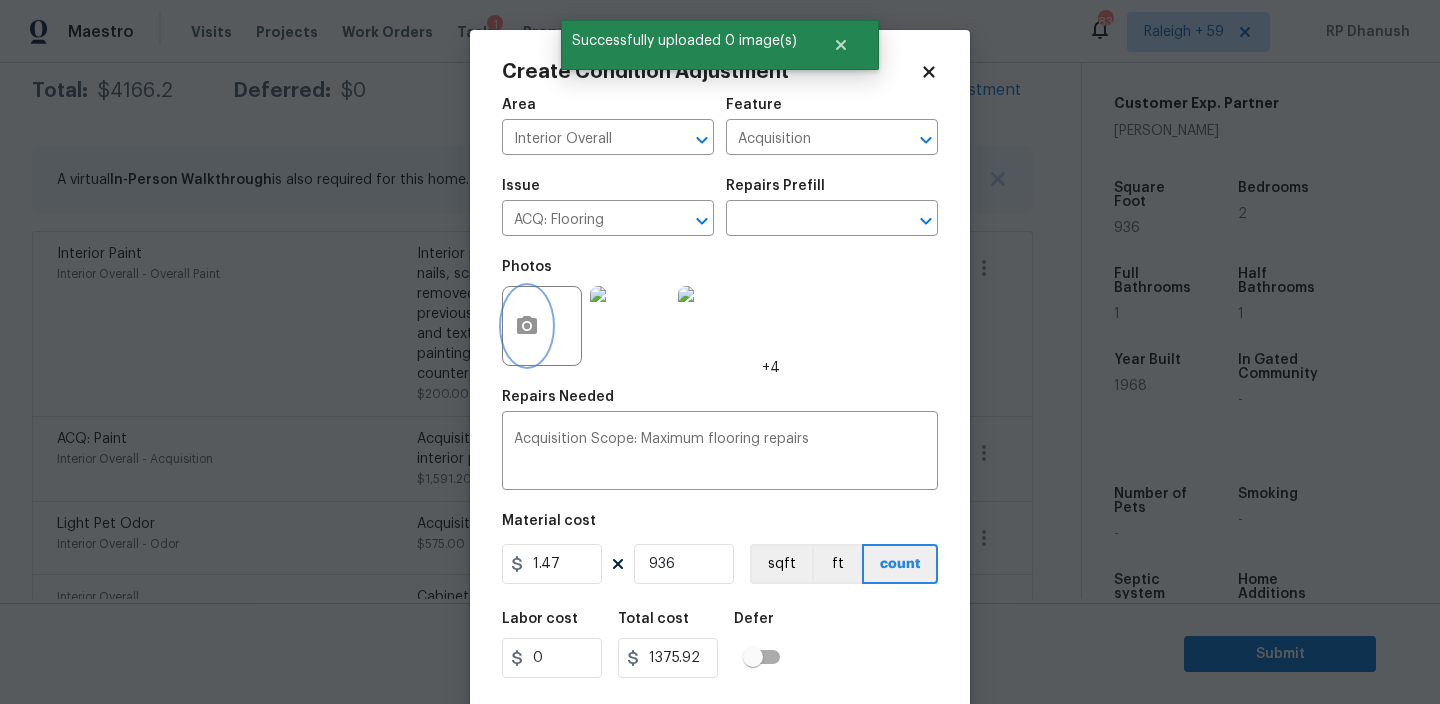 scroll, scrollTop: 43, scrollLeft: 0, axis: vertical 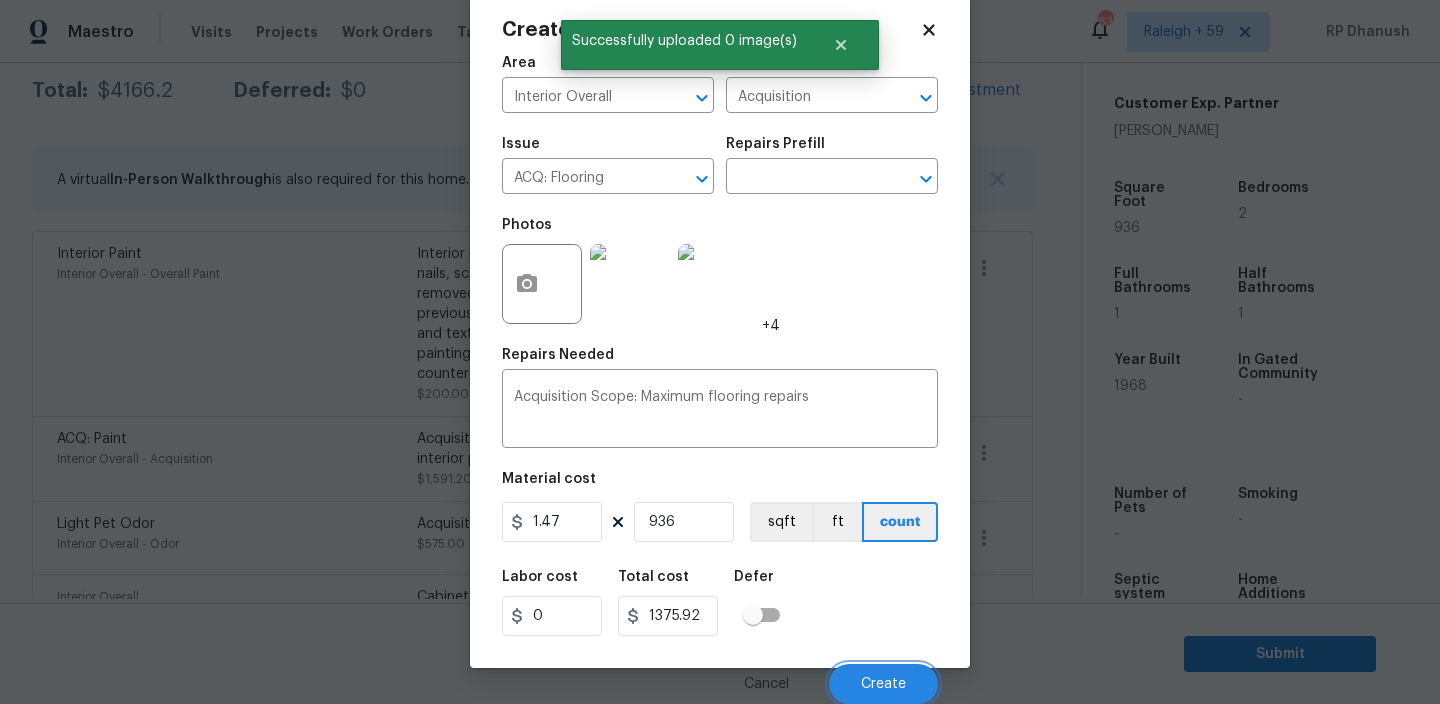 click on "Create" at bounding box center (883, 684) 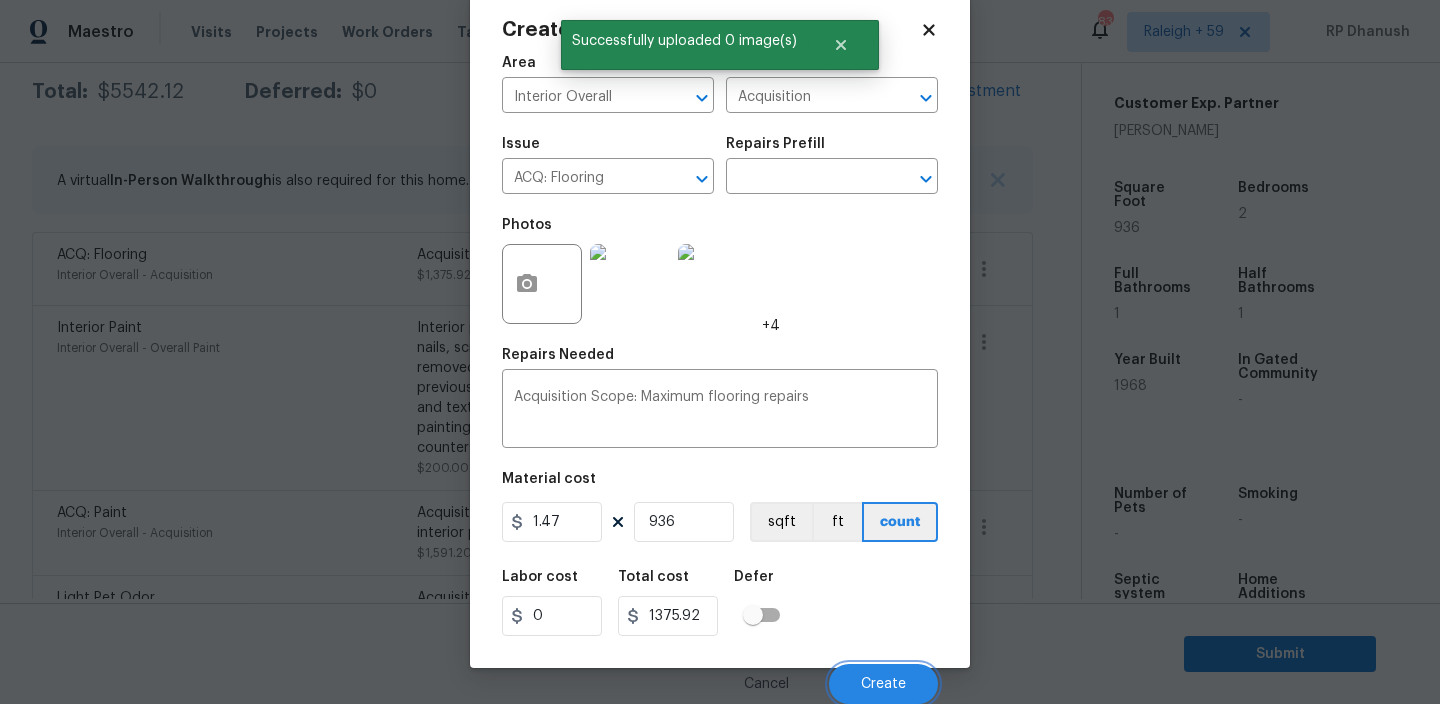 scroll, scrollTop: 334, scrollLeft: 0, axis: vertical 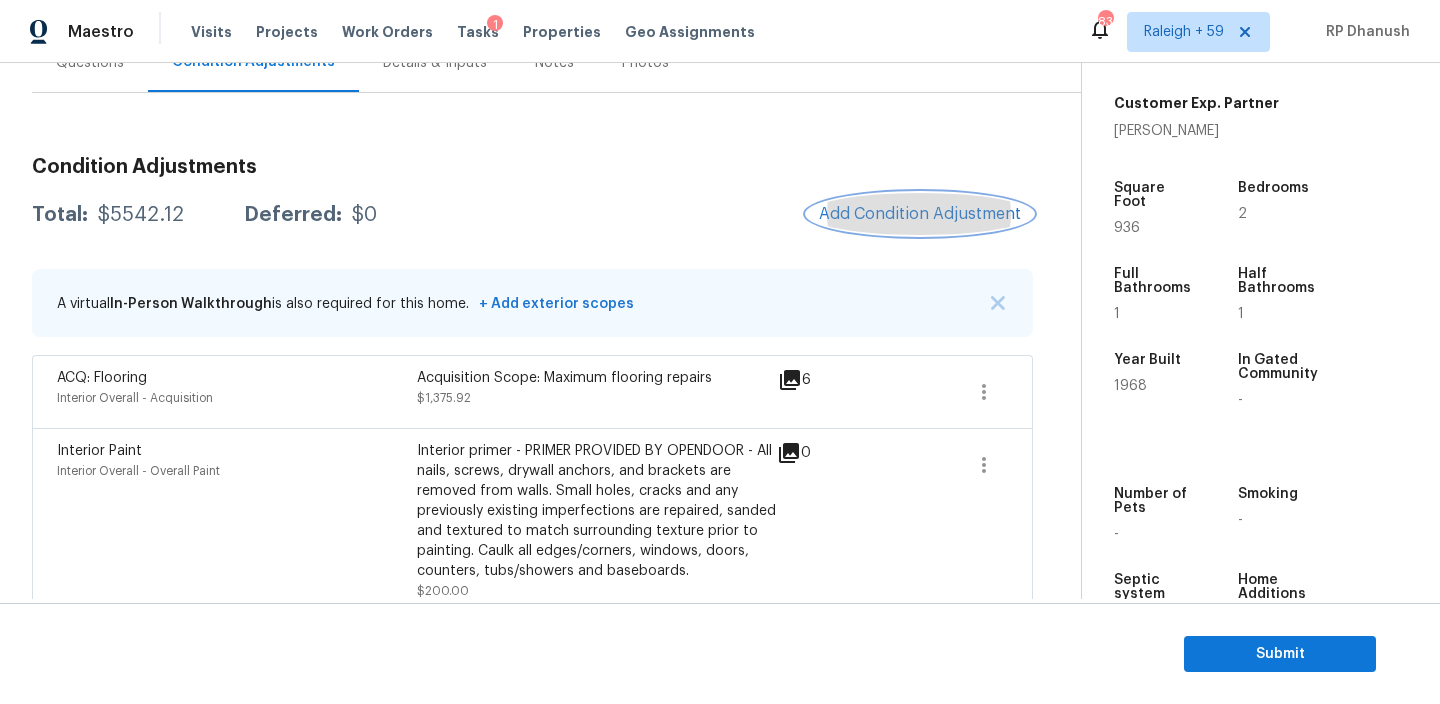 click on "Add Condition Adjustment" at bounding box center [920, 214] 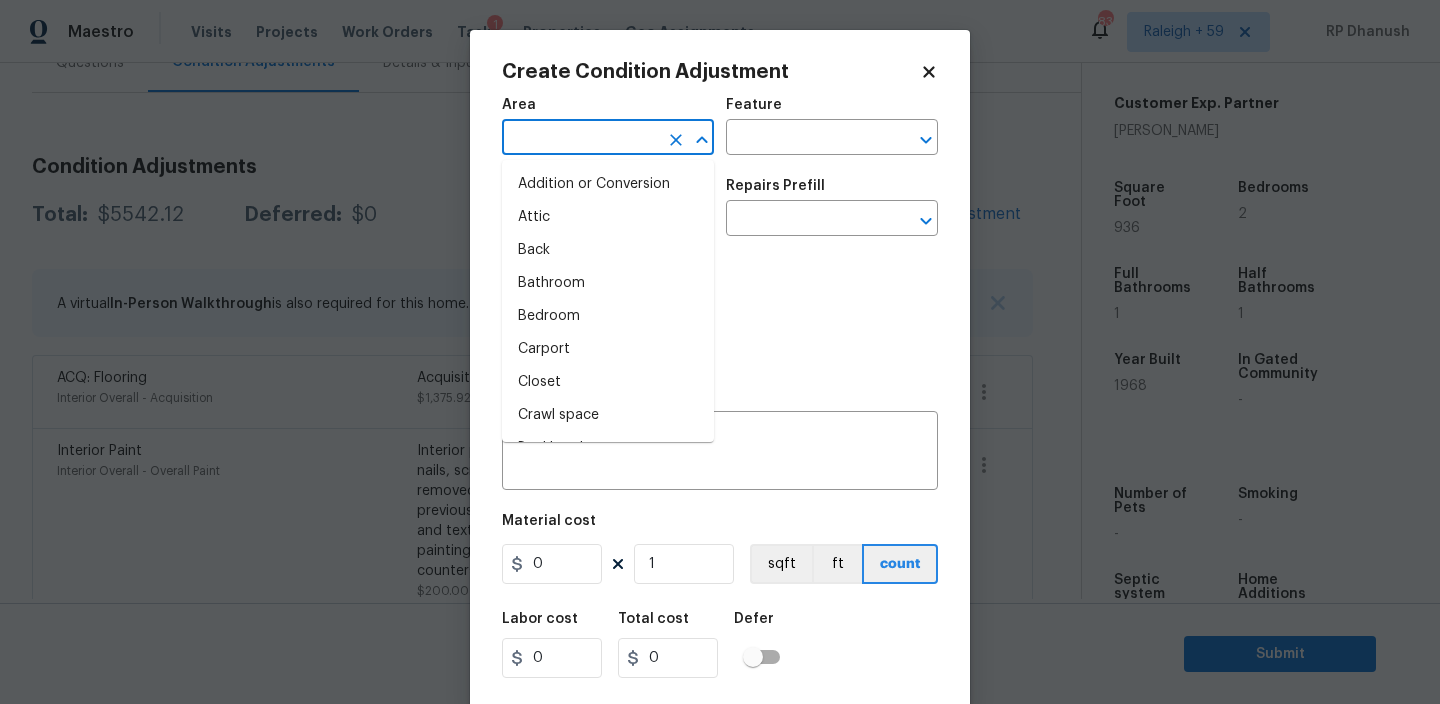 click at bounding box center (580, 139) 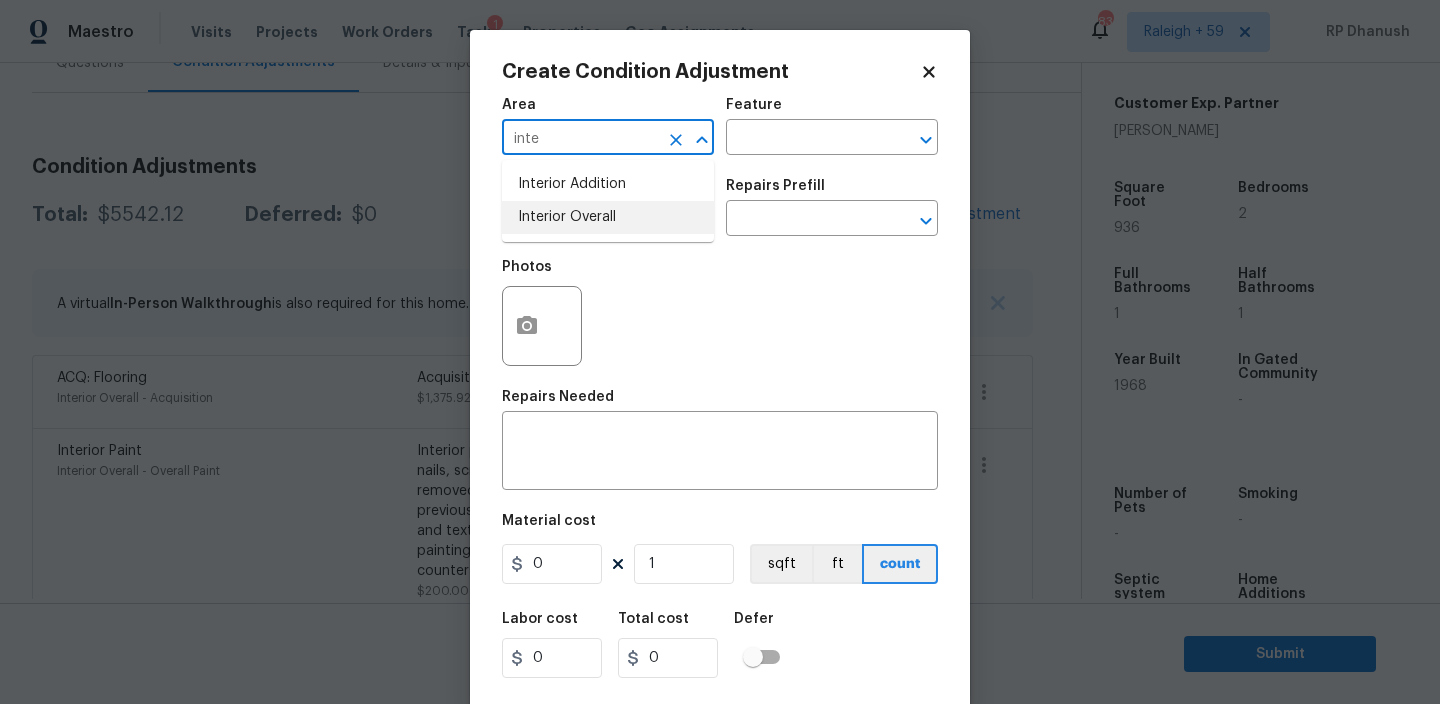 click on "Interior Overall" at bounding box center (608, 217) 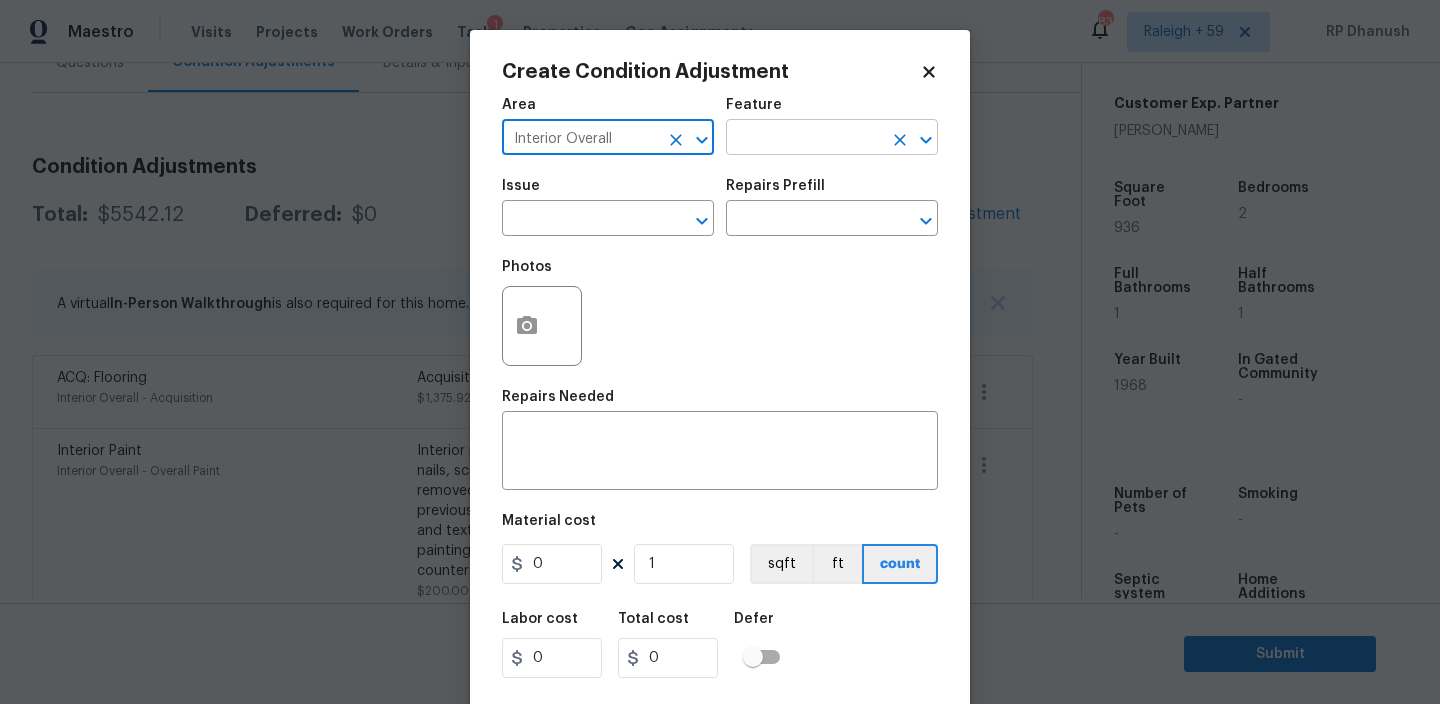 type on "Interior Overall" 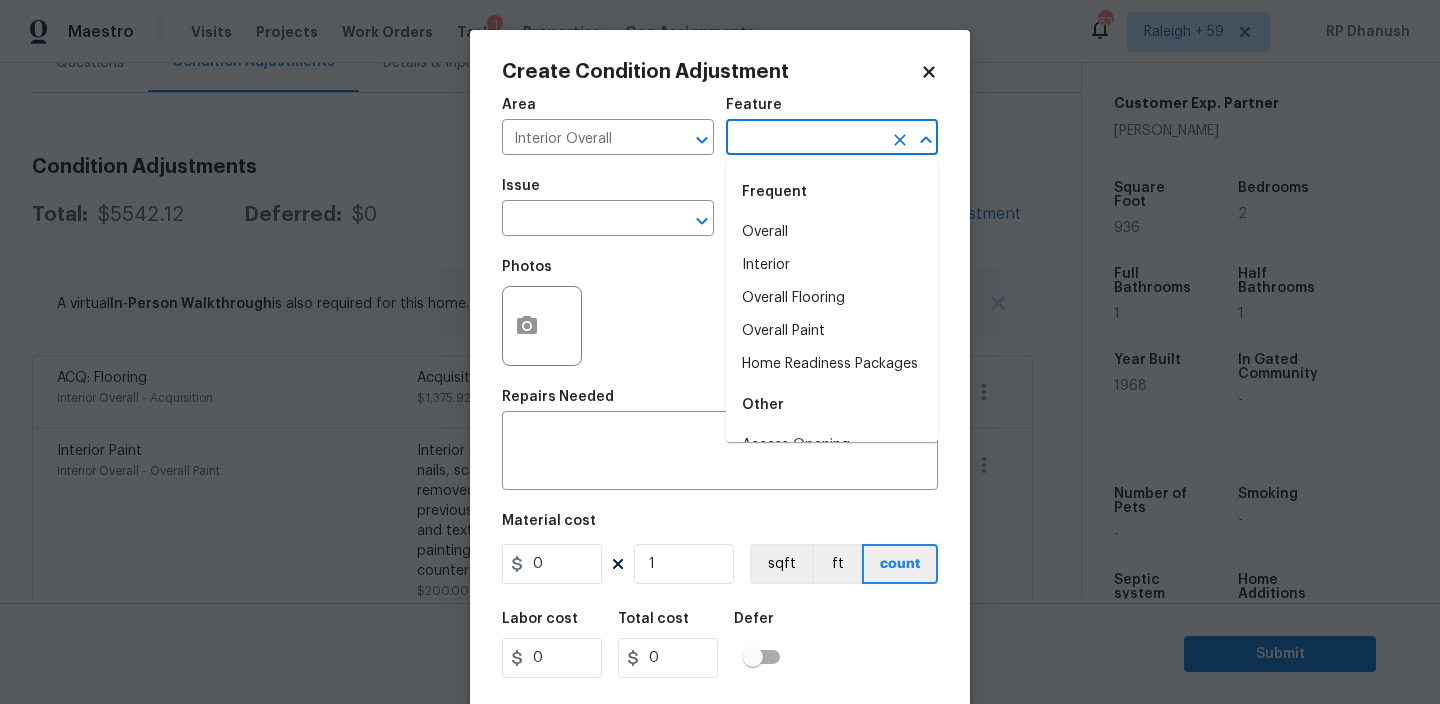 click at bounding box center [804, 139] 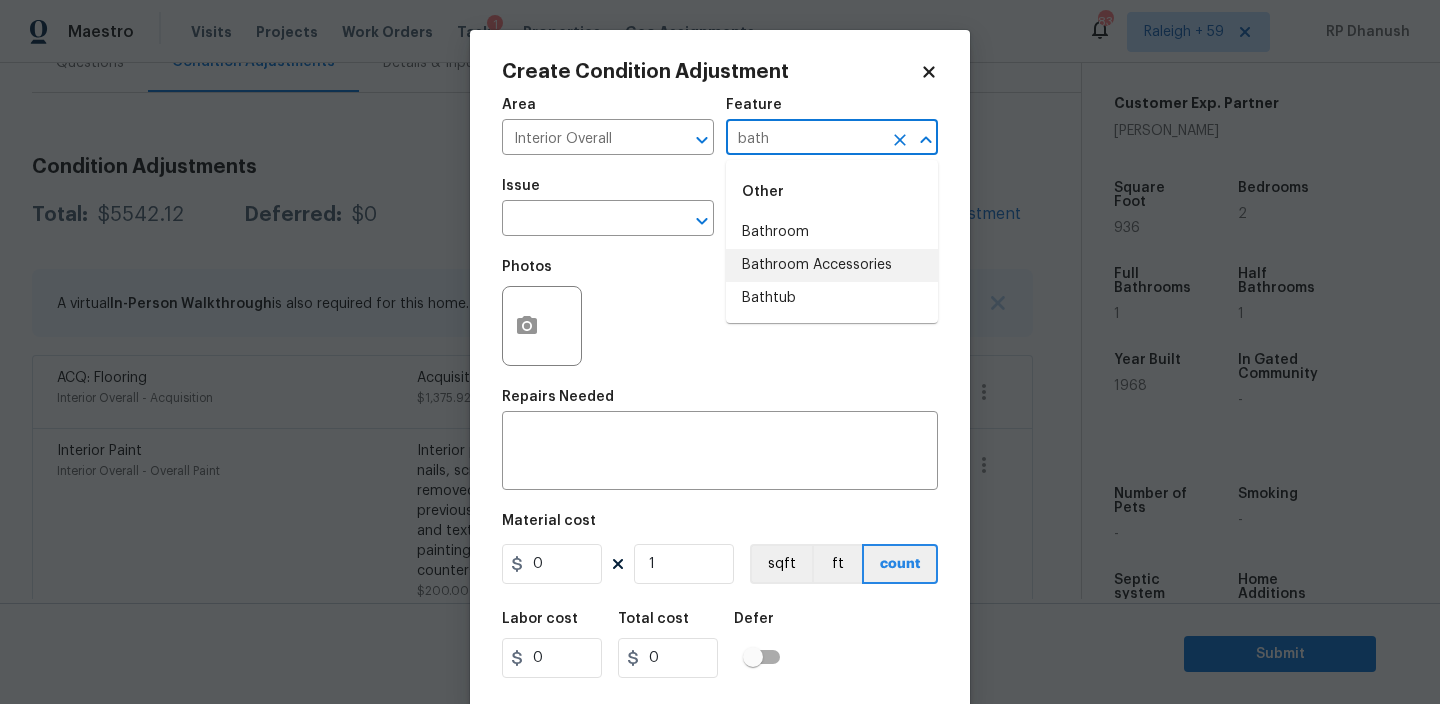 click on "Bathroom Accessories" at bounding box center (832, 265) 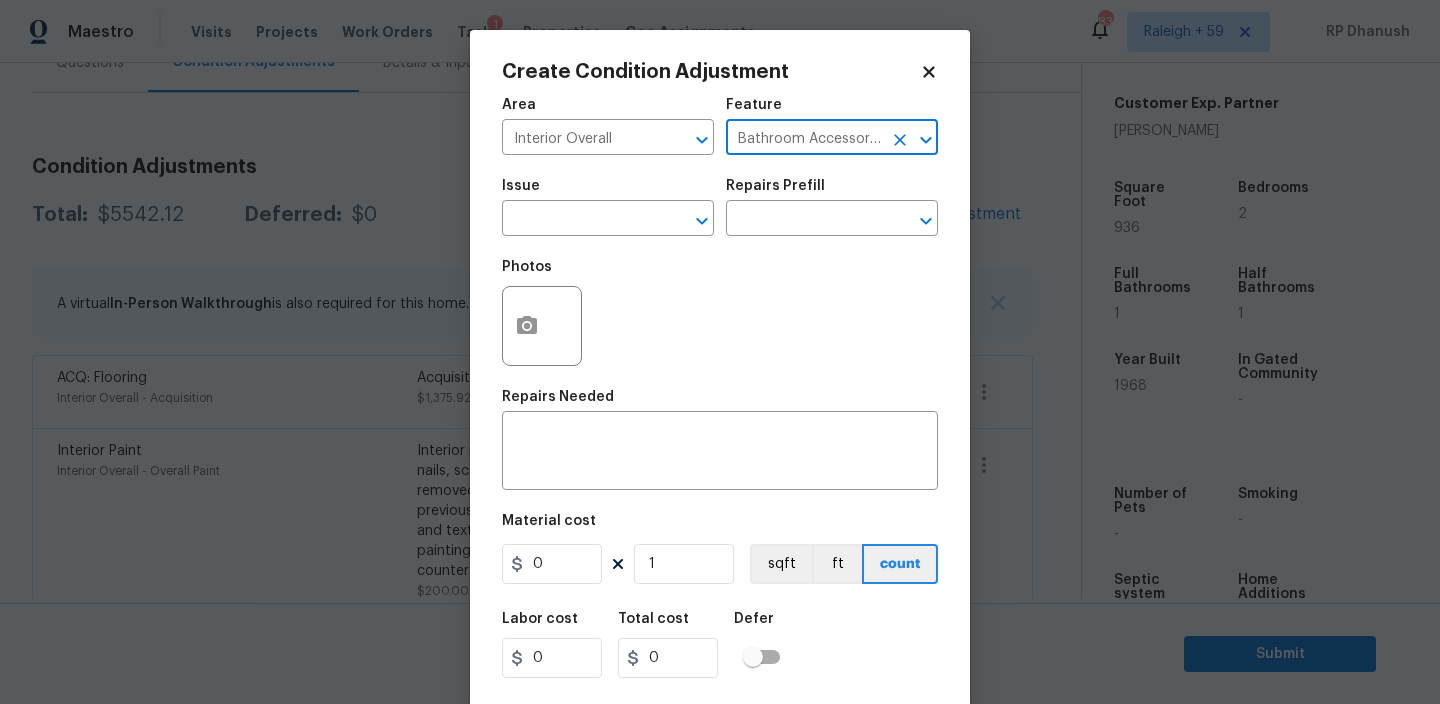 click 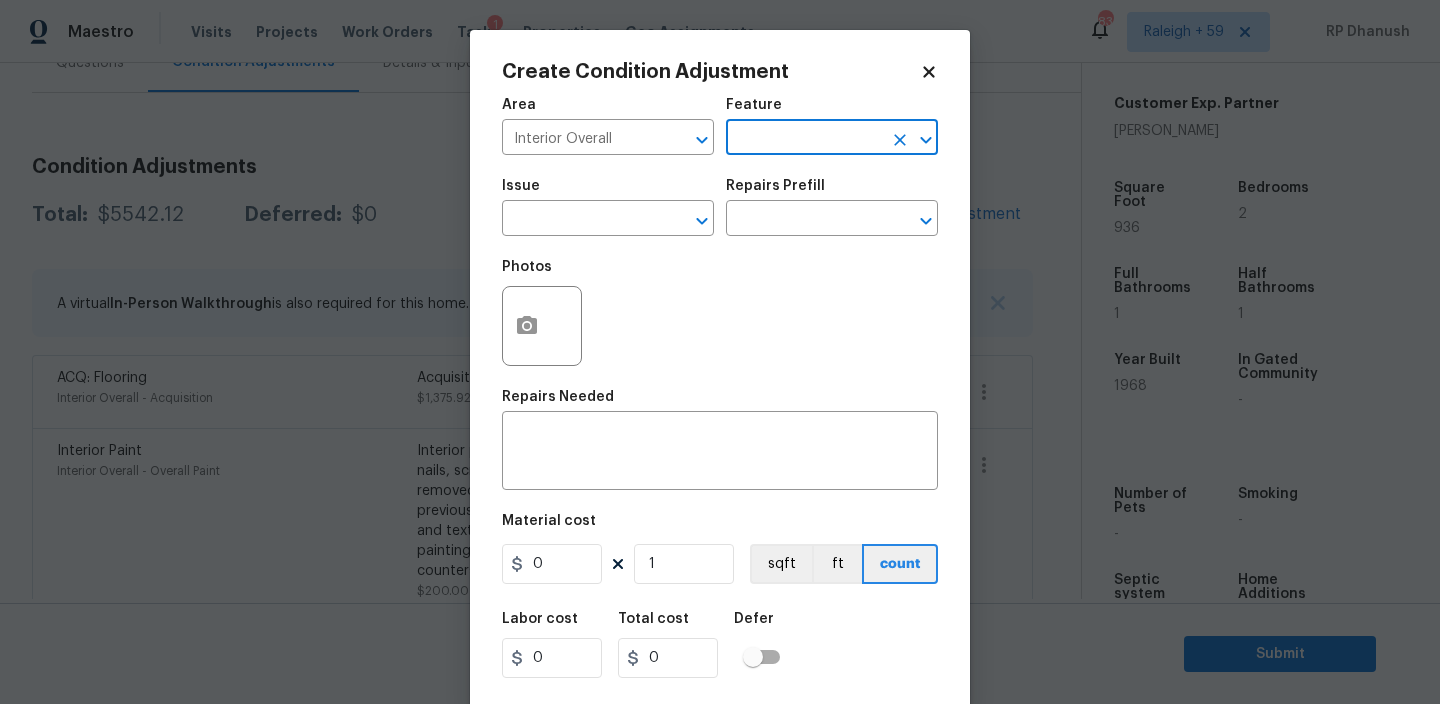 click at bounding box center [804, 139] 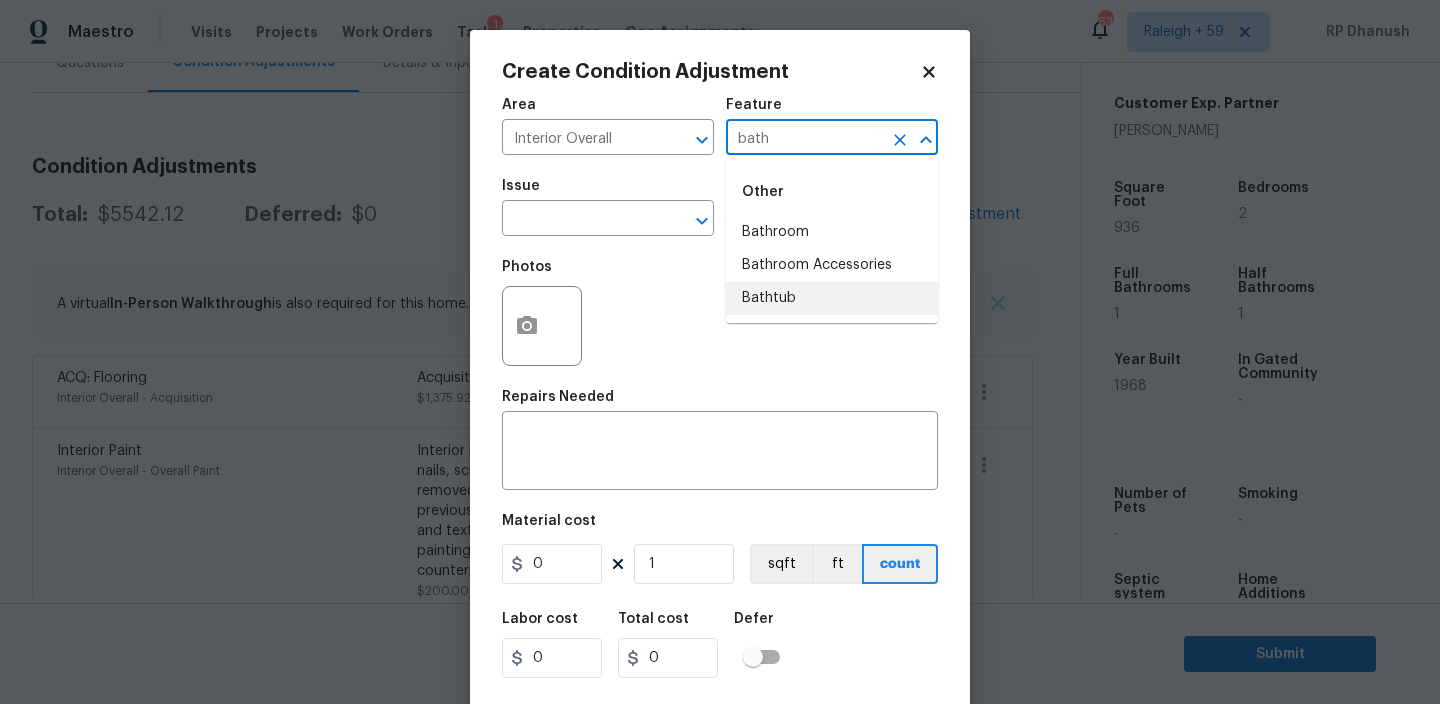 click on "Bathtub" at bounding box center (832, 298) 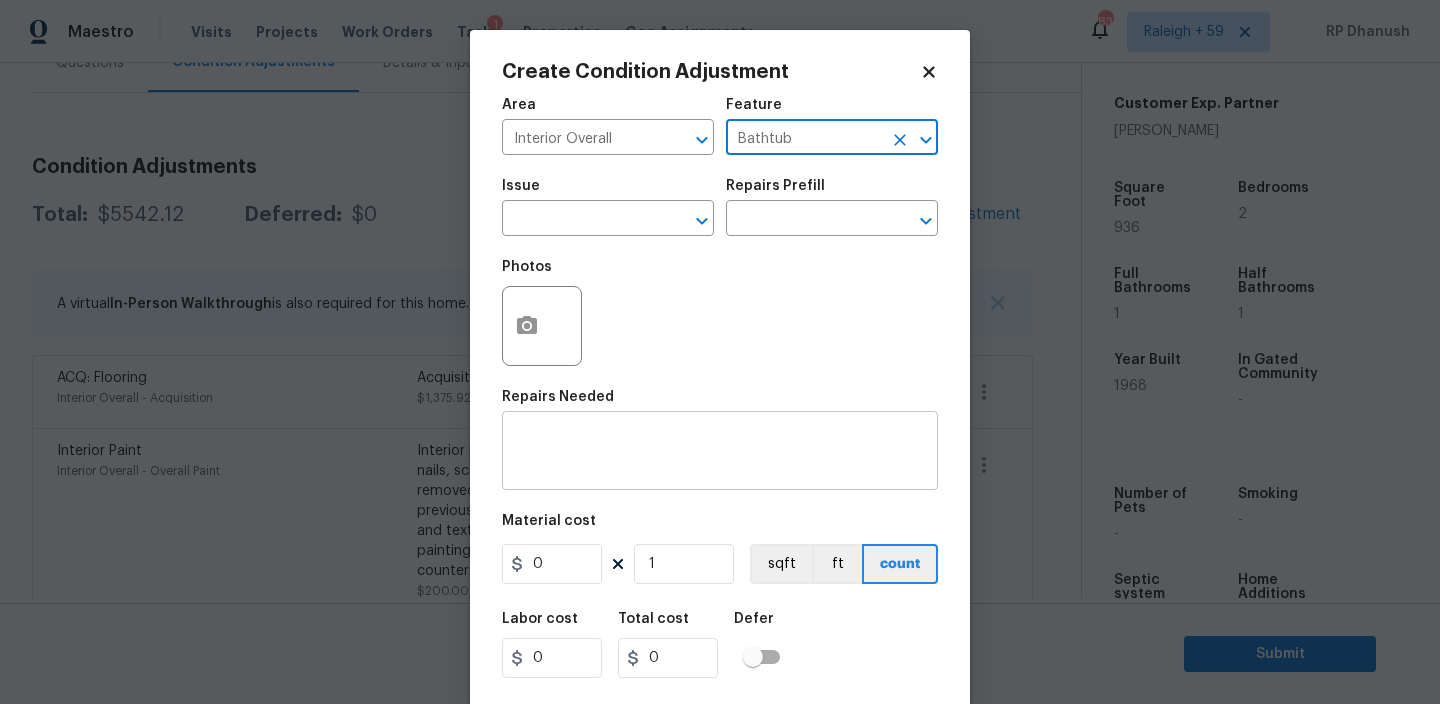type on "Bathtub" 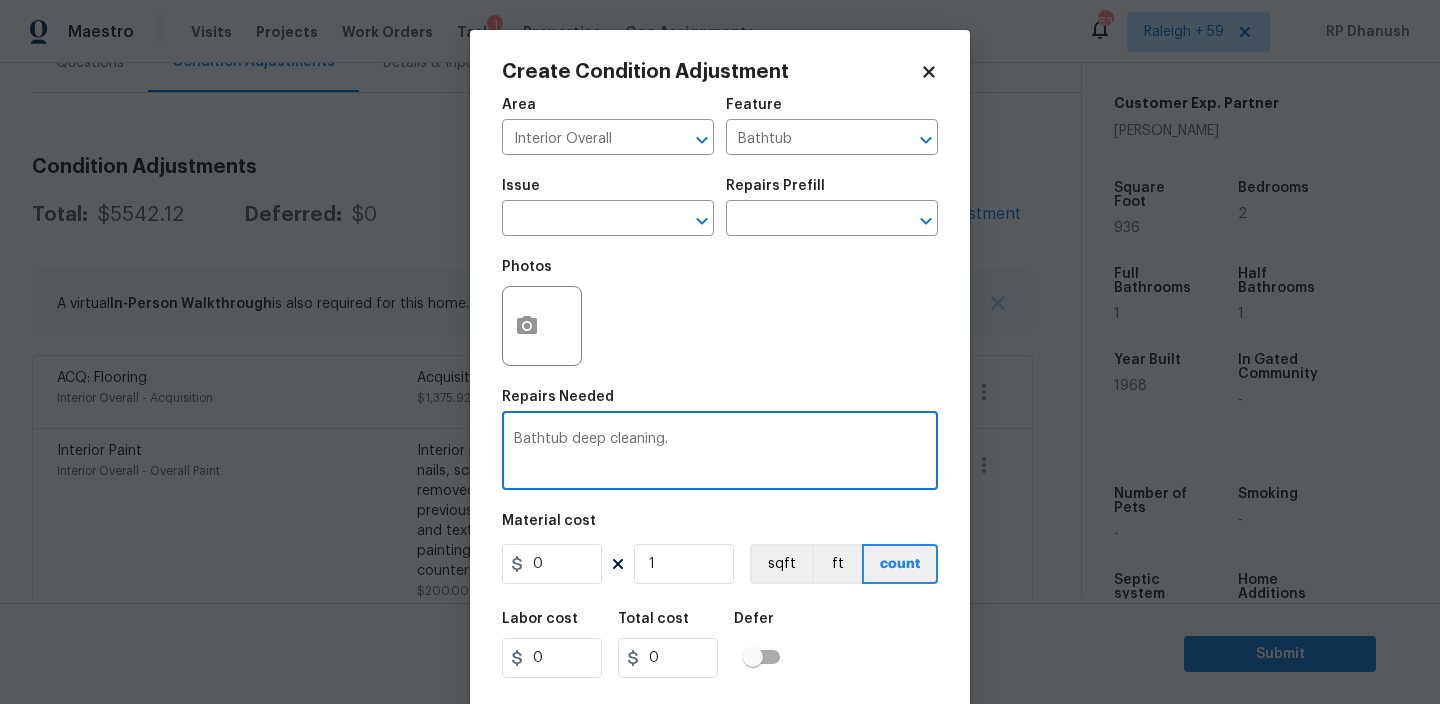 type on "Bathtub deep cleaning." 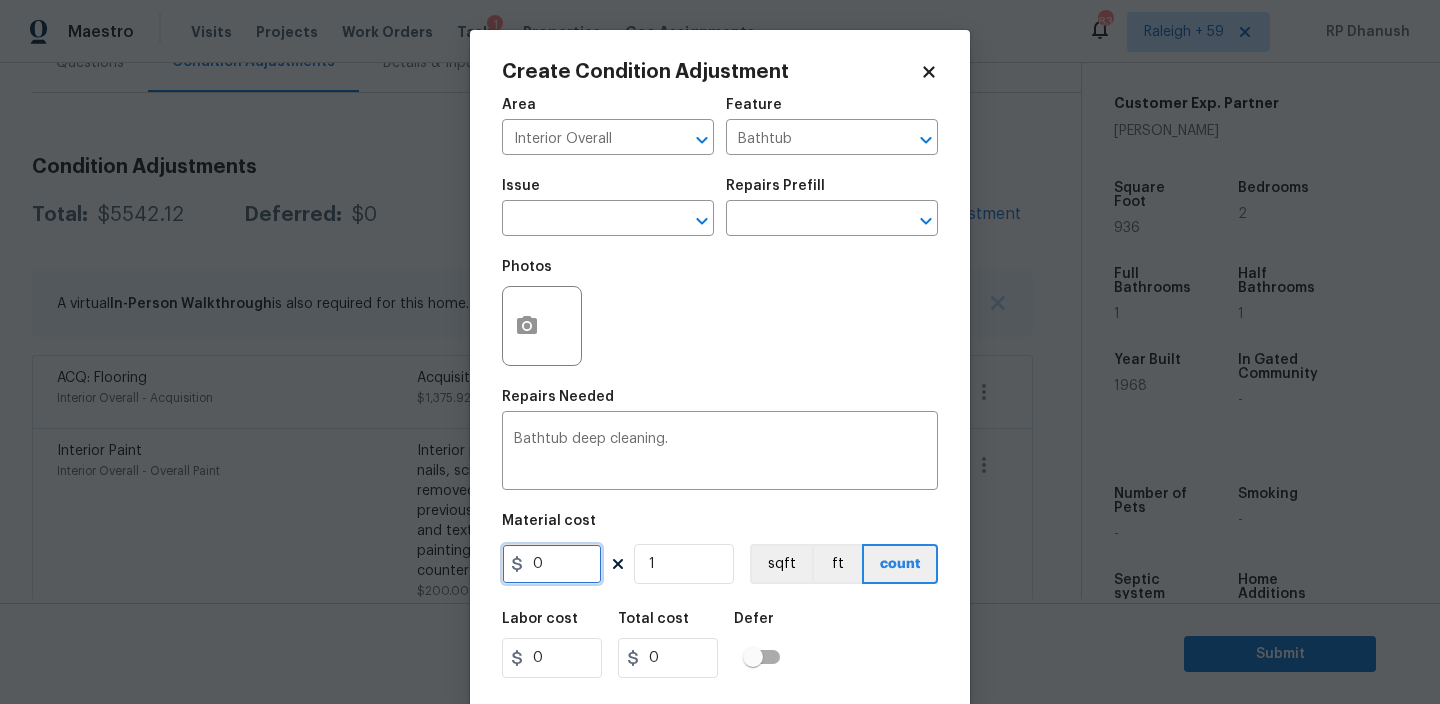 click on "0" at bounding box center (552, 564) 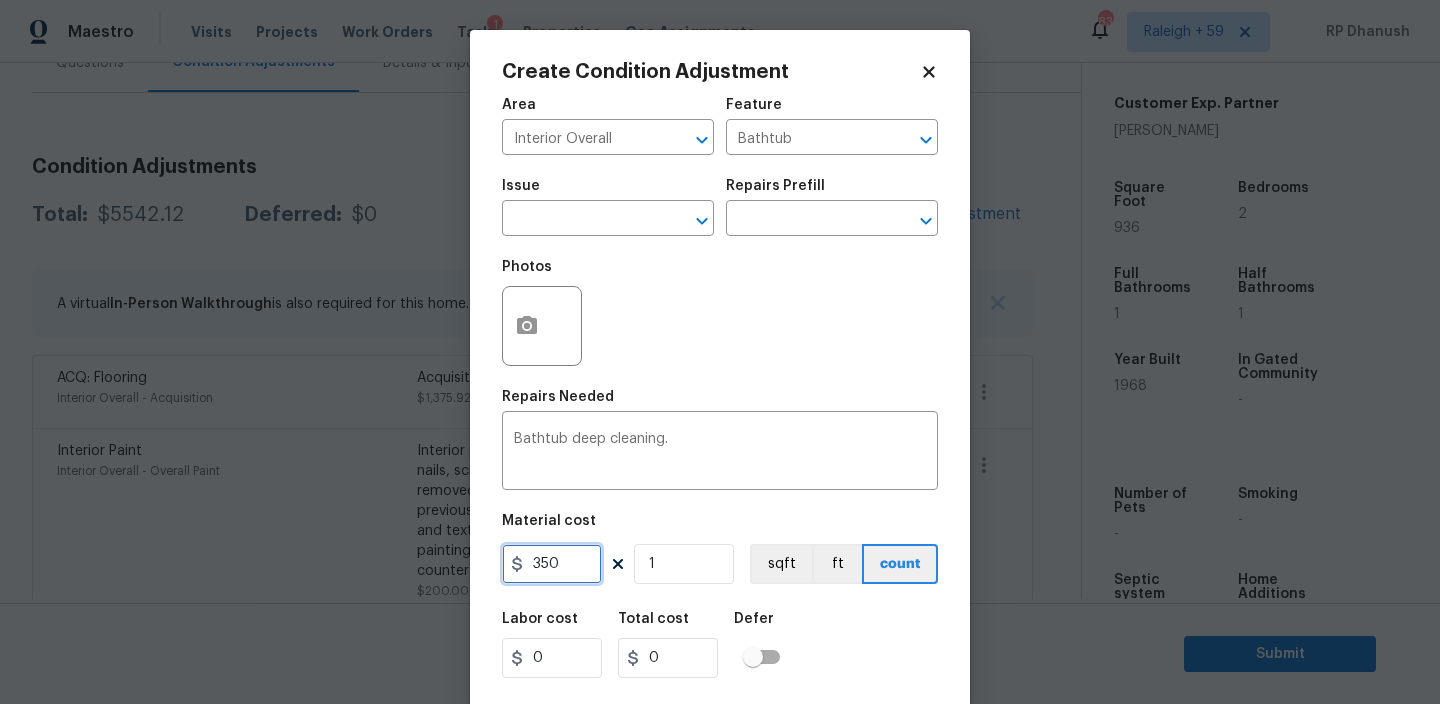 type on "350" 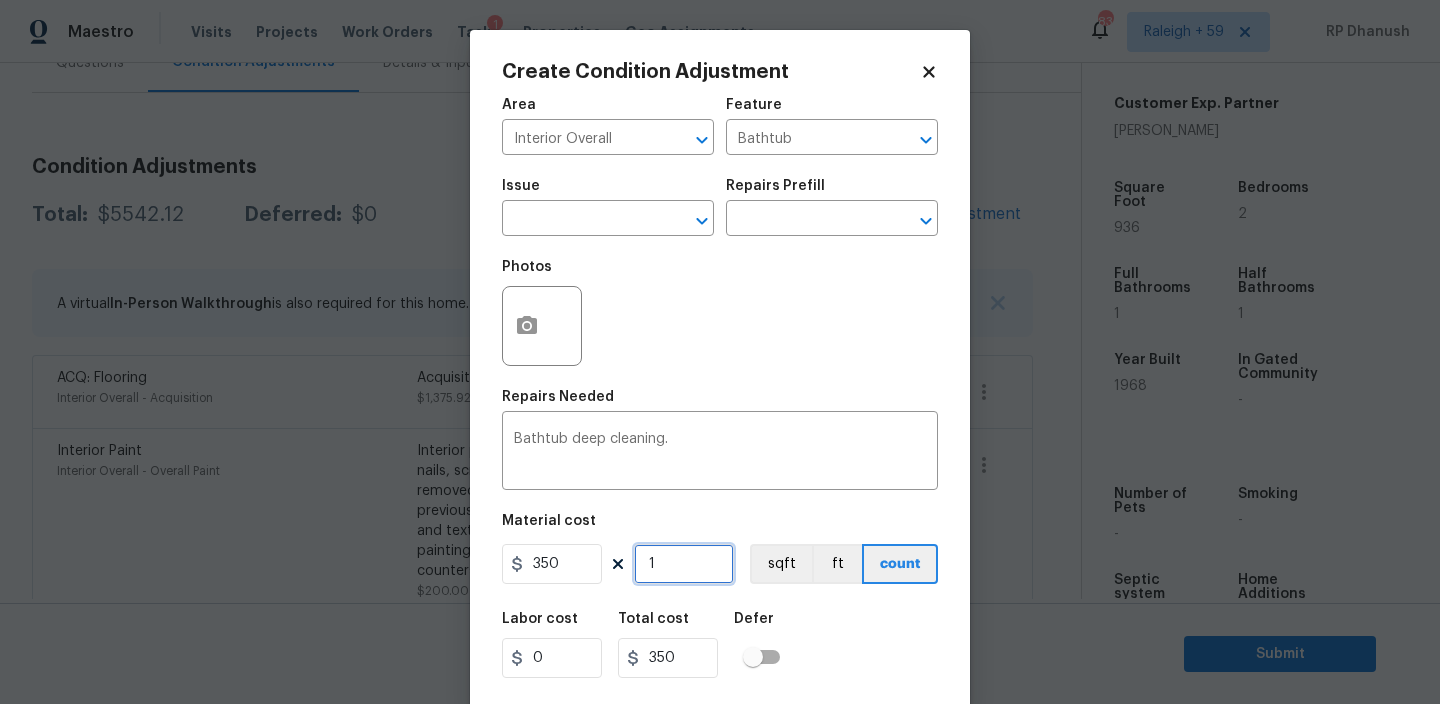 type on "350" 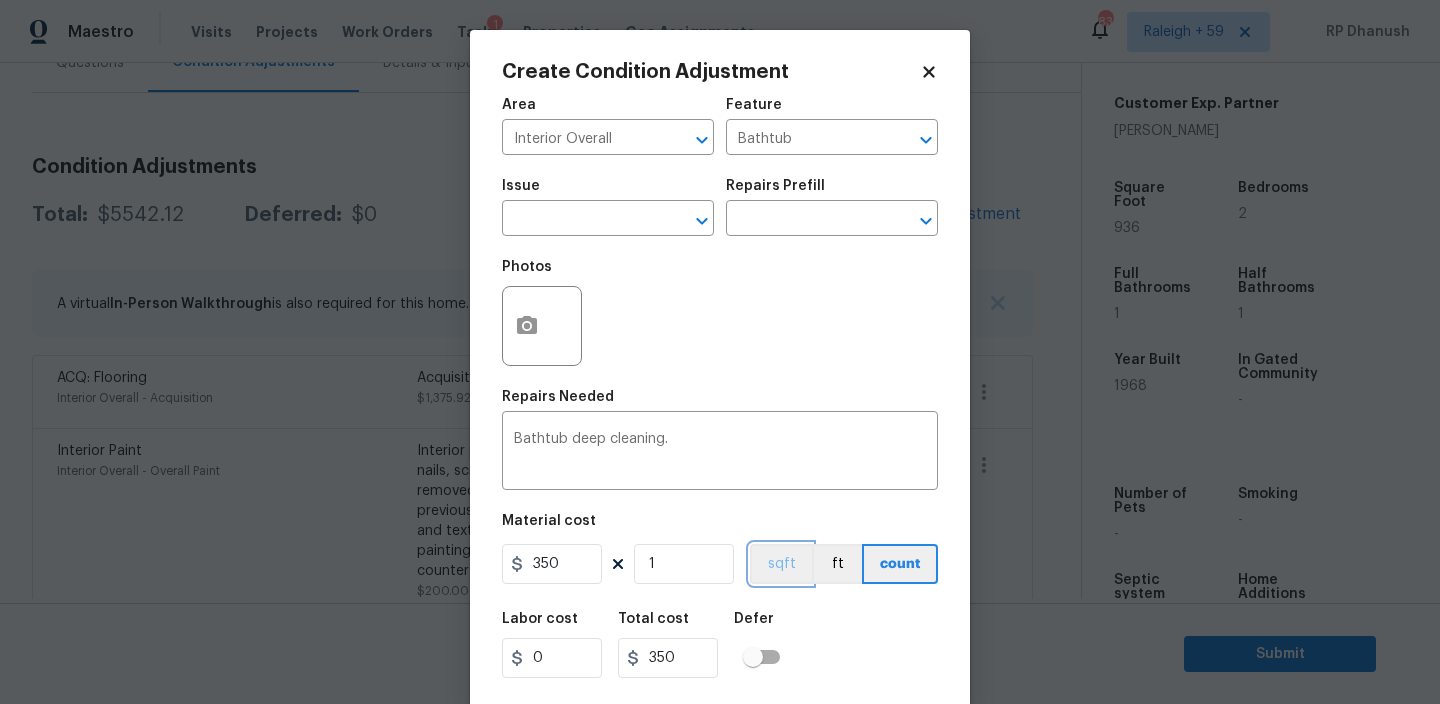 type 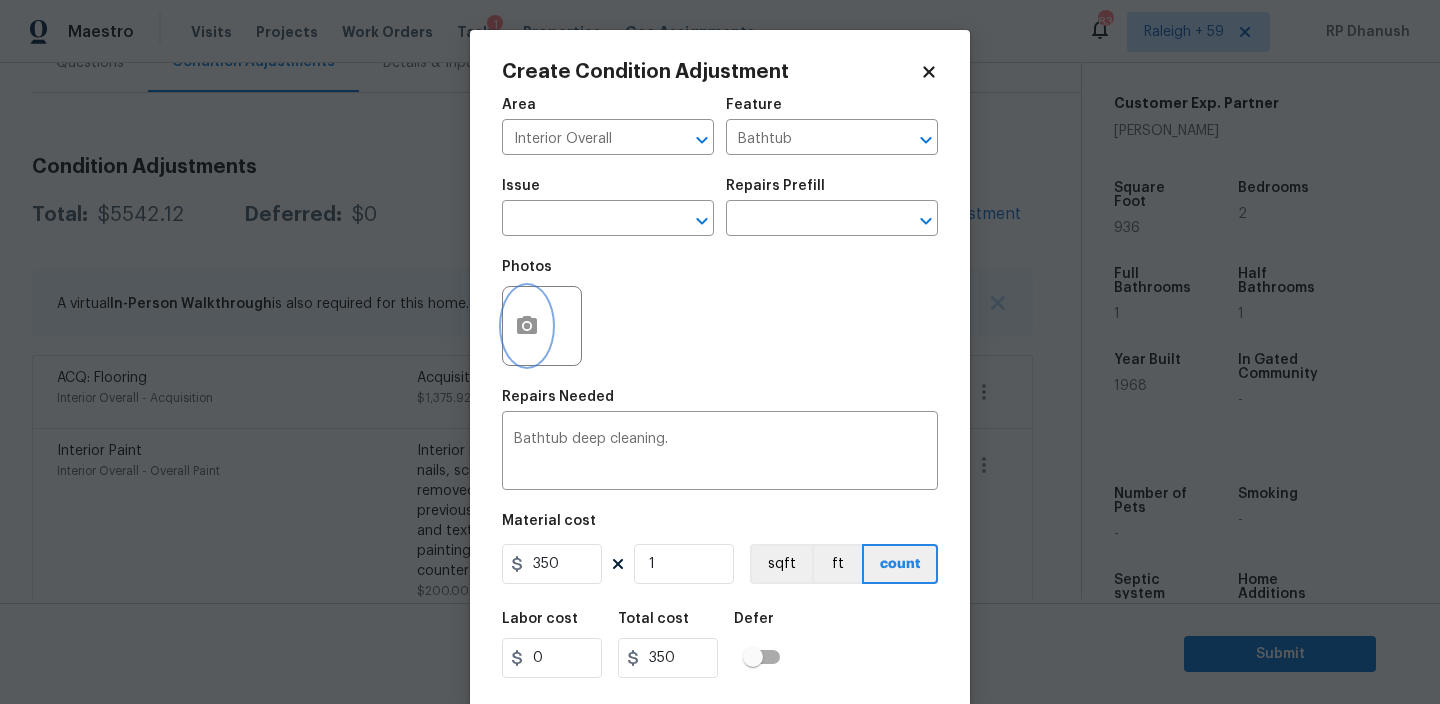 click at bounding box center (527, 326) 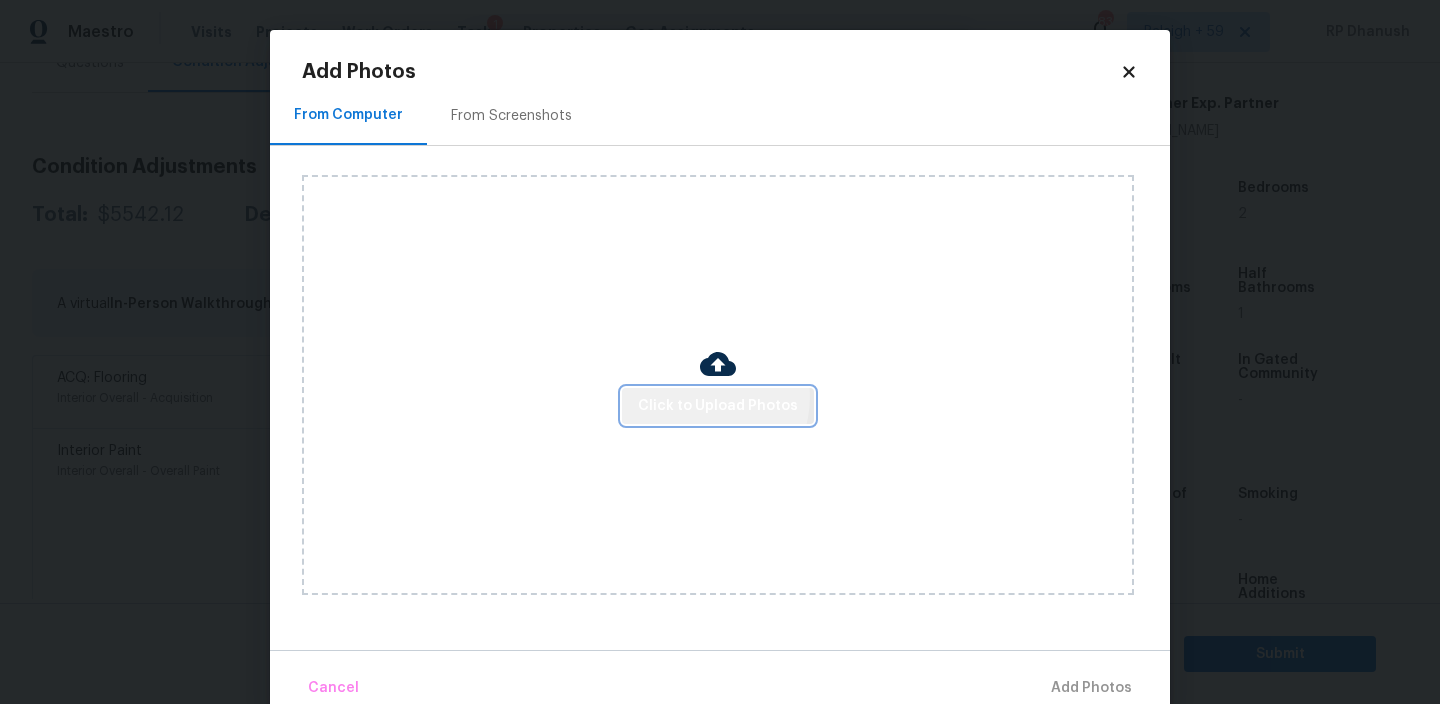 click on "Click to Upload Photos" at bounding box center (718, 406) 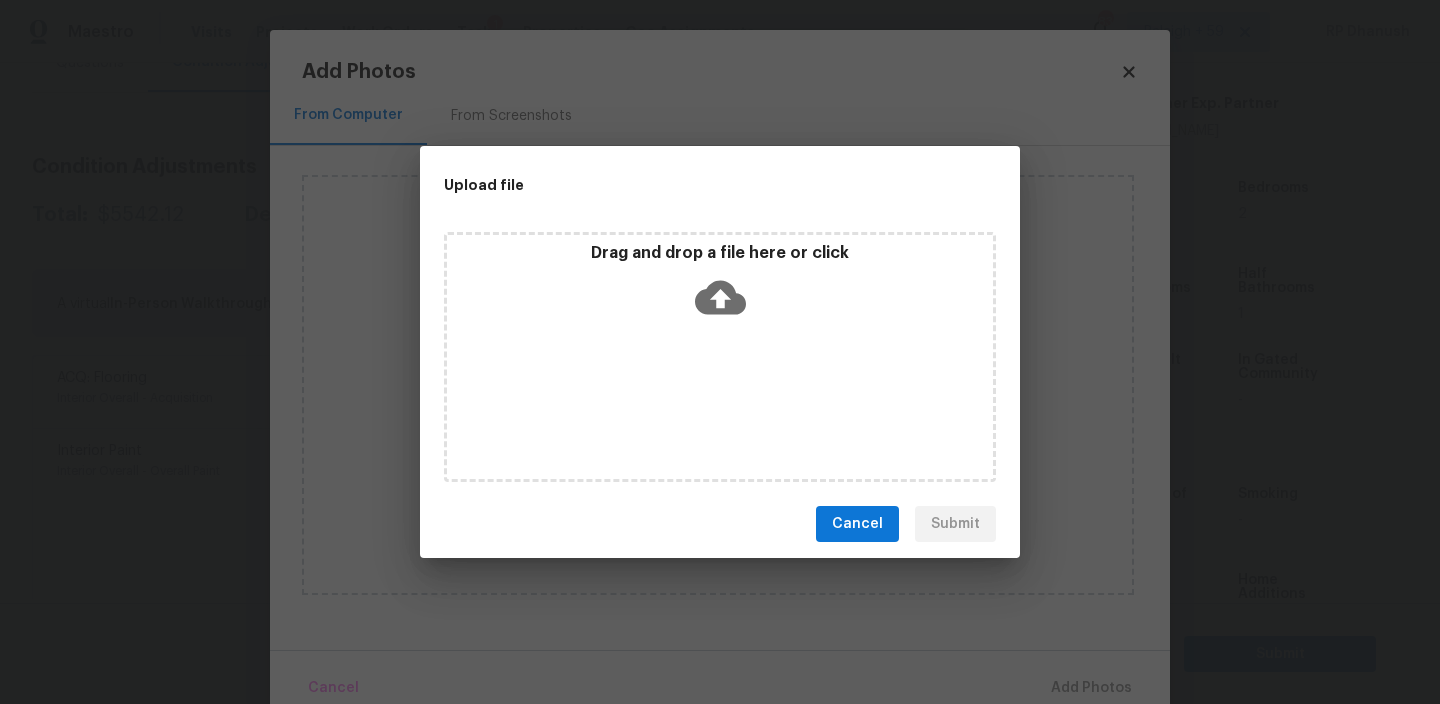 click on "Drag and drop a file here or click" at bounding box center (720, 253) 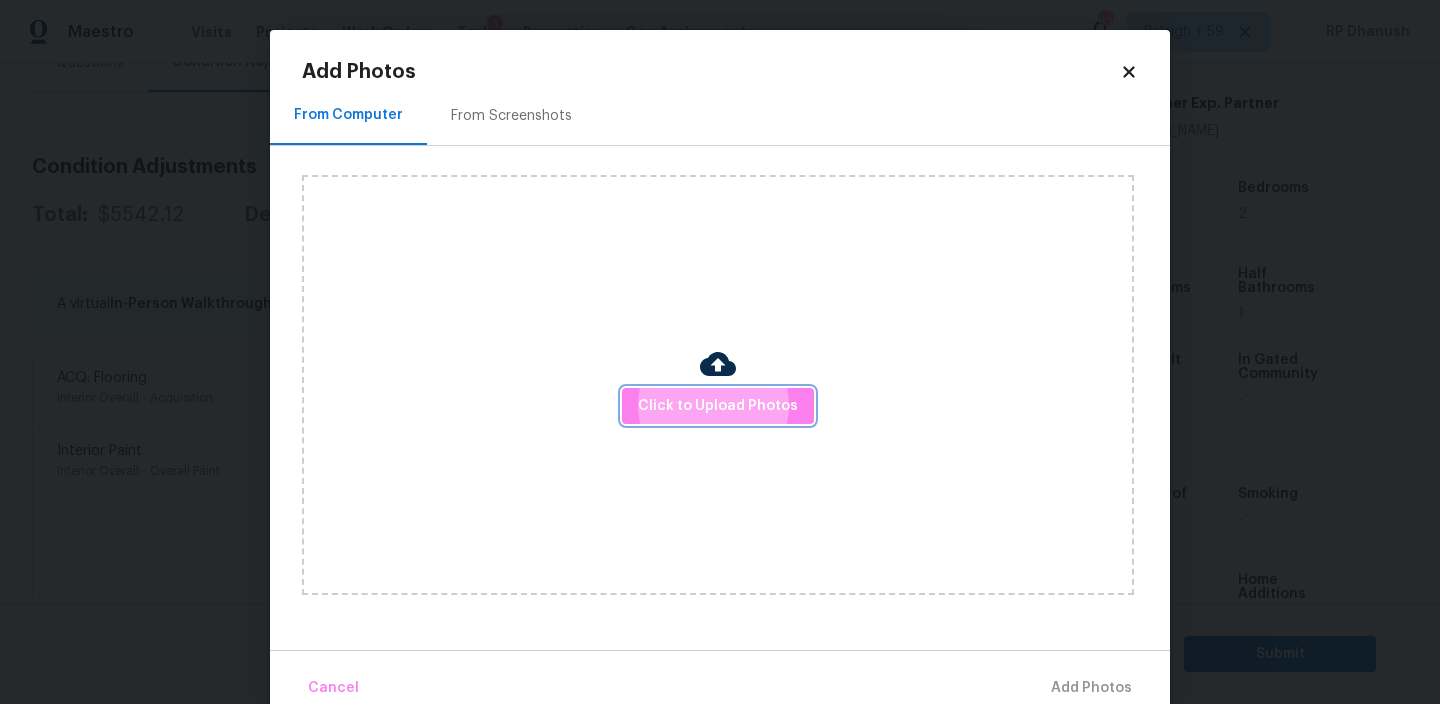 type 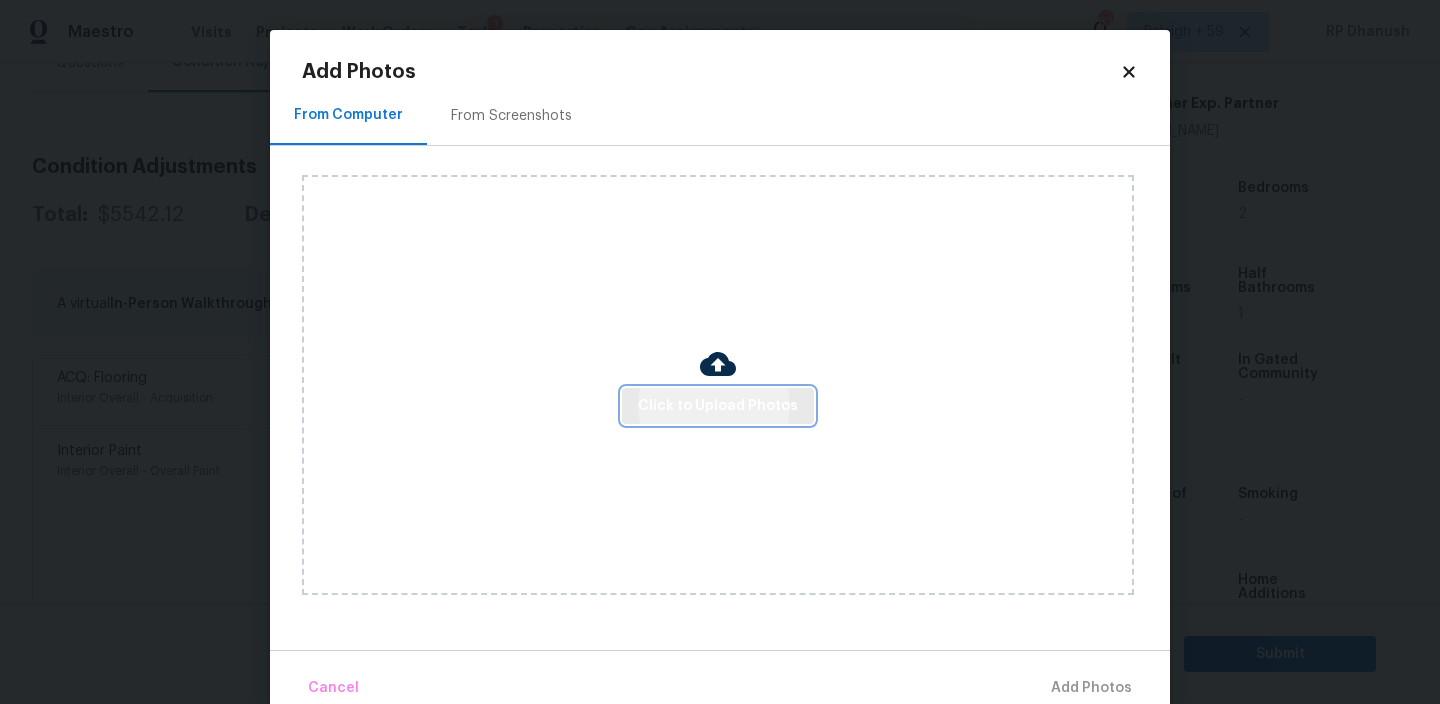 click on "Click to Upload Photos" at bounding box center (718, 406) 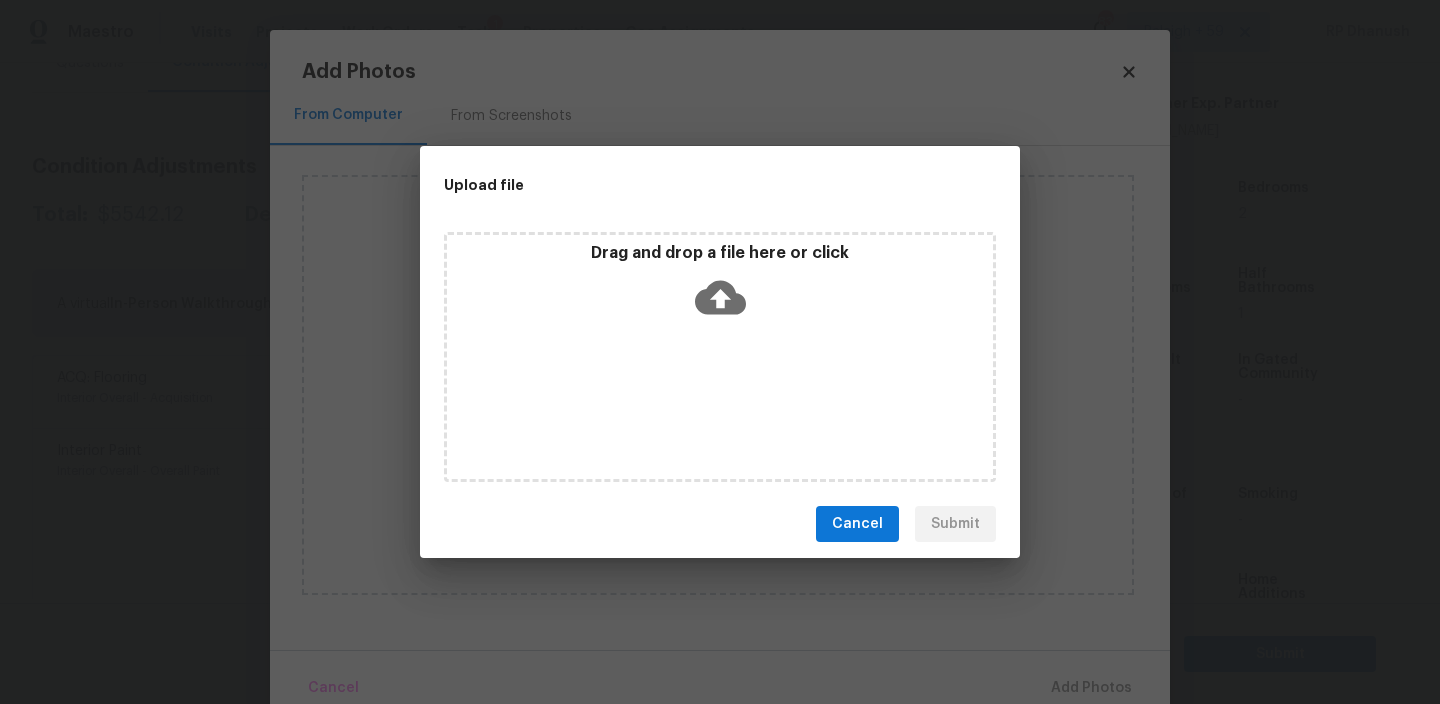 click 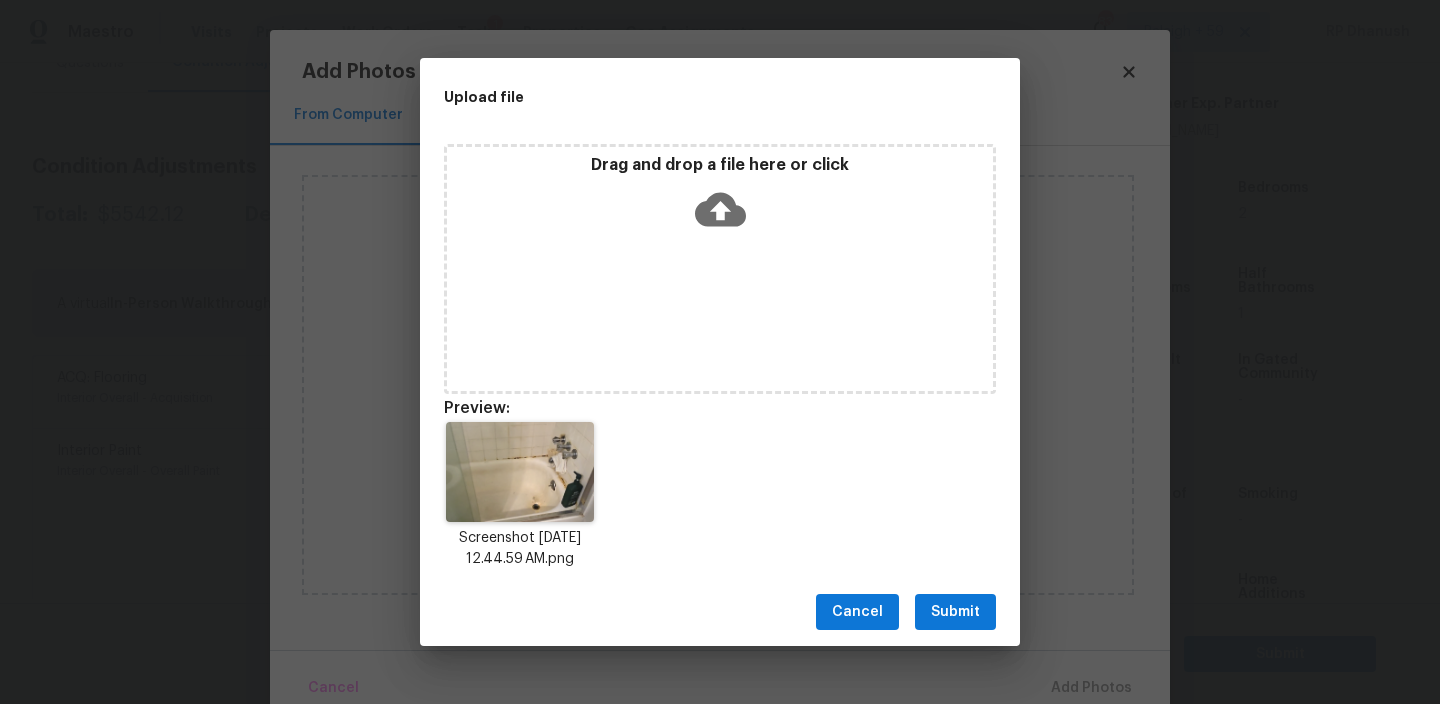 click on "Submit" at bounding box center [955, 612] 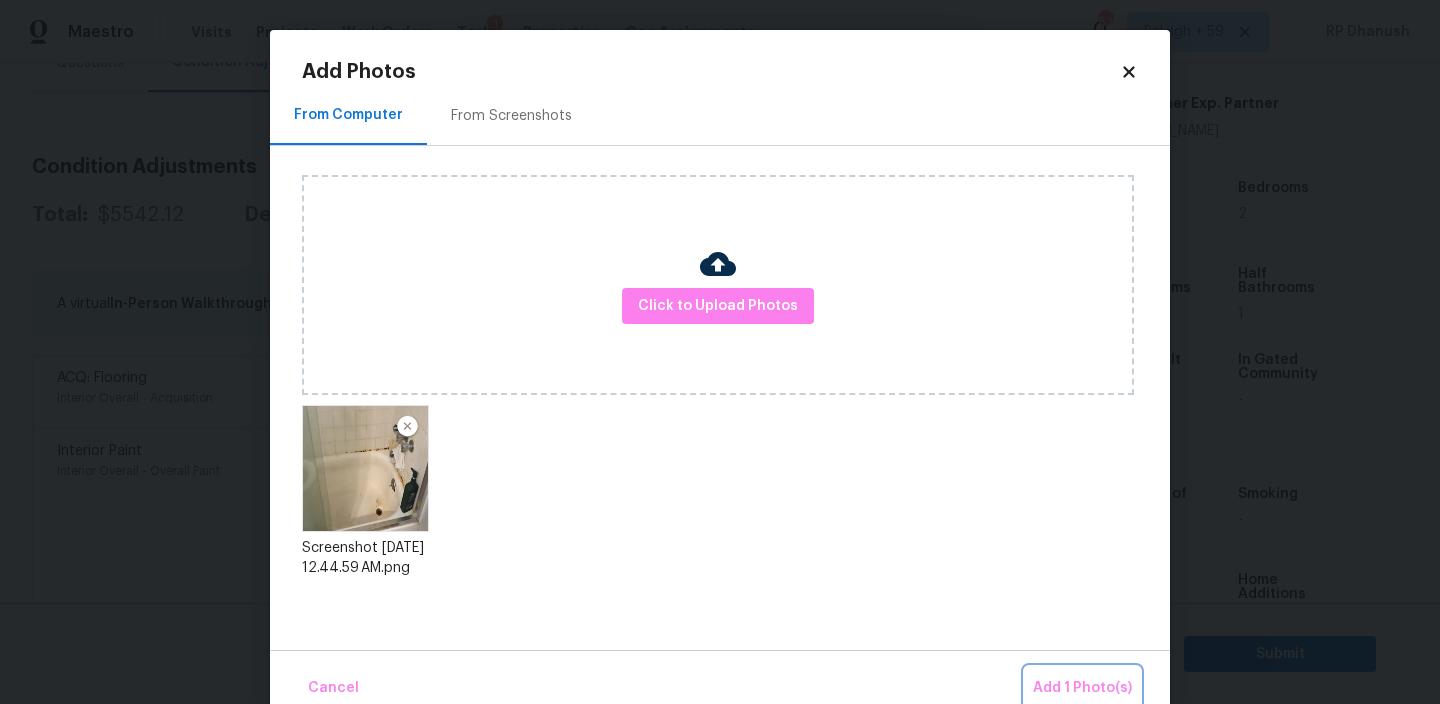 click on "Add 1 Photo(s)" at bounding box center [1082, 688] 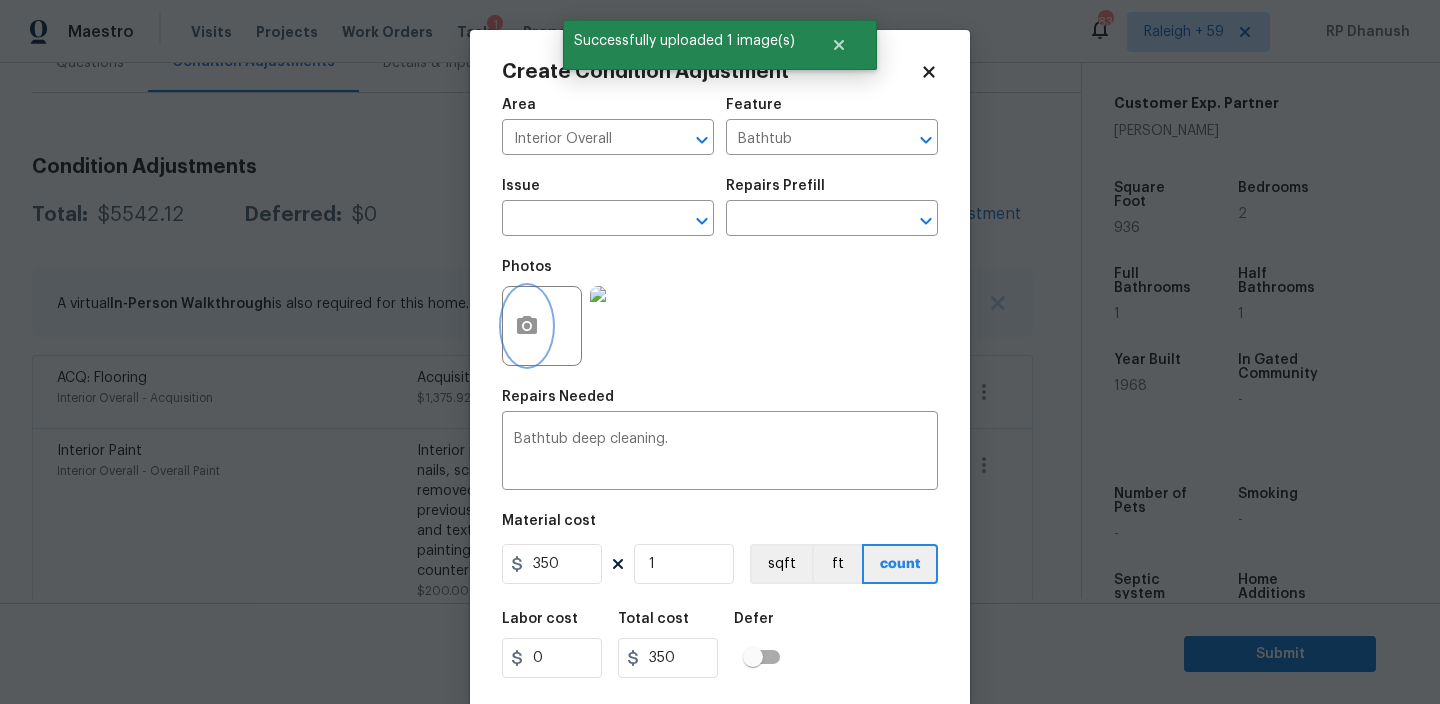 scroll, scrollTop: 43, scrollLeft: 0, axis: vertical 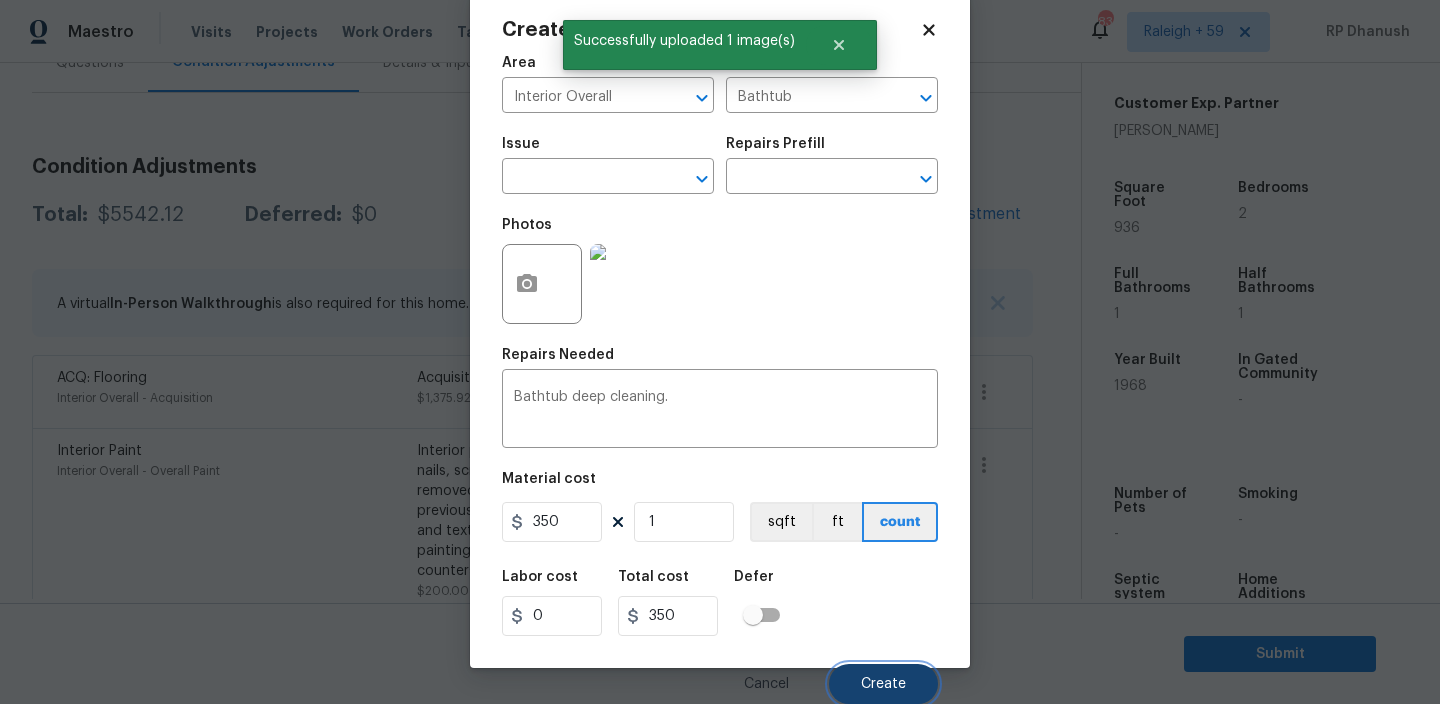 click on "Create" at bounding box center [883, 684] 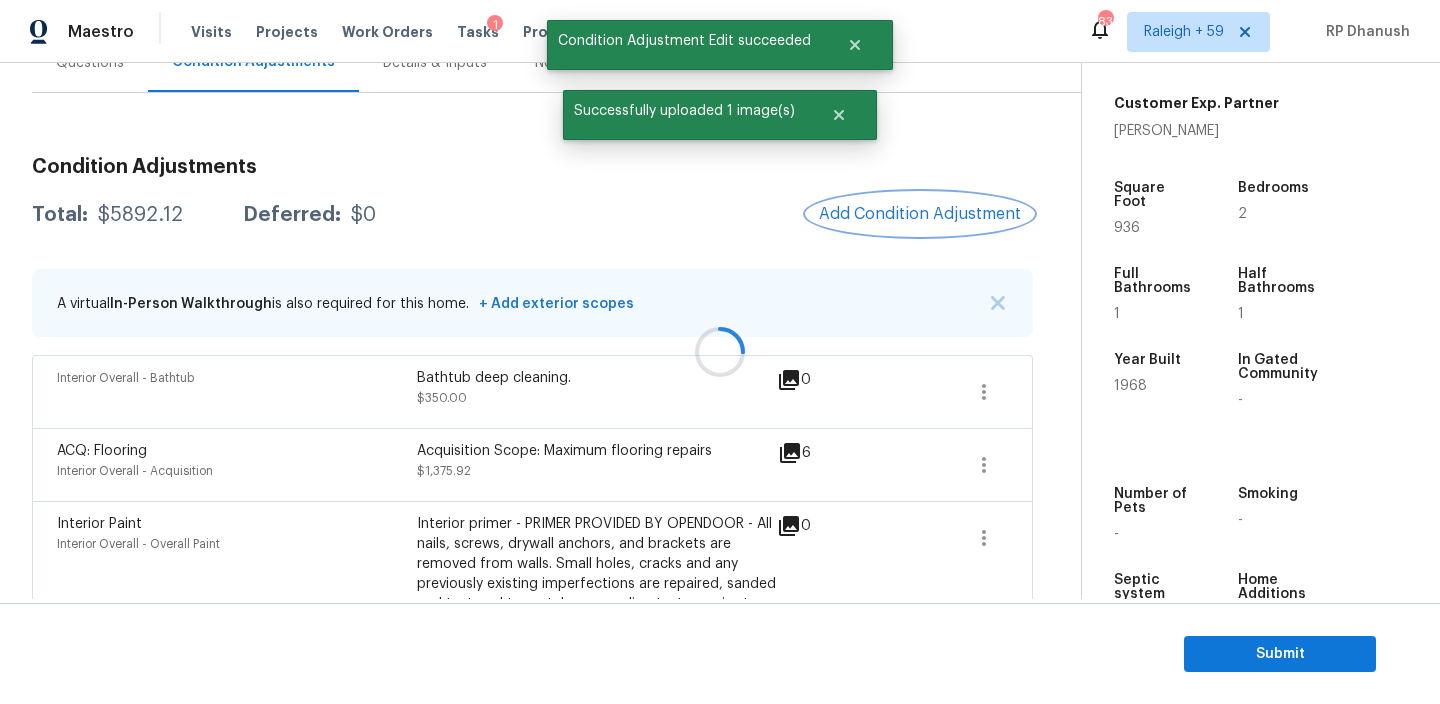 scroll, scrollTop: 0, scrollLeft: 0, axis: both 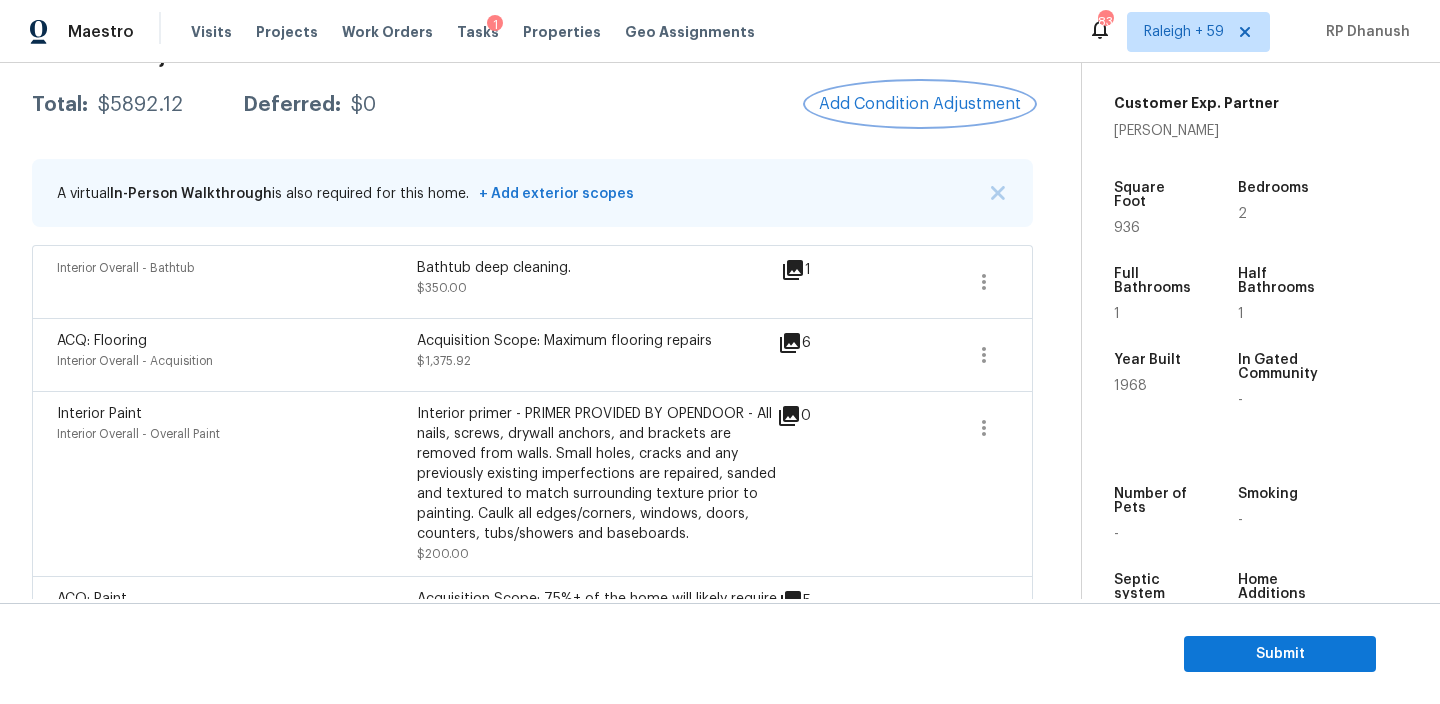click on "Add Condition Adjustment" at bounding box center [920, 104] 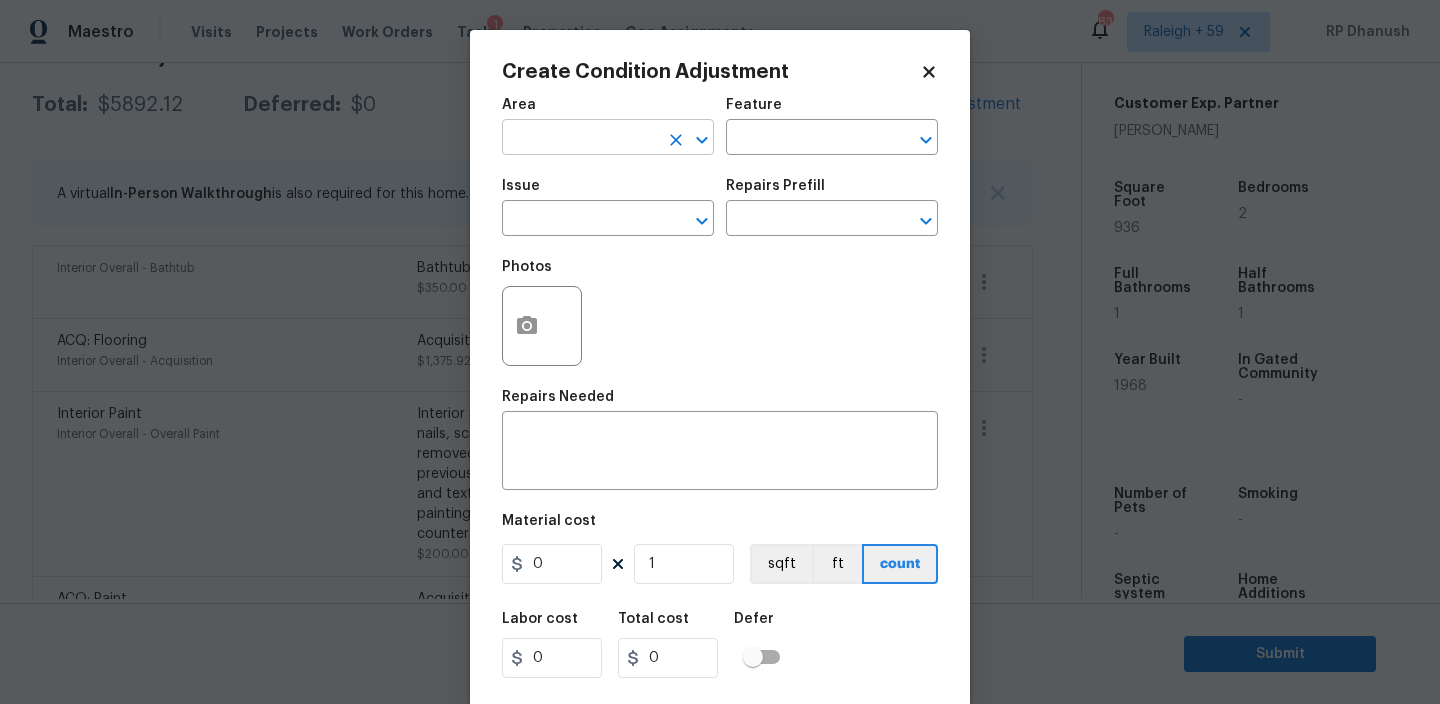 click at bounding box center (580, 139) 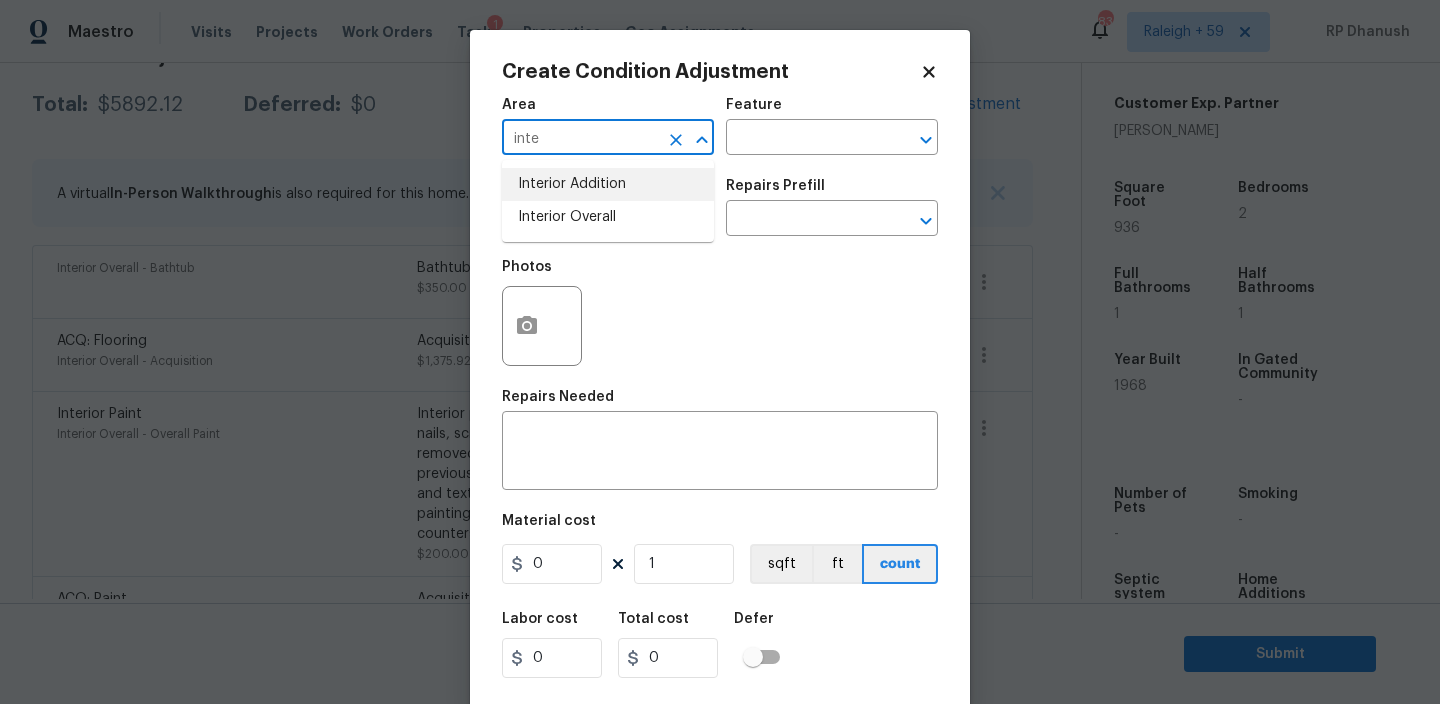 click on "Interior Overall" at bounding box center [608, 217] 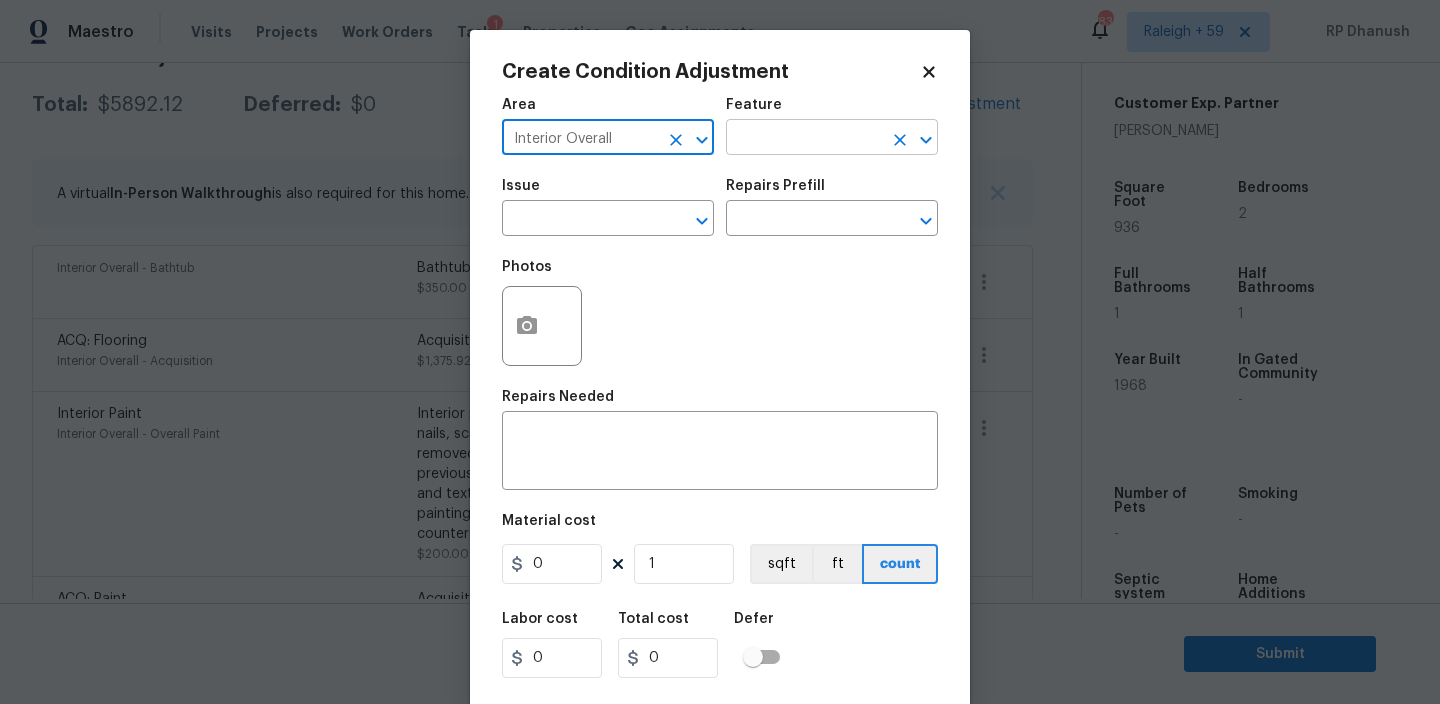 type on "Interior Overall" 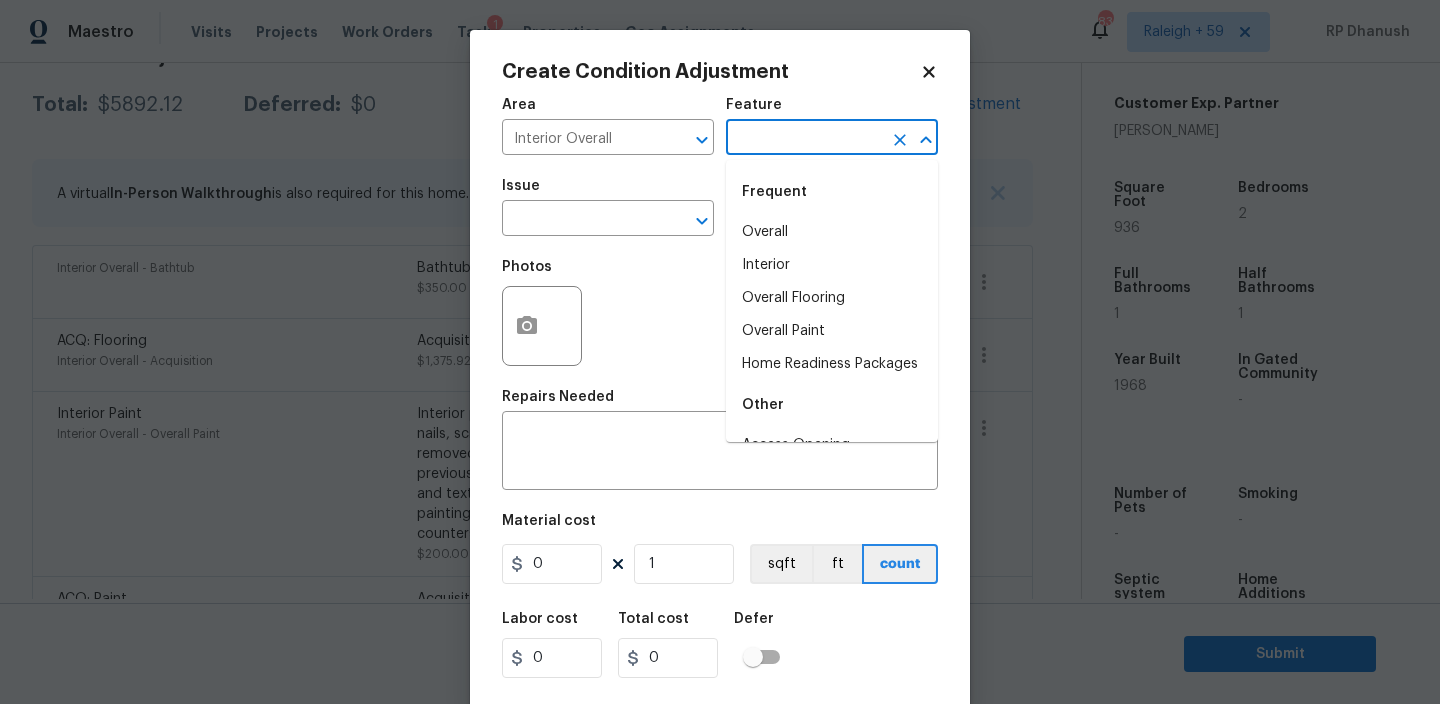 click at bounding box center (804, 139) 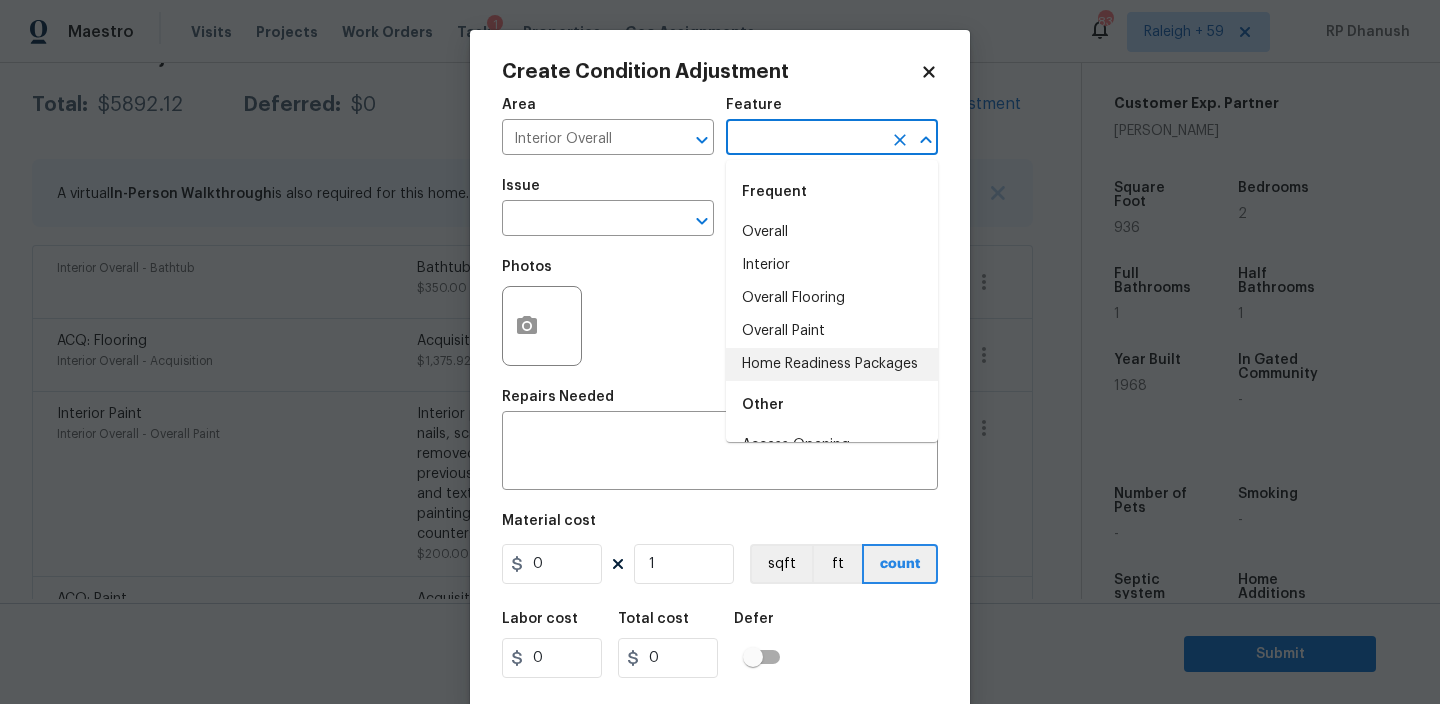 click on "Home Readiness Packages" at bounding box center [832, 364] 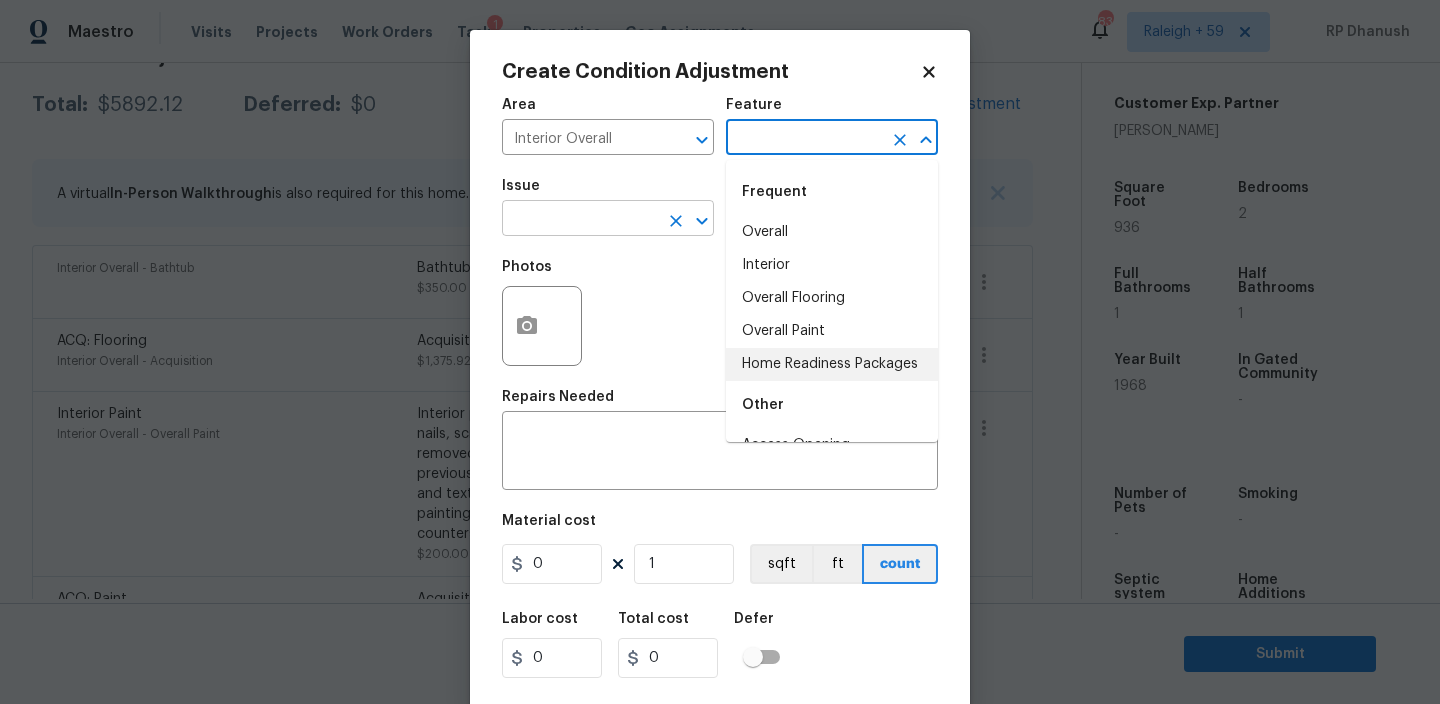 type on "Home Readiness Packages" 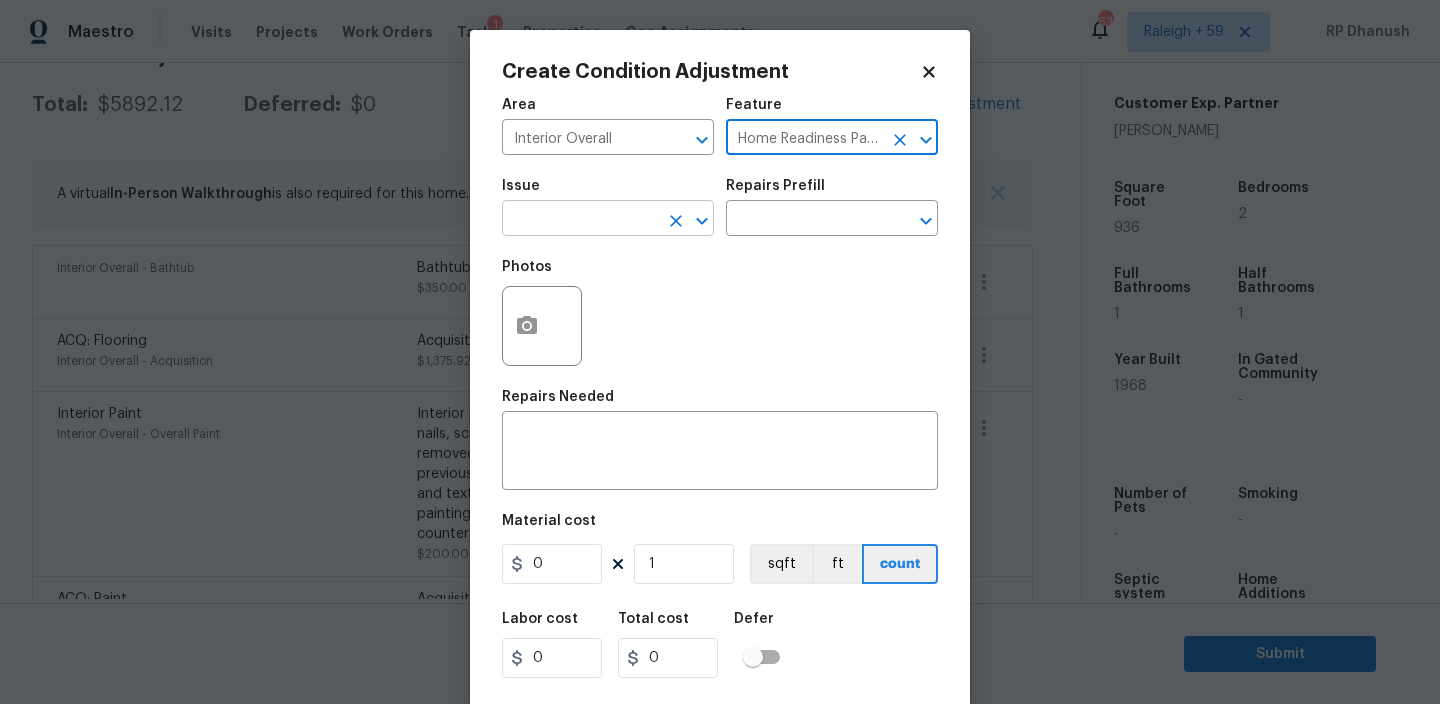 click at bounding box center (580, 220) 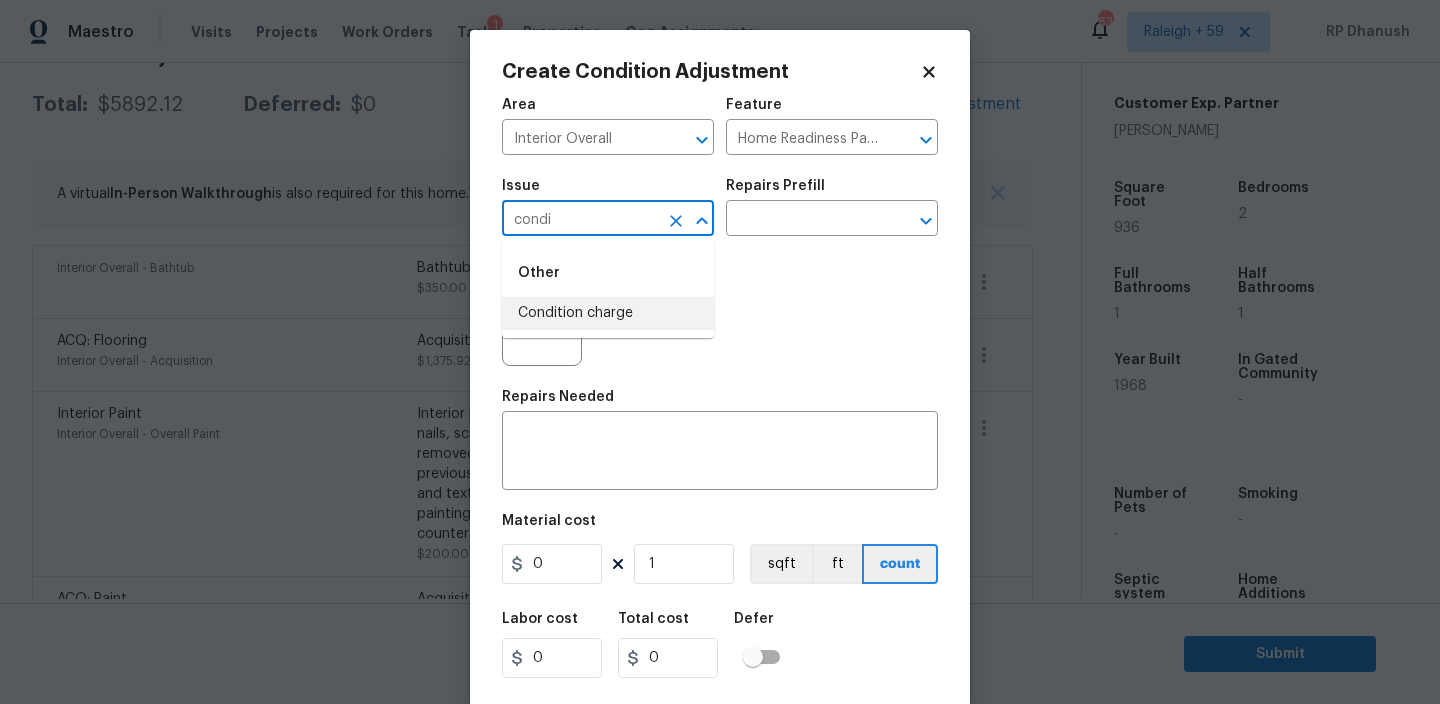 click on "Condition charge" at bounding box center [608, 313] 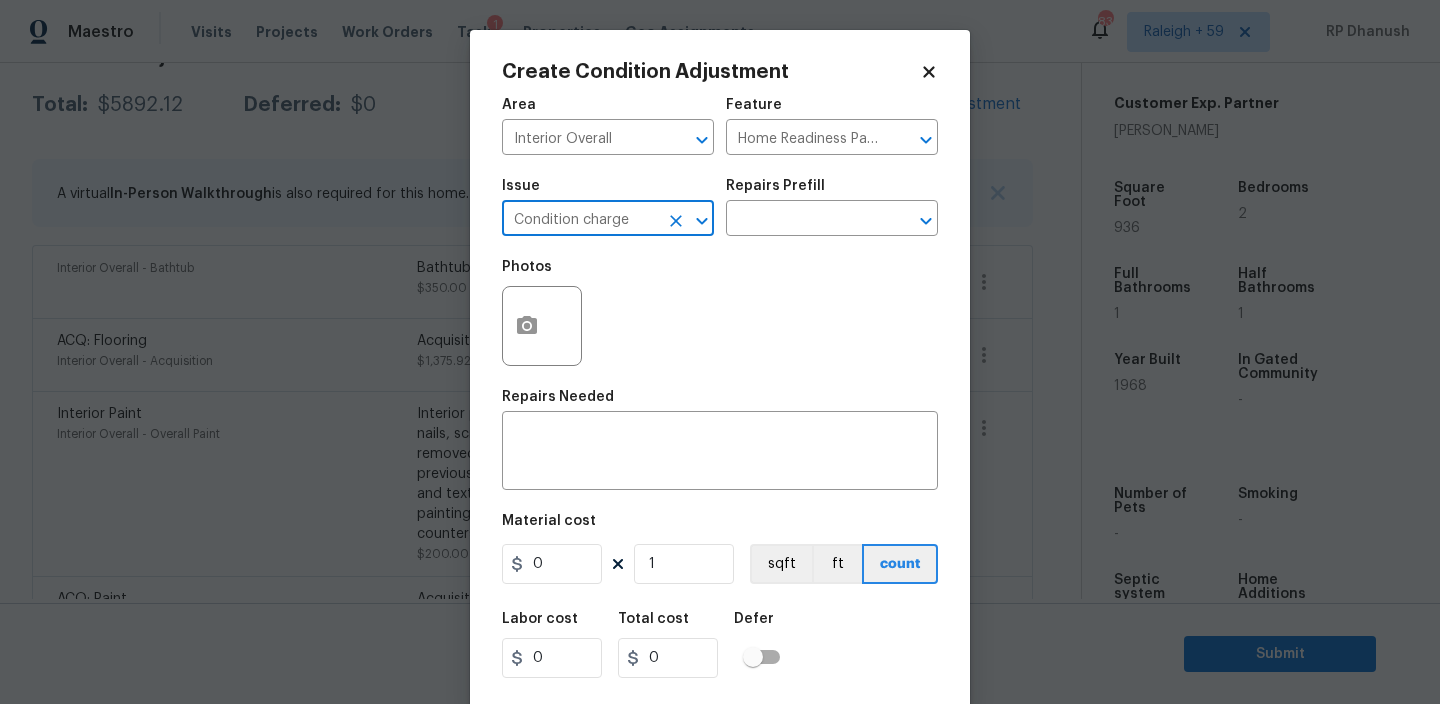 type on "Condition charge" 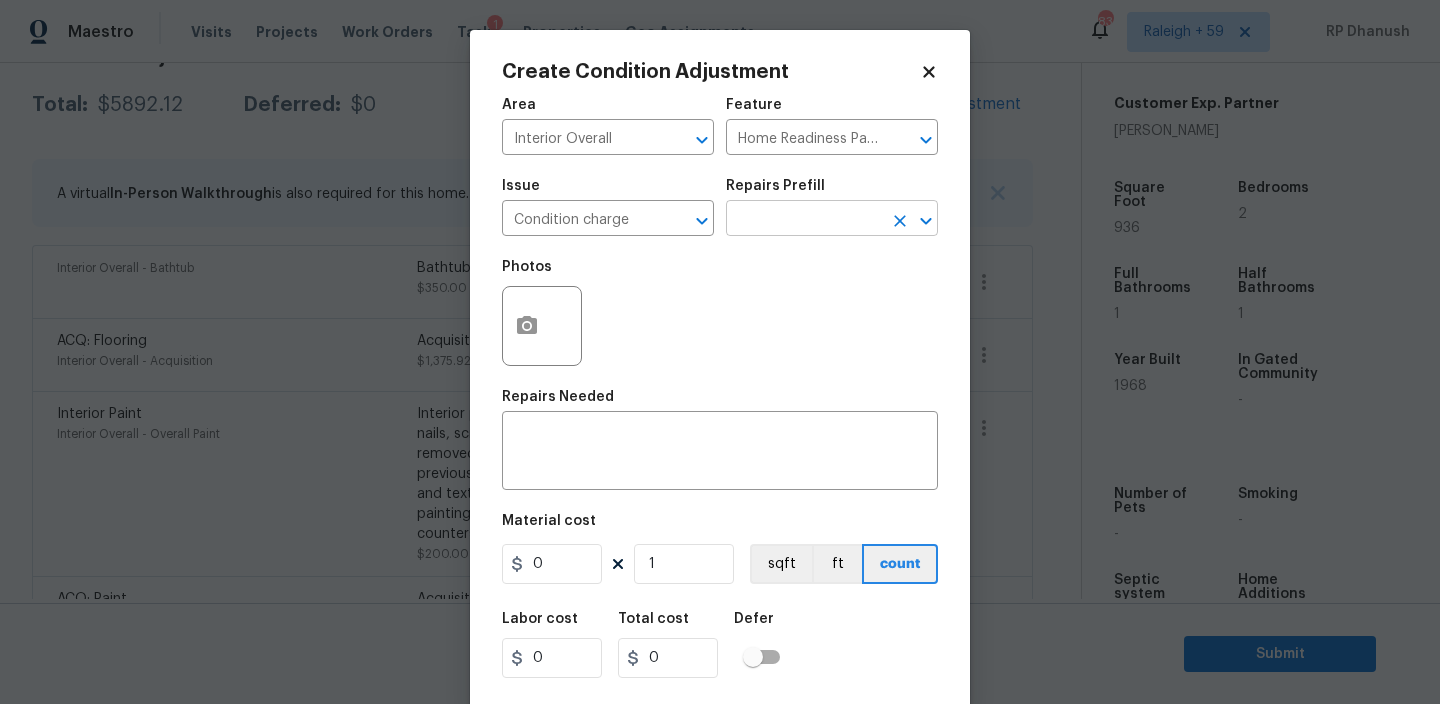 click at bounding box center (804, 220) 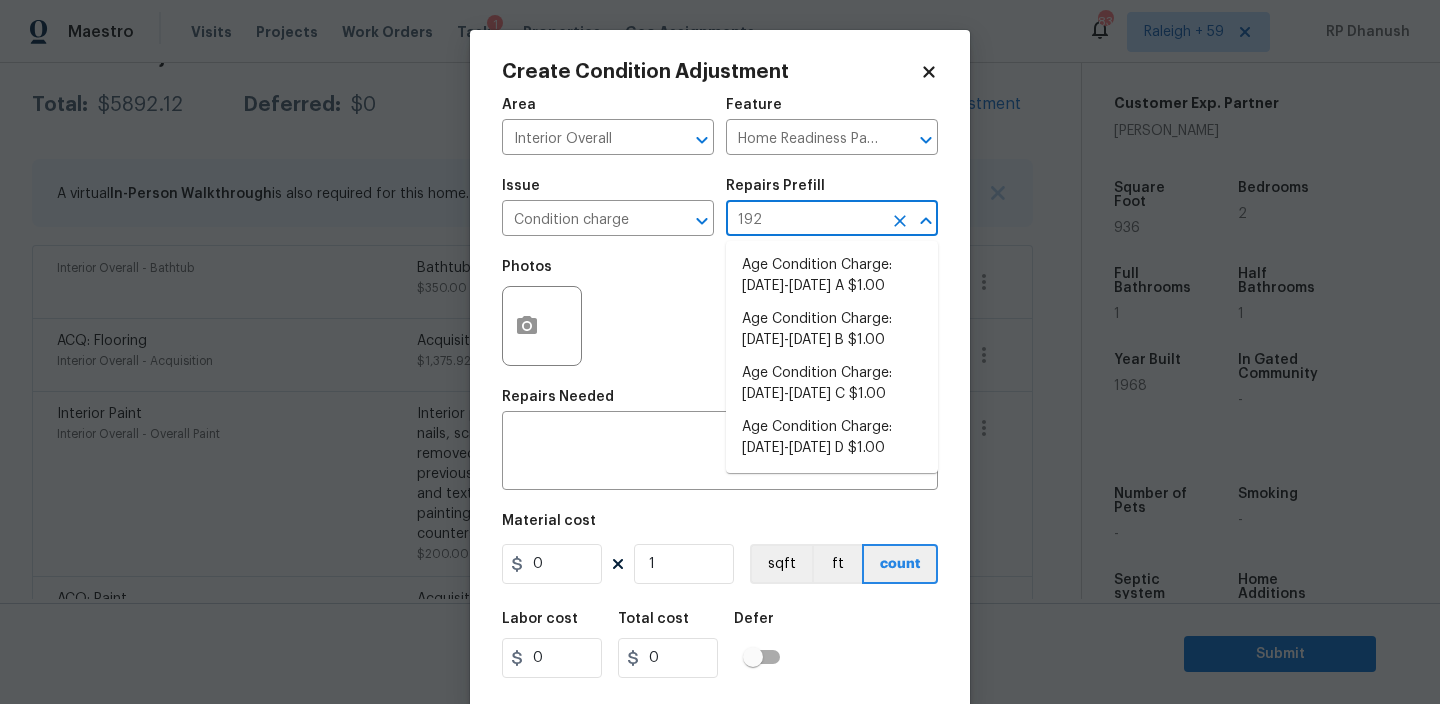 type on "1922" 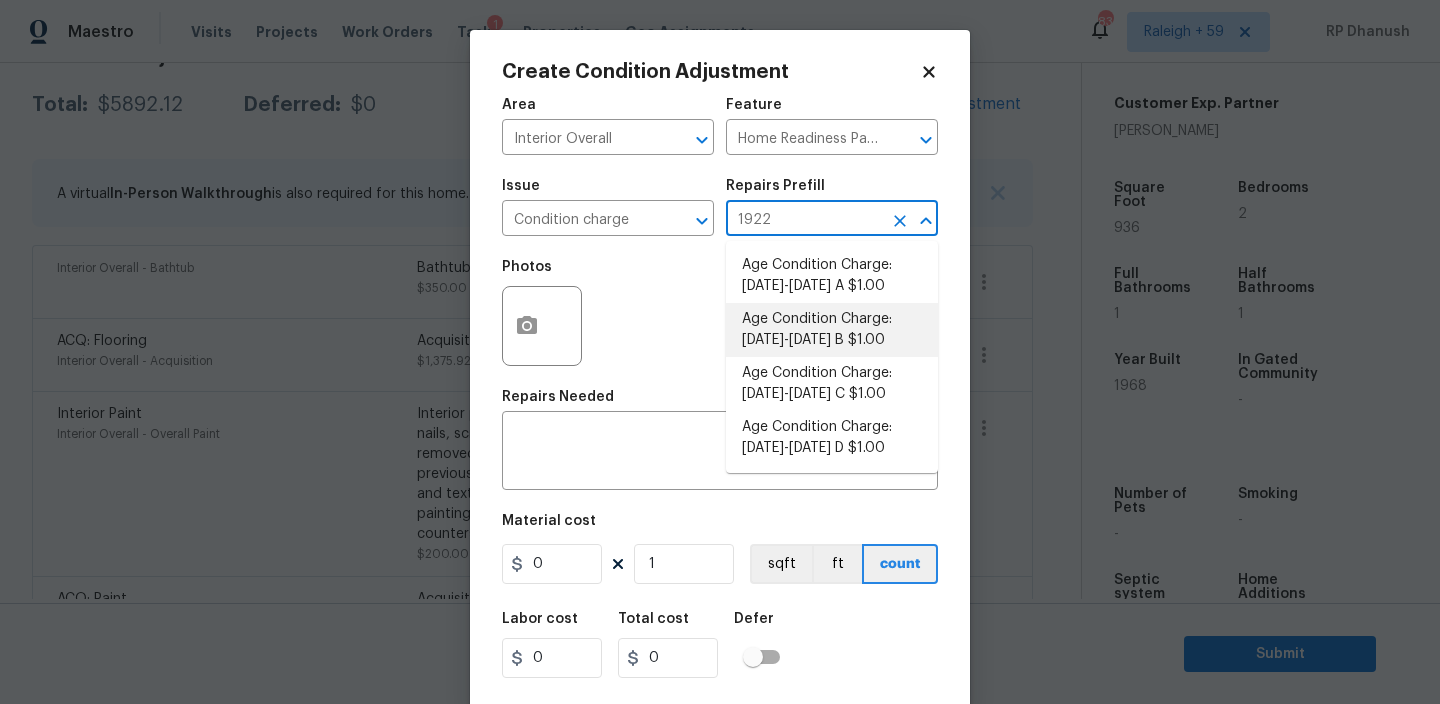 click on "Age Condition Charge: 1922-1978 B	 $1.00" at bounding box center [832, 330] 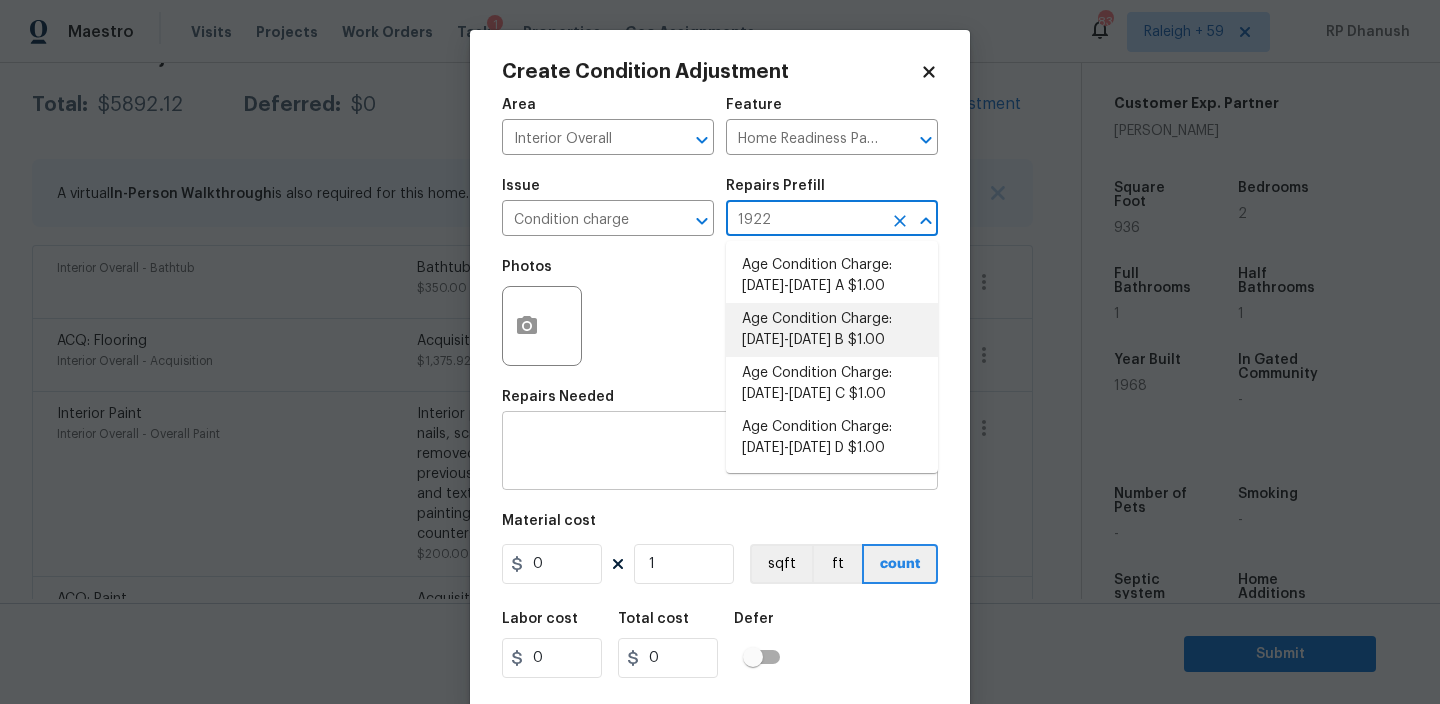type 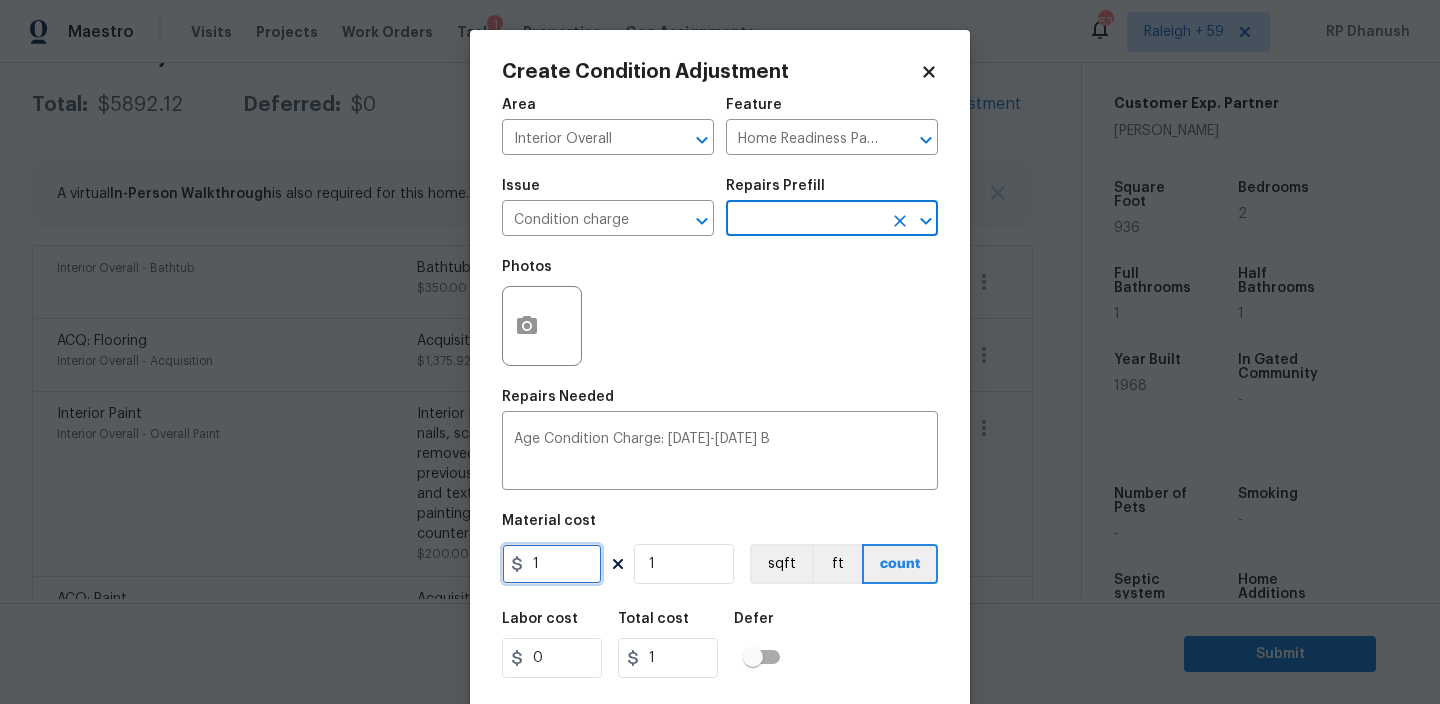 click on "1" at bounding box center [552, 564] 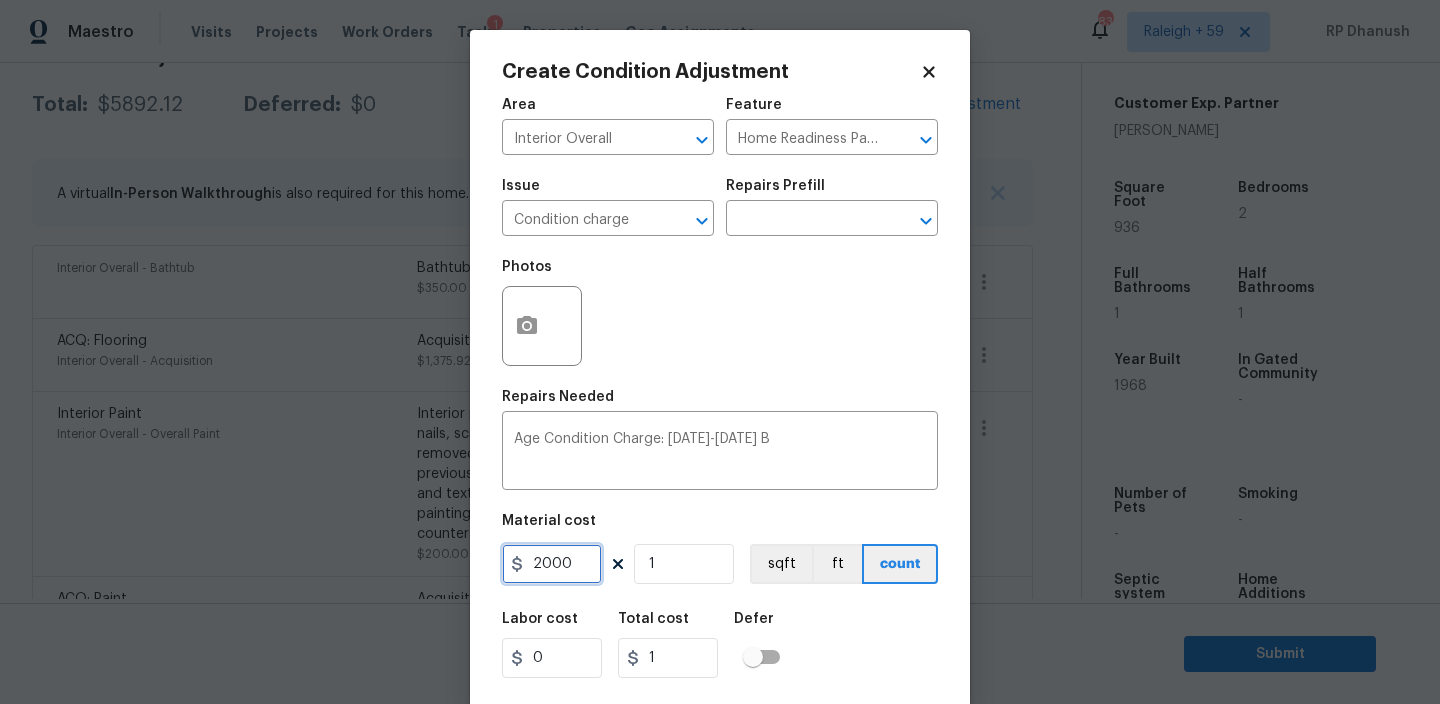 type on "2000" 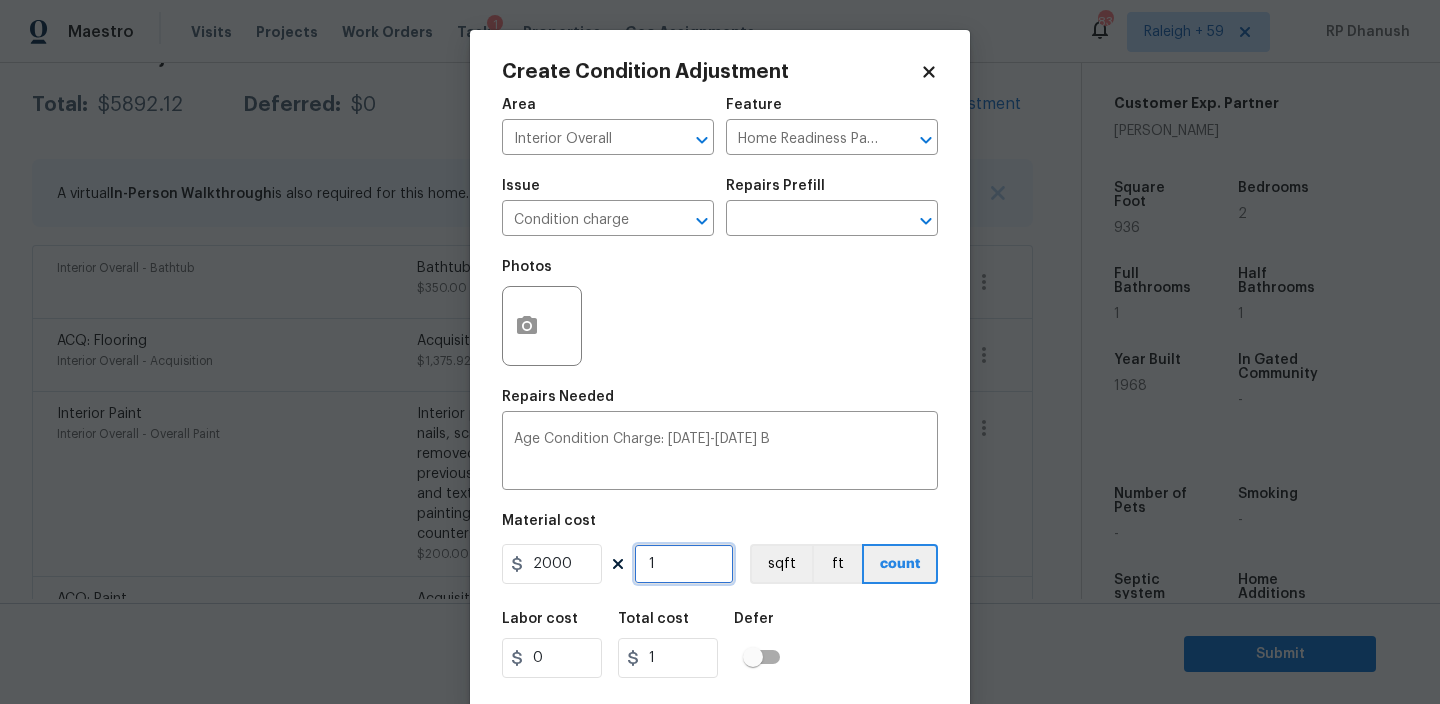 type on "2000" 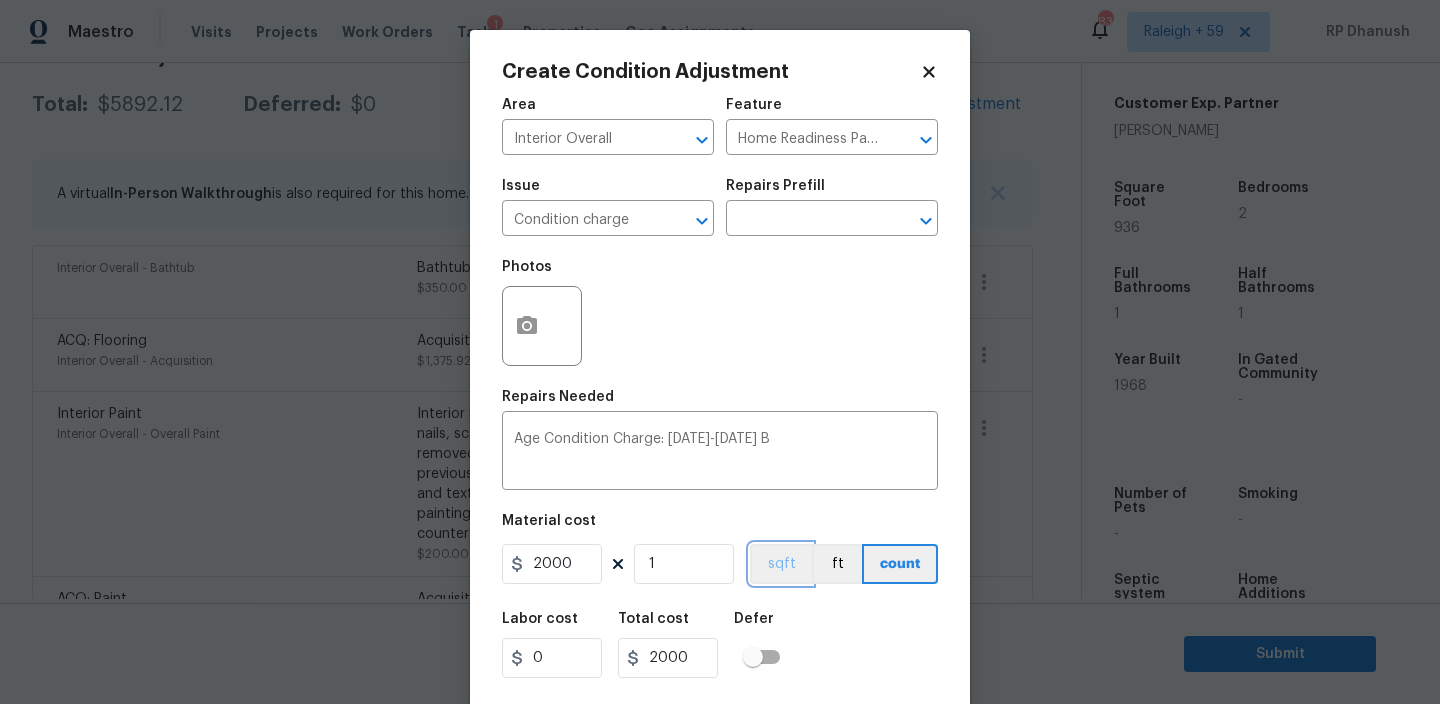 type 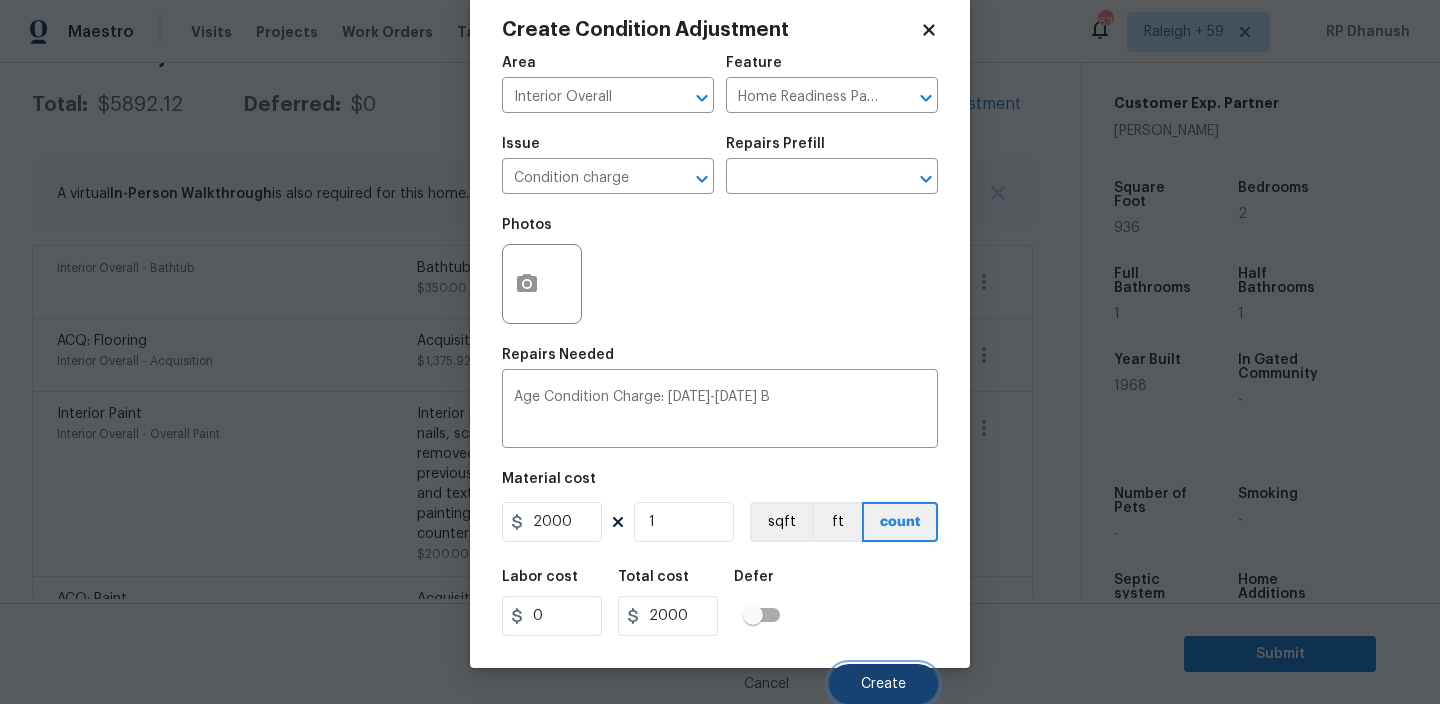click on "Create" at bounding box center [883, 684] 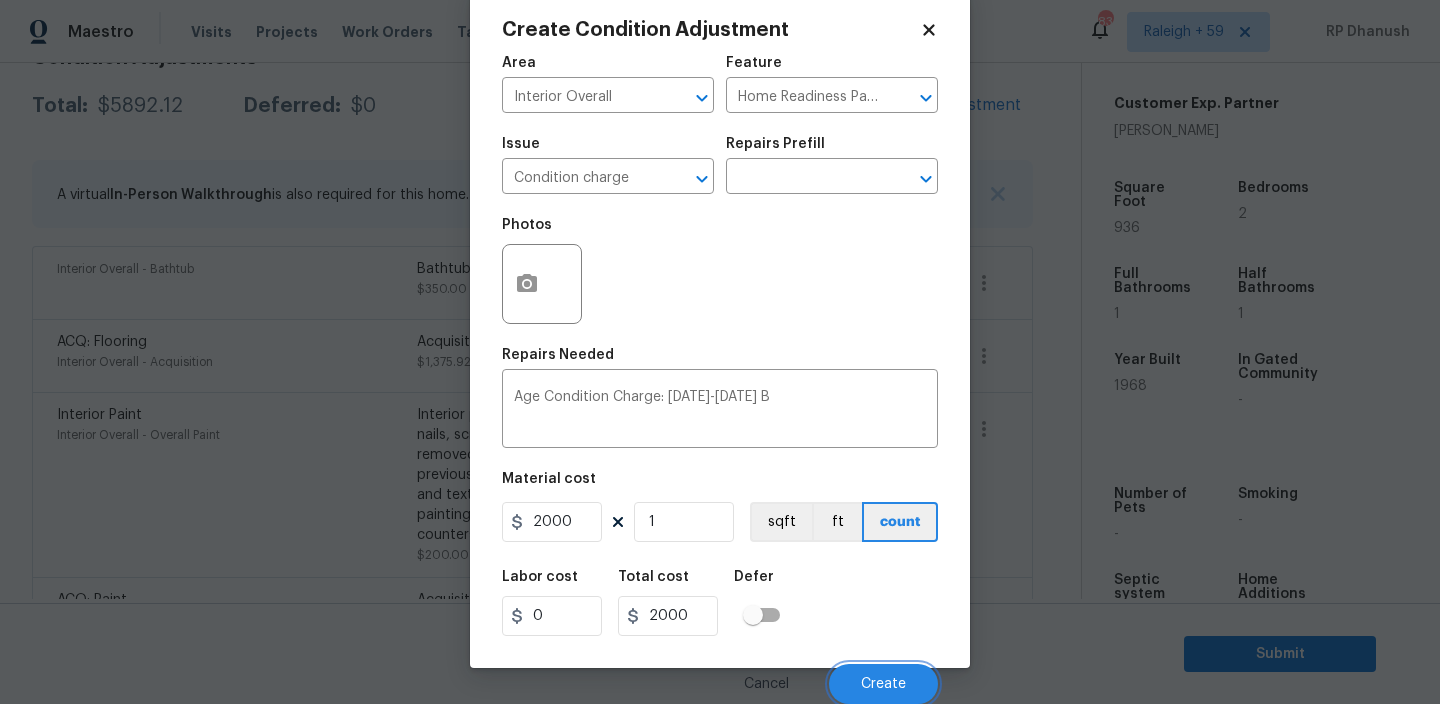 scroll, scrollTop: 320, scrollLeft: 0, axis: vertical 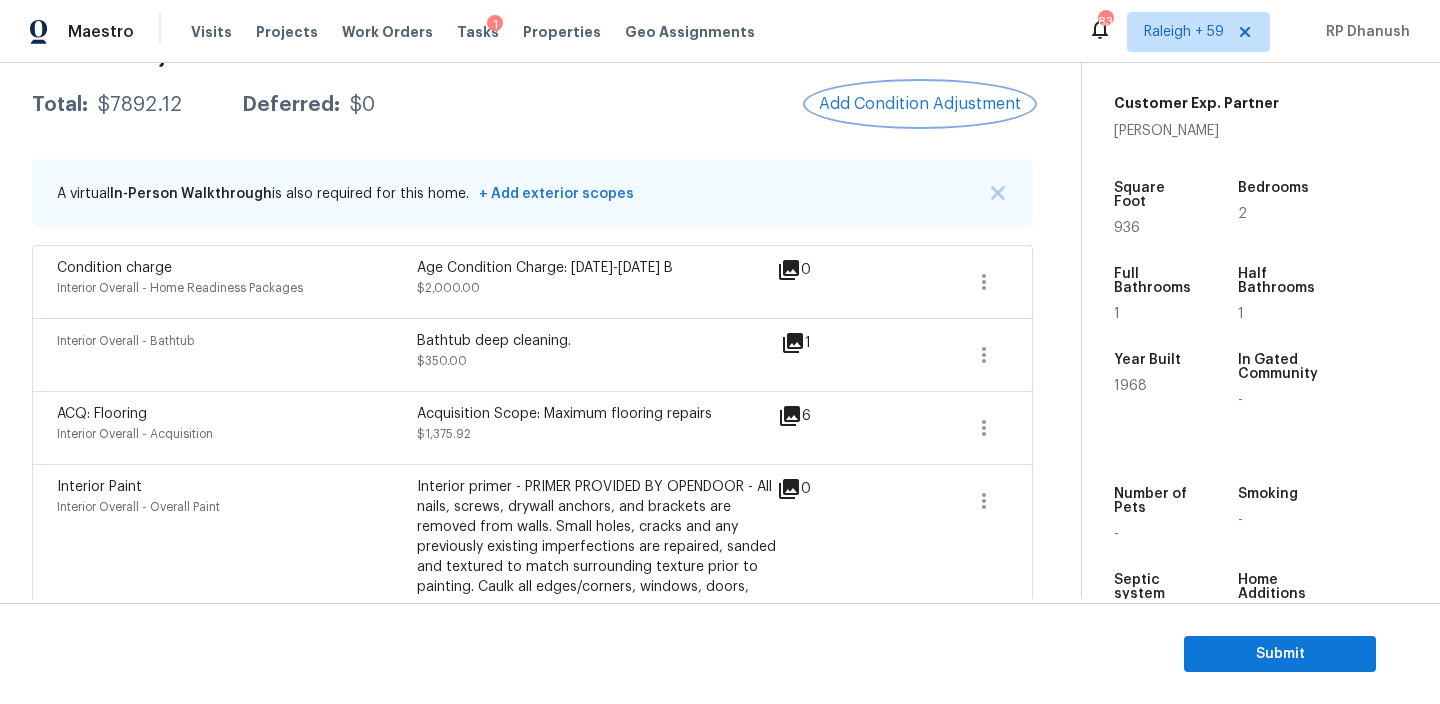 click on "Add Condition Adjustment" at bounding box center [920, 104] 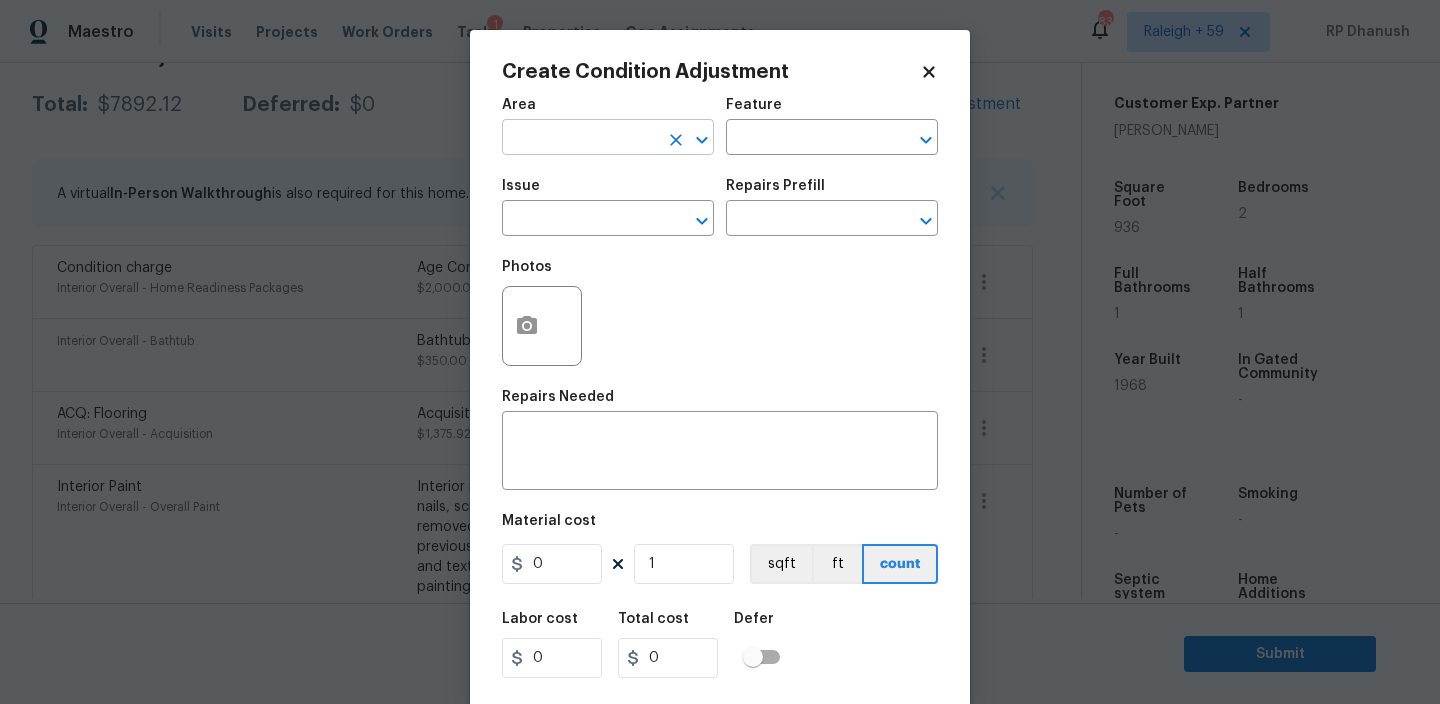click at bounding box center [580, 139] 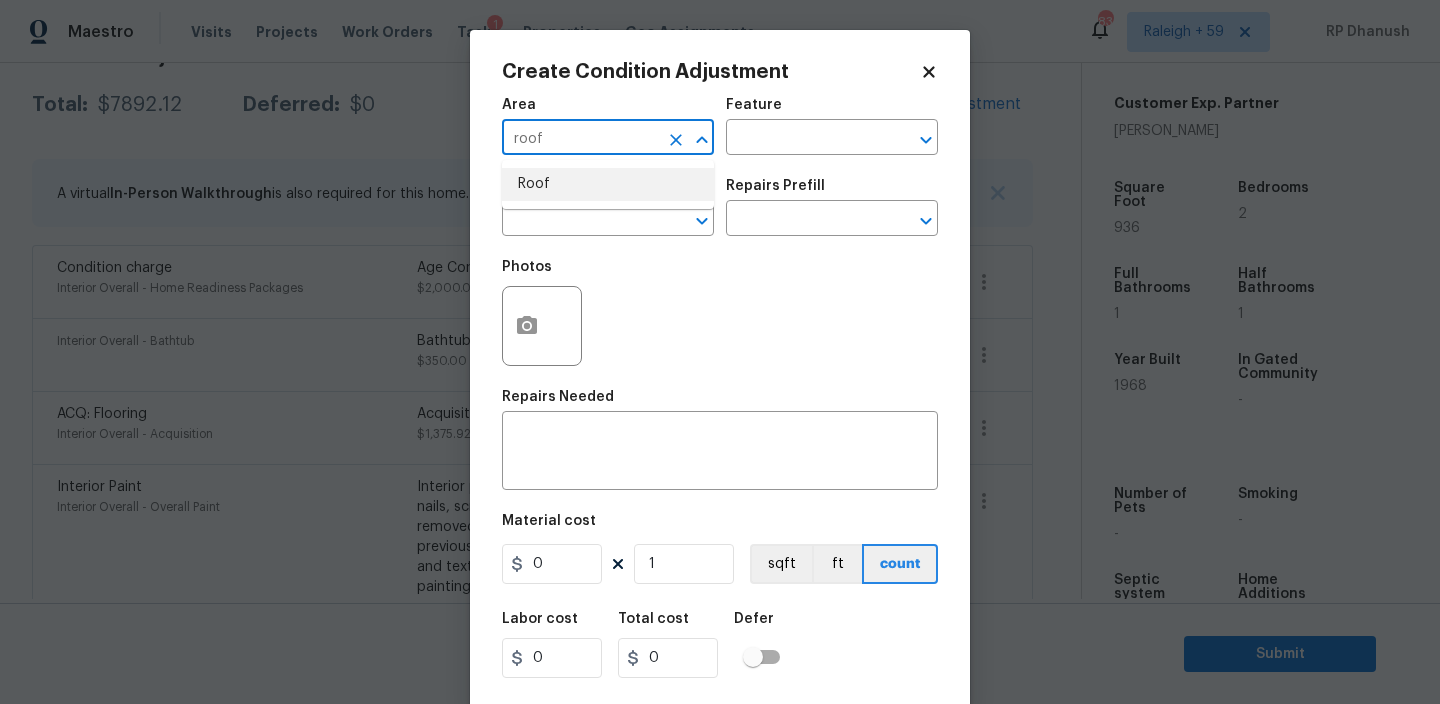 click on "Roof" at bounding box center (608, 184) 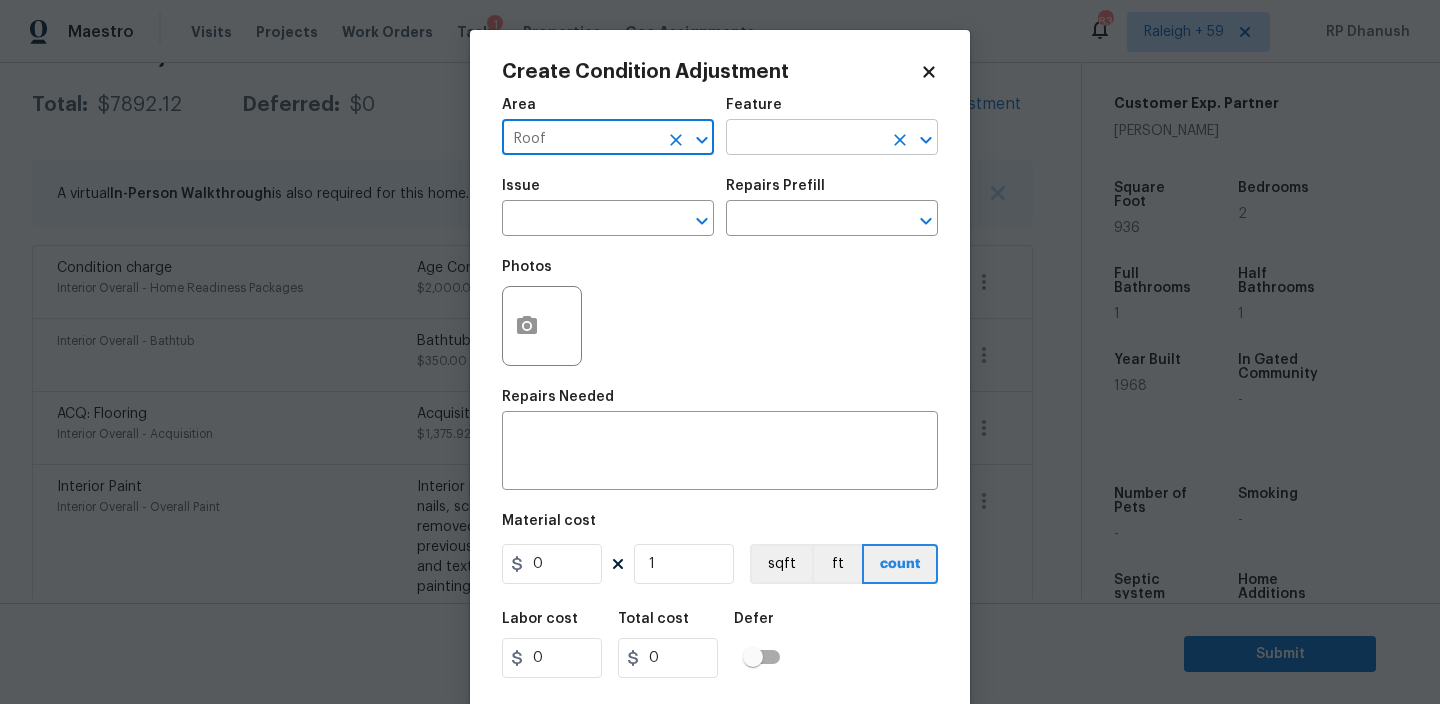type on "Roof" 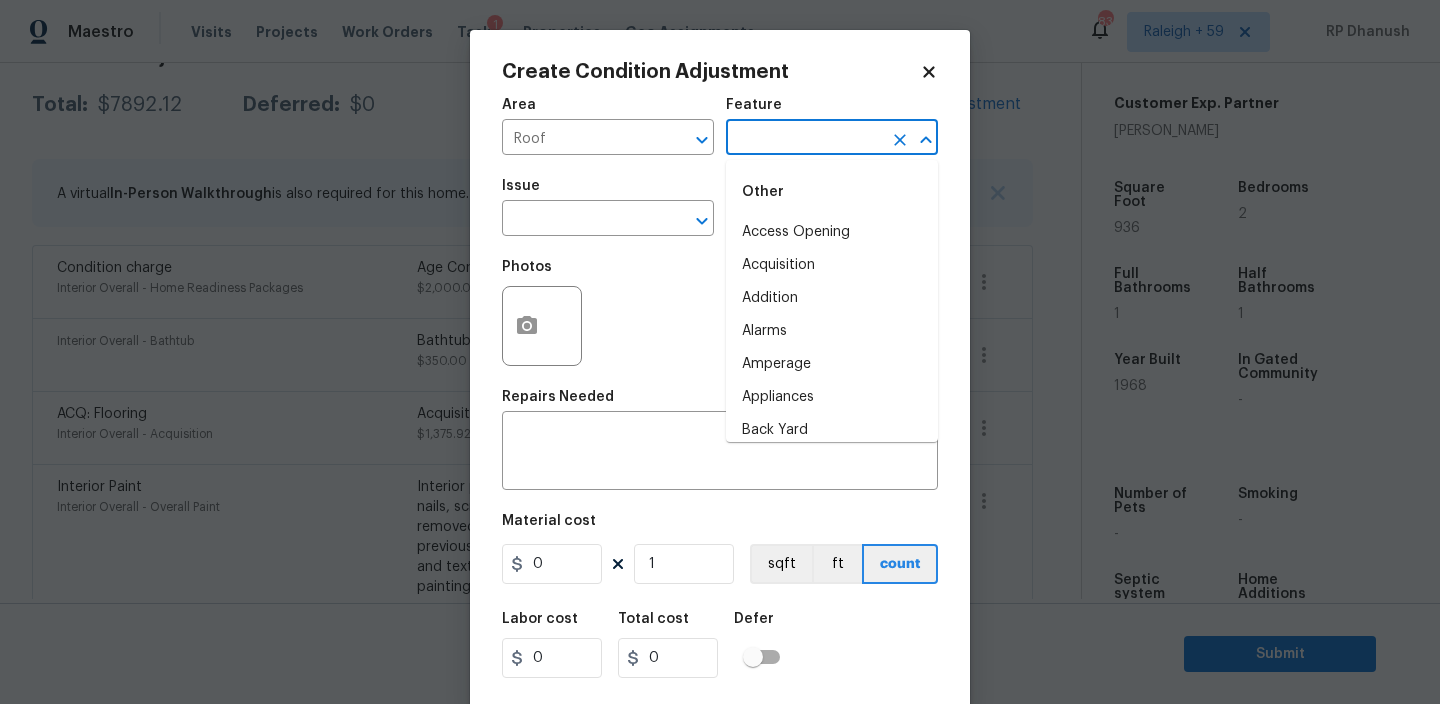 click at bounding box center (804, 139) 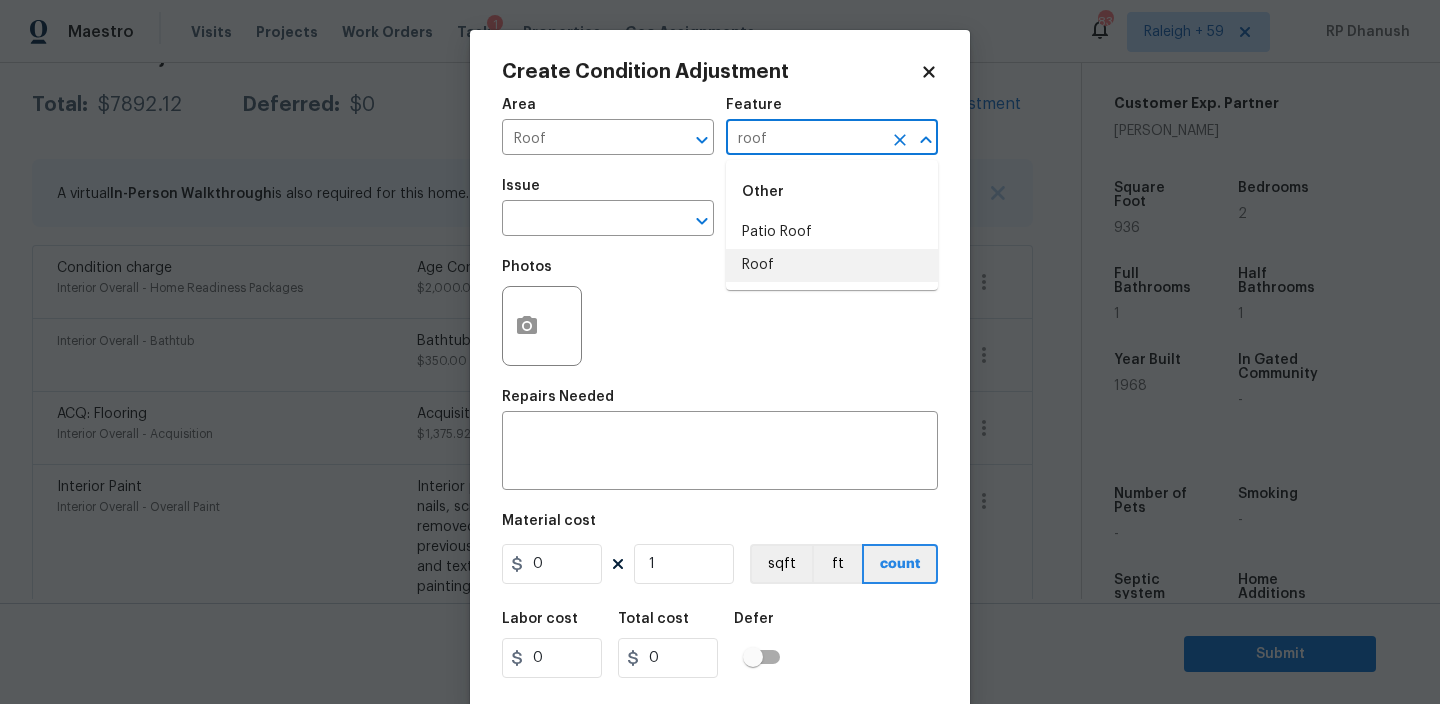click on "Roof" at bounding box center [832, 265] 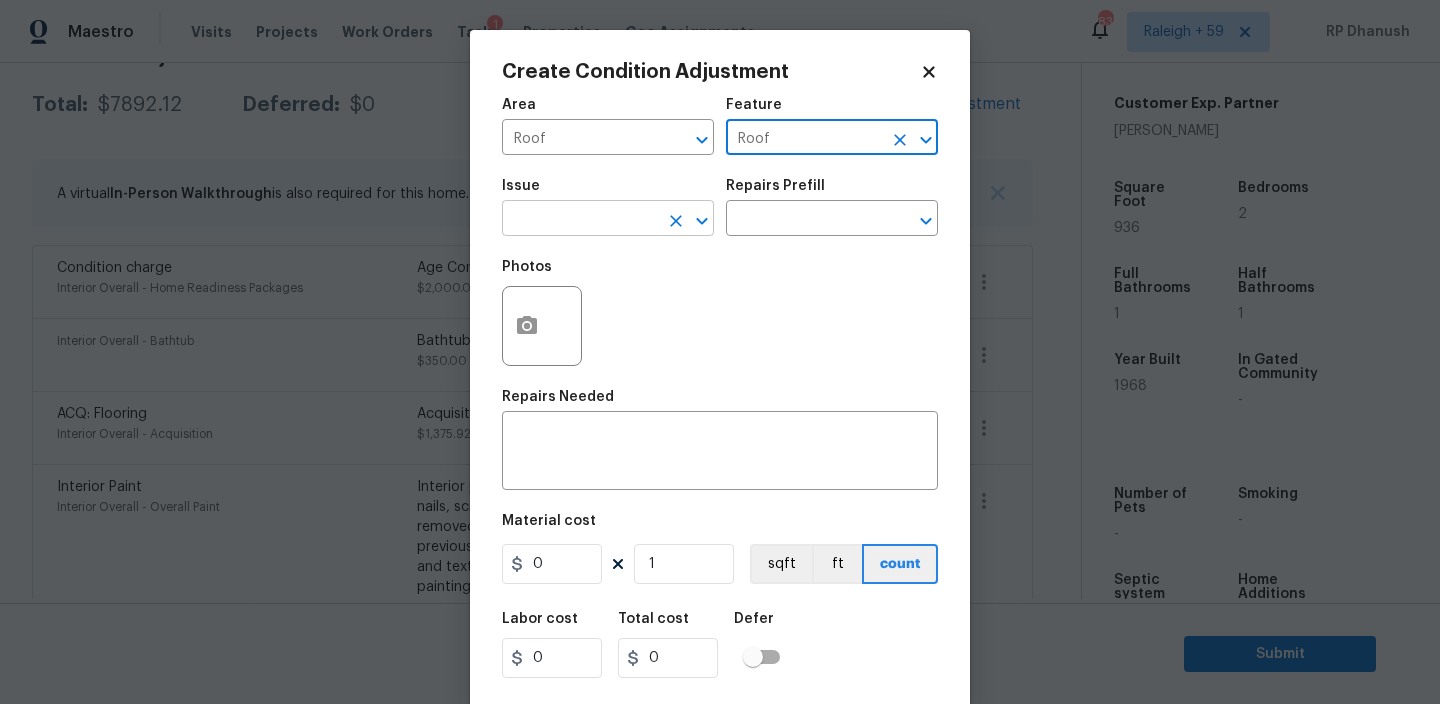 type on "Roof" 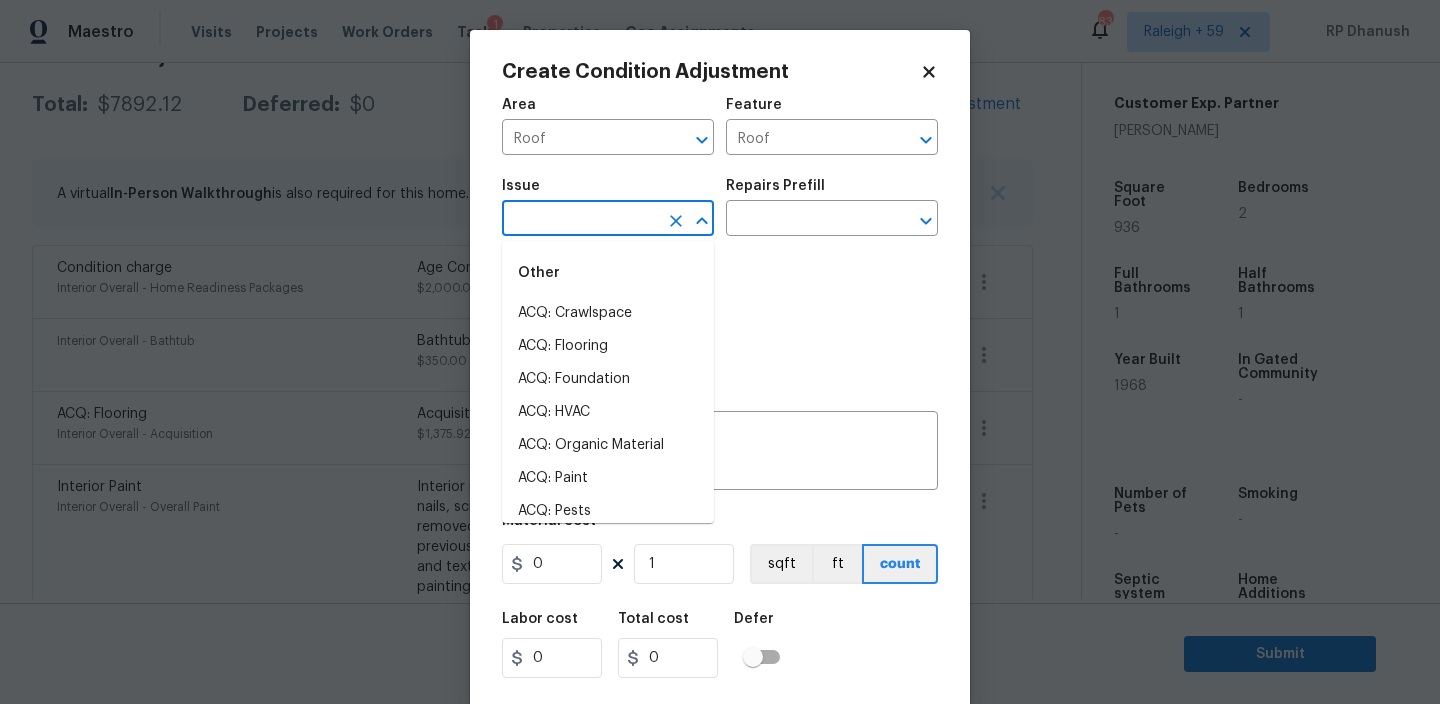 click at bounding box center [580, 220] 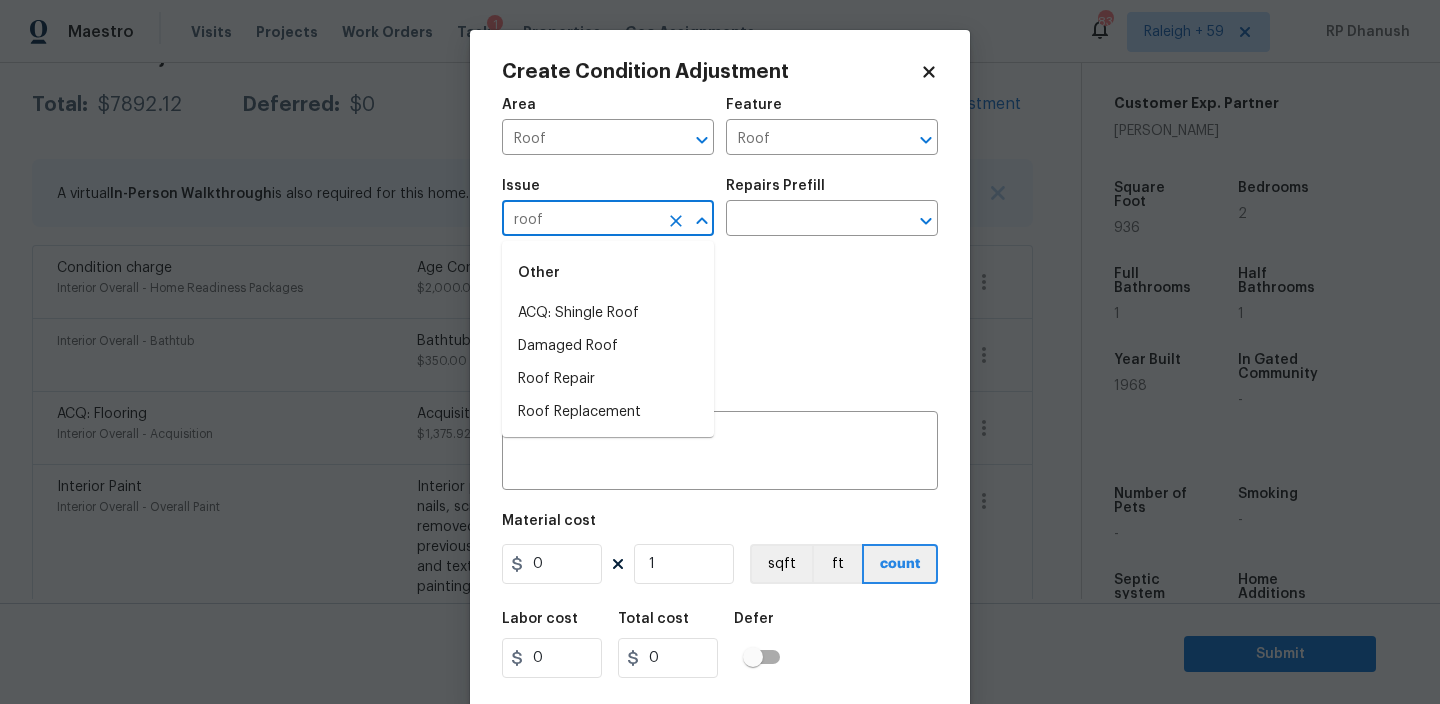 click on "Other" at bounding box center (608, 273) 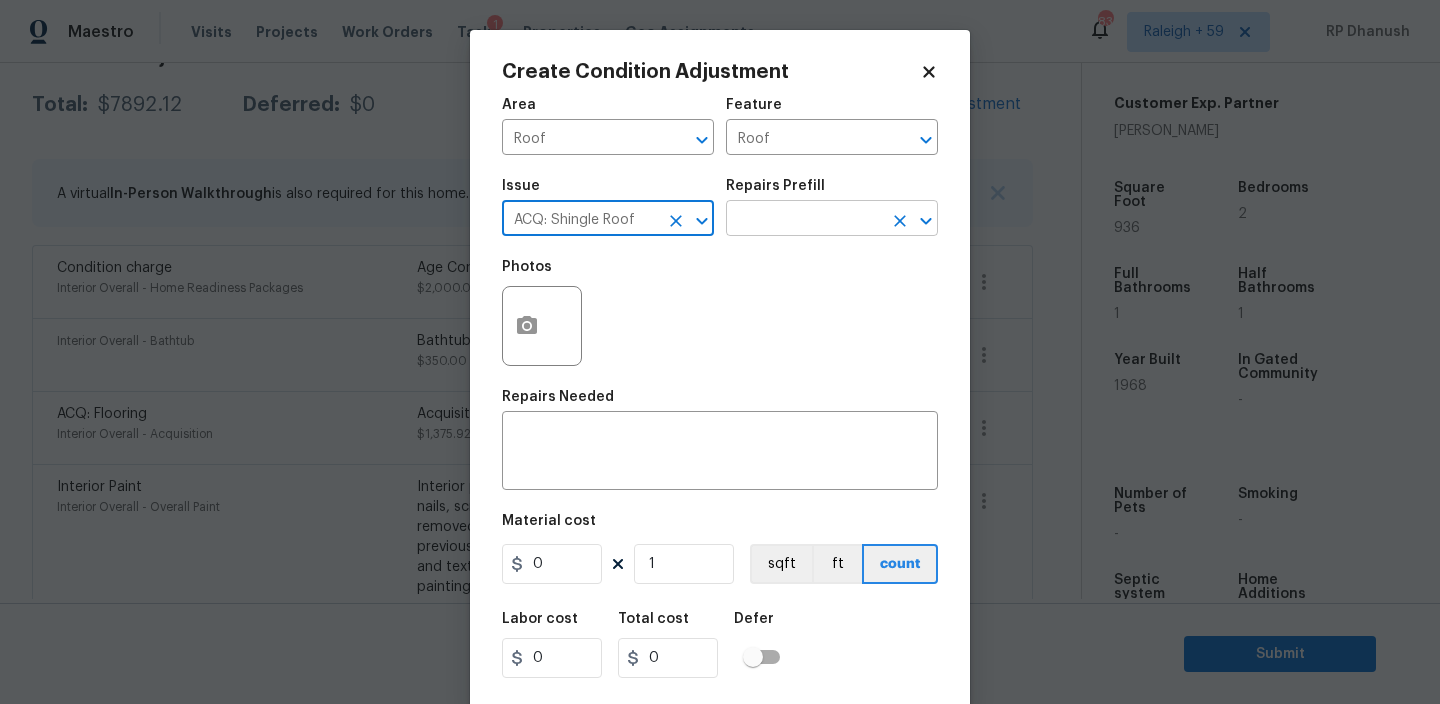 type on "ACQ: Shingle Roof" 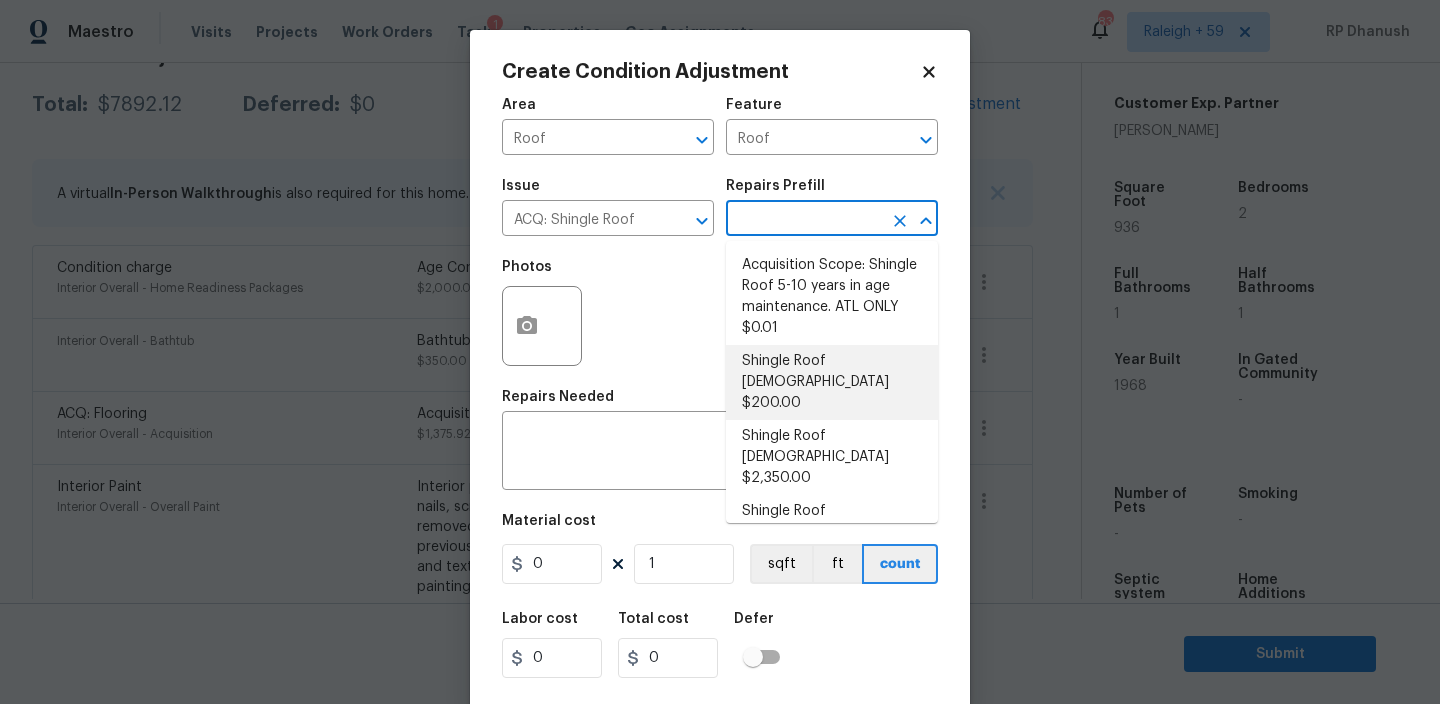 click on "Shingle Roof 0-10 Years Old $200.00" at bounding box center (832, 382) 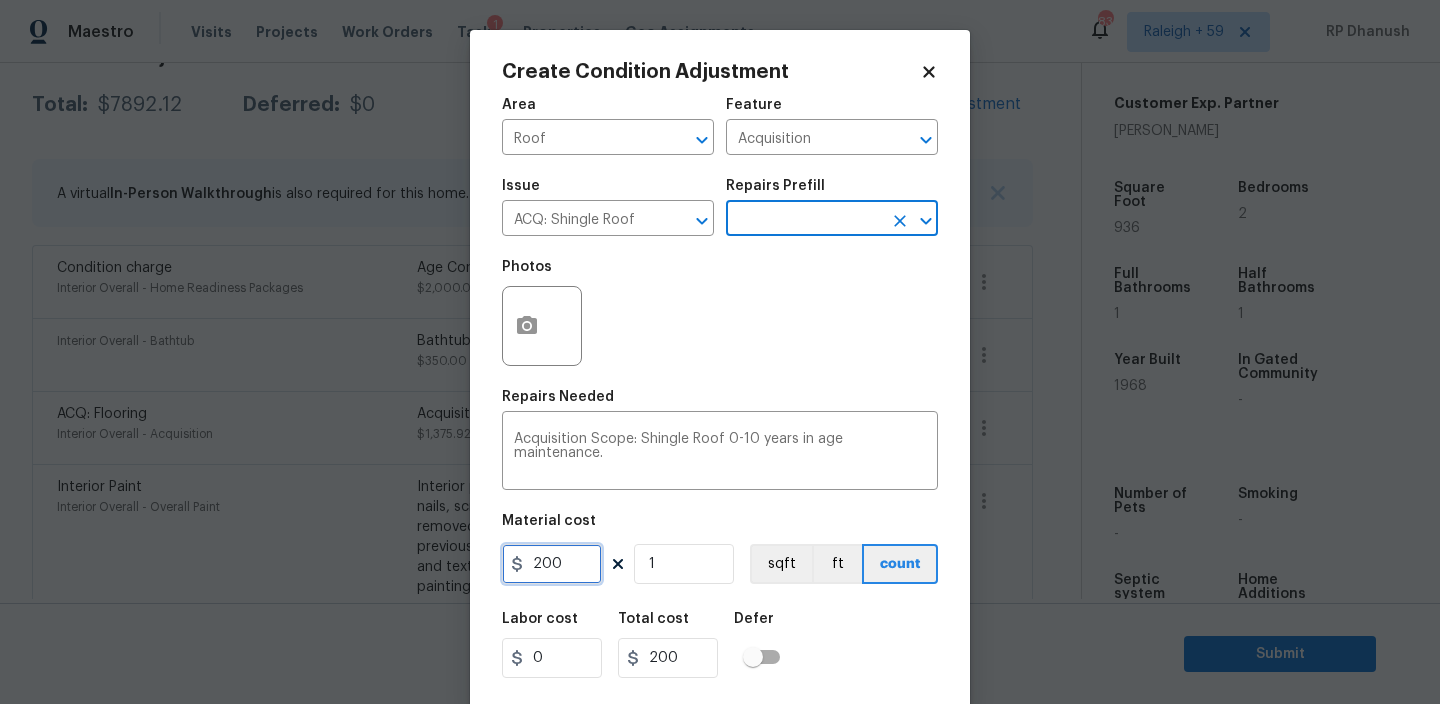 click on "200" at bounding box center (552, 564) 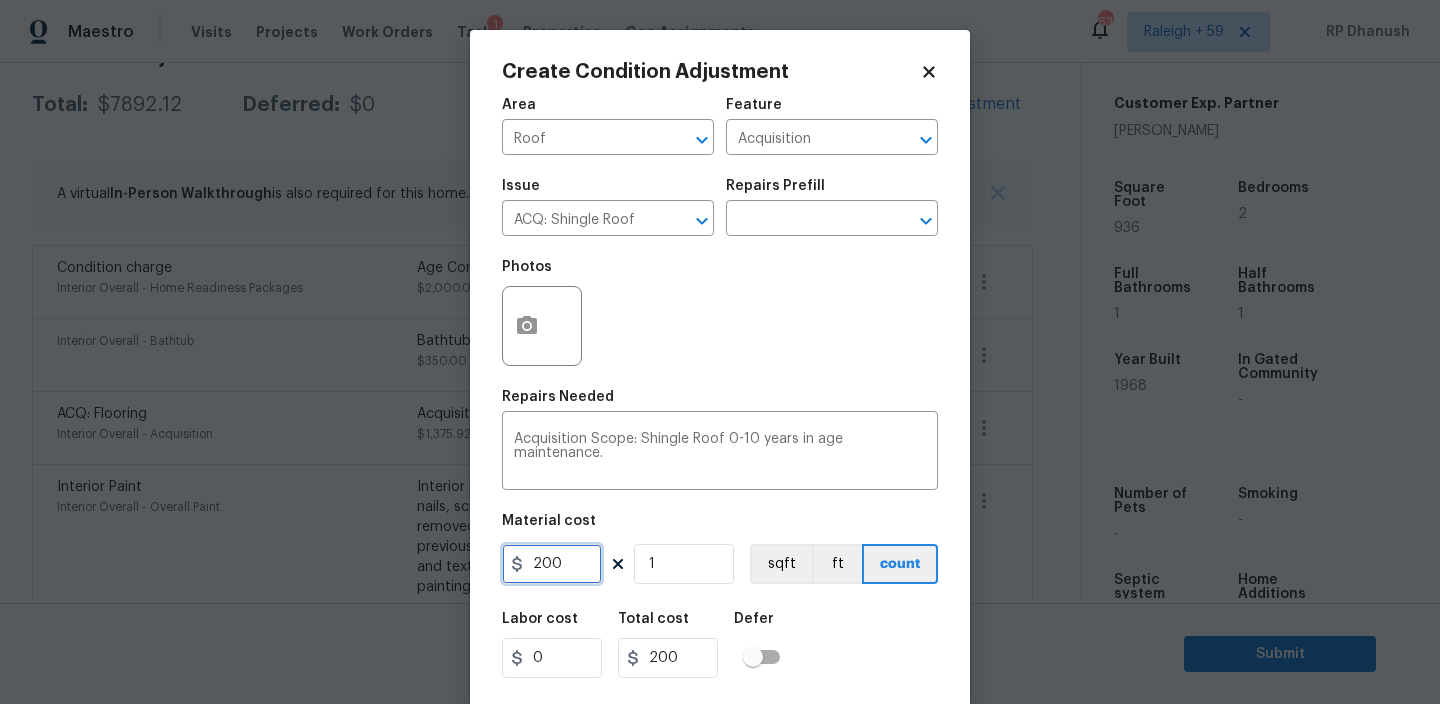 click on "200" at bounding box center [552, 564] 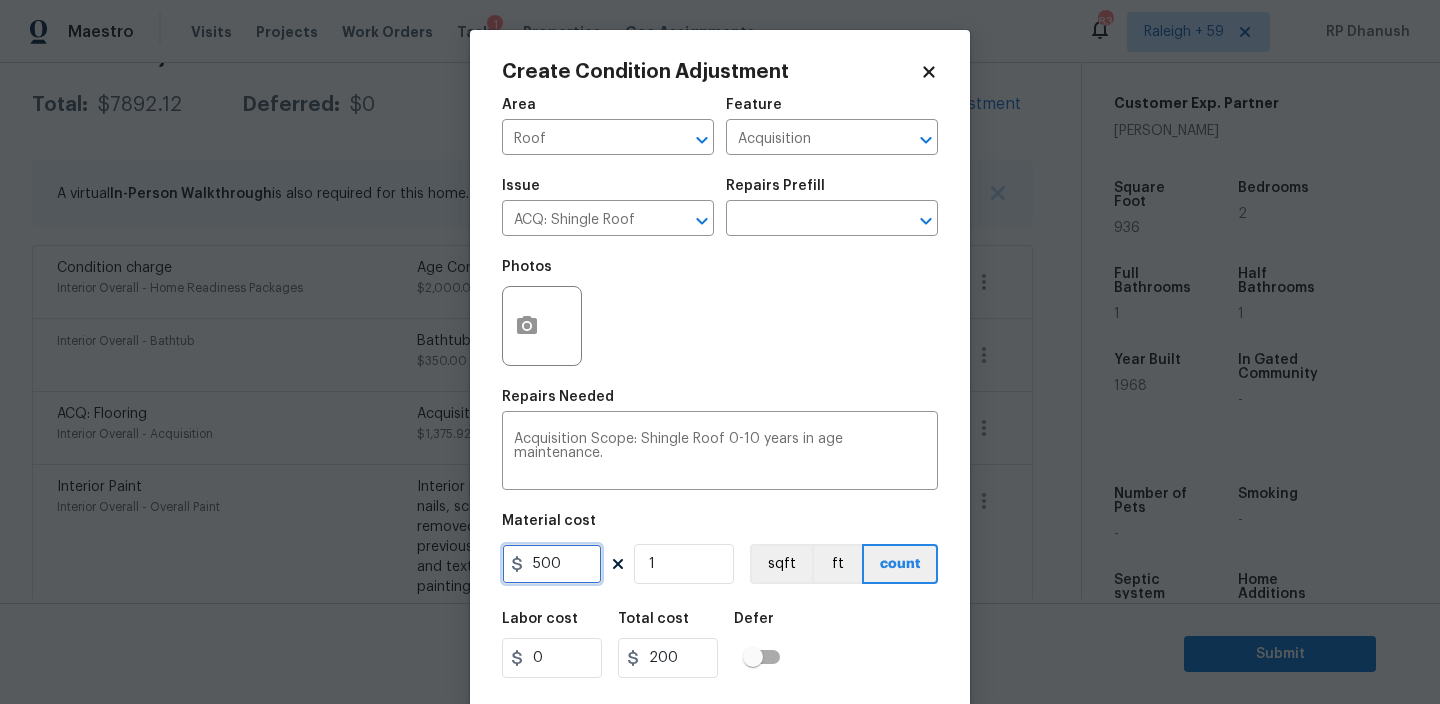 type on "500" 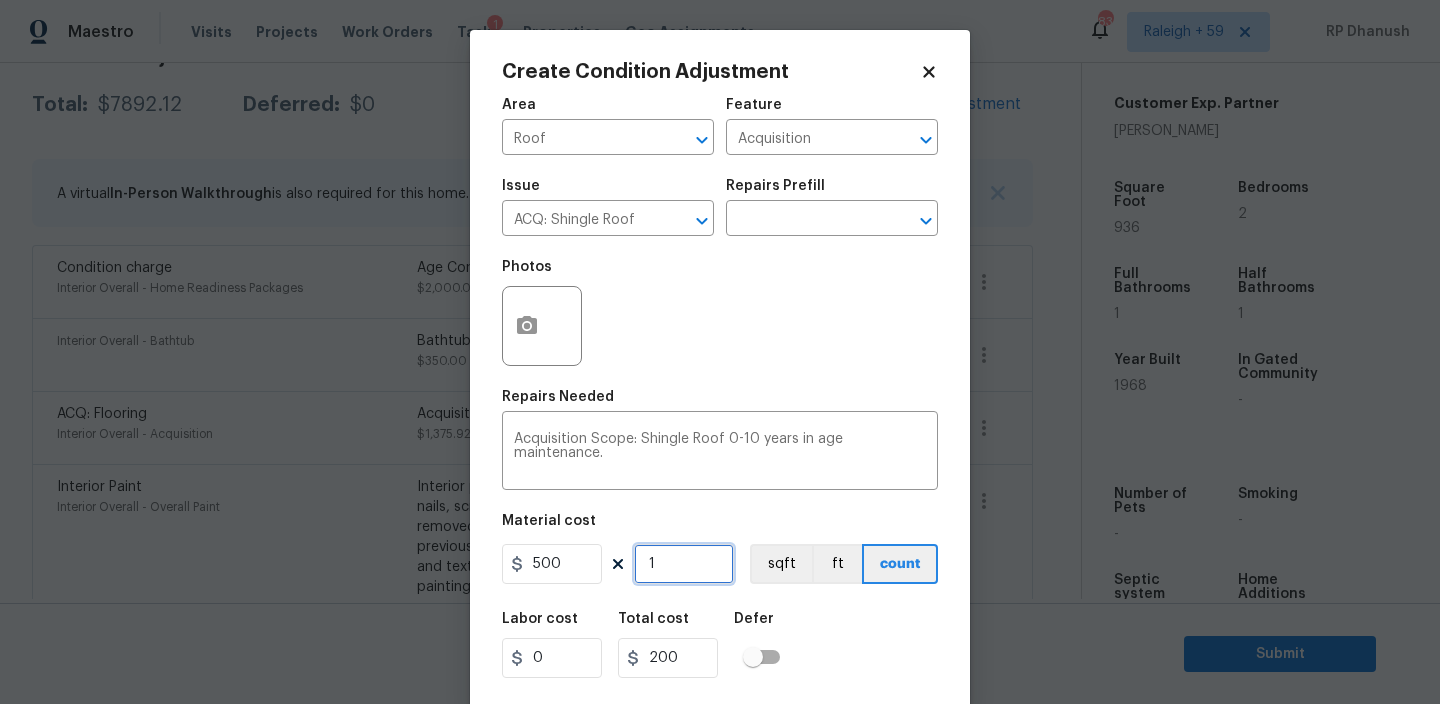 type on "500" 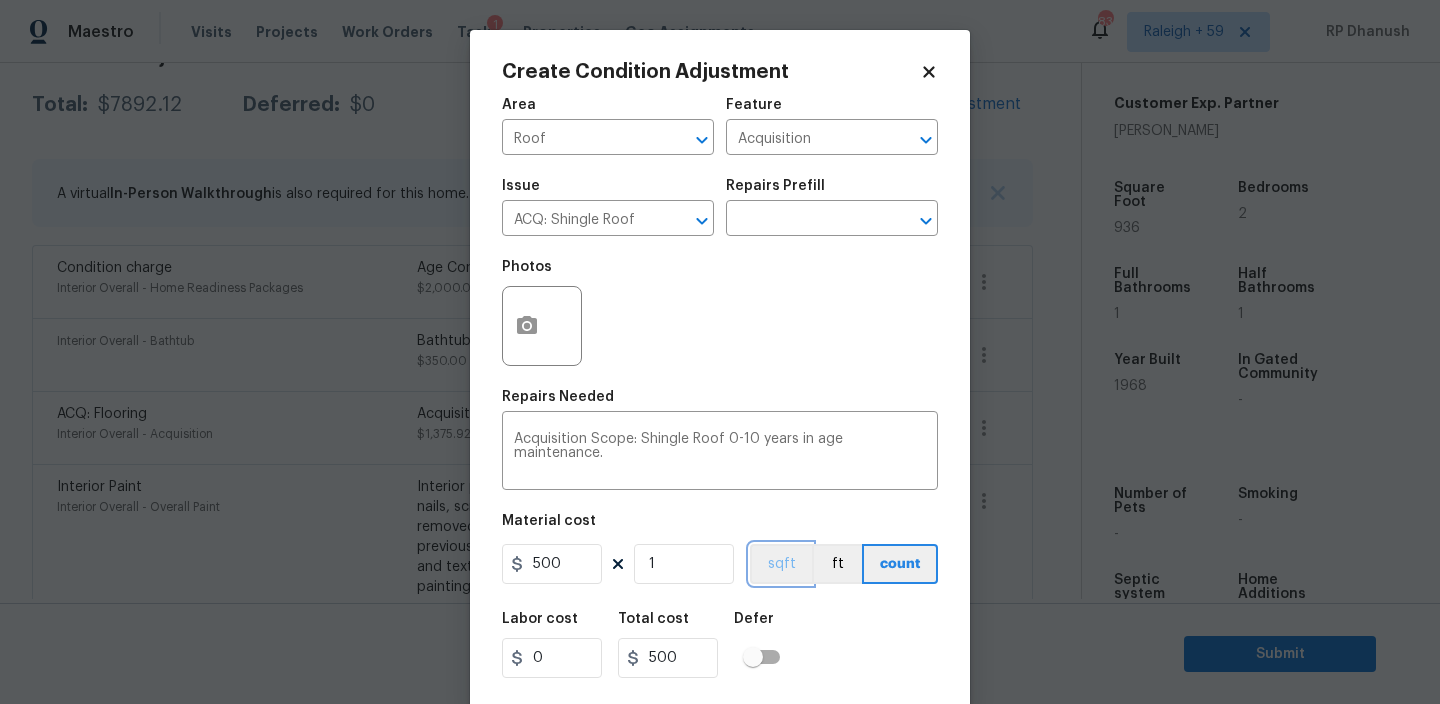 type 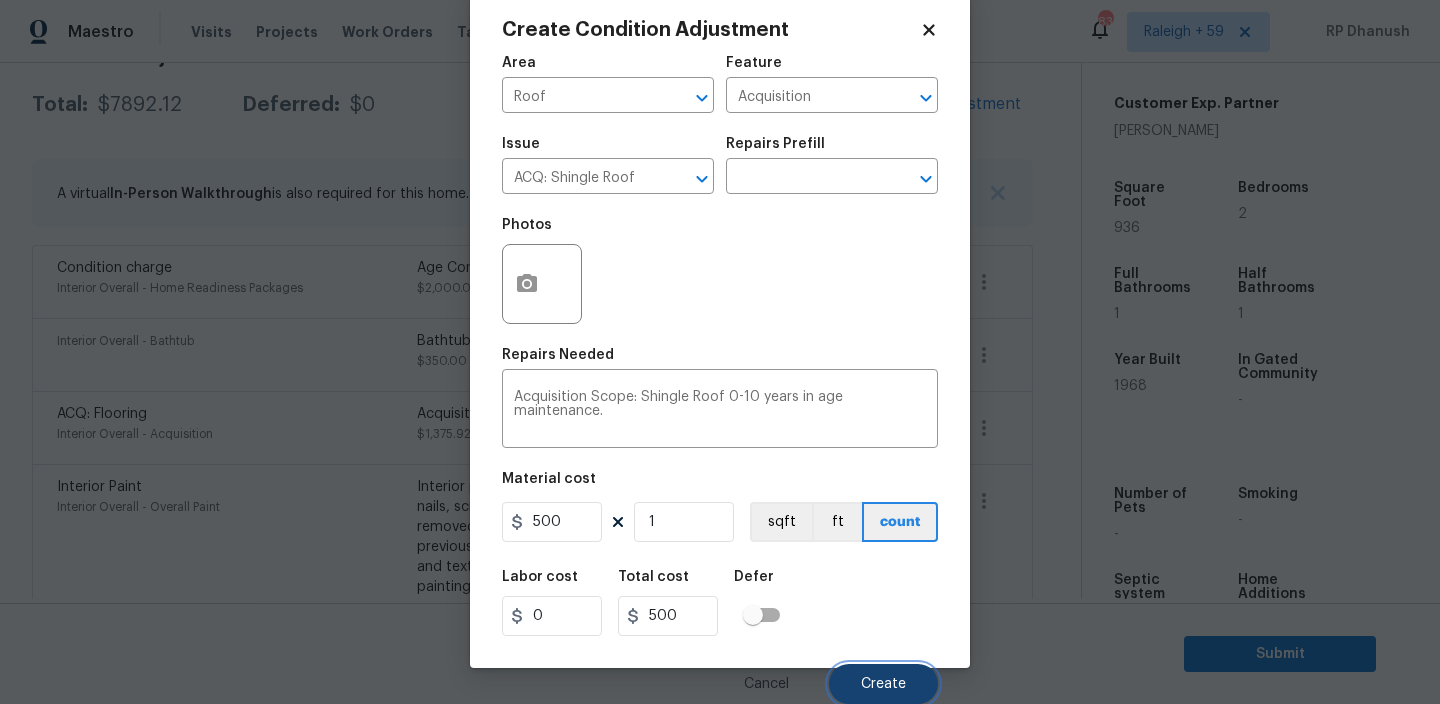 click on "Create" at bounding box center (883, 684) 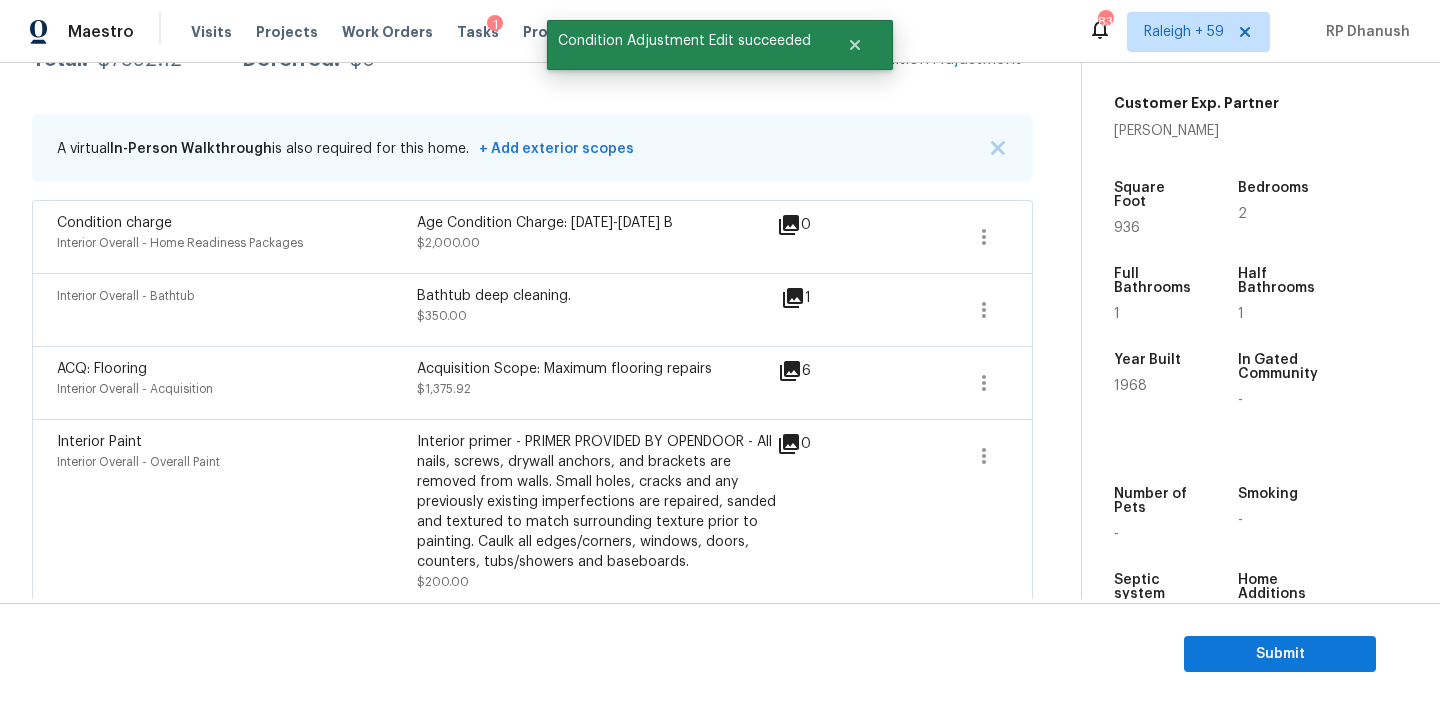 scroll, scrollTop: 320, scrollLeft: 0, axis: vertical 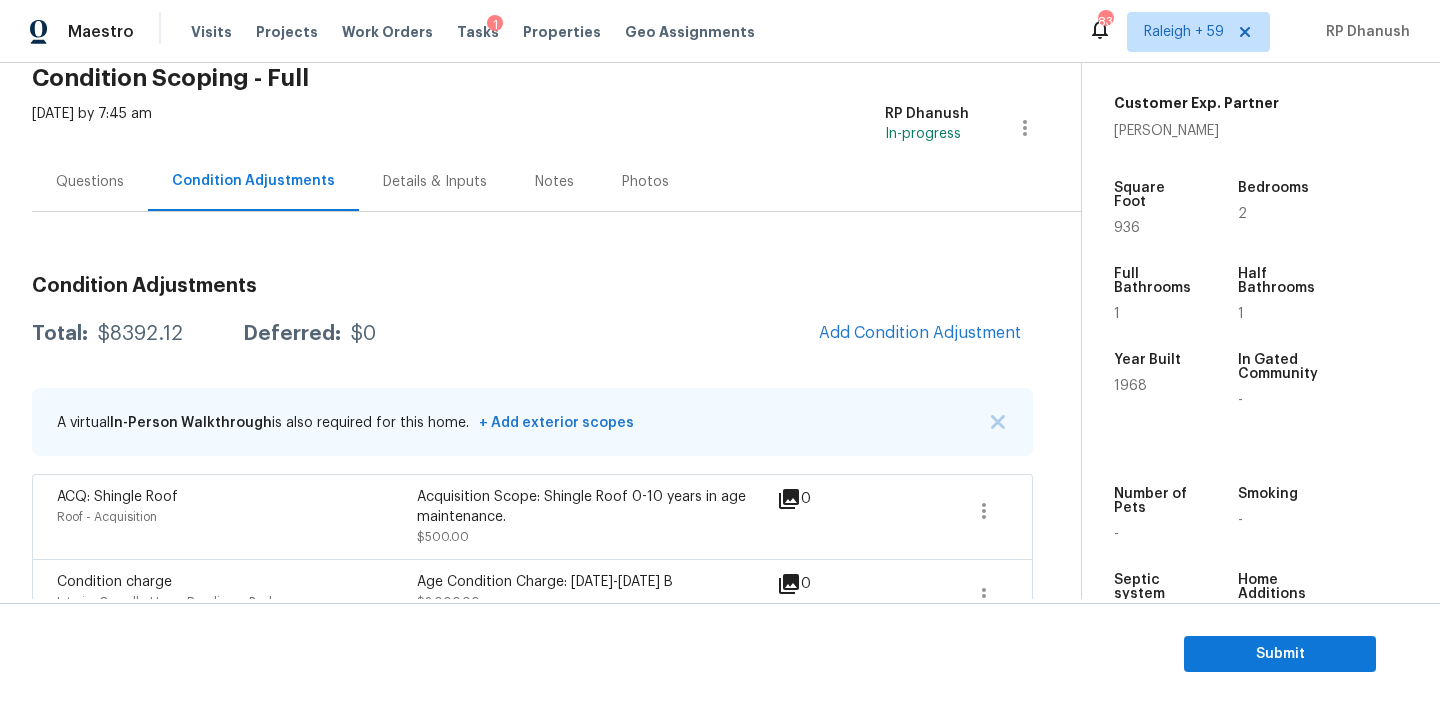 click on "Questions" at bounding box center (90, 181) 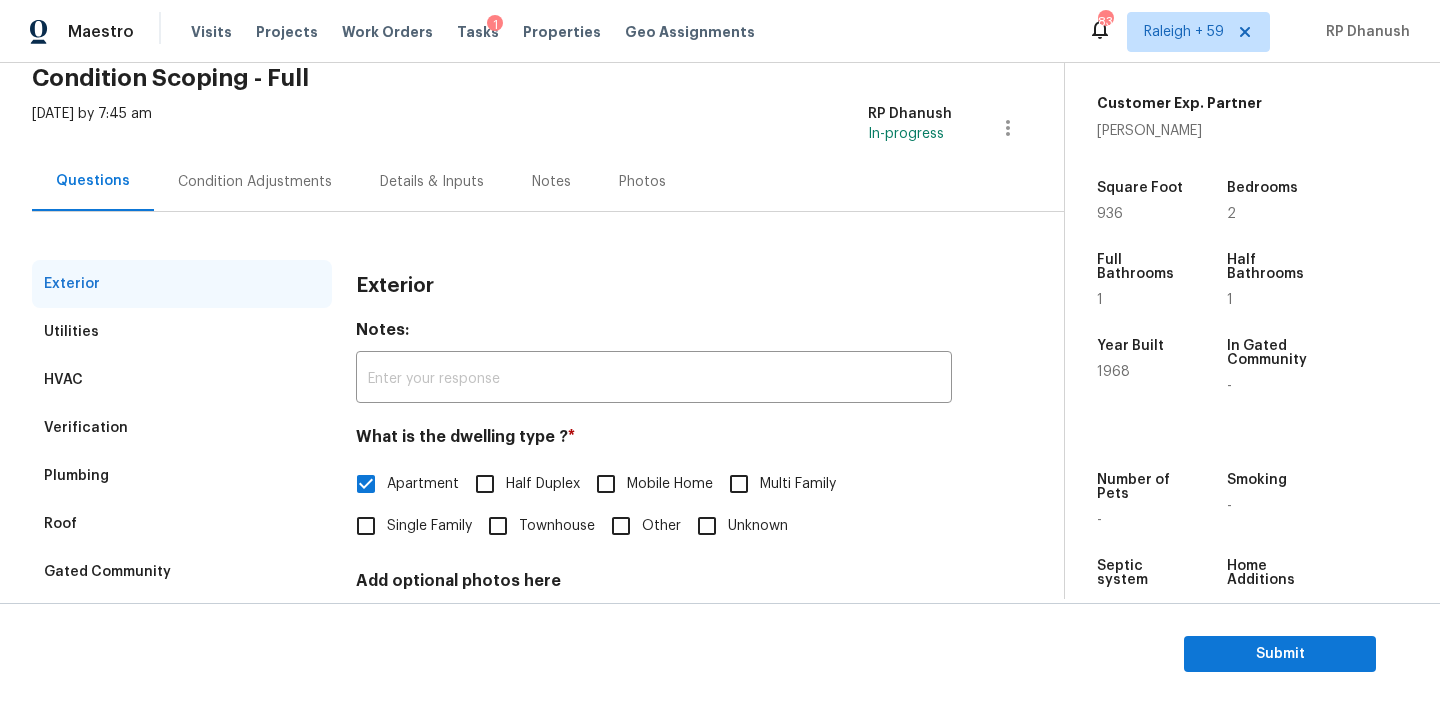 scroll, scrollTop: 259, scrollLeft: 0, axis: vertical 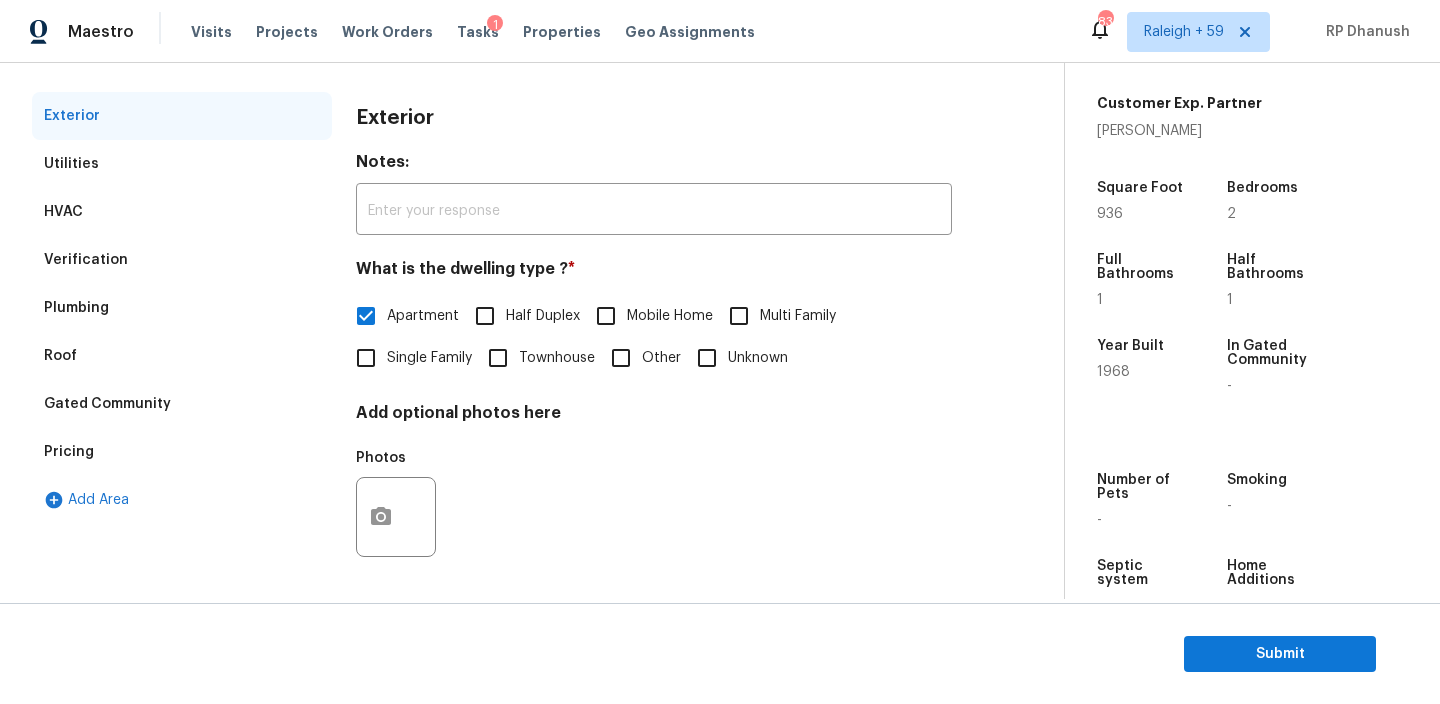 click on "Pricing" at bounding box center (182, 452) 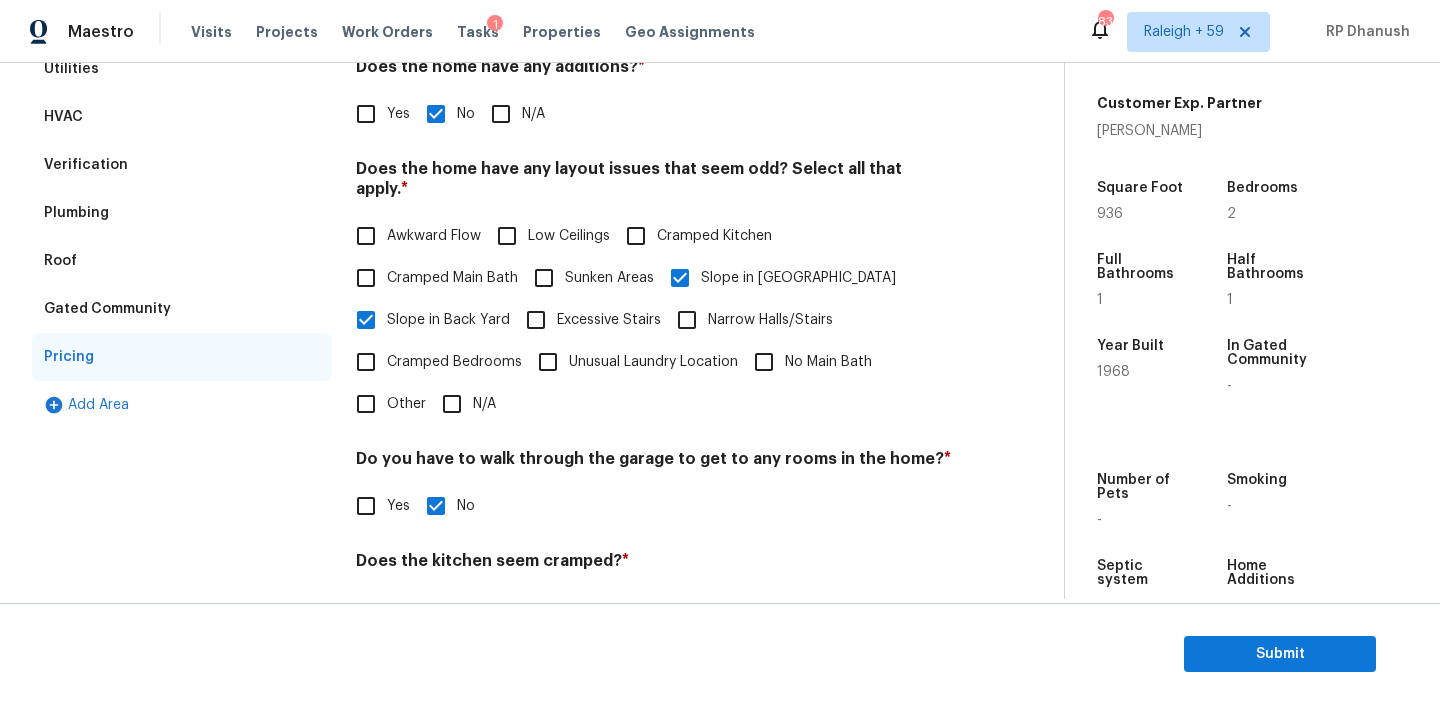 scroll, scrollTop: 0, scrollLeft: 0, axis: both 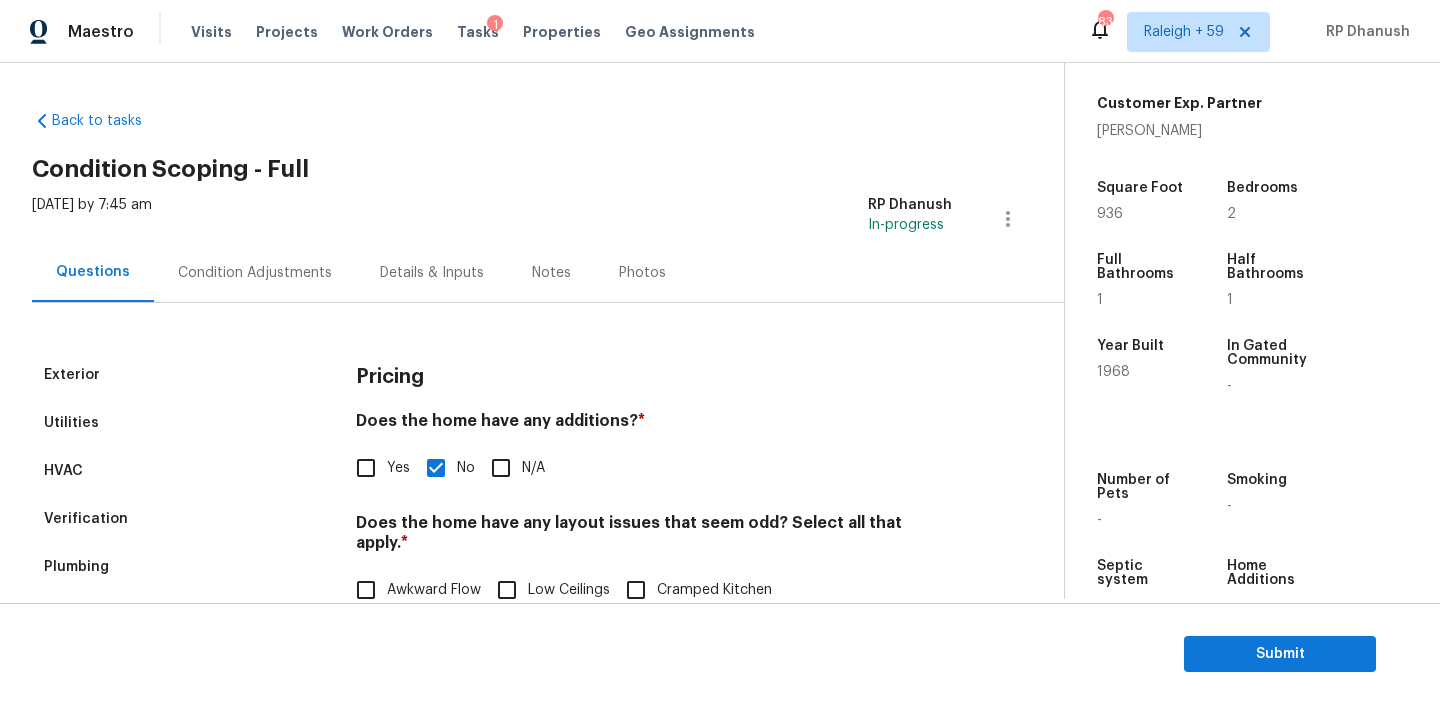 click on "Condition Adjustments" at bounding box center [255, 273] 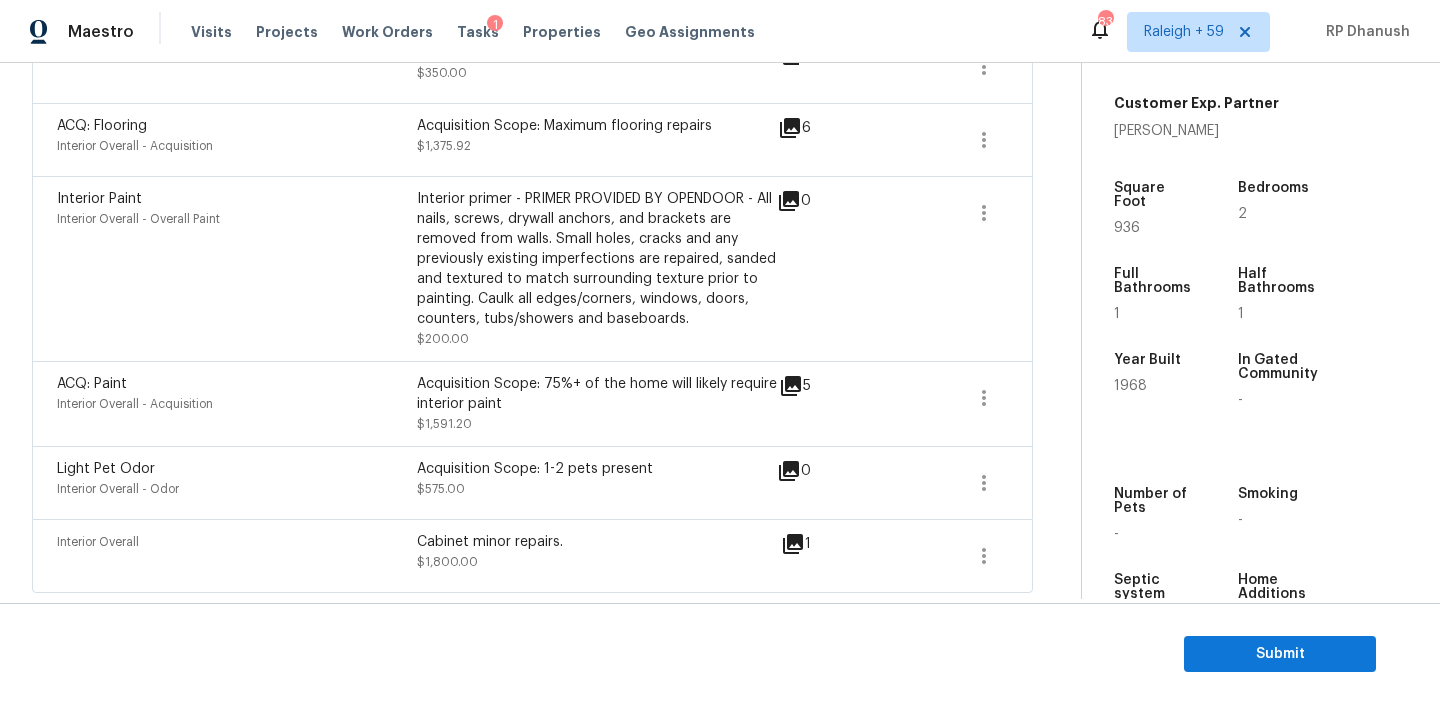 scroll, scrollTop: 340, scrollLeft: 0, axis: vertical 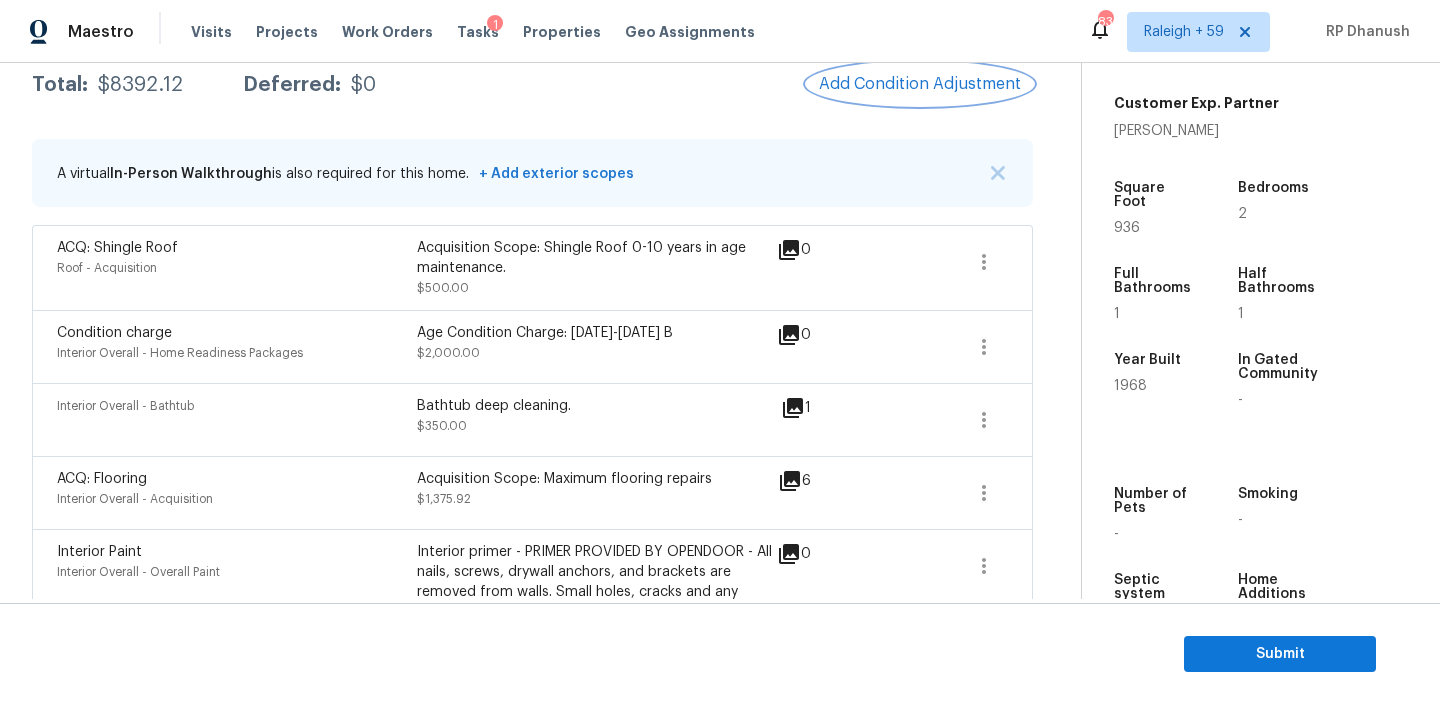 click on "Add Condition Adjustment" at bounding box center [920, 84] 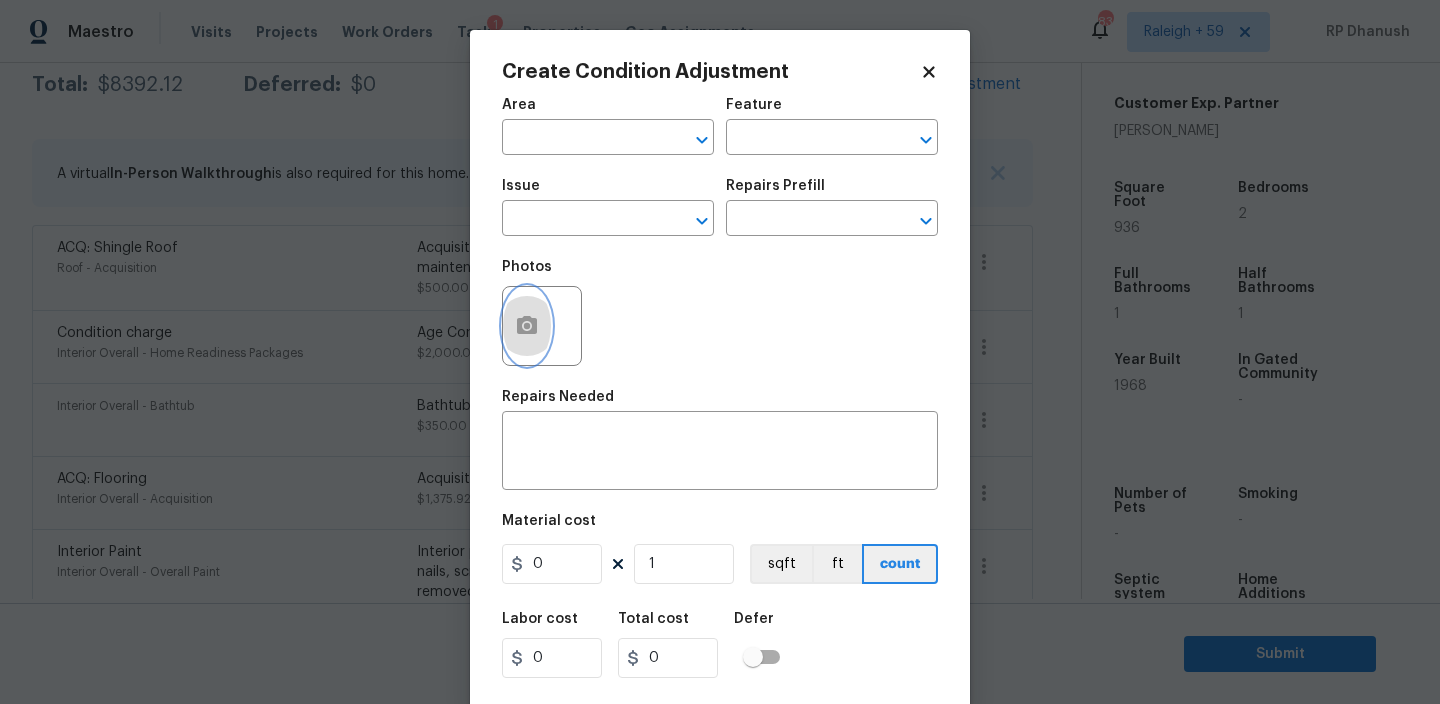 click at bounding box center (527, 326) 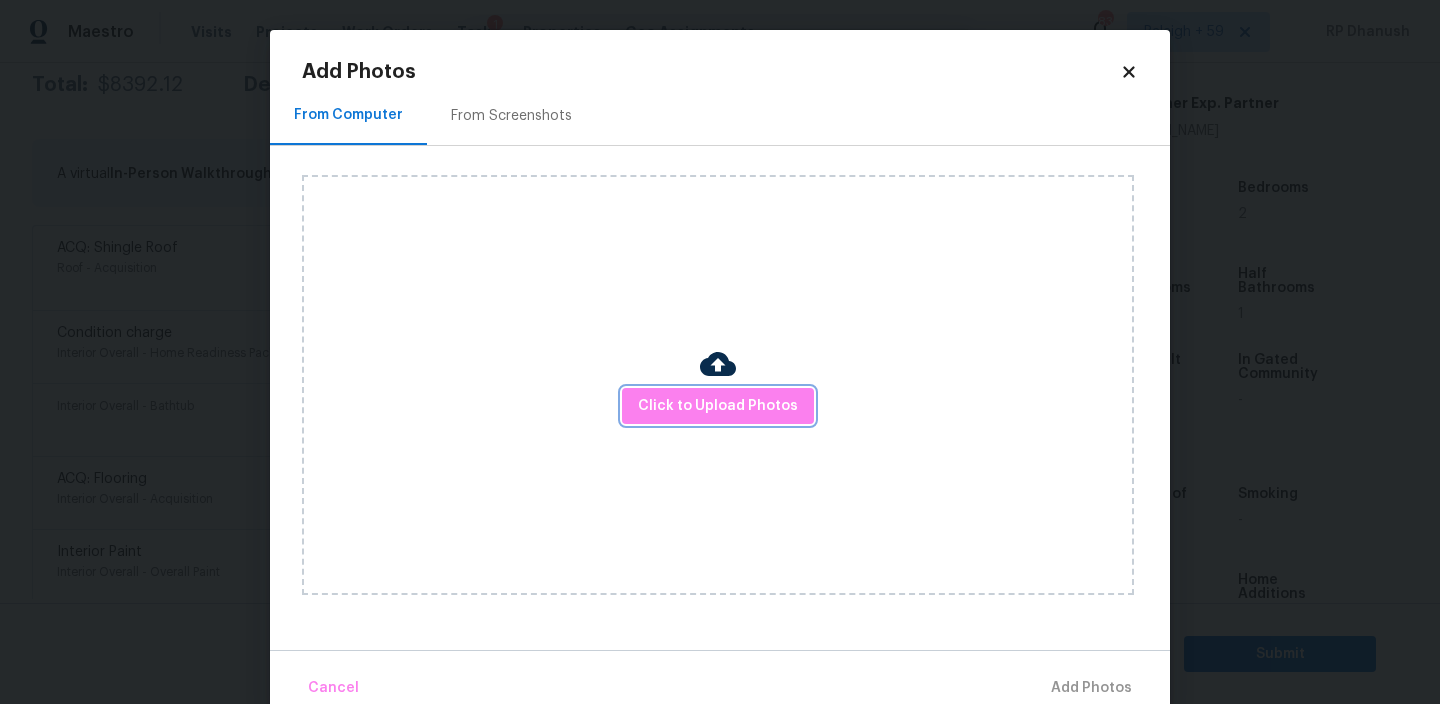 click on "Click to Upload Photos" at bounding box center [718, 406] 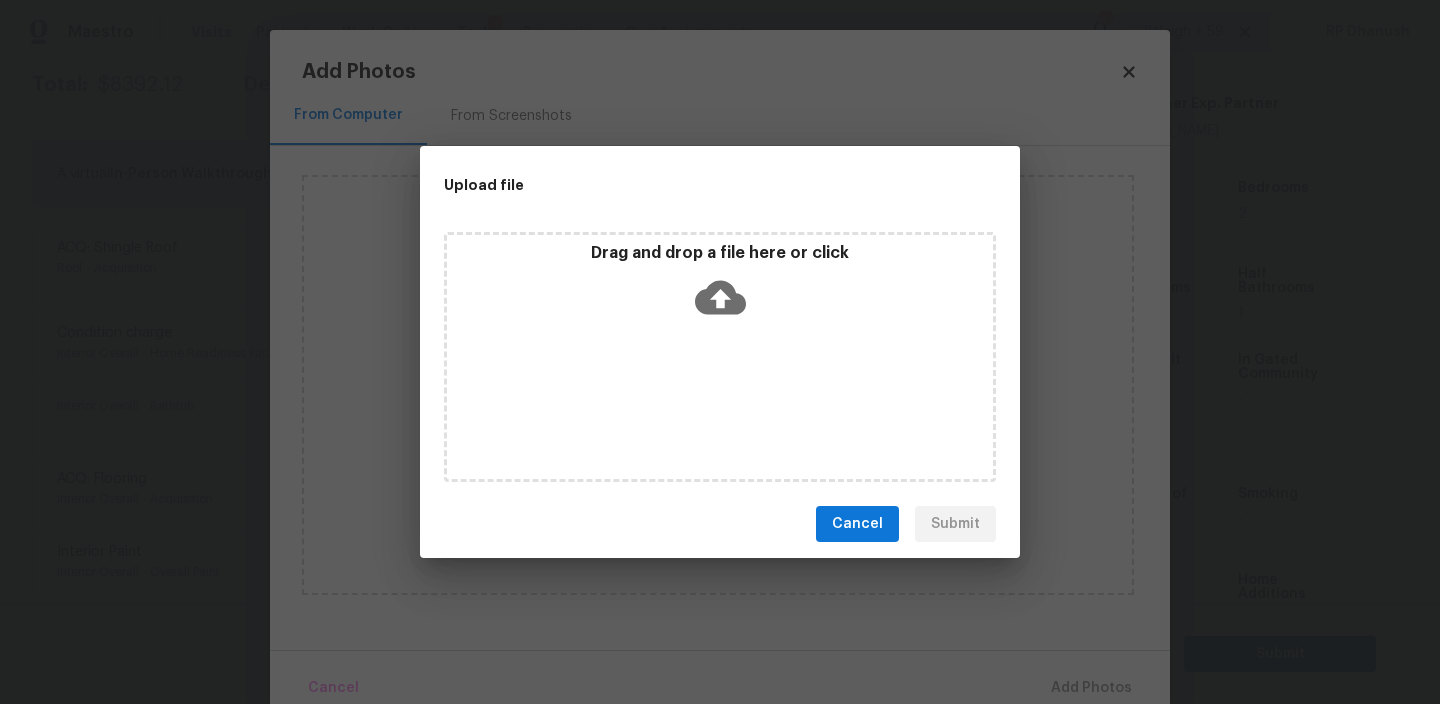 click on "Drag and drop a file here or click" at bounding box center [720, 286] 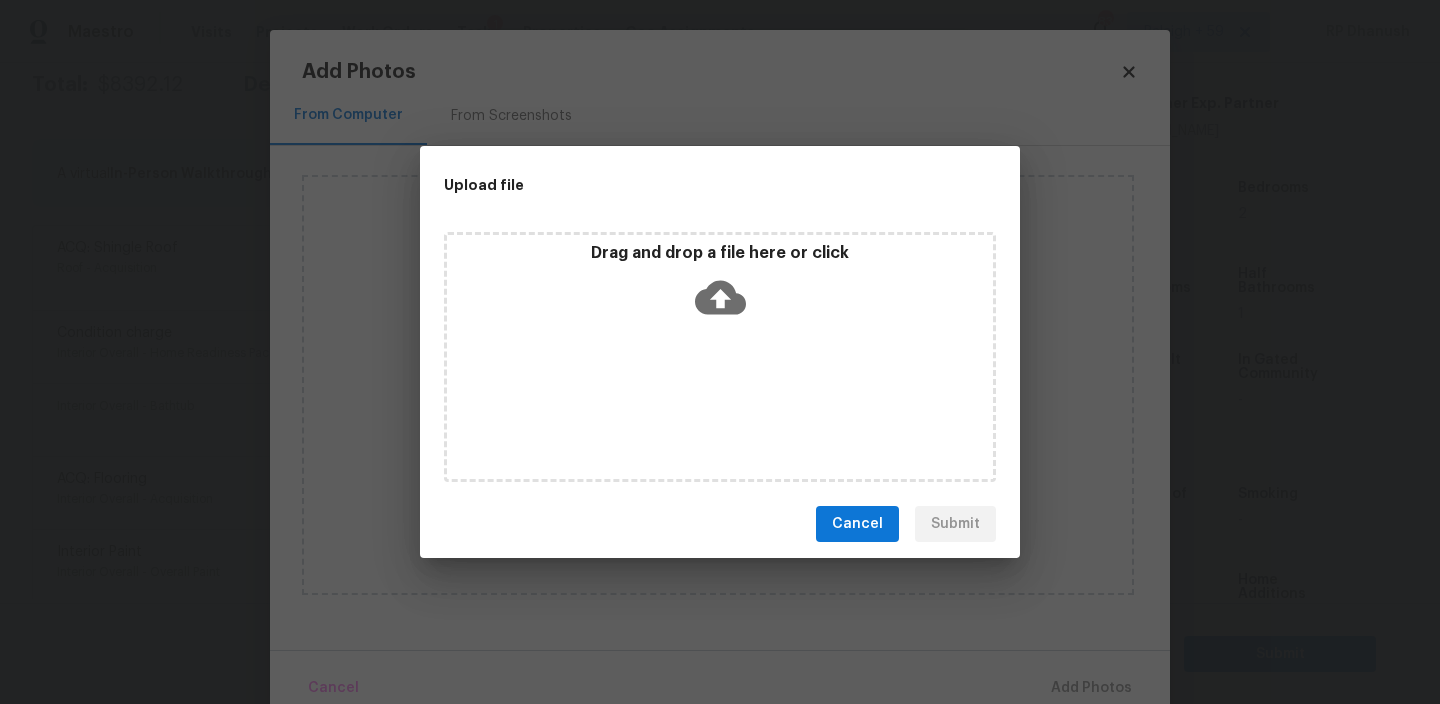 type 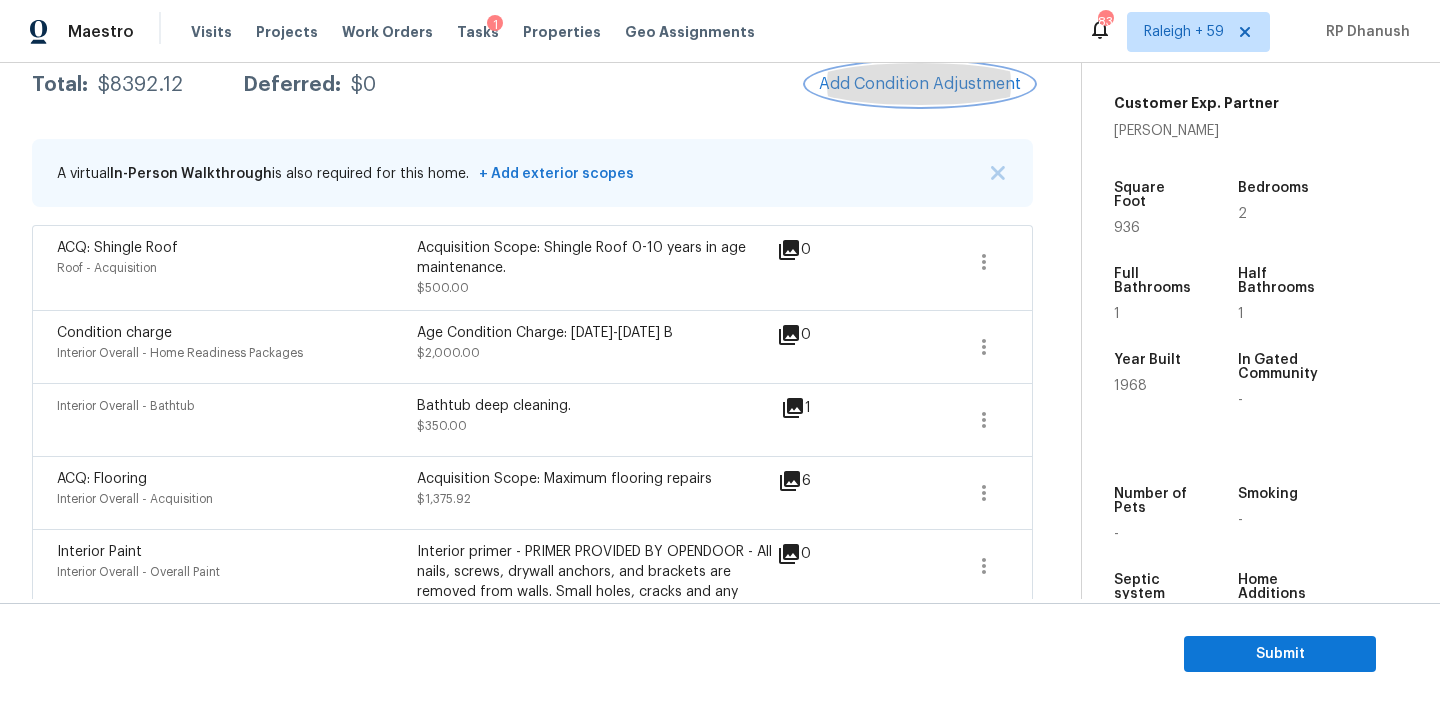 scroll, scrollTop: 340, scrollLeft: 0, axis: vertical 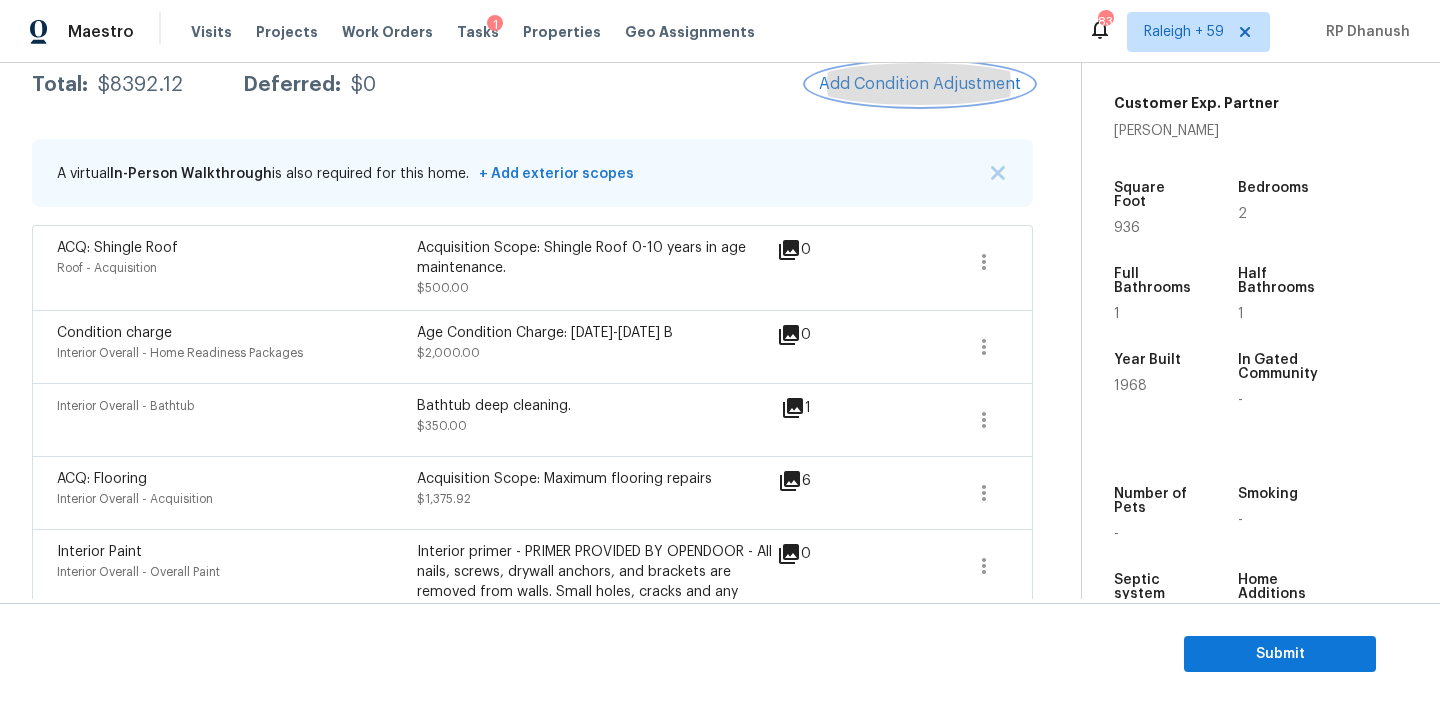 click on "Add Condition Adjustment" at bounding box center [920, 84] 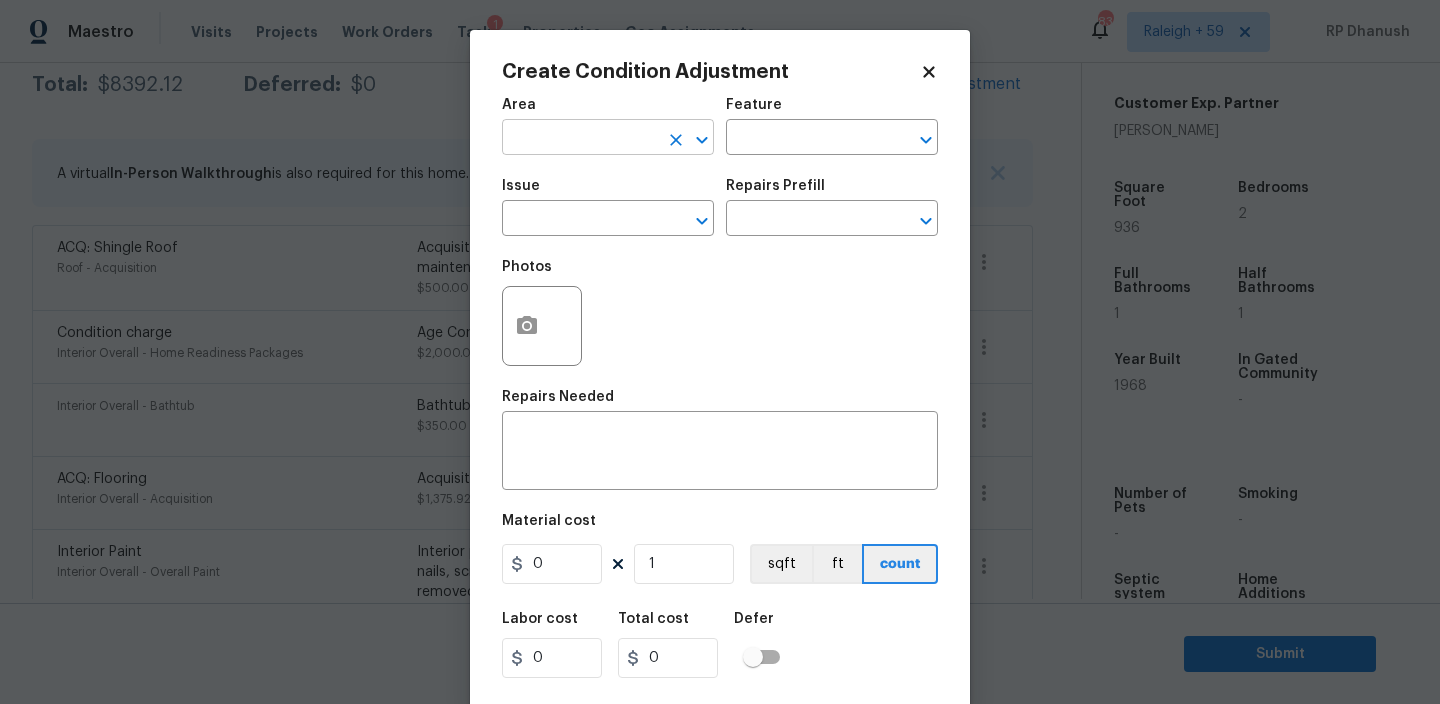 click at bounding box center (580, 139) 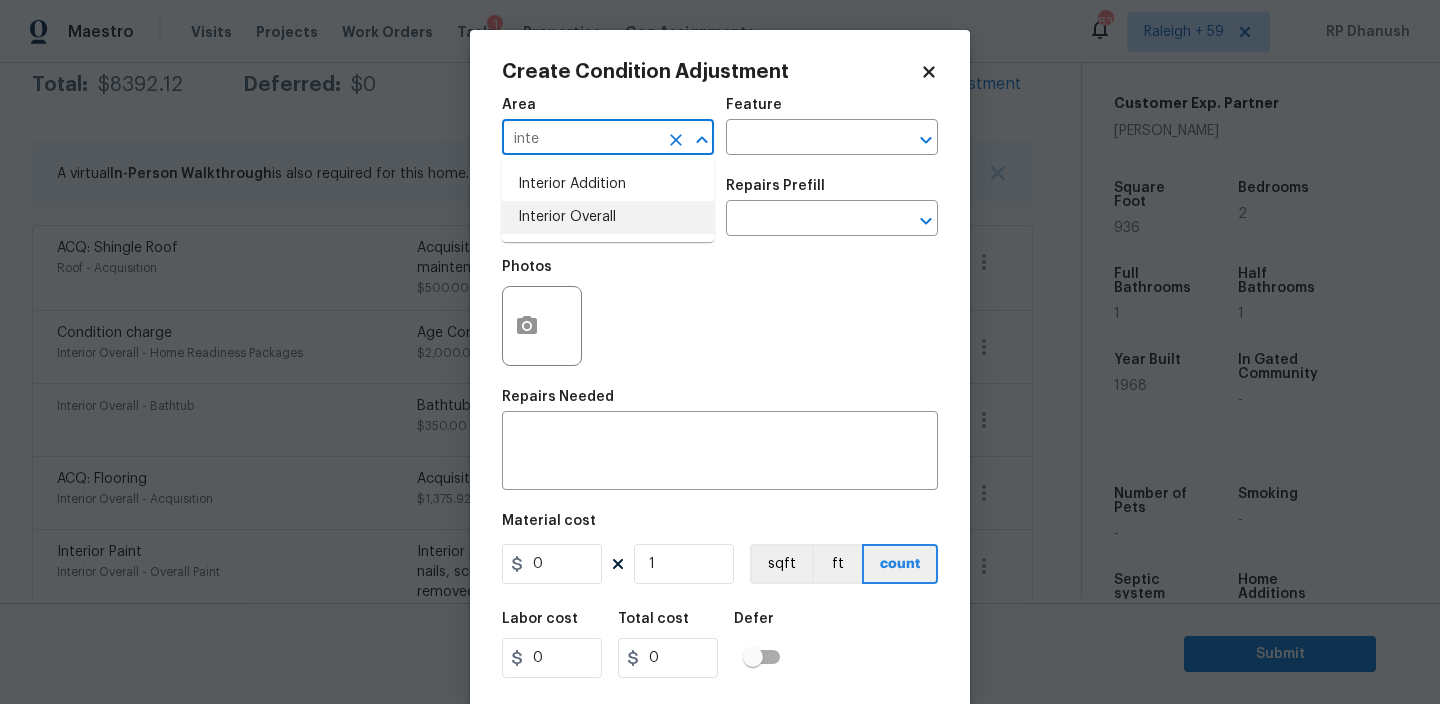 click on "Interior Overall" at bounding box center (608, 217) 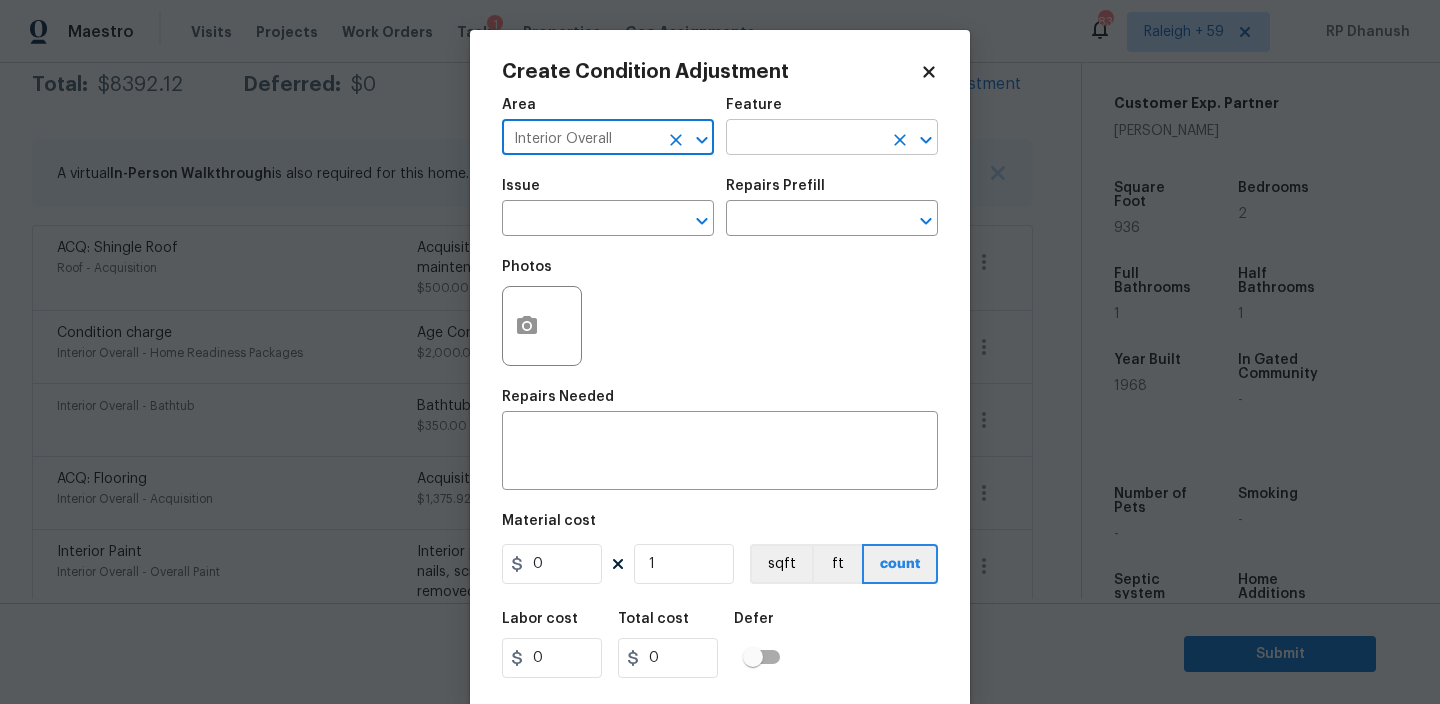 type on "Interior Overall" 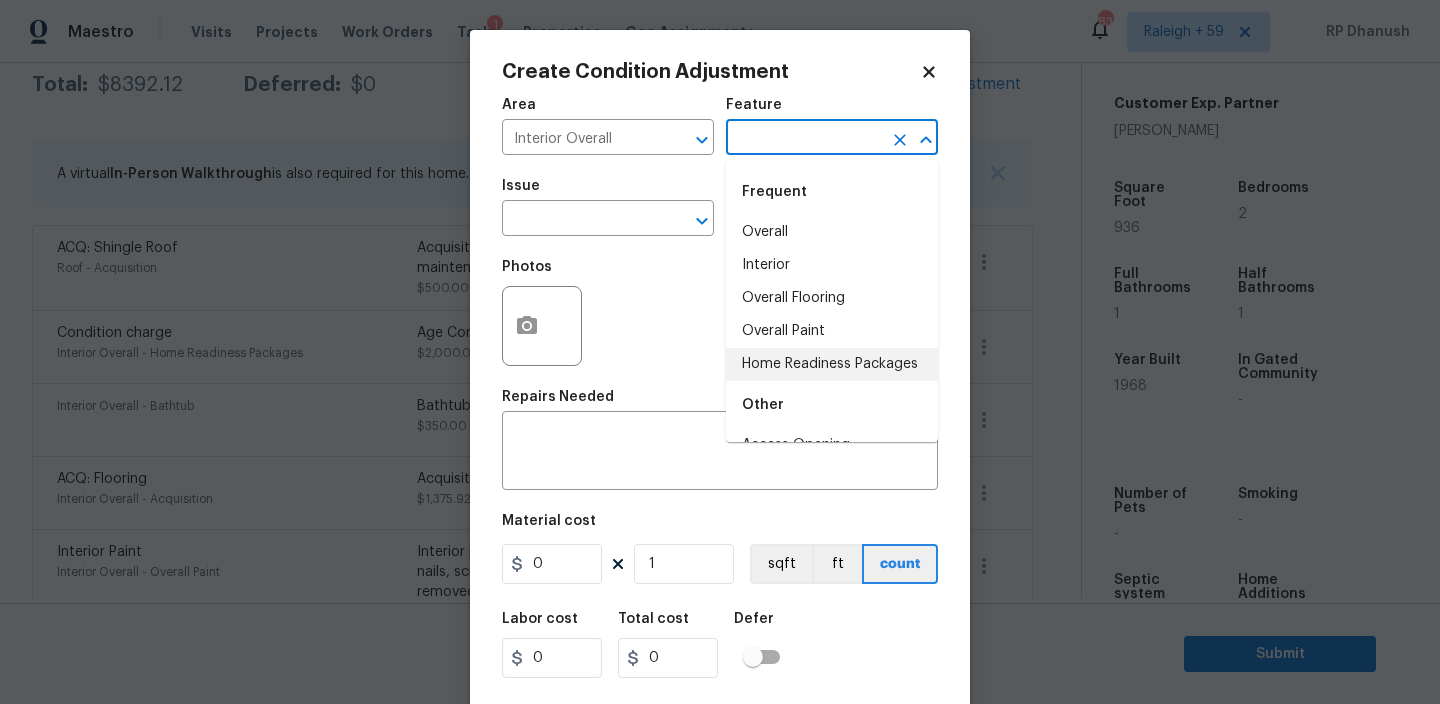 click on "Home Readiness Packages" at bounding box center (832, 364) 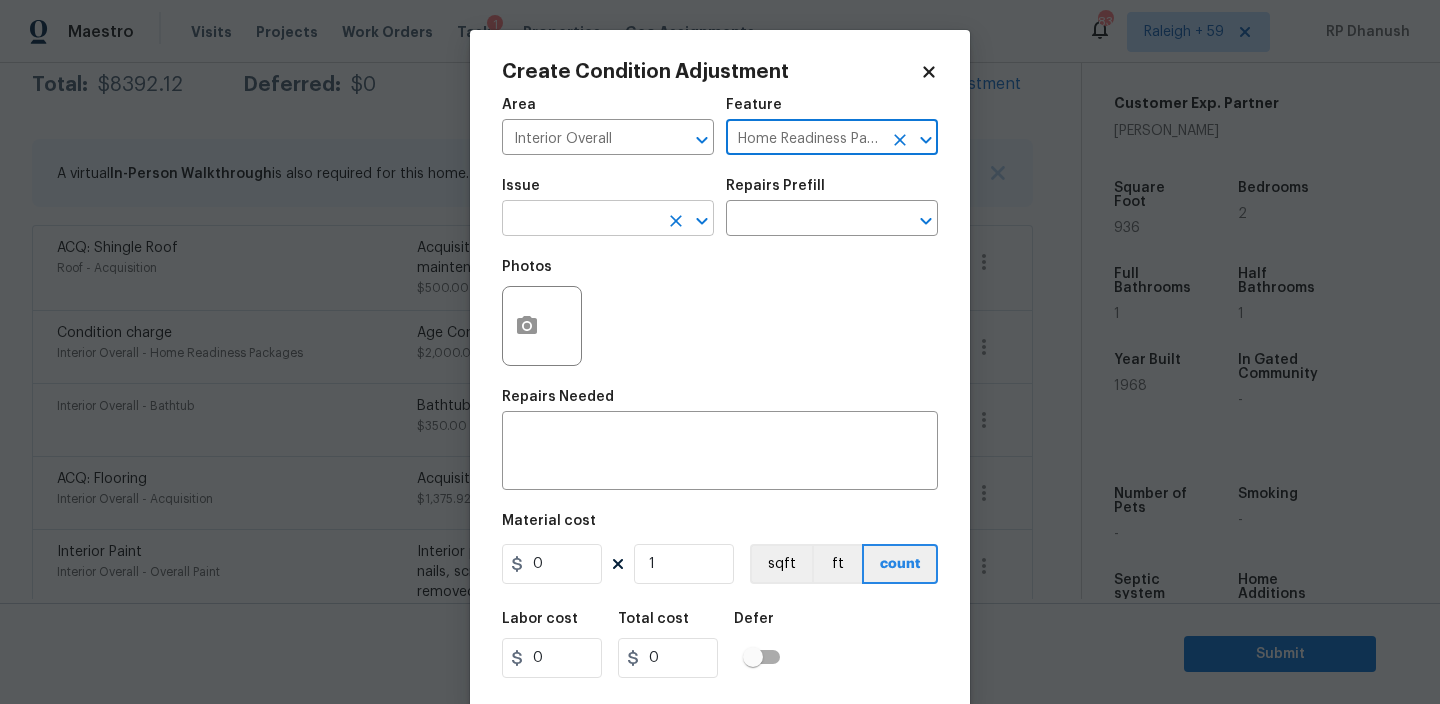 click at bounding box center [580, 220] 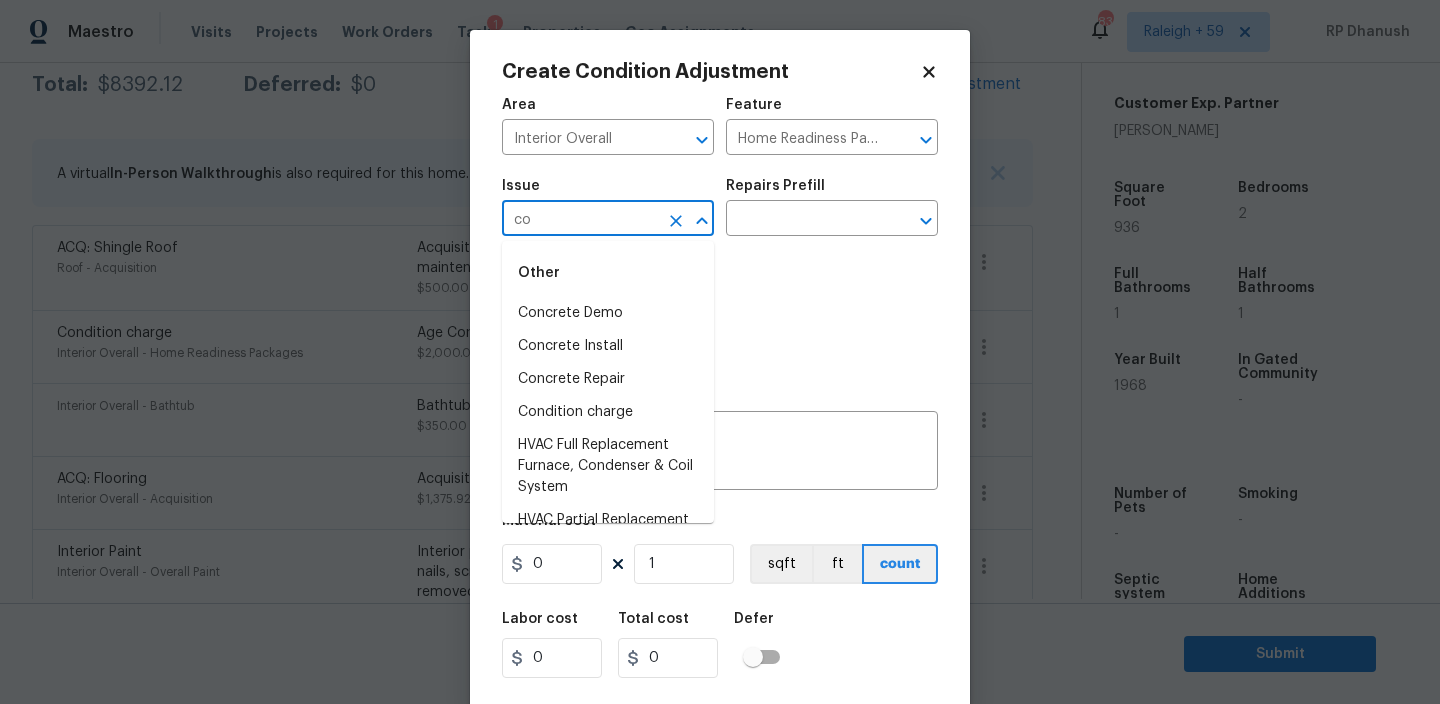 type on "c" 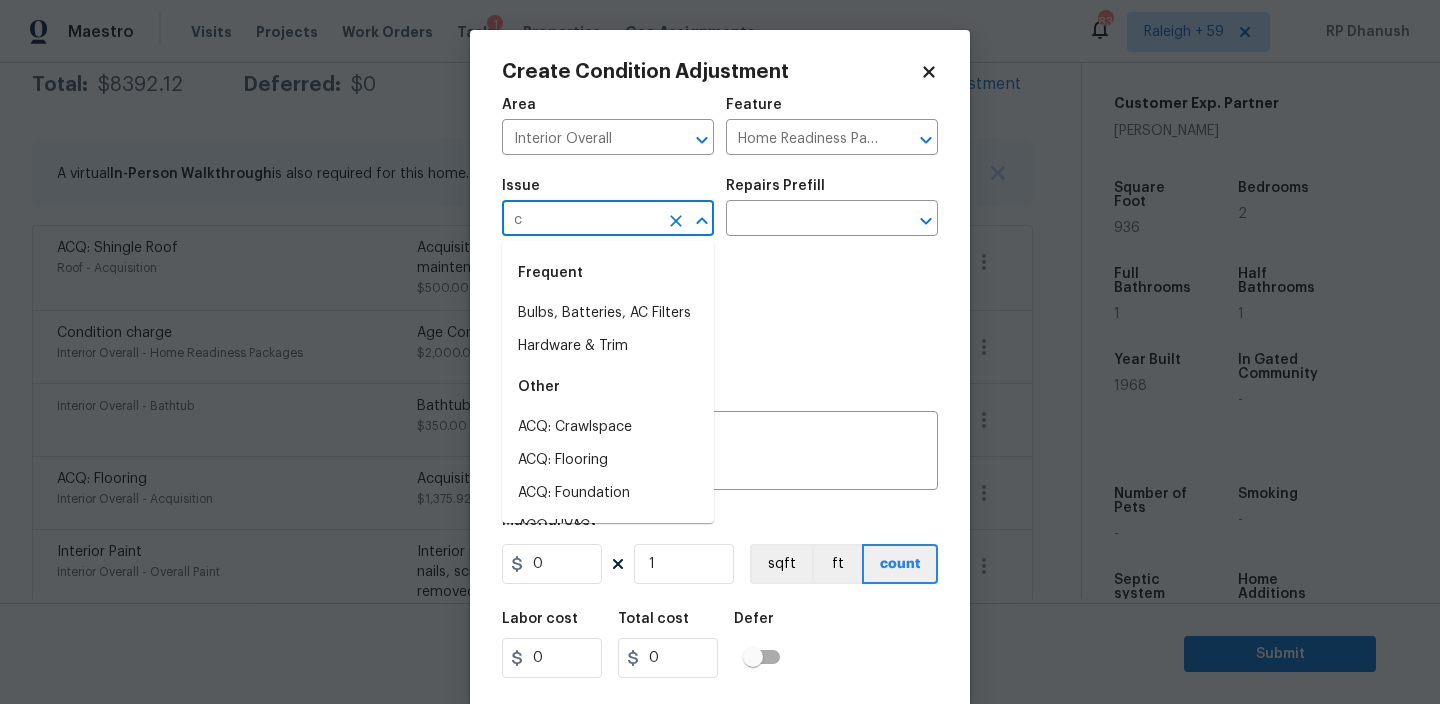 type 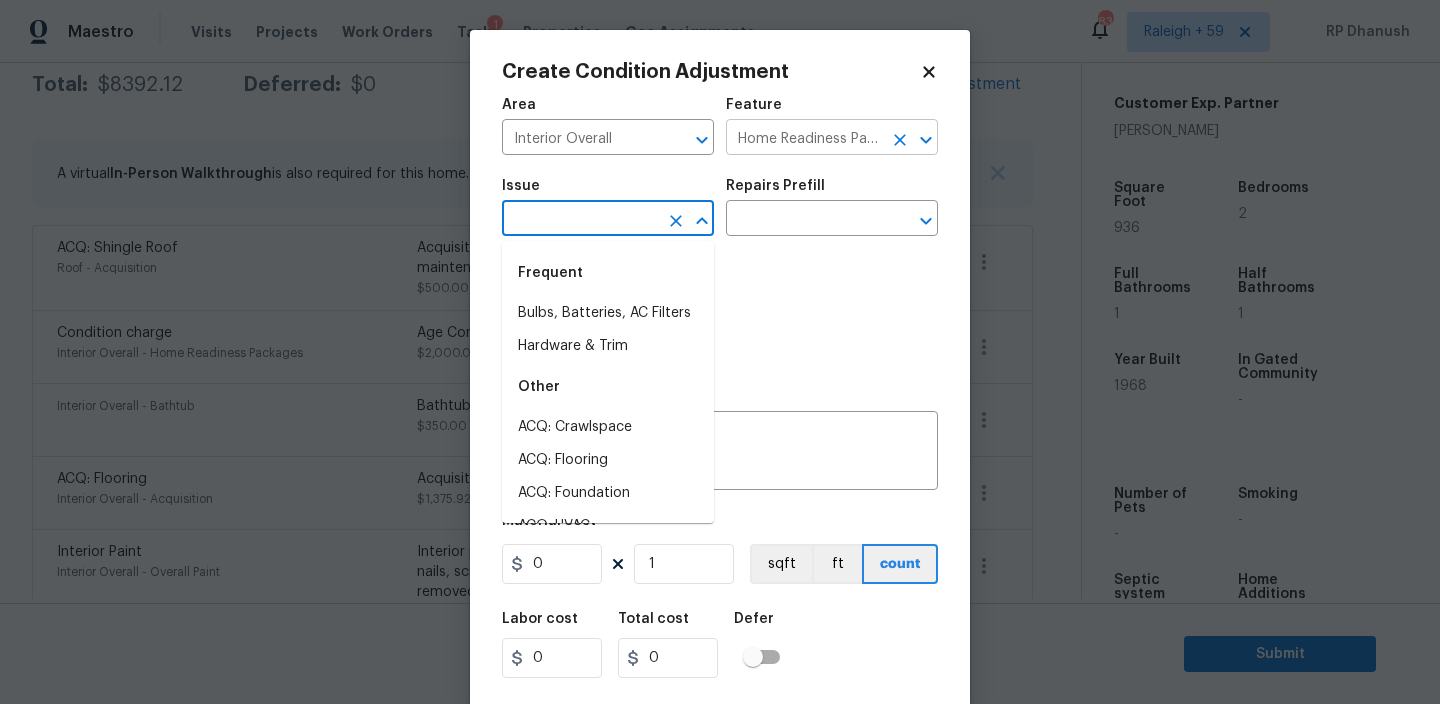 click on "Home Readiness Packages" at bounding box center (804, 139) 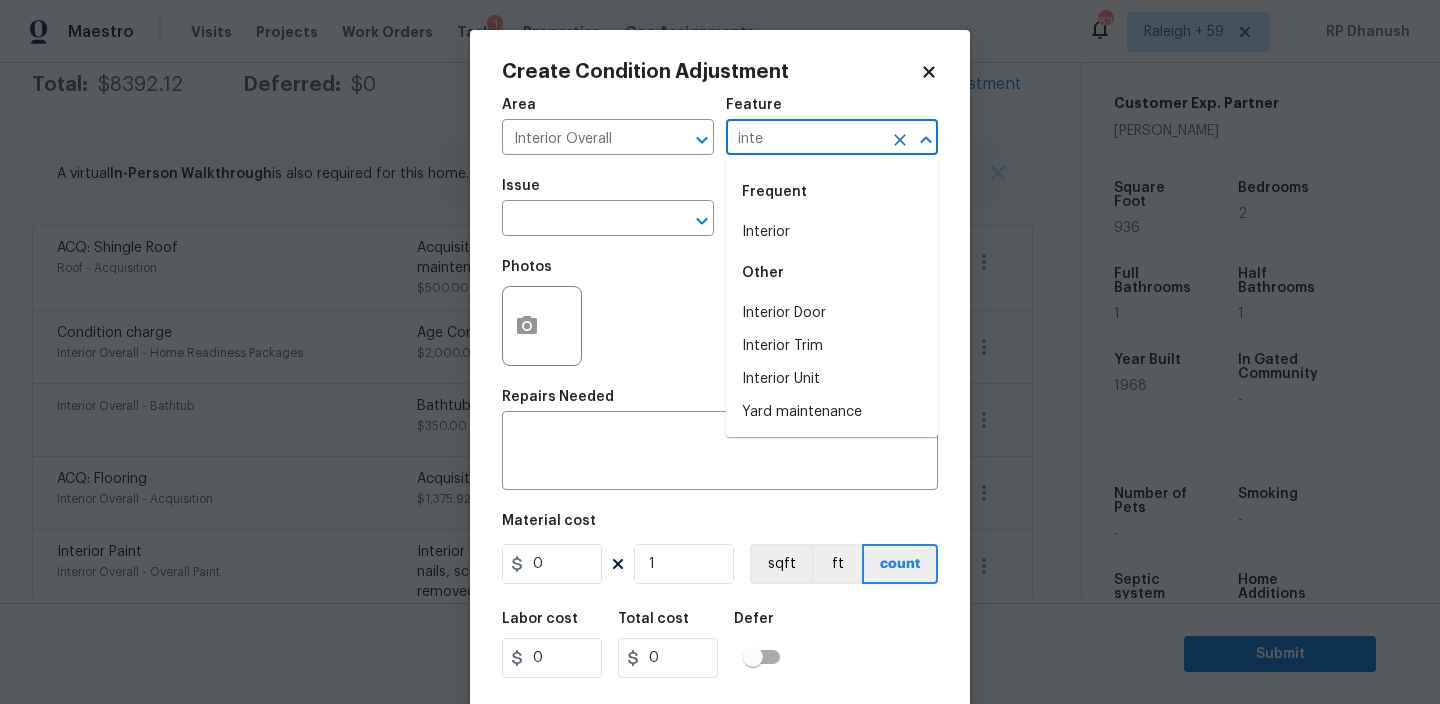 click on "Frequent" at bounding box center [832, 192] 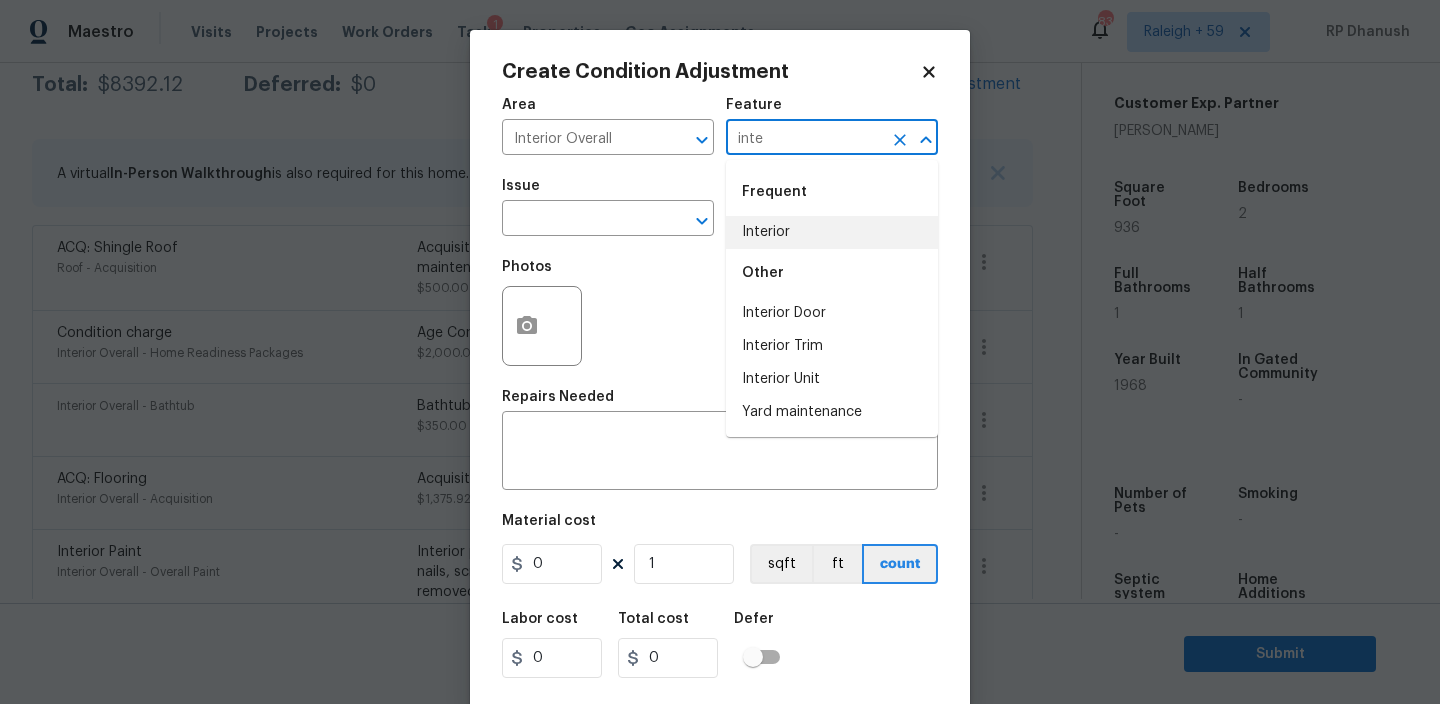 click on "Interior" at bounding box center [832, 232] 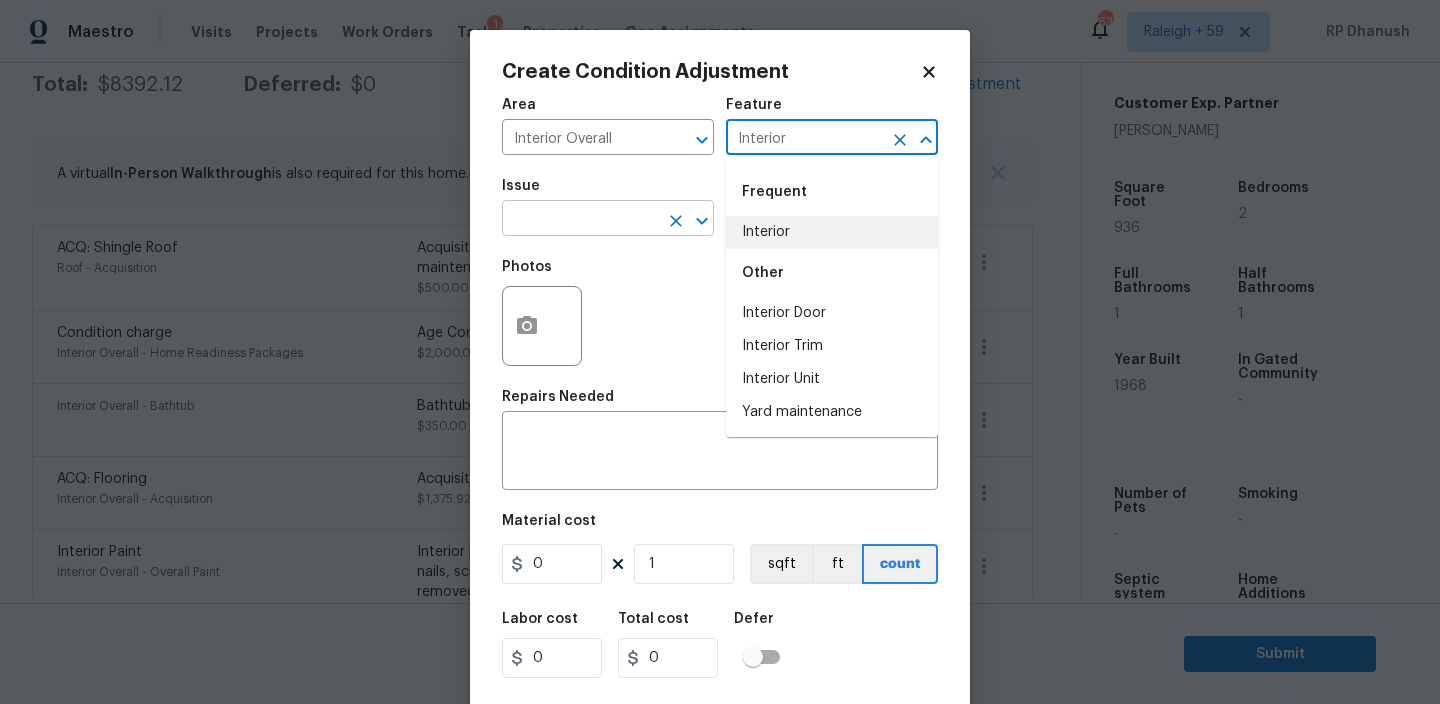 type on "Interior" 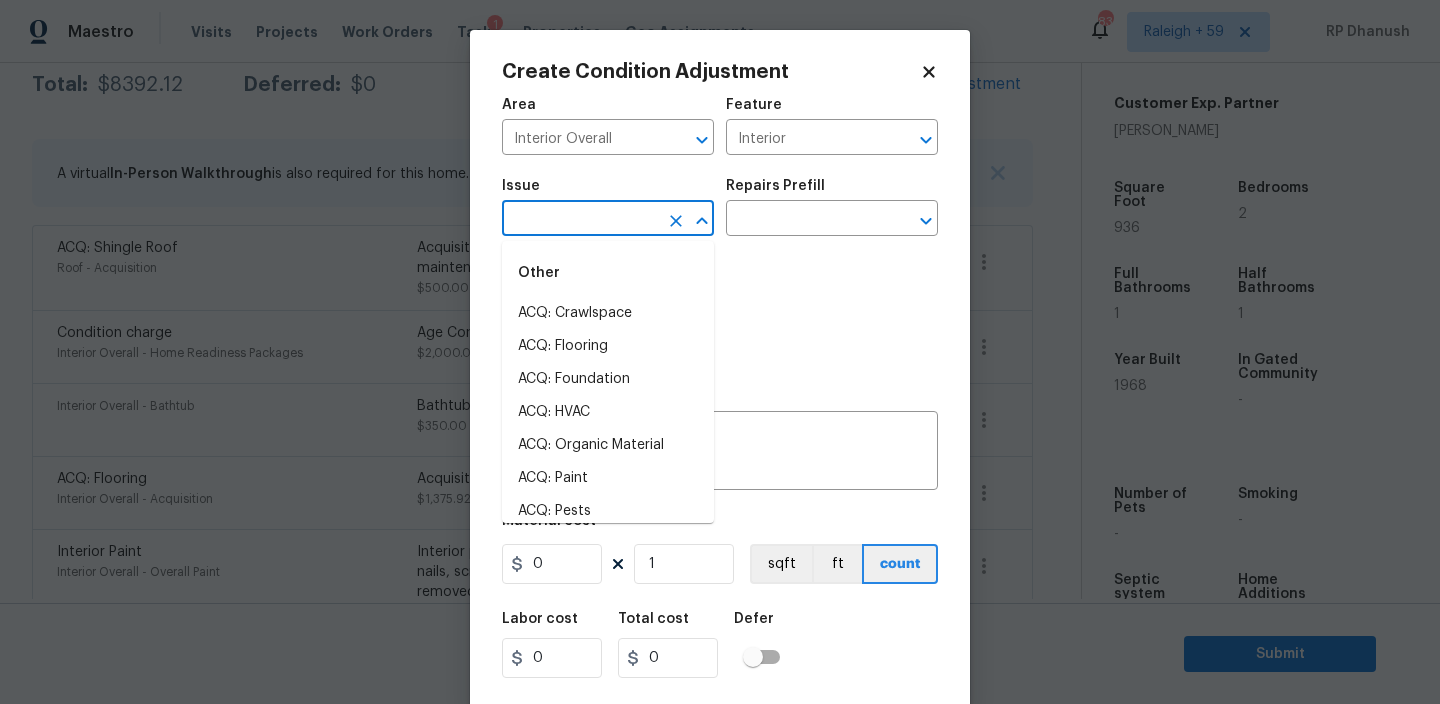 click at bounding box center [580, 220] 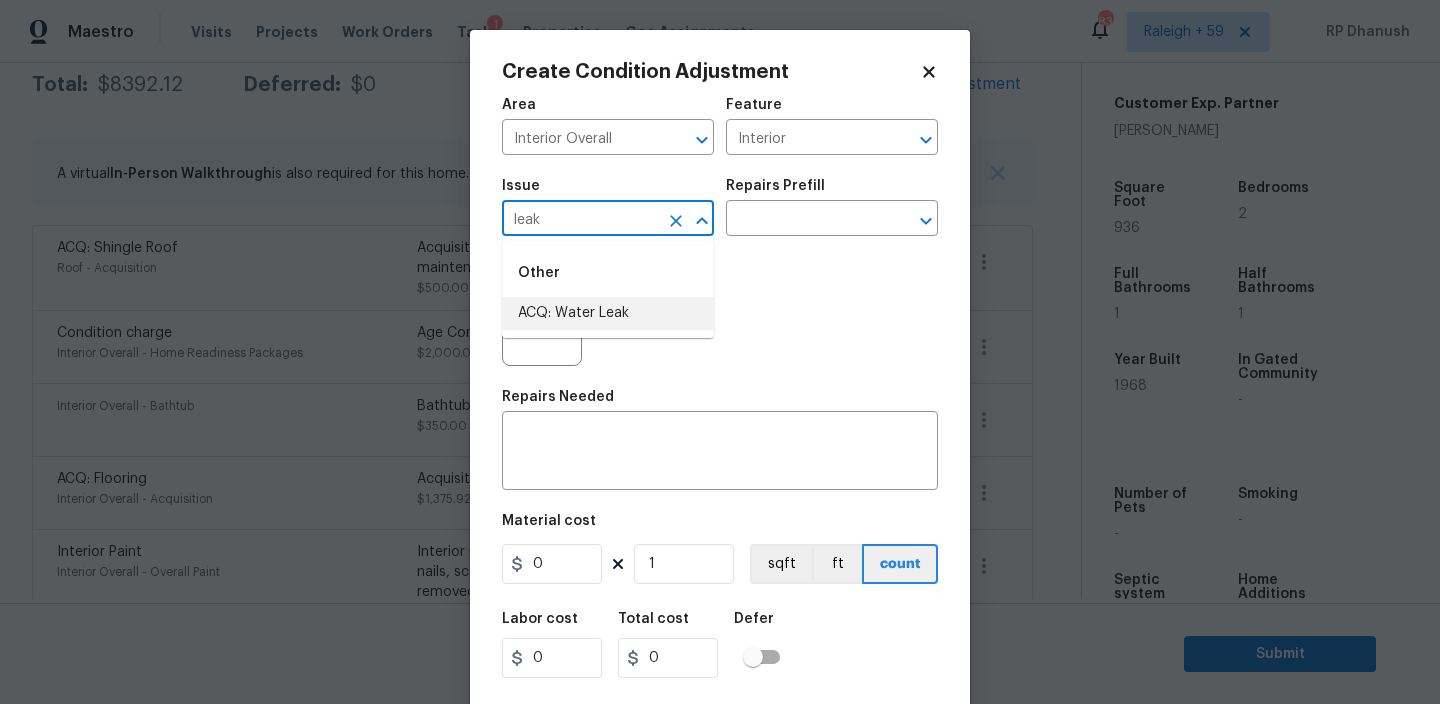 click on "ACQ: Water Leak" at bounding box center [608, 313] 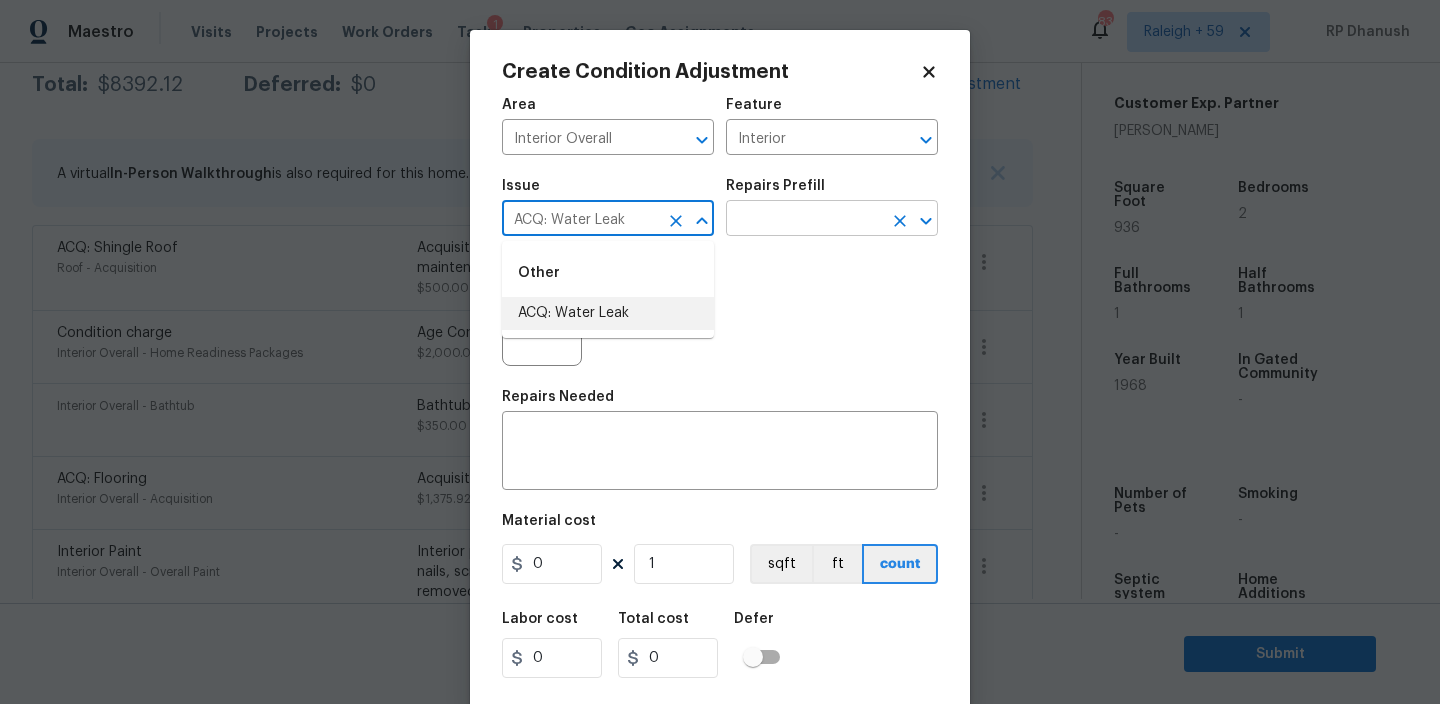 type on "ACQ: Water Leak" 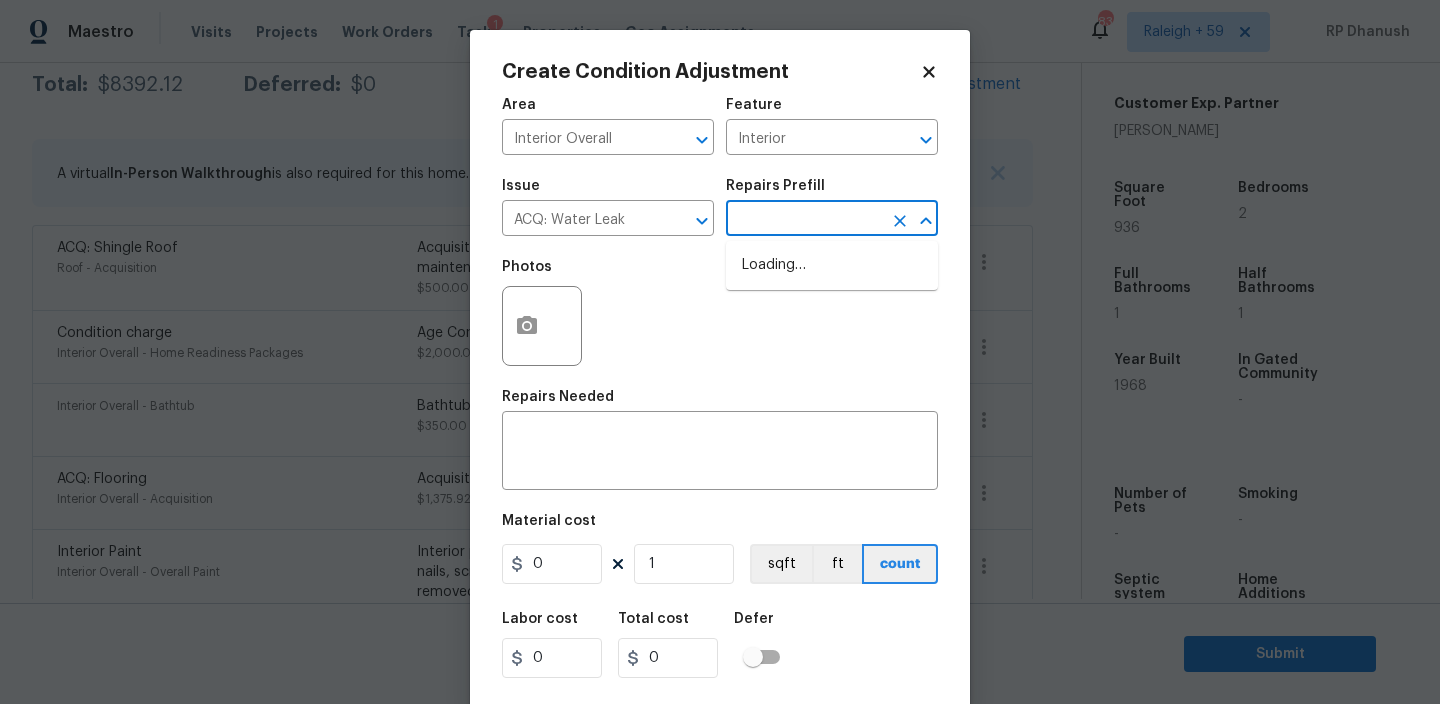click at bounding box center (804, 220) 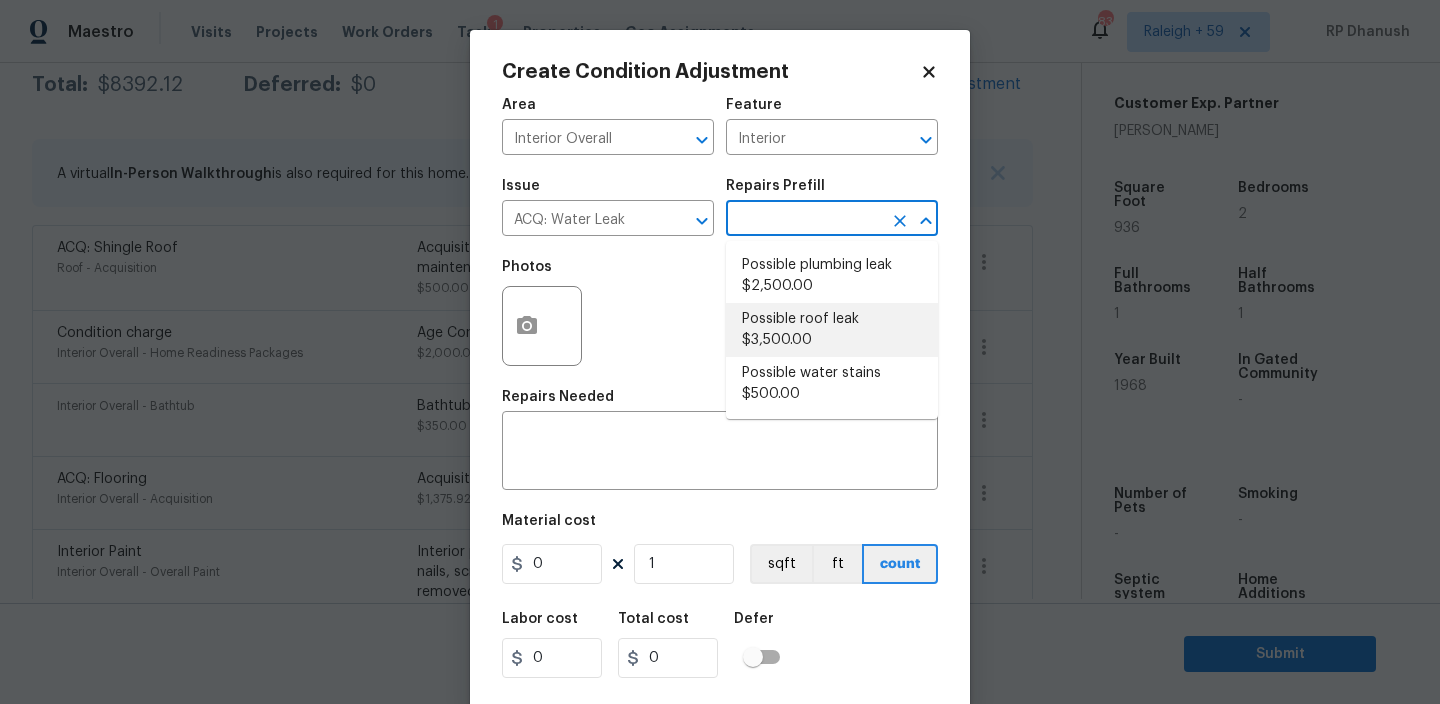click on "Possible roof leak $3,500.00" at bounding box center [832, 330] 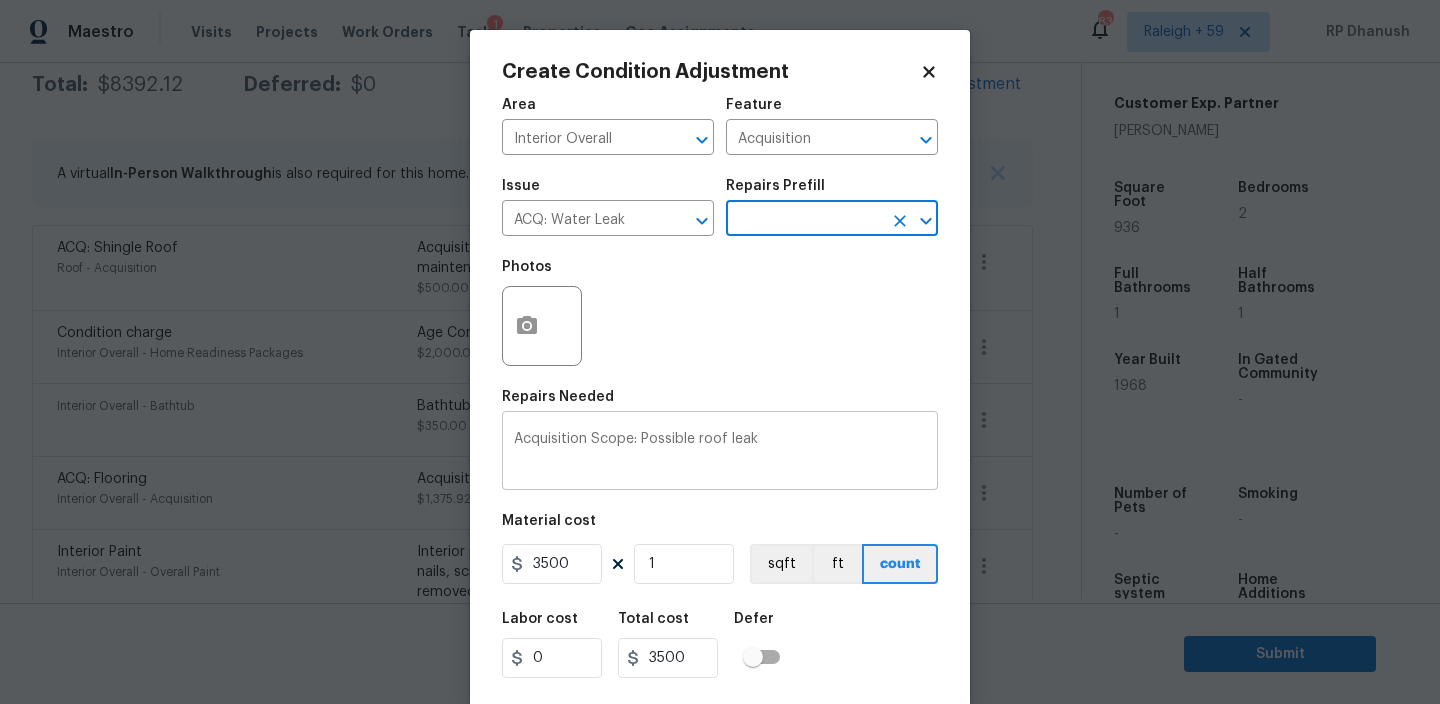 click on "Acquisition Scope: Possible roof leak" at bounding box center [720, 453] 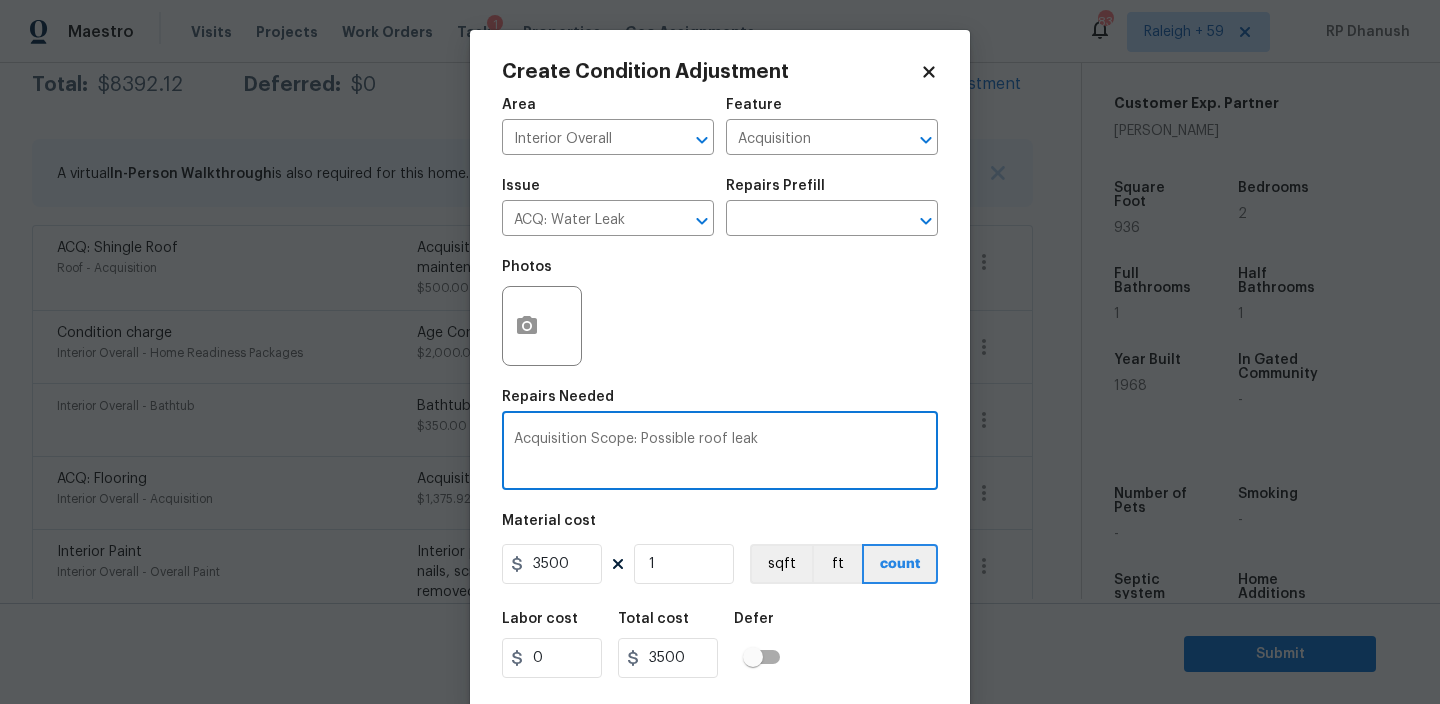 click on "Acquisition Scope: Possible roof leak" at bounding box center (720, 453) 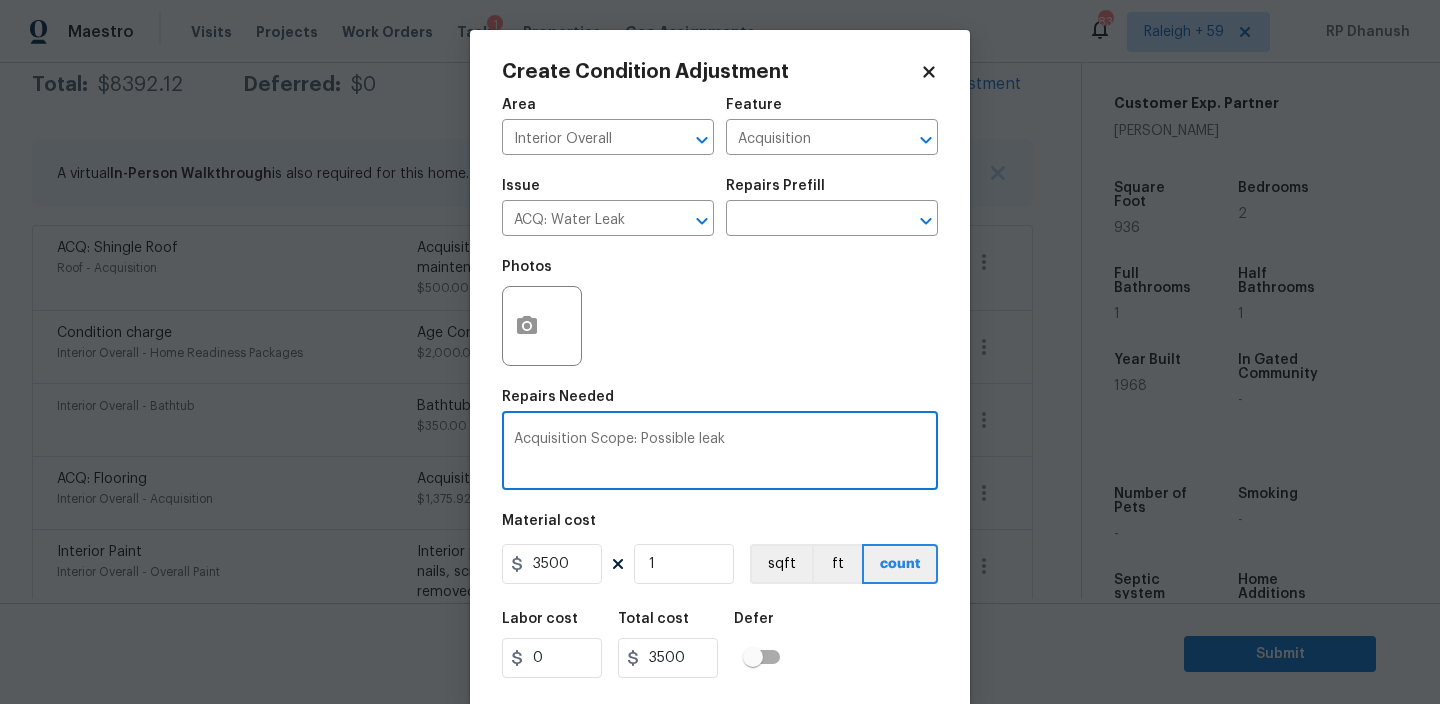 type on "Acquisition Scope: Possible leak" 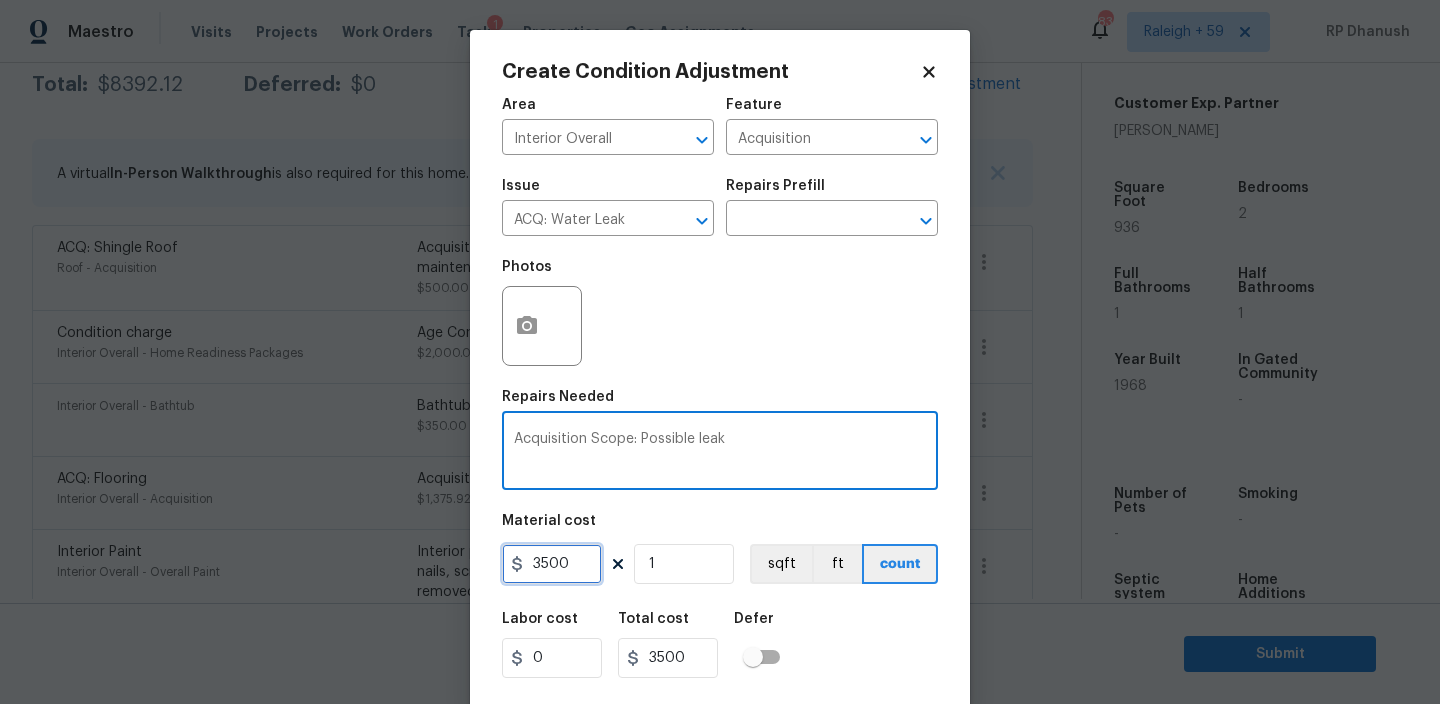 click on "3500" at bounding box center (552, 564) 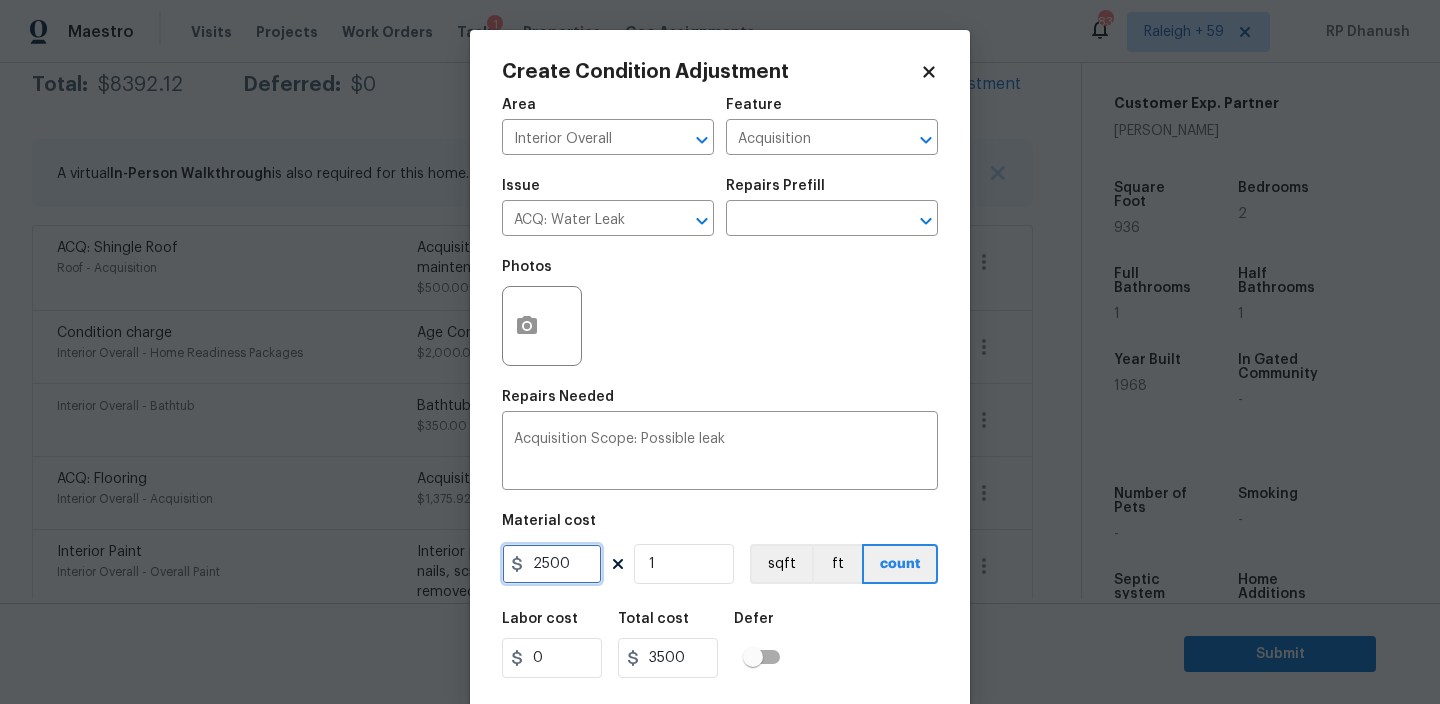 type on "2500" 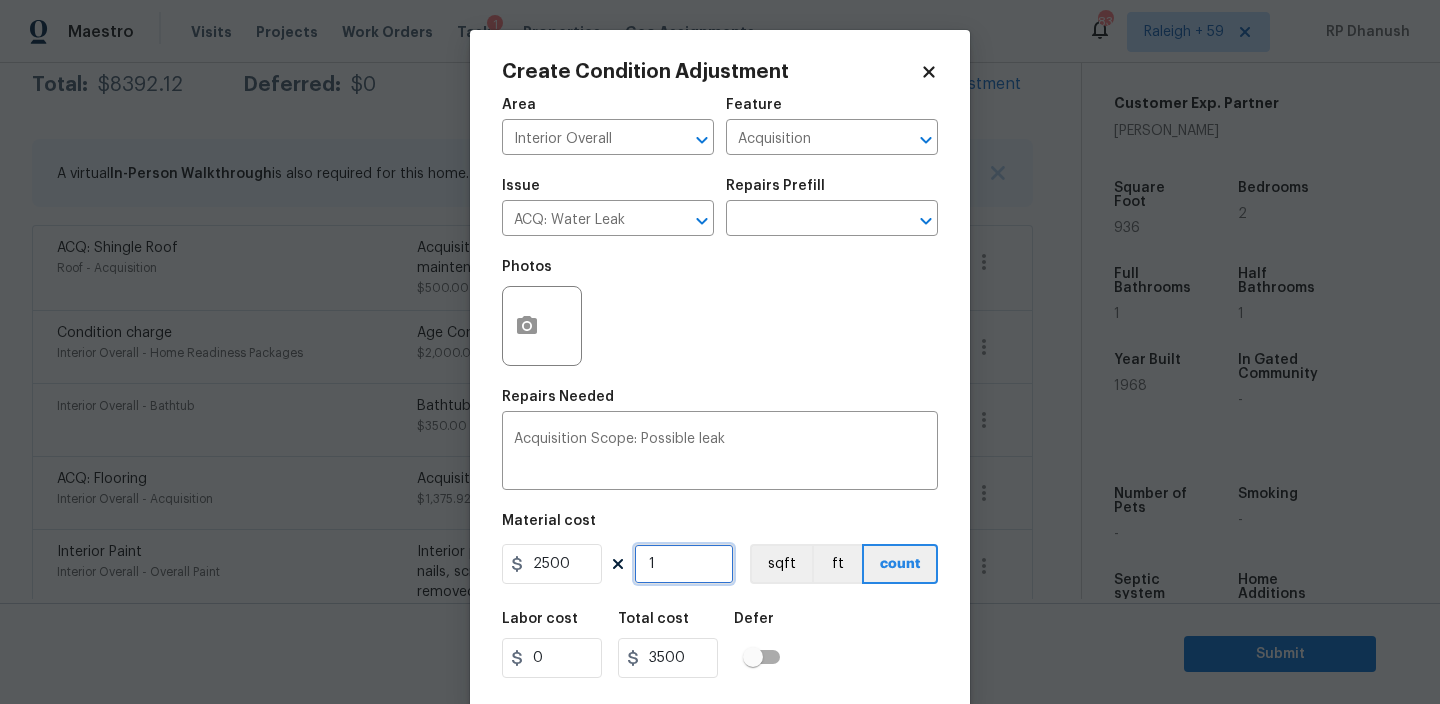 type on "2500" 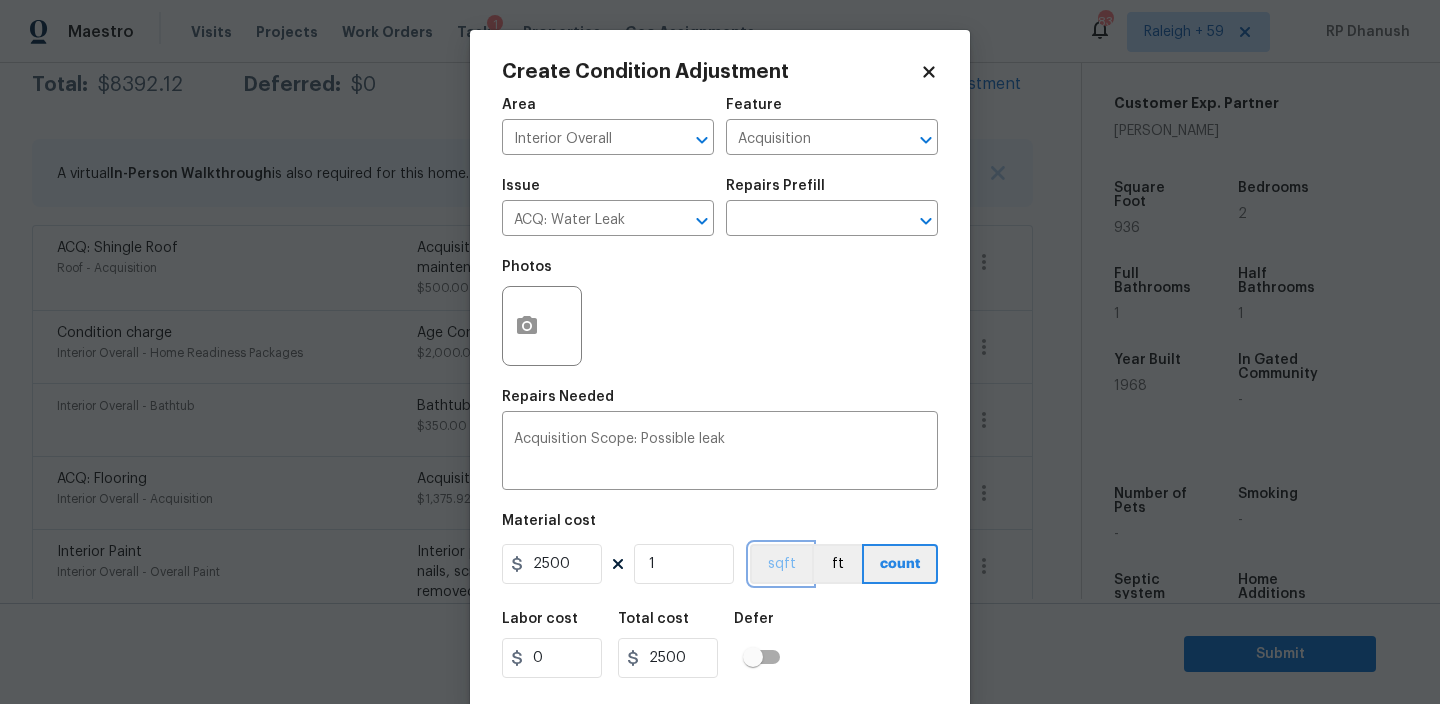 type 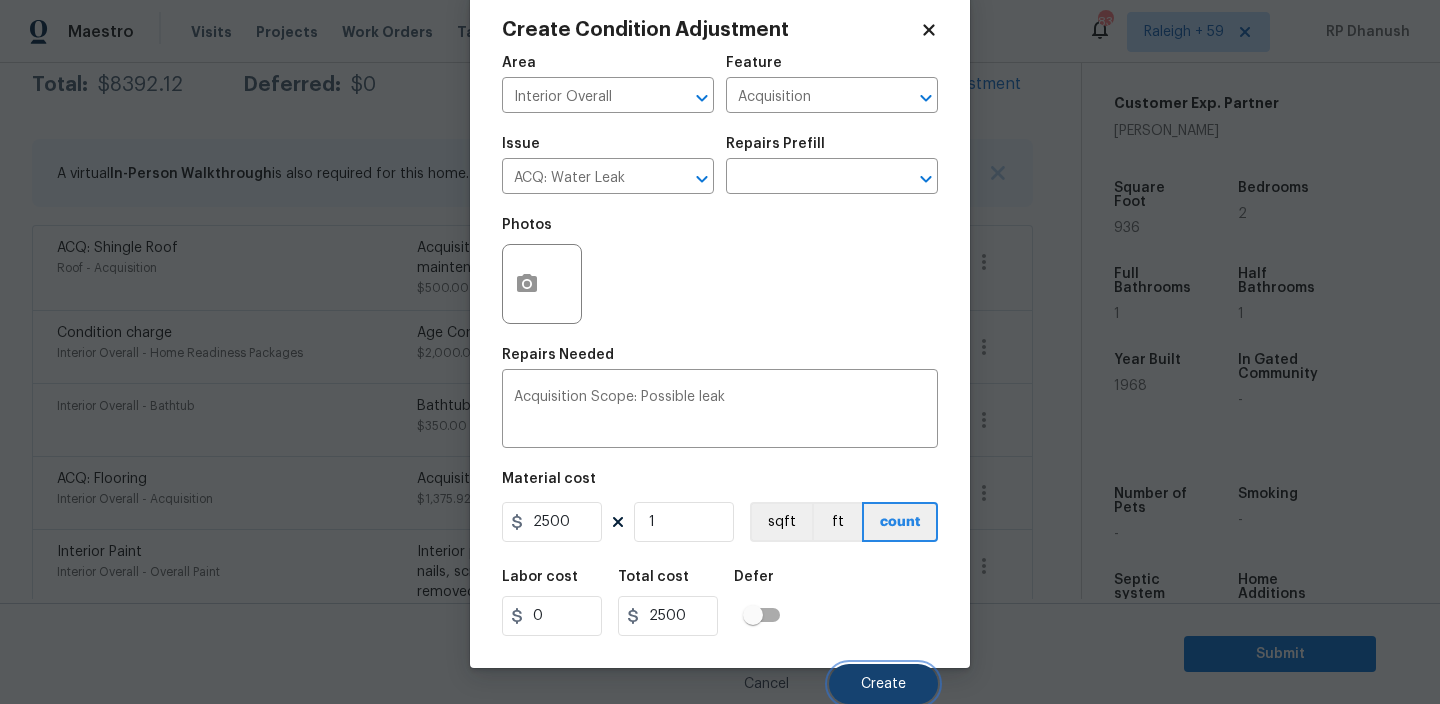 click on "Create" at bounding box center (883, 684) 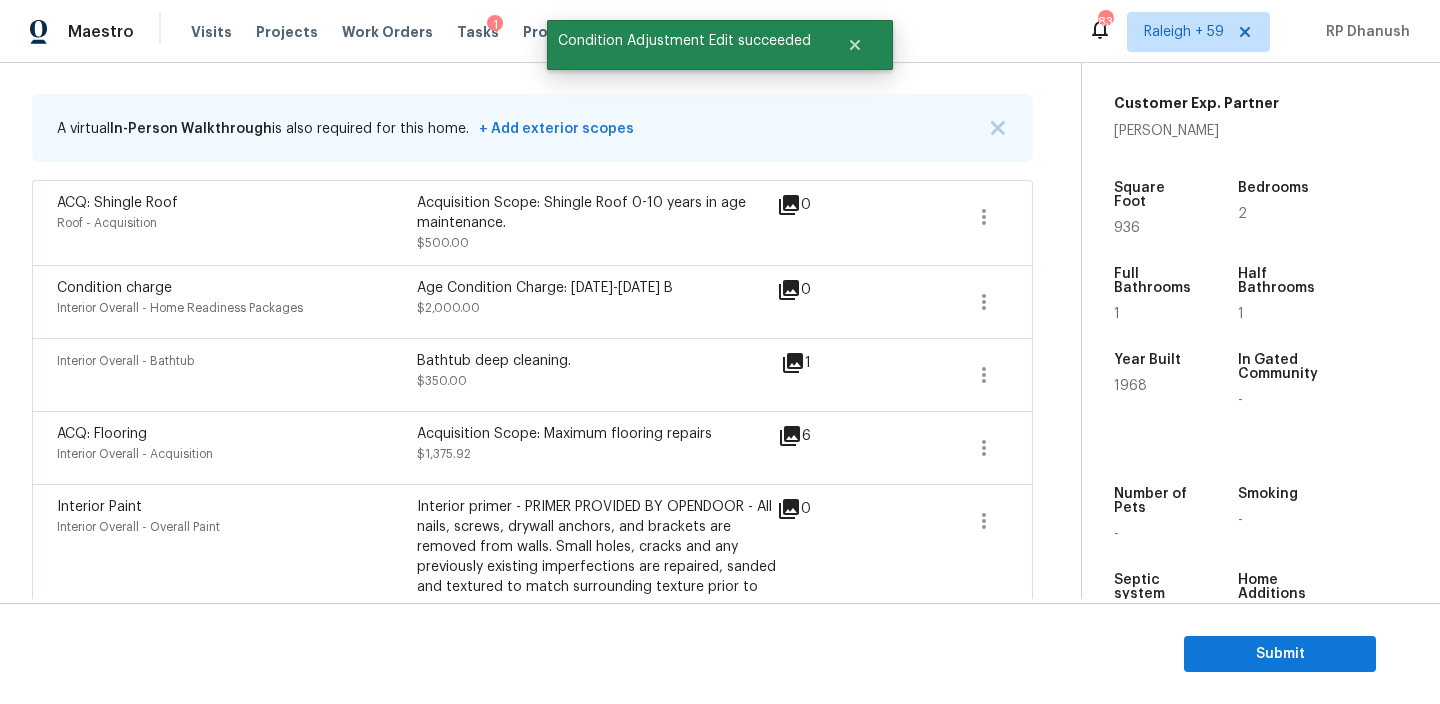 scroll, scrollTop: 340, scrollLeft: 0, axis: vertical 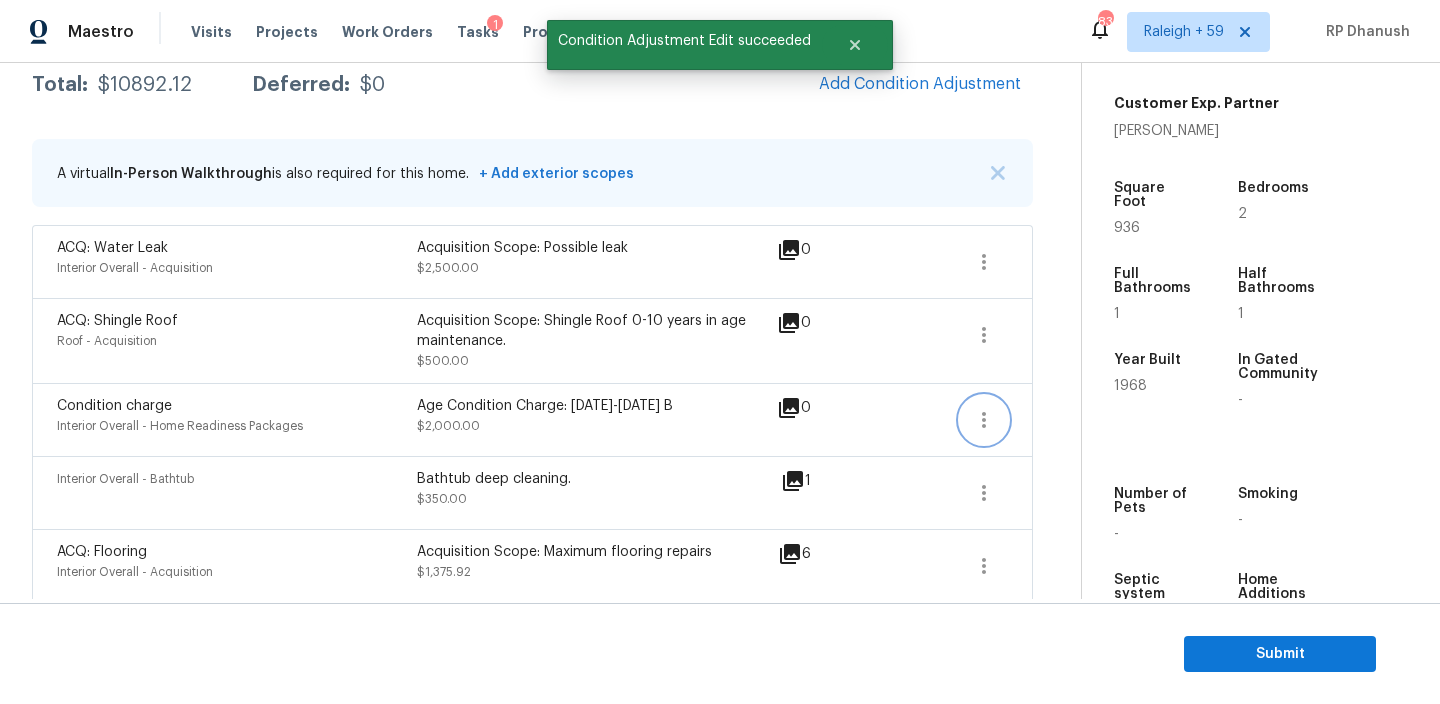 click at bounding box center (984, 420) 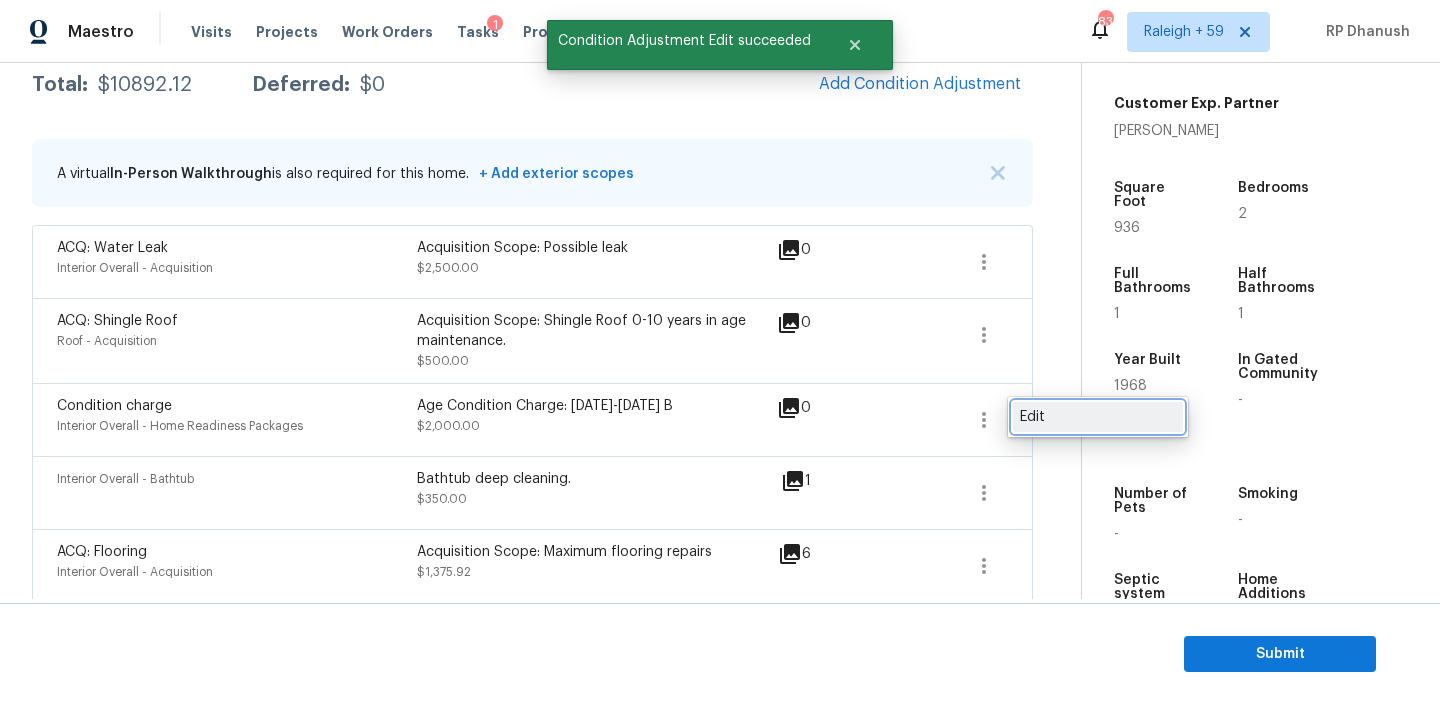 click on "Edit" at bounding box center [1098, 417] 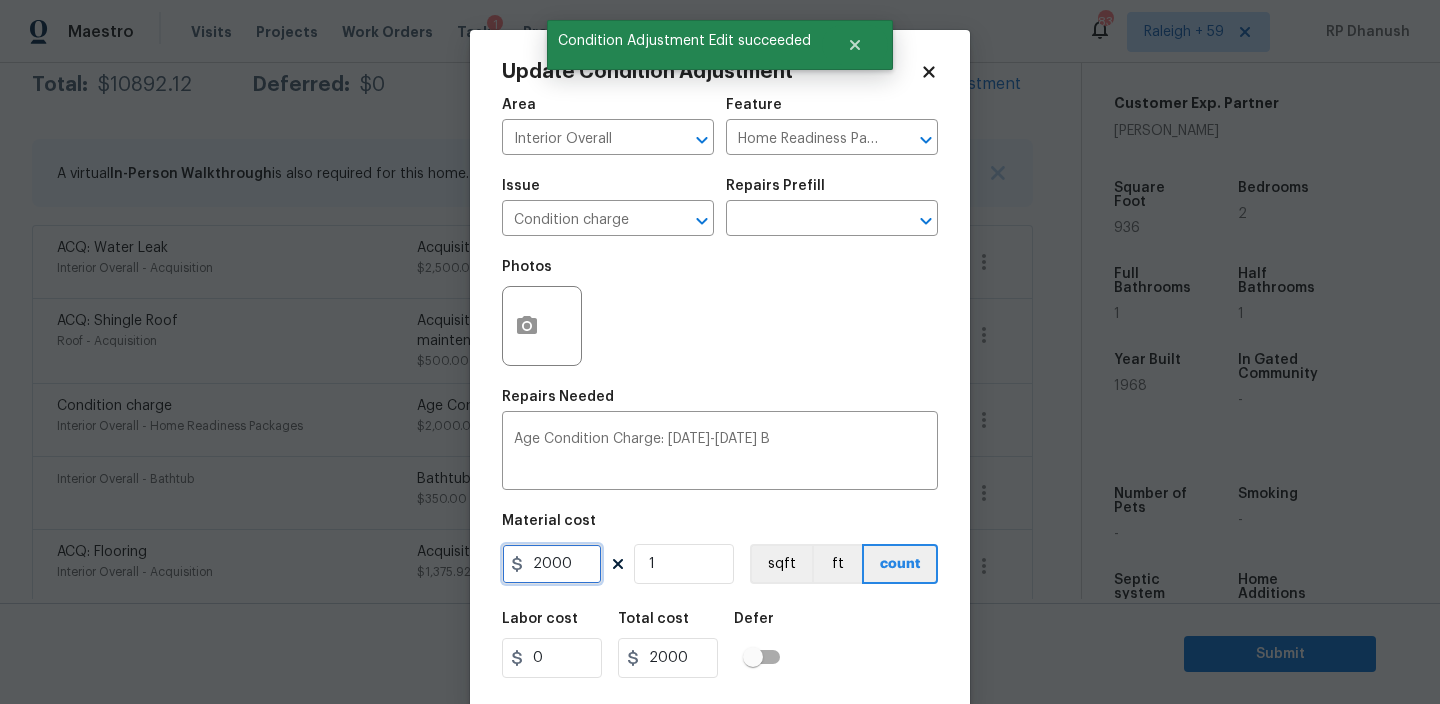 click on "2000" at bounding box center (552, 564) 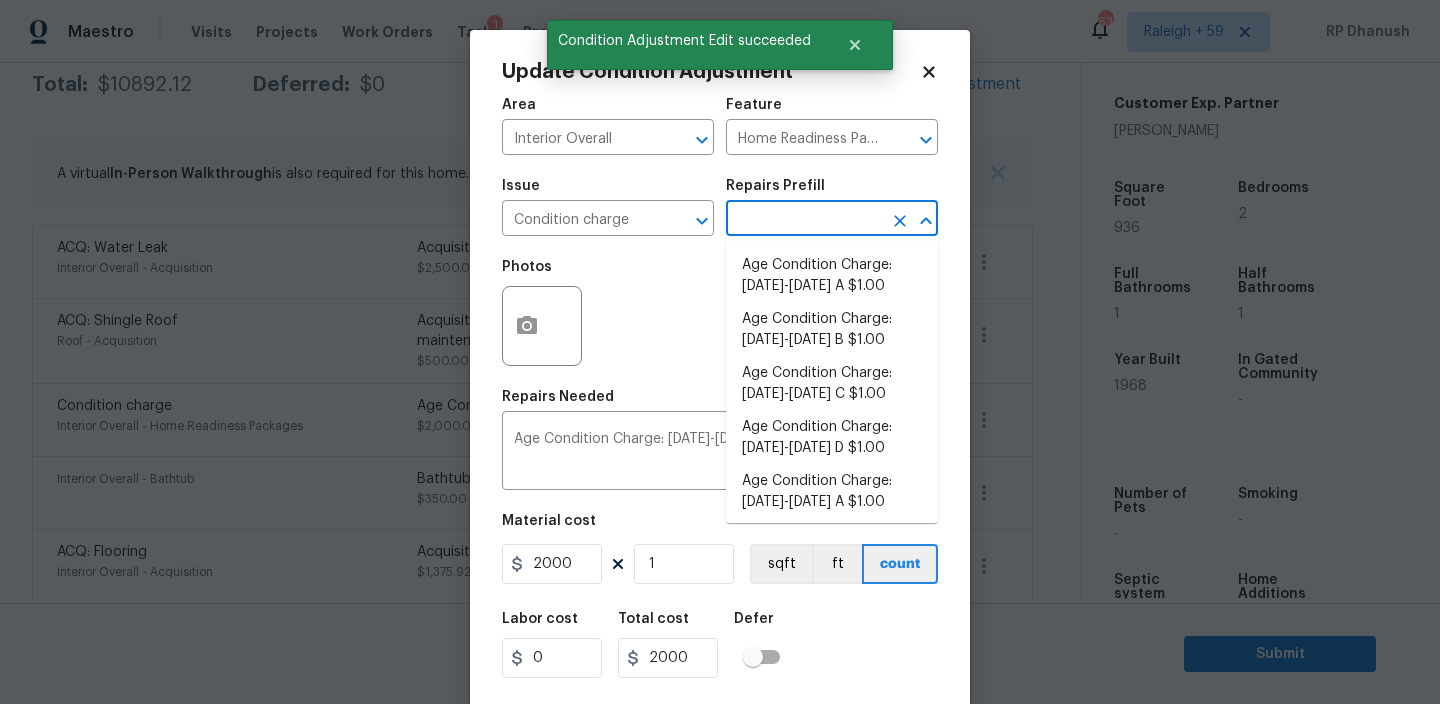 click at bounding box center [804, 220] 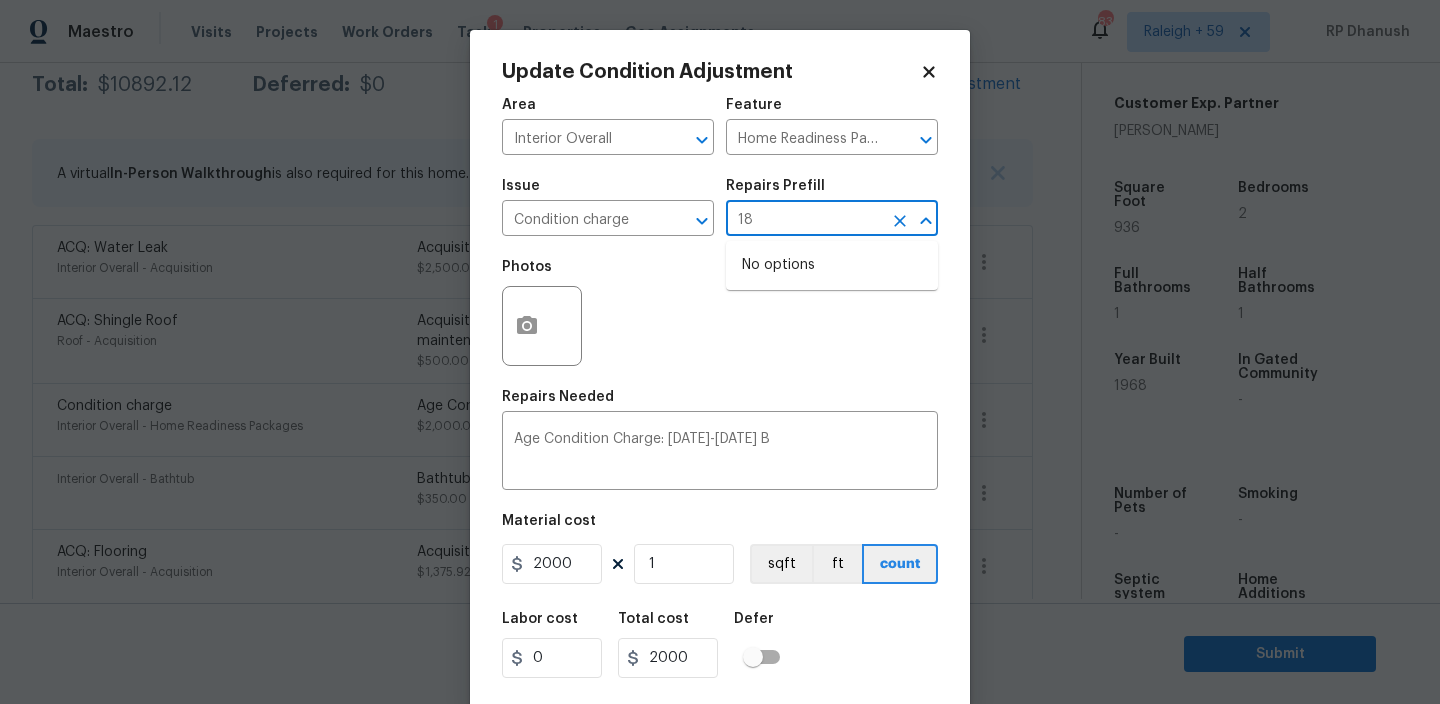 type on "1" 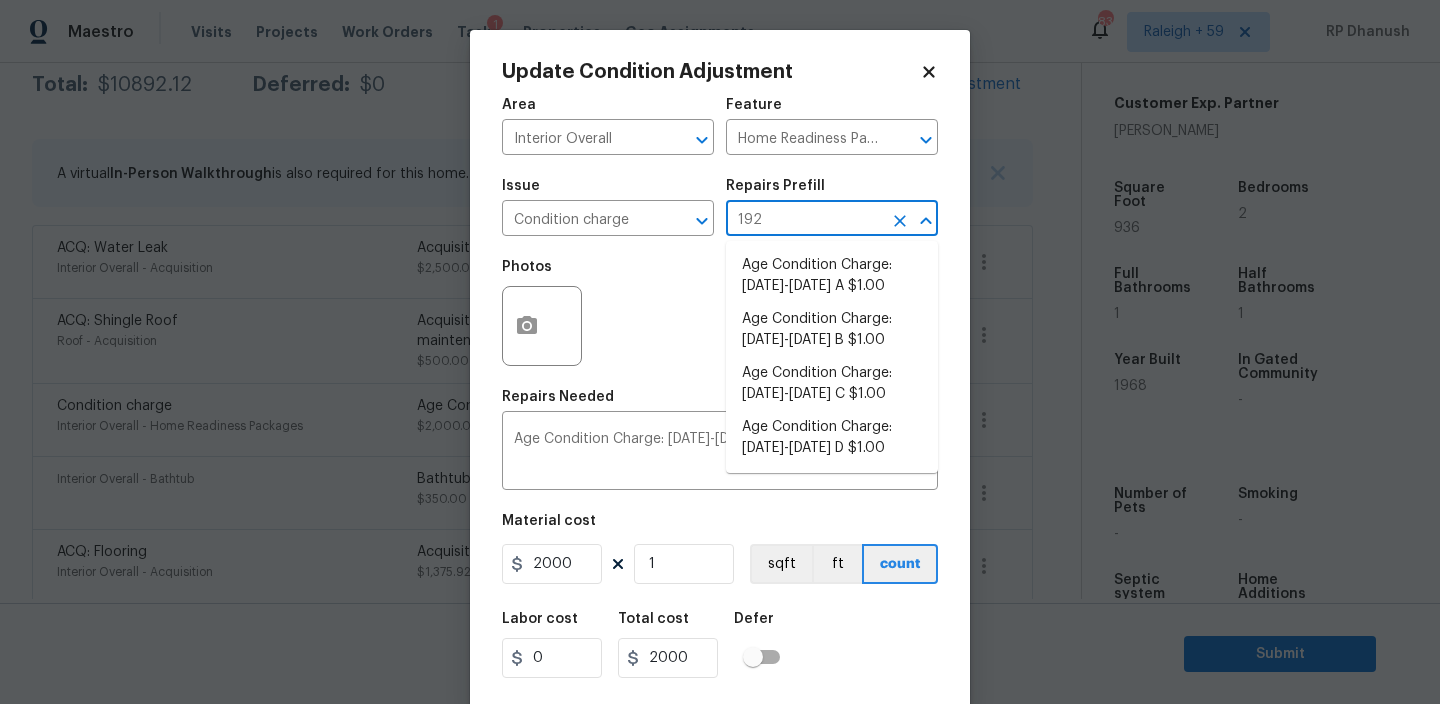 type on "1922" 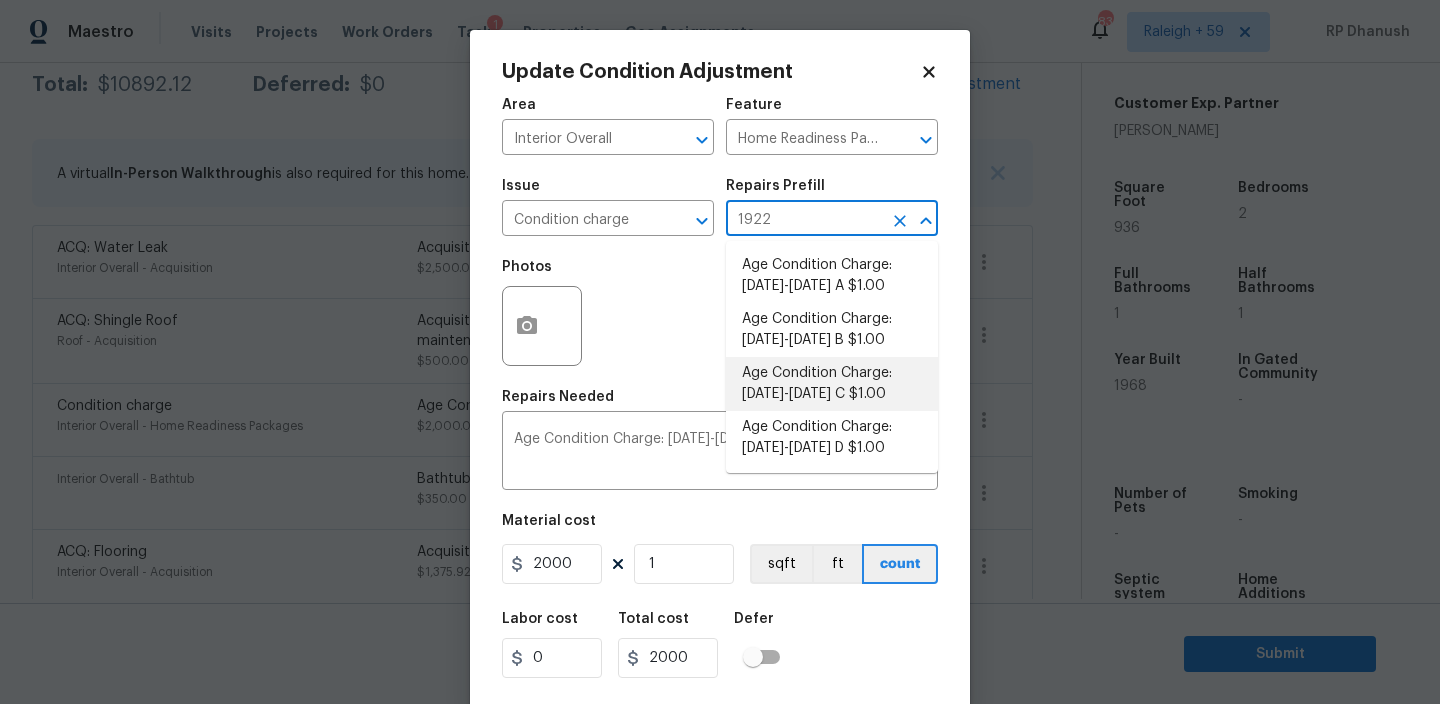 click on "Age Condition Charge: 1922-1978 C	 $1.00" at bounding box center [832, 384] 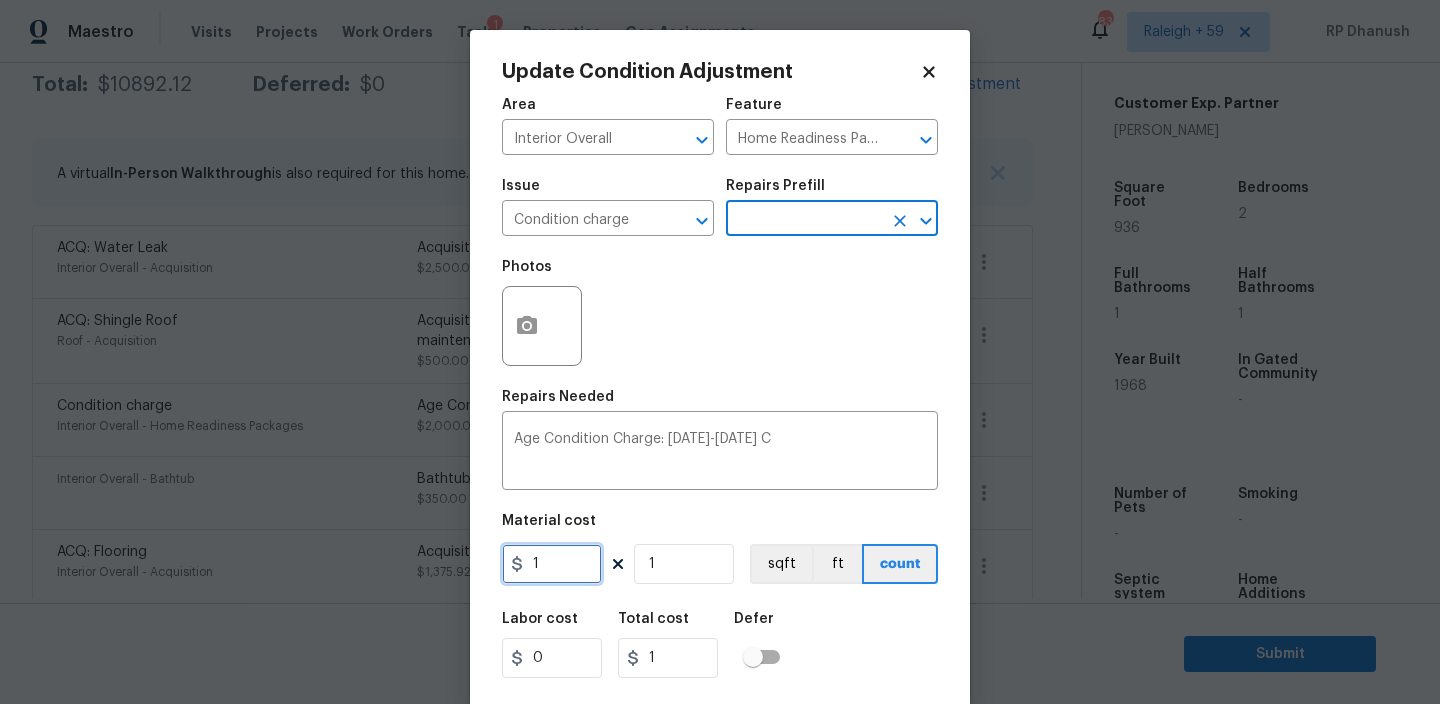 click on "1" at bounding box center (552, 564) 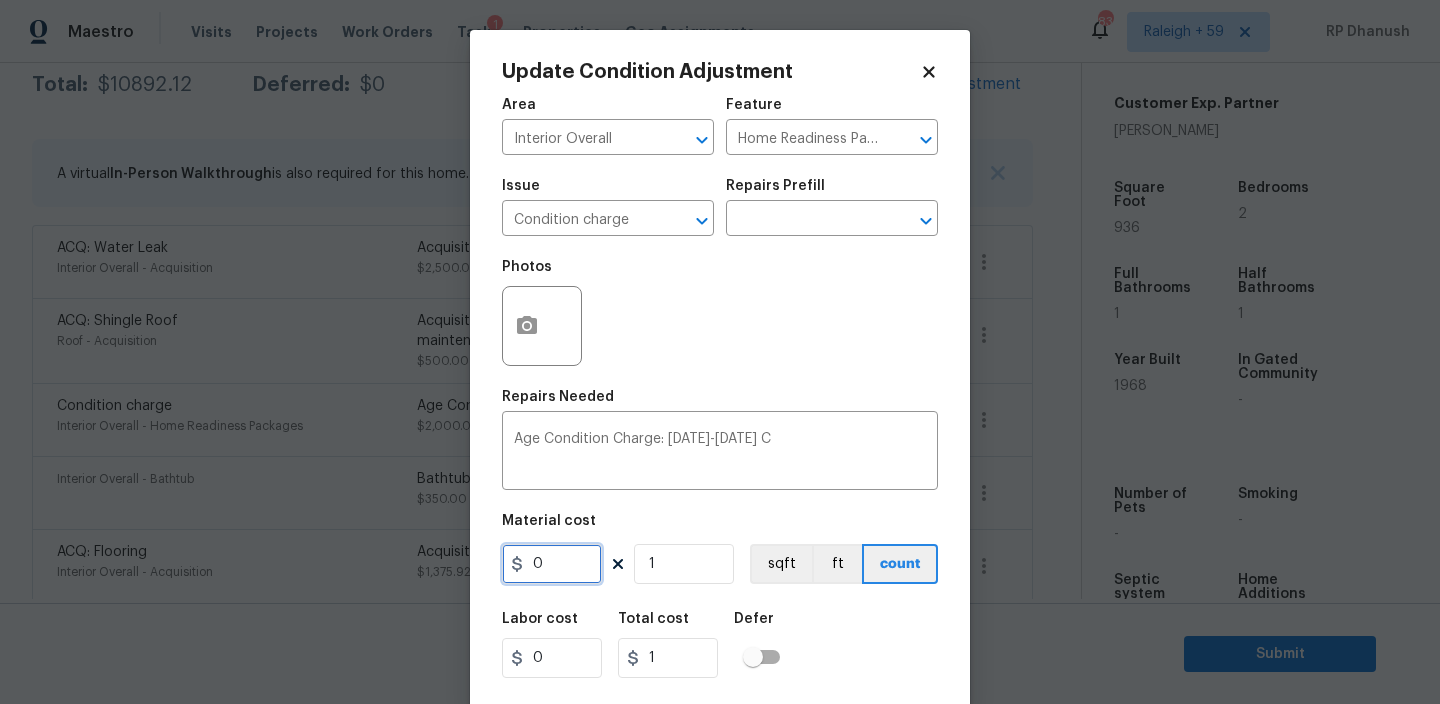 paste on "200" 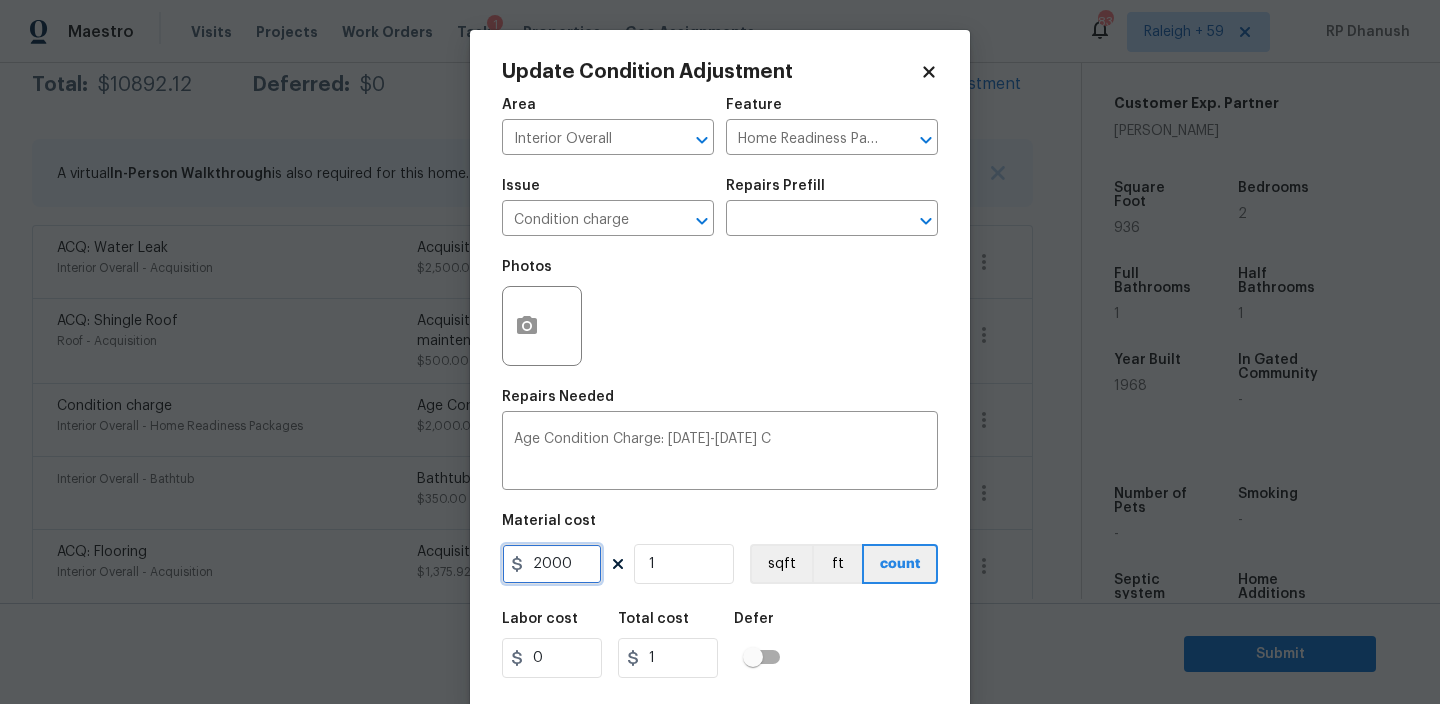 type on "2000" 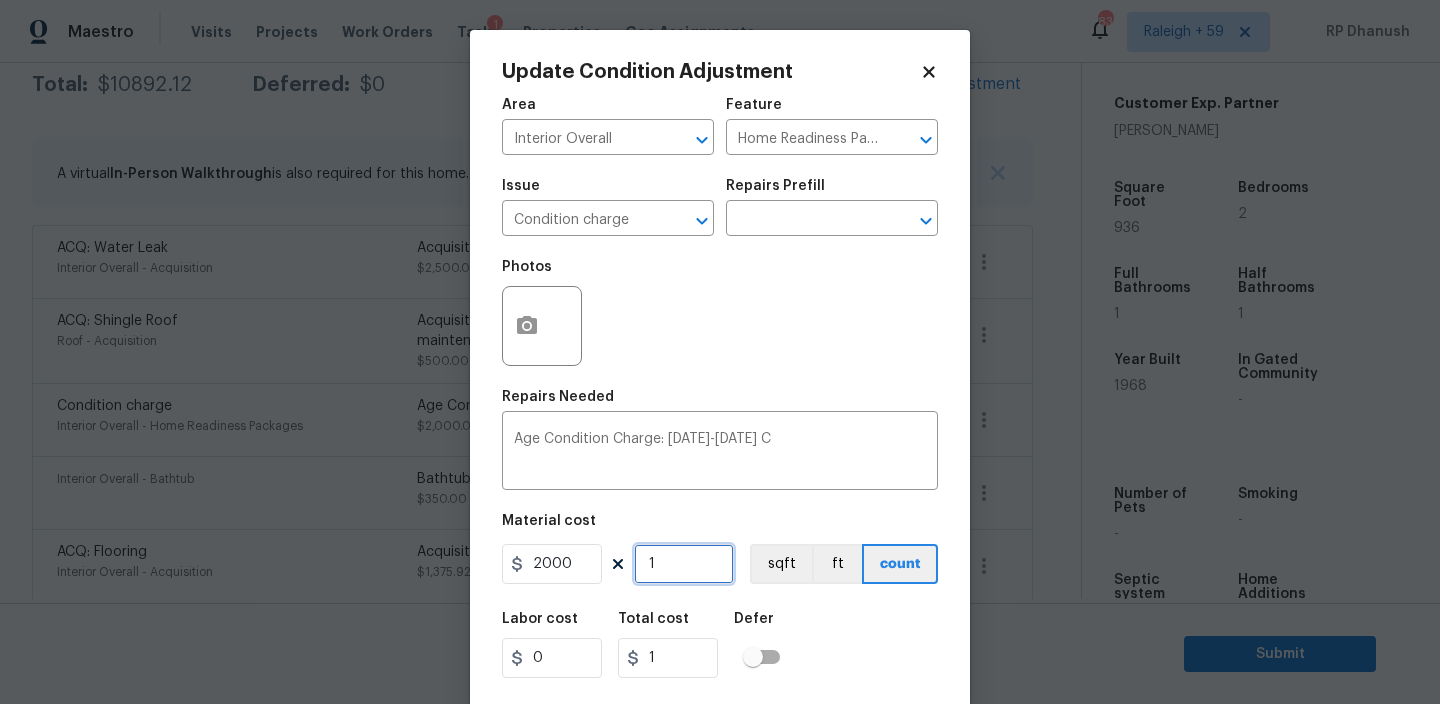type on "2000" 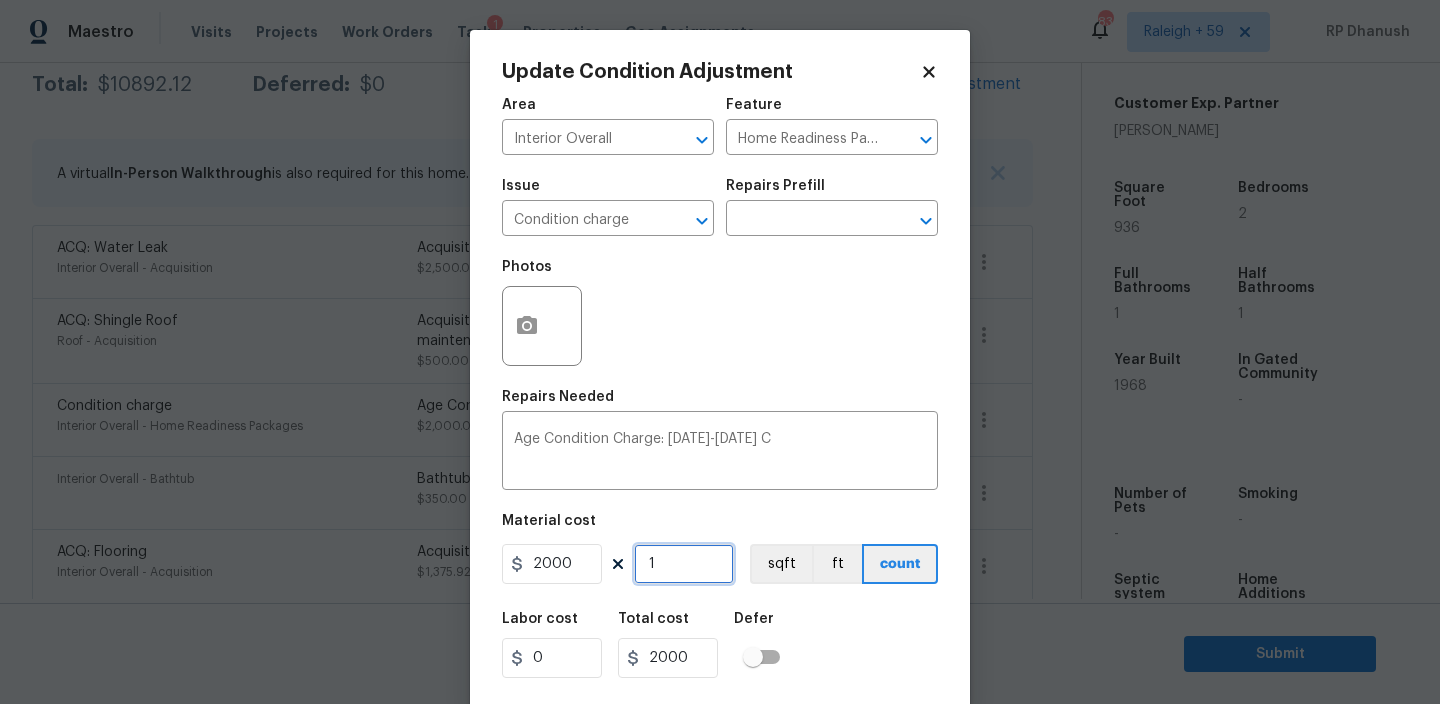 scroll, scrollTop: 43, scrollLeft: 0, axis: vertical 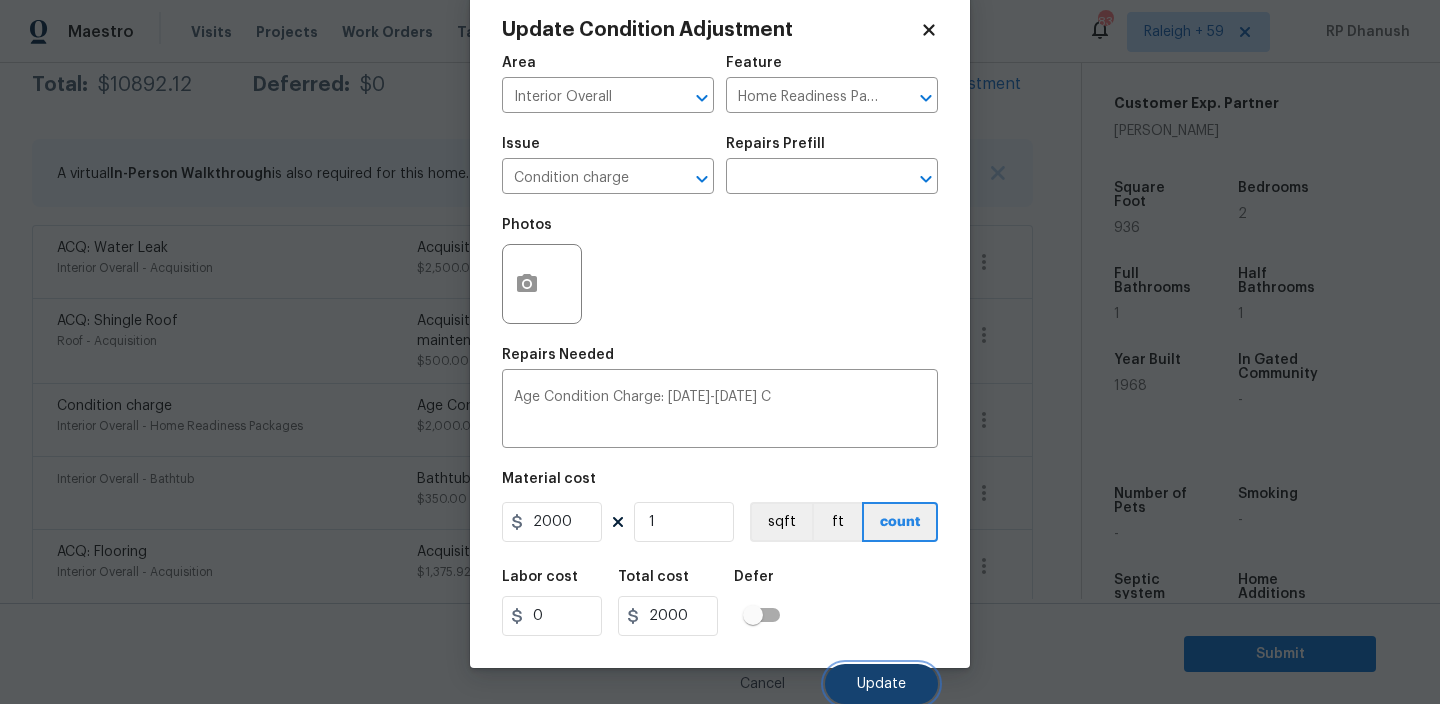 click on "Update" at bounding box center (881, 684) 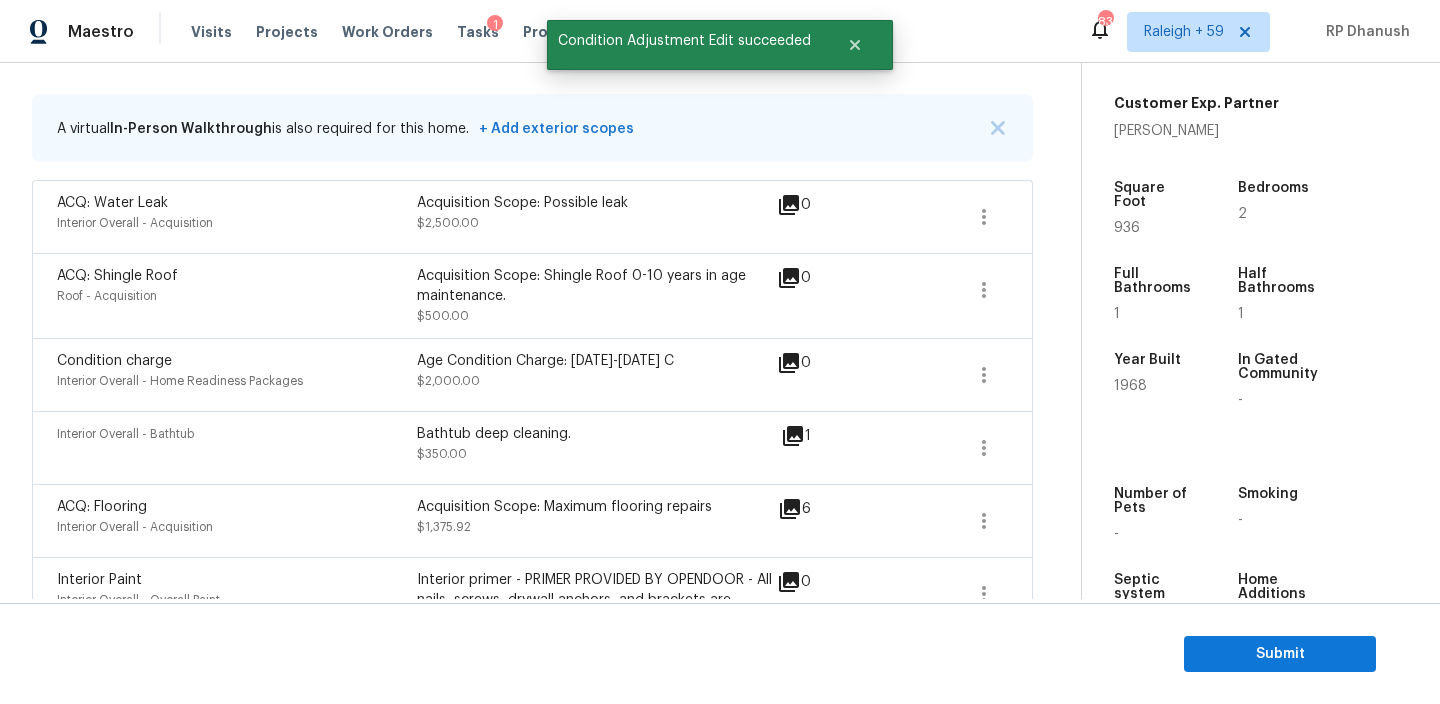 scroll, scrollTop: 340, scrollLeft: 0, axis: vertical 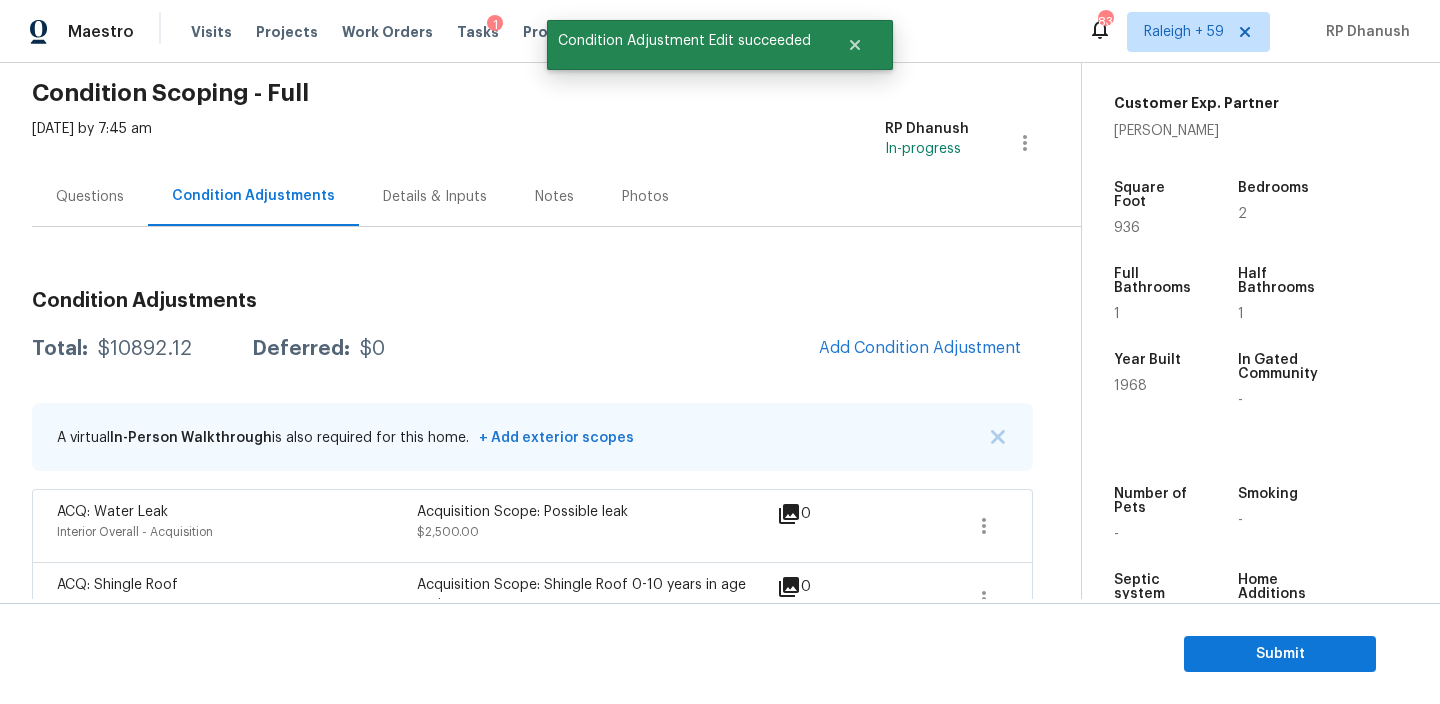 drag, startPoint x: 97, startPoint y: 200, endPoint x: 130, endPoint y: 232, distance: 45.96738 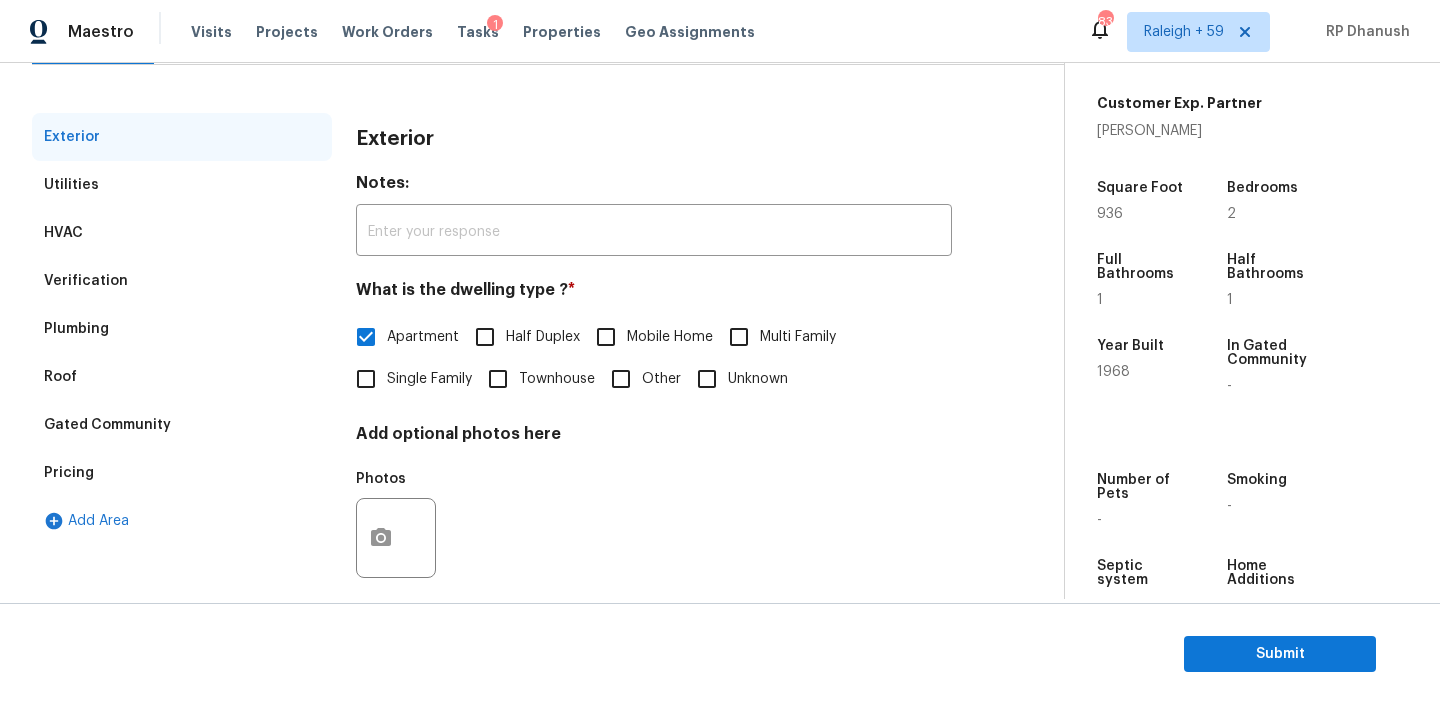scroll, scrollTop: 259, scrollLeft: 0, axis: vertical 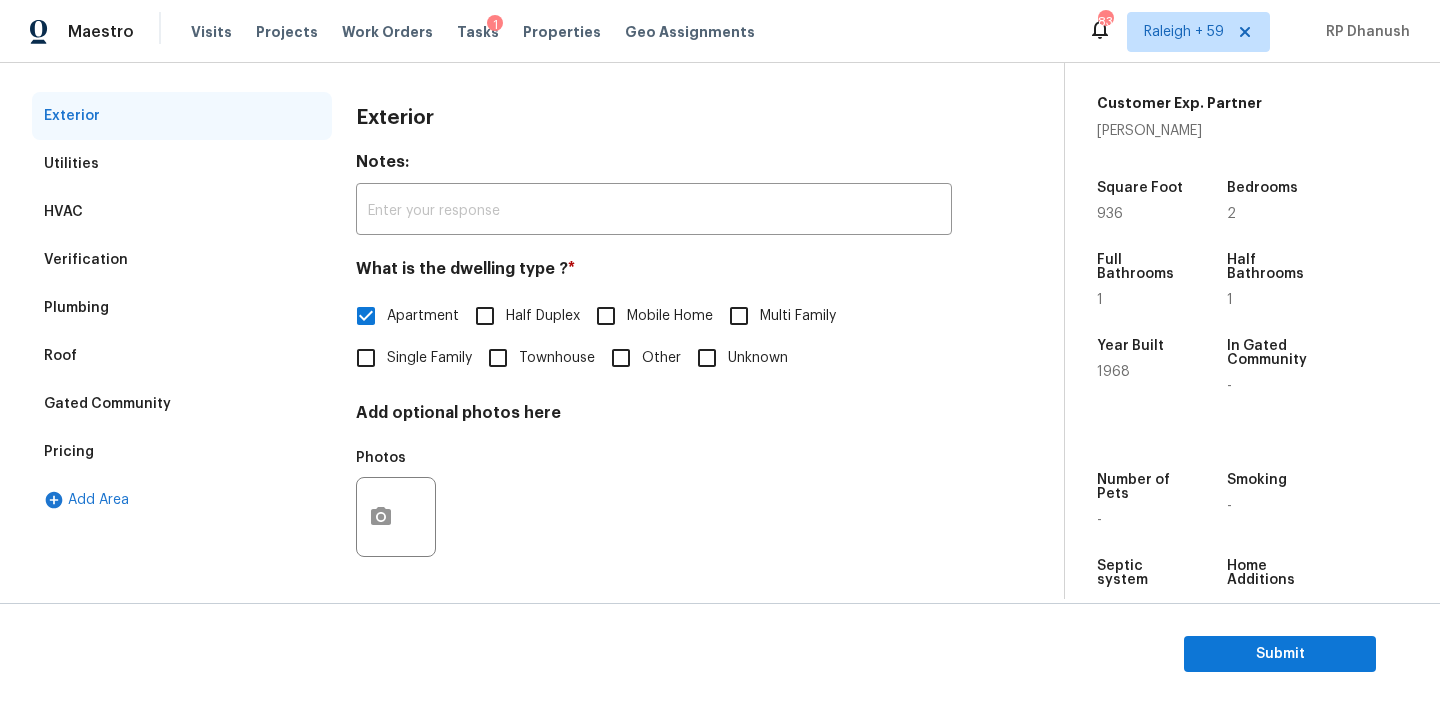 click on "Verification" at bounding box center (86, 260) 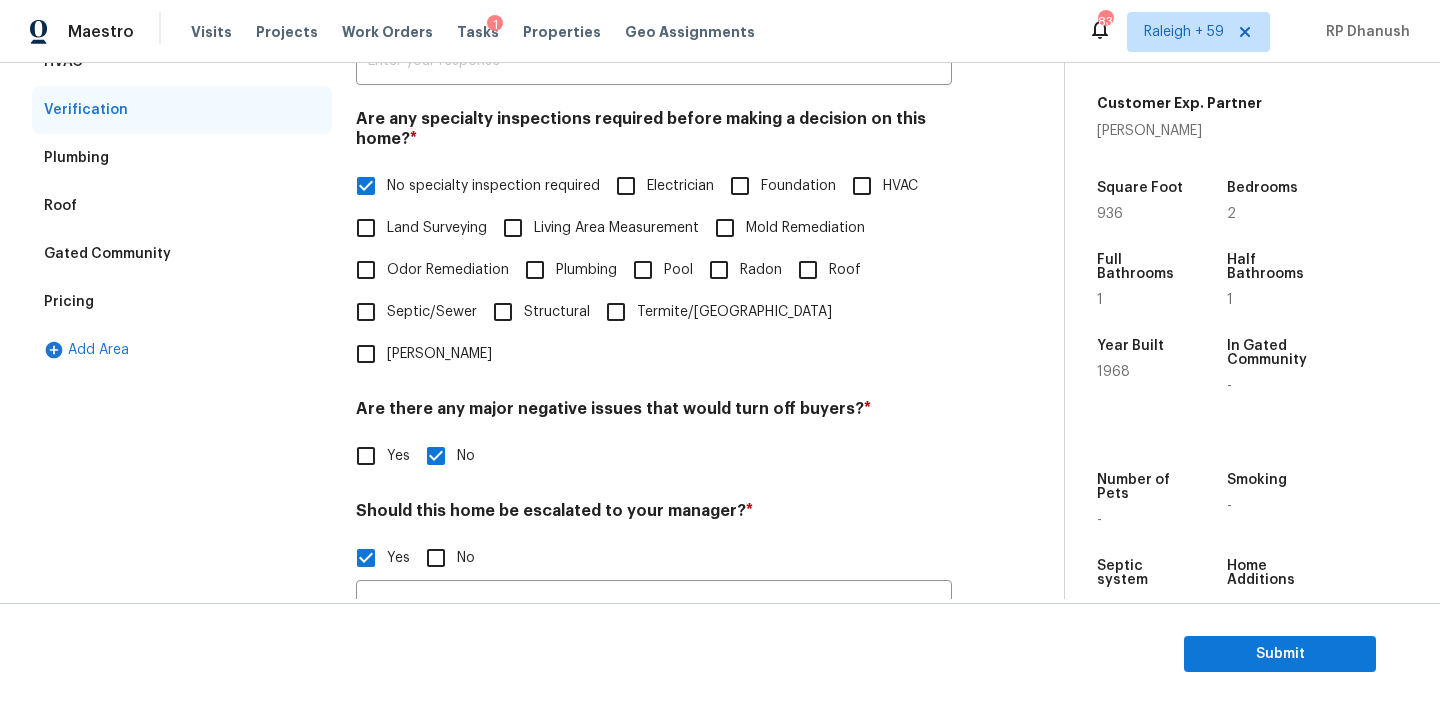 scroll, scrollTop: 685, scrollLeft: 0, axis: vertical 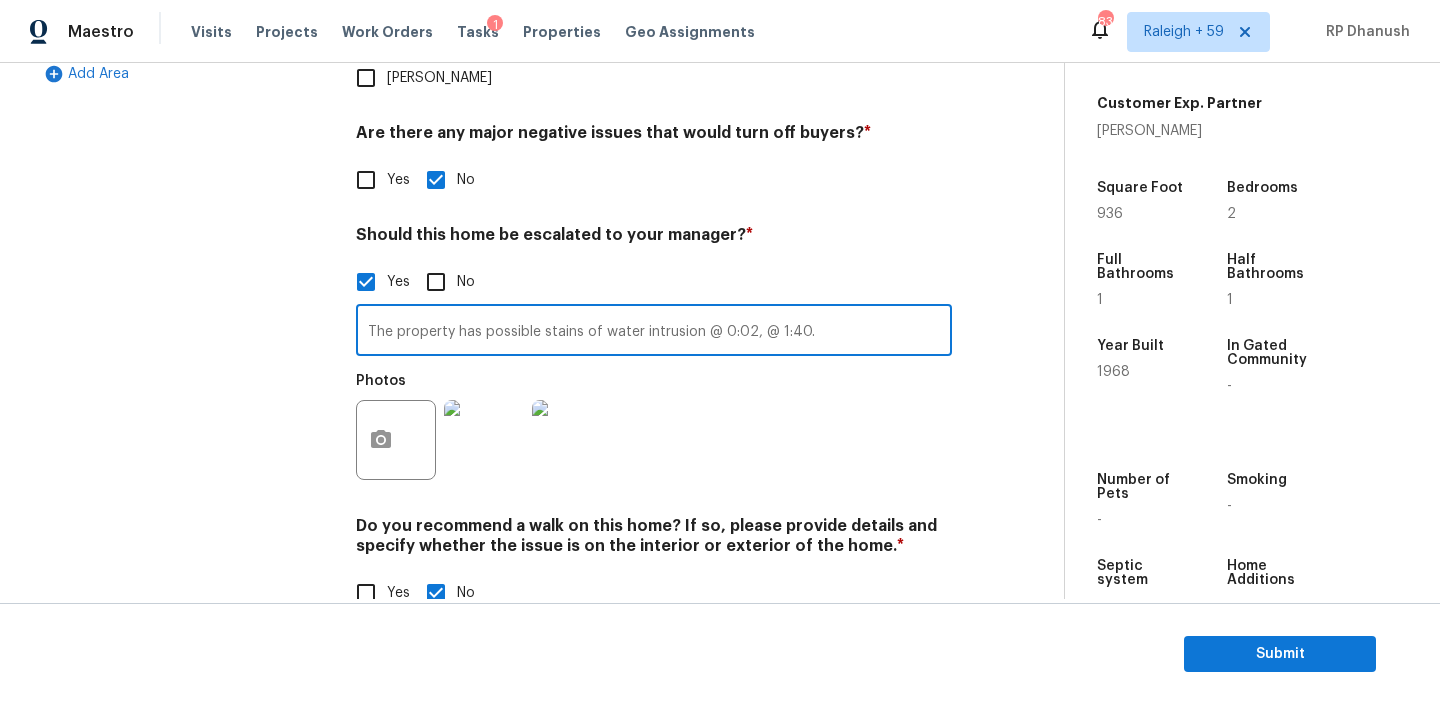 click on "The property has possible stains of water intrusion @ 0:02, @ 1:40." at bounding box center (654, 332) 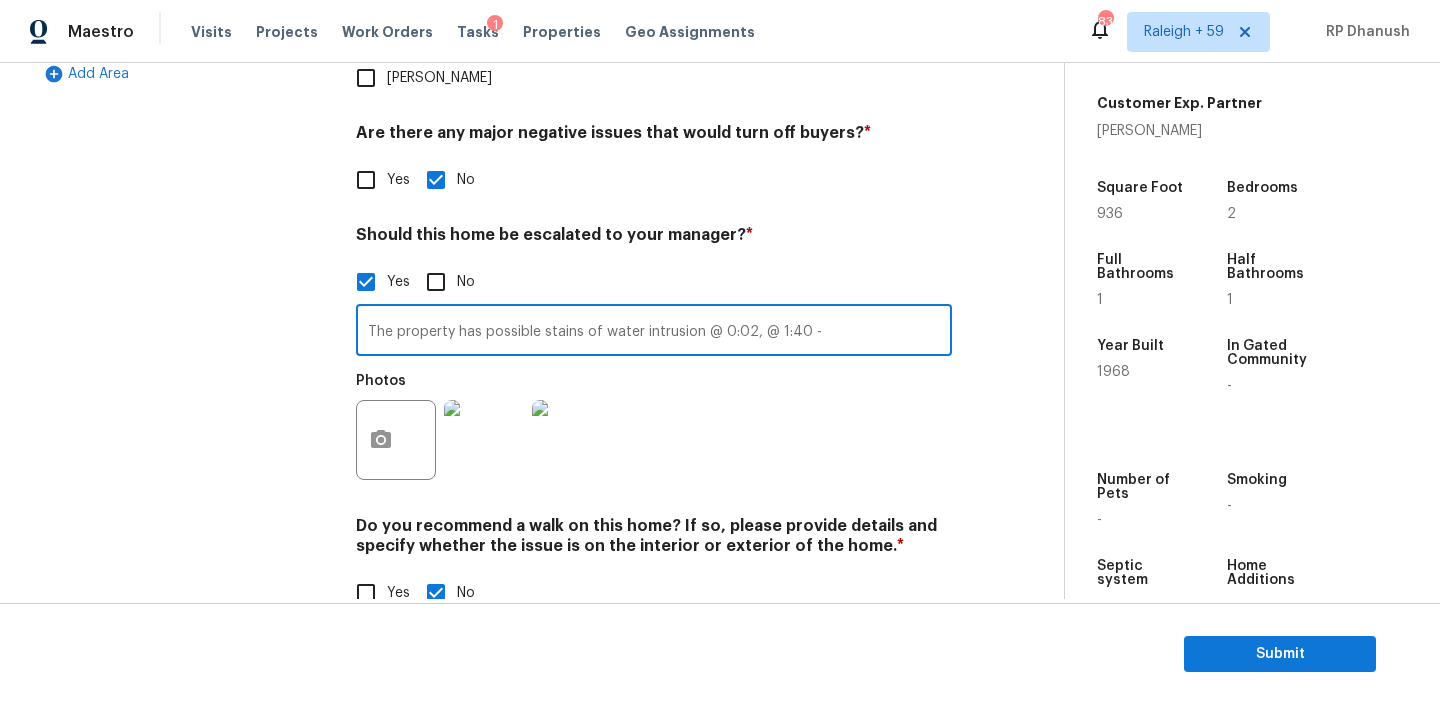 click on "The property has possible stains of water intrusion @ 0:02, @ 1:40 -" at bounding box center [654, 332] 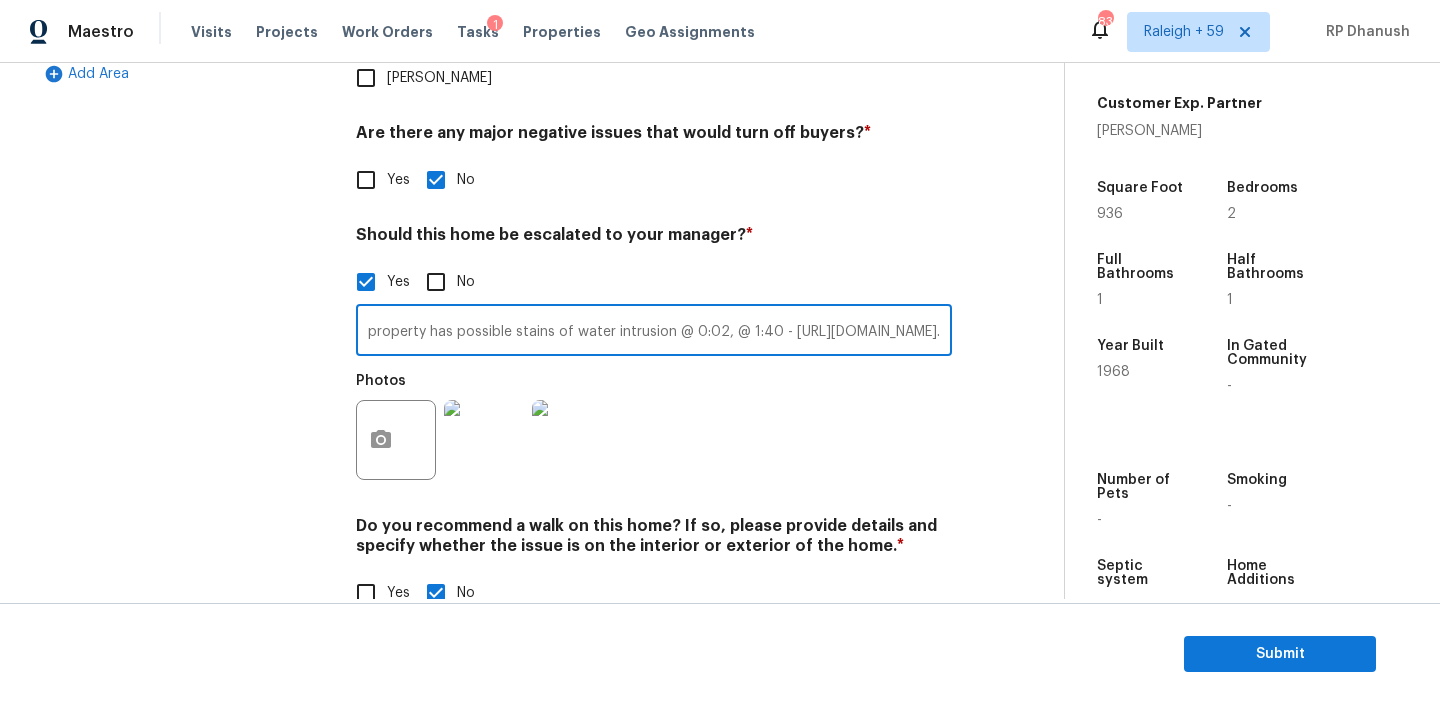 scroll, scrollTop: 0, scrollLeft: 3188, axis: horizontal 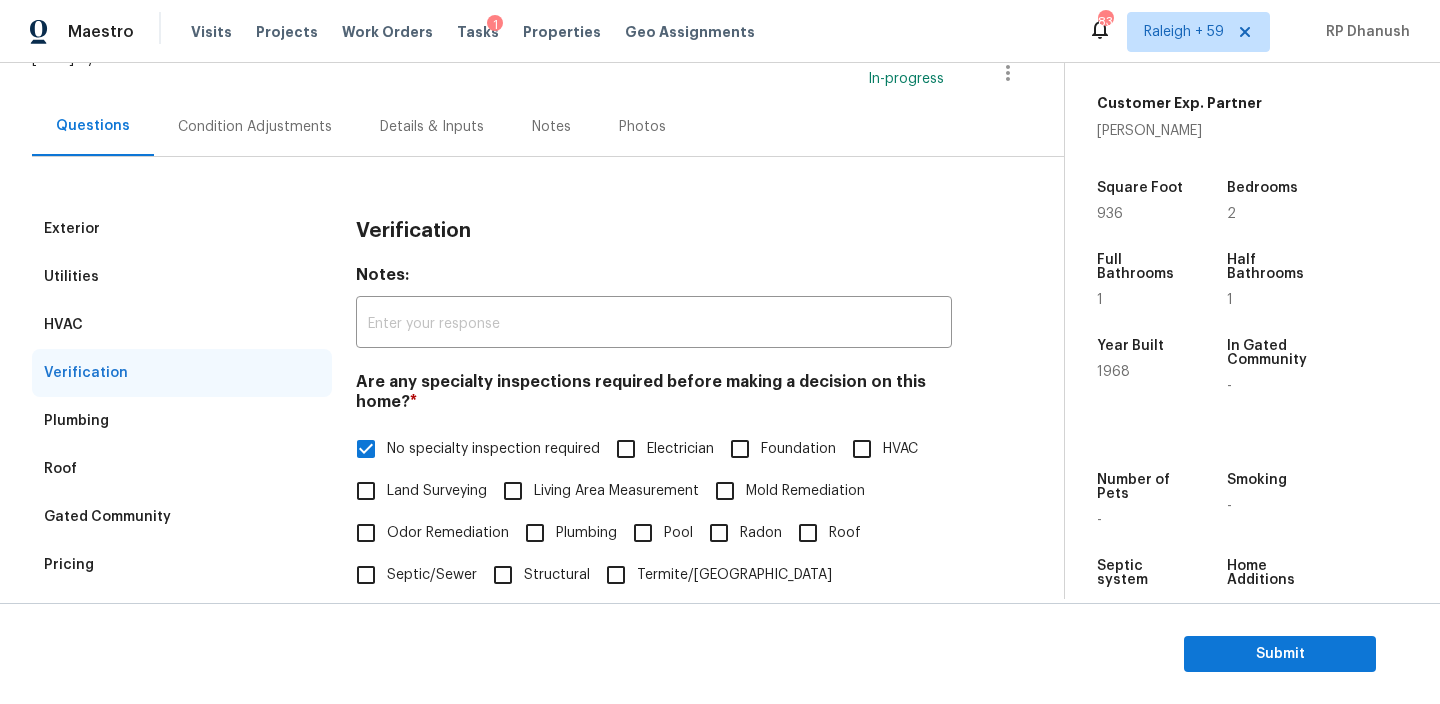 click on "Condition Adjustments" at bounding box center (255, 126) 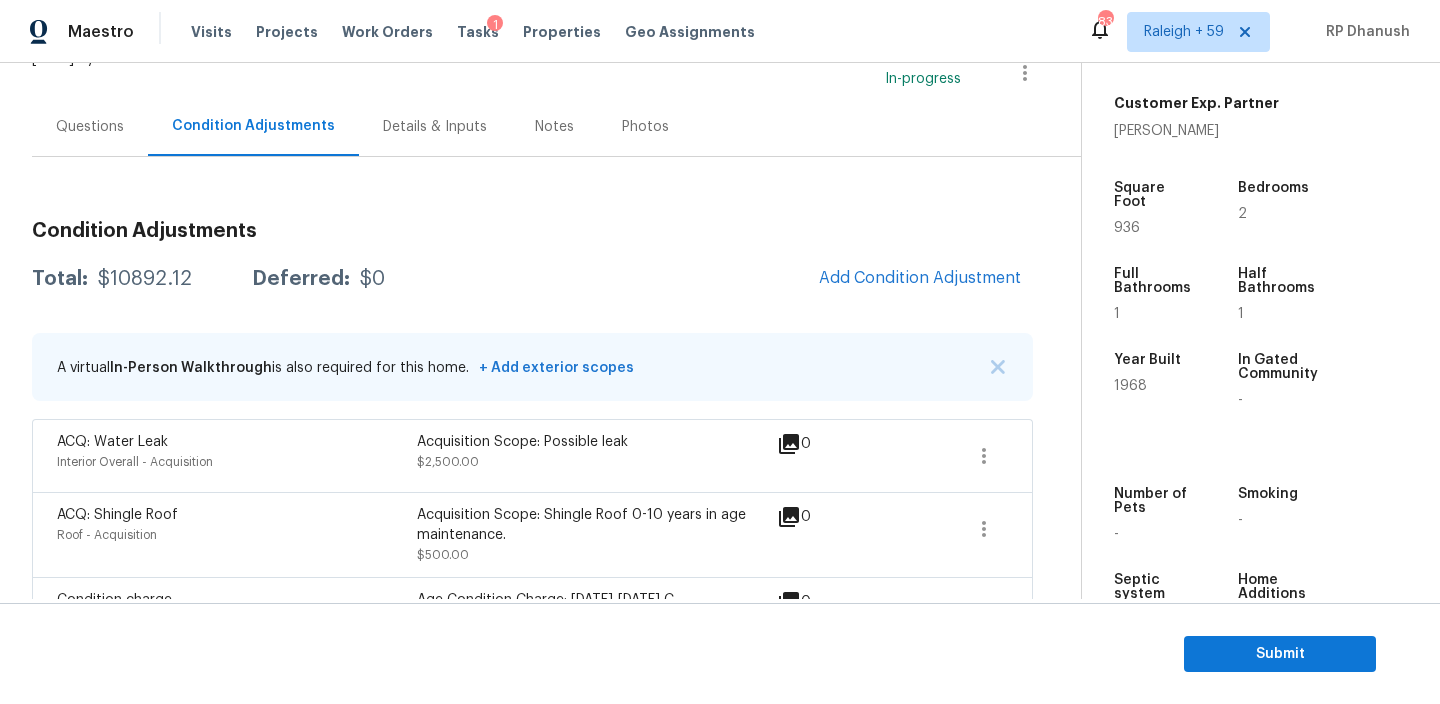 click on "$10892.12" at bounding box center (145, 279) 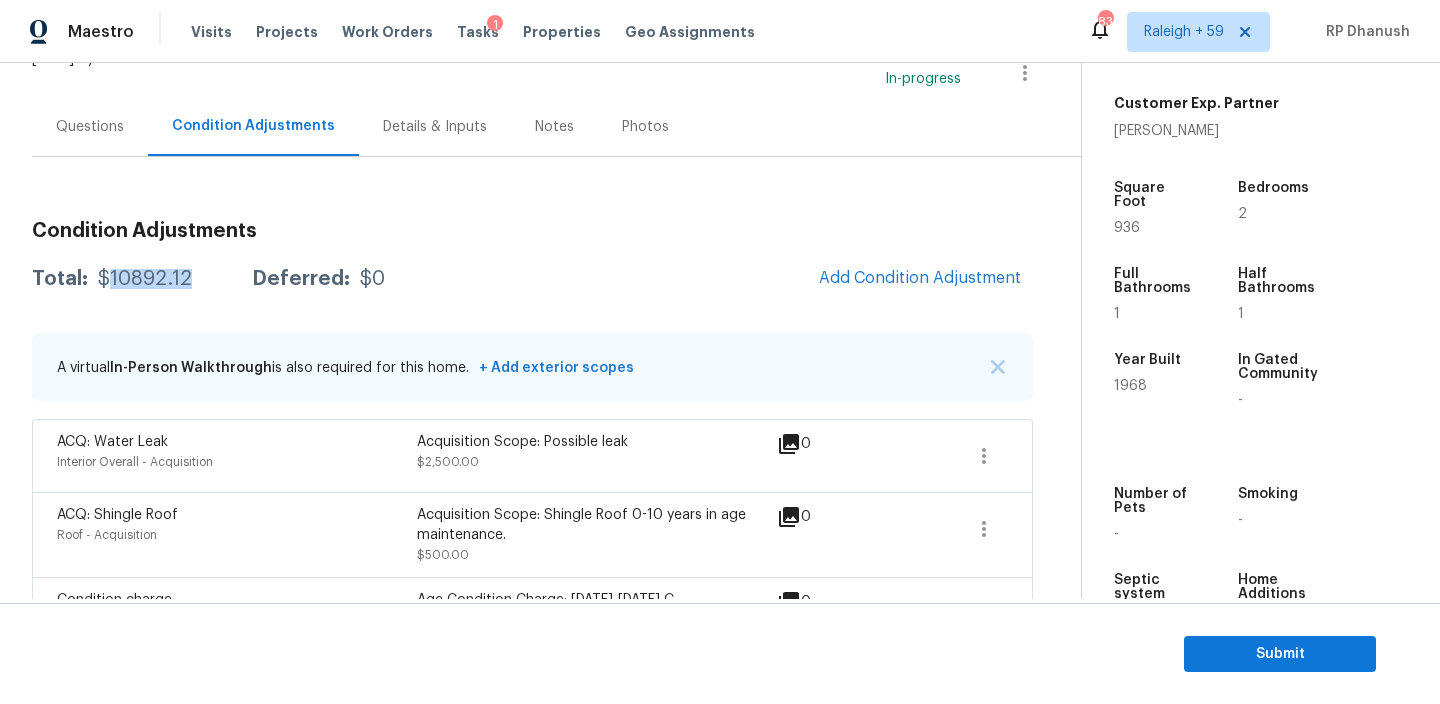 click on "$10892.12" at bounding box center [145, 279] 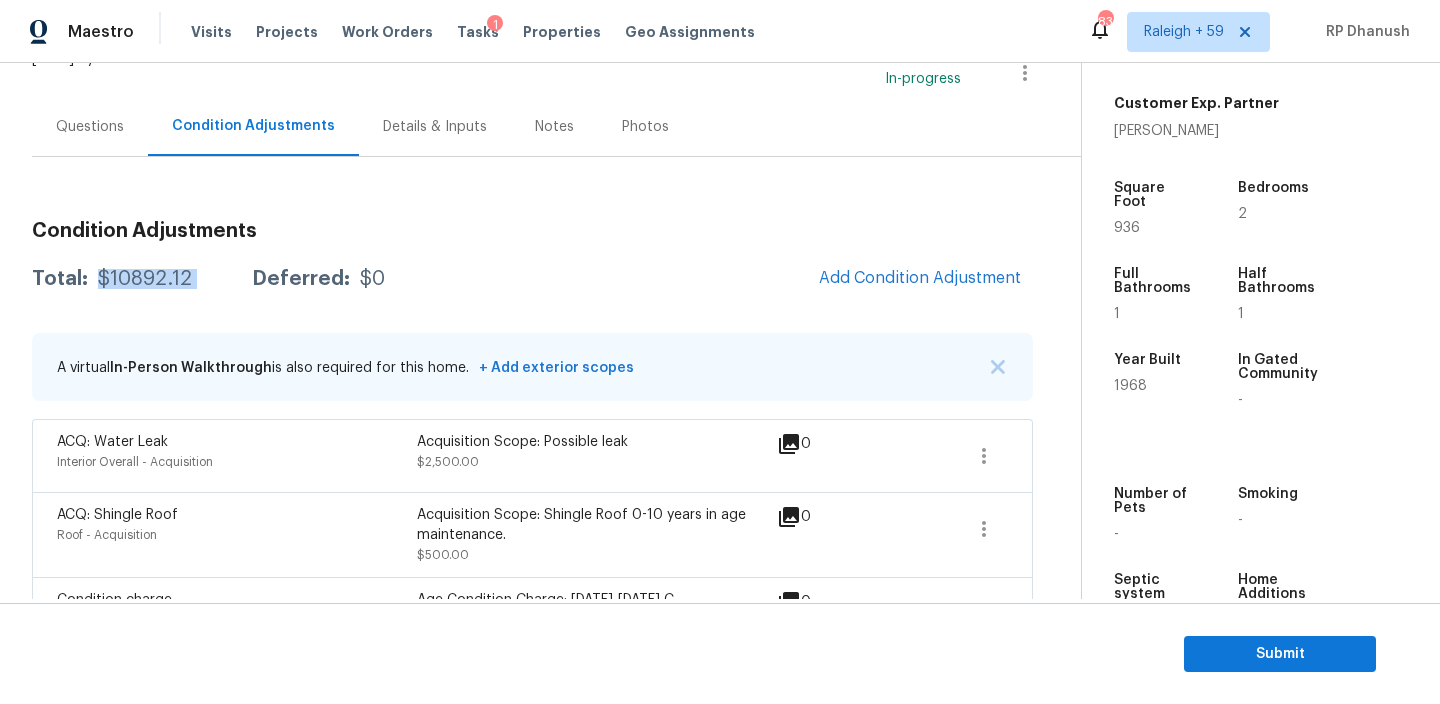 click on "$10892.12" at bounding box center [145, 279] 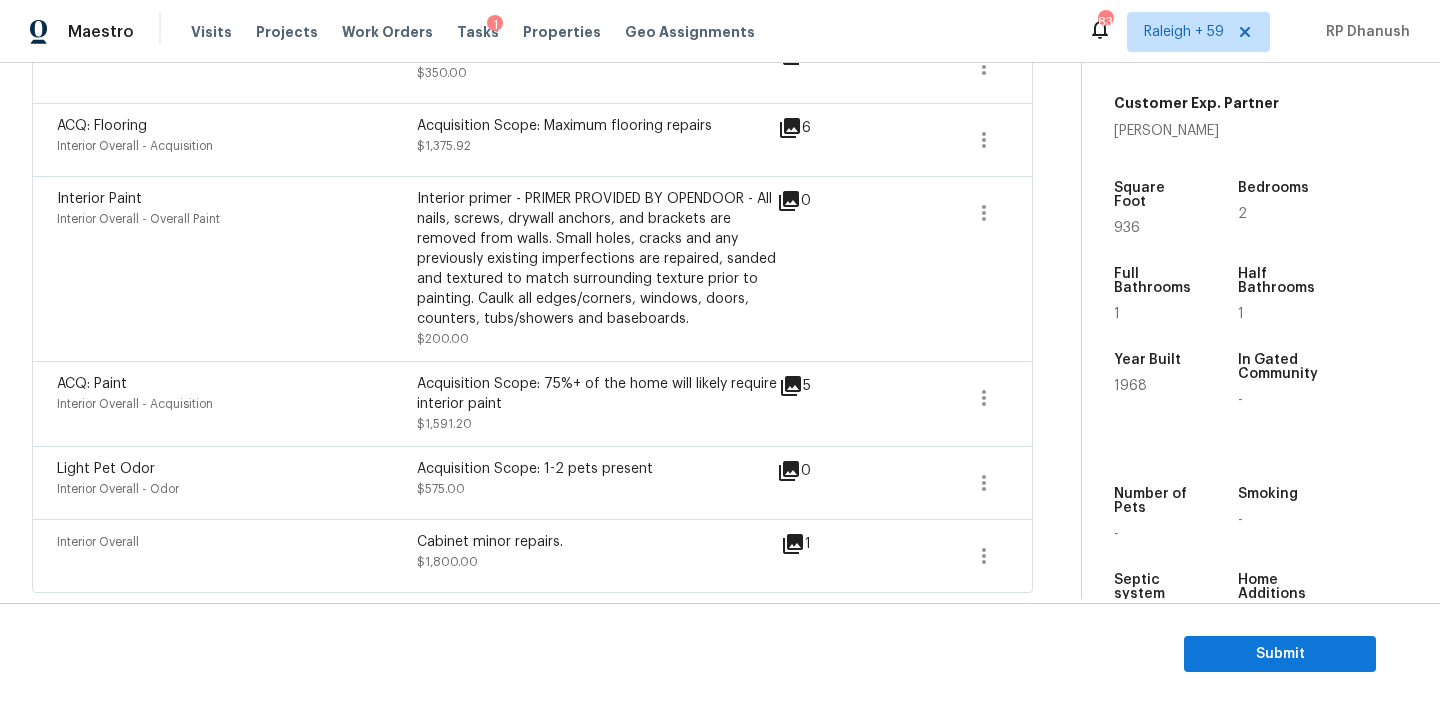 click on "Cabinet minor repairs. $1,800.00" at bounding box center (597, 556) 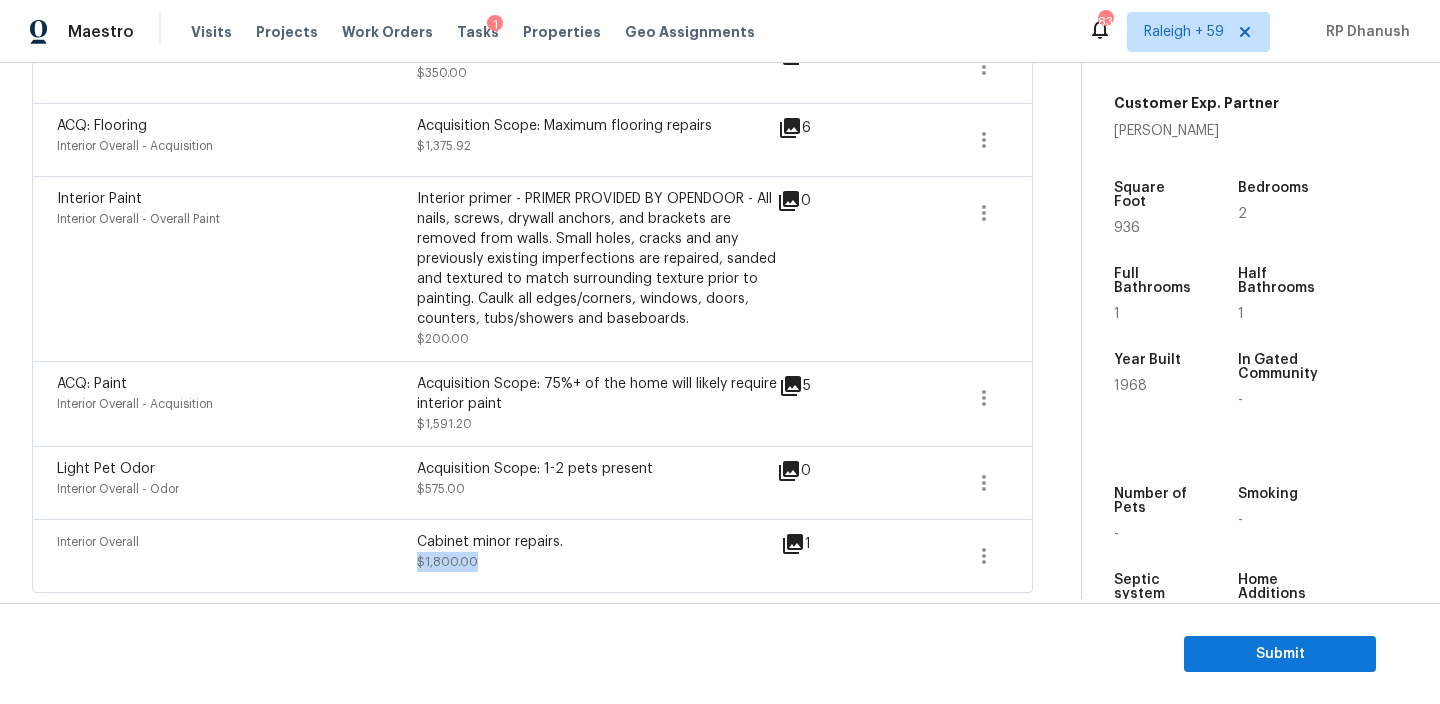 click on "Cabinet minor repairs. $1,800.00" at bounding box center [597, 556] 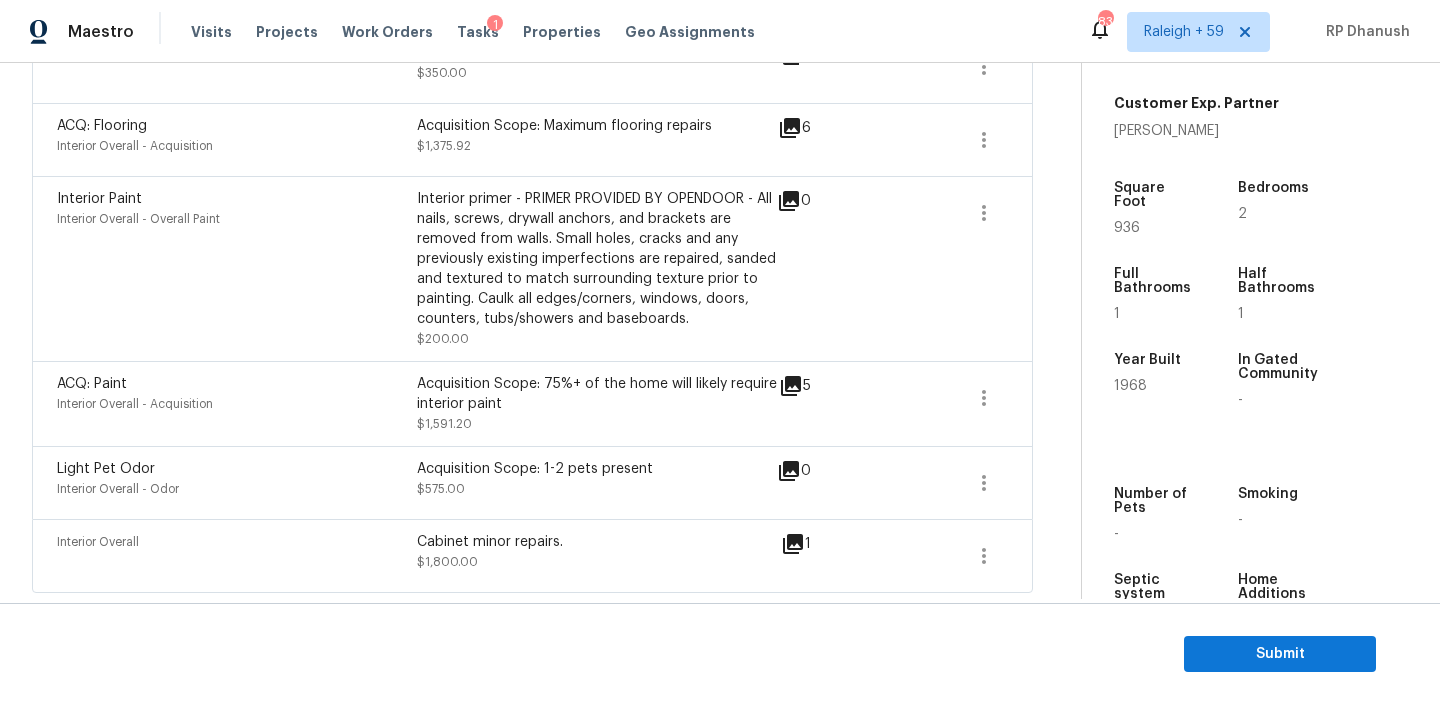 click on "Cabinet minor repairs." at bounding box center [597, 542] 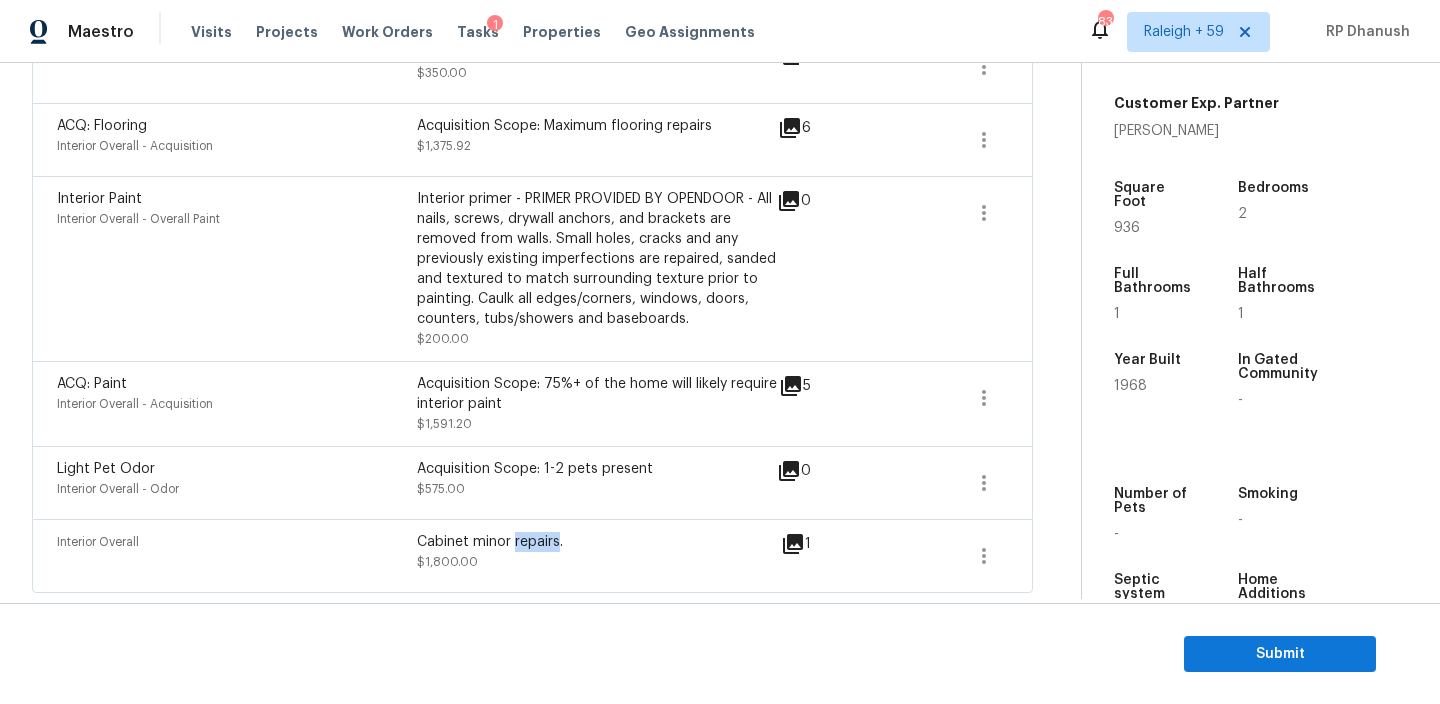 click on "Cabinet minor repairs." at bounding box center [597, 542] 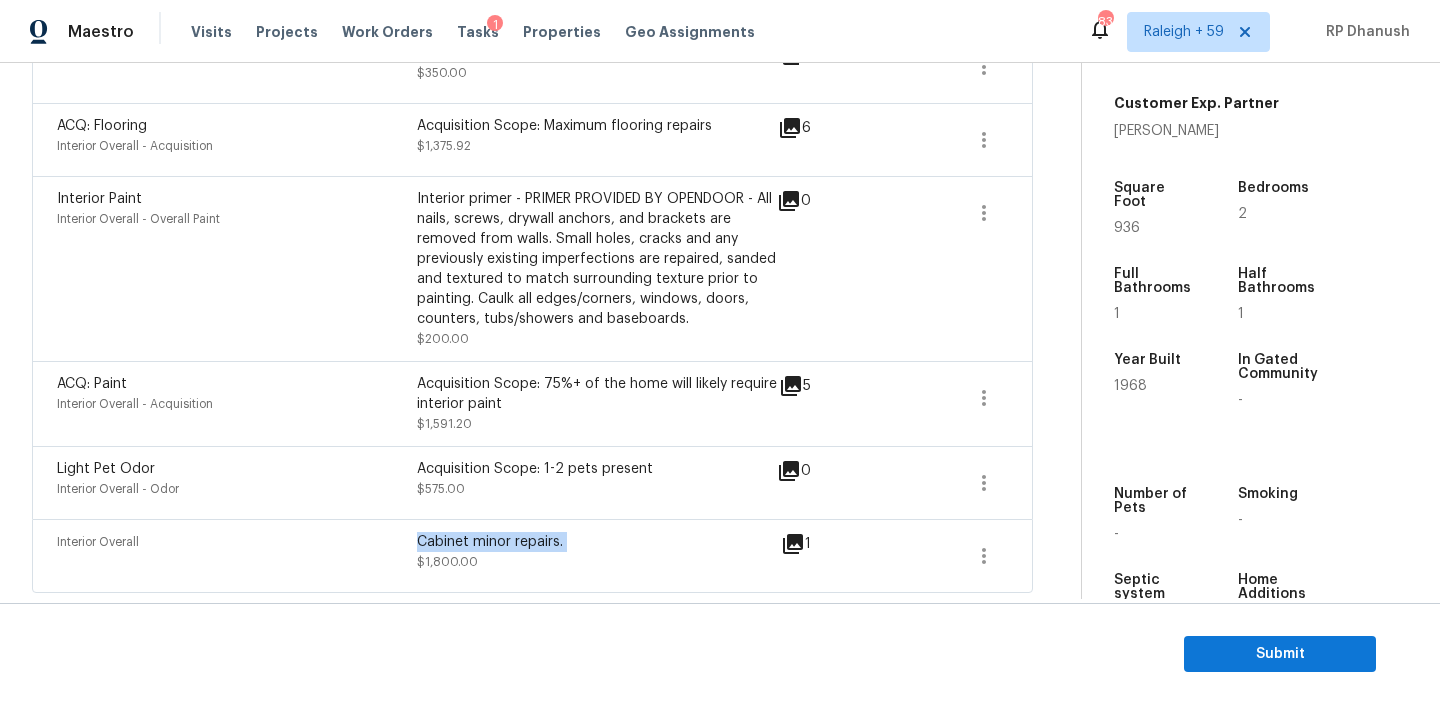 click on "Cabinet minor repairs." at bounding box center (597, 542) 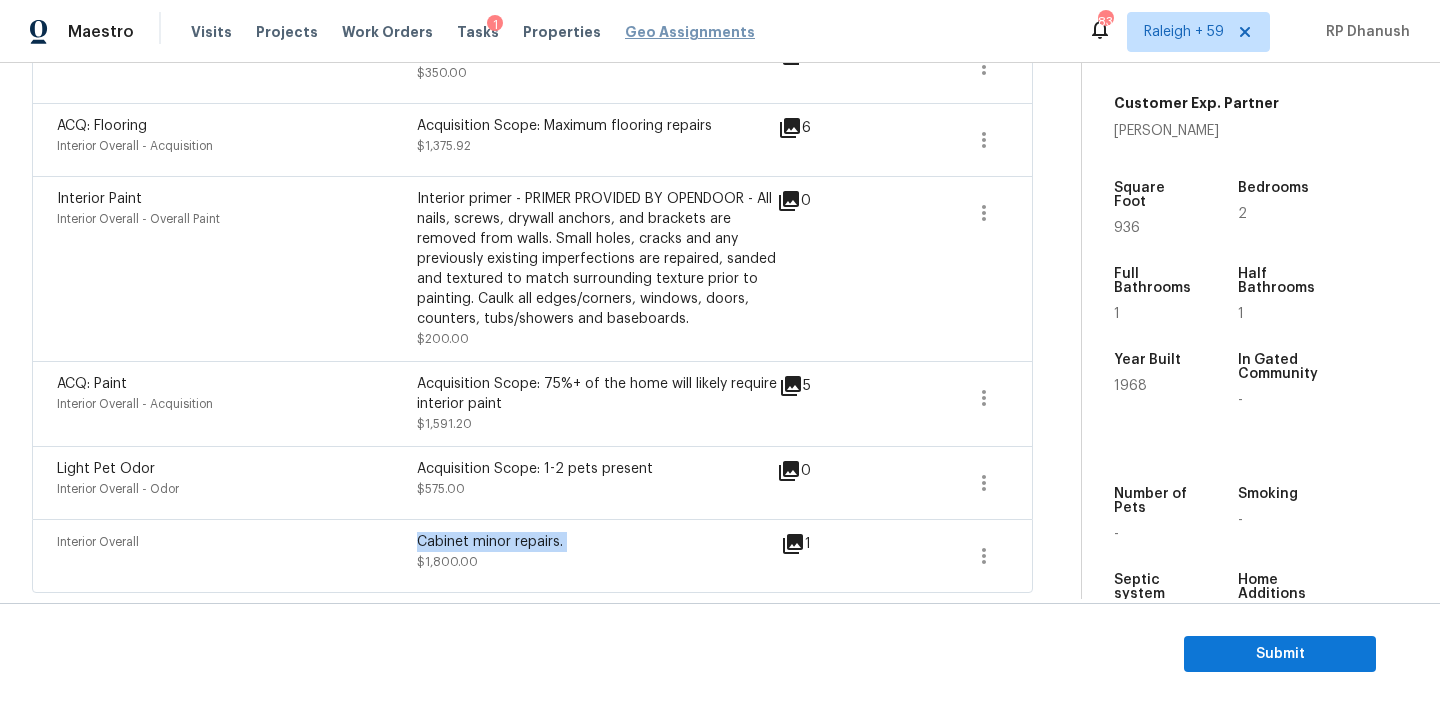 copy on "Cabinet minor repairs." 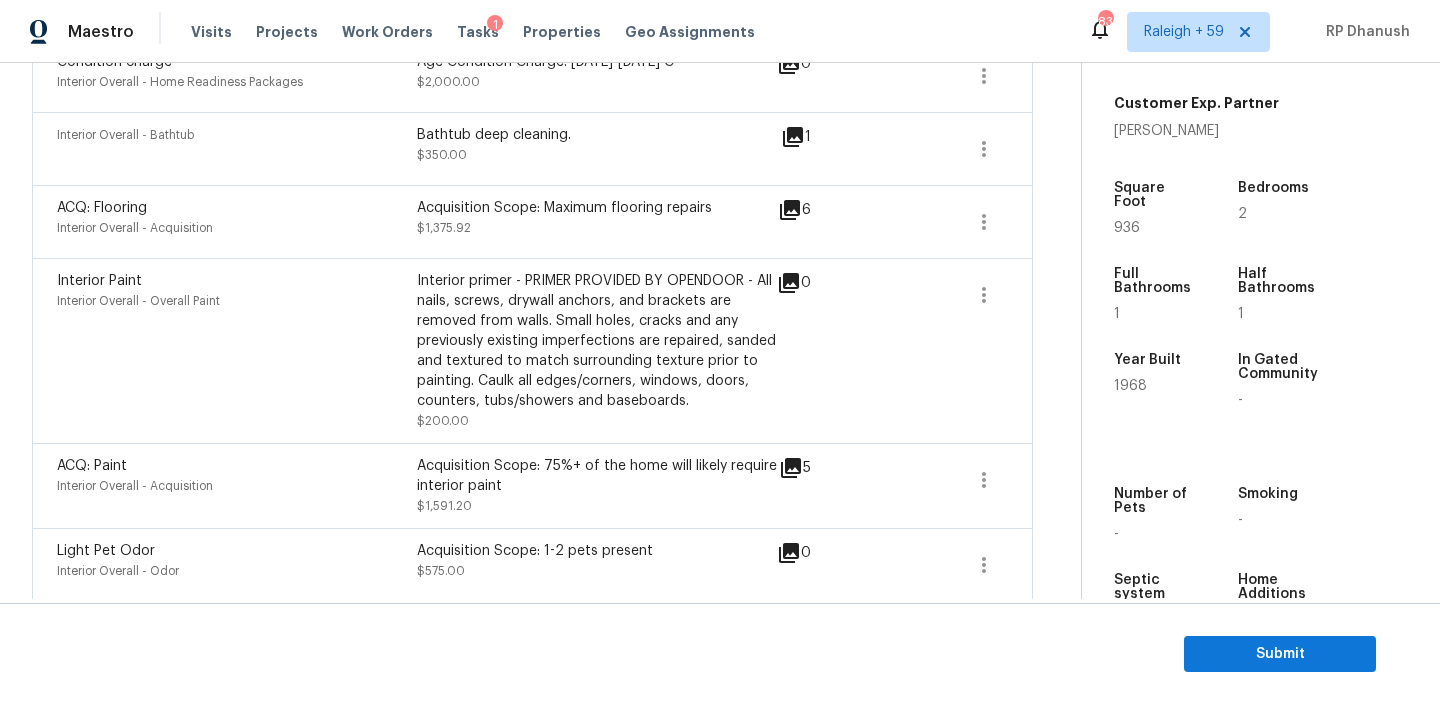 scroll, scrollTop: 603, scrollLeft: 0, axis: vertical 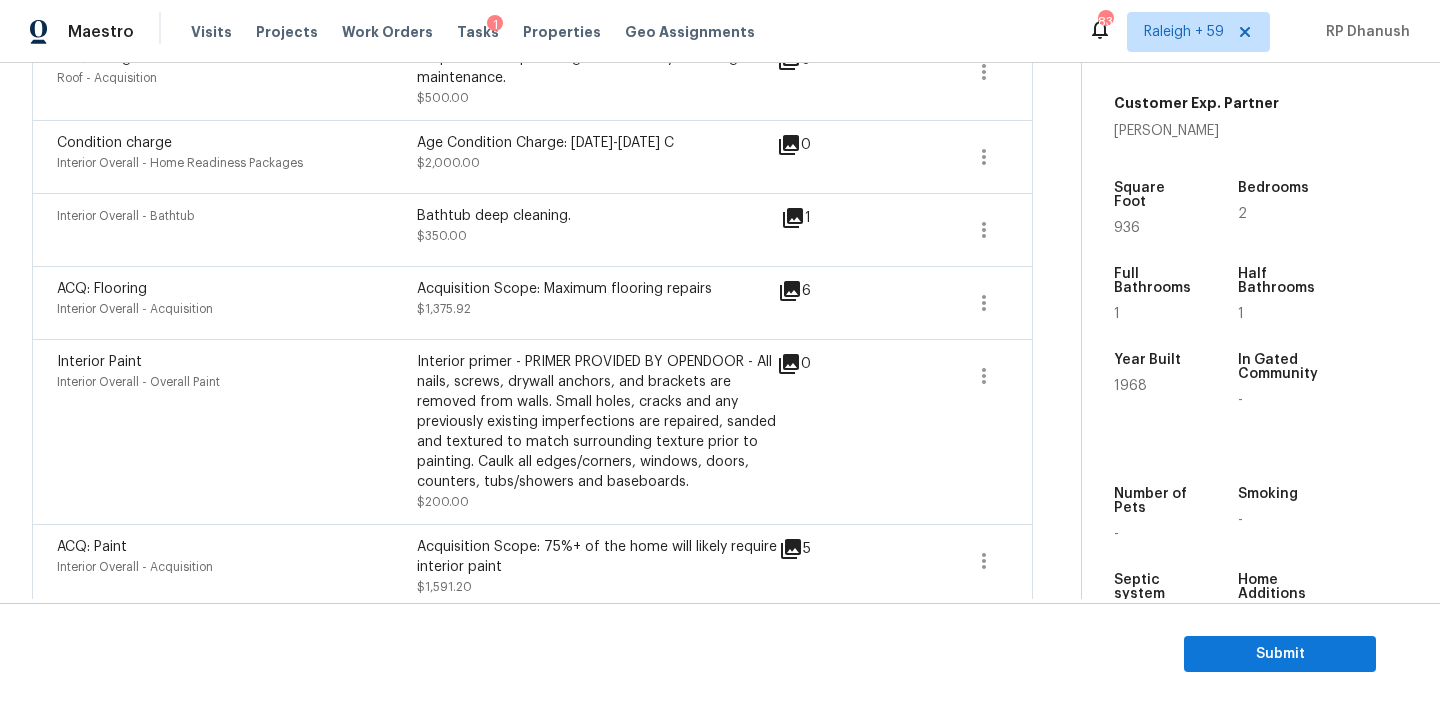 click on "Bathtub deep cleaning." at bounding box center [597, 216] 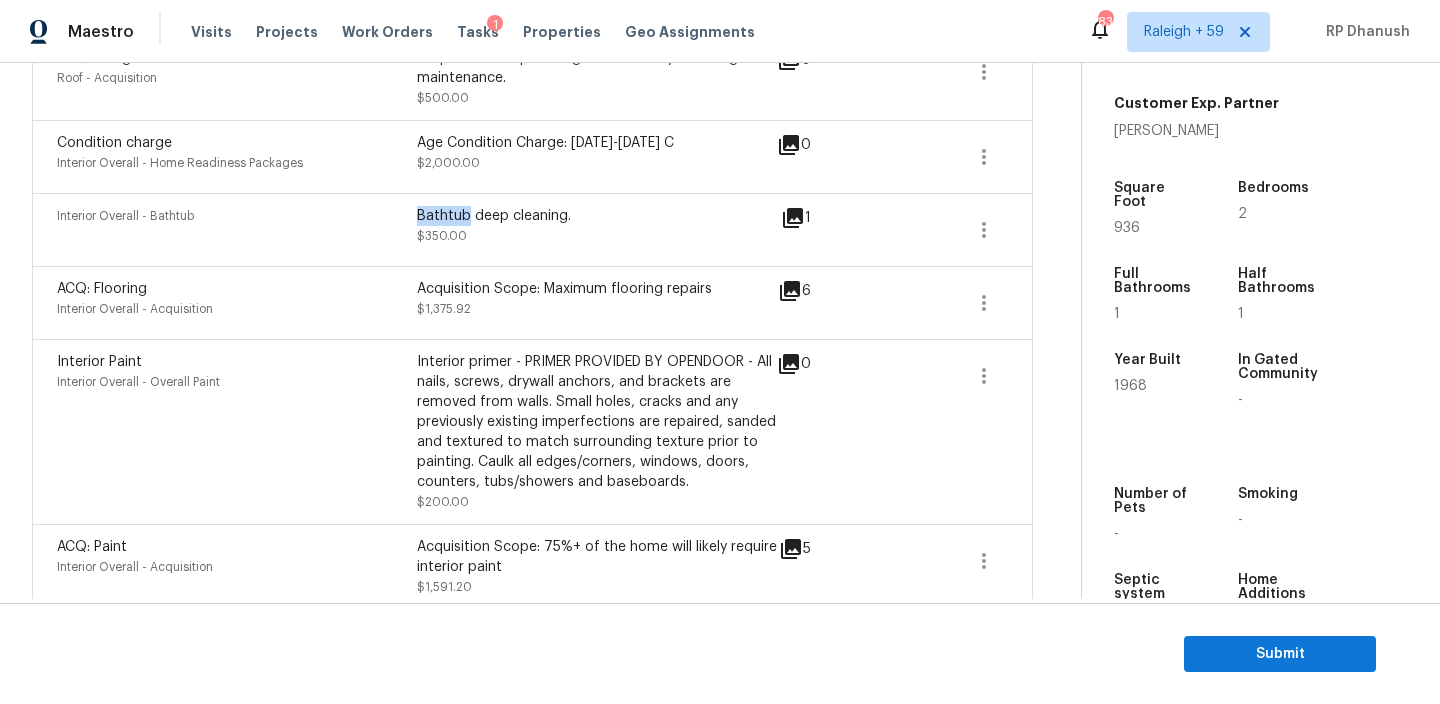 click on "Bathtub deep cleaning." at bounding box center (597, 216) 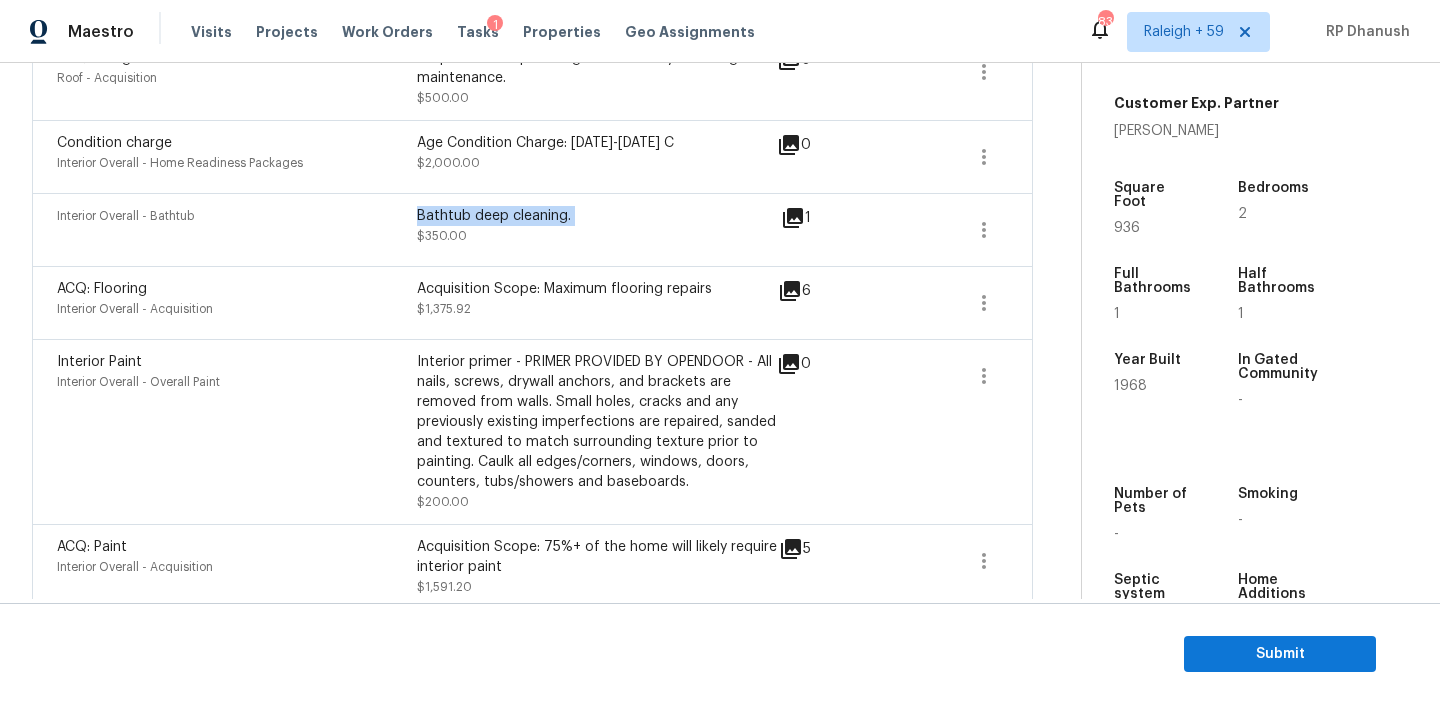 click on "Bathtub deep cleaning." at bounding box center (597, 216) 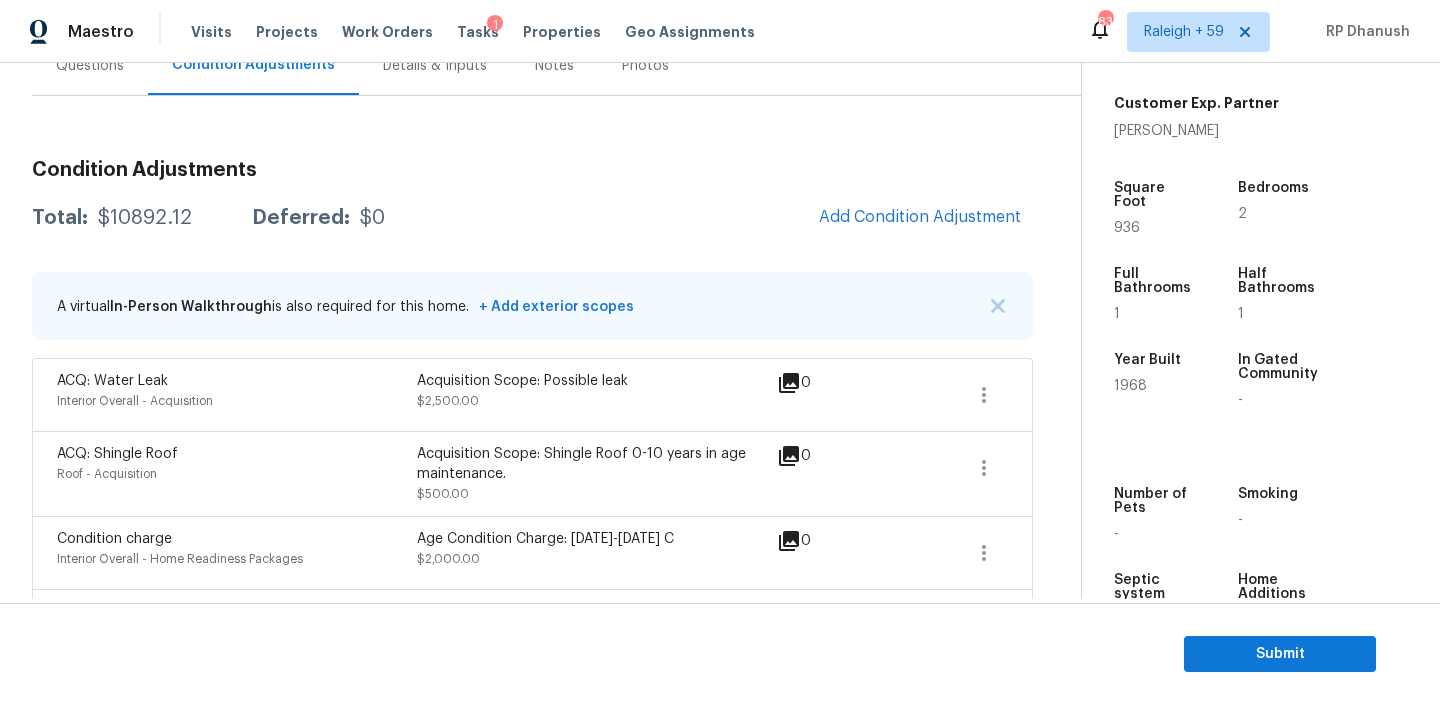 click on "Questions" at bounding box center [90, 65] 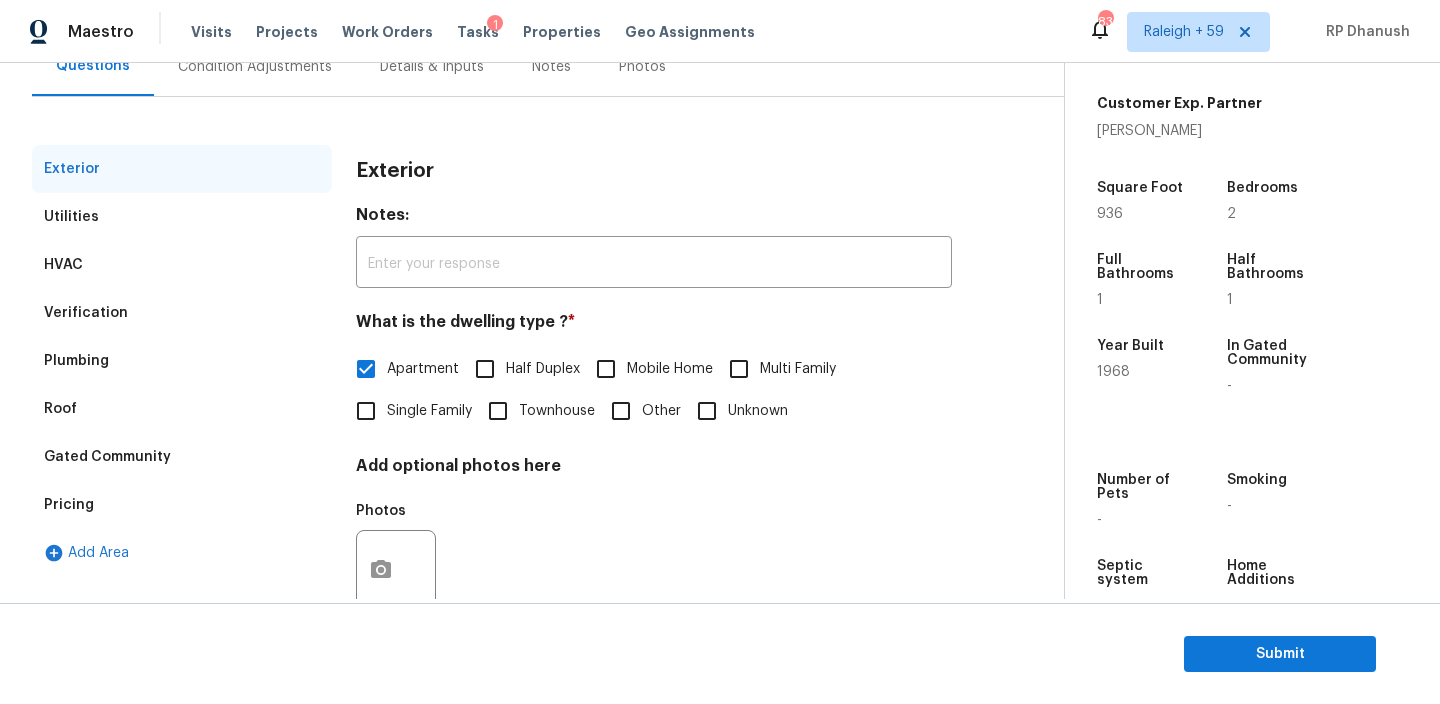 scroll, scrollTop: 259, scrollLeft: 0, axis: vertical 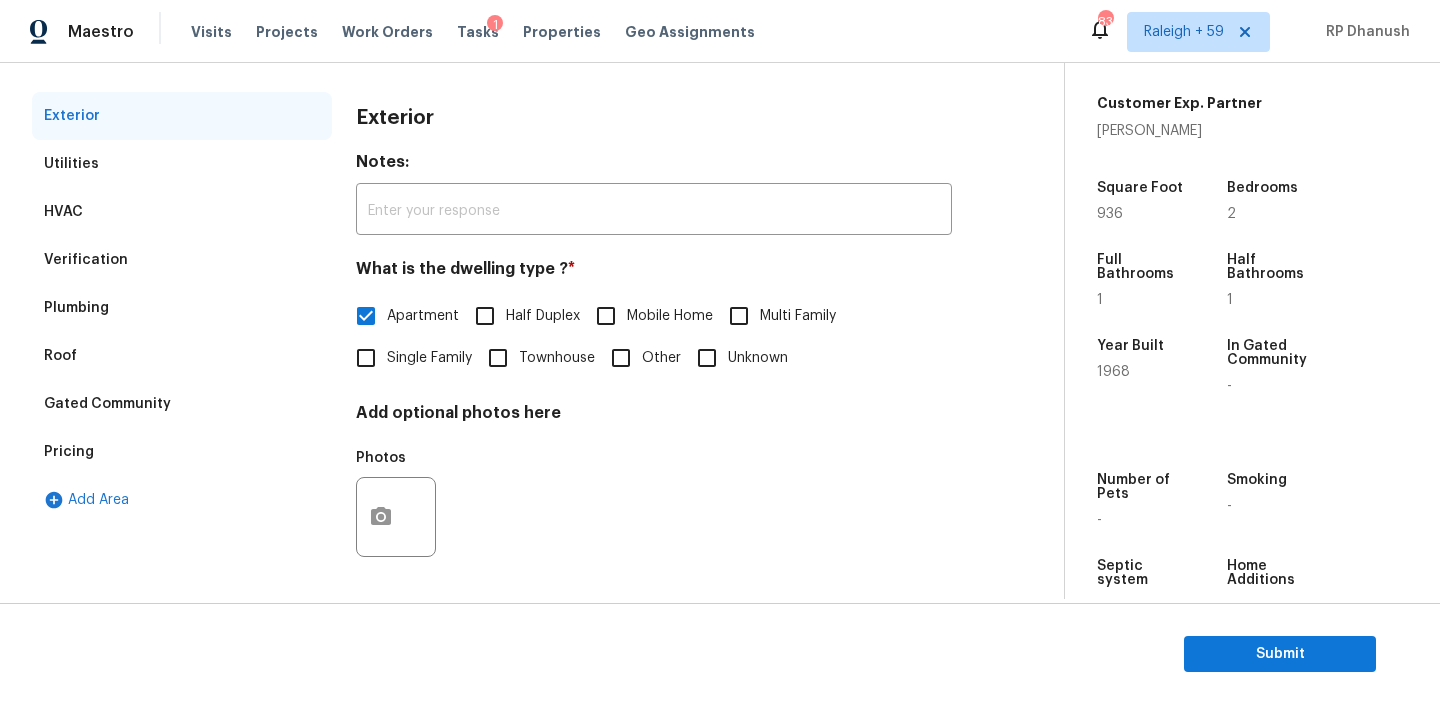drag, startPoint x: 154, startPoint y: 470, endPoint x: 163, endPoint y: 462, distance: 12.0415945 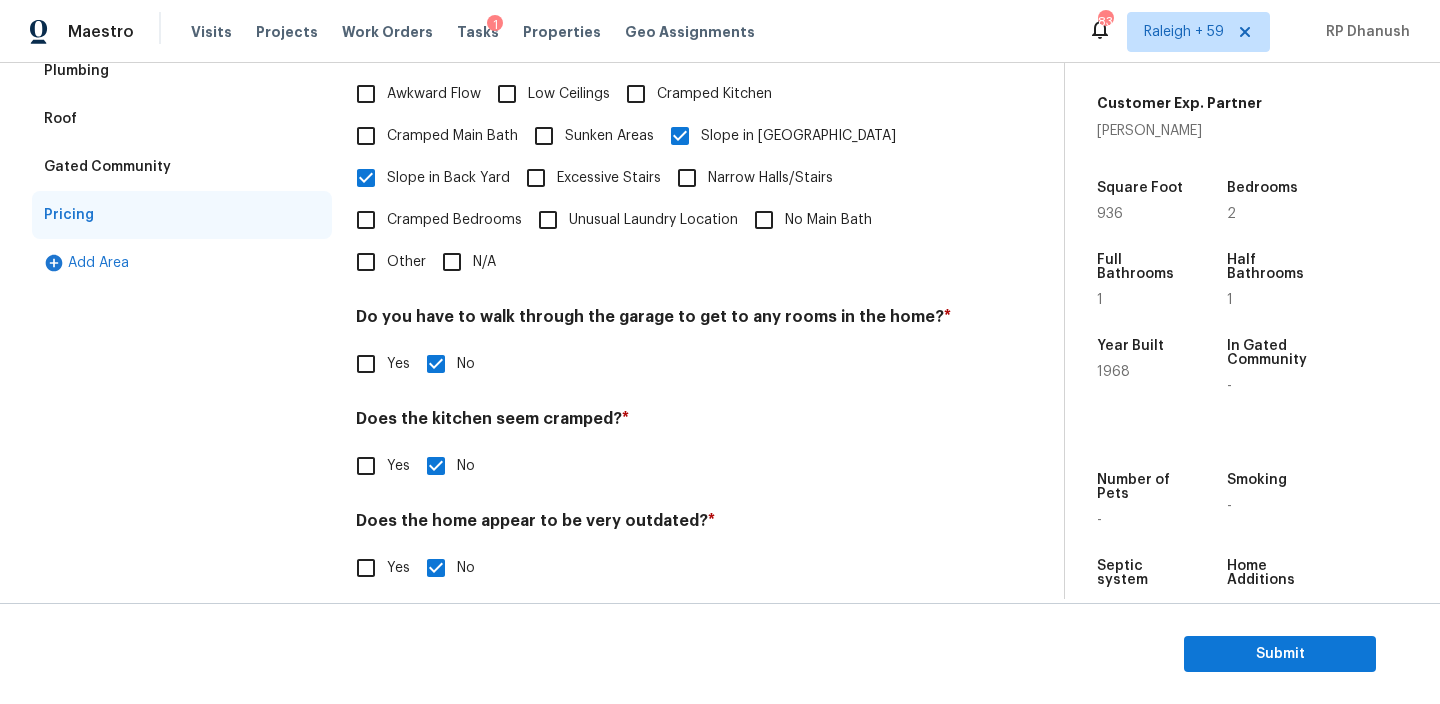 scroll, scrollTop: 371, scrollLeft: 0, axis: vertical 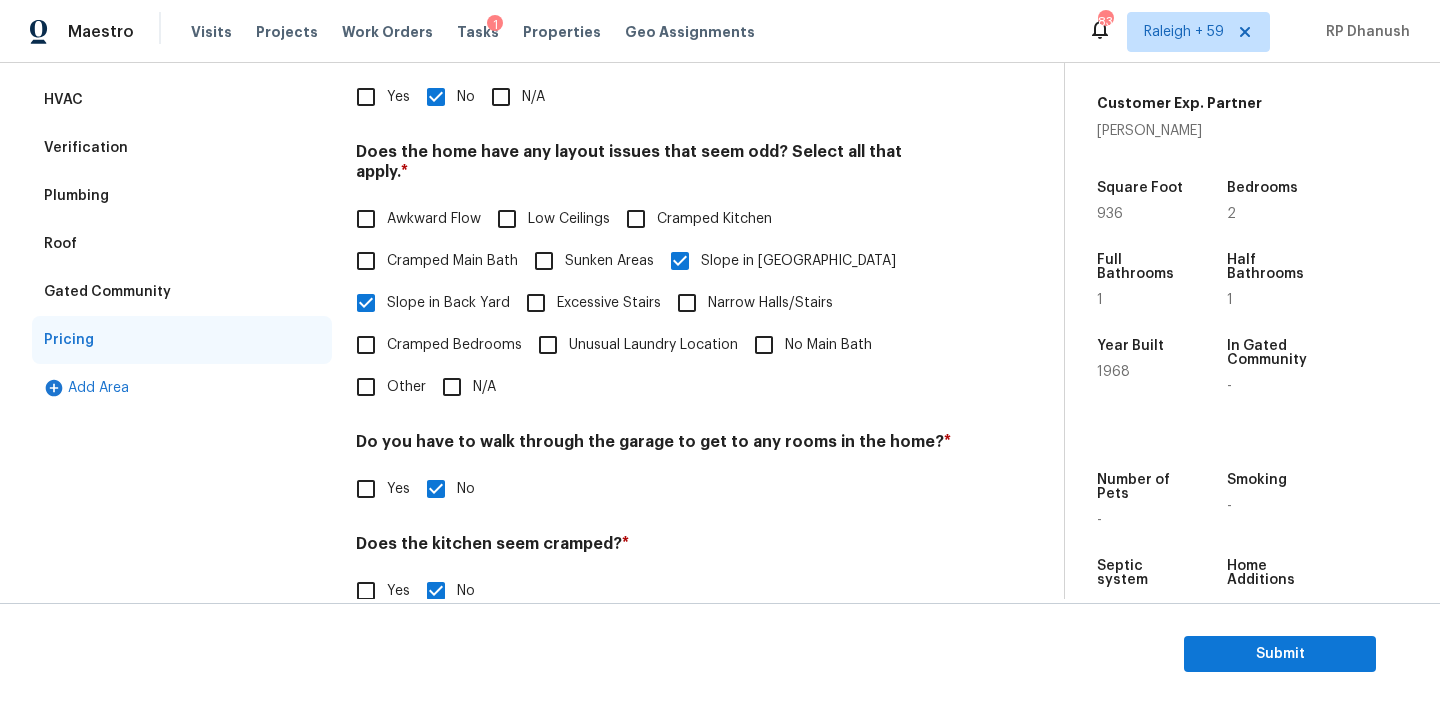 click on "Verification" at bounding box center [182, 148] 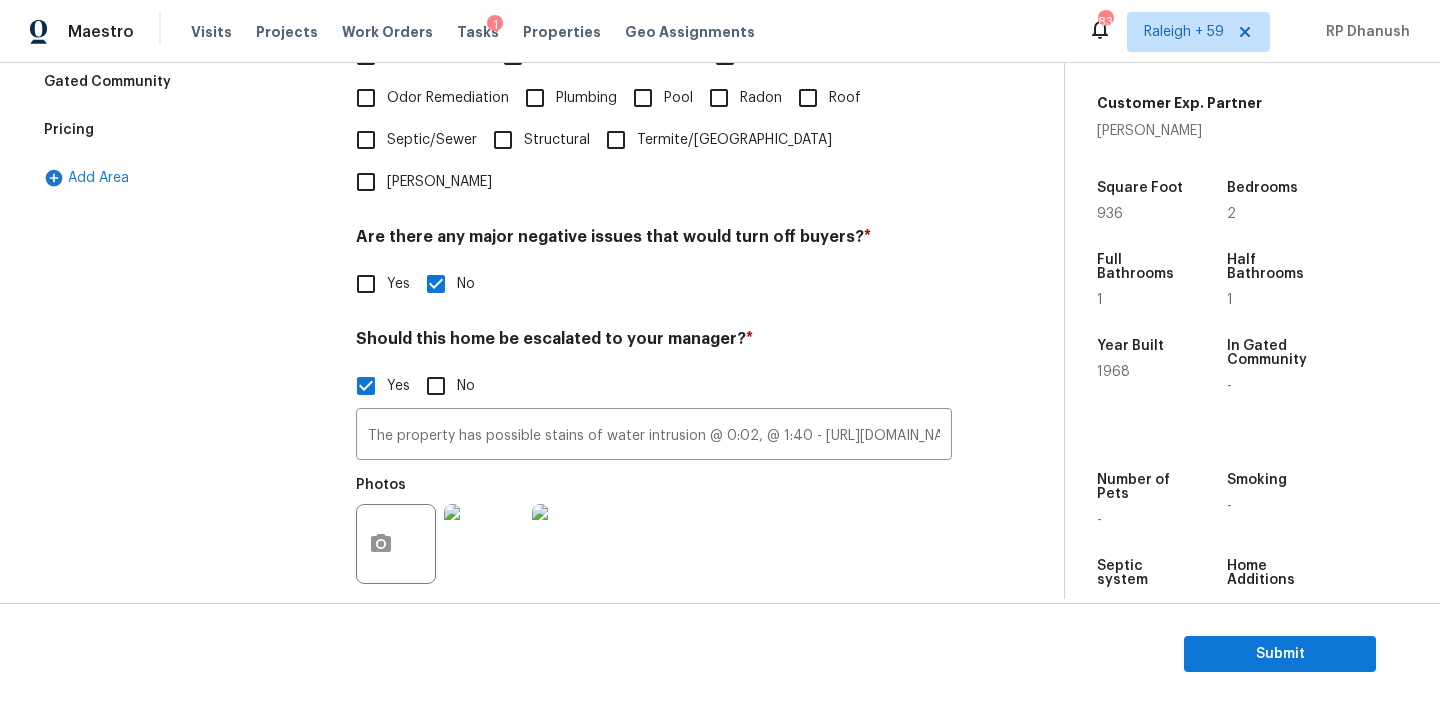 scroll, scrollTop: 689, scrollLeft: 0, axis: vertical 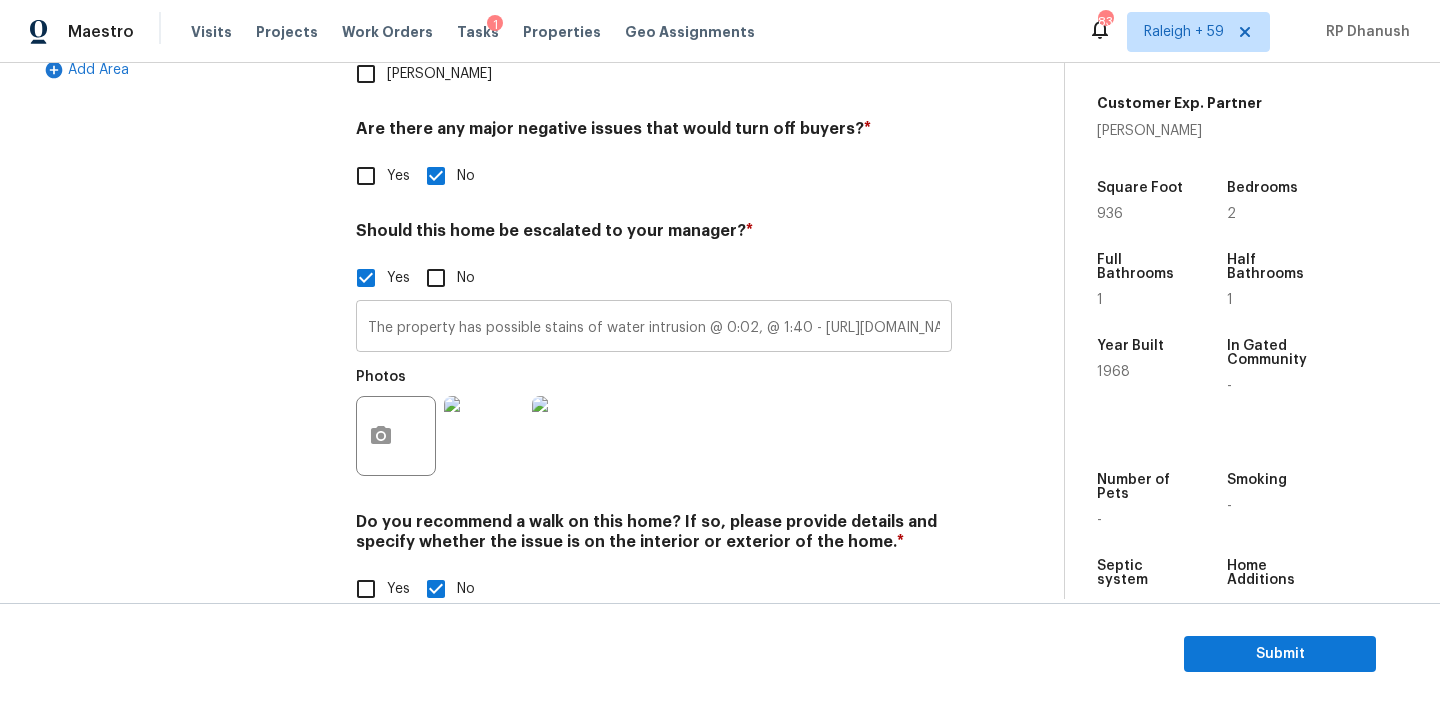 click on "The property has possible stains of water intrusion @ 0:02, @ 1:40 - https://opendoor-admin-client-upload-production.s3.amazonaws.com/uploads/Cake/SellerInput-00f00503-c840-4d75-b067-f81320758e49/1000036001-2025-07-09t13-07-55-857z.mp4?X-Amz-Expires=86400&X-Amz-Date=20250710T074017Z&X-Amz-Algorithm=AWS4-HMAC-SHA256&X-Amz-Credential=AKIARCH5EZTPZZDSJWI6%2F20250710%2Fus-east-1%2Fs3%2Faws4_request&X-Amz-SignedHeaders=host&X-Amz-Signature=707225bdc1cc15da9cdc9f591a01679998f265bdb602f42dc01d17b0c447dac1." at bounding box center [654, 328] 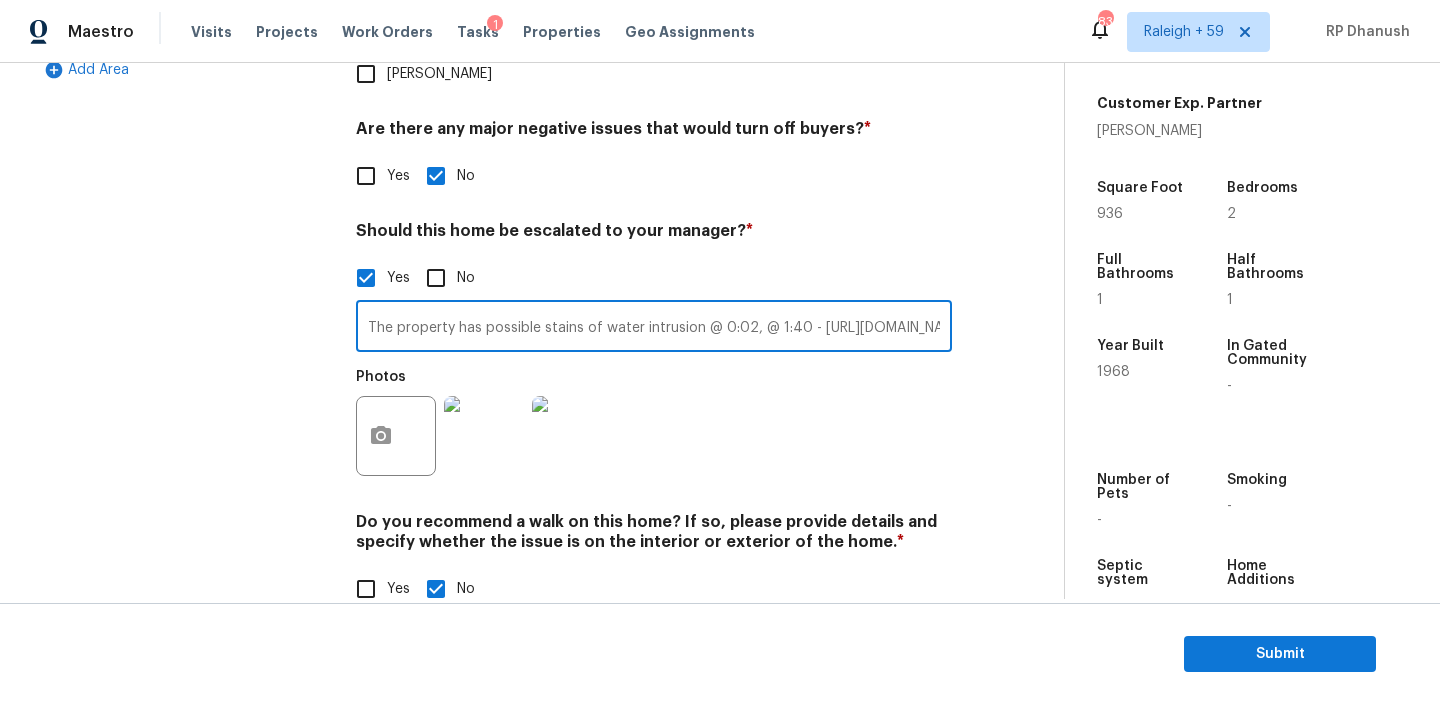 click on "The property has possible stains of water intrusion @ 0:02, @ 1:40 - https://opendoor-admin-client-upload-production.s3.amazonaws.com/uploads/Cake/SellerInput-00f00503-c840-4d75-b067-f81320758e49/1000036001-2025-07-09t13-07-55-857z.mp4?X-Amz-Expires=86400&X-Amz-Date=20250710T074017Z&X-Amz-Algorithm=AWS4-HMAC-SHA256&X-Amz-Credential=AKIARCH5EZTPZZDSJWI6%2F20250710%2Fus-east-1%2Fs3%2Faws4_request&X-Amz-SignedHeaders=host&X-Amz-Signature=707225bdc1cc15da9cdc9f591a01679998f265bdb602f42dc01d17b0c447dac1." at bounding box center [654, 328] 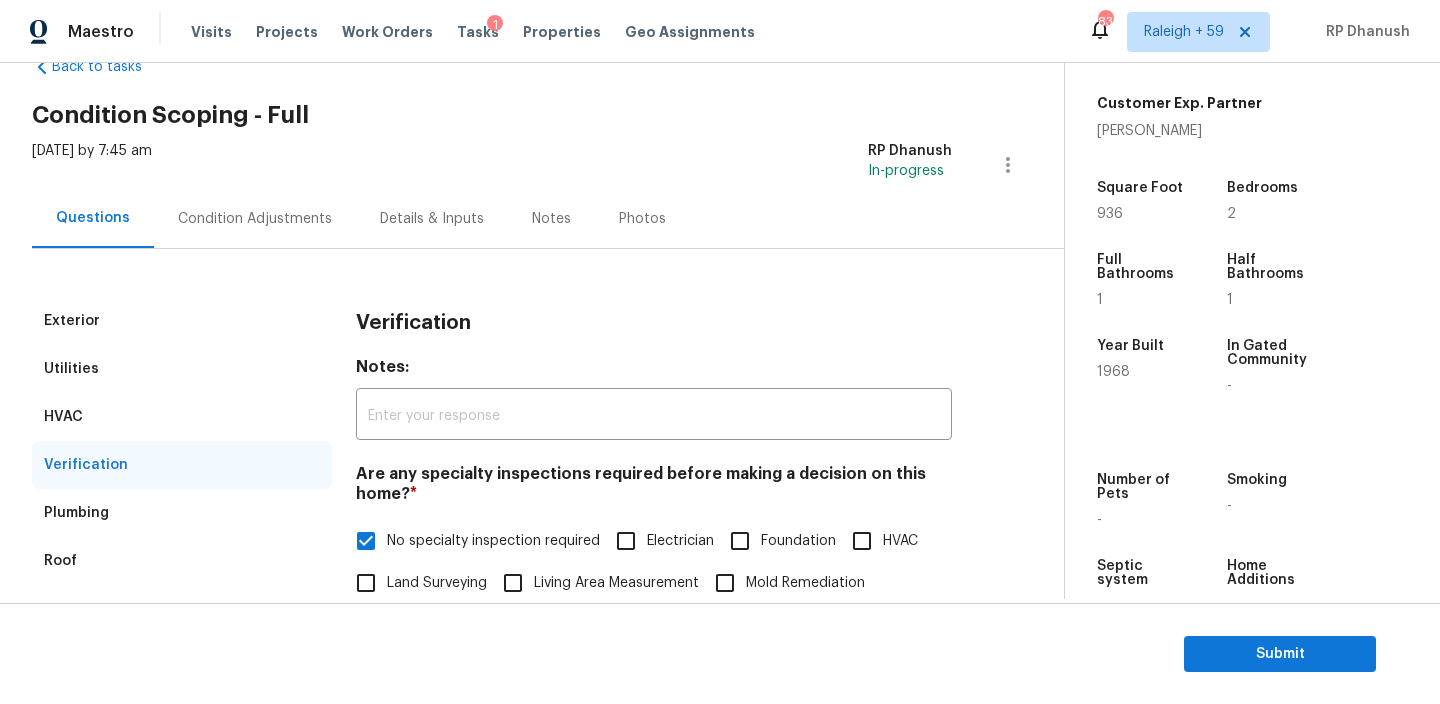 click on "Condition Adjustments" at bounding box center [255, 219] 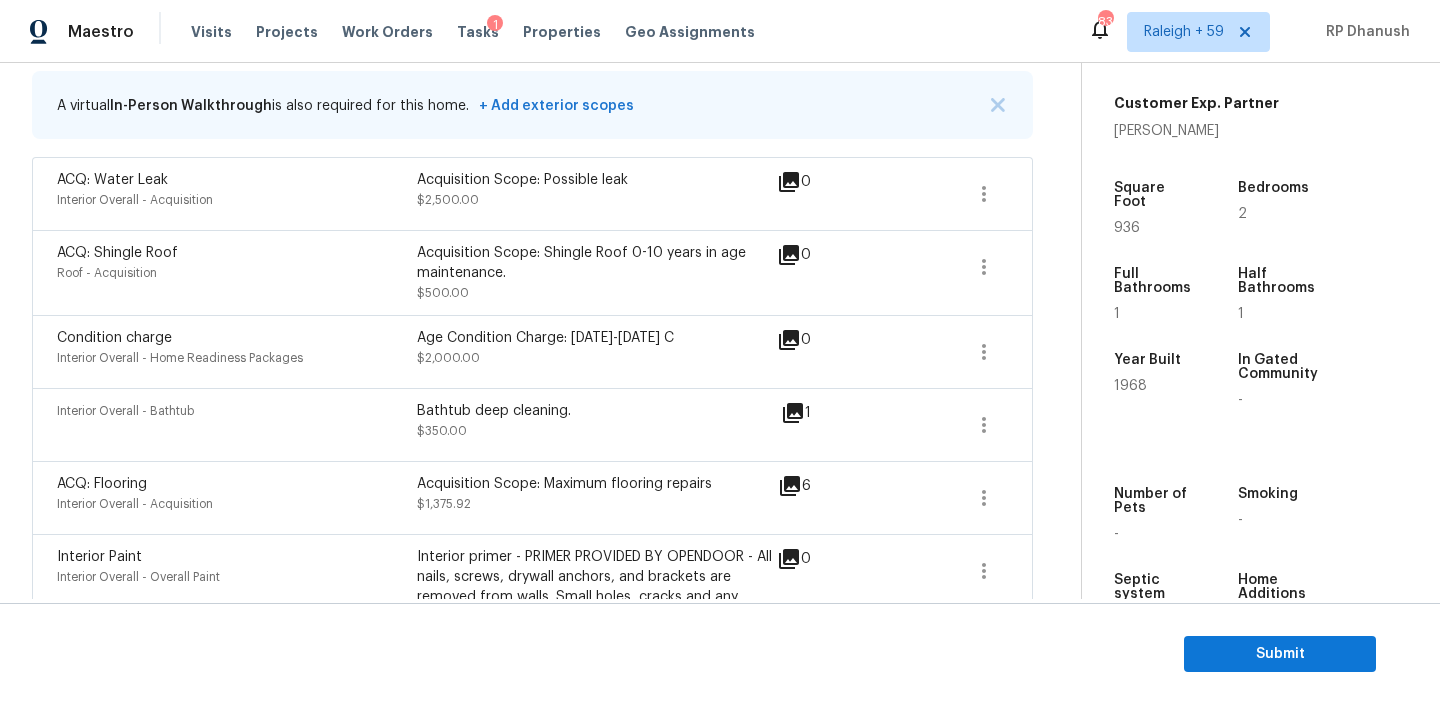 scroll, scrollTop: 508, scrollLeft: 0, axis: vertical 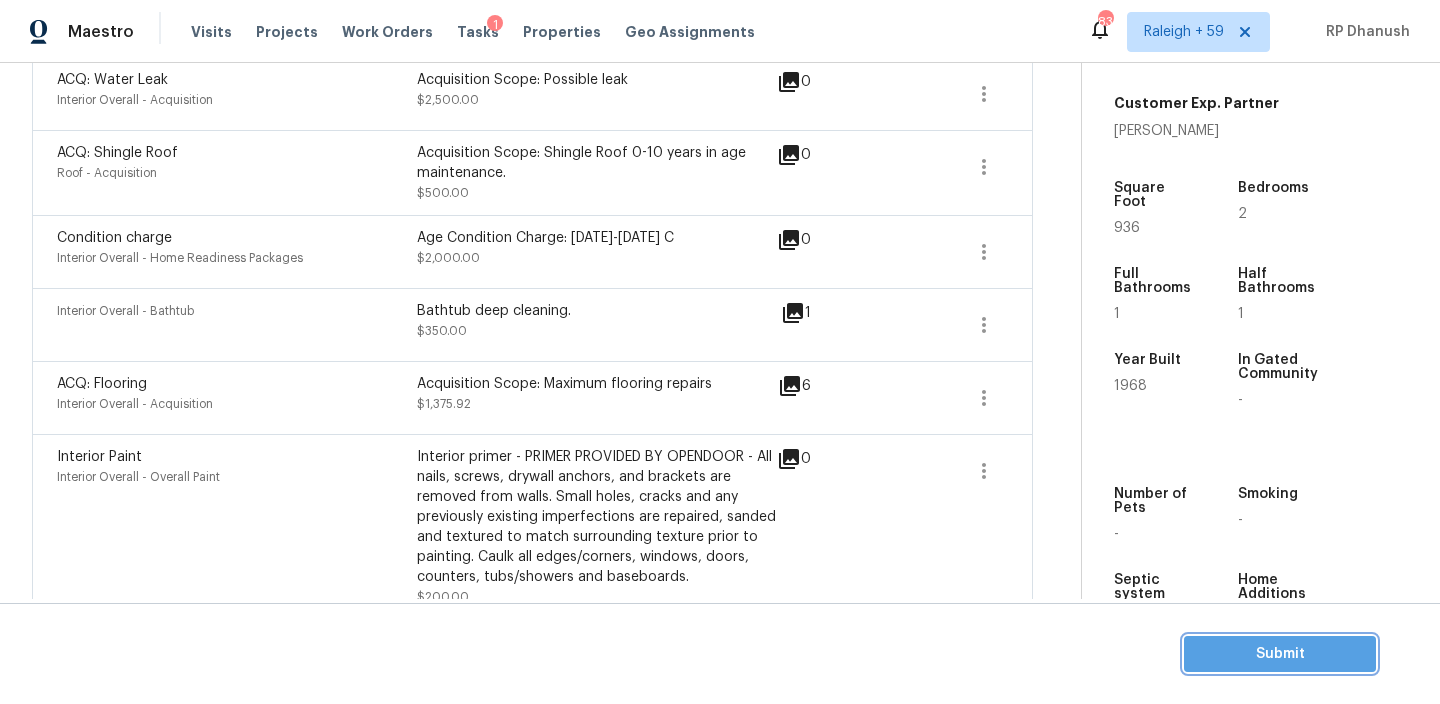 click on "Submit" at bounding box center [1280, 654] 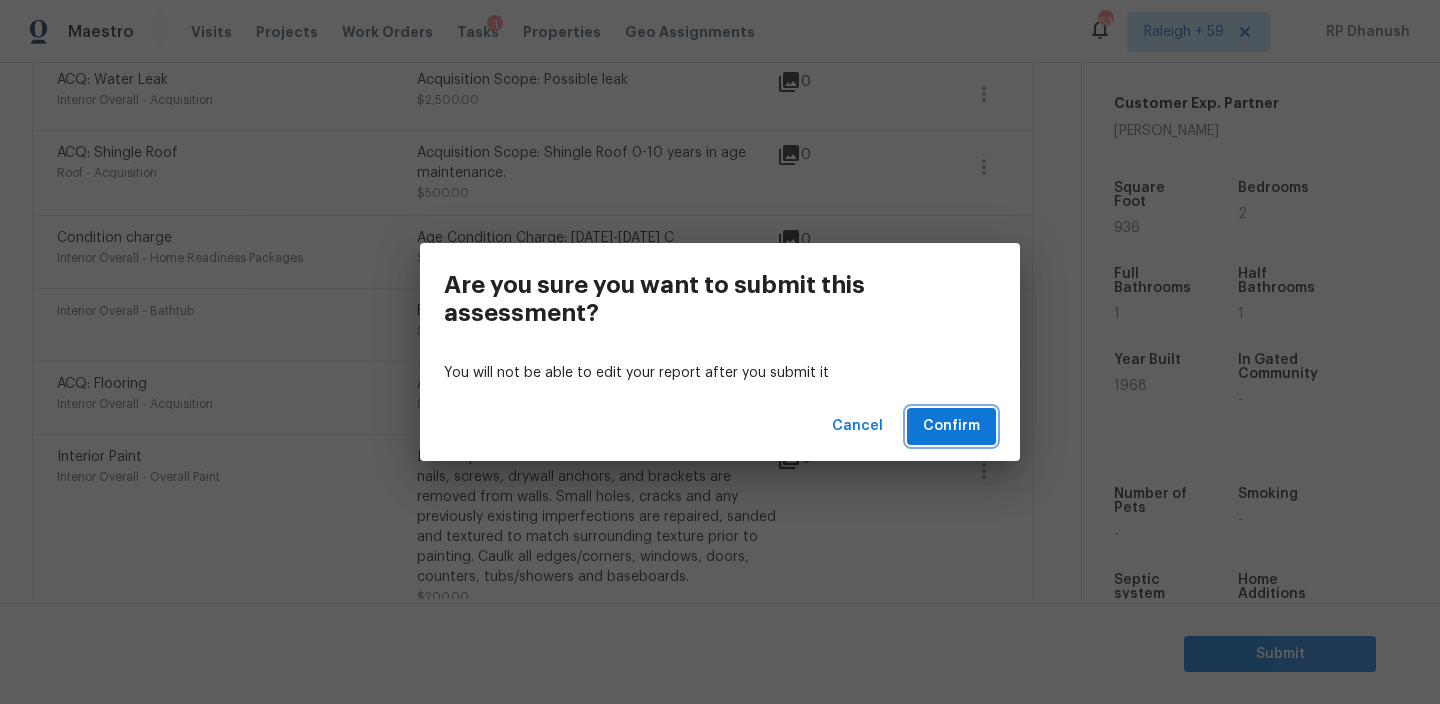 click on "Confirm" at bounding box center [951, 426] 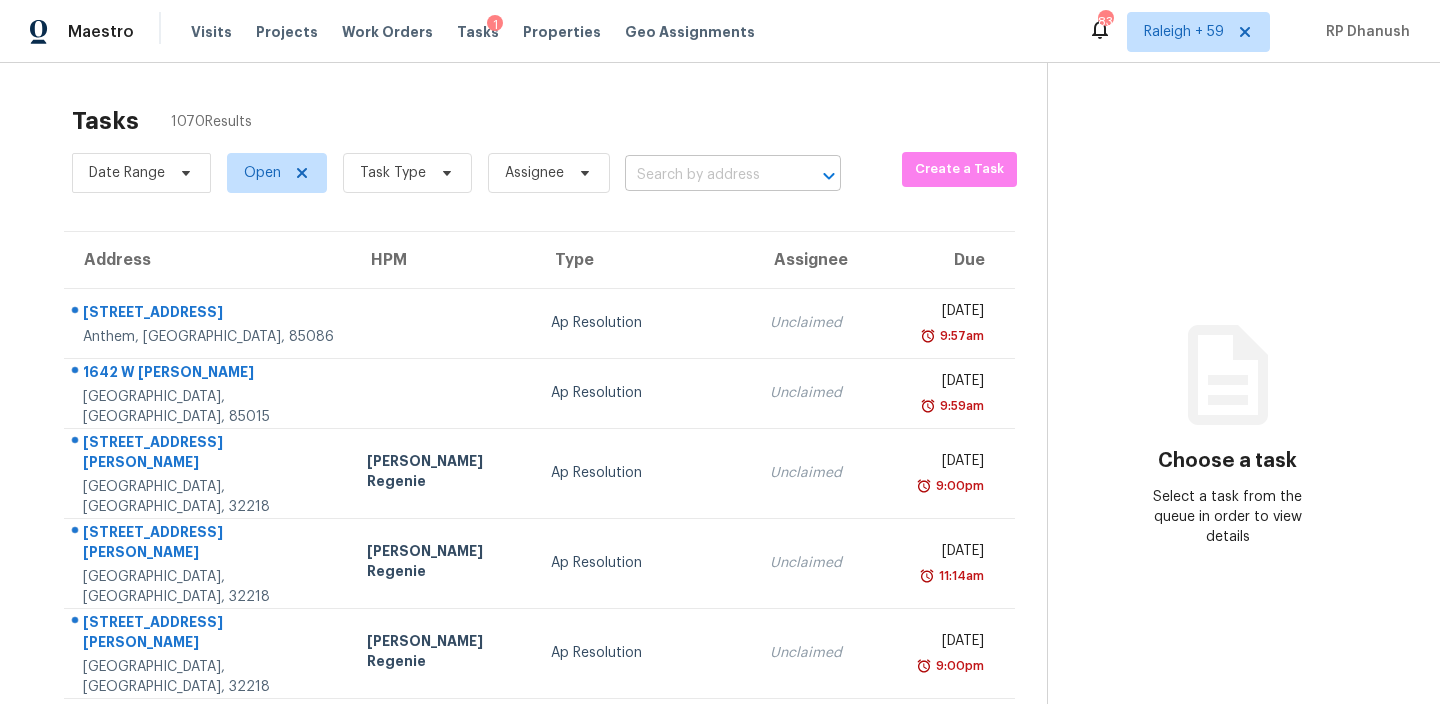 click at bounding box center [705, 175] 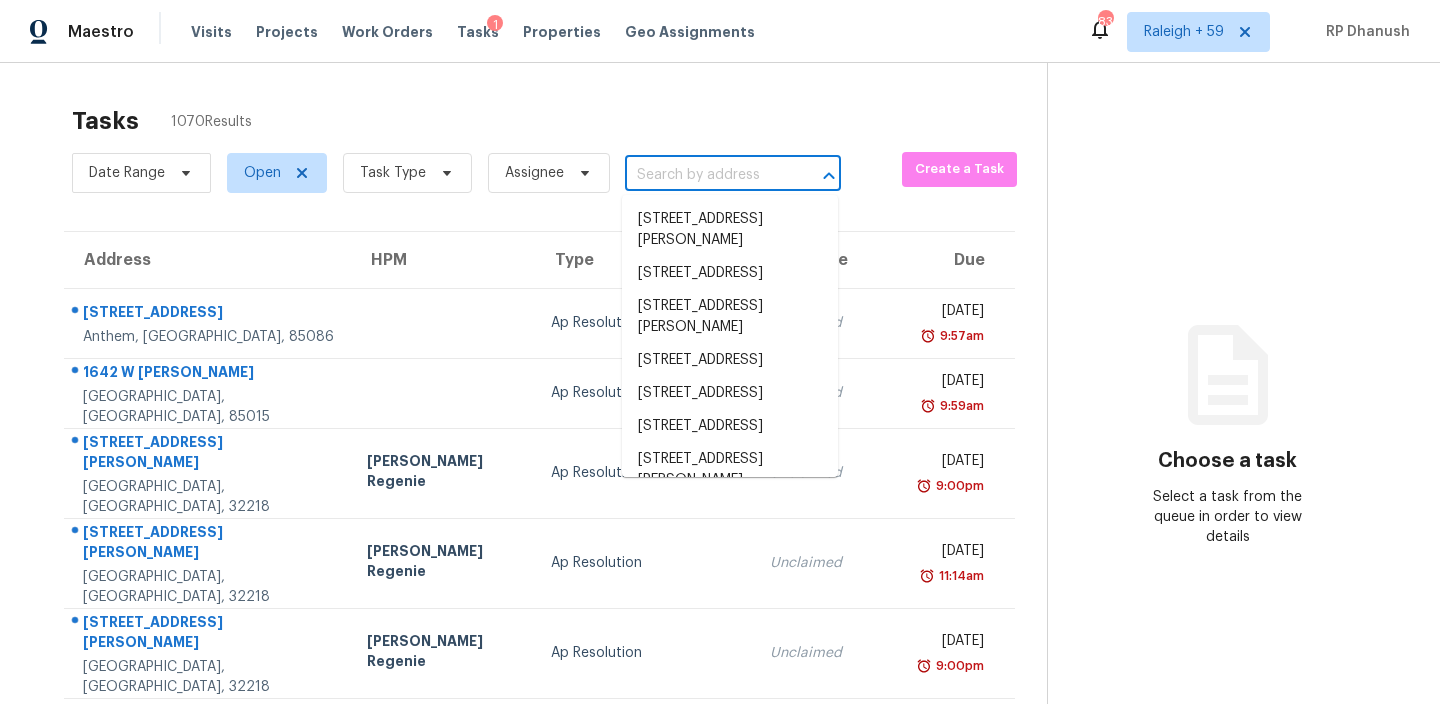 paste on "408 Walnut Dr, Woodstock, GA, 30189" 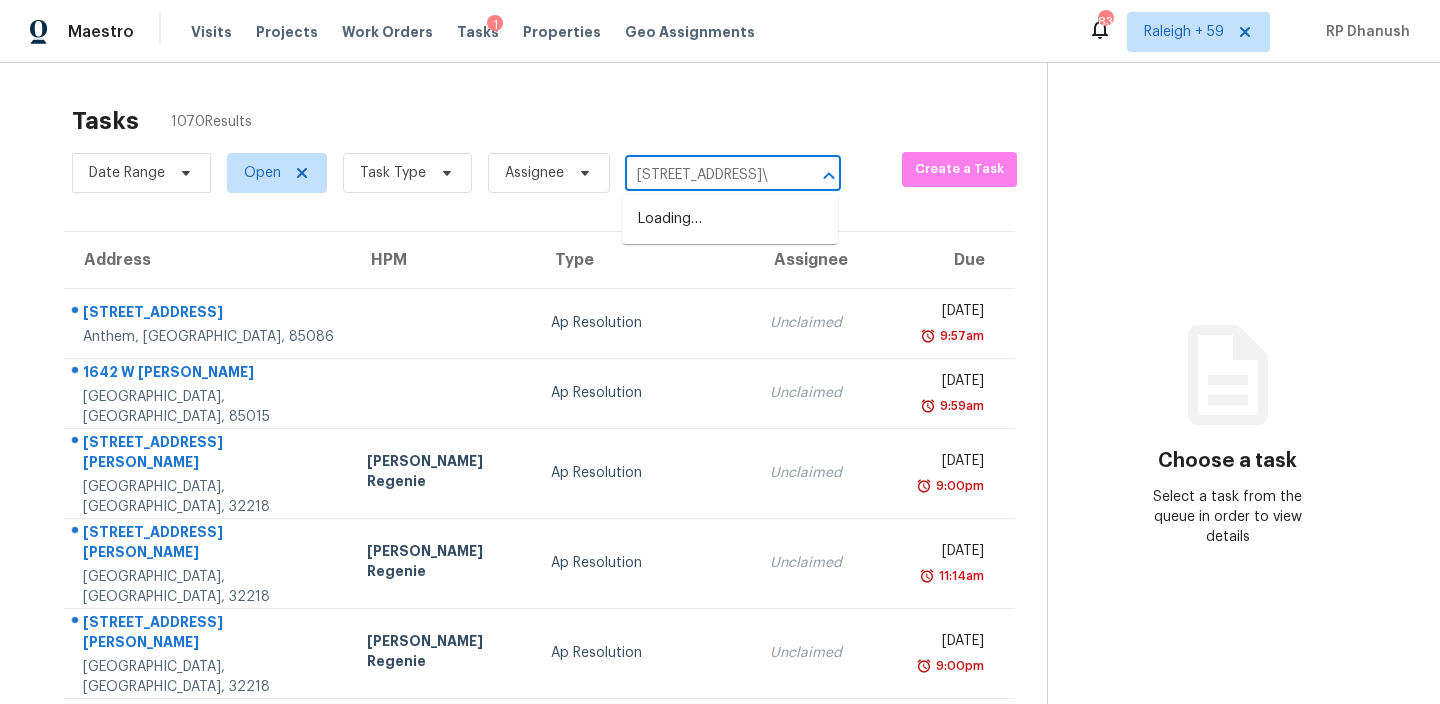 scroll, scrollTop: 0, scrollLeft: 107, axis: horizontal 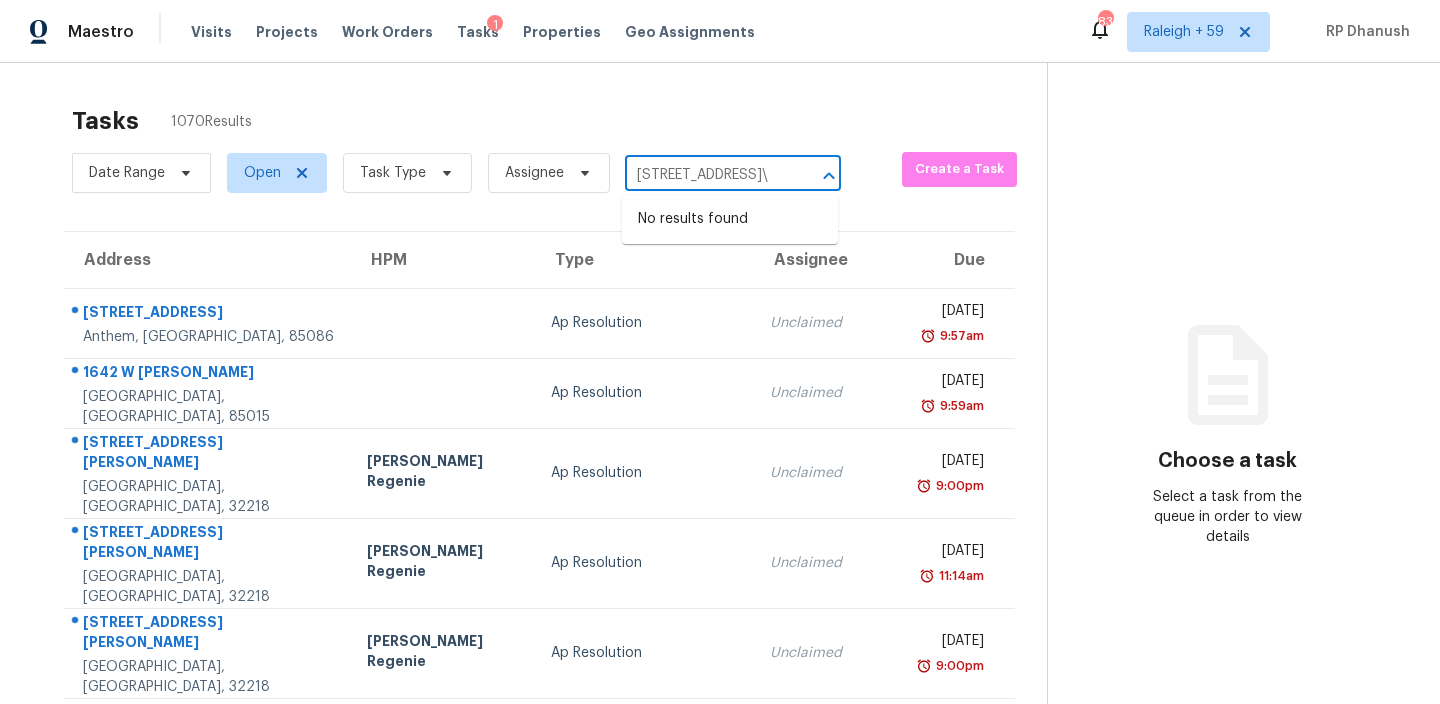 type on "408 Walnut Dr, Woodstock, GA, 30189" 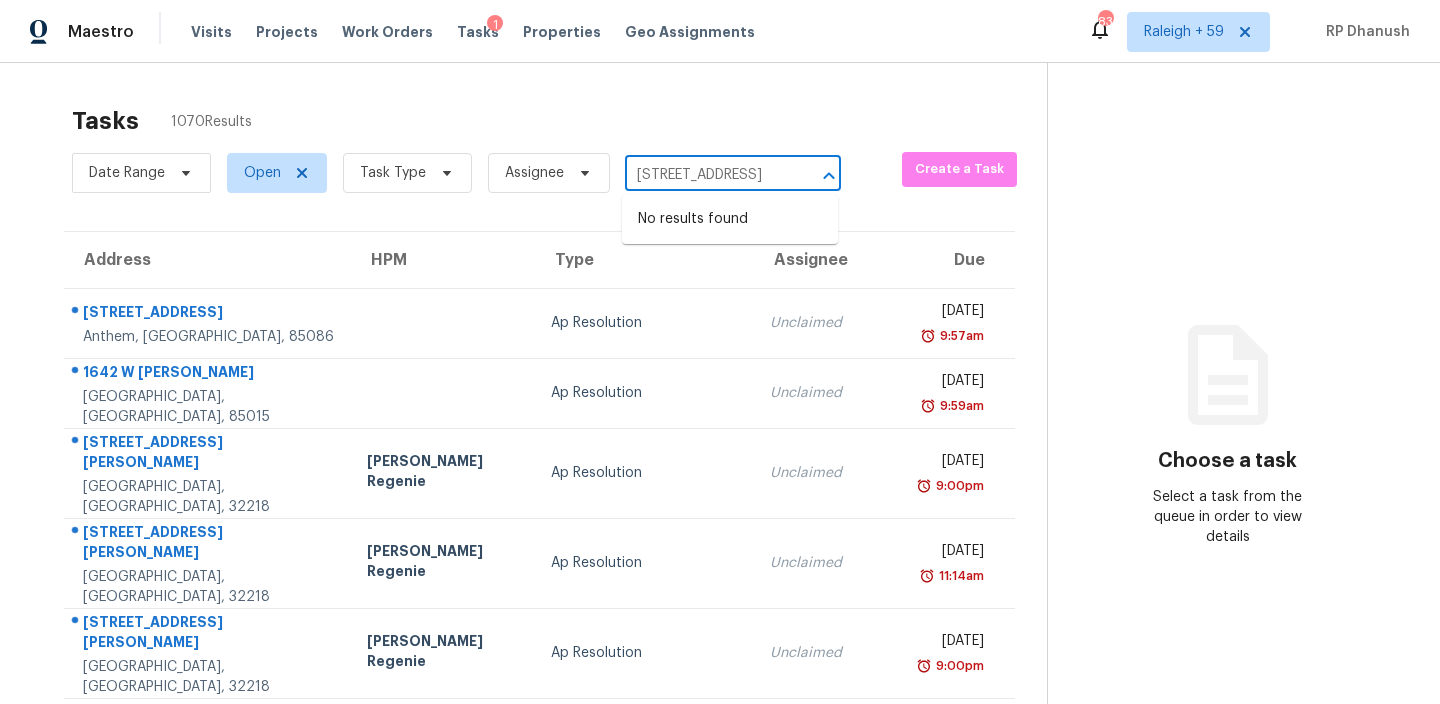 scroll, scrollTop: 0, scrollLeft: 102, axis: horizontal 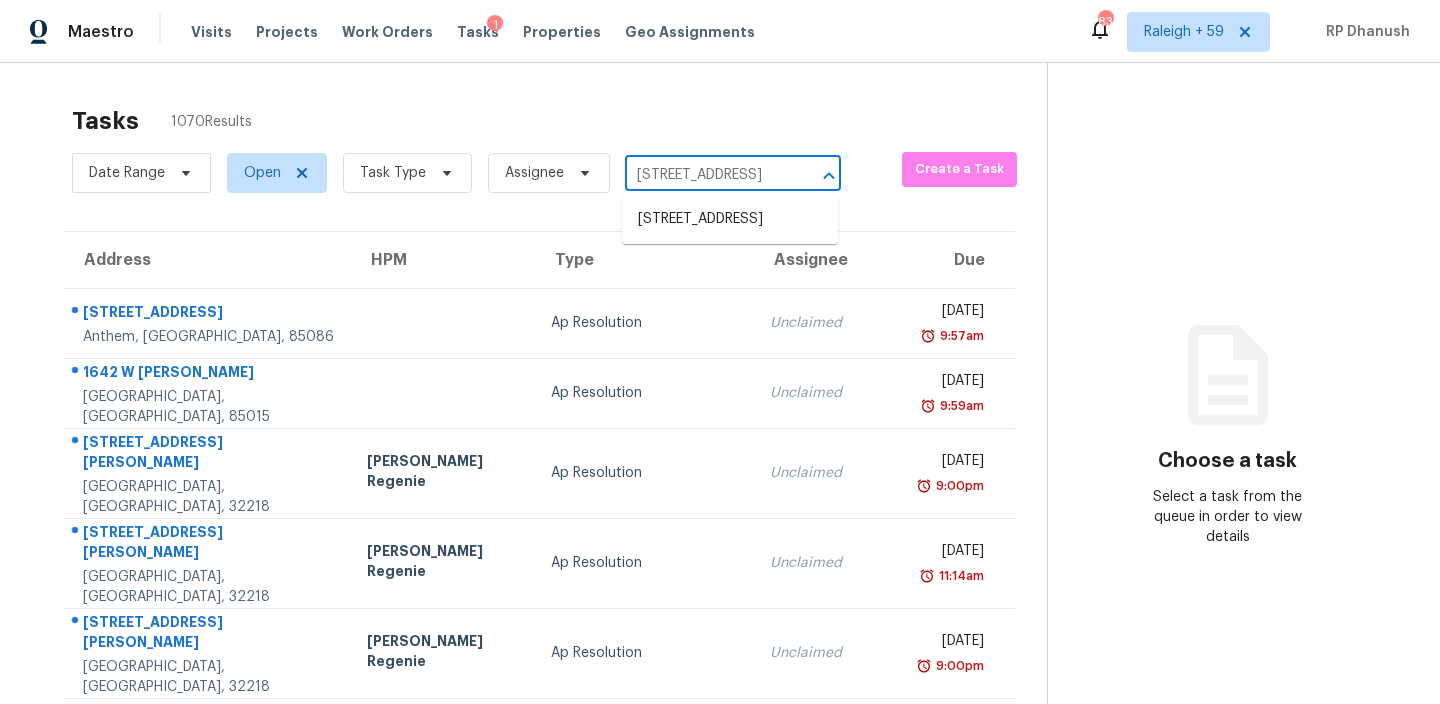 click on "408 Walnut Dr, Woodstock, GA 30189" at bounding box center [730, 219] 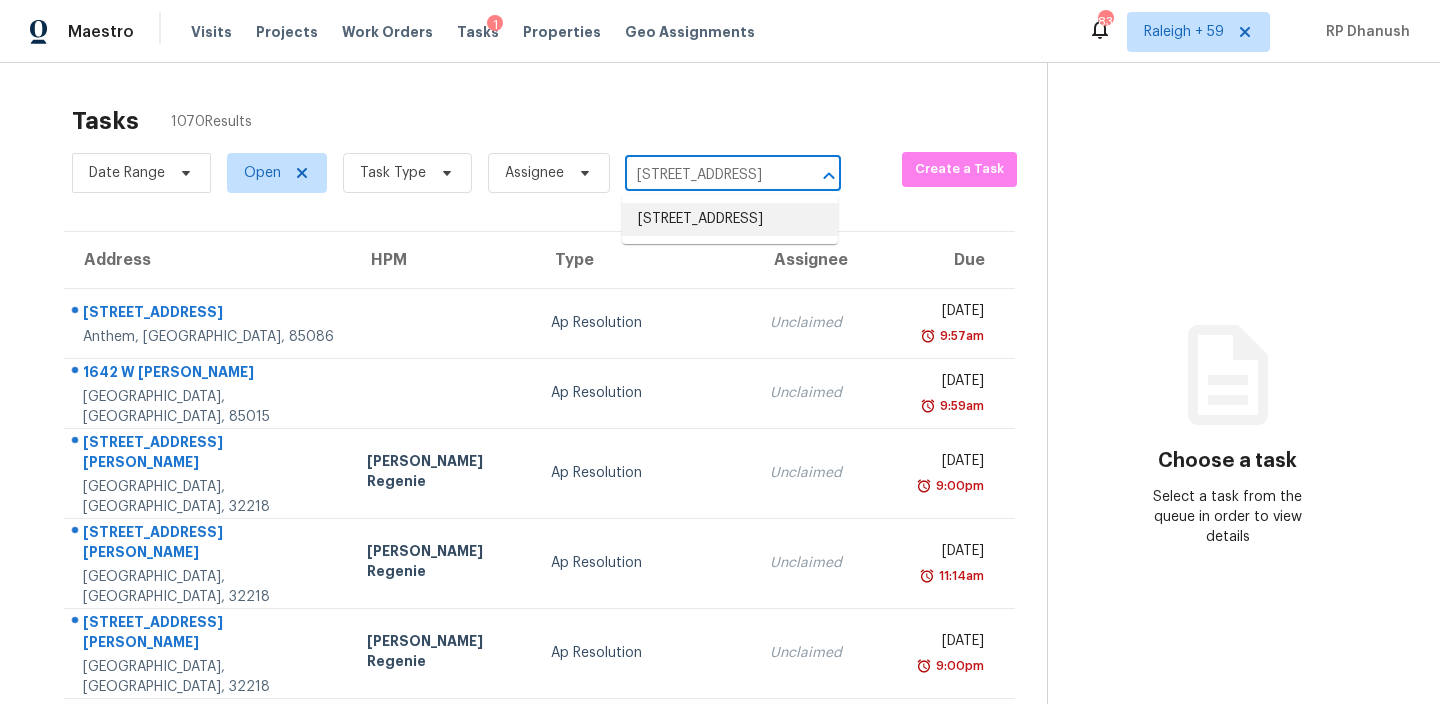 click on "408 Walnut Dr, Woodstock, GA 30189" at bounding box center (730, 219) 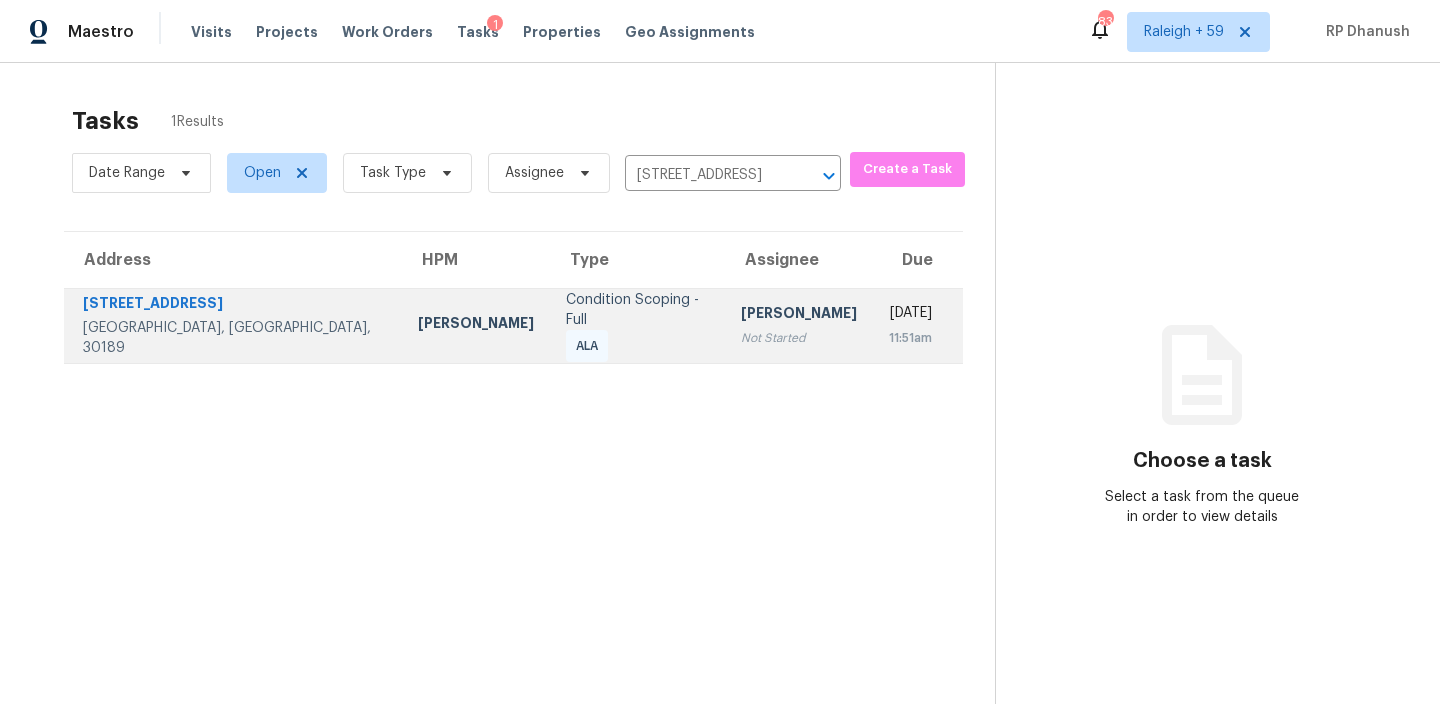 click on "Salma Ansari" at bounding box center [799, 315] 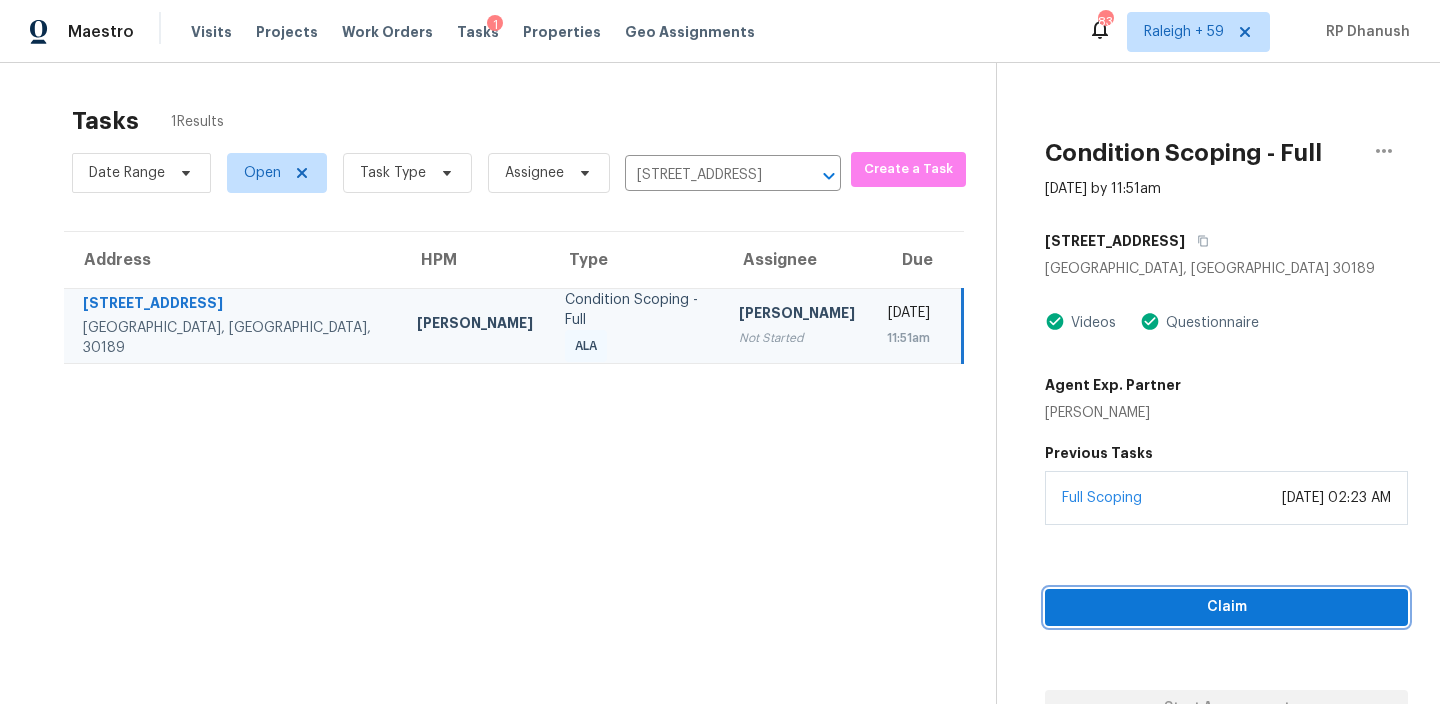 click on "Claim" at bounding box center (1226, 607) 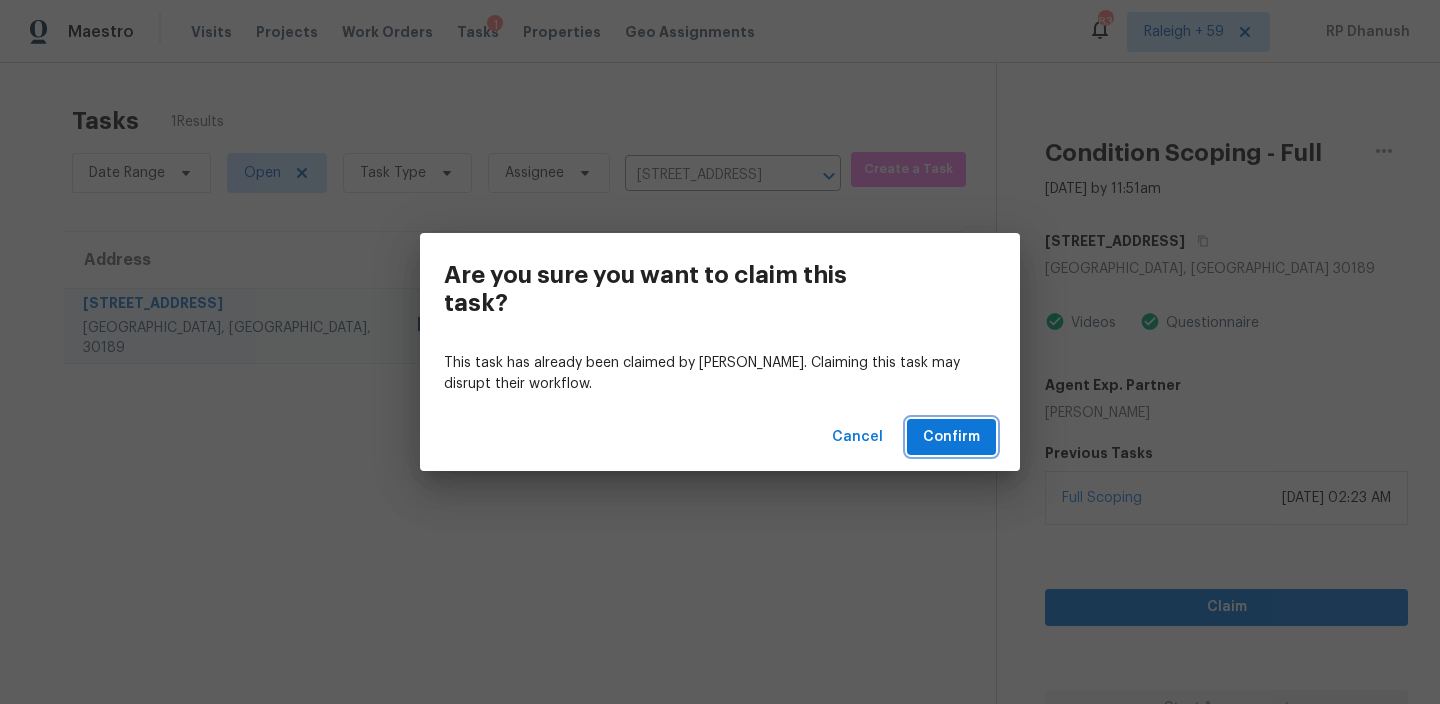 click on "Confirm" at bounding box center (951, 437) 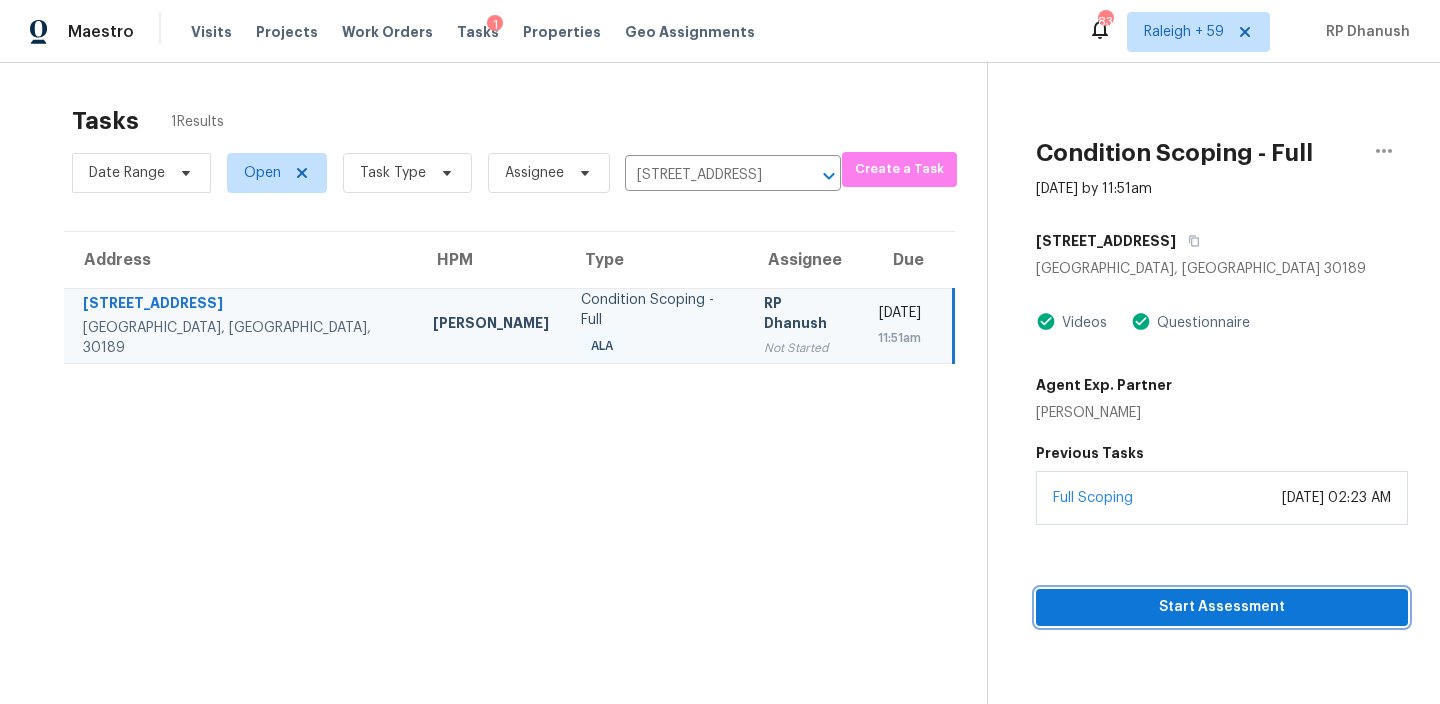 click on "Start Assessment" at bounding box center [1222, 607] 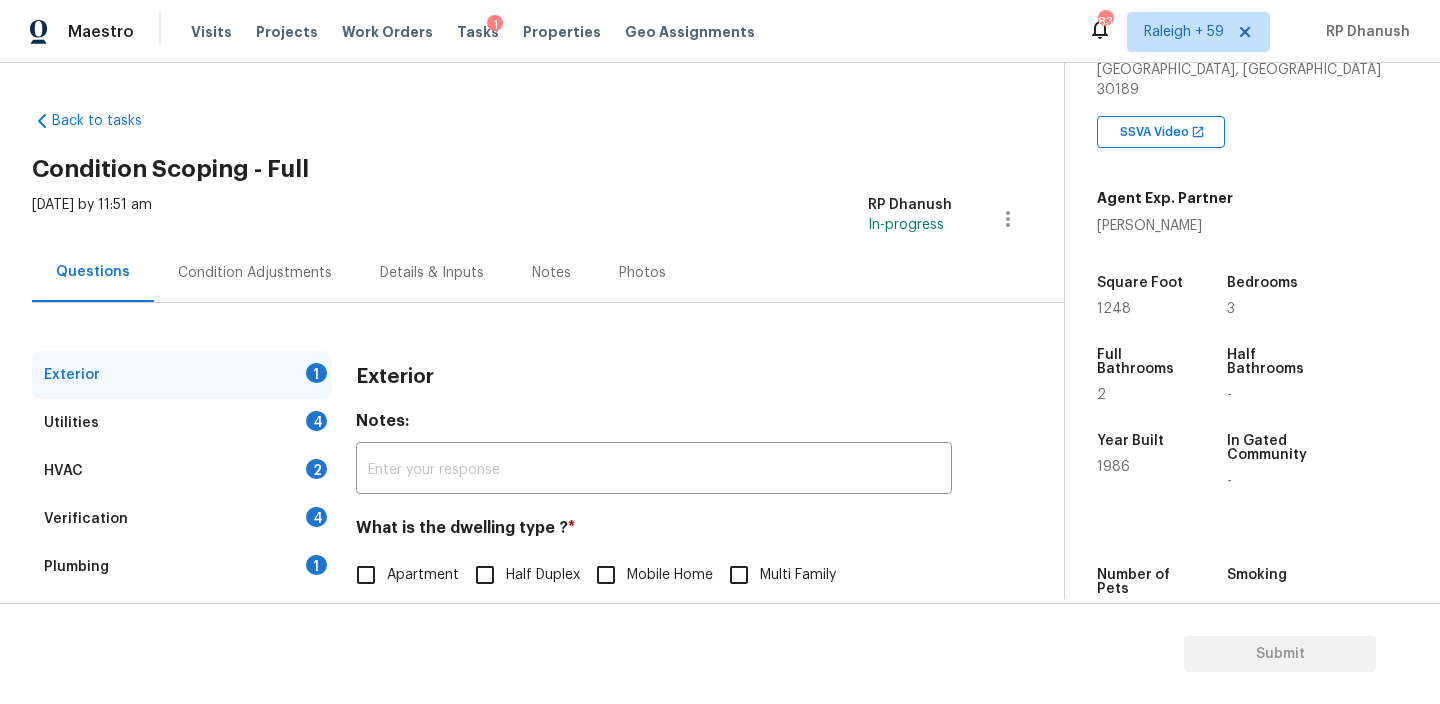 scroll, scrollTop: 400, scrollLeft: 0, axis: vertical 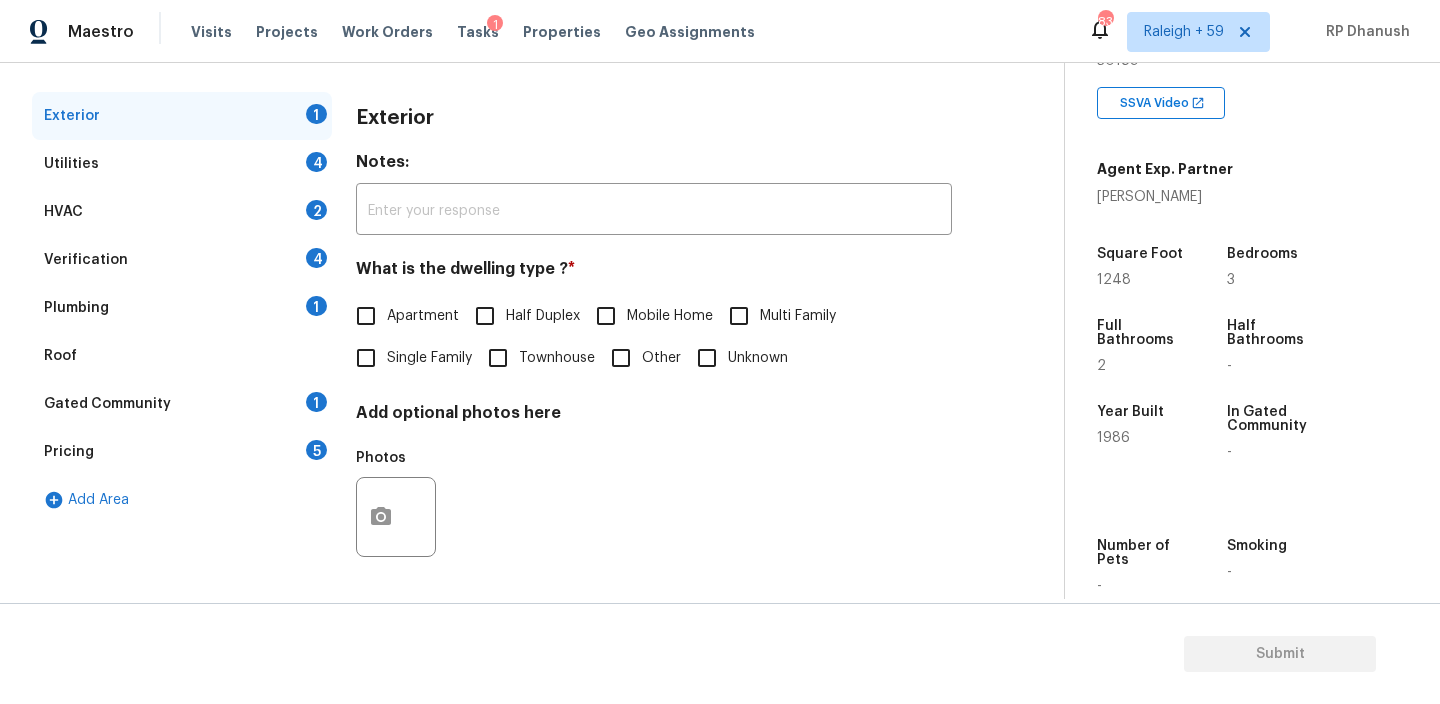 click on "Single Family" at bounding box center (366, 358) 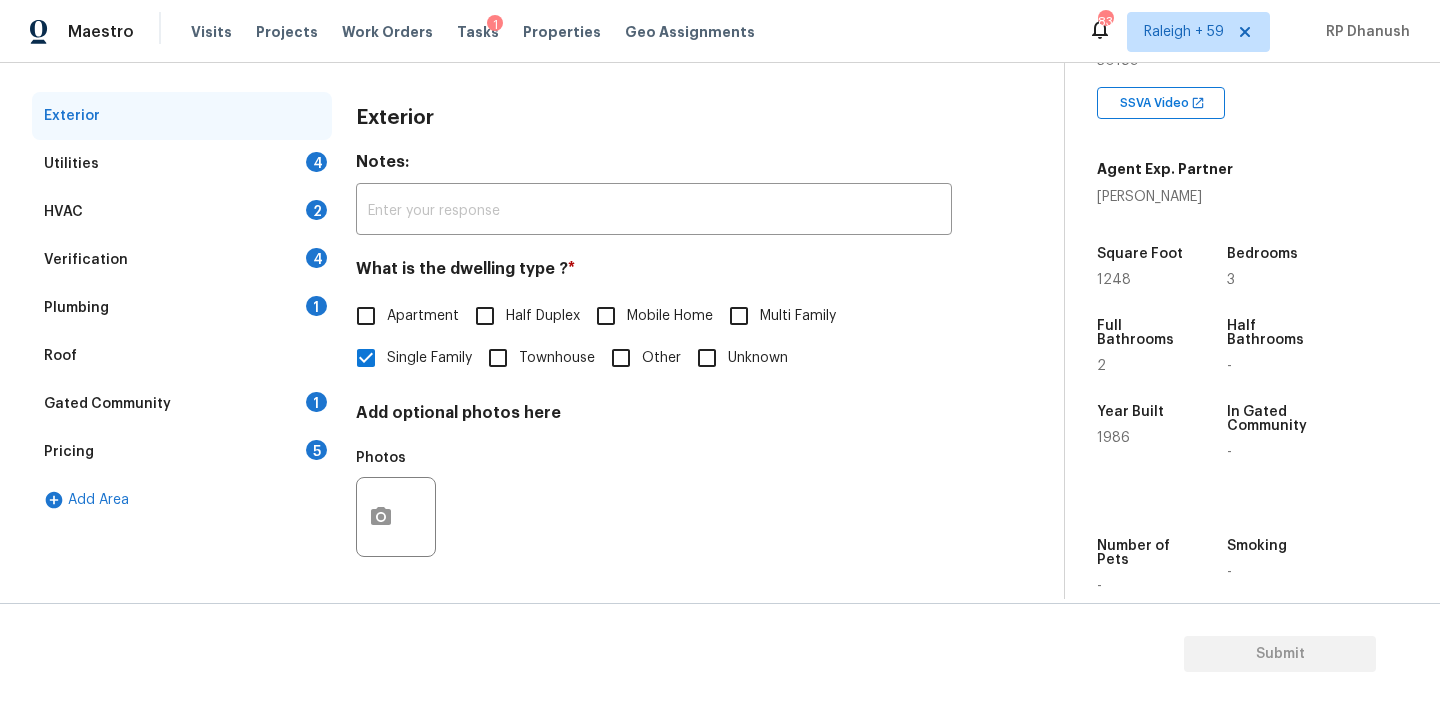 click on "4" at bounding box center [316, 162] 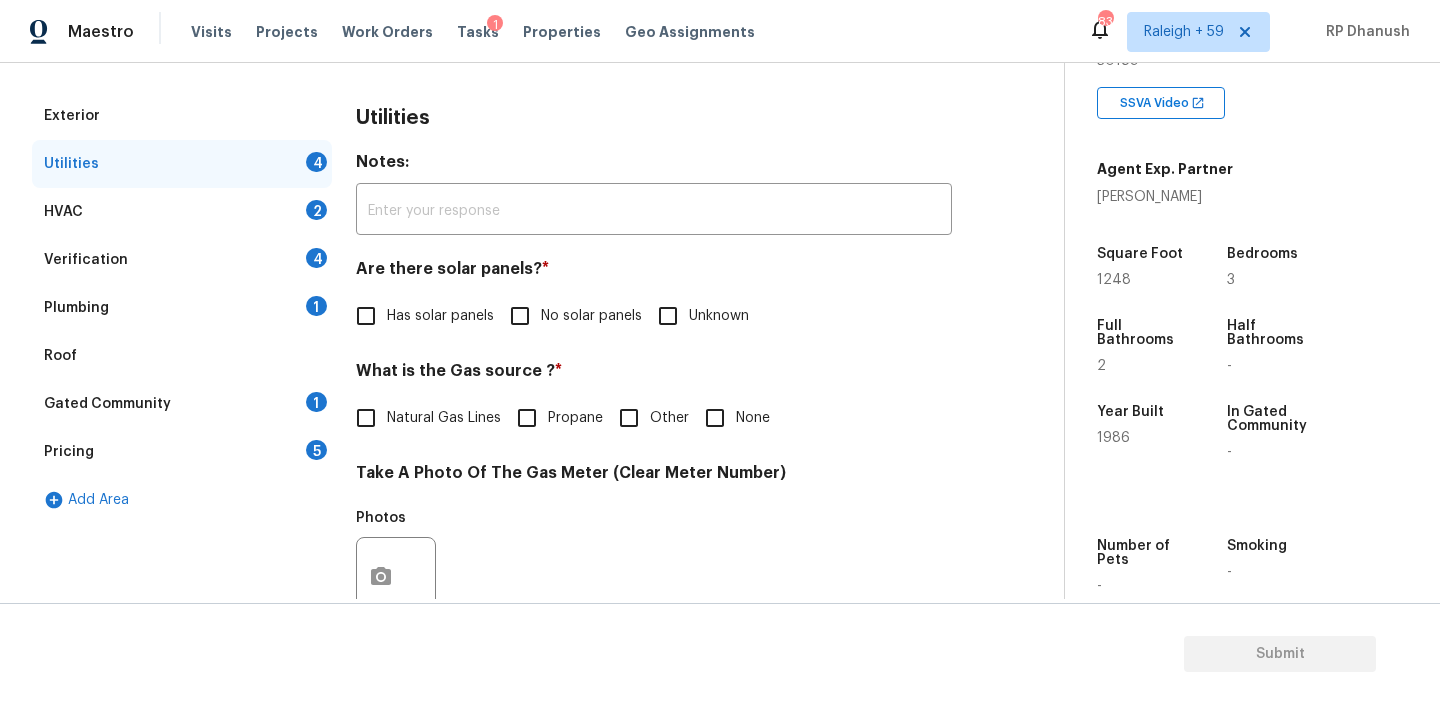 click on "No solar panels" at bounding box center [591, 316] 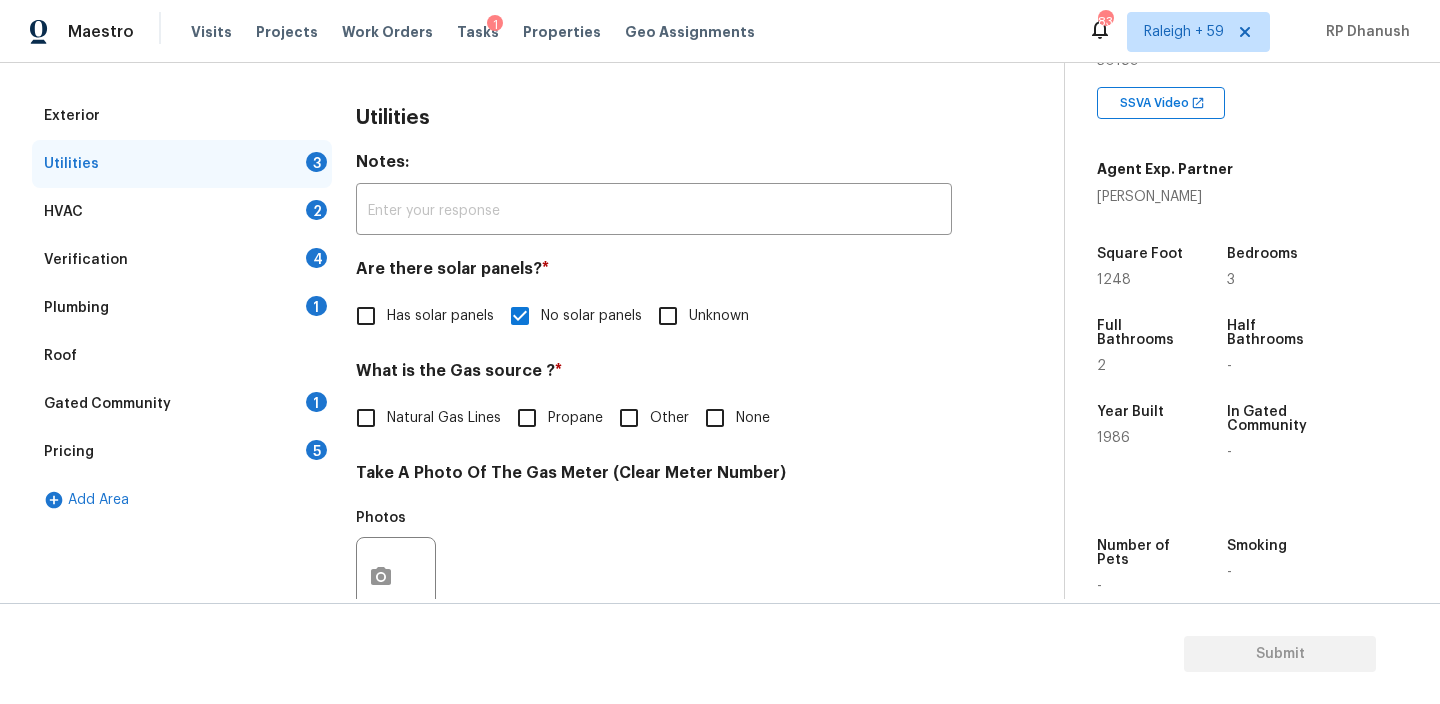 click on "Gated Community 1" at bounding box center [182, 404] 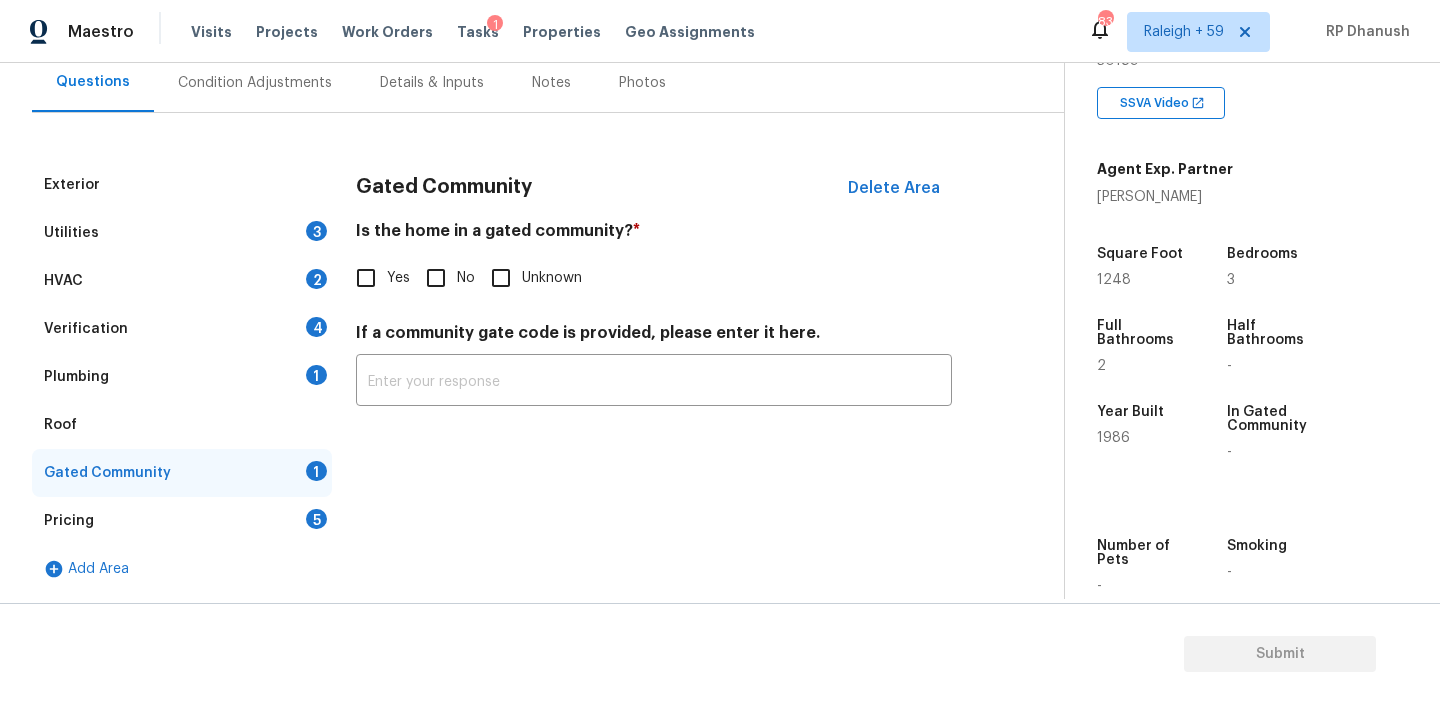click on "Yes" at bounding box center (398, 278) 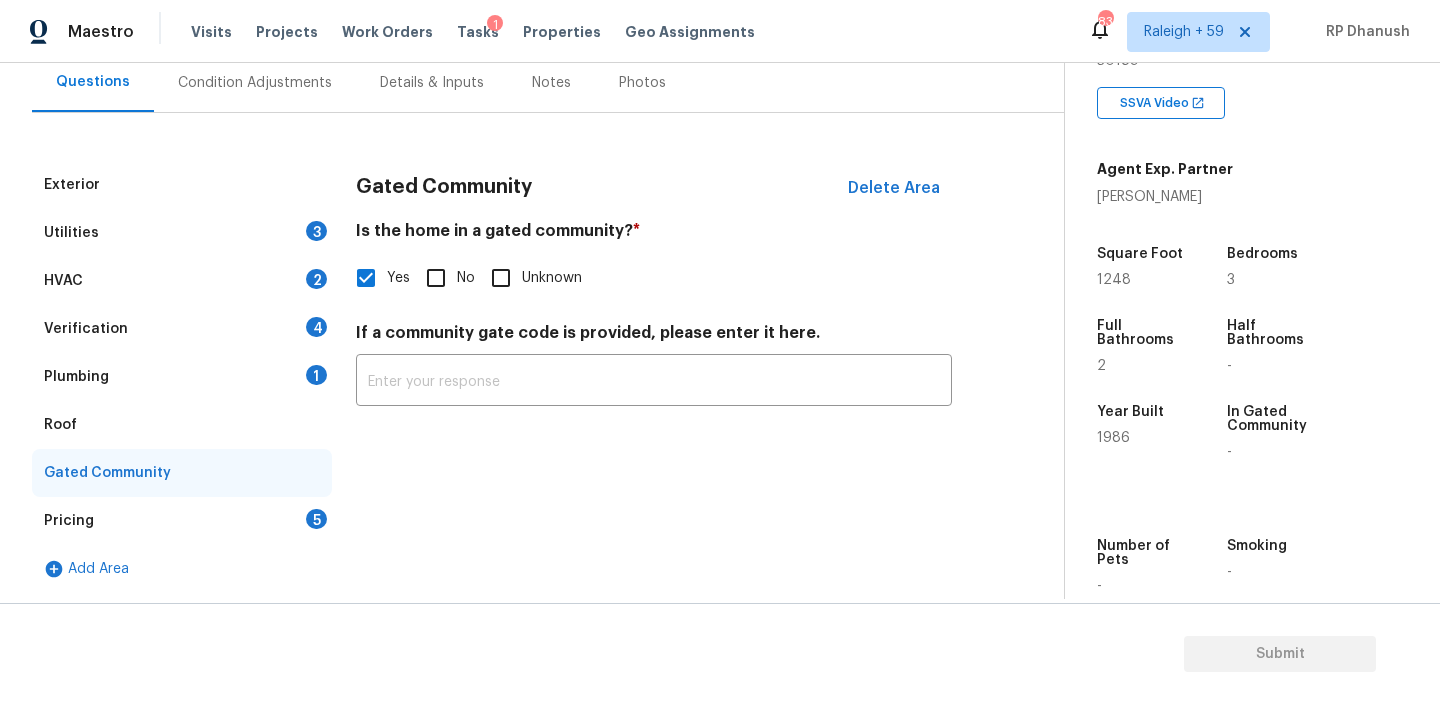 click on "No" at bounding box center [436, 278] 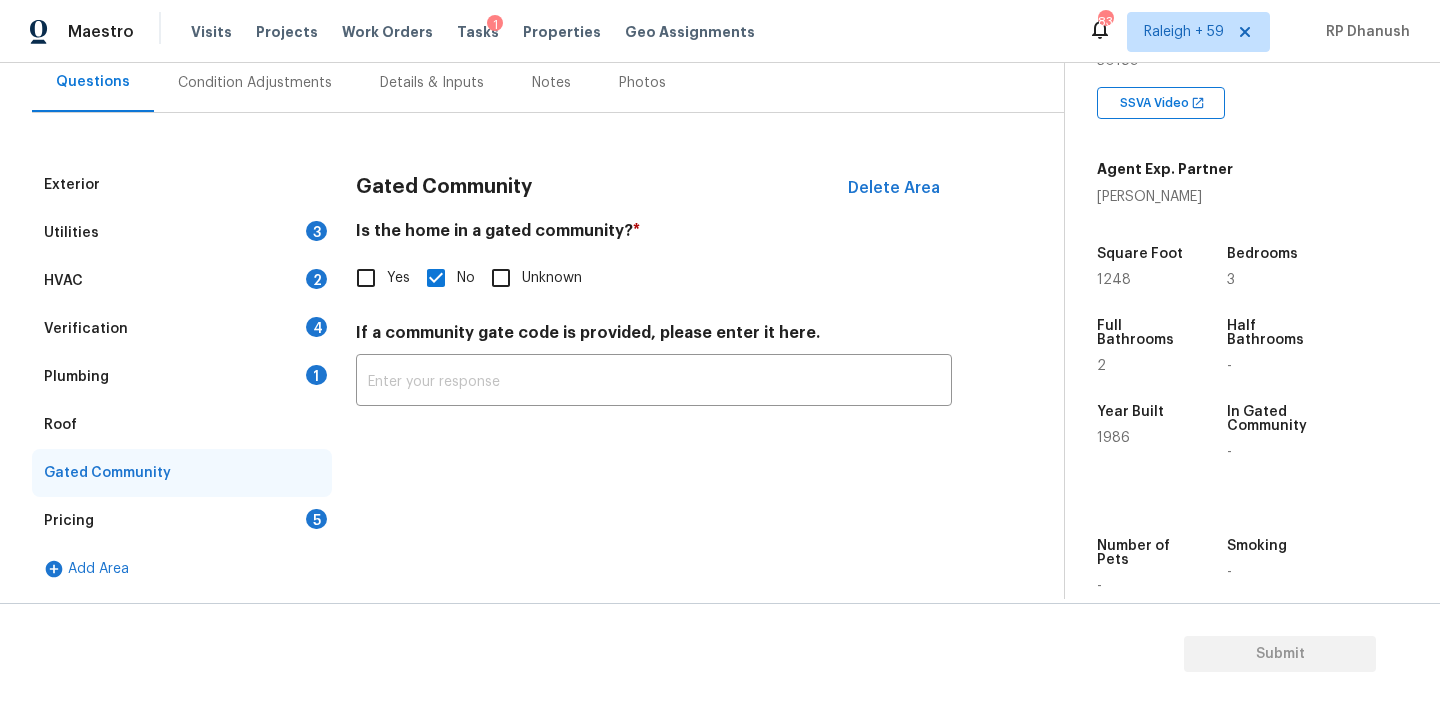 click on "Pricing 5" at bounding box center (182, 521) 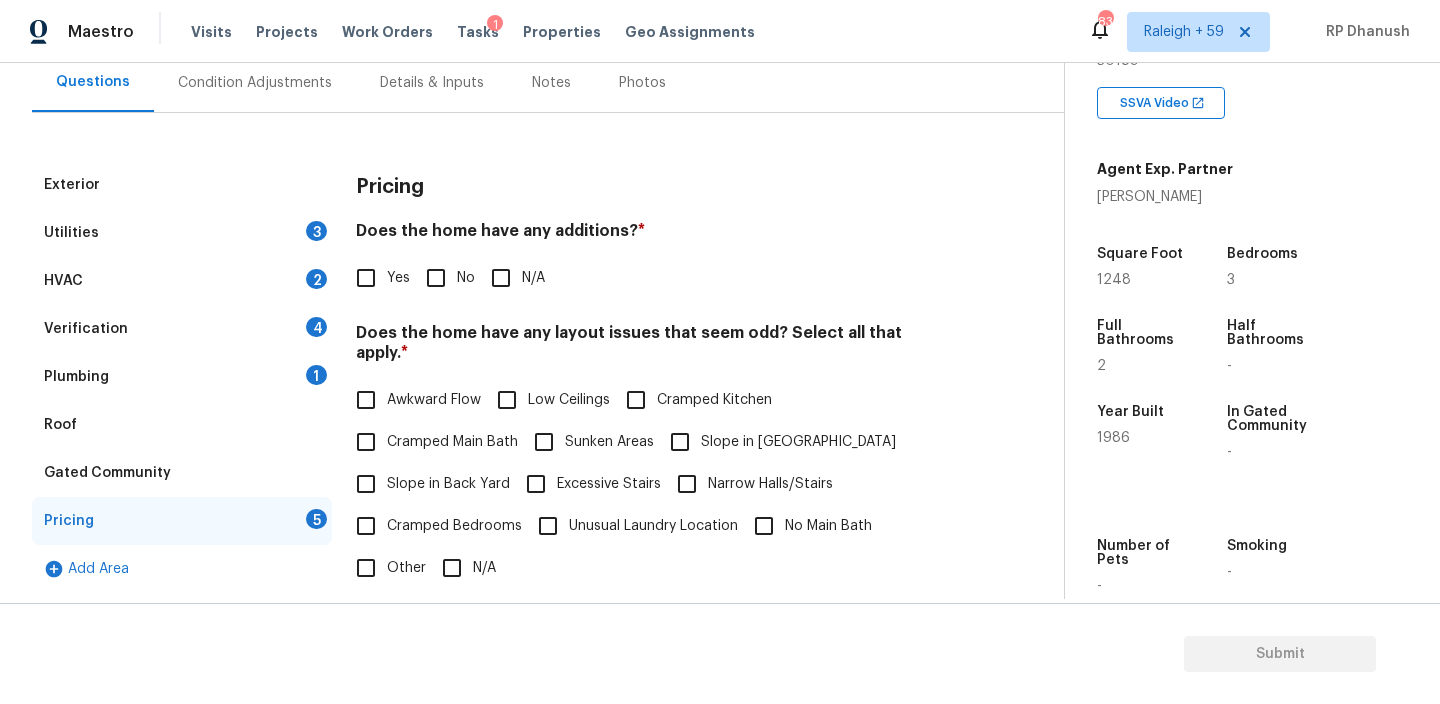 click on "Plumbing 1" at bounding box center [182, 377] 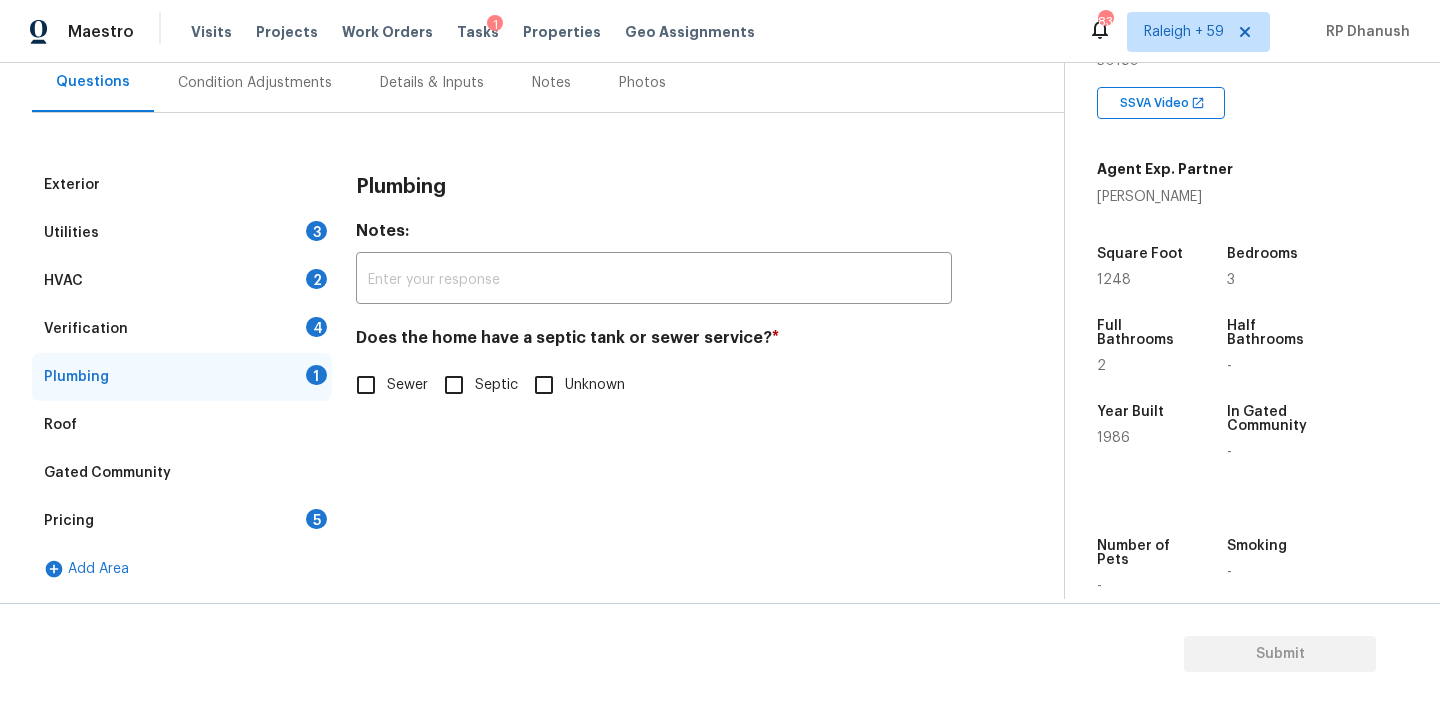 click on "Sewer" at bounding box center (407, 385) 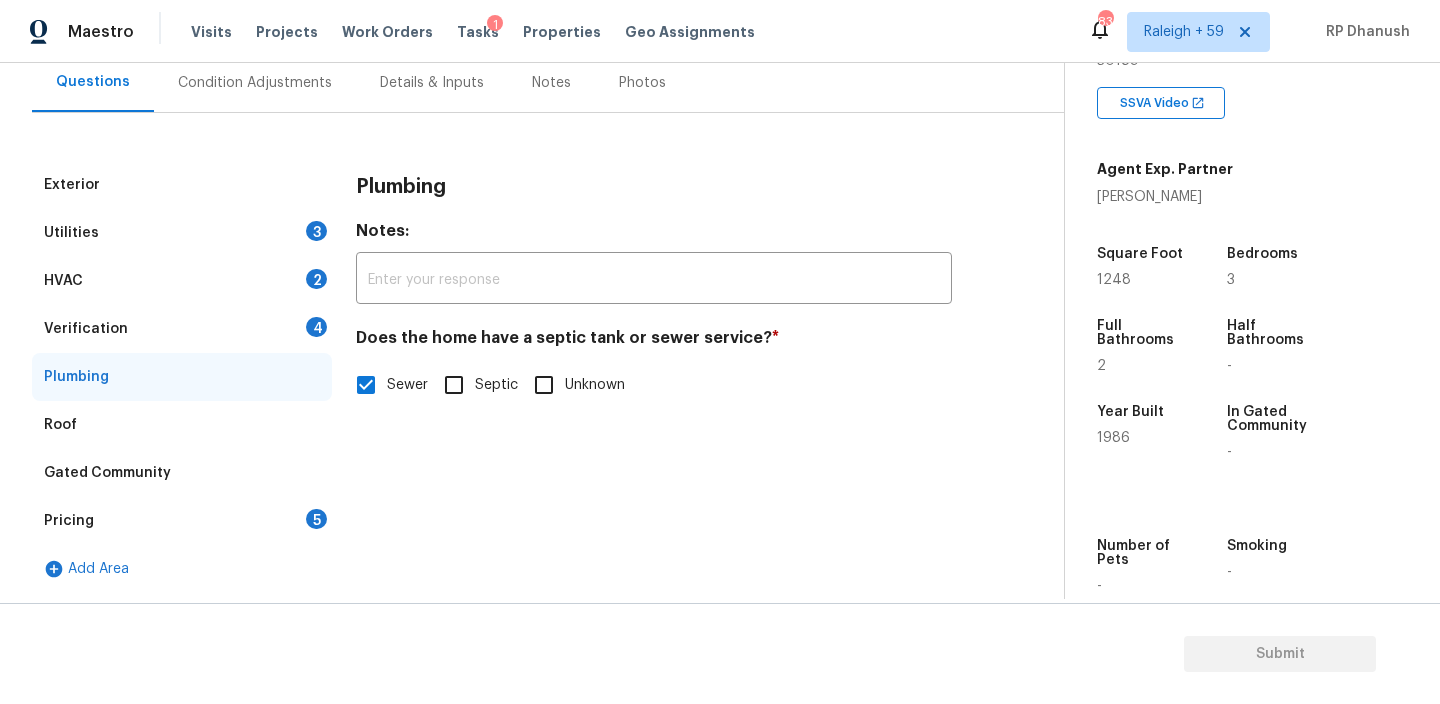 click on "Septic" at bounding box center [496, 385] 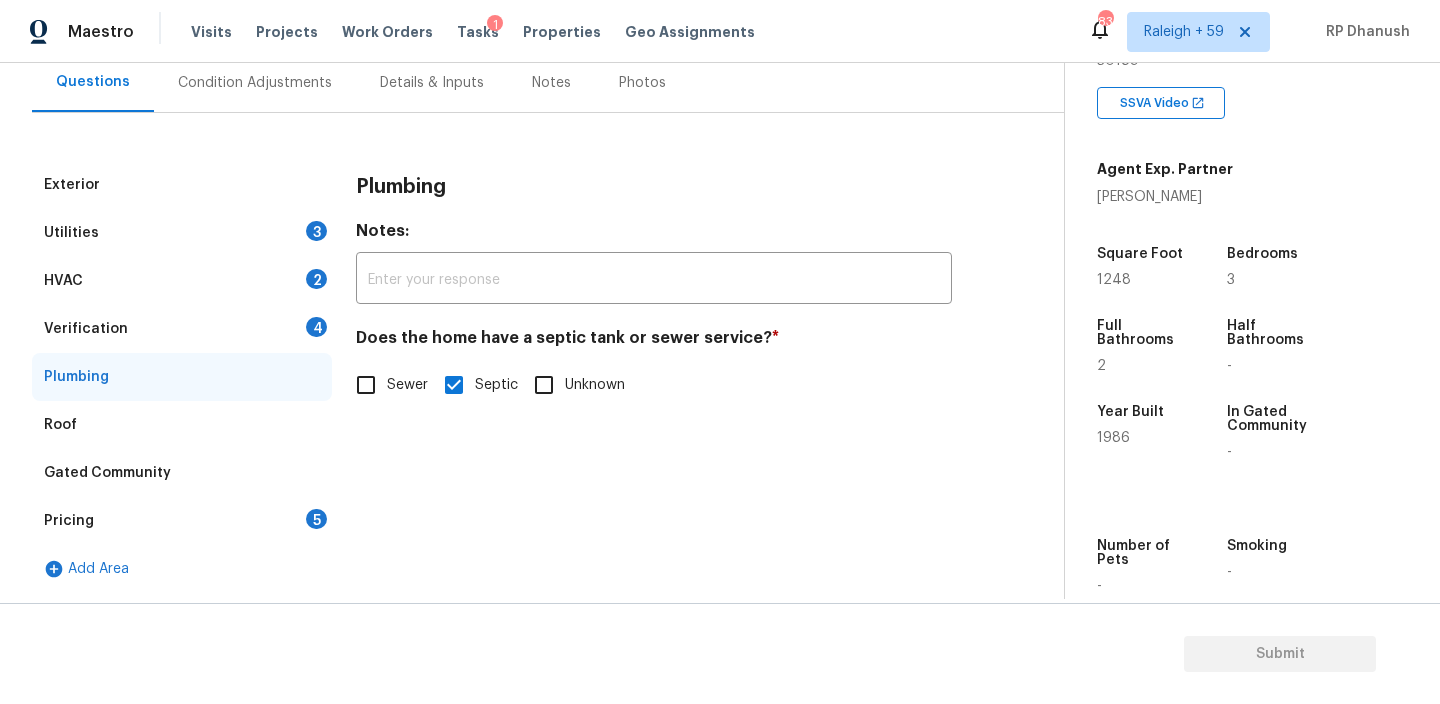 click on "Verification 4" at bounding box center (182, 329) 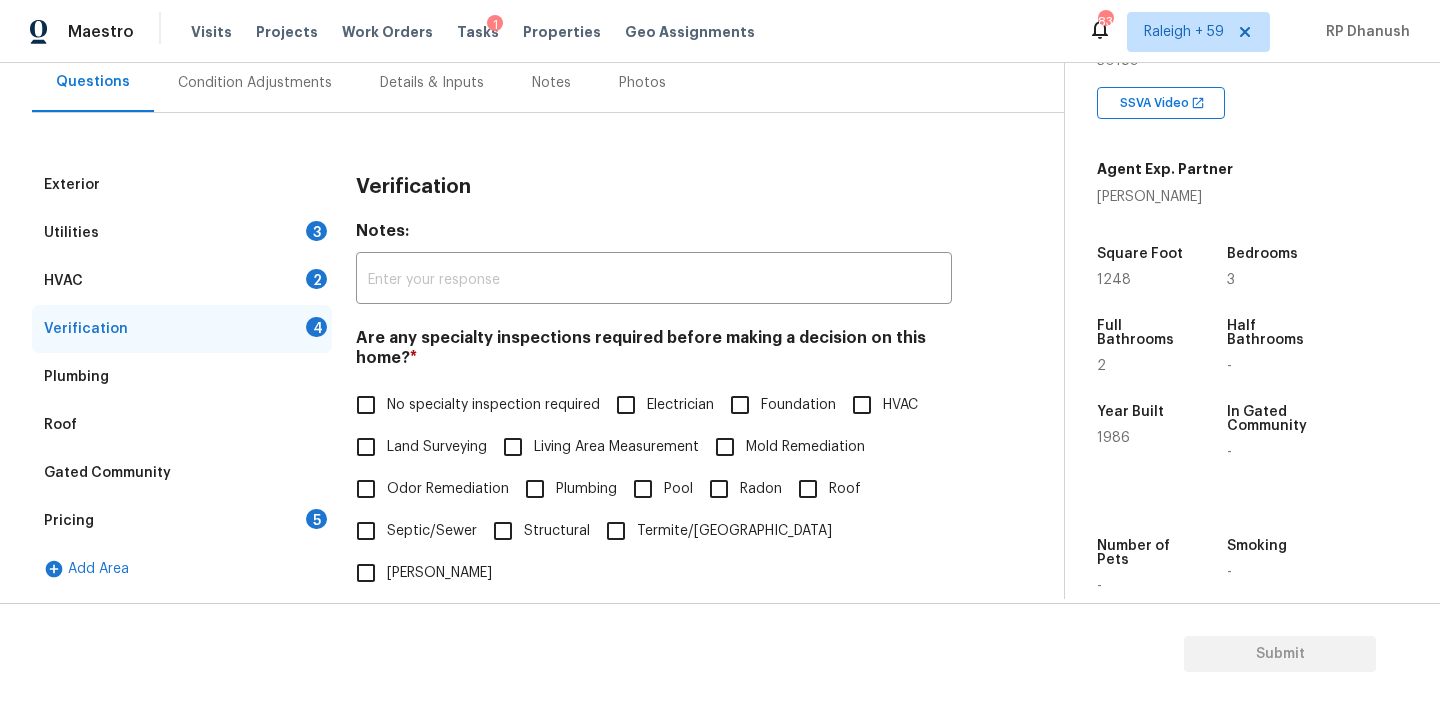 scroll, scrollTop: 485, scrollLeft: 0, axis: vertical 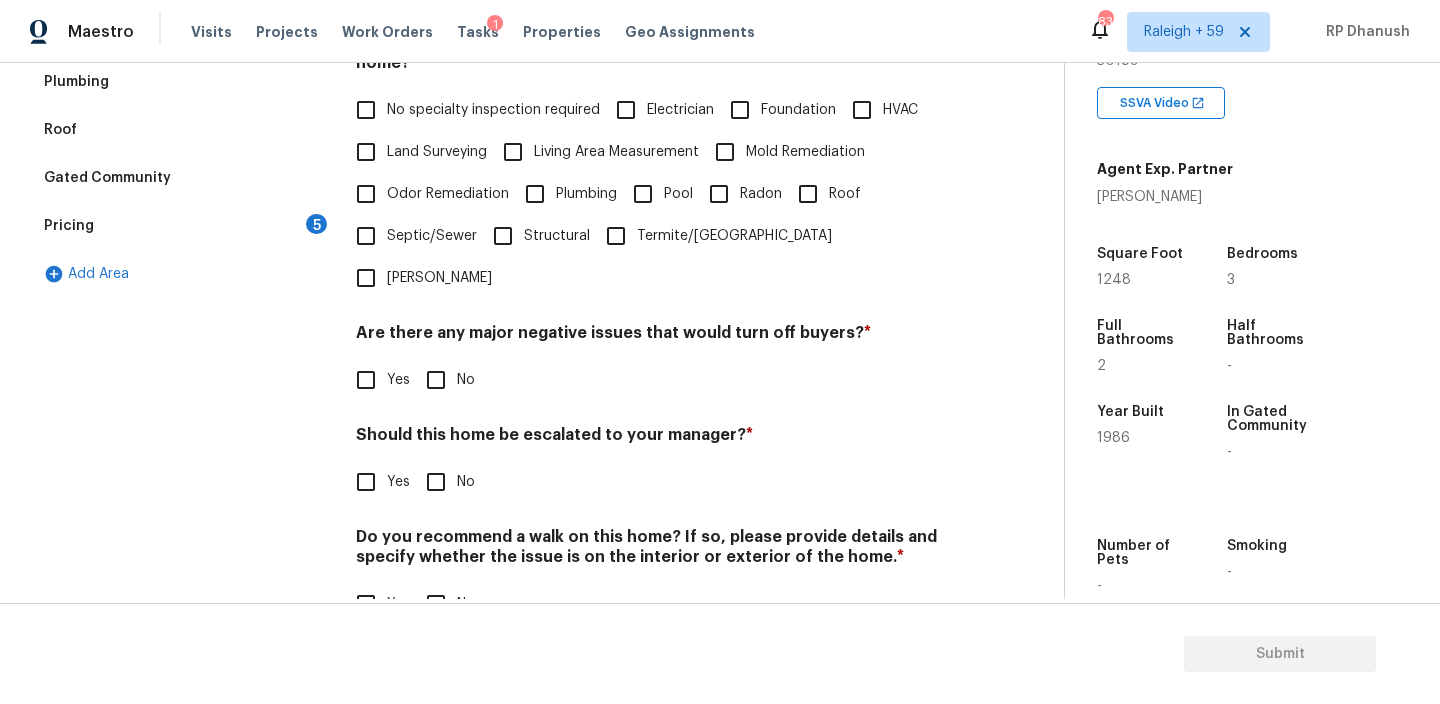 click on "Yes" at bounding box center (398, 482) 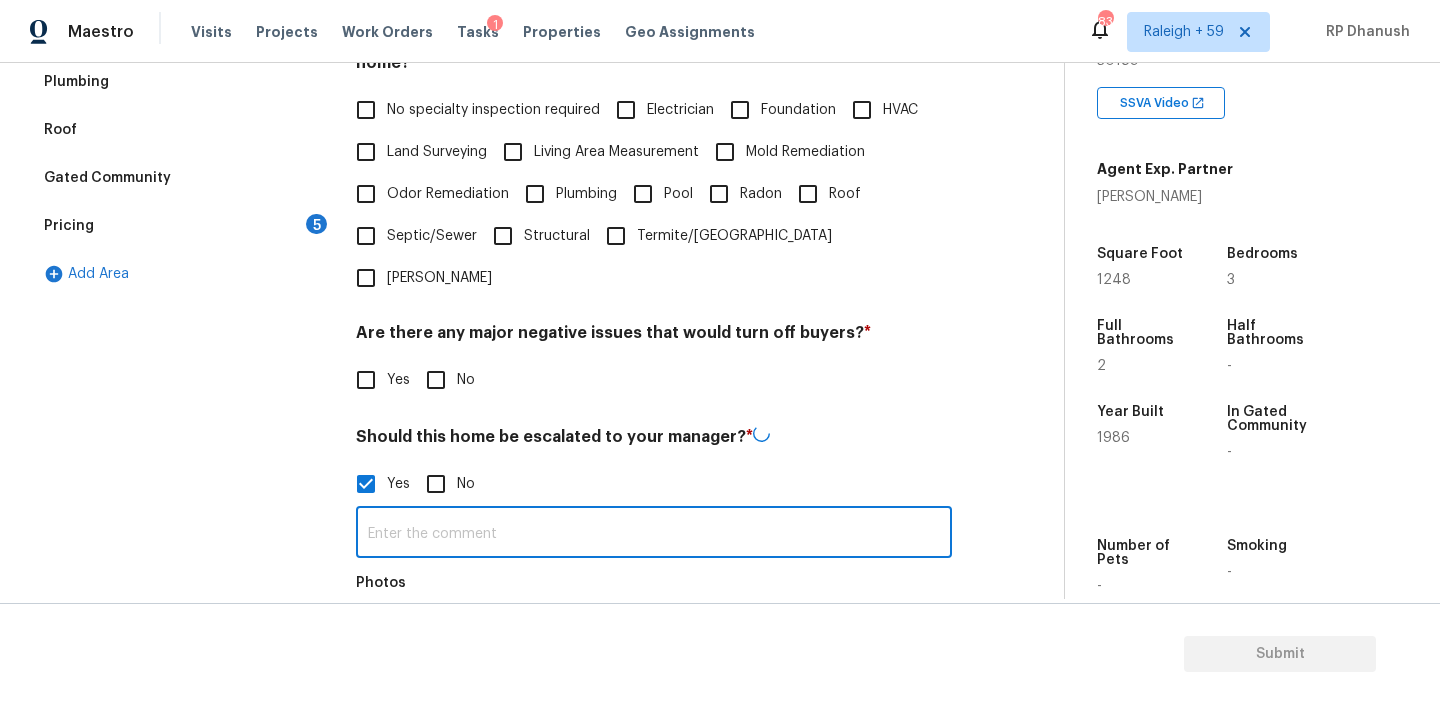click at bounding box center (654, 534) 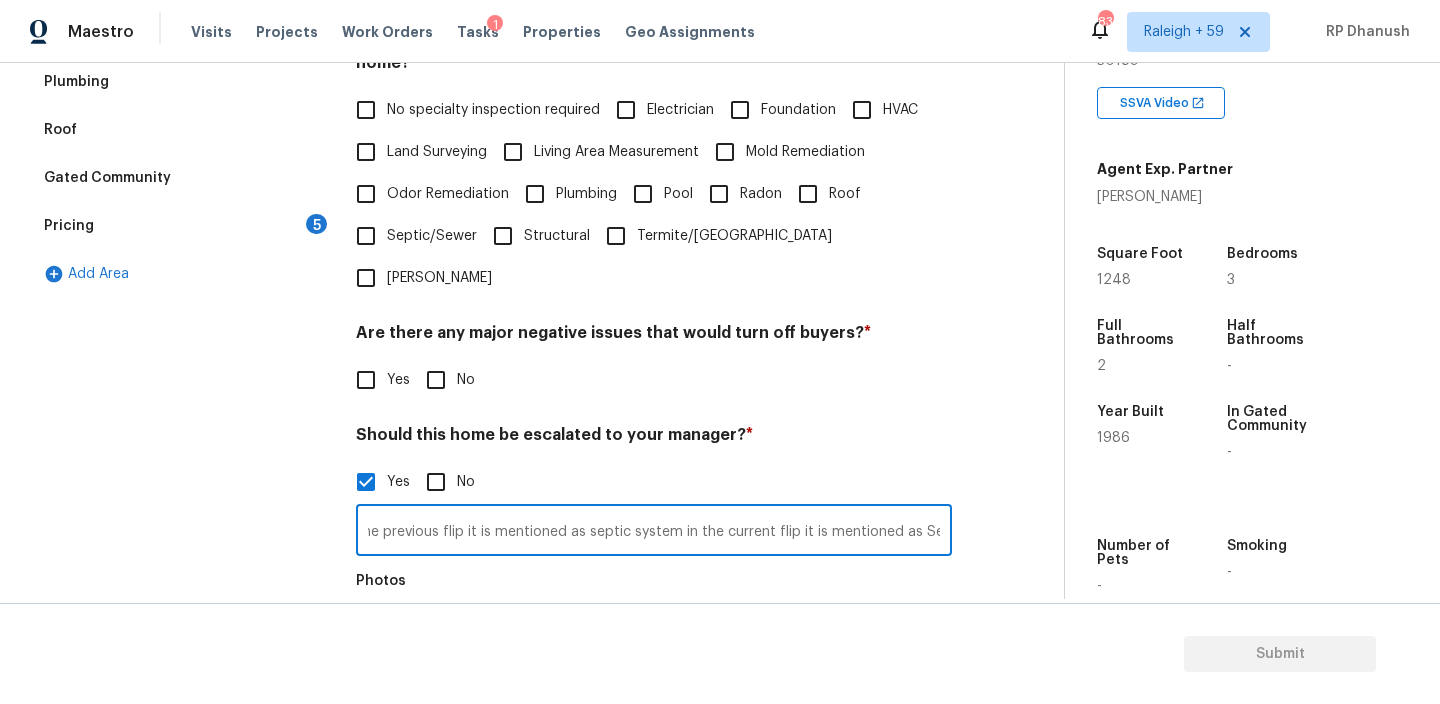 scroll, scrollTop: 0, scrollLeft: 391, axis: horizontal 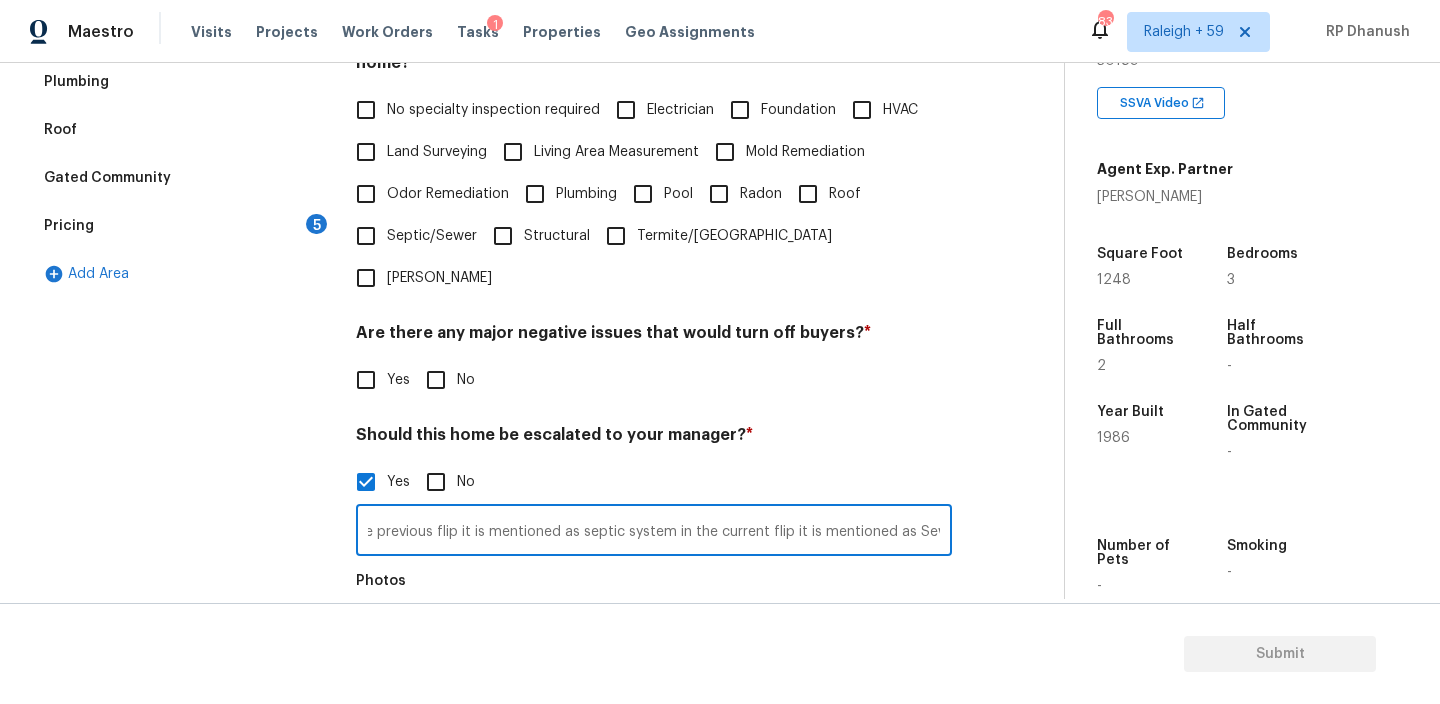 click on "Duplicate assessment completed on the last month, on the previous flip it is mentioned as septic system in the current flip it is mentioned as Sewer" at bounding box center [654, 532] 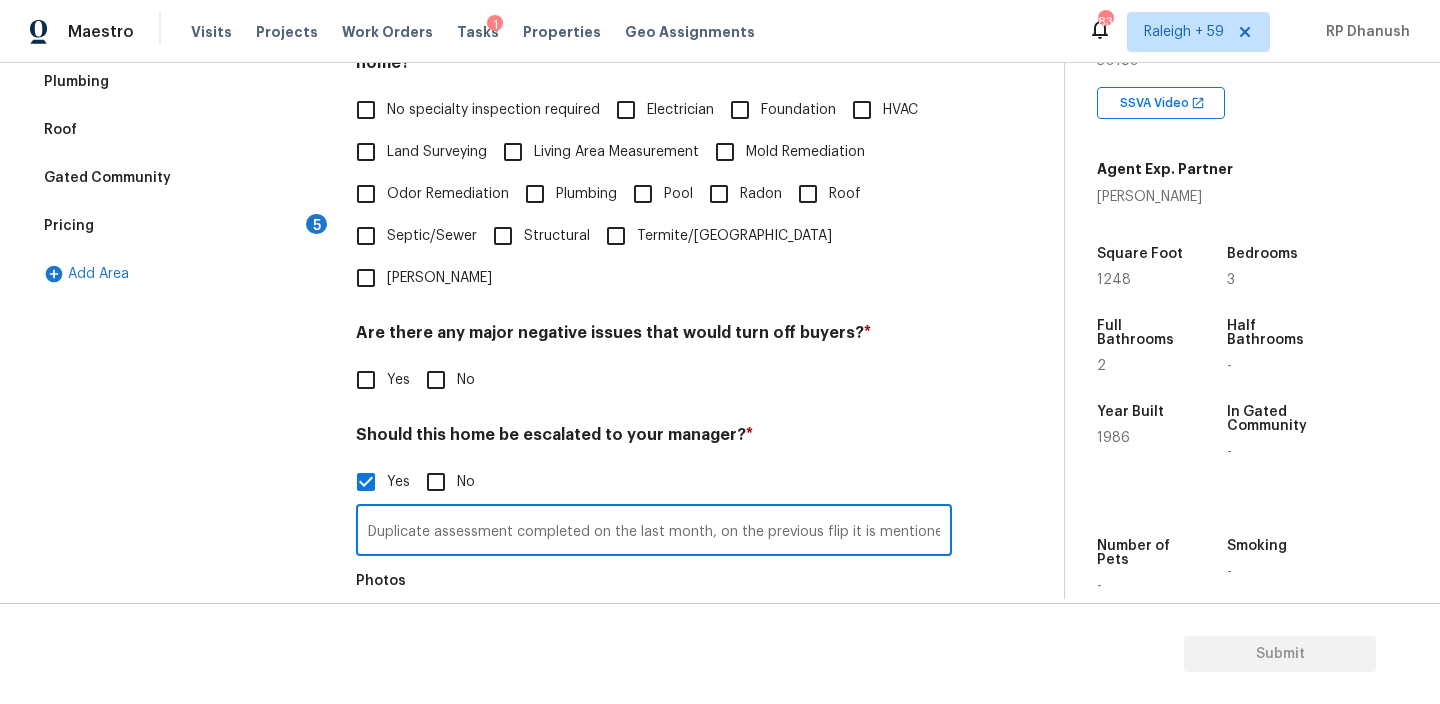 click on "Duplicate assessment completed on the last month, on the previous flip it is mentioned as septic system in the current flip it is mentioned as Sewer" at bounding box center (654, 532) 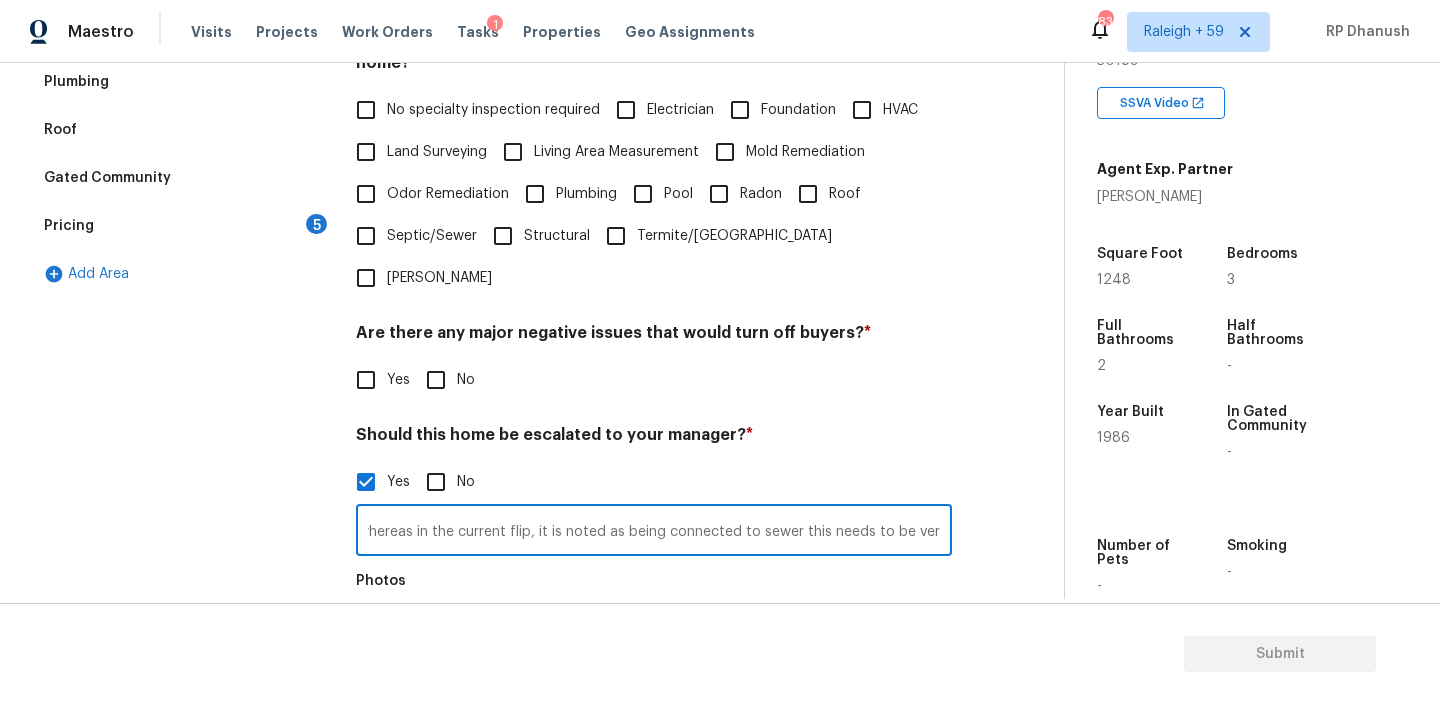 scroll, scrollTop: 0, scrollLeft: 830, axis: horizontal 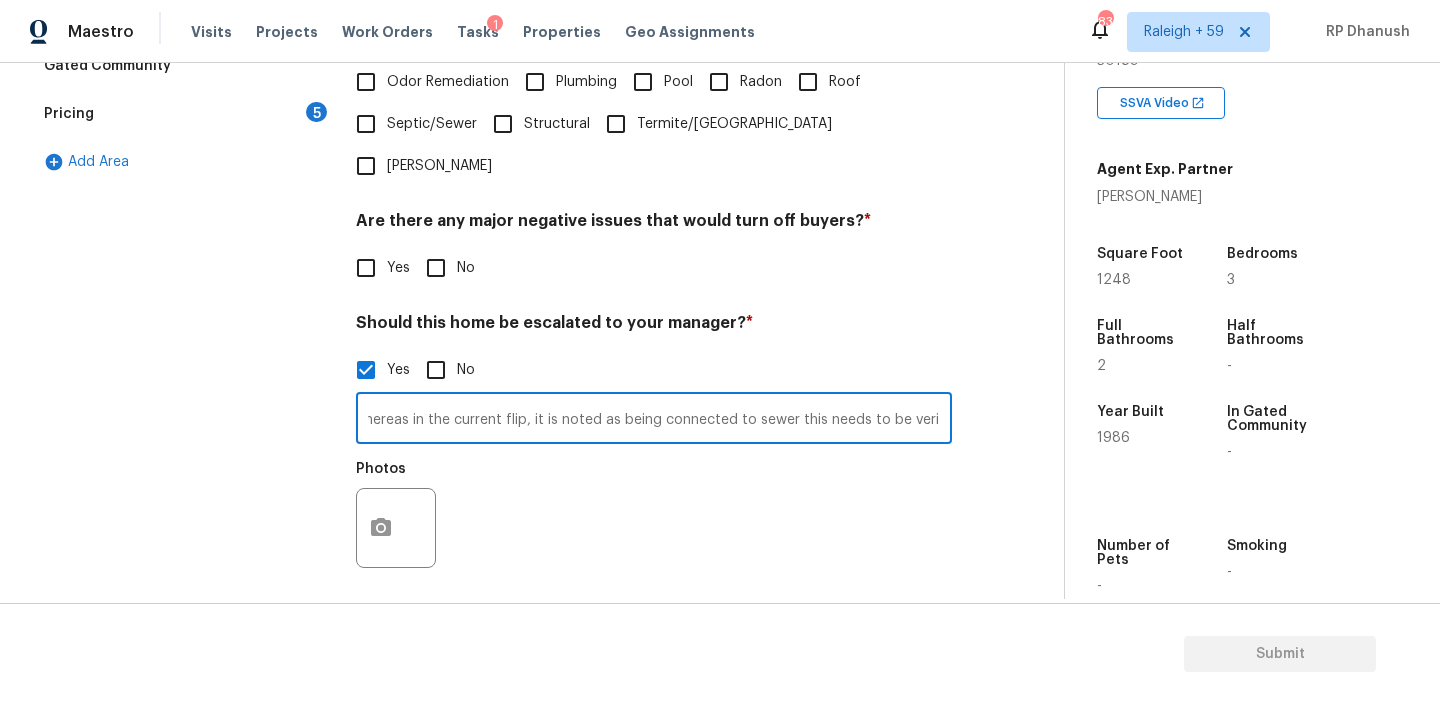type on "A duplicate assessment was completed last month. In the previous flip, the property was listed as having a septic system, whereas in the current flip, it is noted as being connected to sewer this needs to be verified." 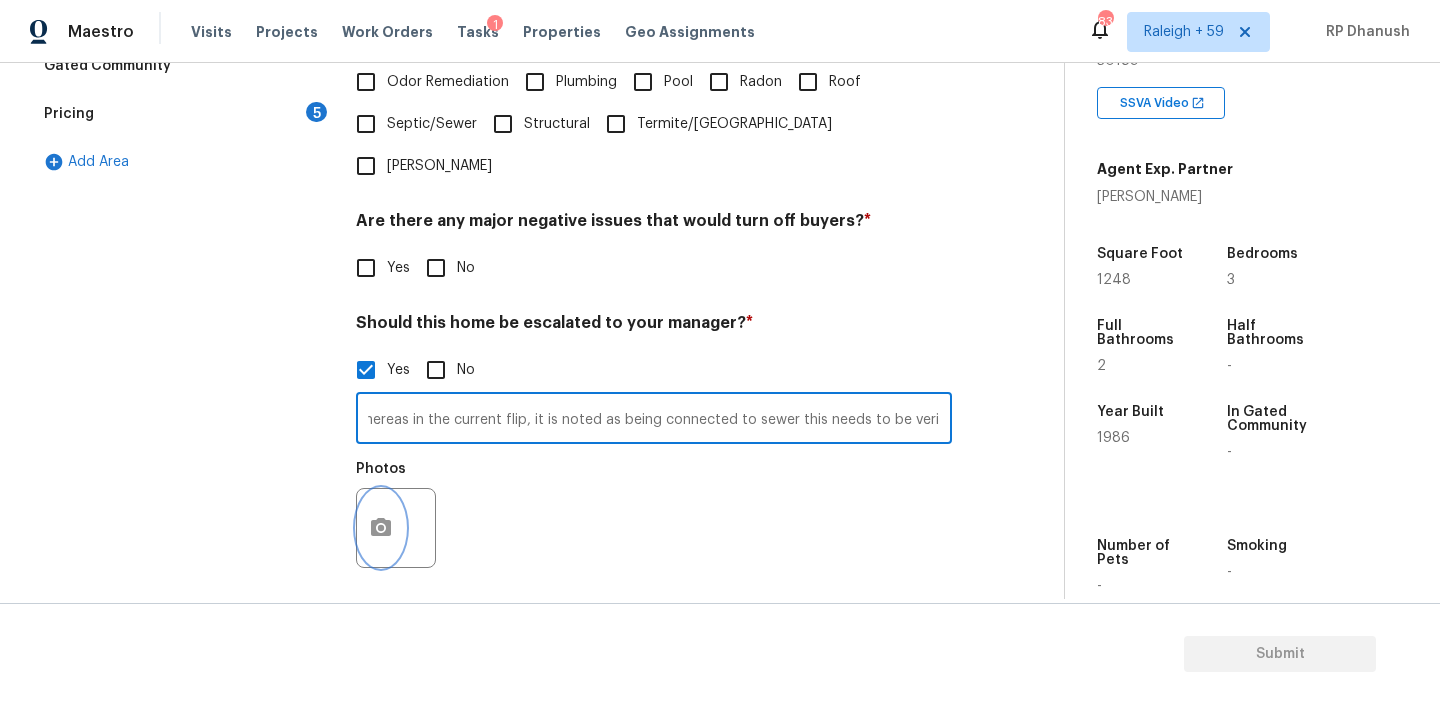 click 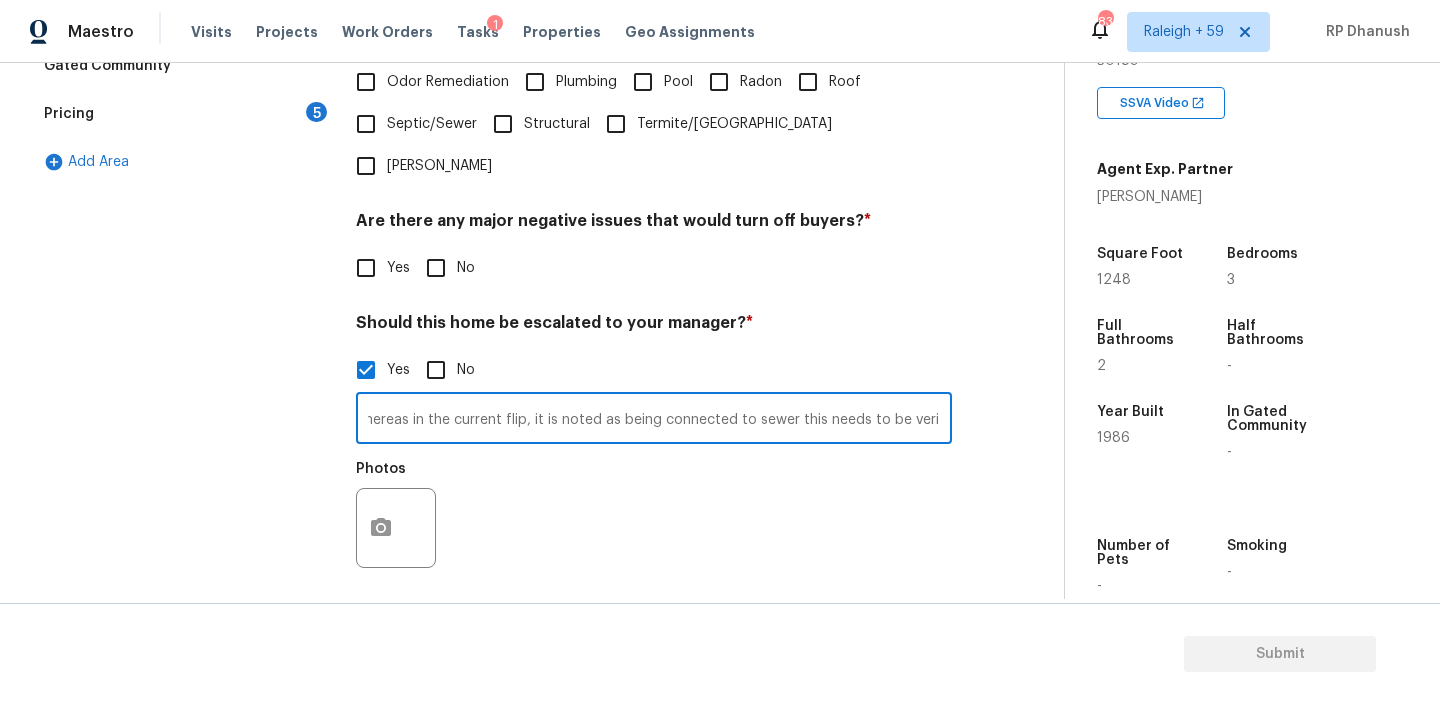 scroll, scrollTop: 0, scrollLeft: 0, axis: both 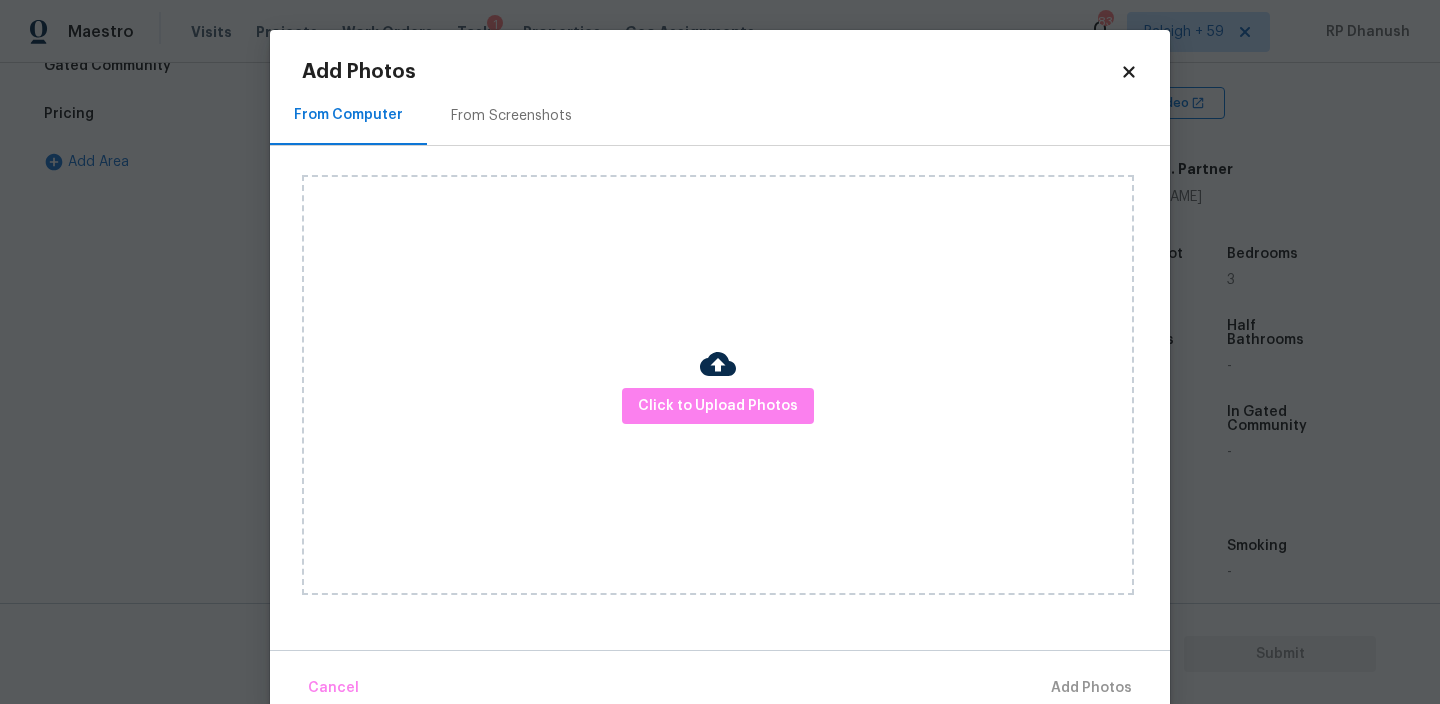 click on "From Screenshots" at bounding box center [511, 116] 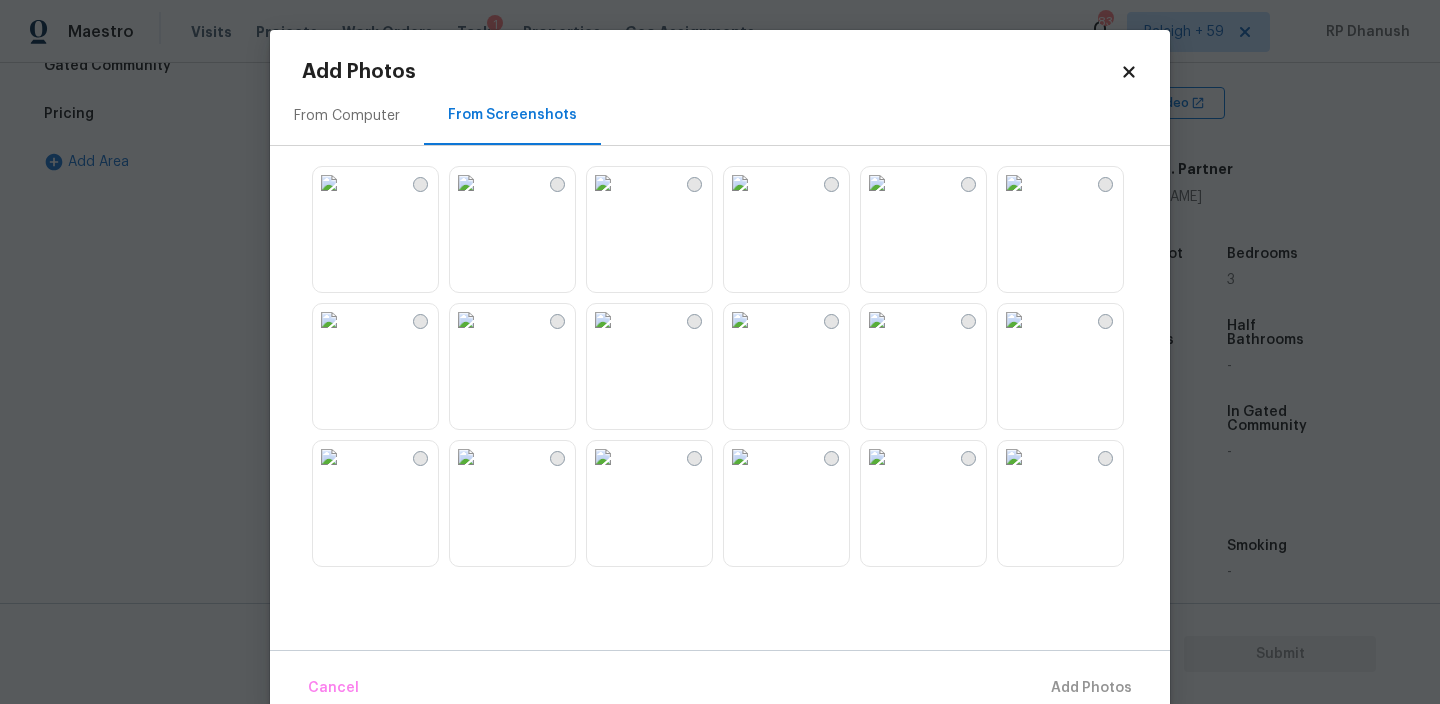 click at bounding box center [740, 183] 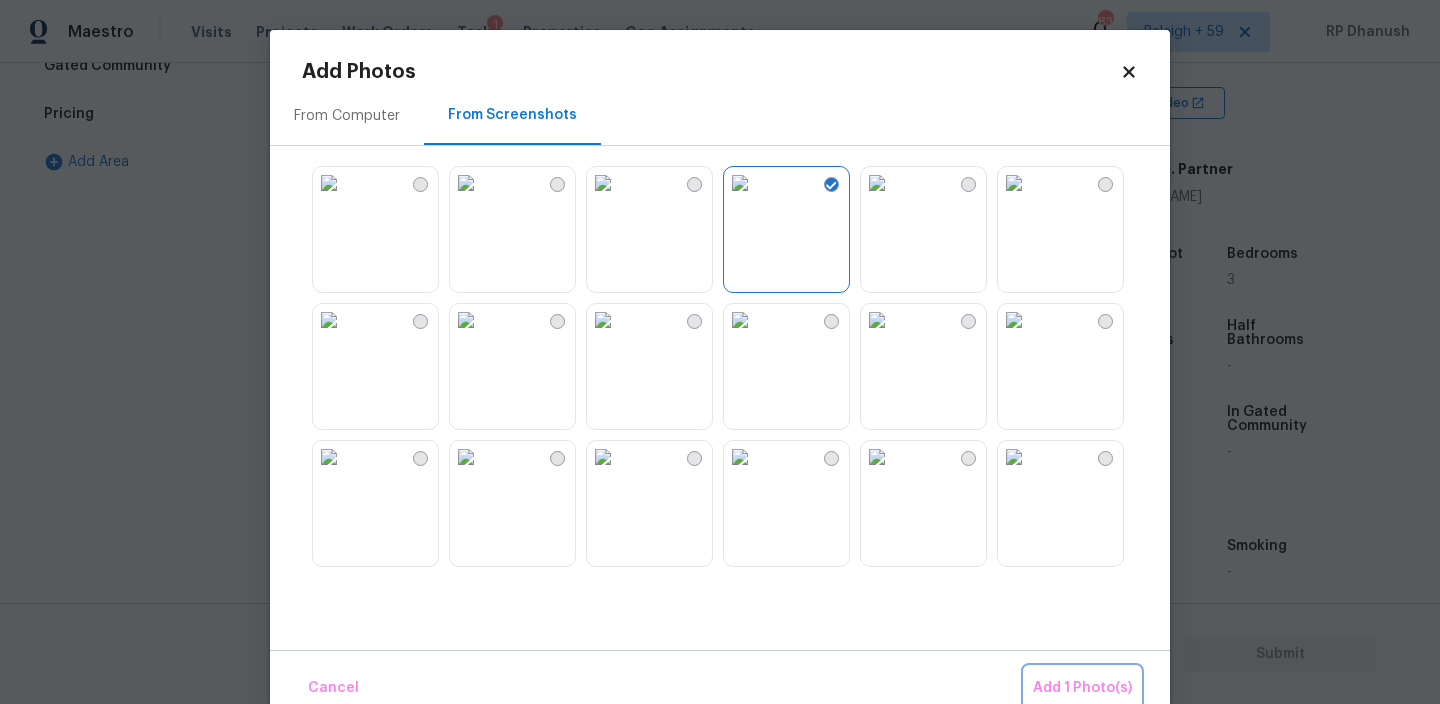 click on "Add 1 Photo(s)" at bounding box center (1082, 688) 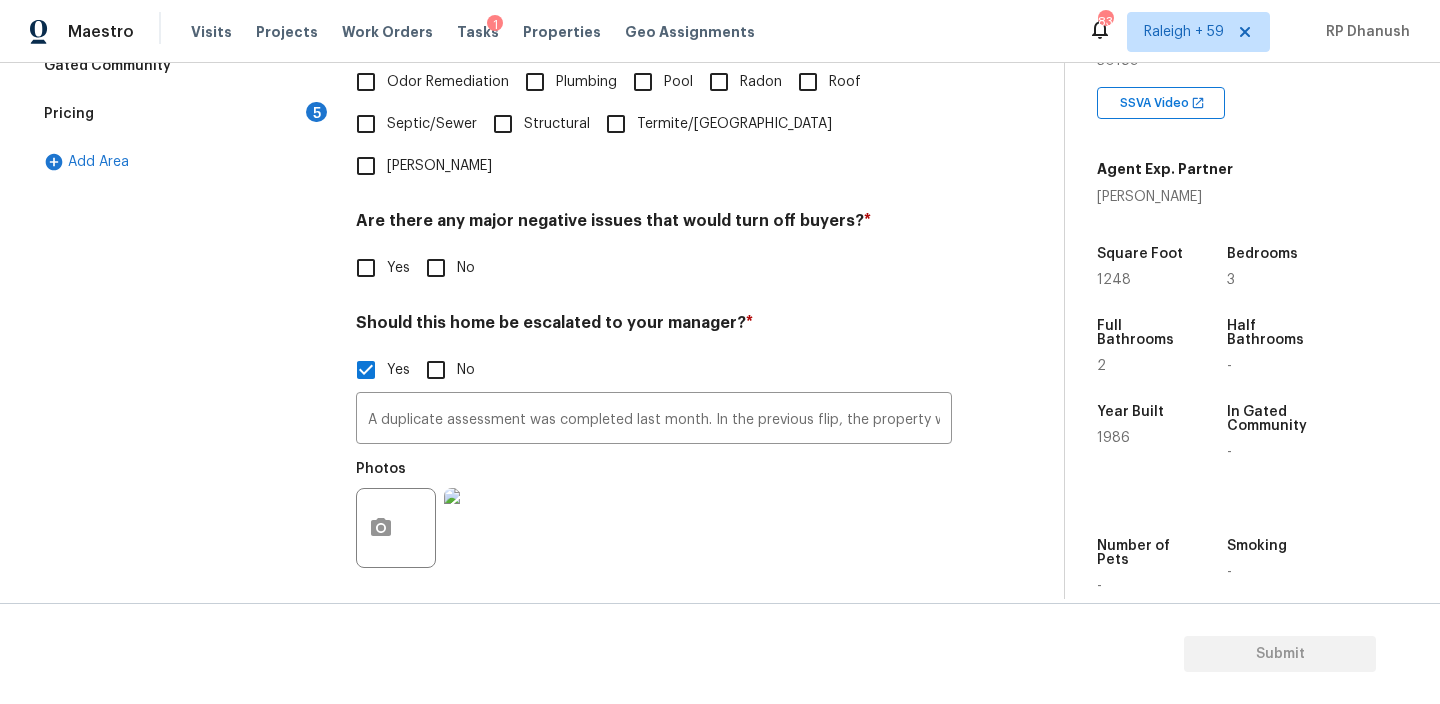 click on "Roof" at bounding box center [845, 82] 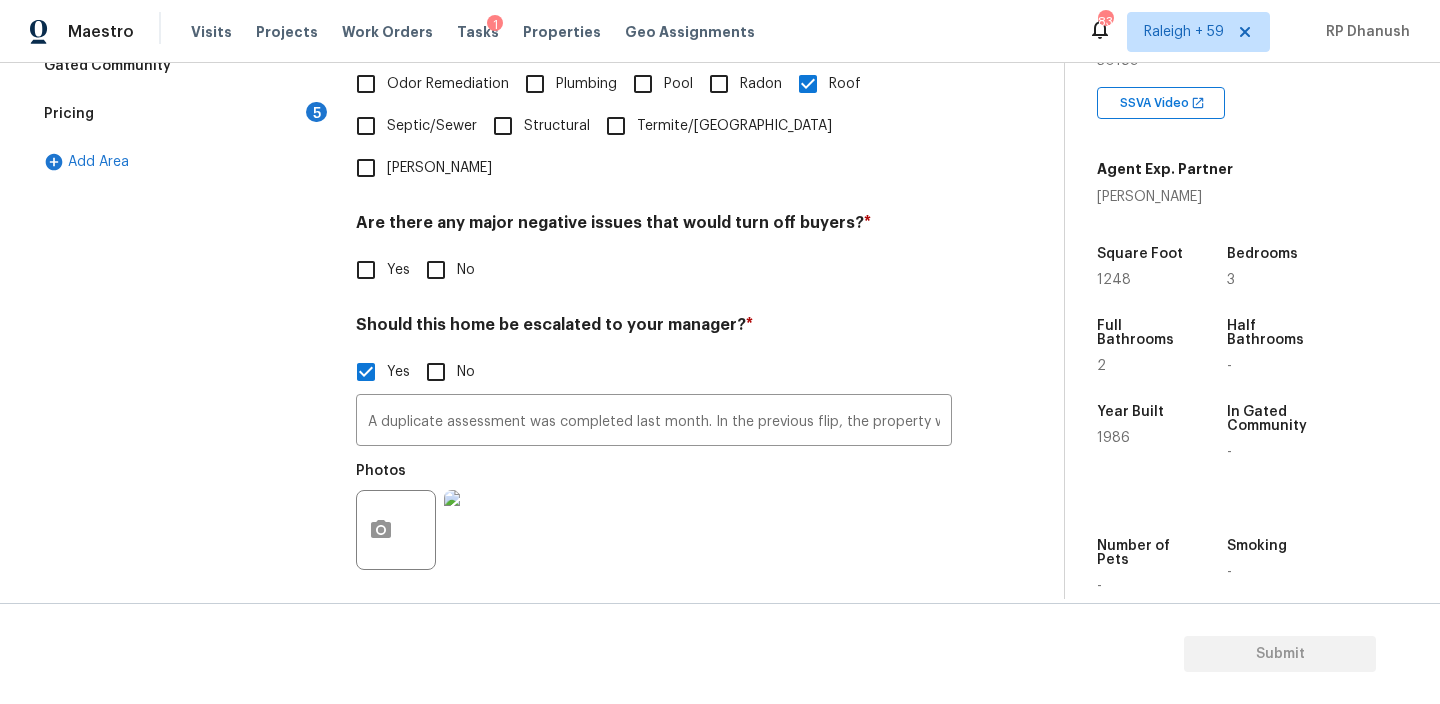 scroll, scrollTop: 595, scrollLeft: 0, axis: vertical 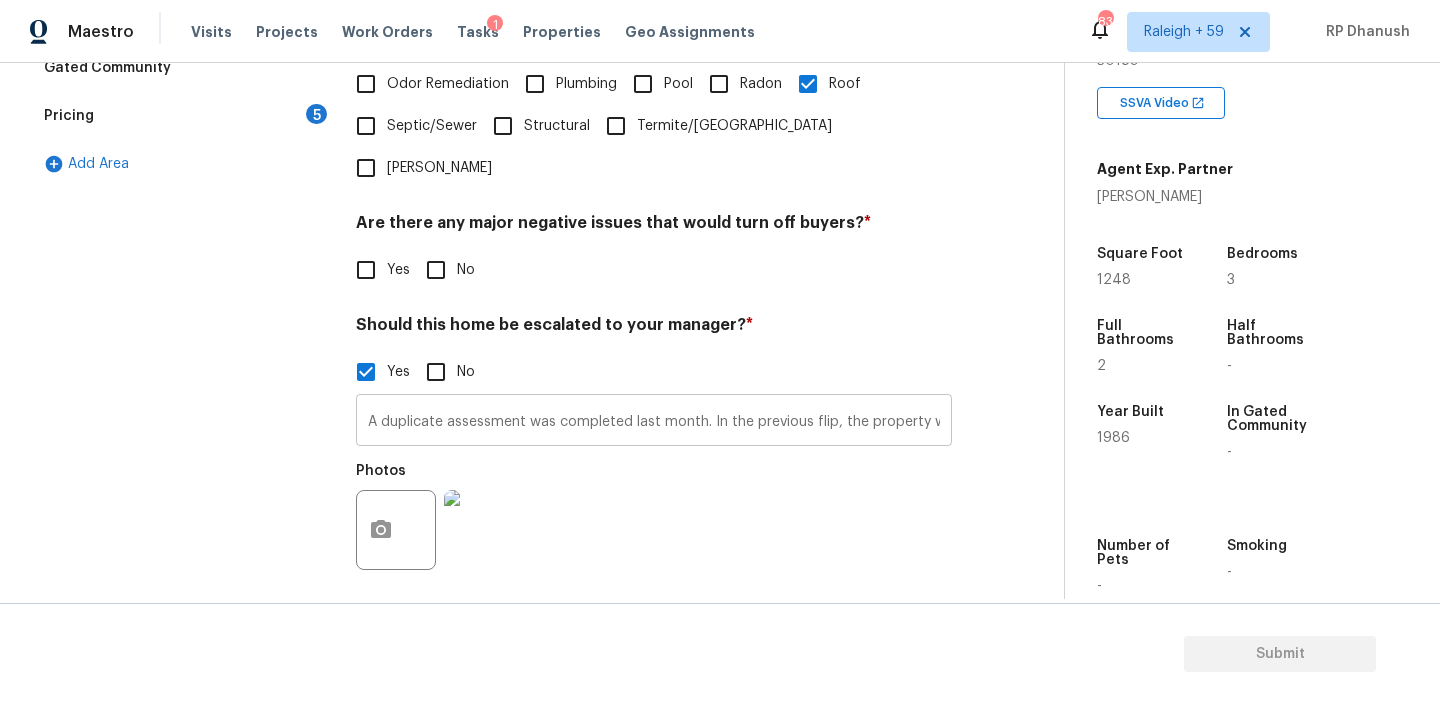 click on "A duplicate assessment was completed last month. In the previous flip, the property was listed as having a septic system, whereas in the current flip, it is noted as being connected to sewer this needs to be verified." at bounding box center (654, 422) 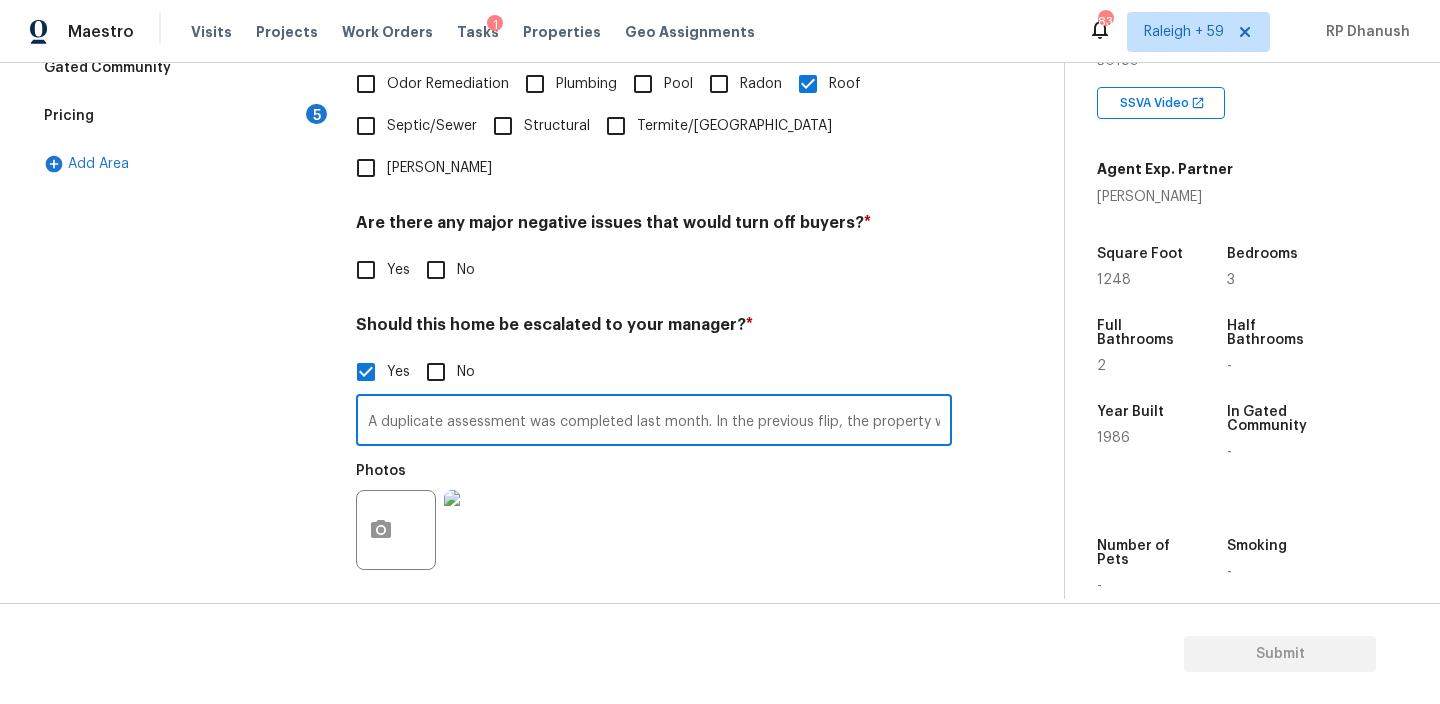 click on "A duplicate assessment was completed last month. In the previous flip, the property was listed as having a septic system, whereas in the current flip, it is noted as being connected to sewer this needs to be verified." at bounding box center (654, 422) 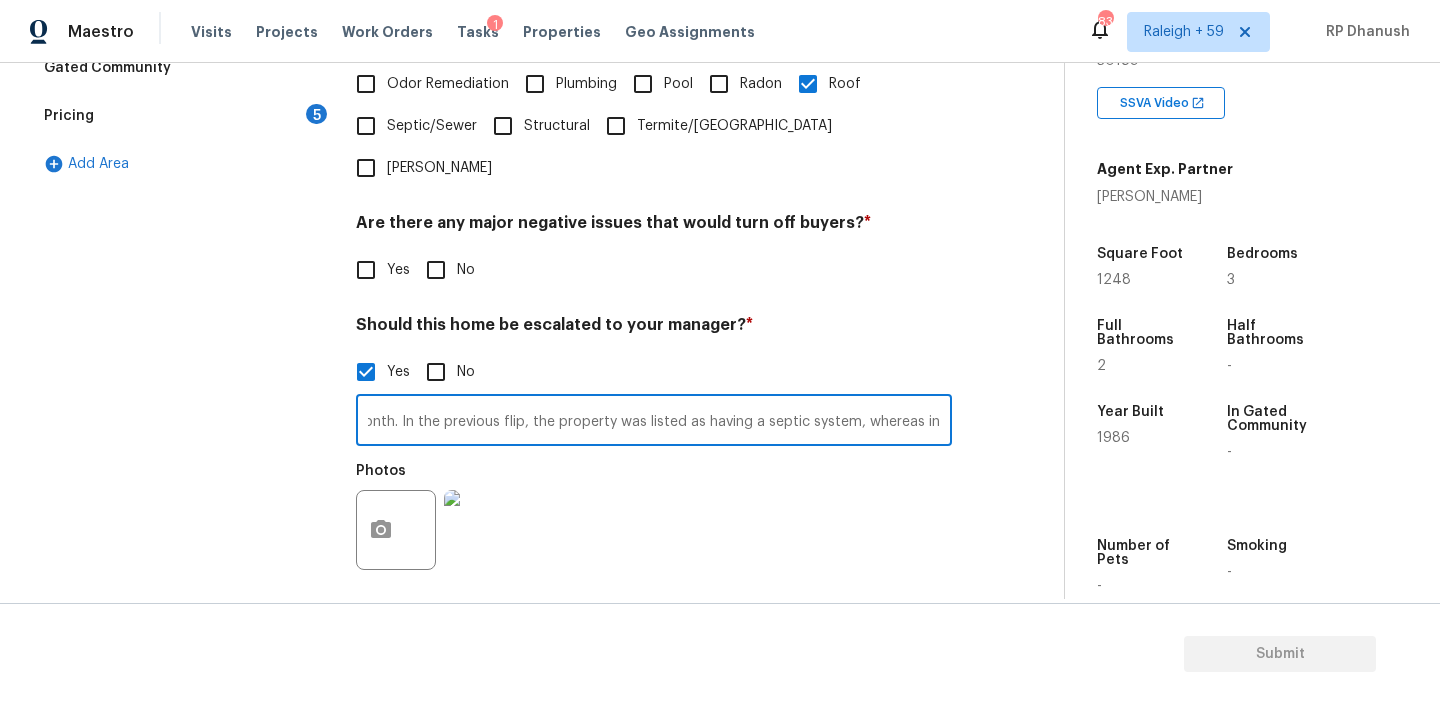 scroll, scrollTop: 0, scrollLeft: 830, axis: horizontal 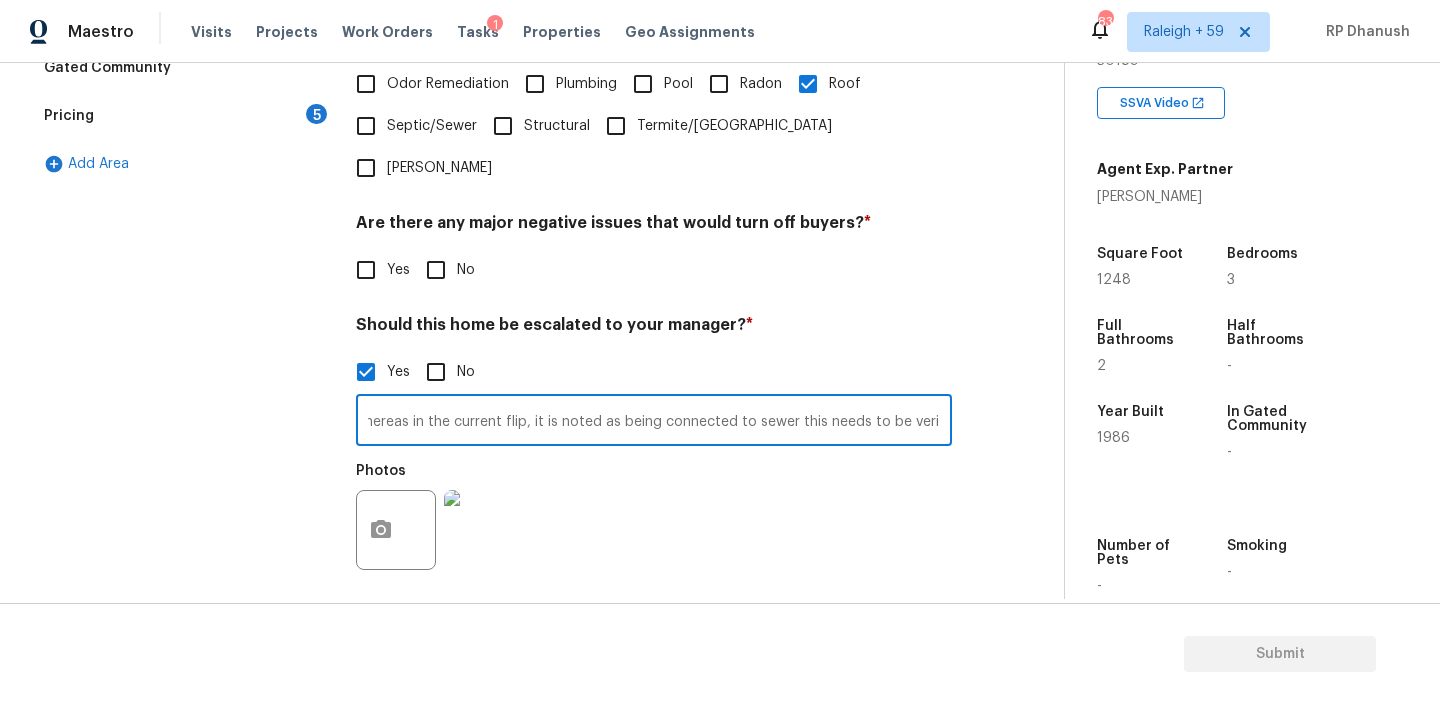 click on "A duplicate assessment was completed last month. In the previous flip, the property was listed as having a septic system, whereas in the current flip, it is noted as being connected to sewer this needs to be verified." at bounding box center (654, 422) 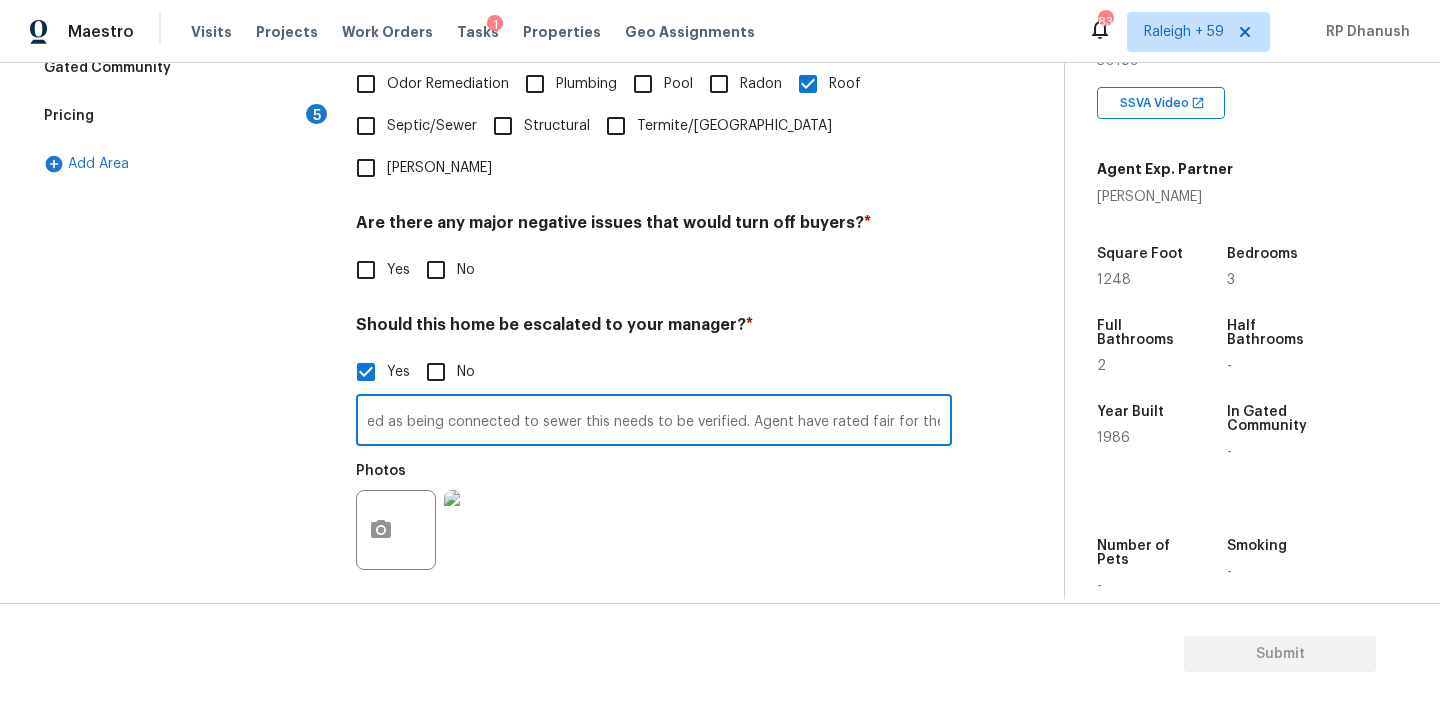 scroll, scrollTop: 0, scrollLeft: 1052, axis: horizontal 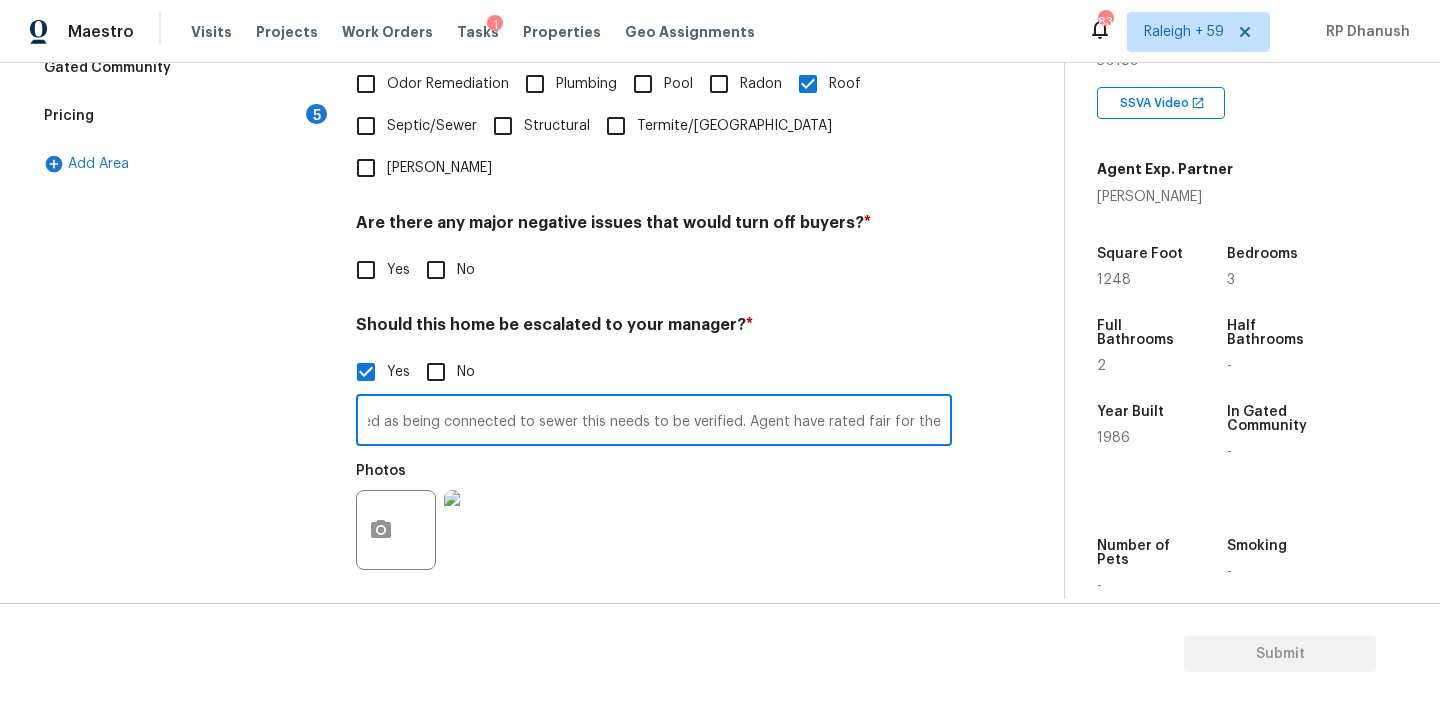 type on "A duplicate assessment was completed last month. In the previous flip, the property was listed as having a septic system, whereas in the current flip, it is noted as being connected to sewer this needs to be verified. Agent have rated fair for the roof." 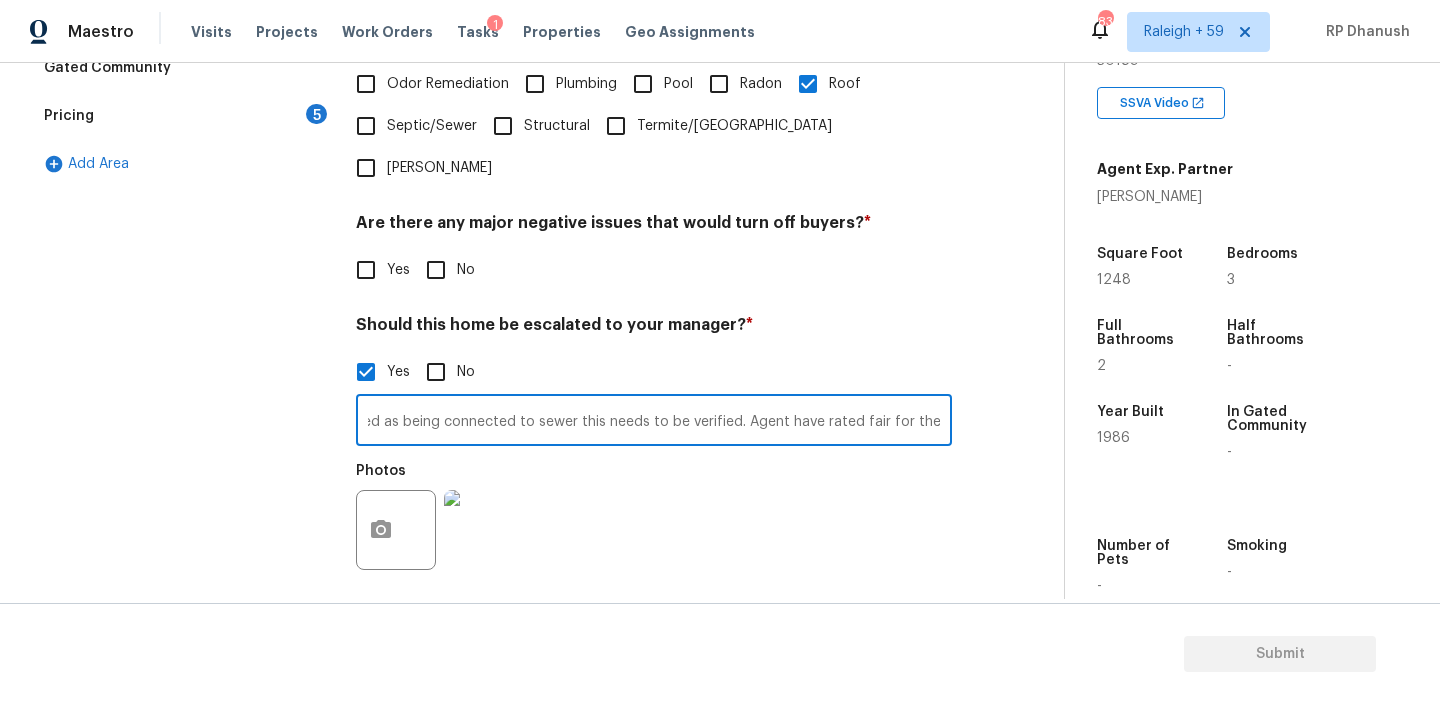 scroll, scrollTop: 0, scrollLeft: 0, axis: both 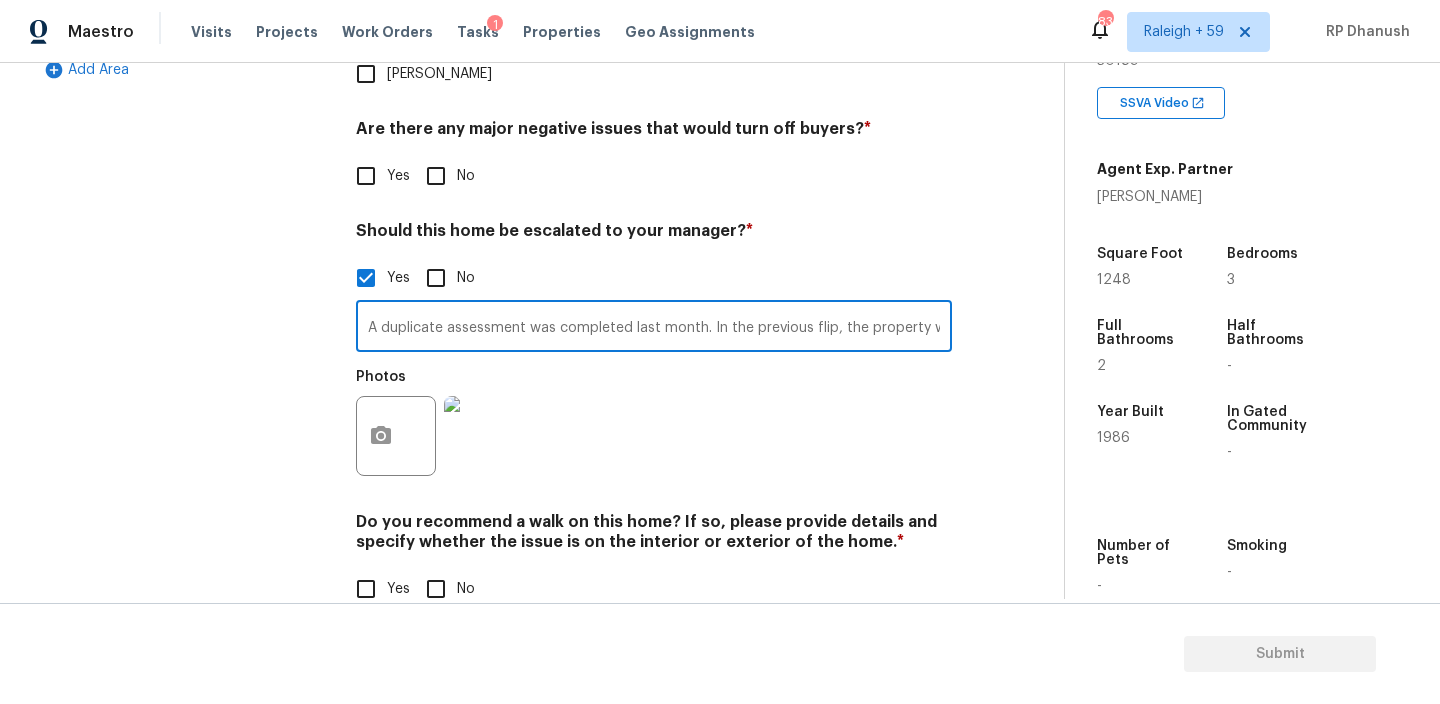click on "No" at bounding box center (436, 589) 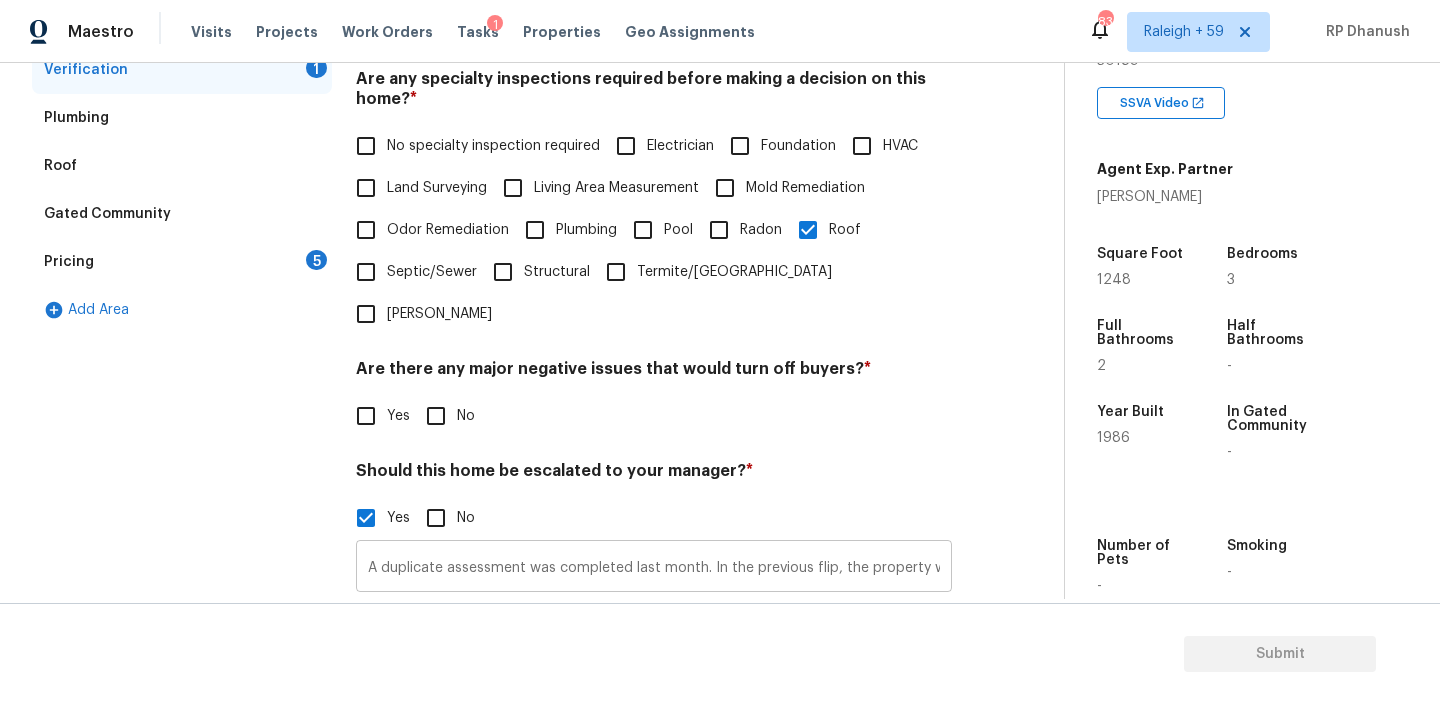 scroll, scrollTop: 256, scrollLeft: 0, axis: vertical 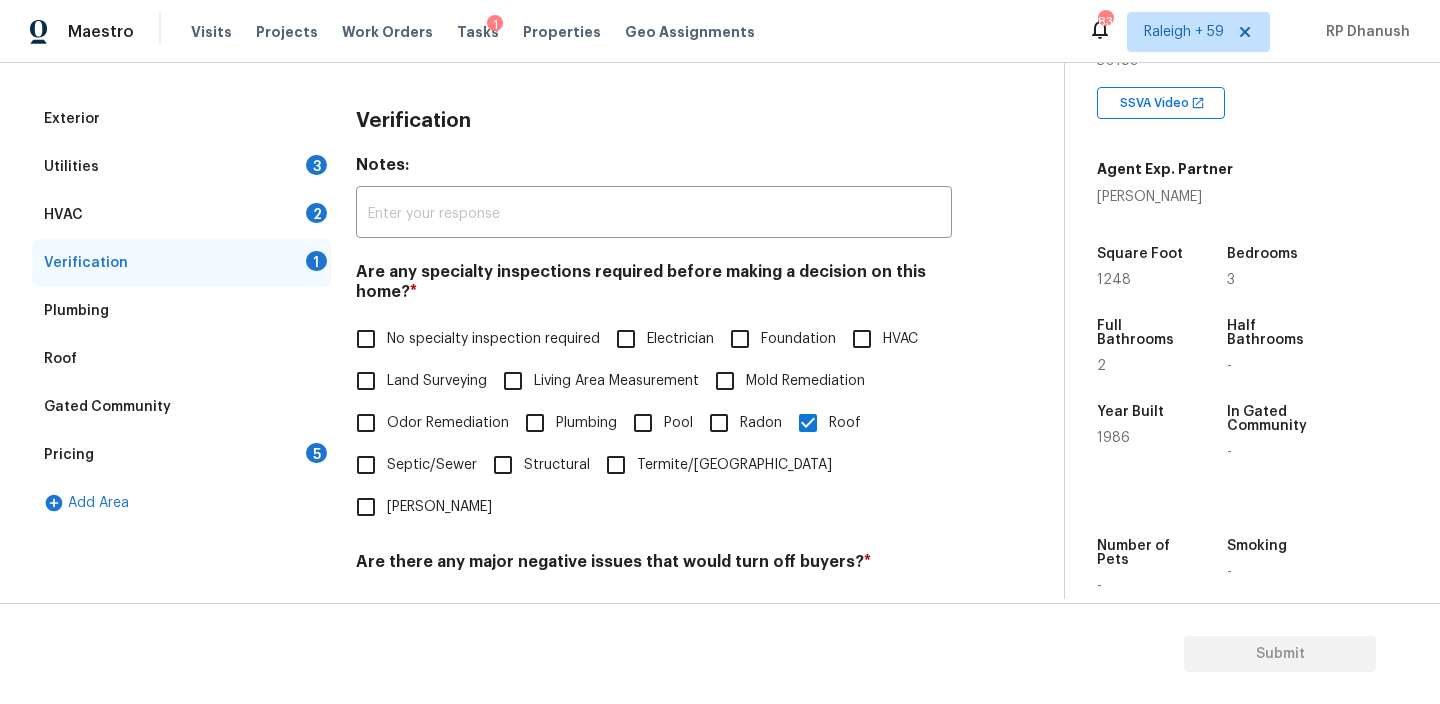 click on "Pricing 5" at bounding box center (182, 455) 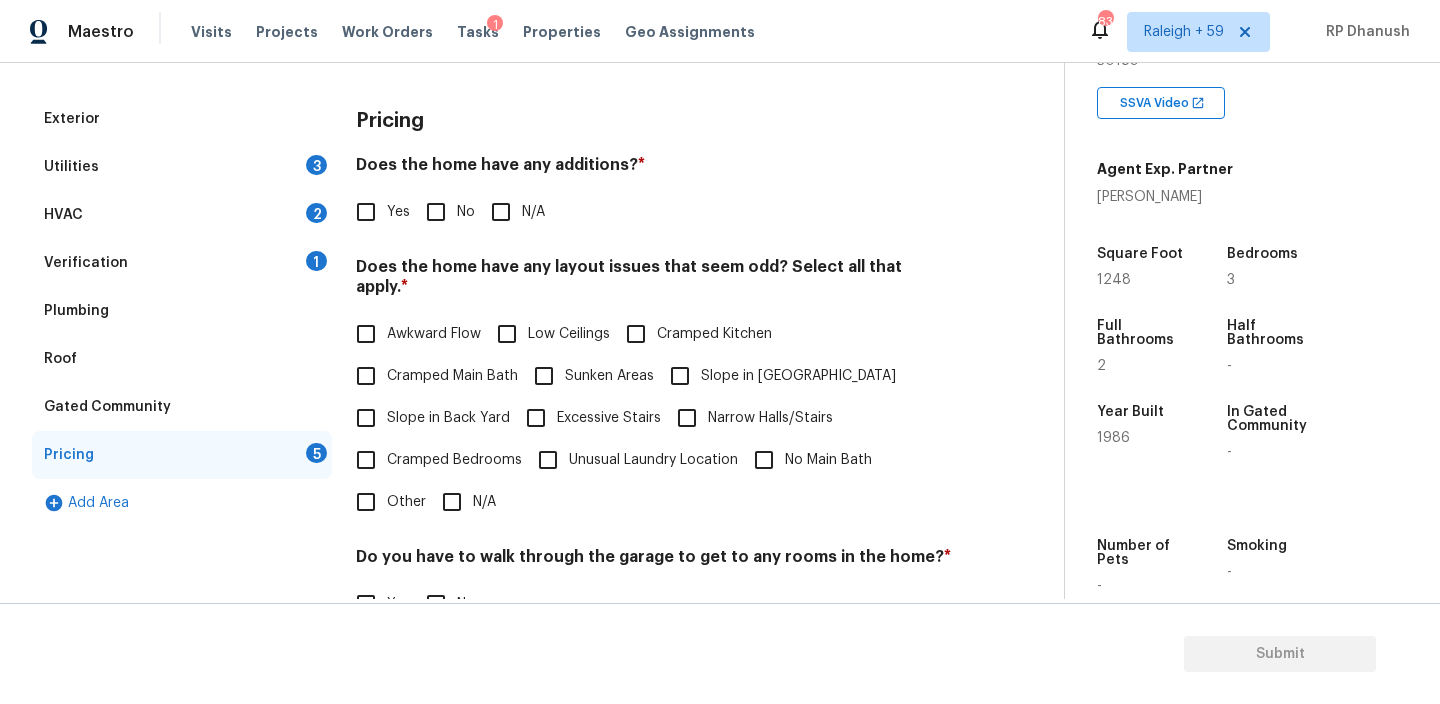 click on "No" at bounding box center [436, 212] 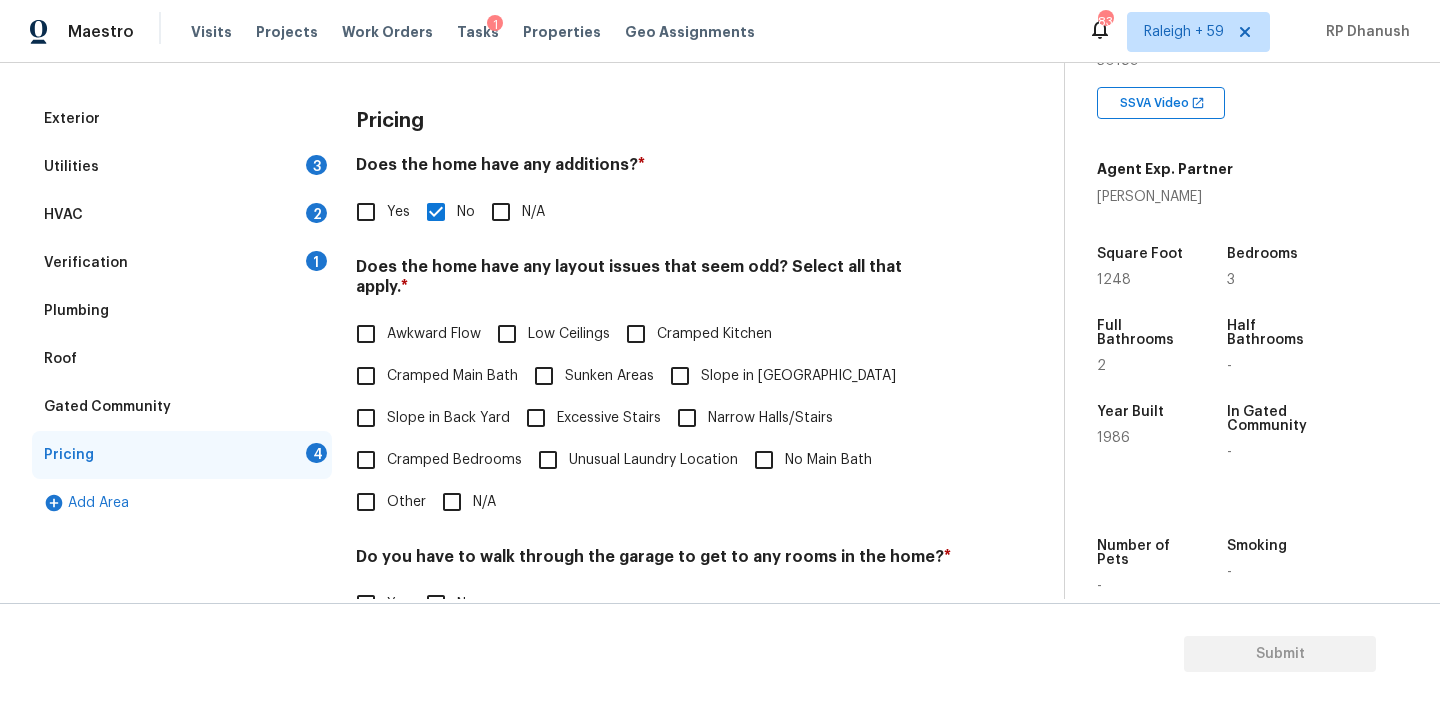 click on "Slope in Back Yard" at bounding box center (427, 418) 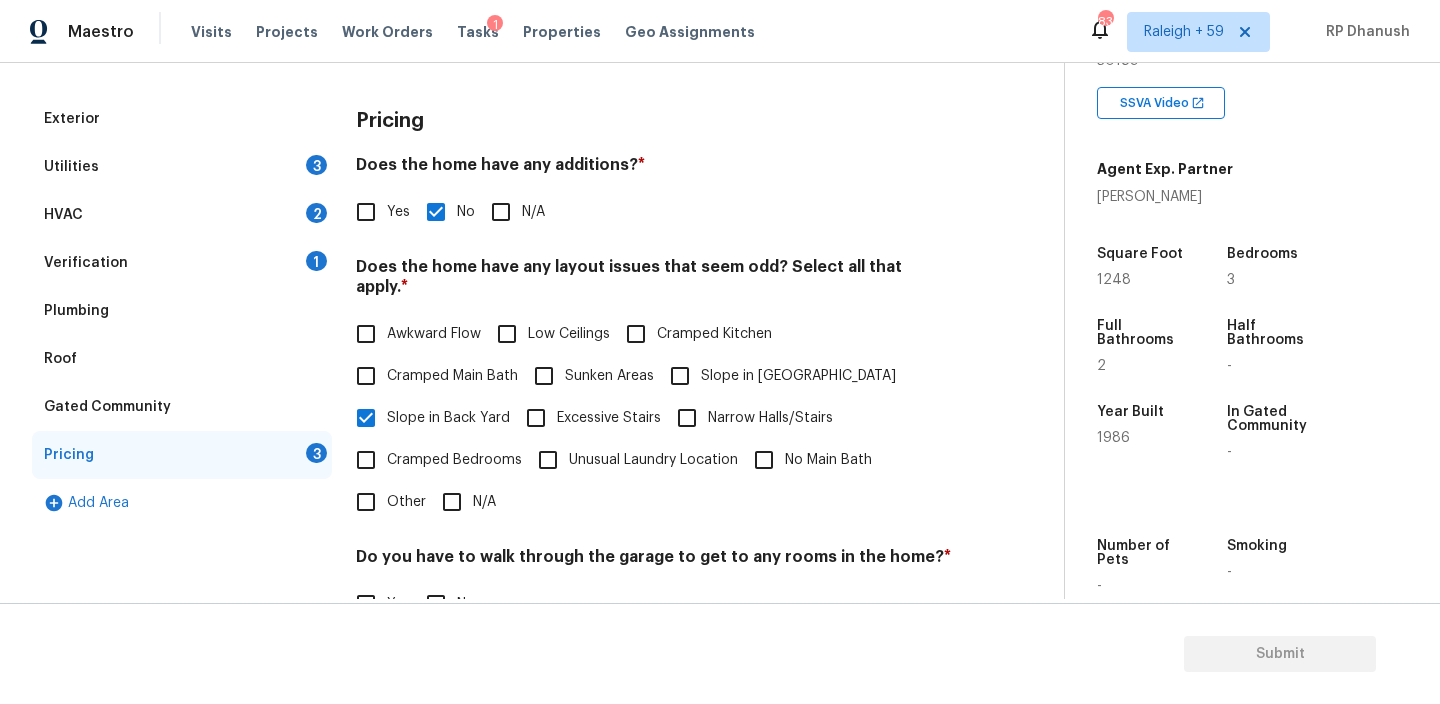 click on "Slope in Front Yard" at bounding box center (798, 376) 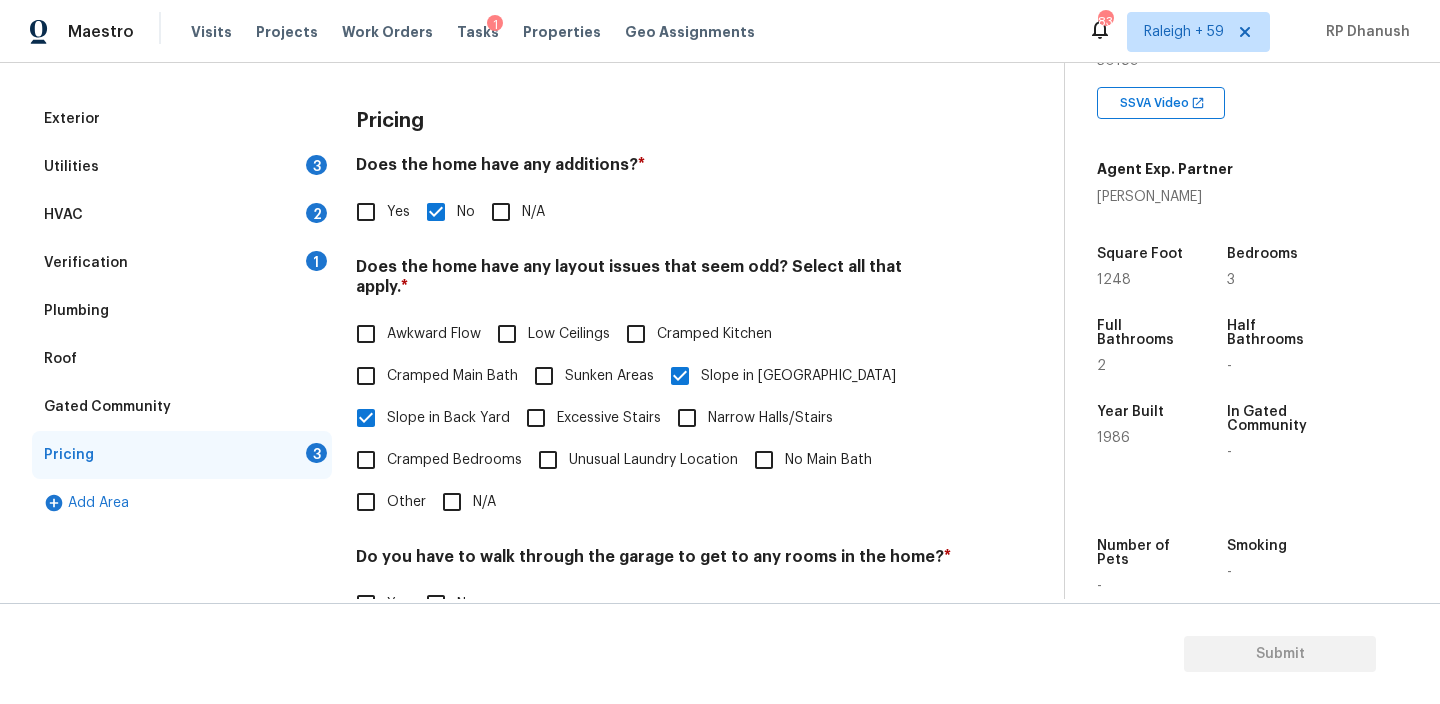 click on "Verification 1" at bounding box center [182, 263] 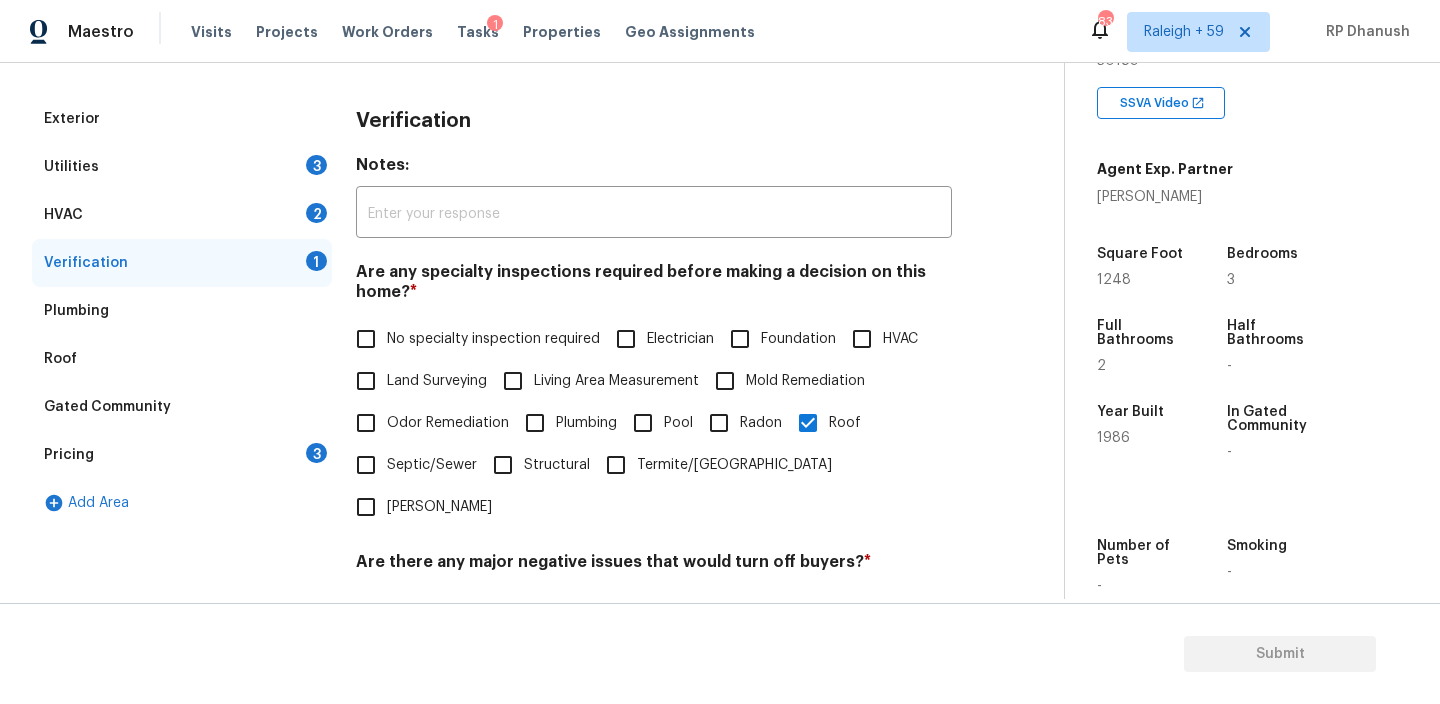 click on "HVAC 2" at bounding box center (182, 215) 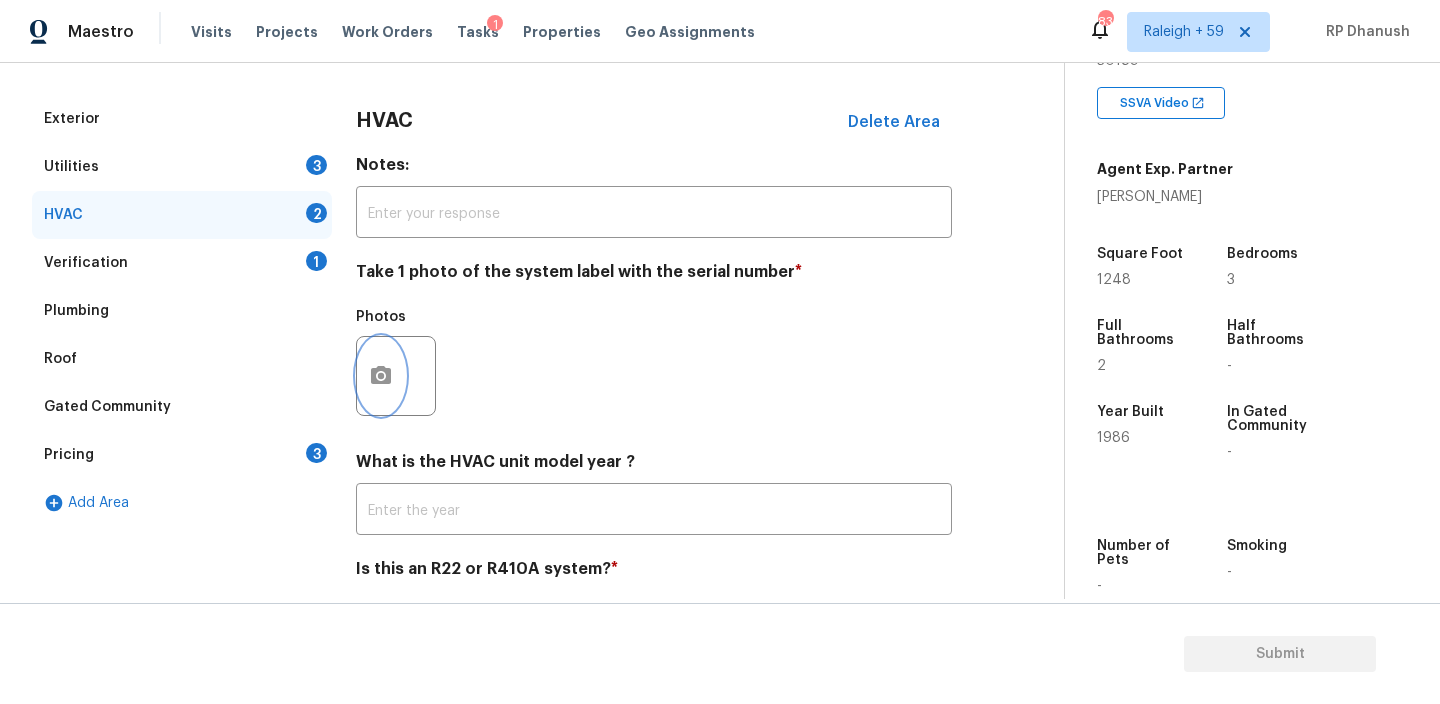 click at bounding box center [381, 376] 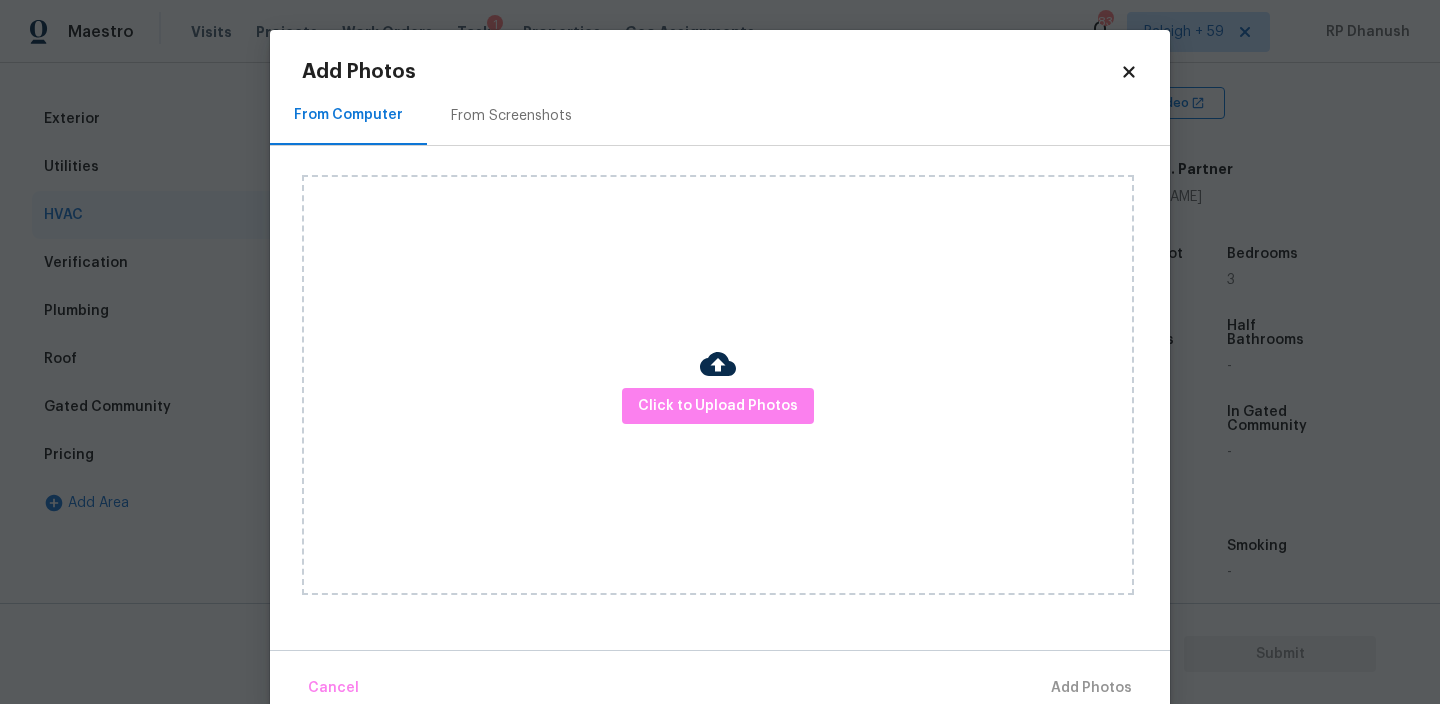 click on "From Screenshots" at bounding box center [511, 116] 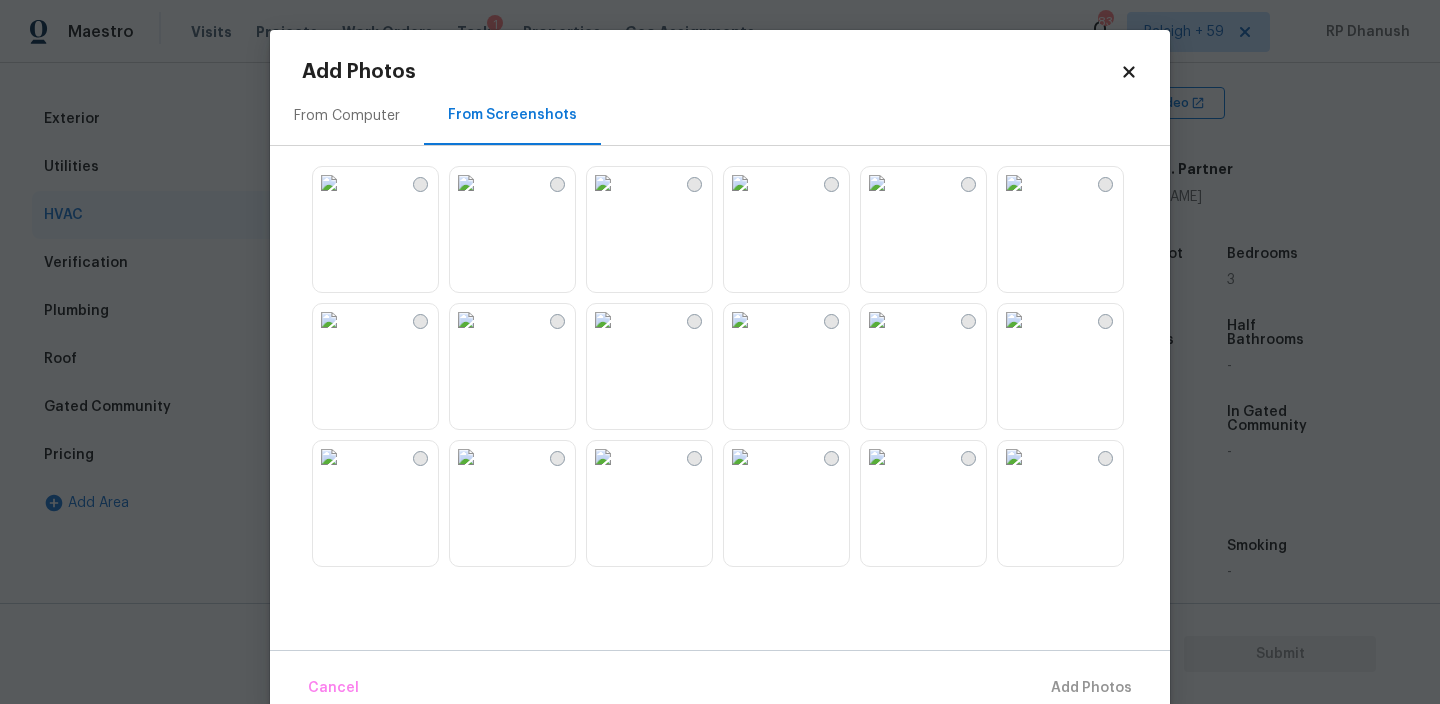 click at bounding box center [603, 183] 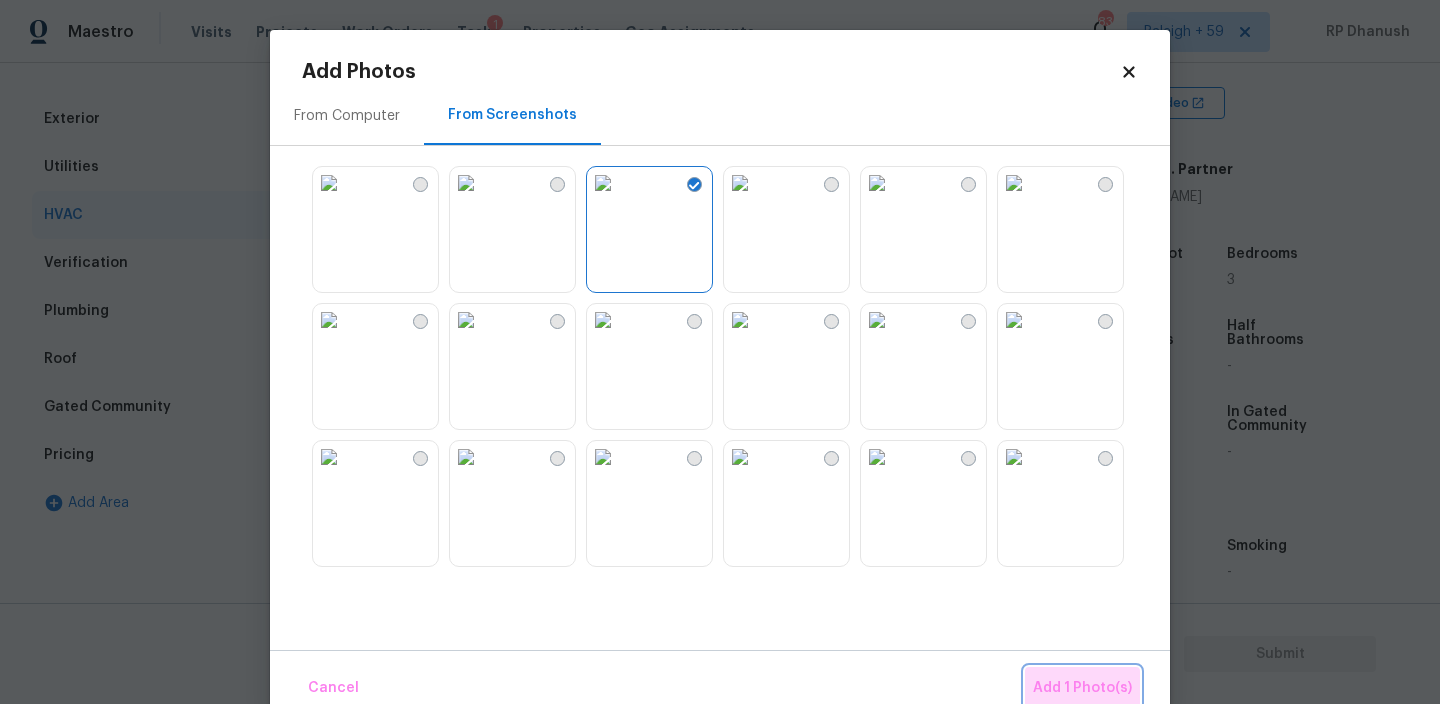 click on "Add 1 Photo(s)" at bounding box center [1082, 688] 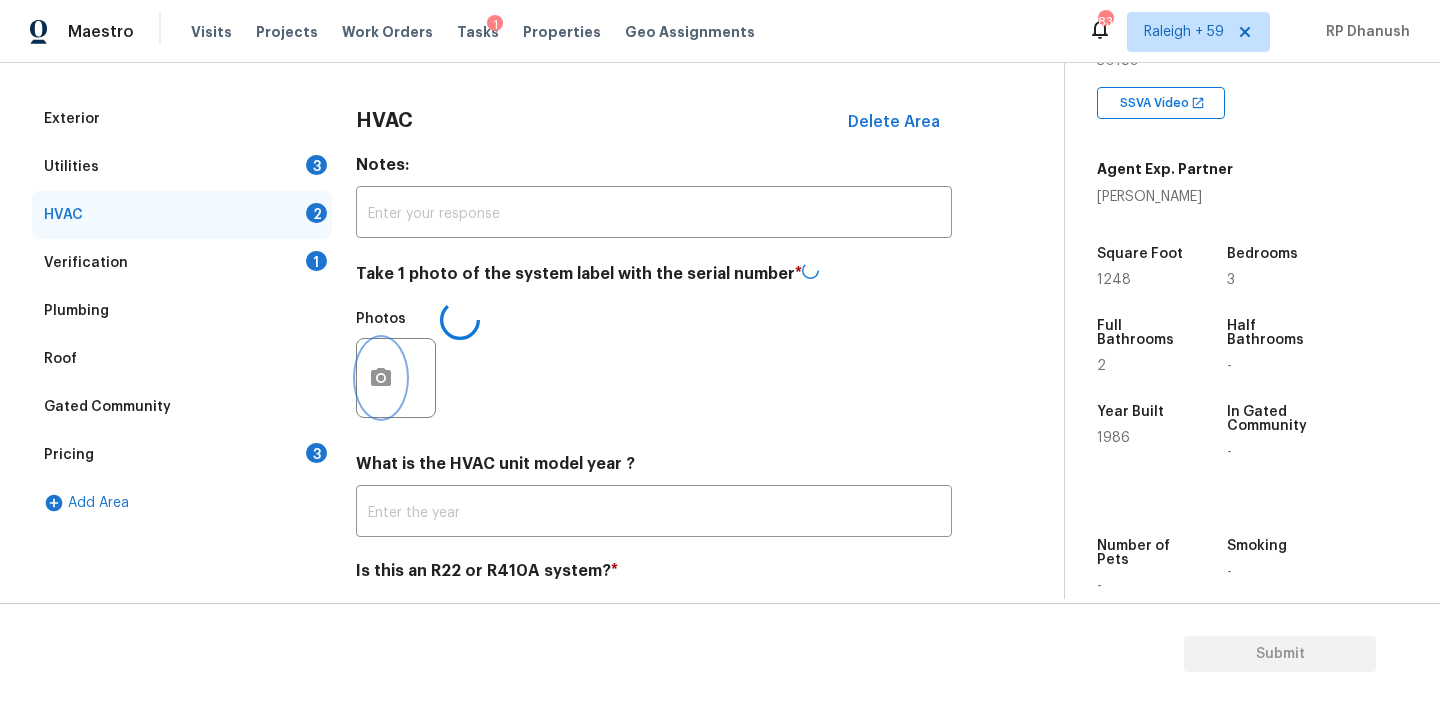 scroll, scrollTop: 325, scrollLeft: 0, axis: vertical 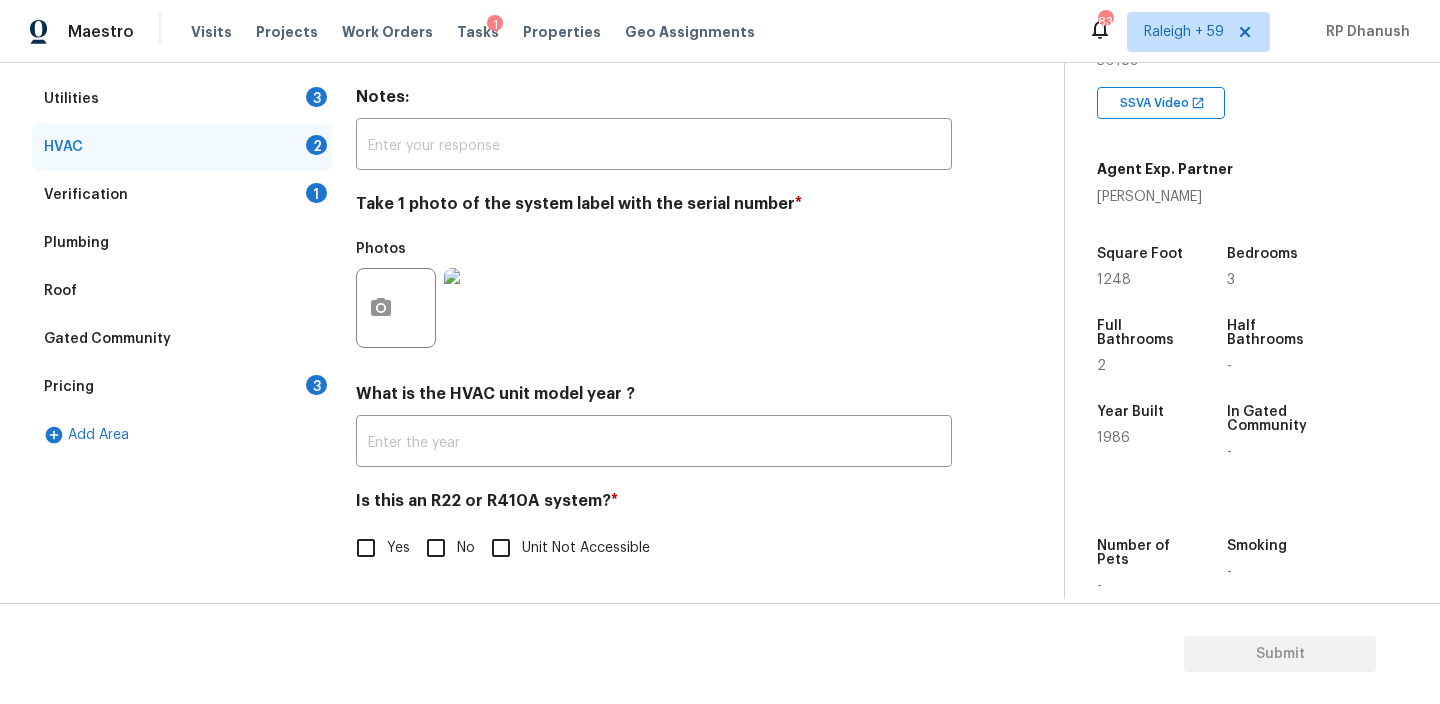 click on "No" at bounding box center (466, 548) 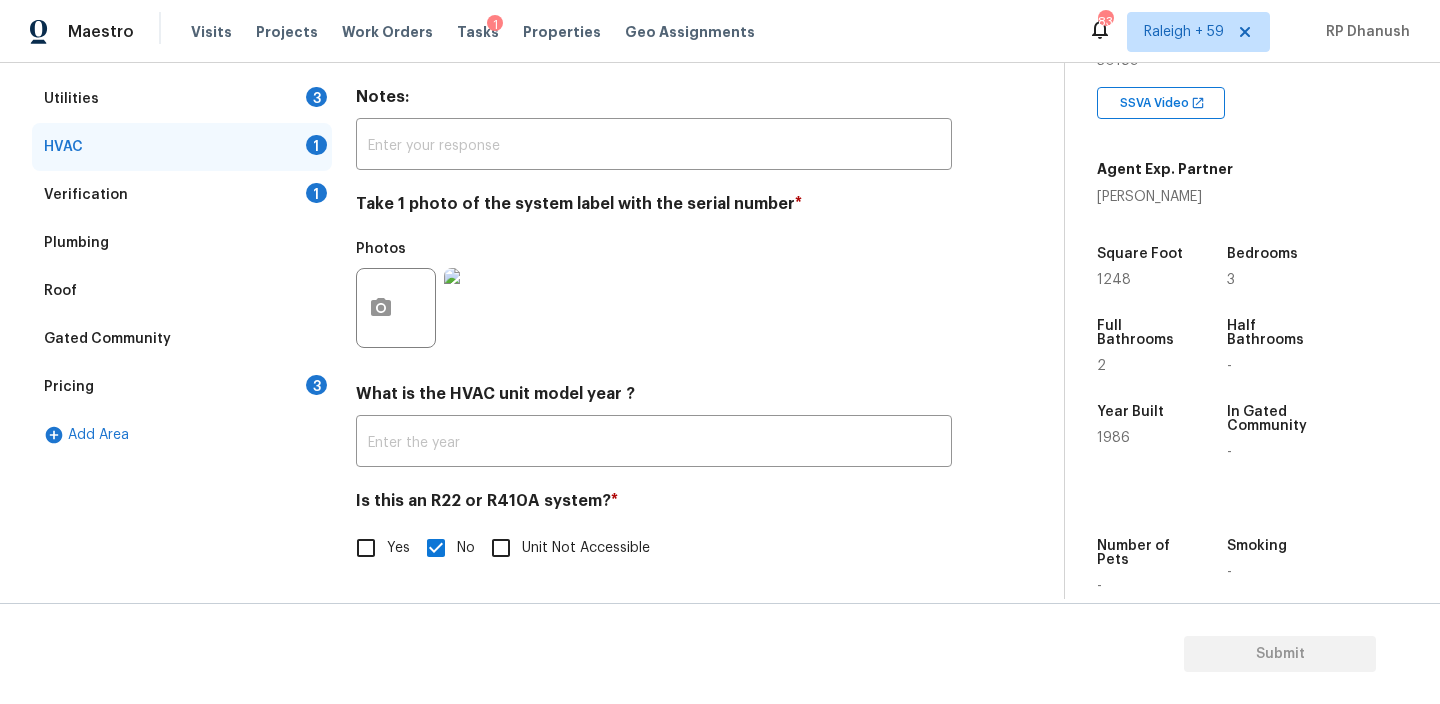 click on "Verification 1" at bounding box center [182, 195] 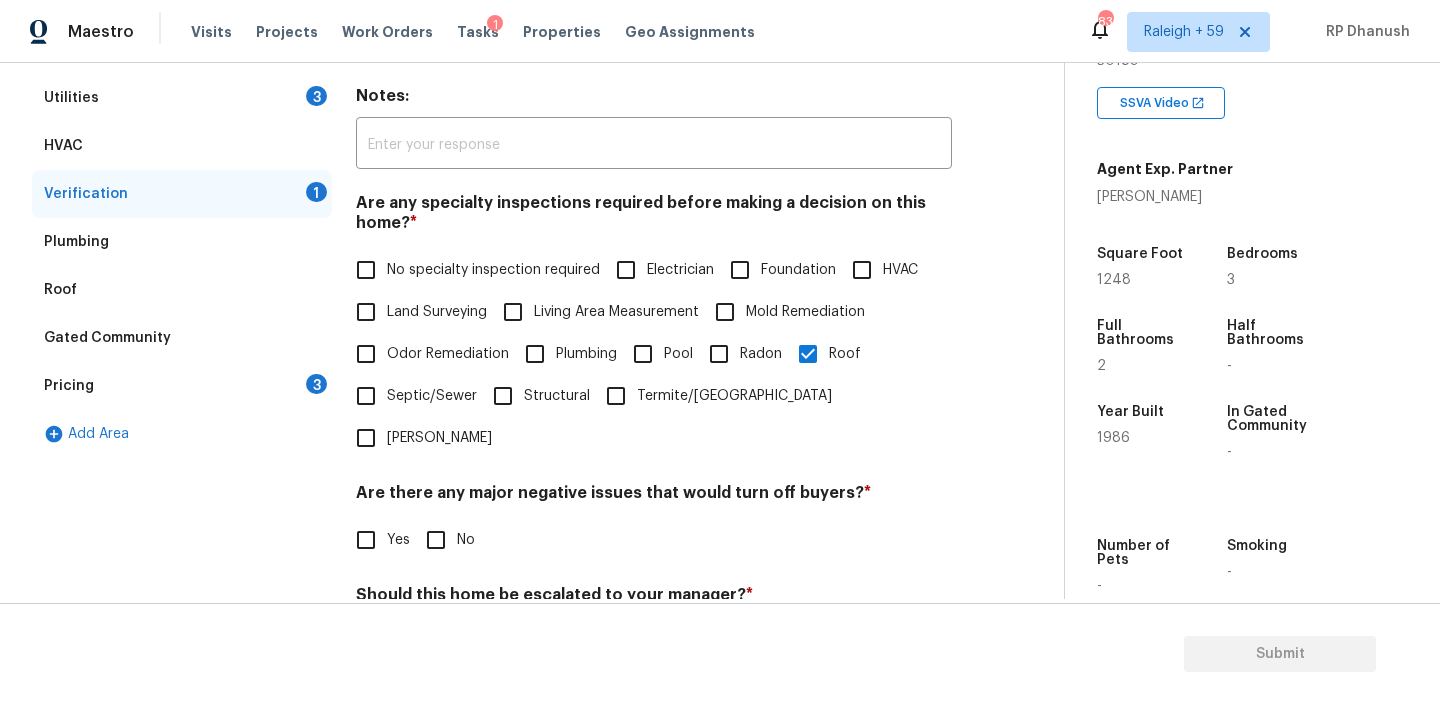 click on "Utilities 3" at bounding box center (182, 98) 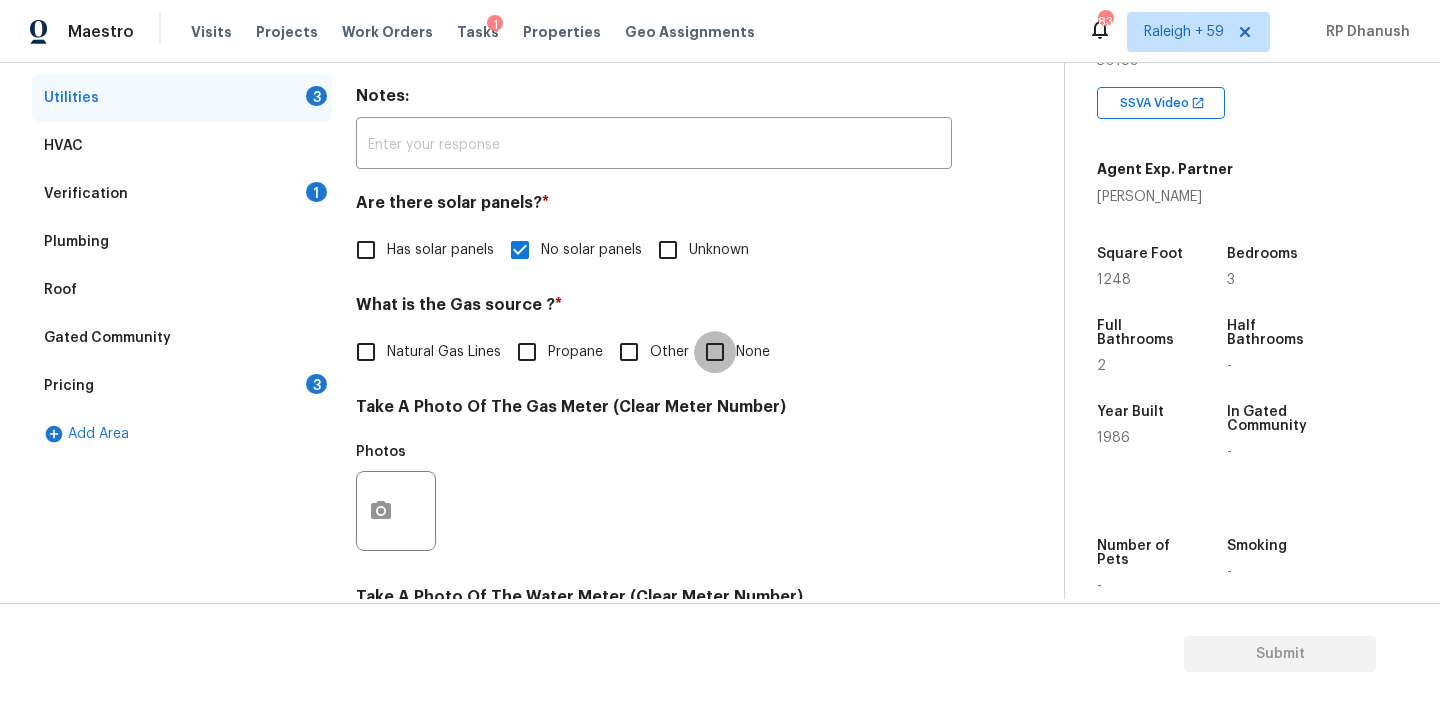 click on "None" at bounding box center [715, 352] 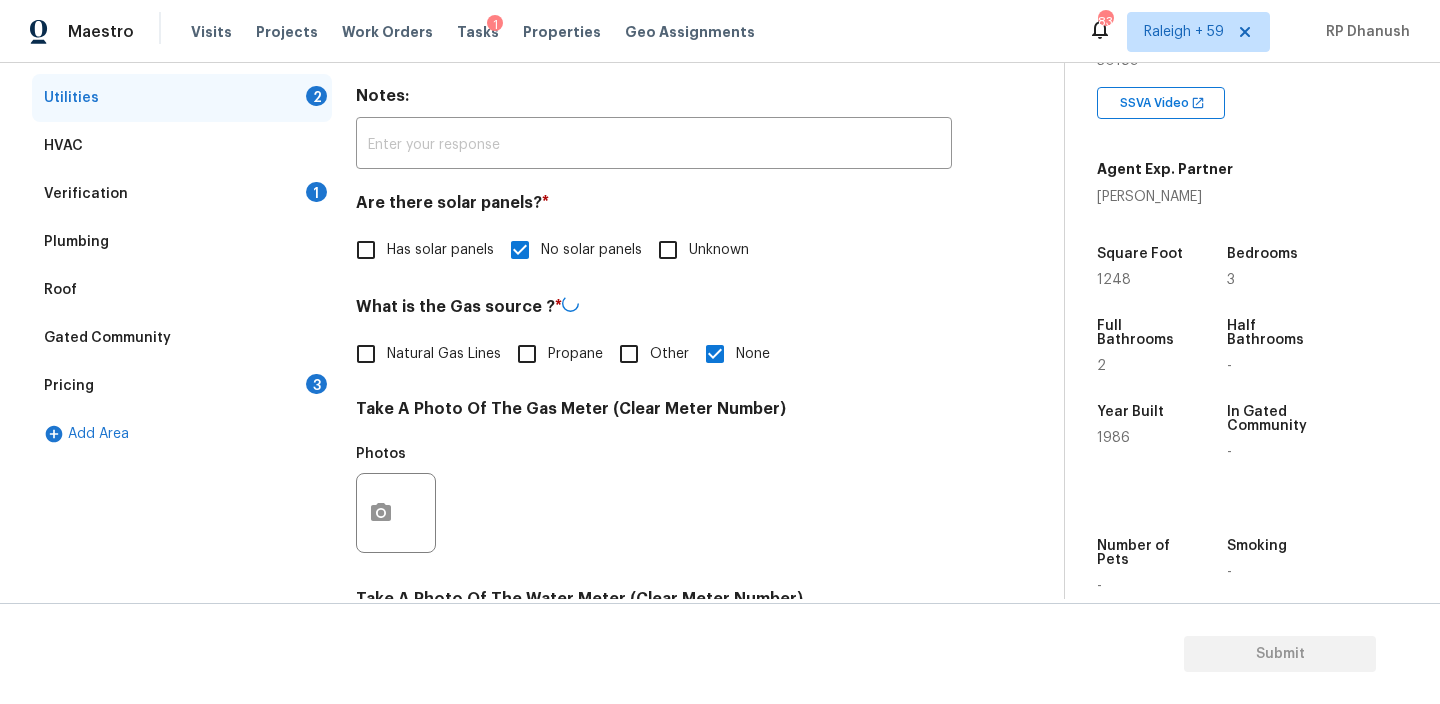 scroll, scrollTop: 359, scrollLeft: 0, axis: vertical 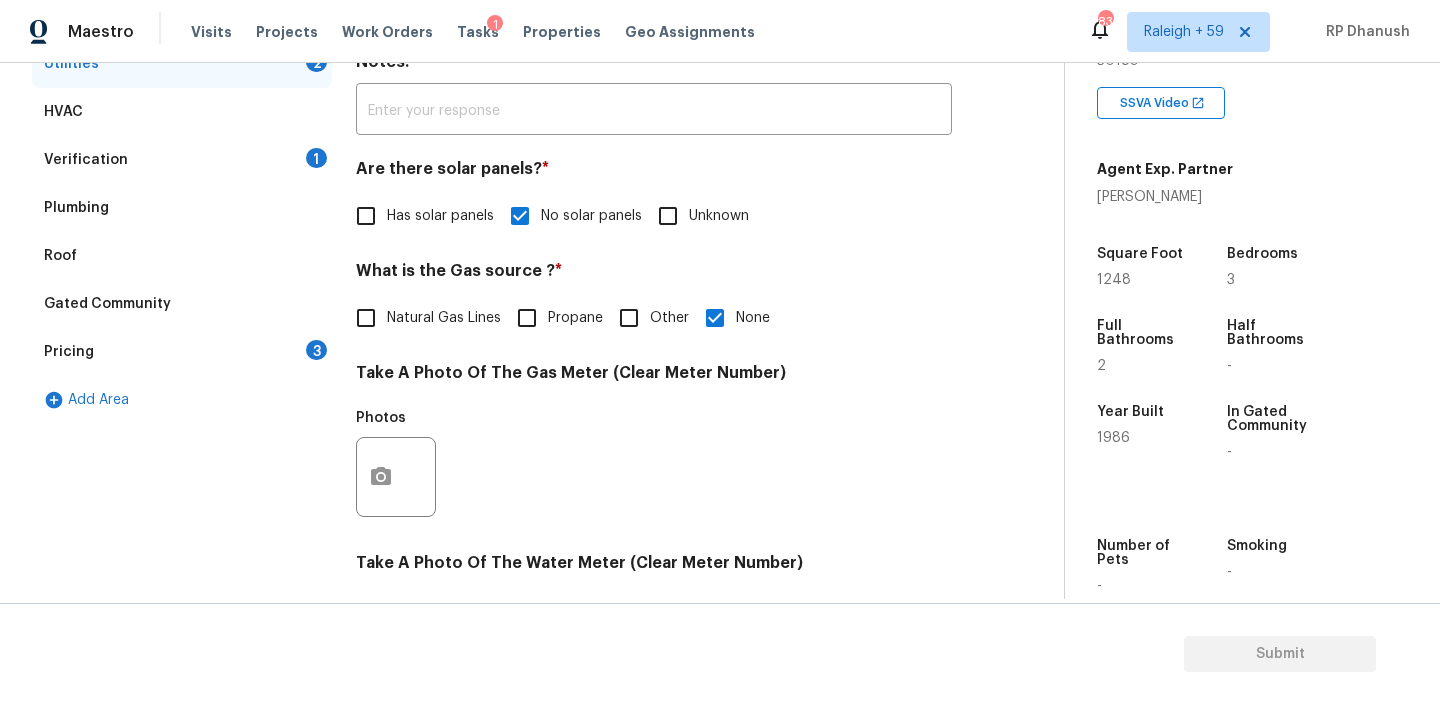 click on "Natural Gas Lines" at bounding box center [444, 318] 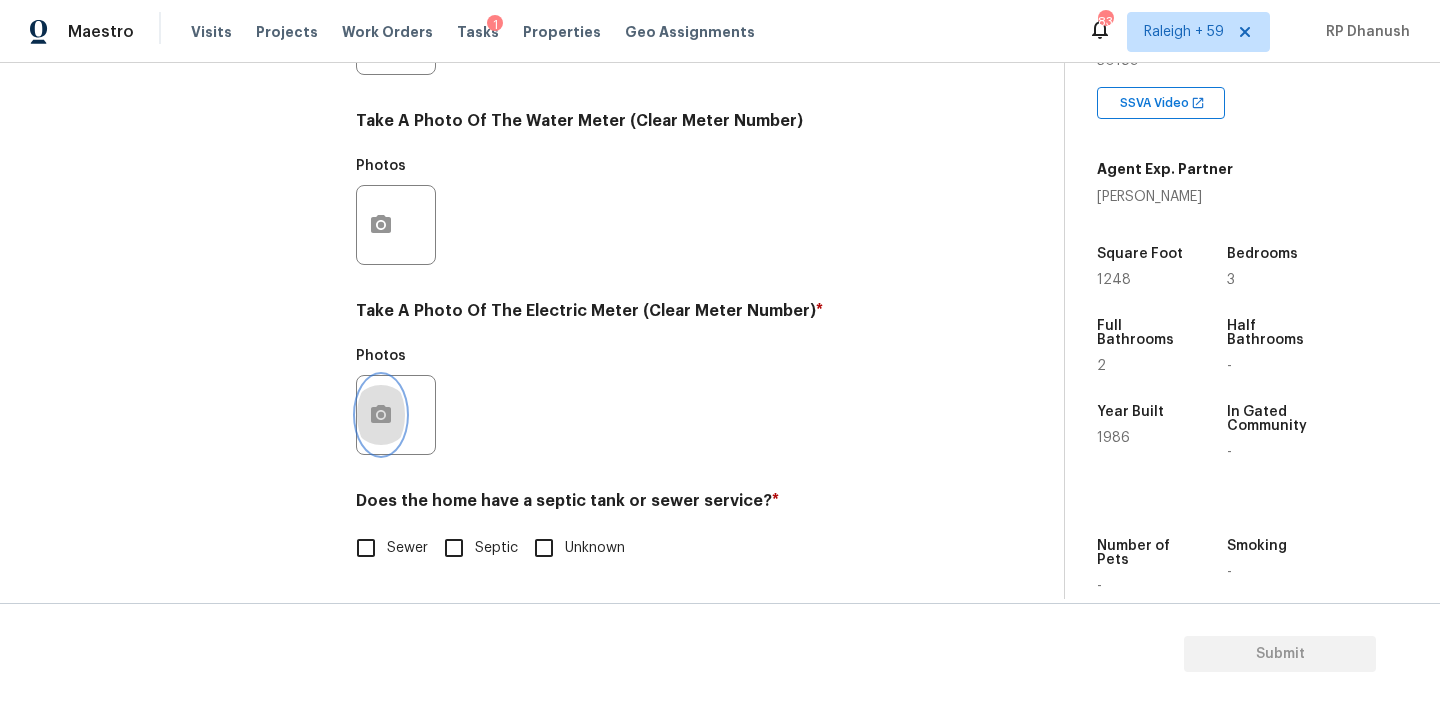 click at bounding box center (381, 415) 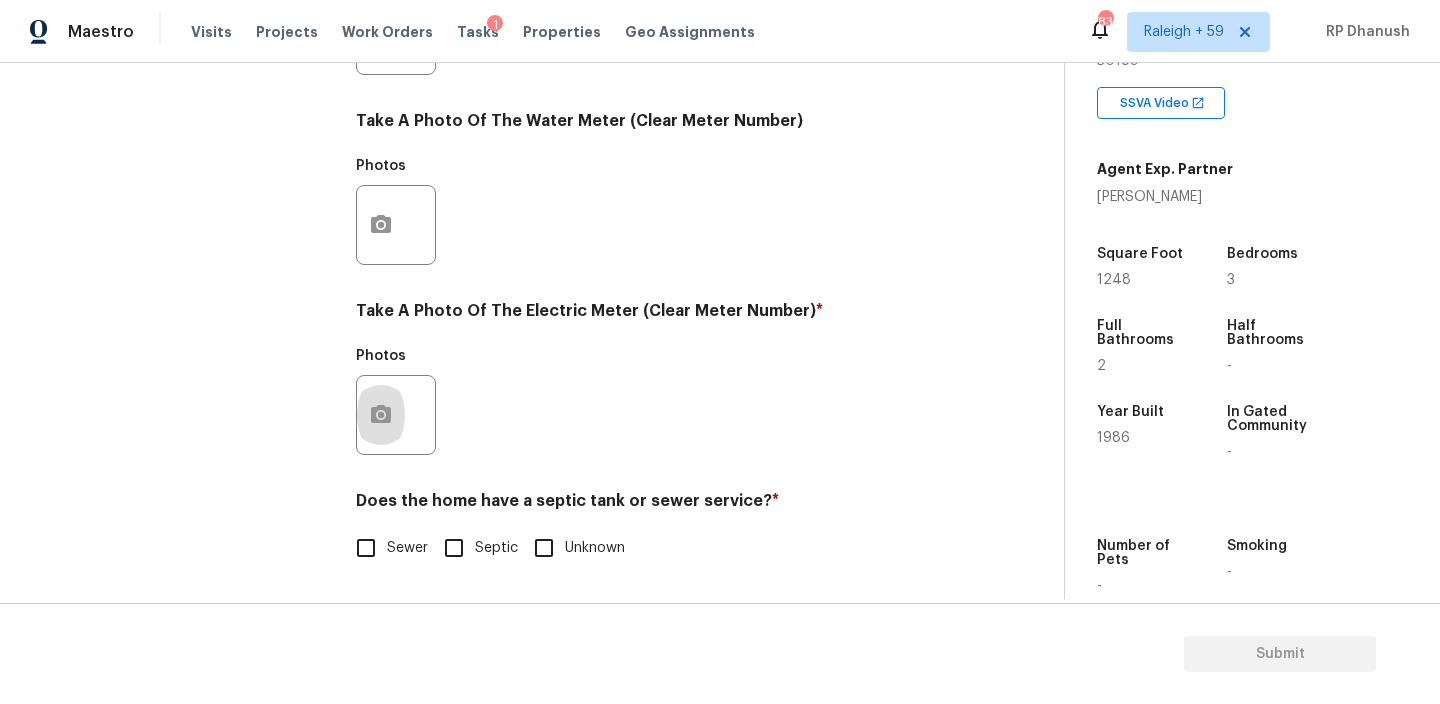 scroll, scrollTop: 801, scrollLeft: 0, axis: vertical 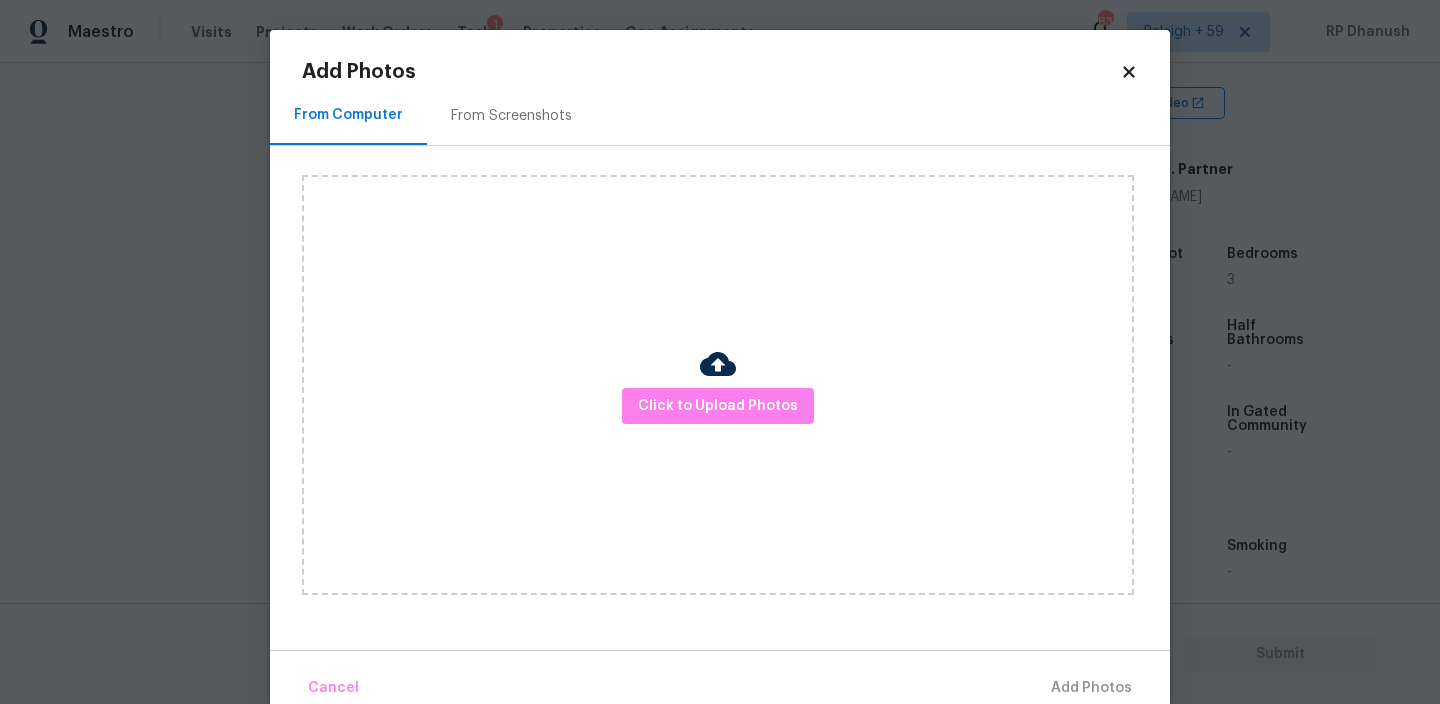 click on "From Screenshots" at bounding box center [511, 115] 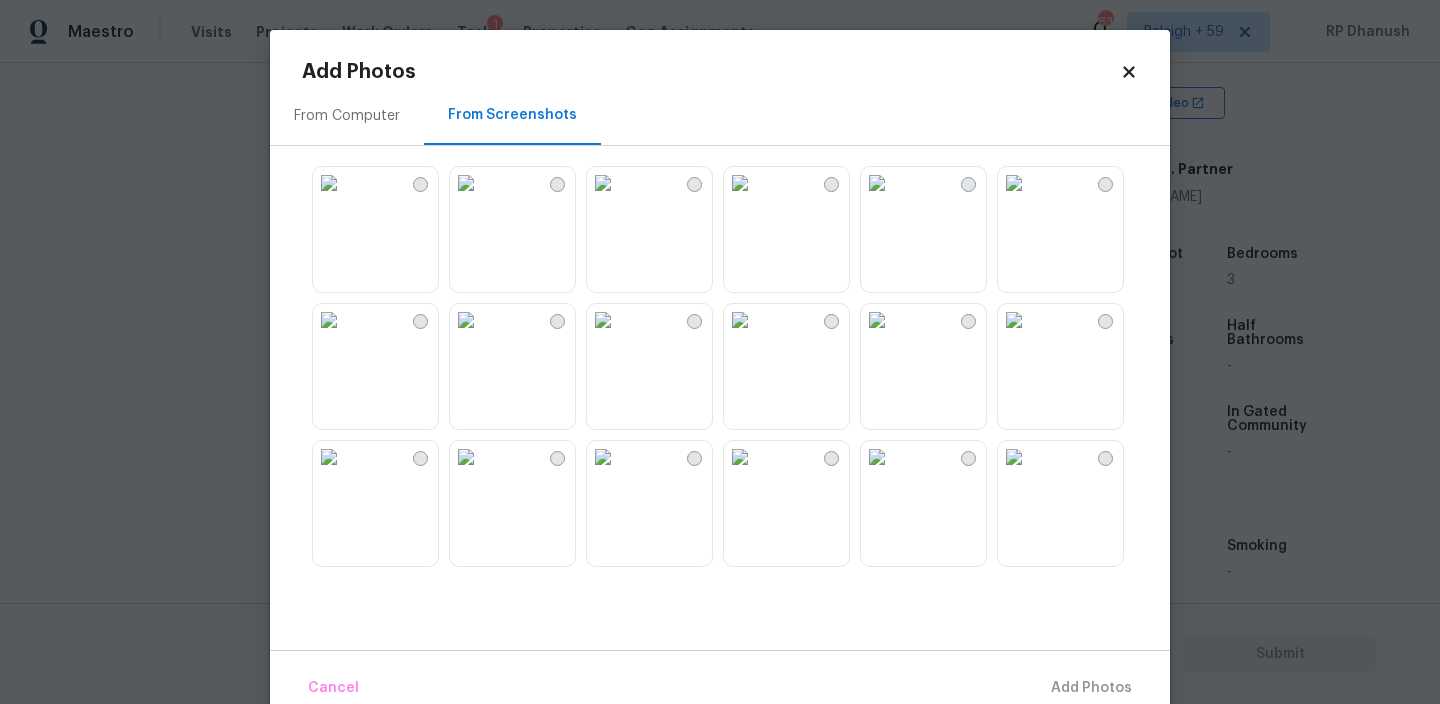 click at bounding box center [740, 183] 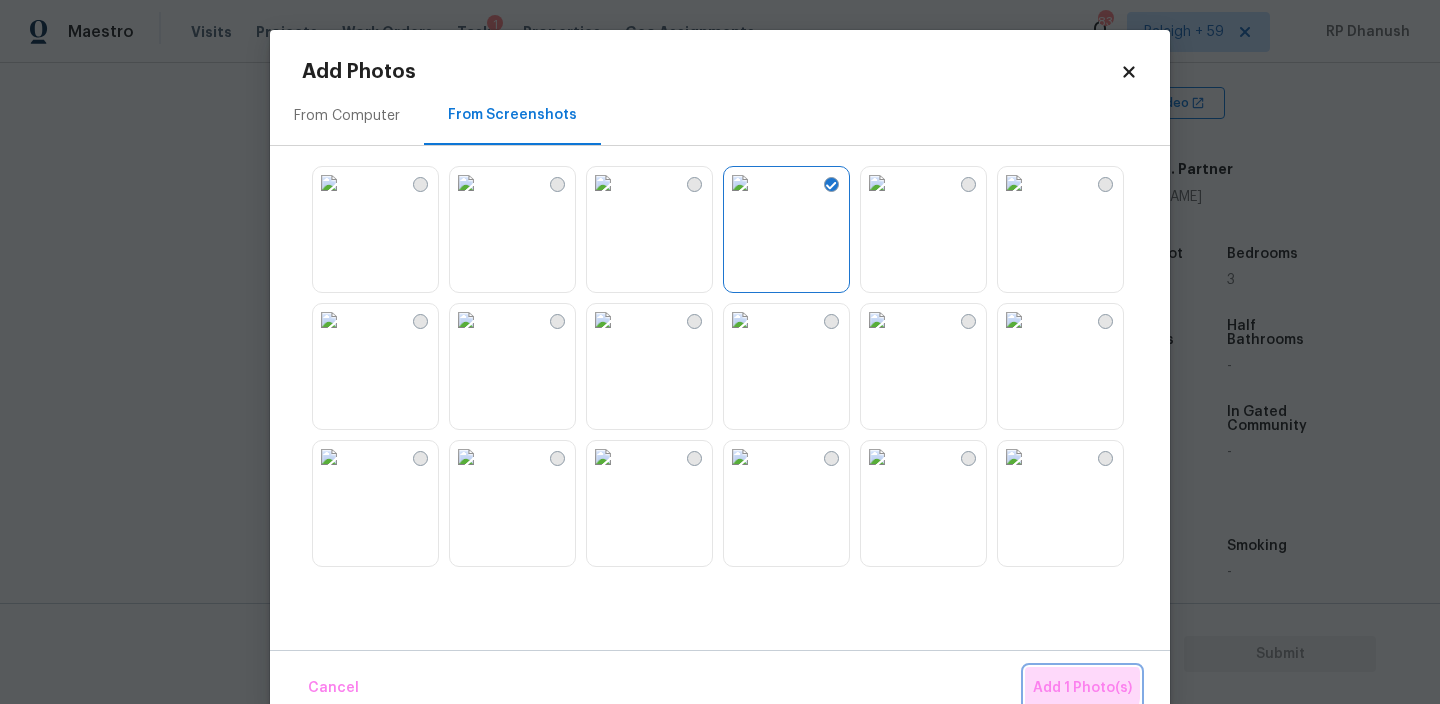 click on "Add 1 Photo(s)" at bounding box center (1082, 688) 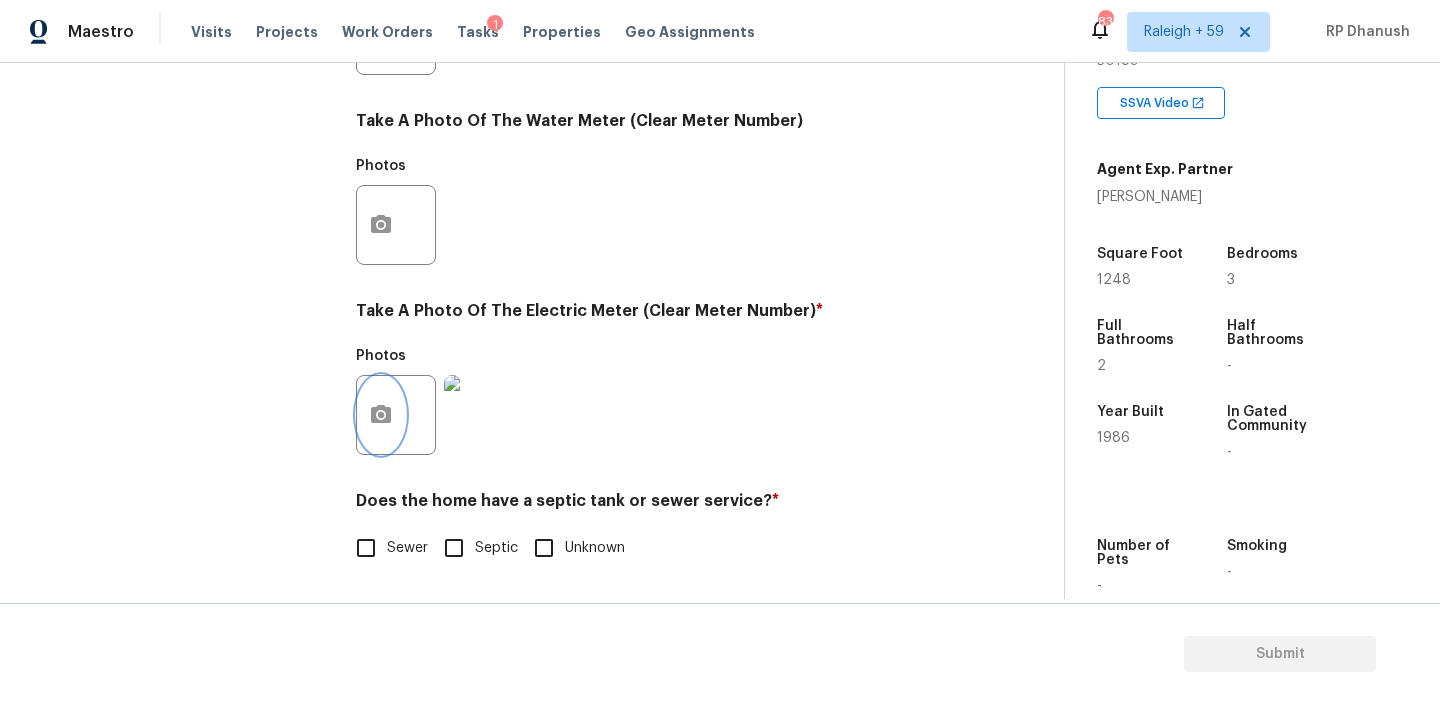 scroll, scrollTop: 803, scrollLeft: 0, axis: vertical 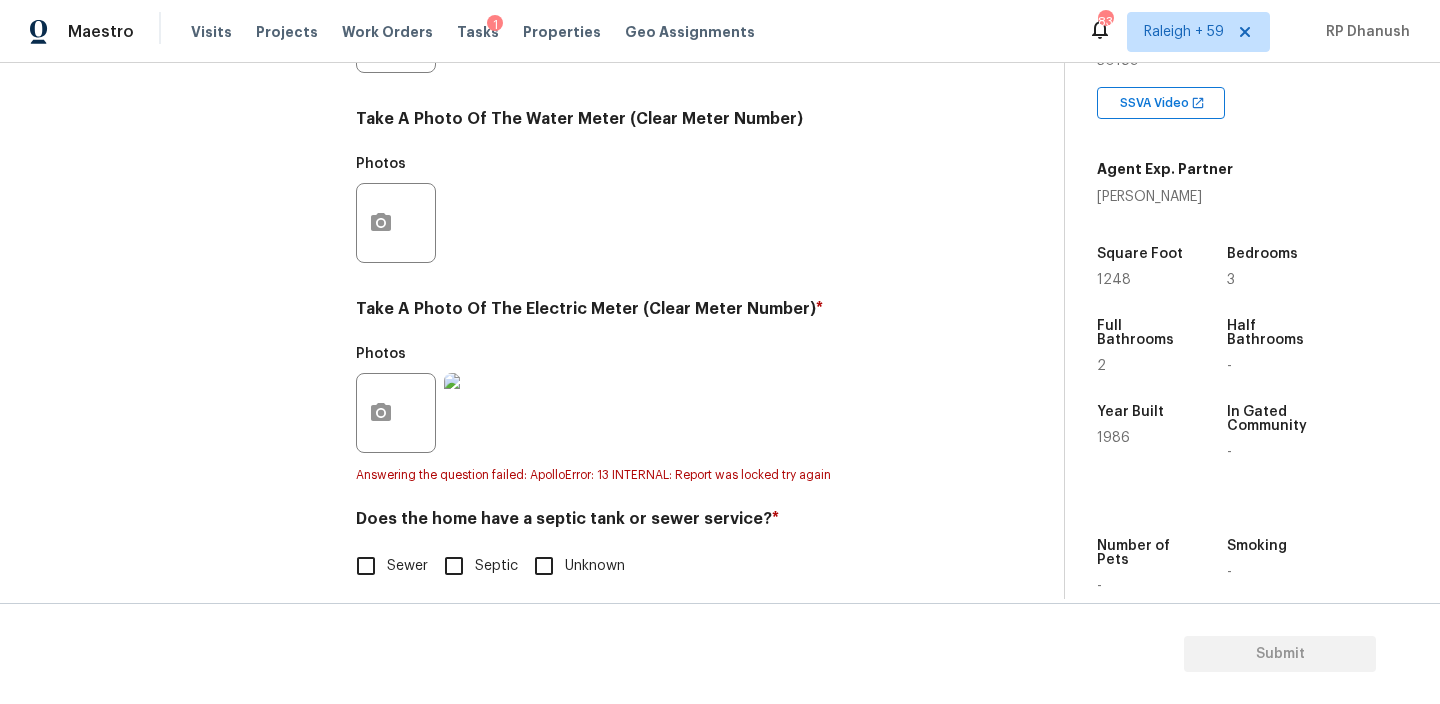 click on "Sewer" at bounding box center [407, 566] 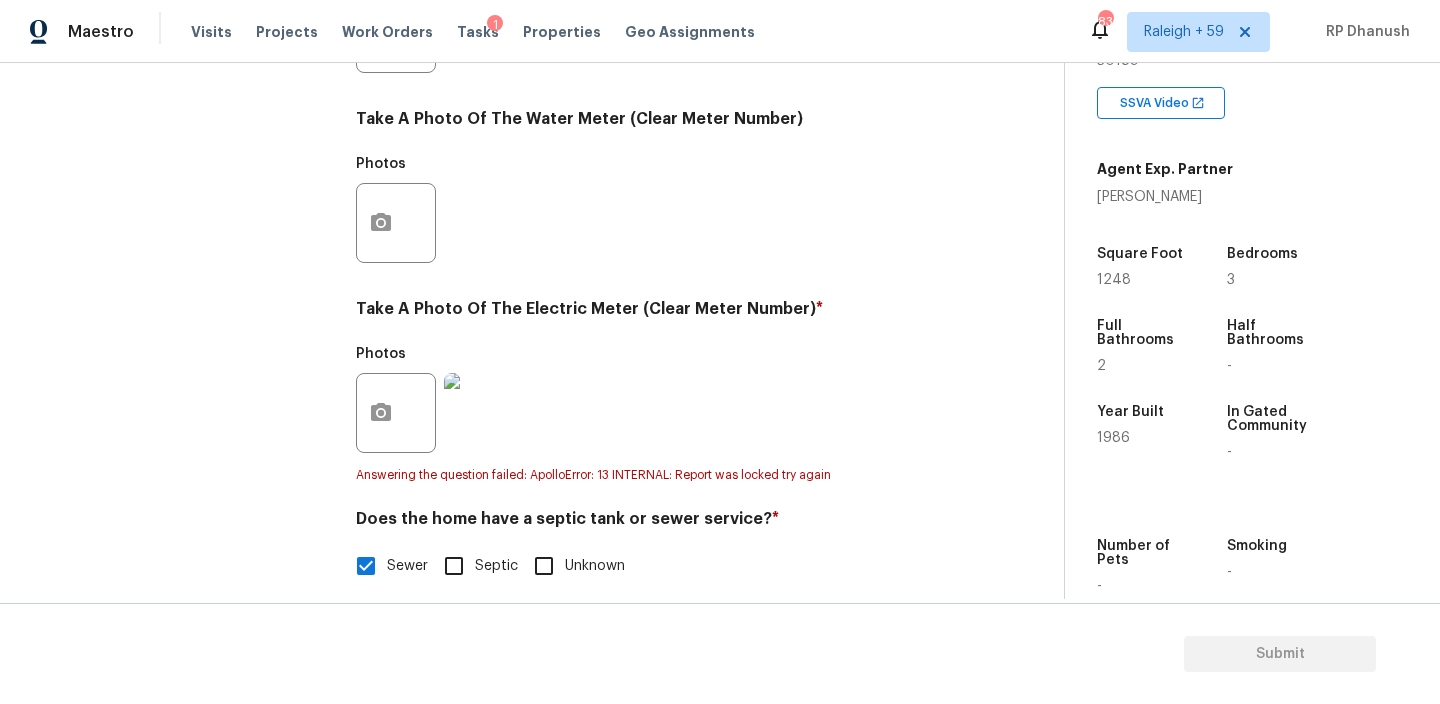 click on "Septic" at bounding box center [475, 566] 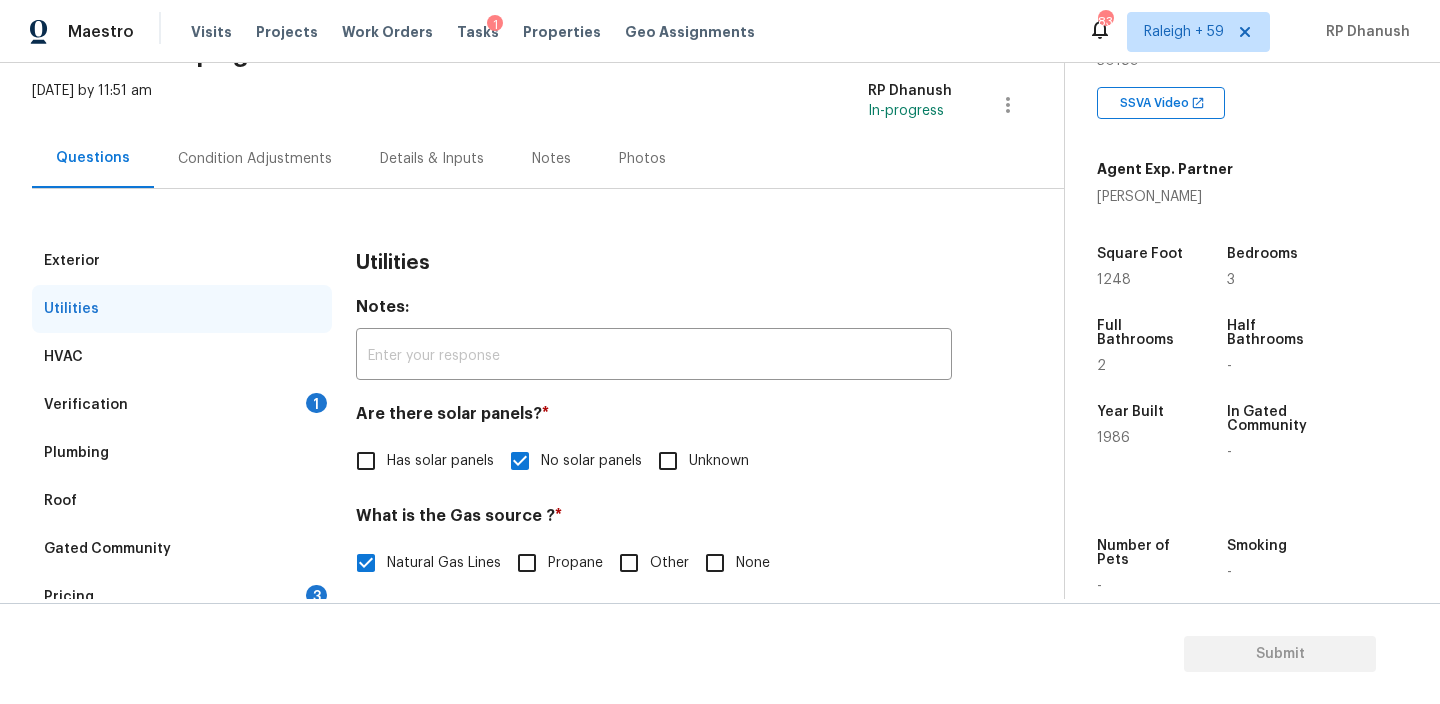 click on "1" at bounding box center [316, 403] 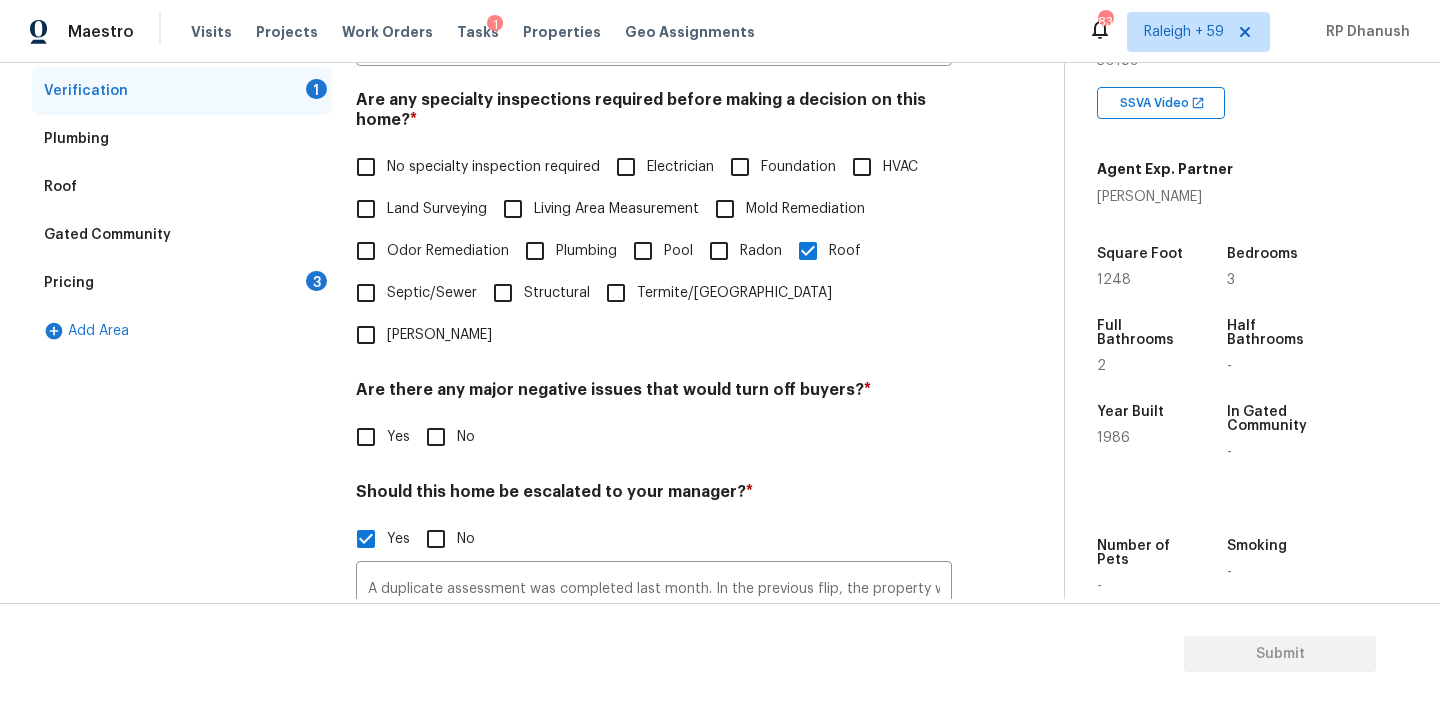 click on "Septic/Sewer" at bounding box center [432, 293] 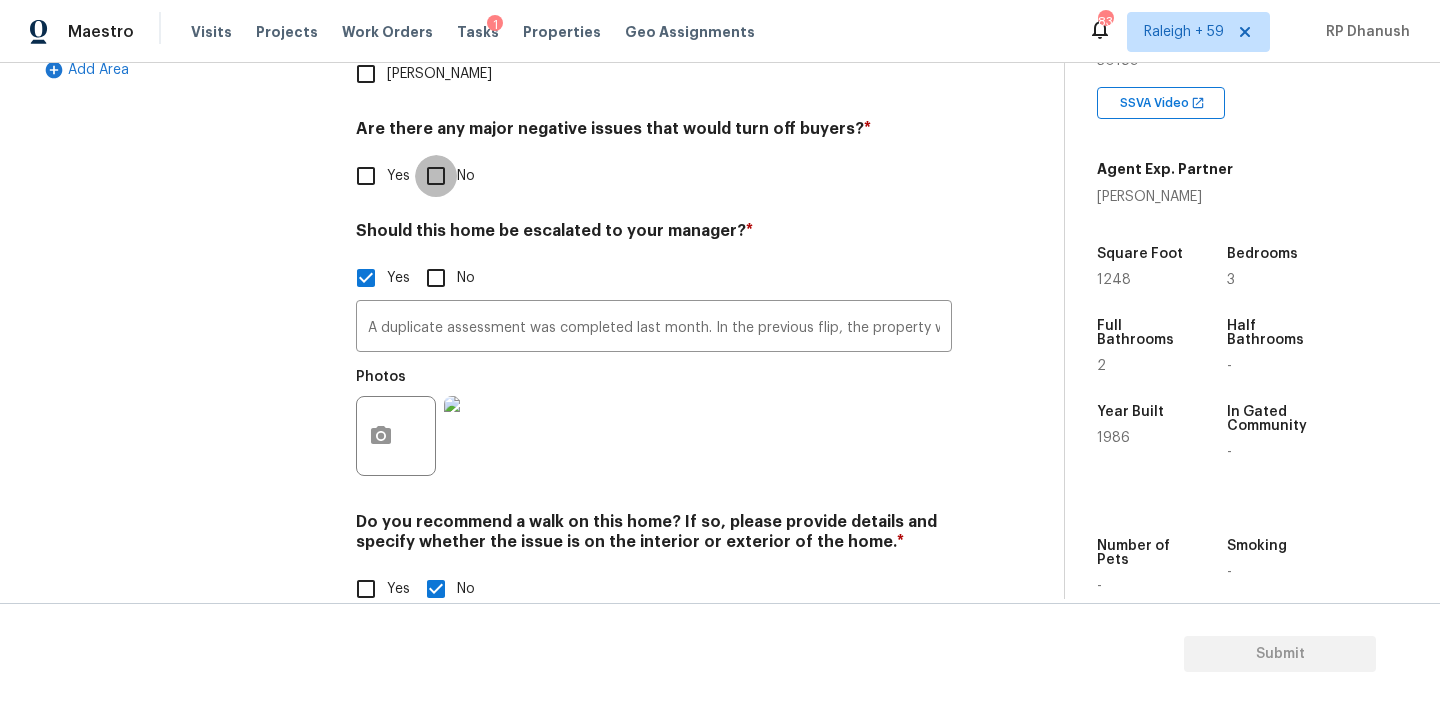 click on "No" at bounding box center (436, 176) 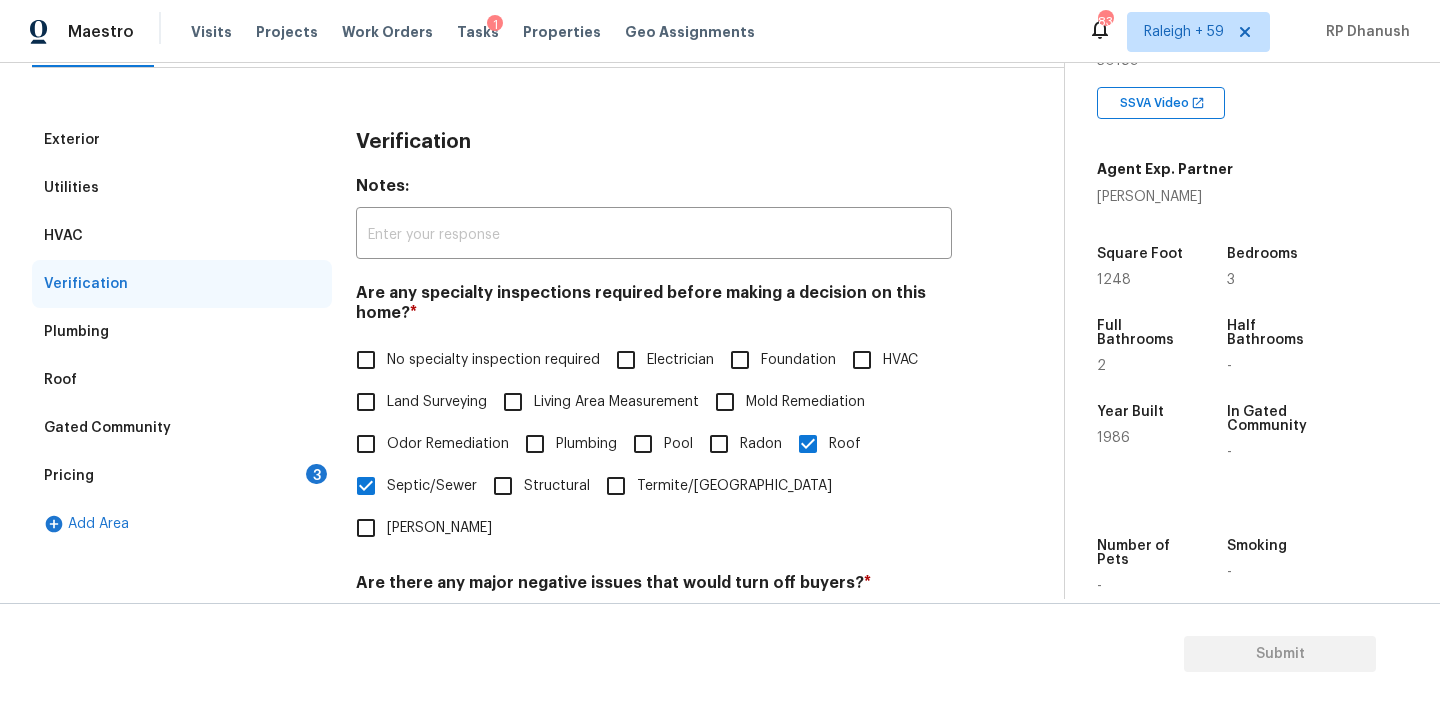 scroll, scrollTop: 156, scrollLeft: 0, axis: vertical 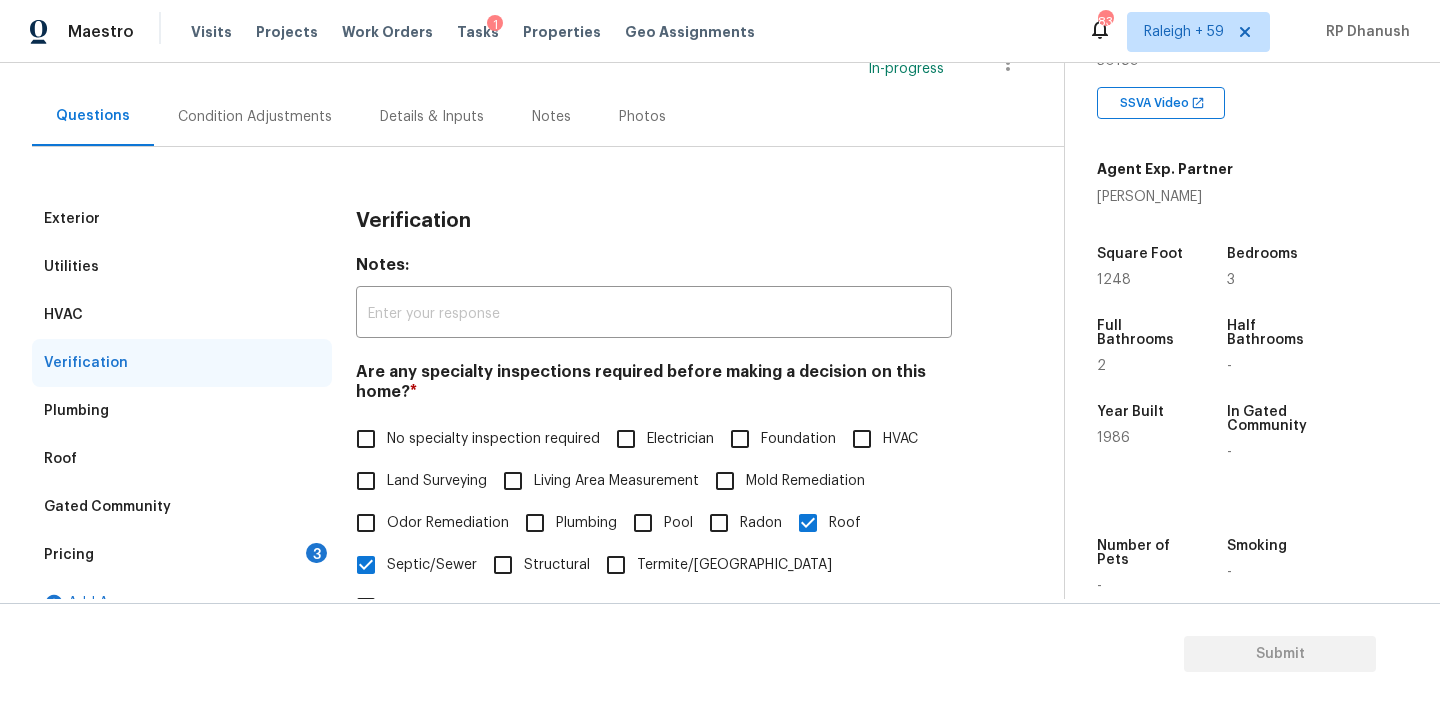 click on "Pricing 3" at bounding box center [182, 555] 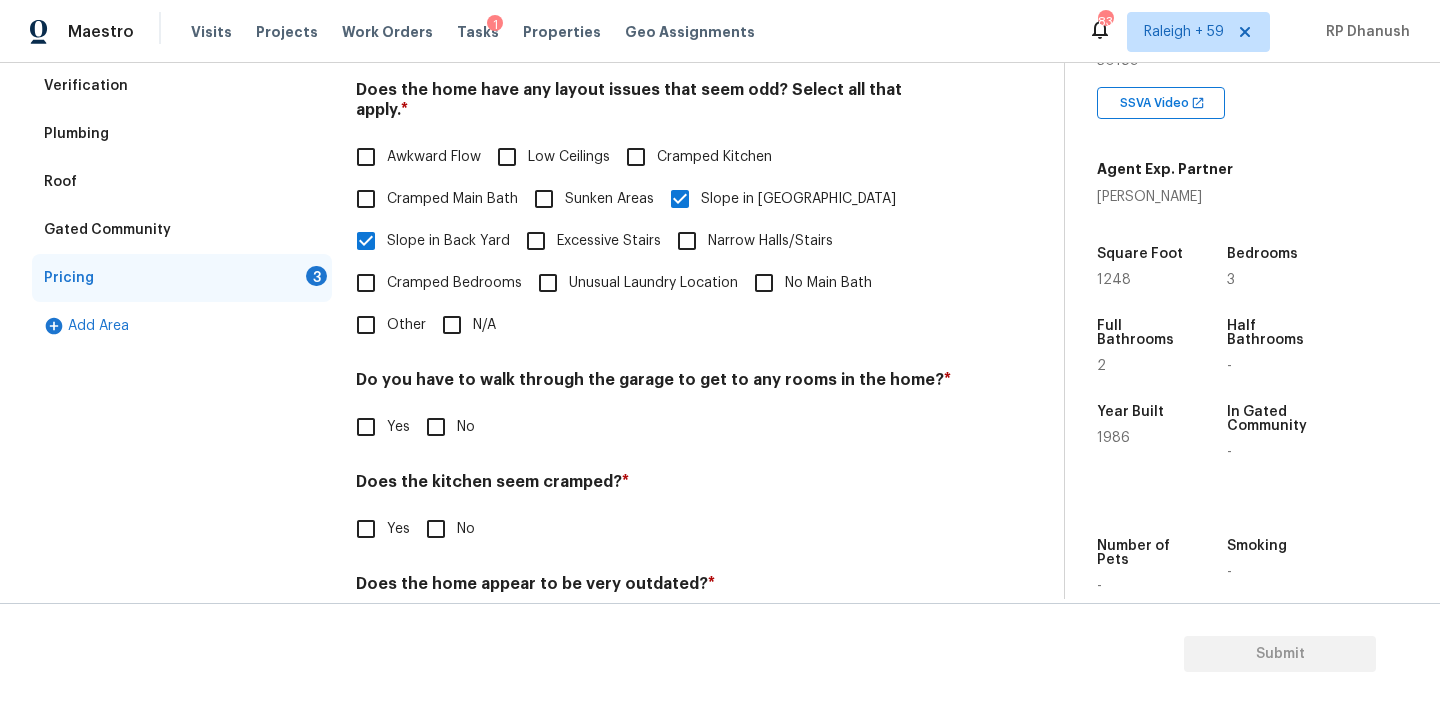 scroll, scrollTop: 483, scrollLeft: 0, axis: vertical 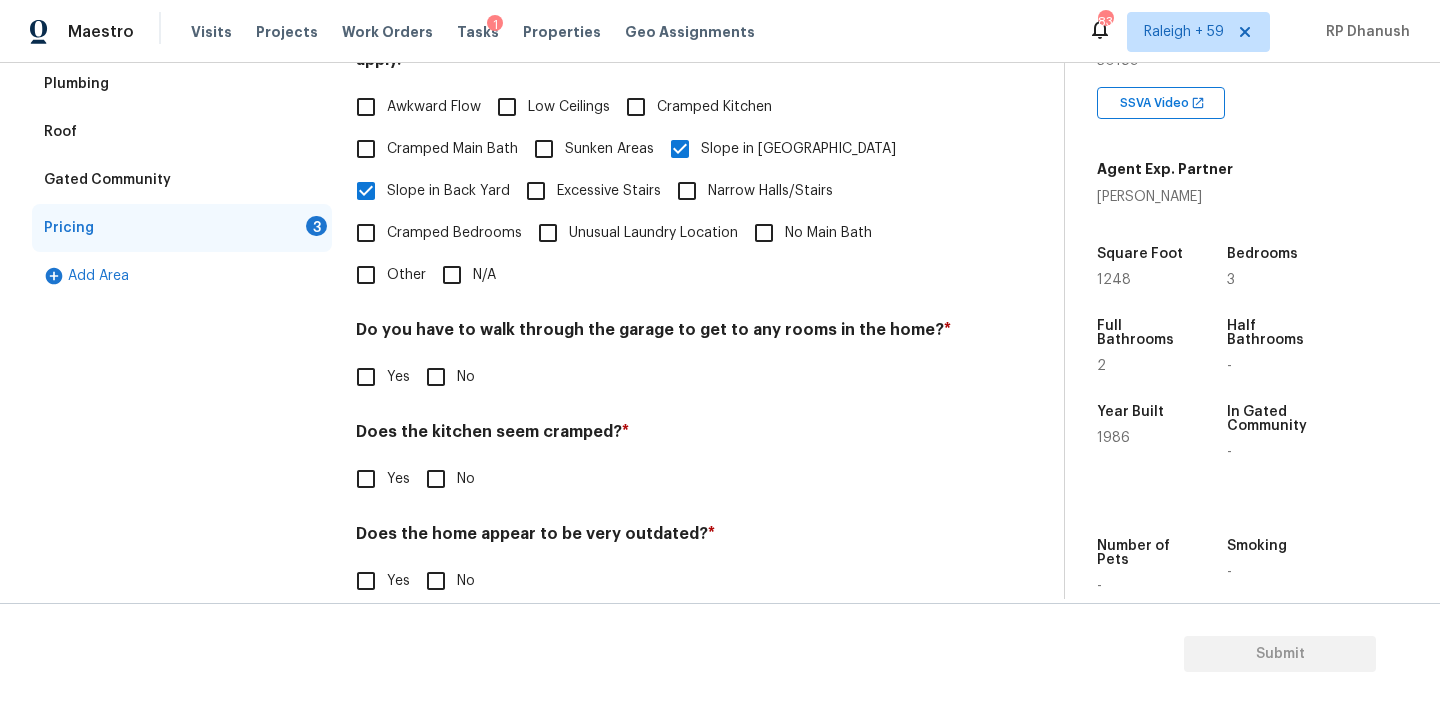 click on "No" at bounding box center (436, 377) 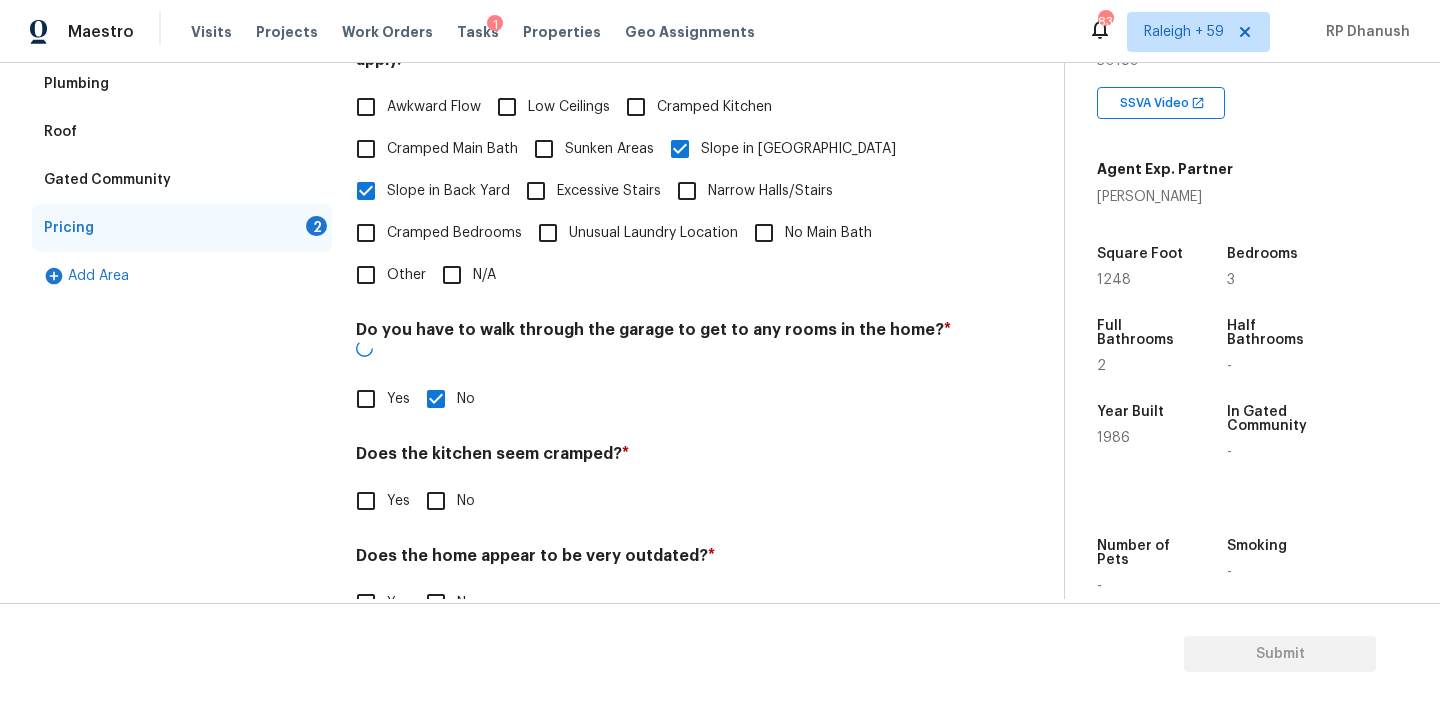 click on "Does the kitchen seem cramped?  *" at bounding box center (654, 458) 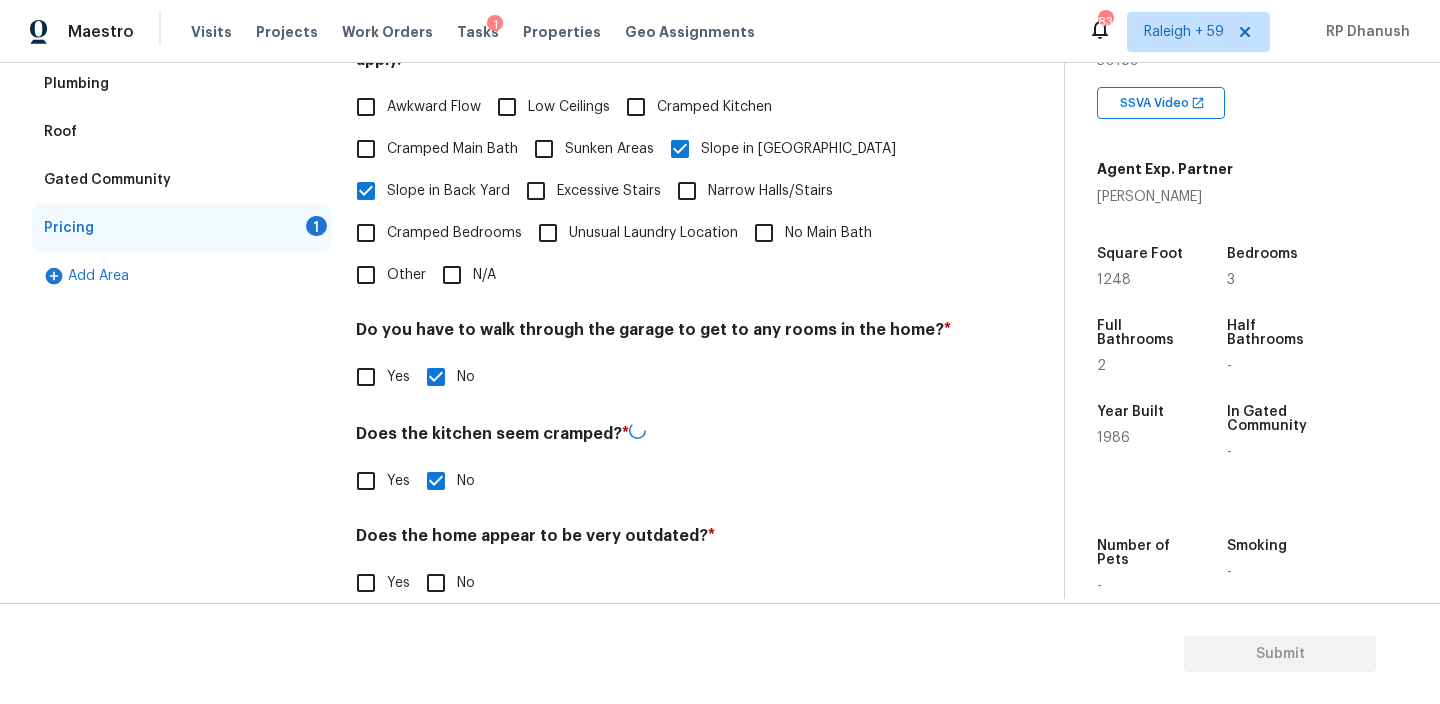 click on "Does the home appear to be very outdated?  *" at bounding box center (654, 540) 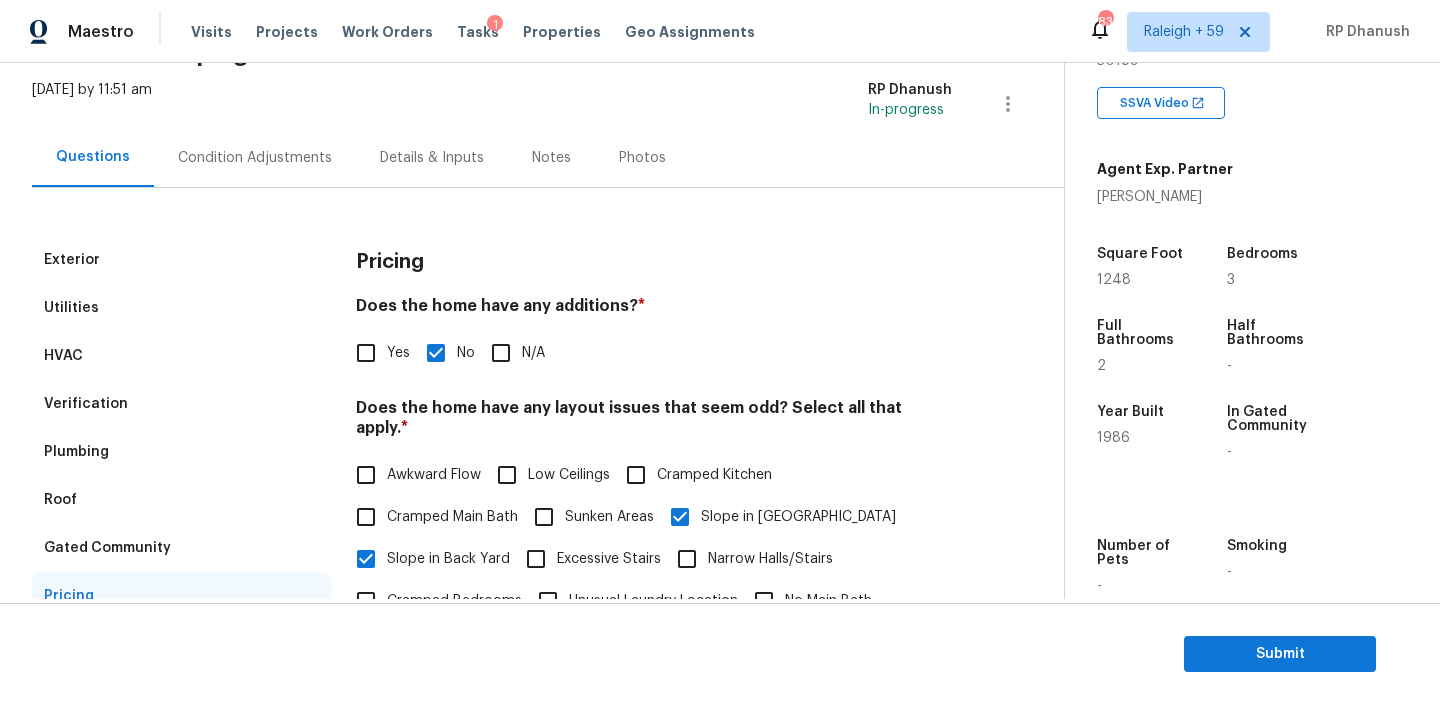 scroll, scrollTop: 103, scrollLeft: 0, axis: vertical 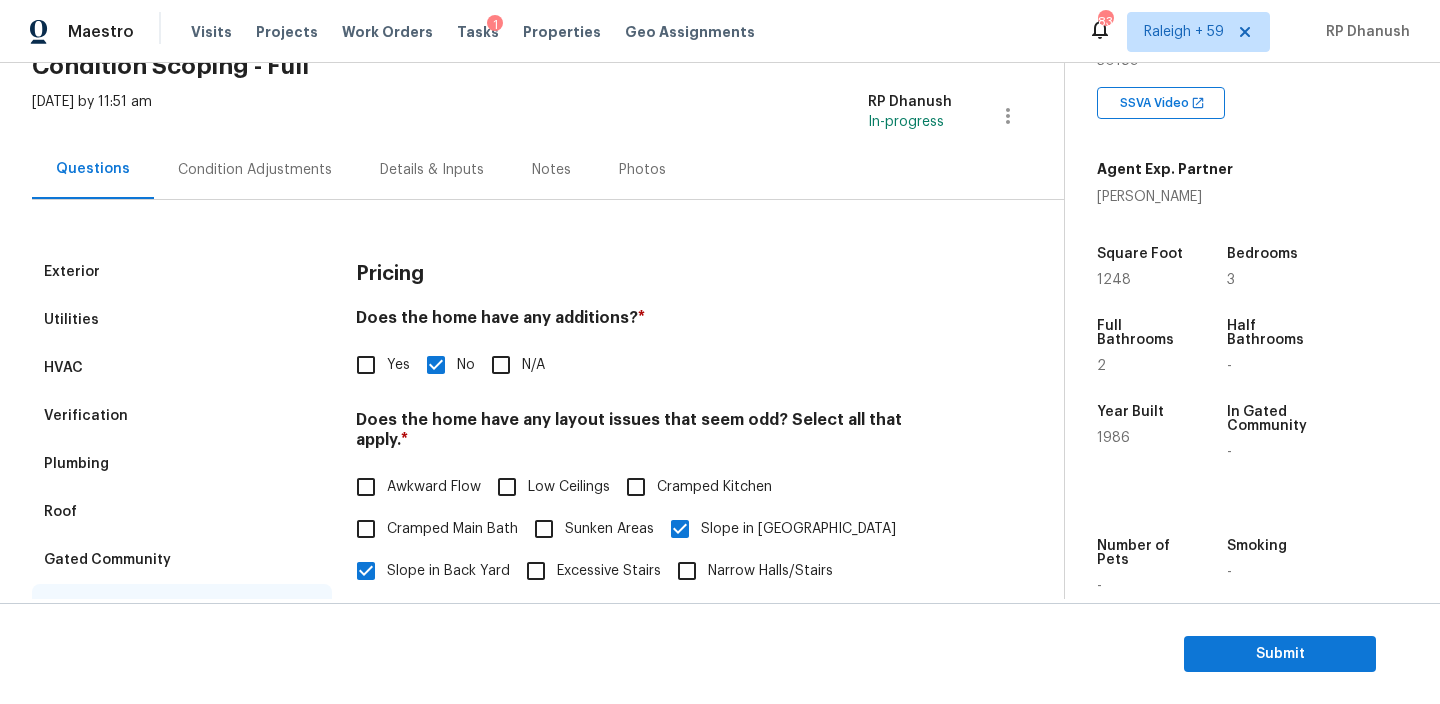 click on "Condition Adjustments" at bounding box center [255, 170] 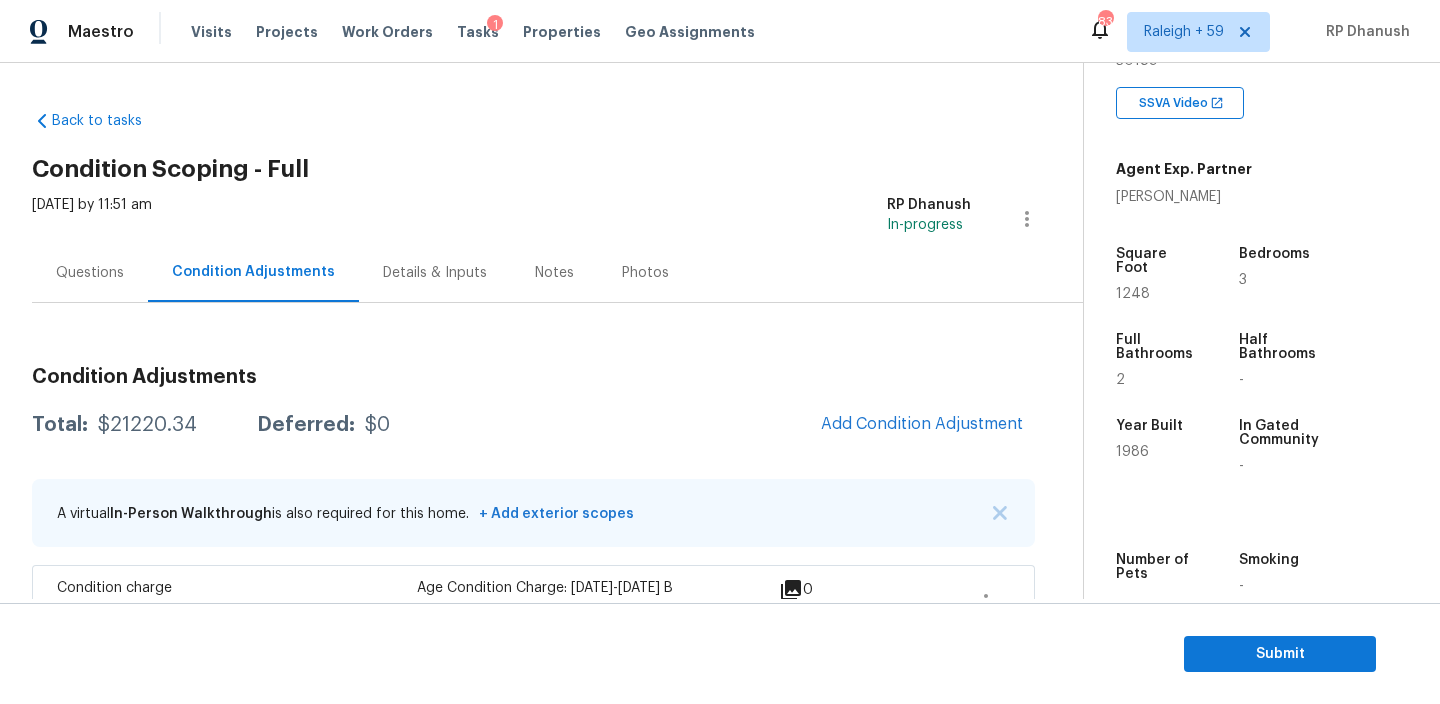 click on "Back to tasks Condition Scoping - Full Thu, Jul 10 2025 by 11:51 am   RP Dhanush In-progress Questions Condition Adjustments Details & Inputs Notes Photos Condition Adjustments Total:  $21220.34 Deferred:  $0 Add Condition Adjustment A virtual  In-Person Walkthrough  is also required for this home.   + Add exterior scopes Condition charge Interior Overall - Home Readiness Packages Age Condition Charge: 1979-1992 B	 $2,000.00   0 ACQ: Flooring Interior Overall - Acquisition Acquisition Scope: Moderate flooring repairs $648.96   7 ACQ: Paint Interior Overall - Acquisition Acquisition Scope: ~25 - 75% of the home needs interior paint $923.52   5 Interior Closet Door Interior Overall - Interior Door Remove the existing door (if present). Install a new 4-0 bi-fold 6 panel interior doors. Ensure that the new doors hardware is attached/anchored properly, that the new door sits level and plumb in the door opening and that the door operates as intended. Haul away and dispose of all debris properly. $472.86   2 $300.00" at bounding box center (557, 1109) 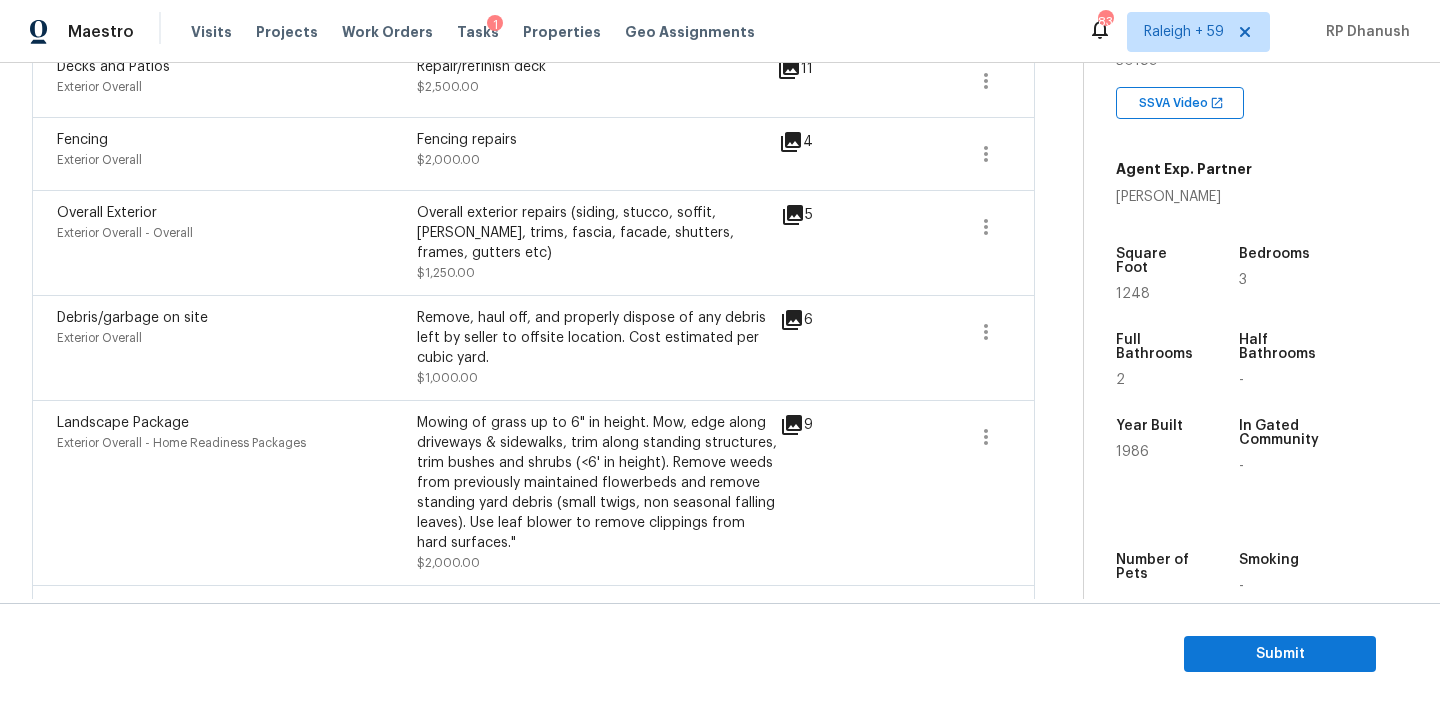 scroll, scrollTop: 1508, scrollLeft: 0, axis: vertical 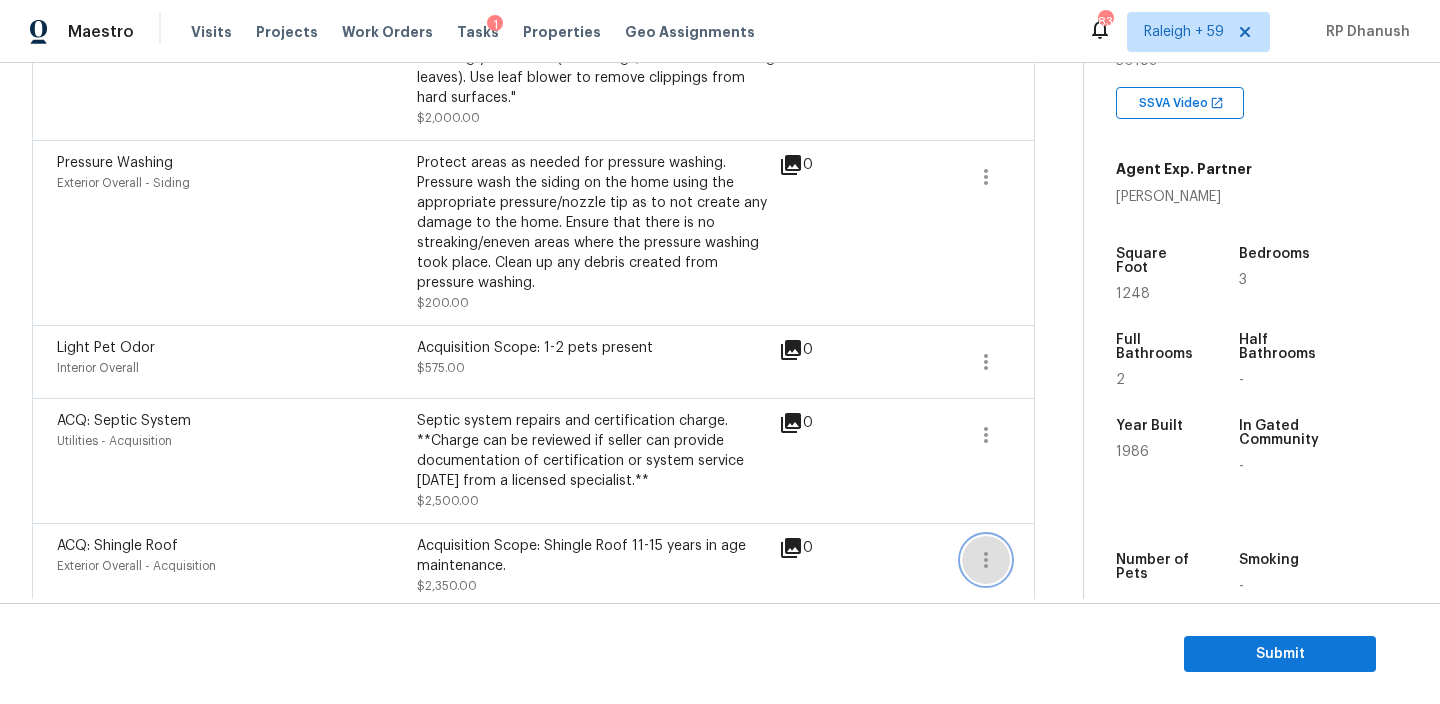 click at bounding box center [986, 560] 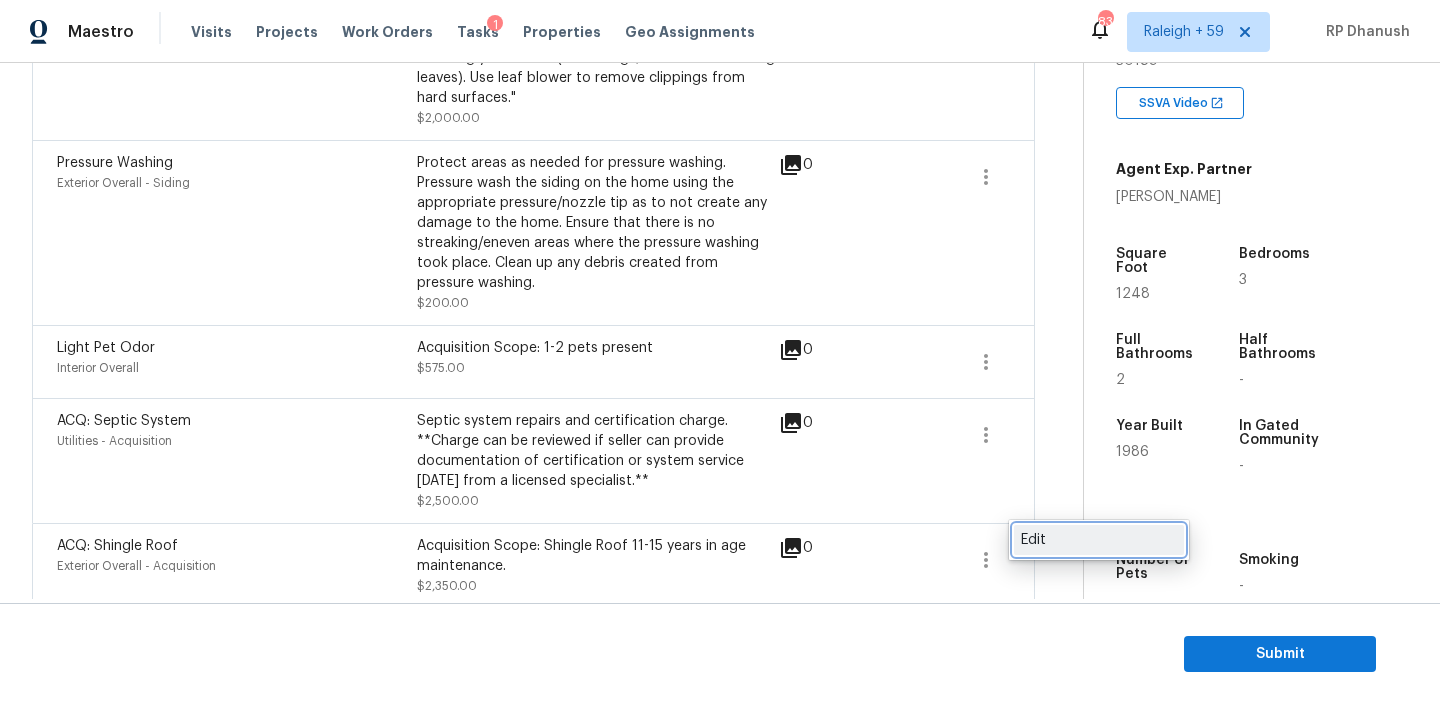 click on "Edit" at bounding box center (1099, 540) 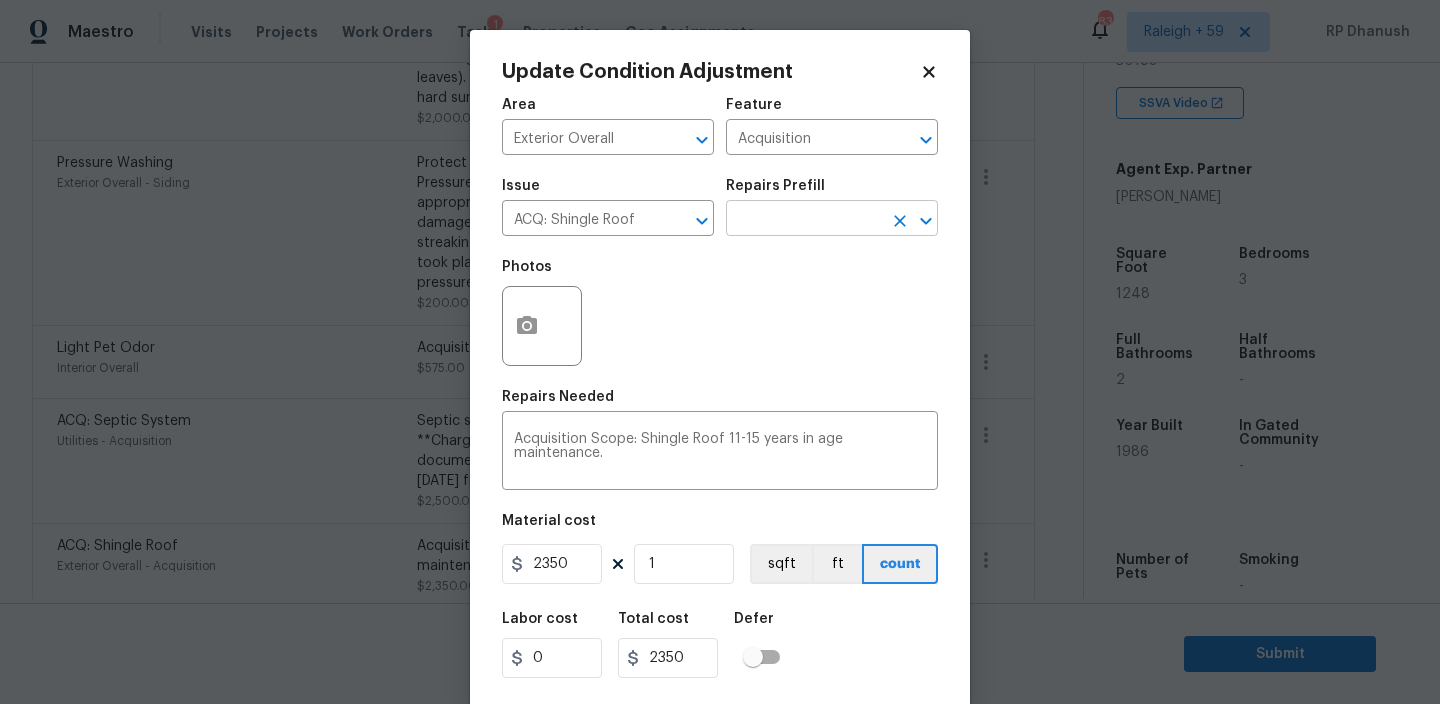 click at bounding box center [804, 220] 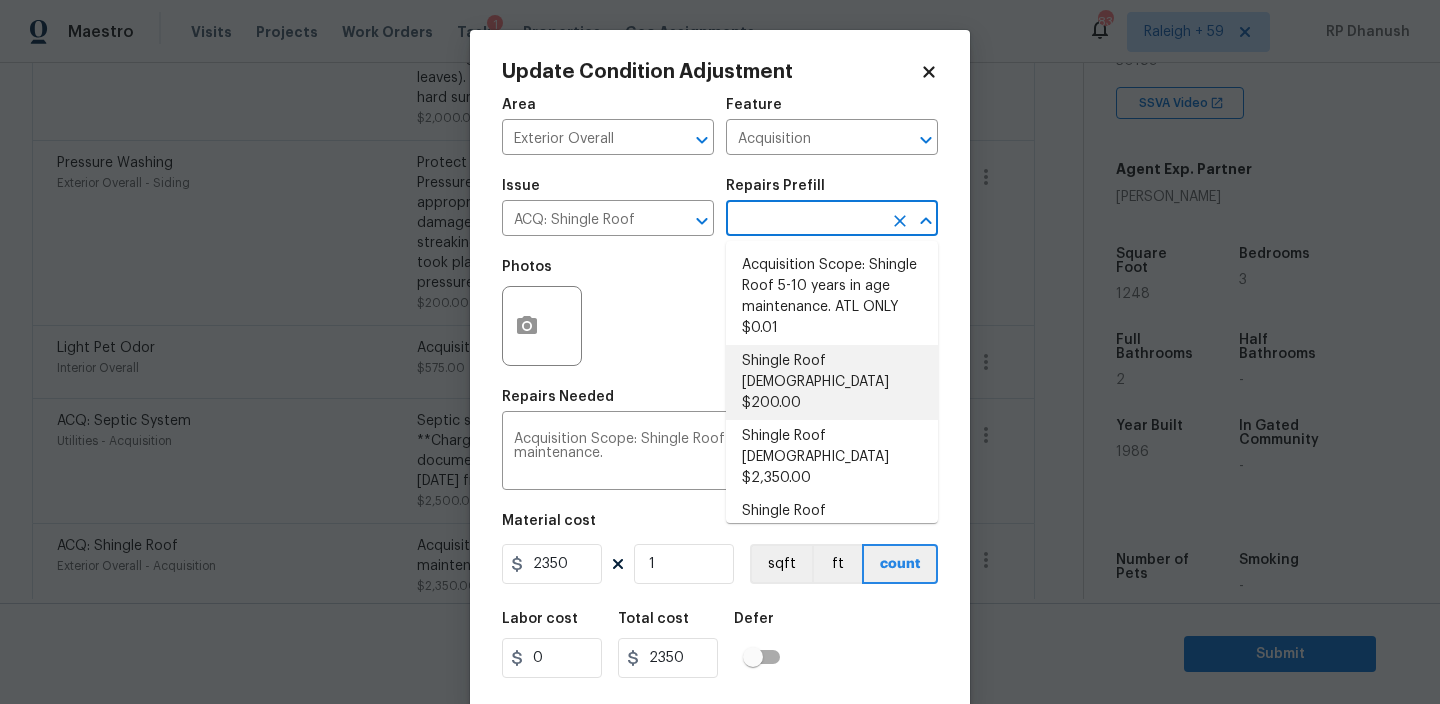scroll, scrollTop: 46, scrollLeft: 0, axis: vertical 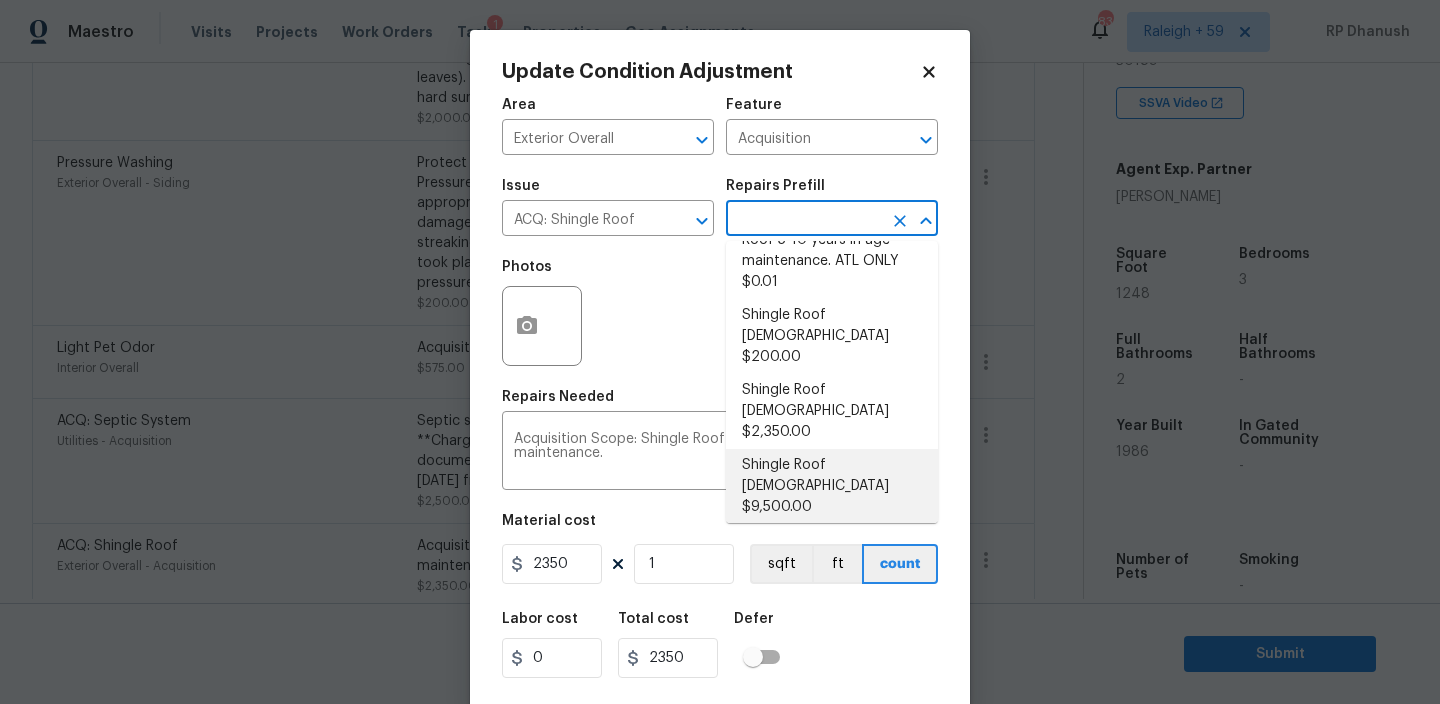 click on "Shingle Roof 21+ Years Old $9,500.00" at bounding box center (832, 561) 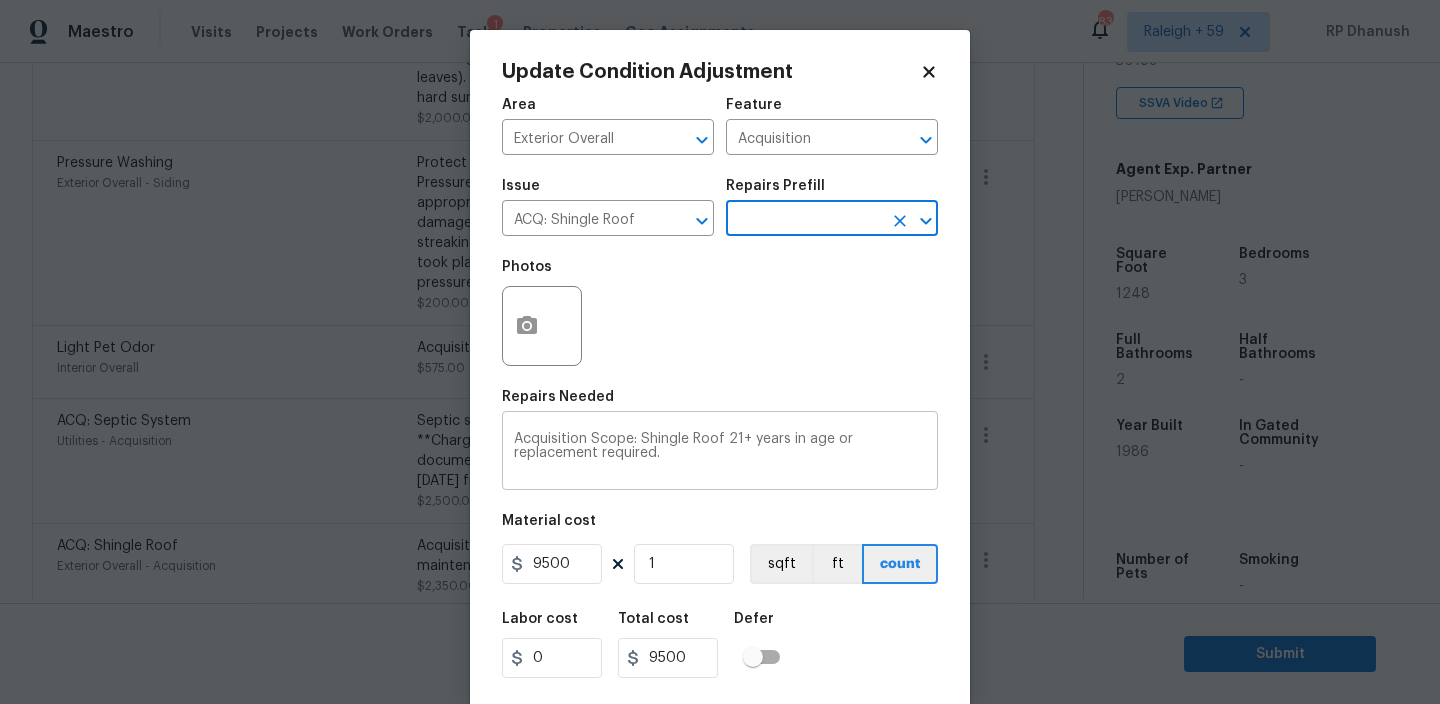 click on "Acquisition Scope: Shingle Roof 21+ years in age or replacement required." at bounding box center (720, 453) 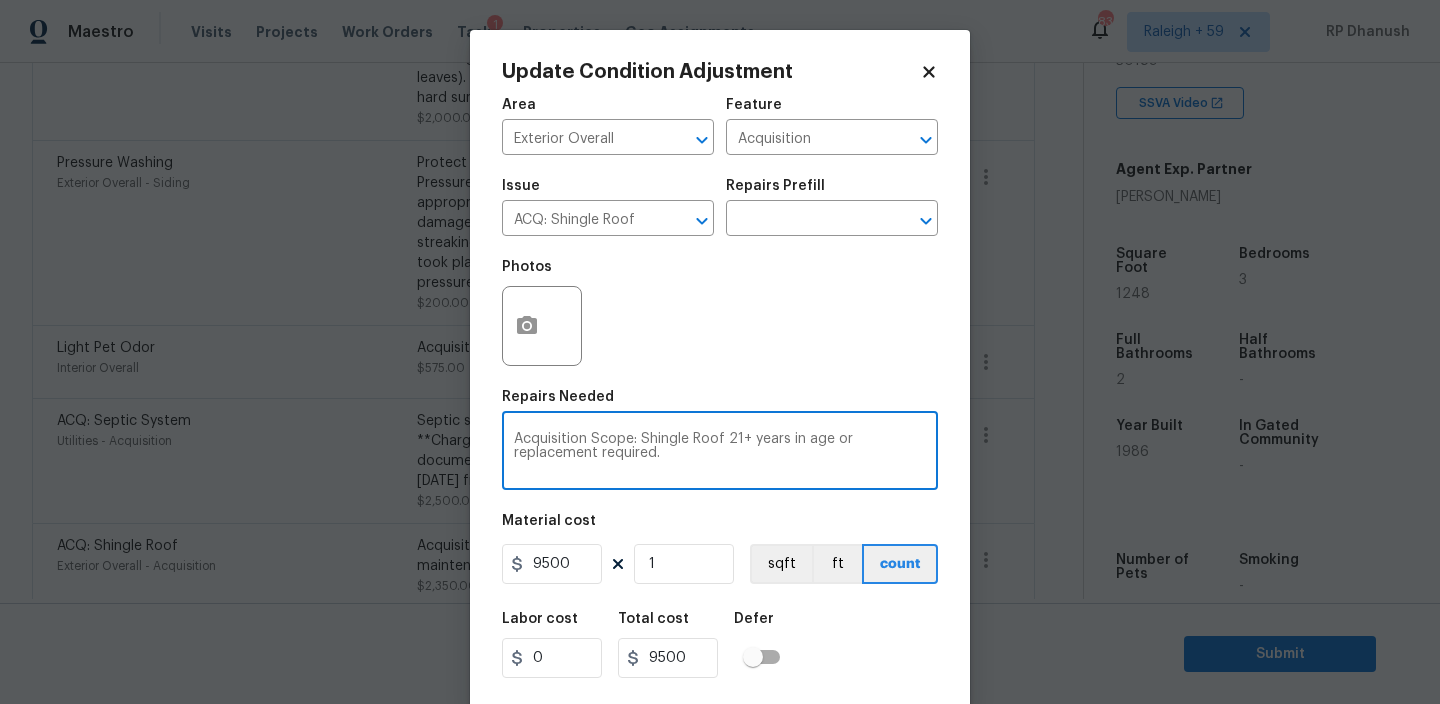 drag, startPoint x: 732, startPoint y: 436, endPoint x: 844, endPoint y: 443, distance: 112.21854 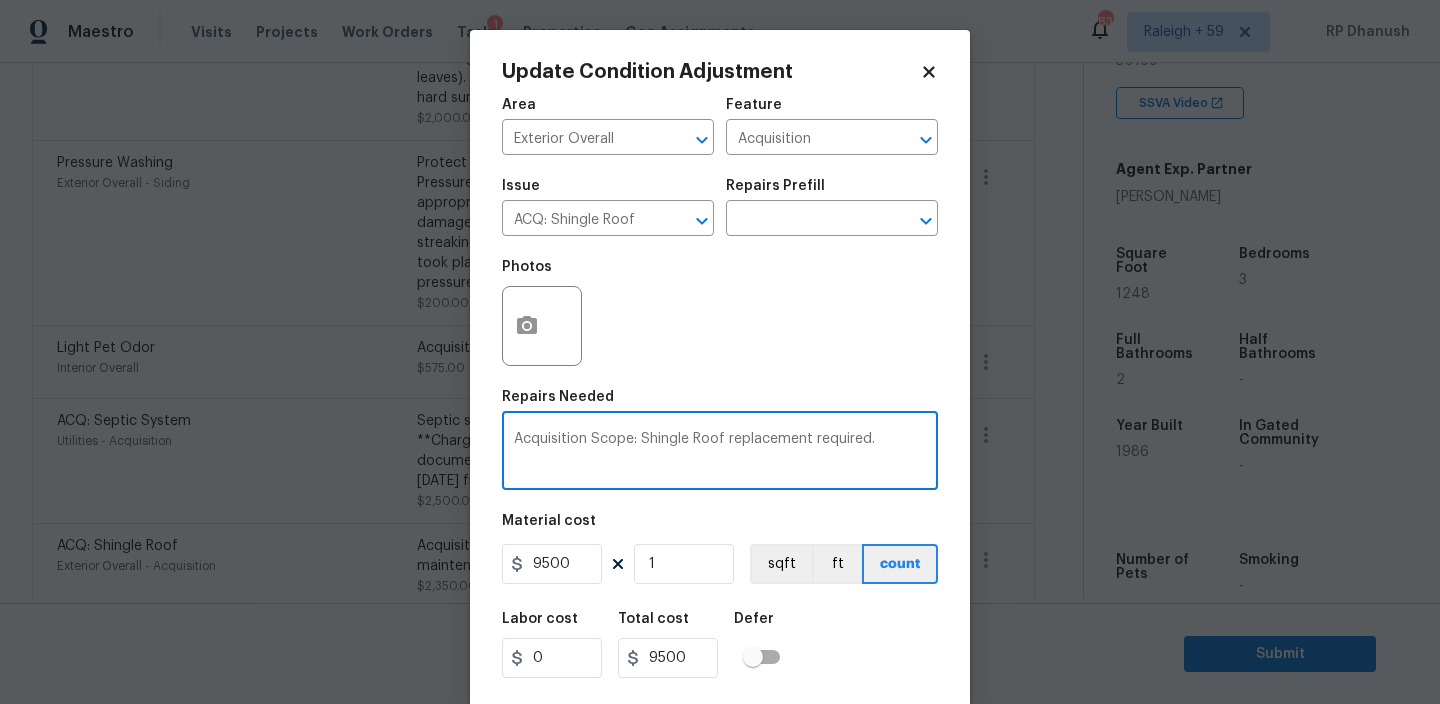 click on "Acquisition Scope: Shingle Roof replacement required." at bounding box center [720, 453] 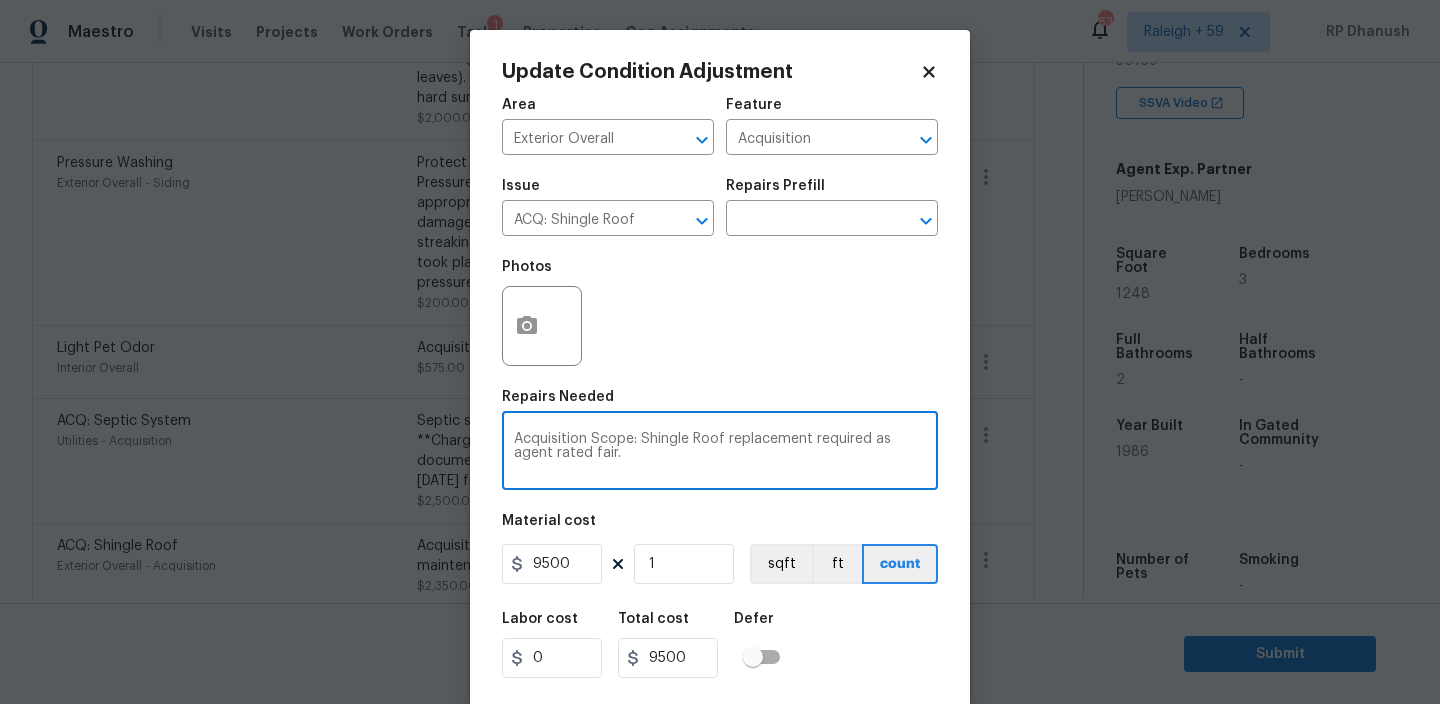 scroll, scrollTop: 43, scrollLeft: 0, axis: vertical 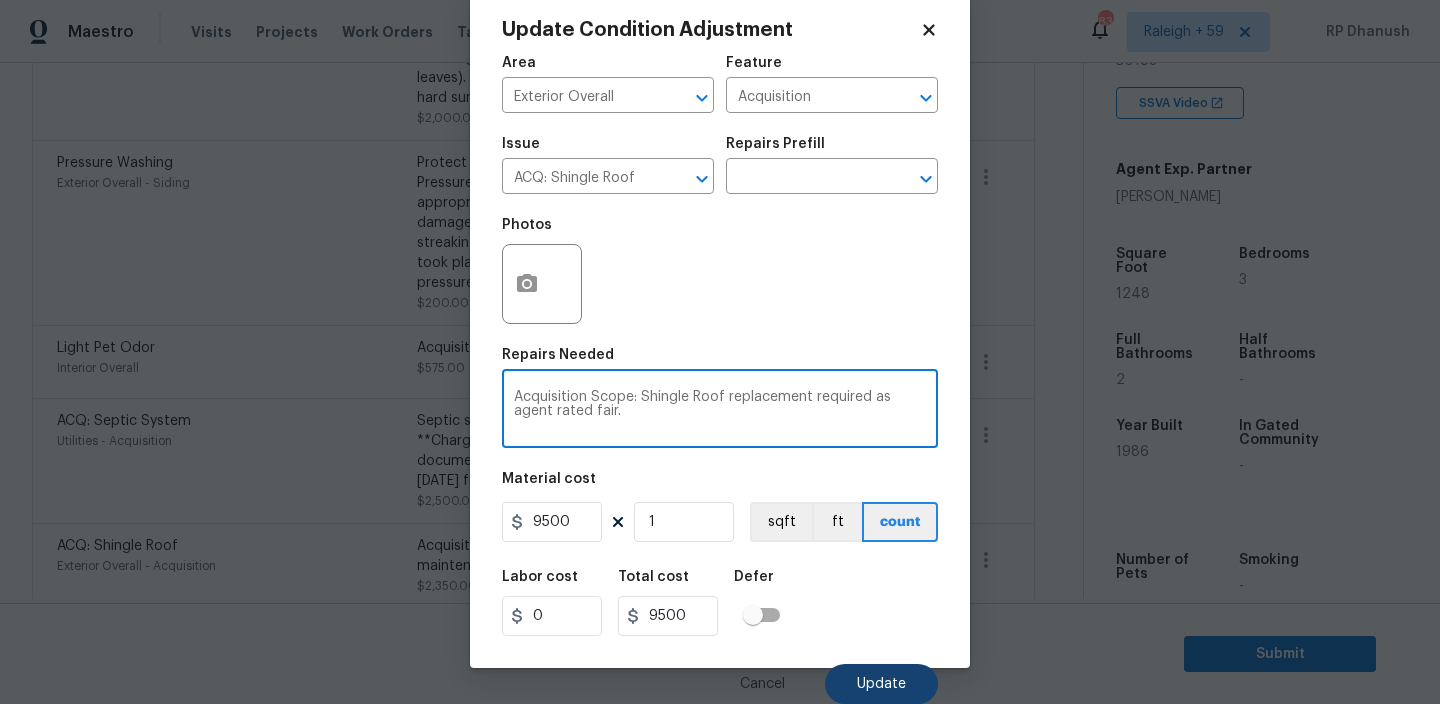 type on "Acquisition Scope: Shingle Roof replacement required as agent rated fair." 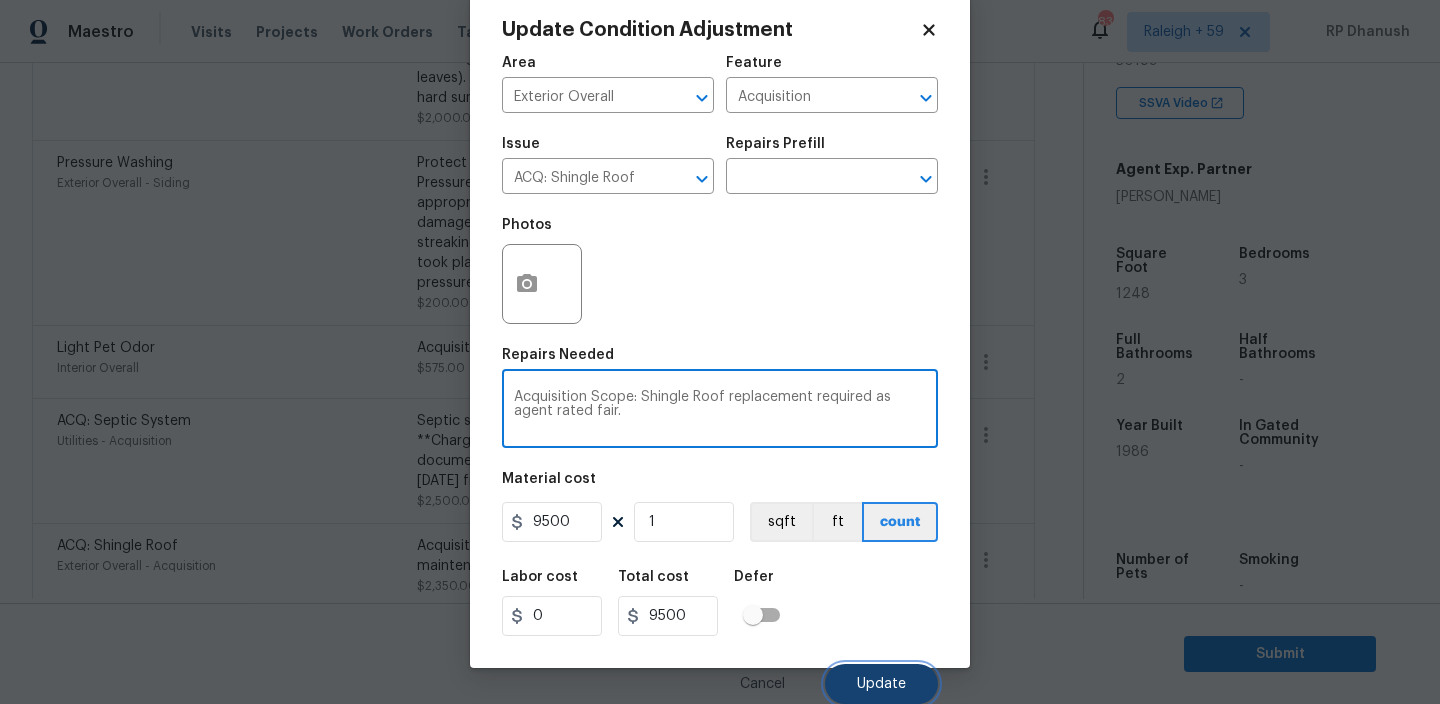 click on "Update" at bounding box center (881, 684) 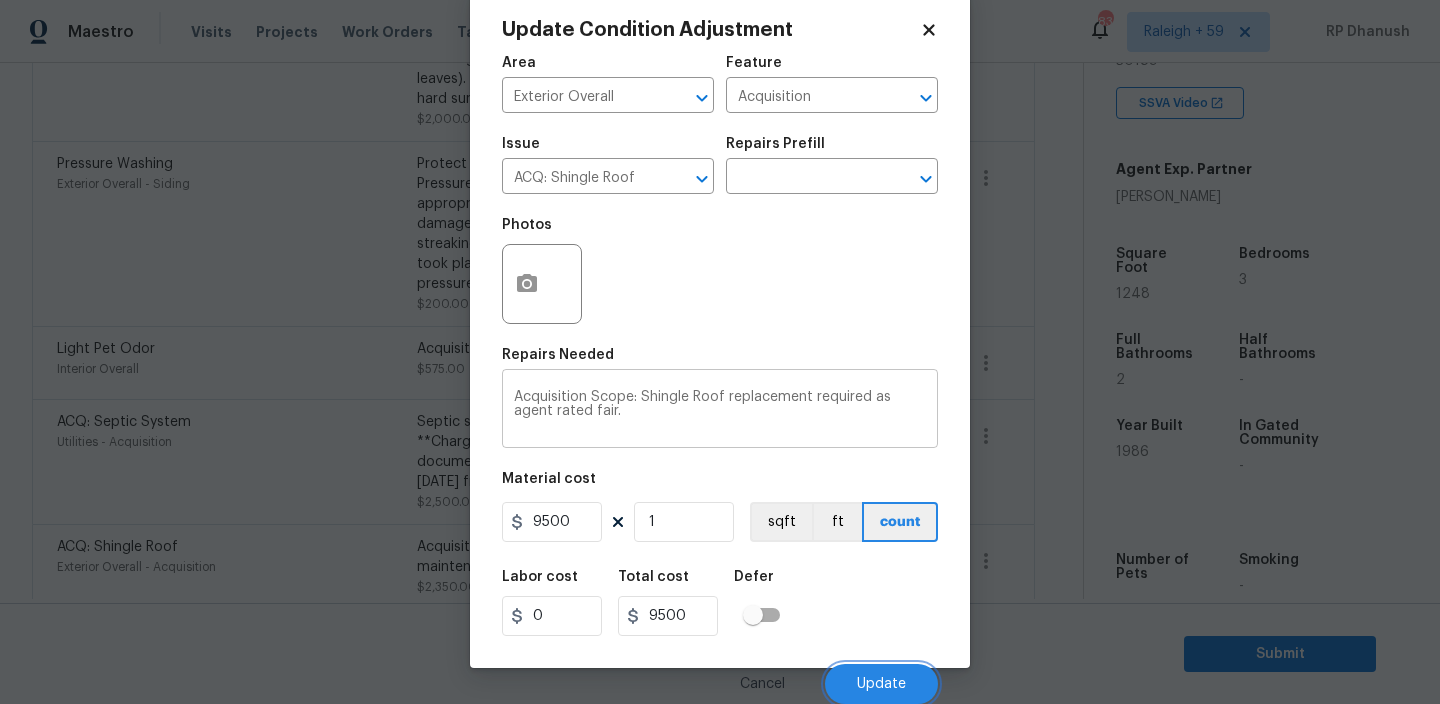 scroll, scrollTop: 1508, scrollLeft: 0, axis: vertical 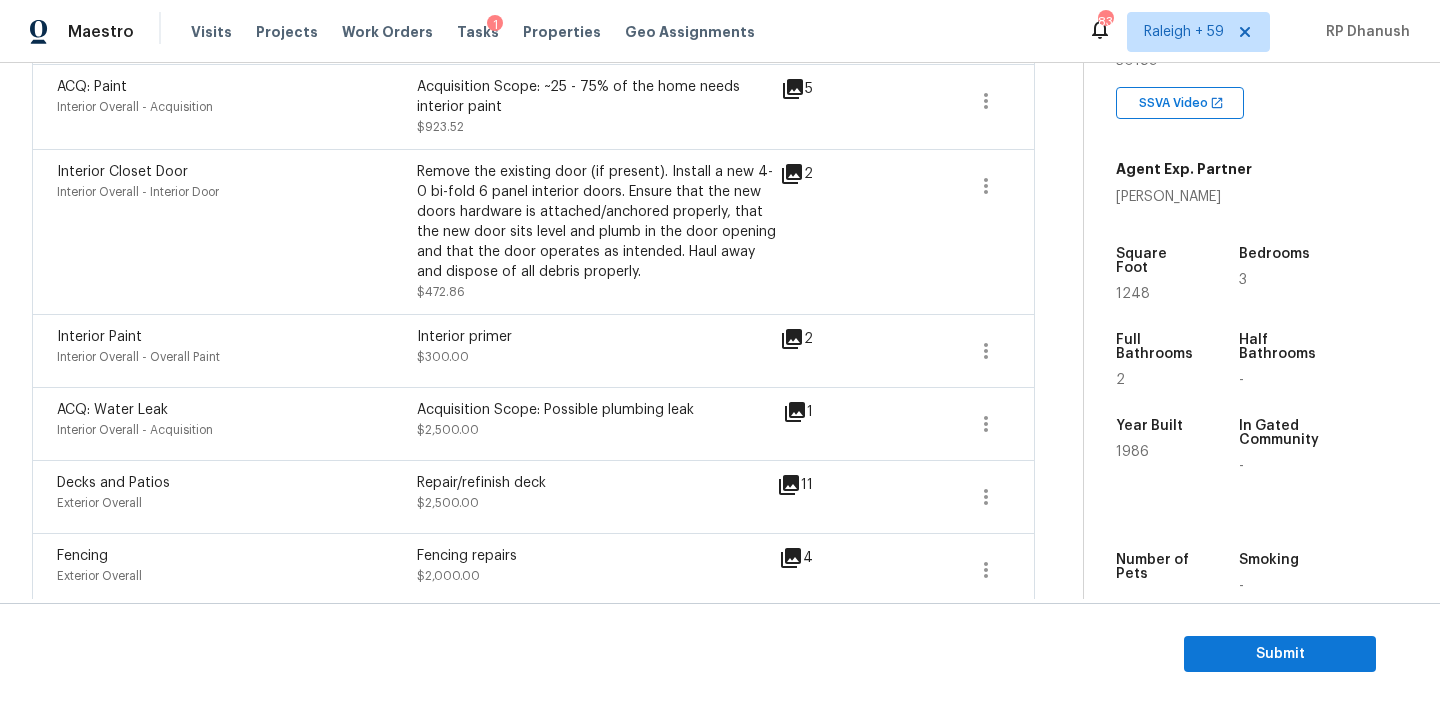 click 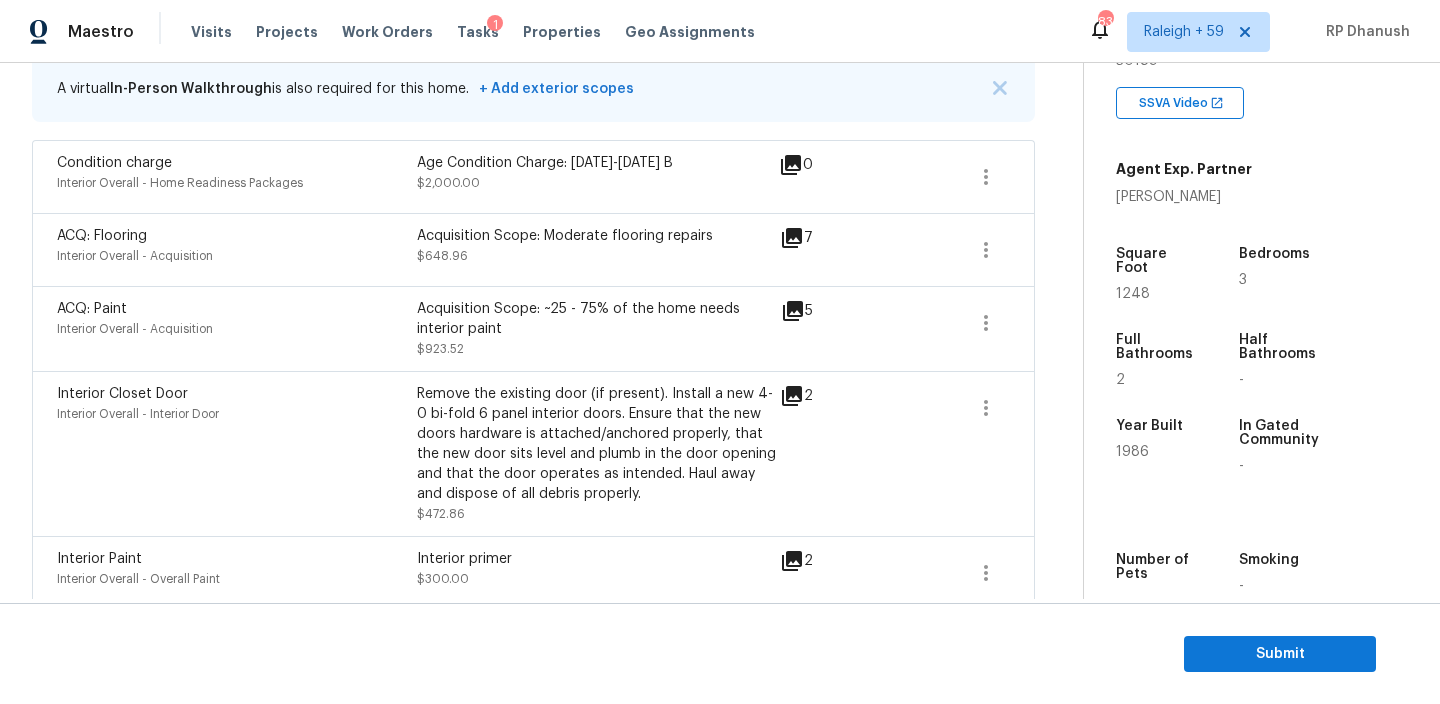 scroll, scrollTop: 402, scrollLeft: 0, axis: vertical 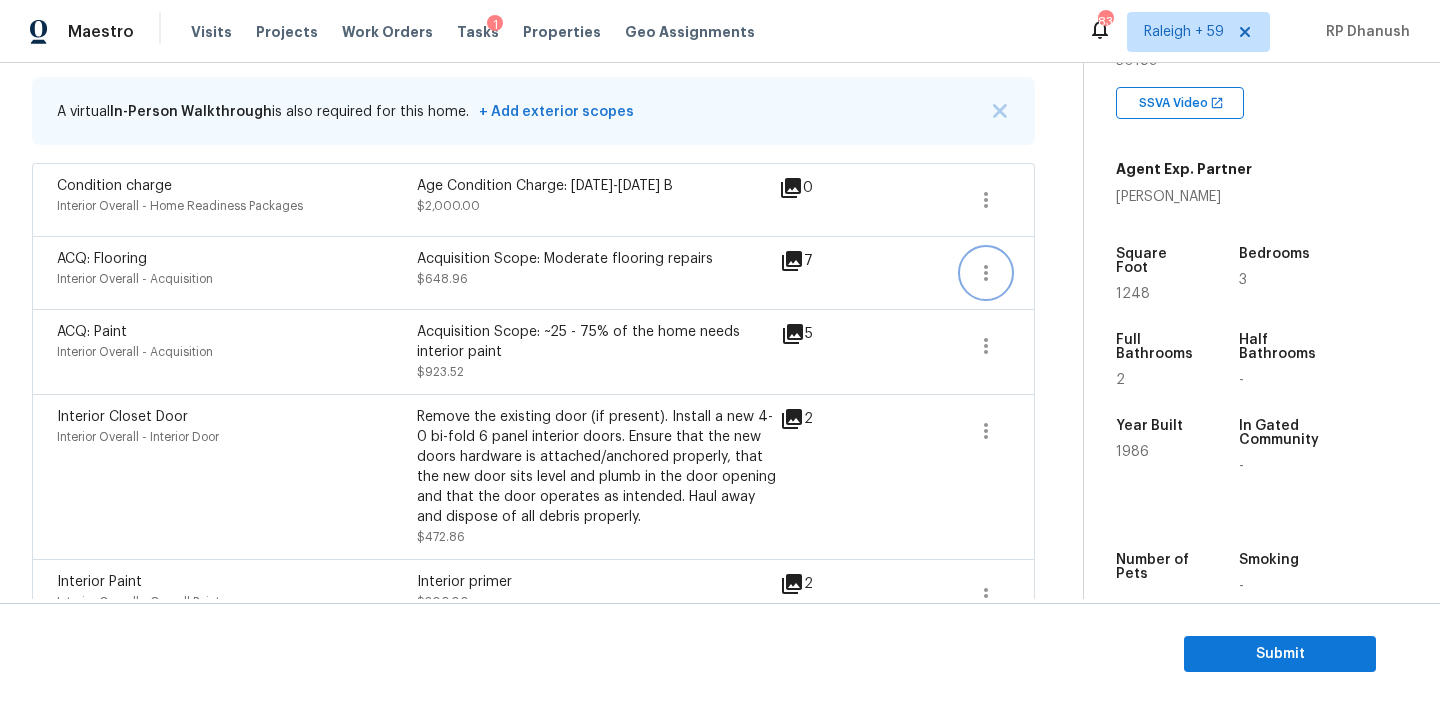 click at bounding box center (986, 273) 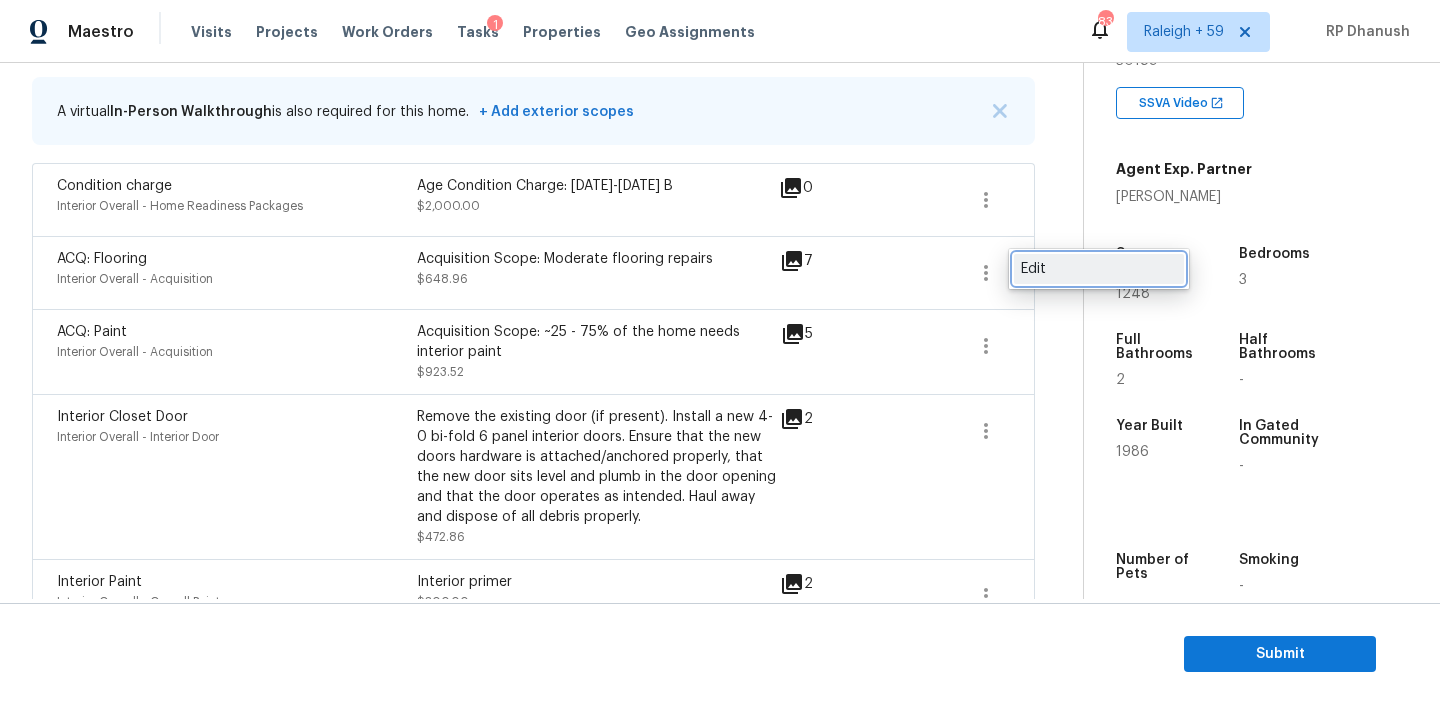 click on "Edit" at bounding box center (1099, 269) 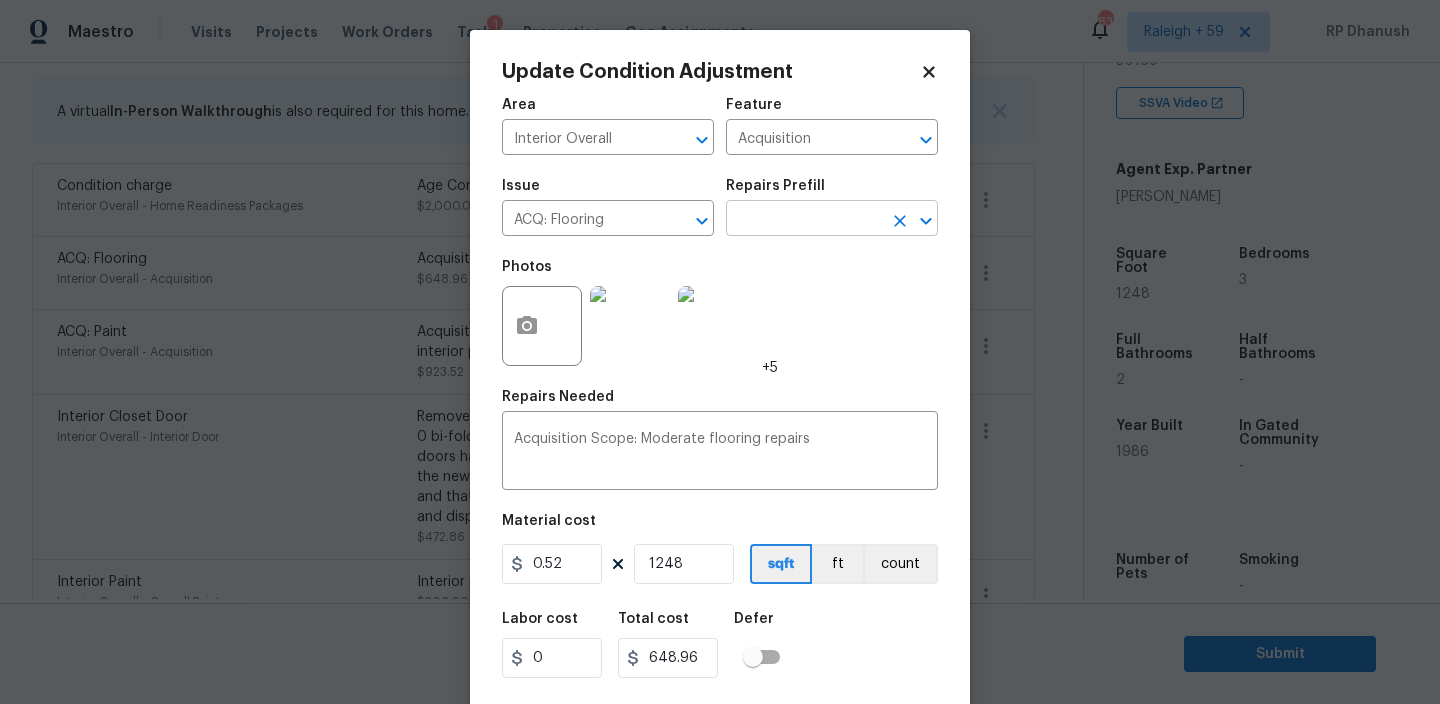 click at bounding box center [804, 220] 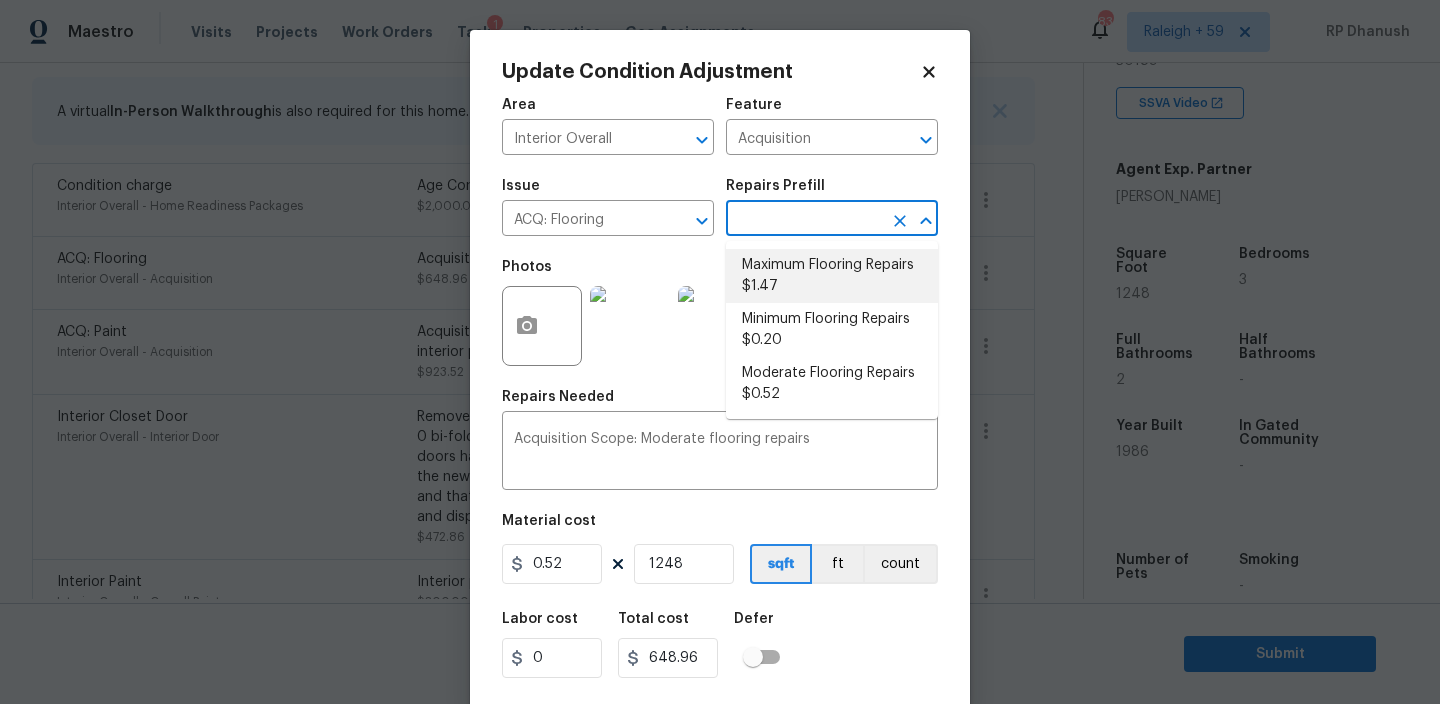 click on "Maximum Flooring Repairs $1.47" at bounding box center (832, 276) 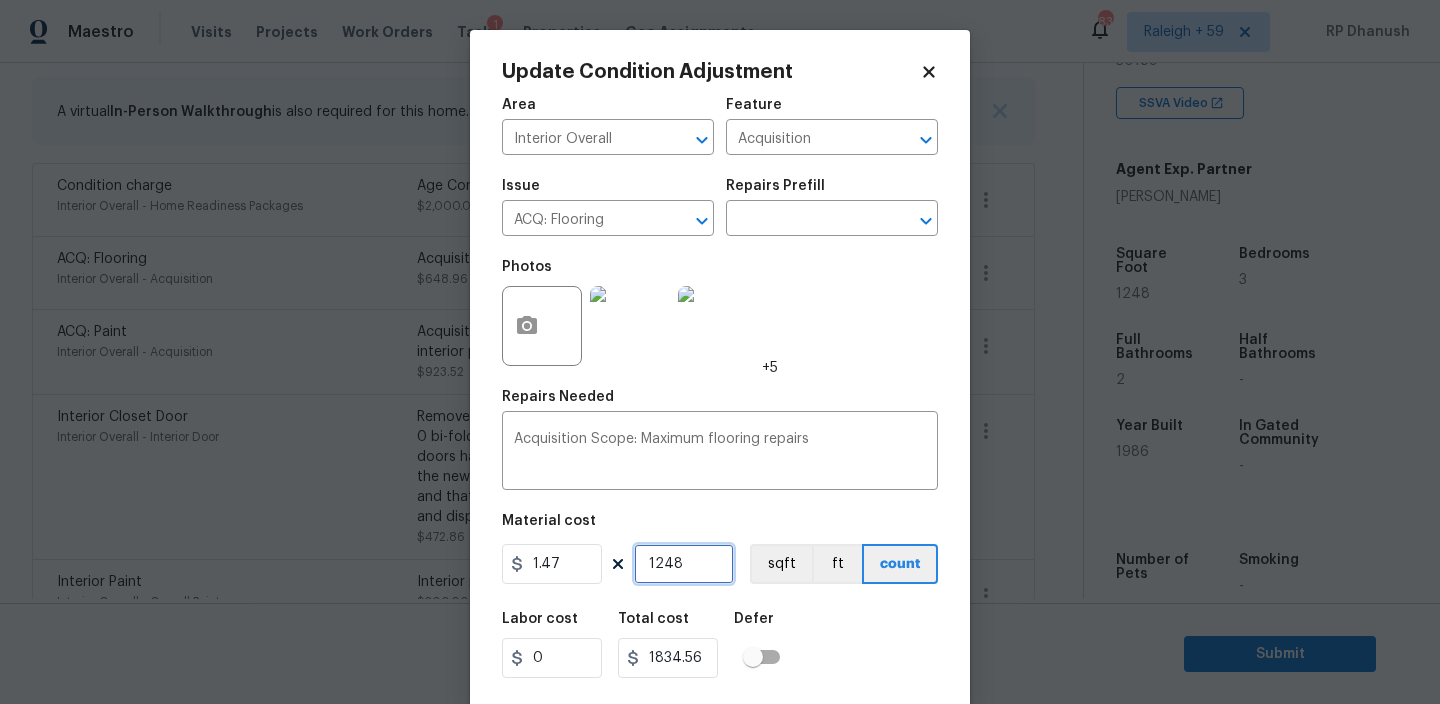 click on "1248" at bounding box center (684, 564) 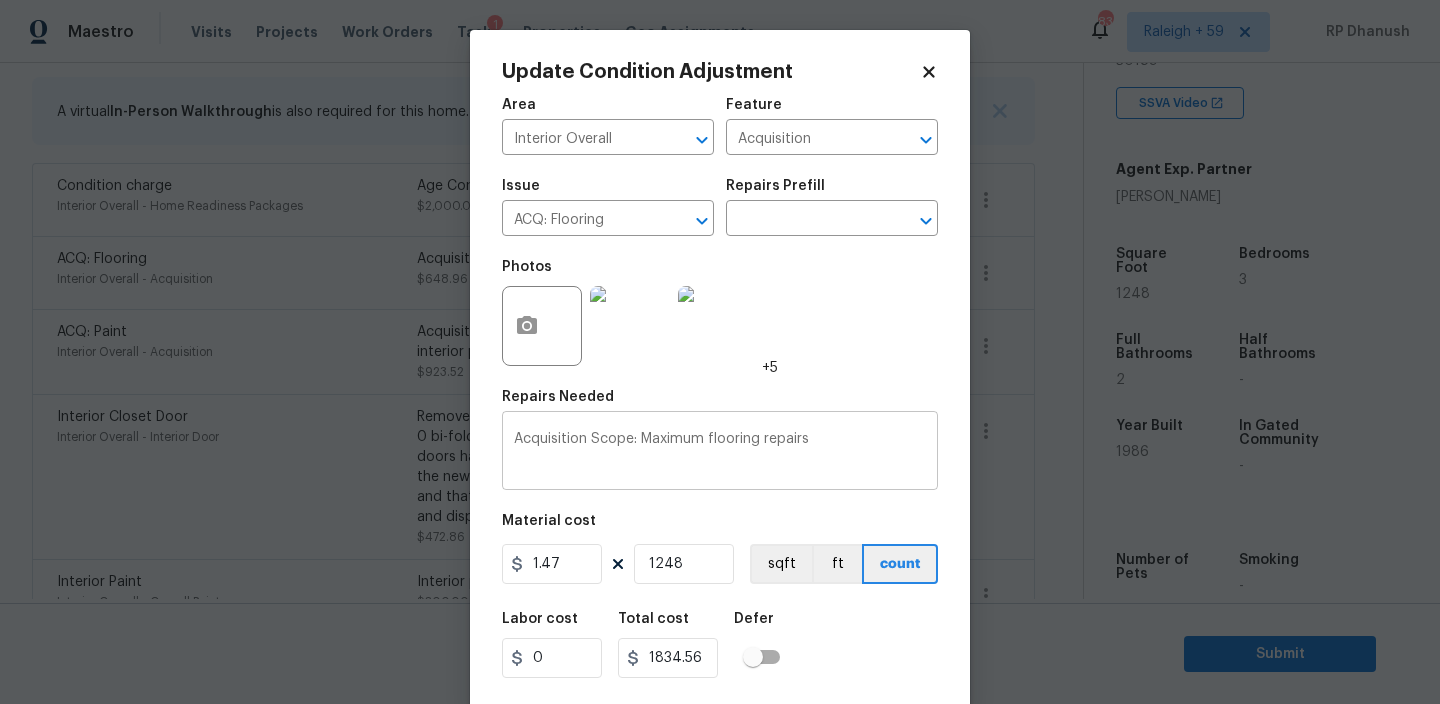 click on "Acquisition Scope: Maximum flooring repairs x ​" at bounding box center [720, 453] 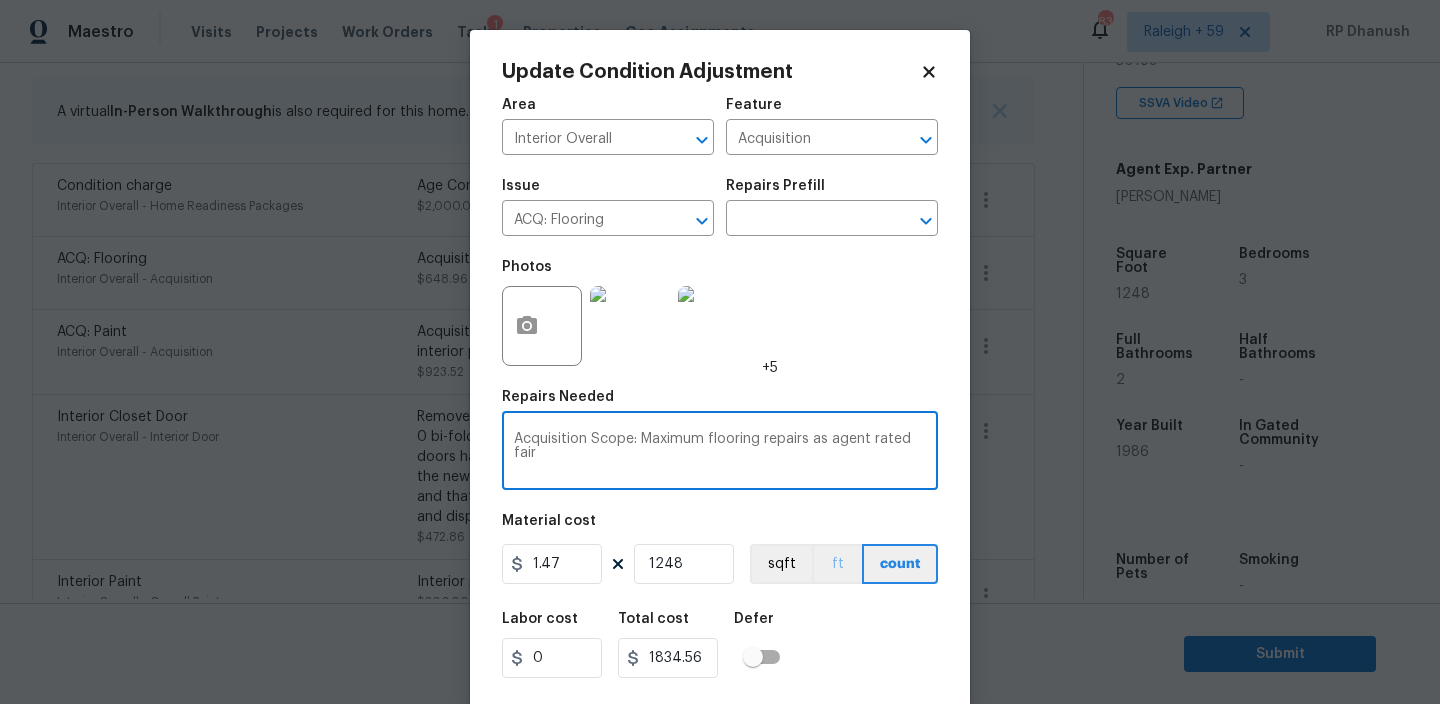 scroll, scrollTop: 43, scrollLeft: 0, axis: vertical 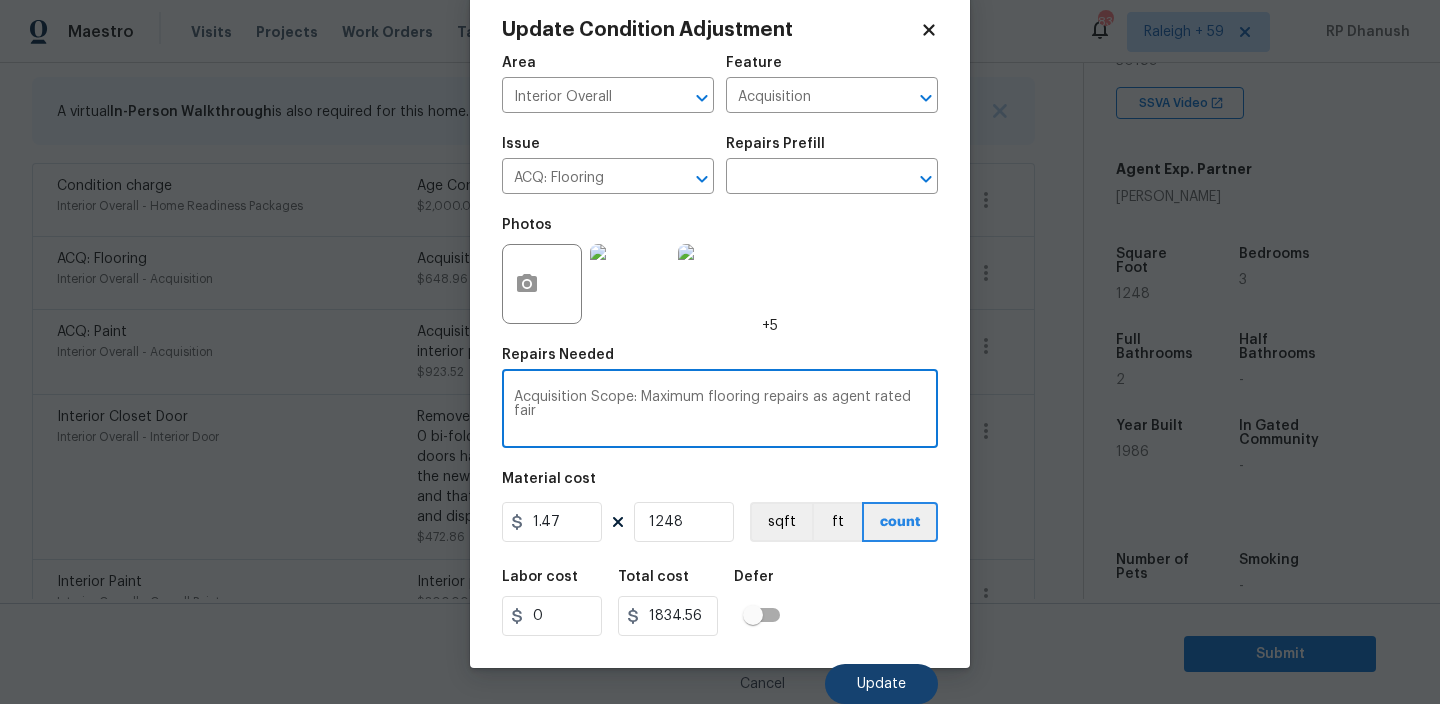 type on "Acquisition Scope: Maximum flooring repairs as agent rated fair" 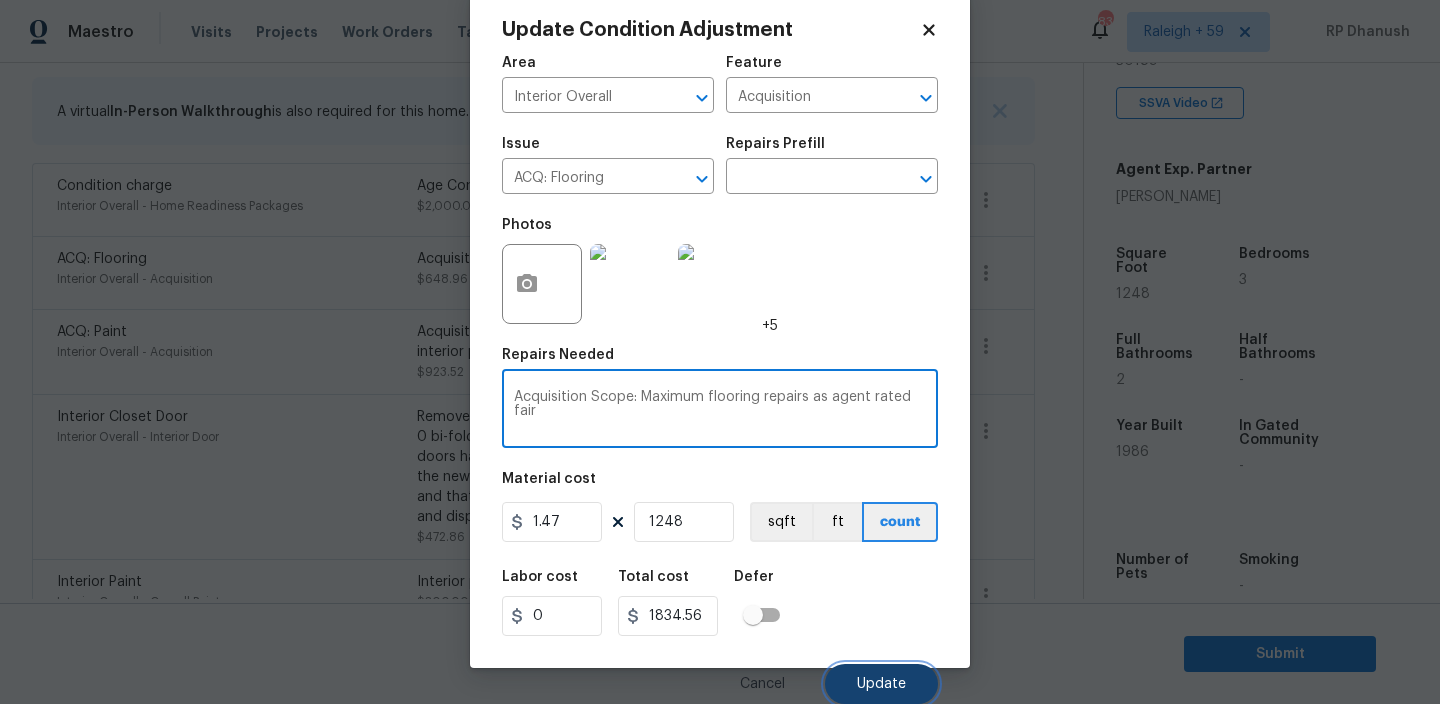 click on "Update" at bounding box center (881, 684) 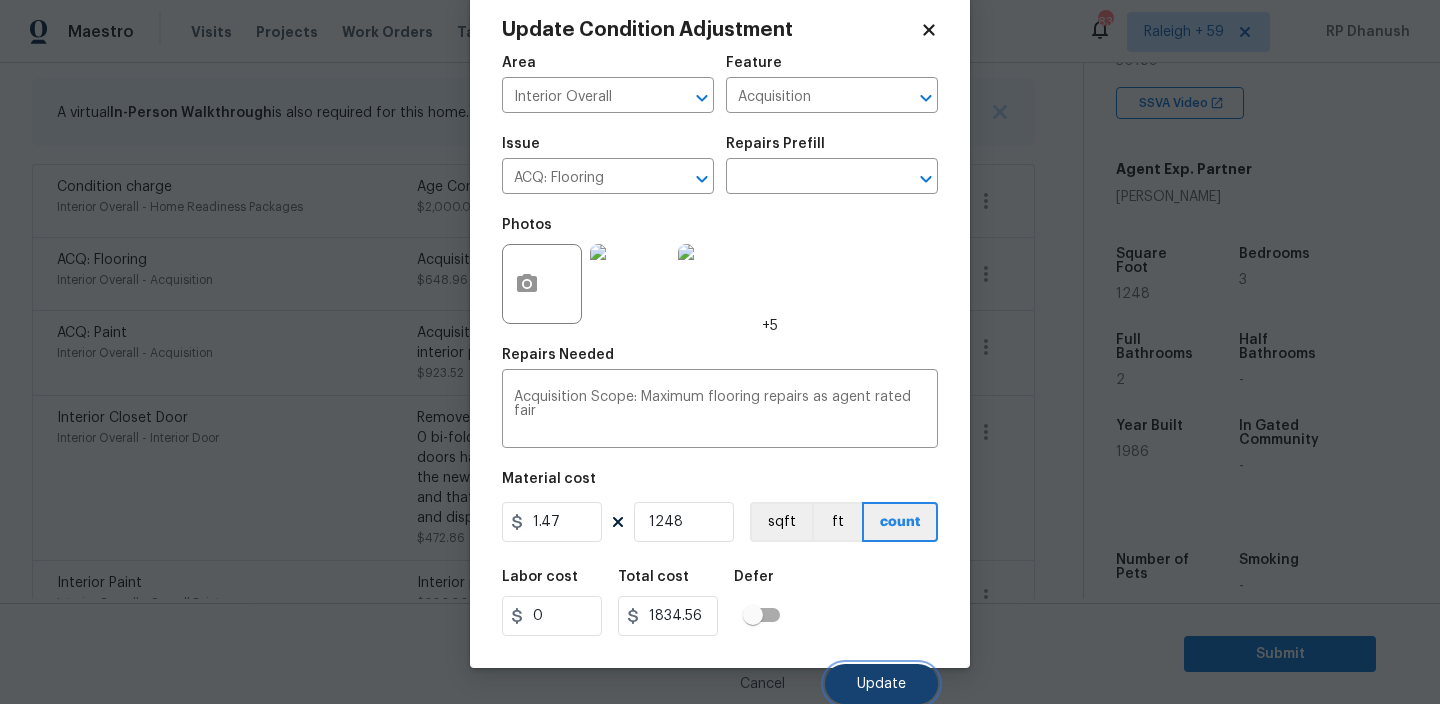 scroll, scrollTop: 402, scrollLeft: 0, axis: vertical 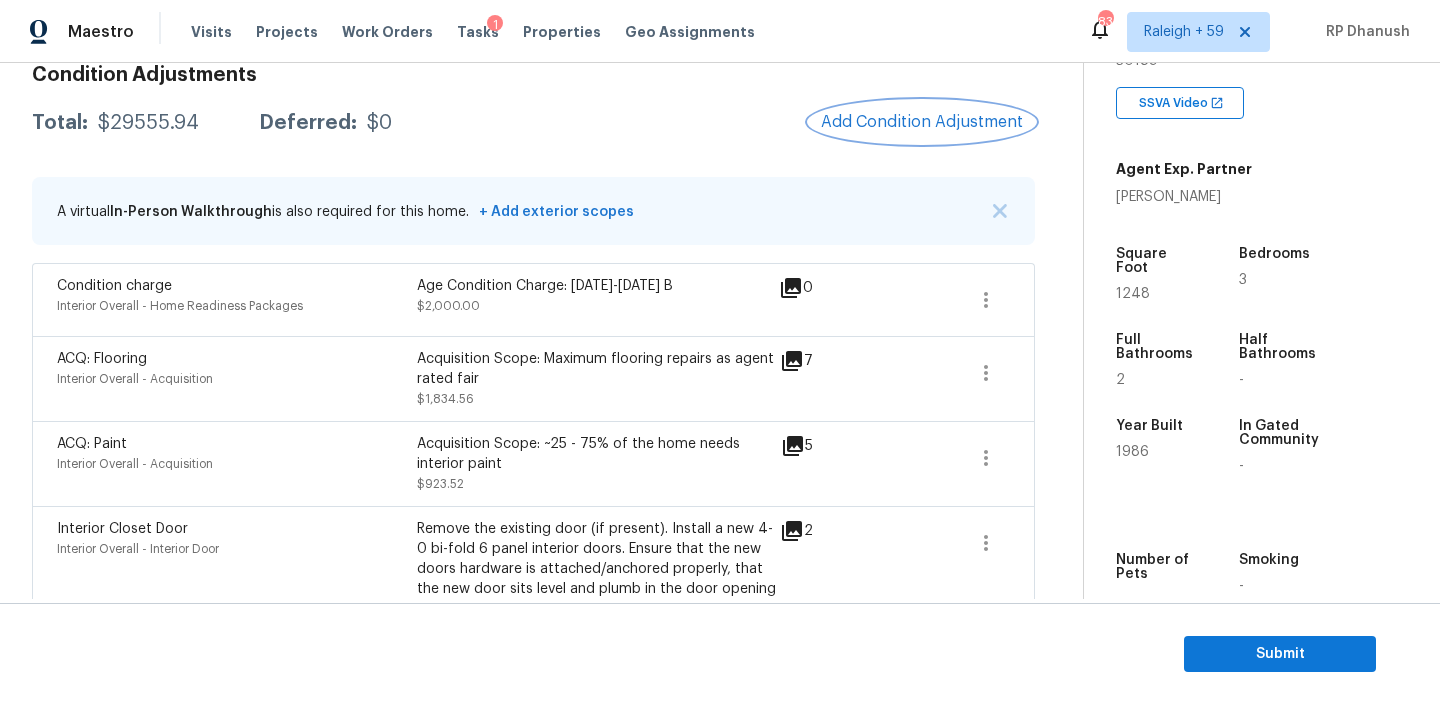 click on "Add Condition Adjustment" at bounding box center [922, 122] 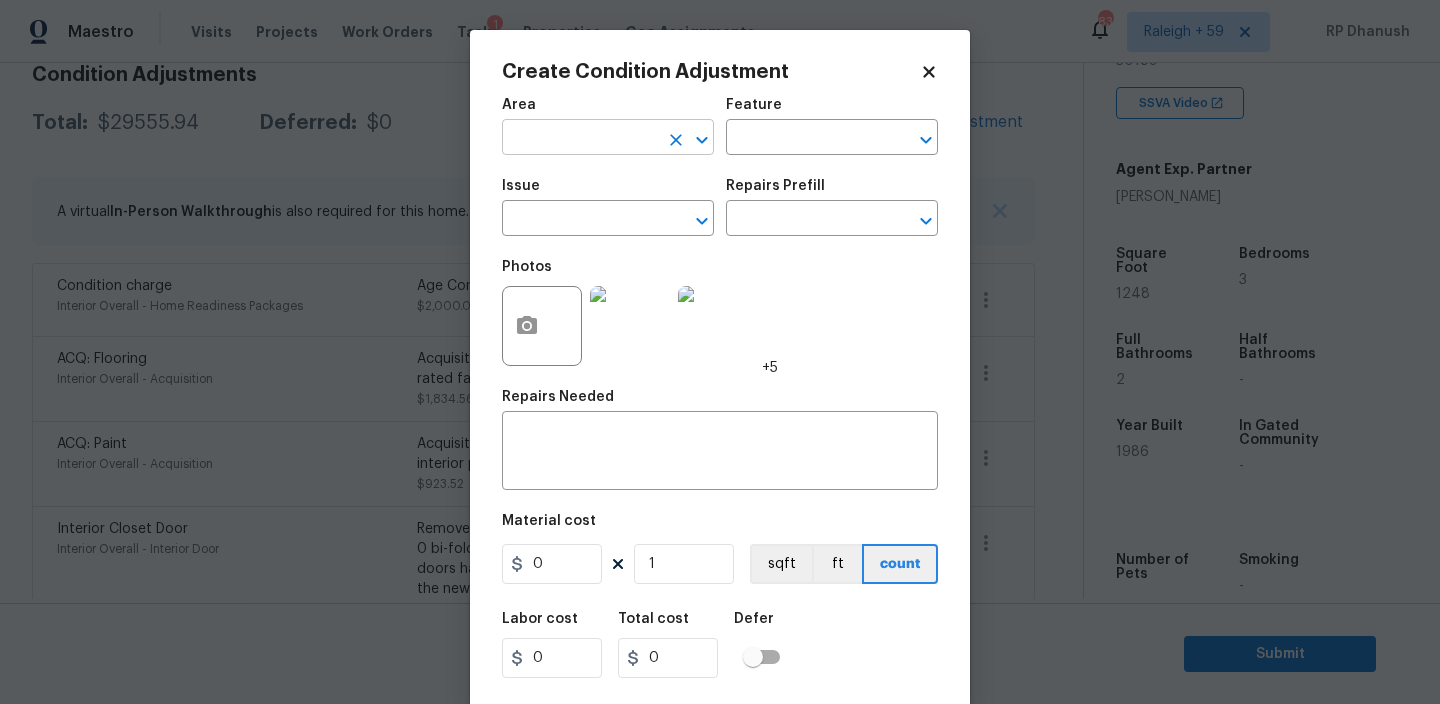 click at bounding box center [580, 139] 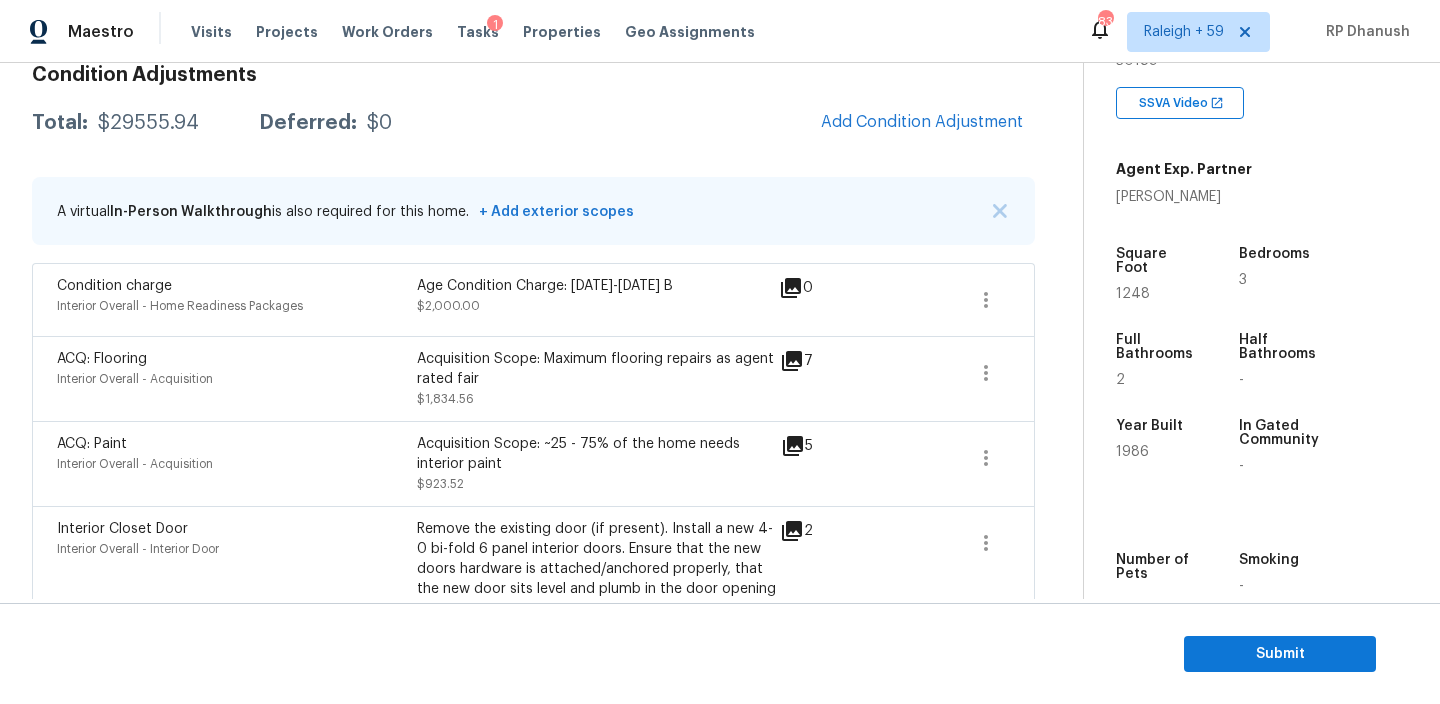 click on "Maestro Visits Projects Work Orders Tasks 1 Properties Geo Assignments 830 Raleigh + 59 RP Dhanush Back to tasks Condition Scoping - Full Thu, Jul 10 2025 by 11:51 am   RP Dhanush In-progress Questions Condition Adjustments Details & Inputs Notes Photos Condition Adjustments Total:  $29555.94 Deferred:  $0 Add Condition Adjustment A virtual  In-Person Walkthrough  is also required for this home.   + Add exterior scopes Condition charge Interior Overall - Home Readiness Packages Age Condition Charge: 1979-1992 B	 $2,000.00   0 ACQ: Flooring Interior Overall - Acquisition Acquisition Scope: Maximum flooring repairs as agent rated fair $1,834.56   7 ACQ: Paint Interior Overall - Acquisition Acquisition Scope: ~25 - 75% of the home needs interior paint $923.52   5 Interior Closet Door Interior Overall - Interior Door $472.86   2 Interior Paint Interior Overall - Overall Paint Interior primer  $300.00   2 ACQ: Water Leak Interior Overall - Acquisition Acquisition Scope: Possible plumbing leak $2,500.00   1   11" at bounding box center [720, 352] 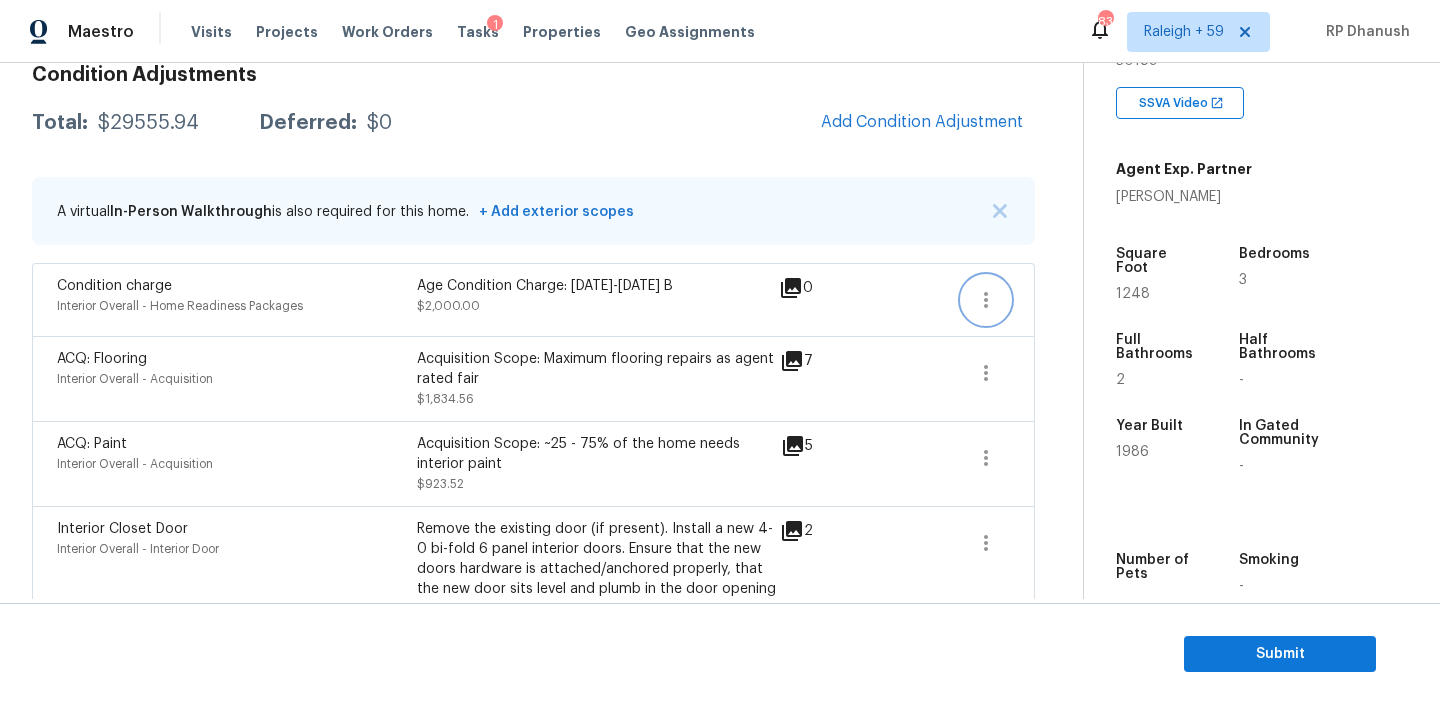 click 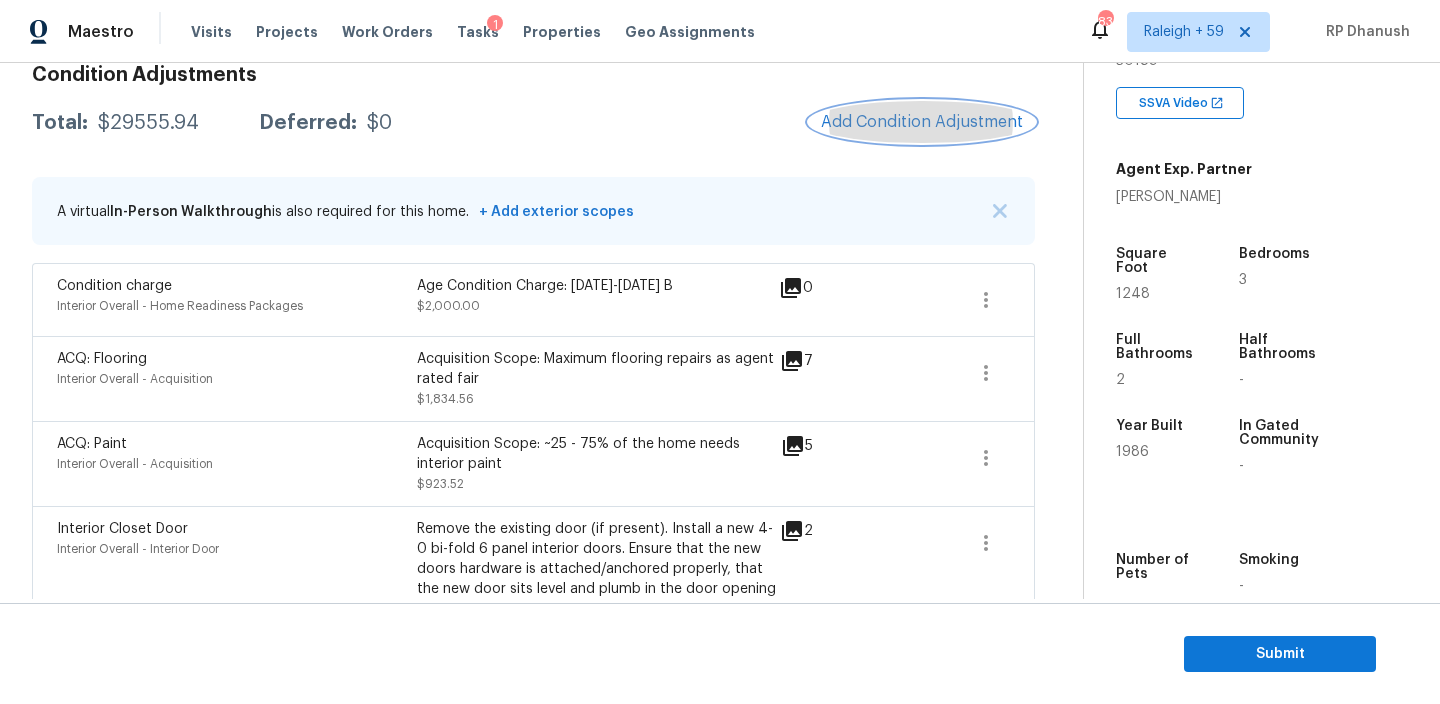 click on "Add Condition Adjustment" at bounding box center [922, 122] 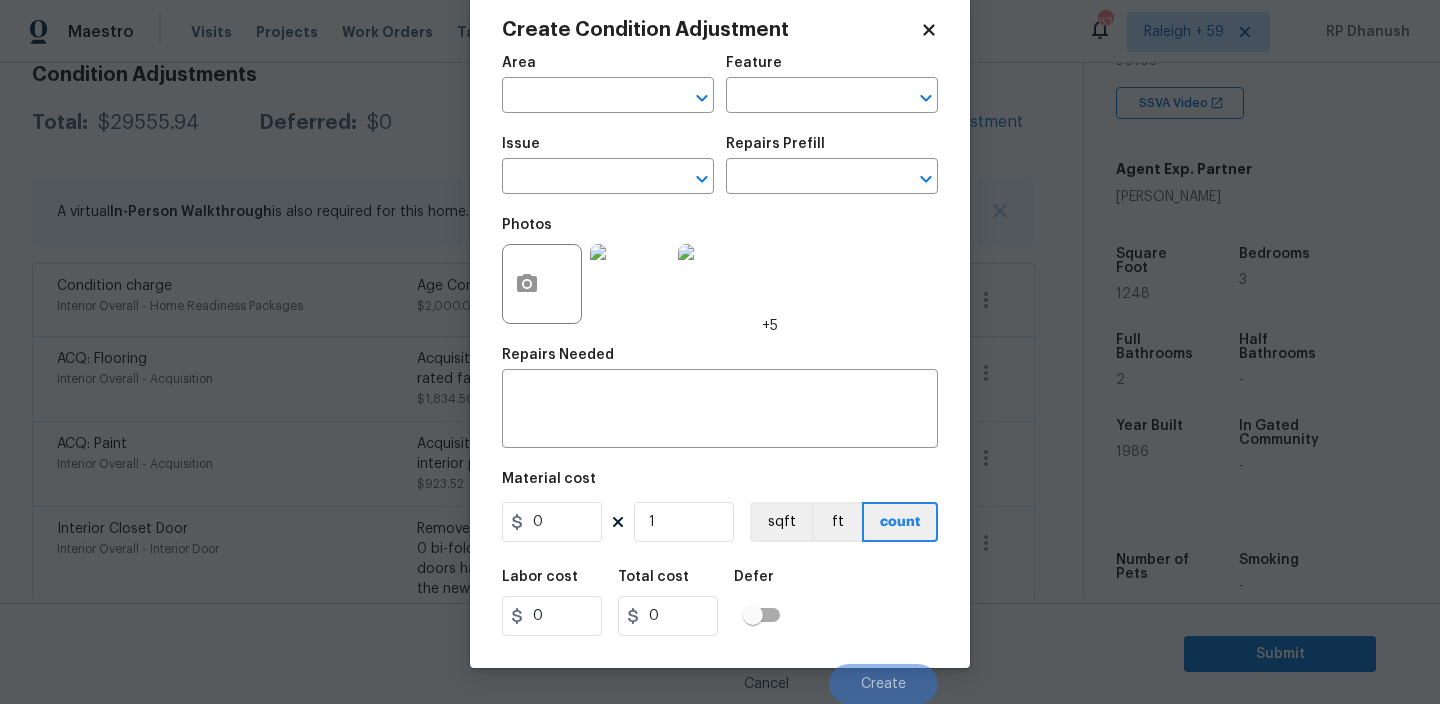 click on "Maestro Visits Projects Work Orders Tasks 1 Properties Geo Assignments 830 Raleigh + 59 RP Dhanush Back to tasks Condition Scoping - Full Thu, Jul 10 2025 by 11:51 am   RP Dhanush In-progress Questions Condition Adjustments Details & Inputs Notes Photos Condition Adjustments Total:  $29555.94 Deferred:  $0 Add Condition Adjustment A virtual  In-Person Walkthrough  is also required for this home.   + Add exterior scopes Condition charge Interior Overall - Home Readiness Packages Age Condition Charge: 1979-1992 B	 $2,000.00   0 ACQ: Flooring Interior Overall - Acquisition Acquisition Scope: Maximum flooring repairs as agent rated fair $1,834.56   7 ACQ: Paint Interior Overall - Acquisition Acquisition Scope: ~25 - 75% of the home needs interior paint $923.52   5 Interior Closet Door Interior Overall - Interior Door $472.86   2 Interior Paint Interior Overall - Overall Paint Interior primer  $300.00   2 ACQ: Water Leak Interior Overall - Acquisition Acquisition Scope: Possible plumbing leak $2,500.00   1   11" at bounding box center (720, 352) 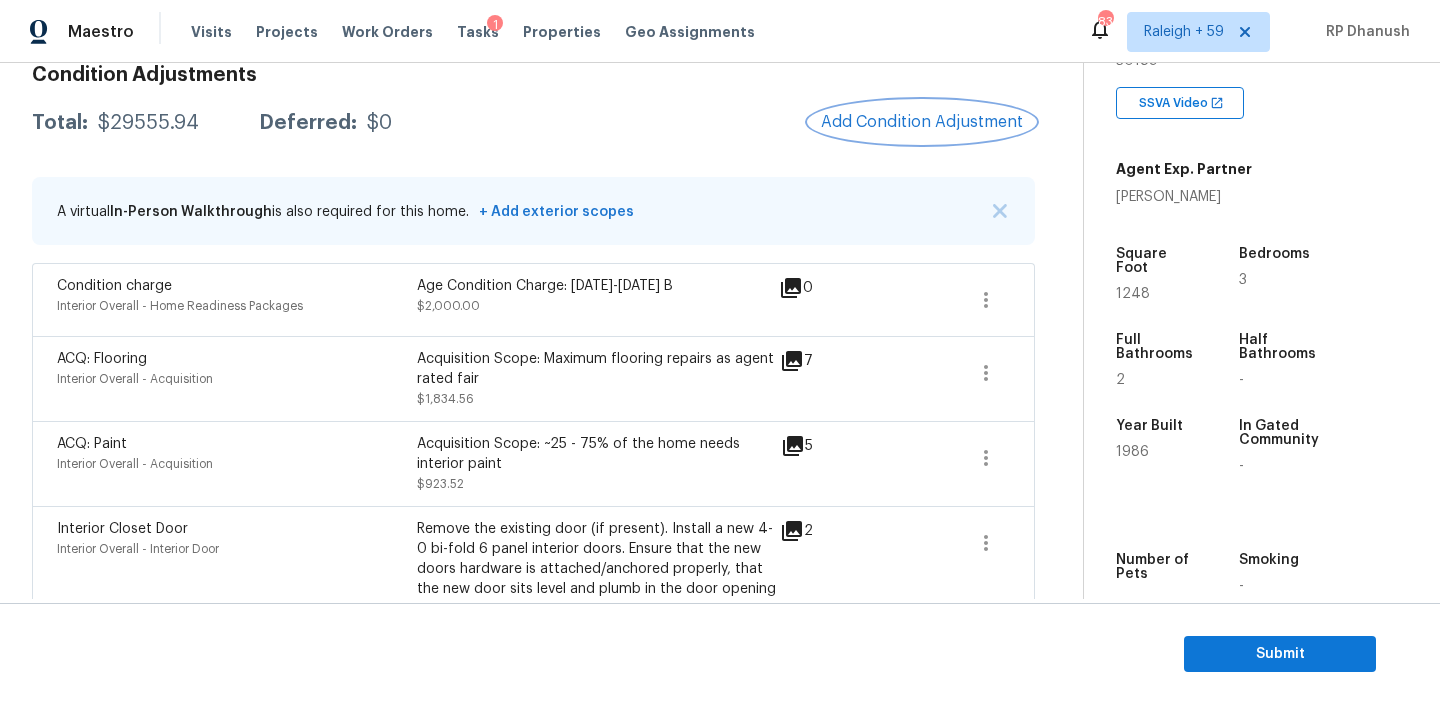 scroll, scrollTop: 480, scrollLeft: 0, axis: vertical 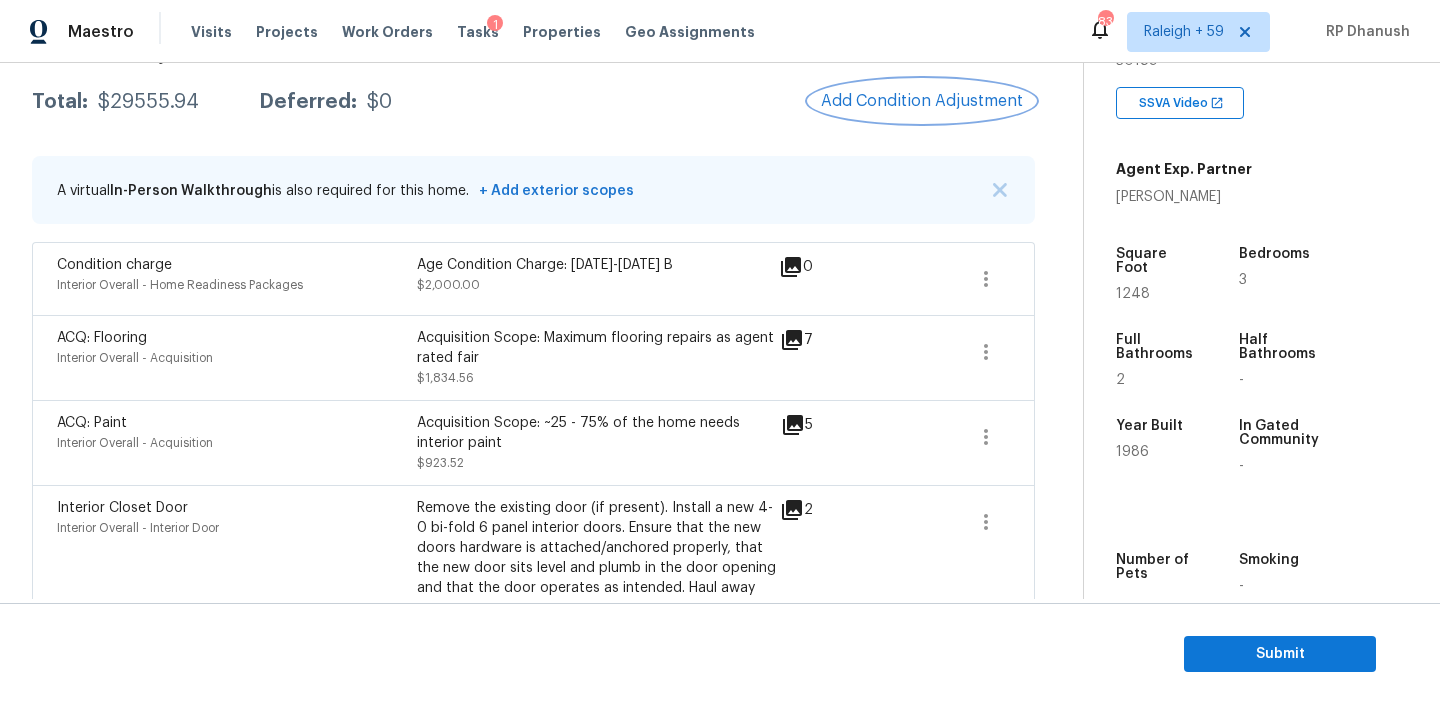 type 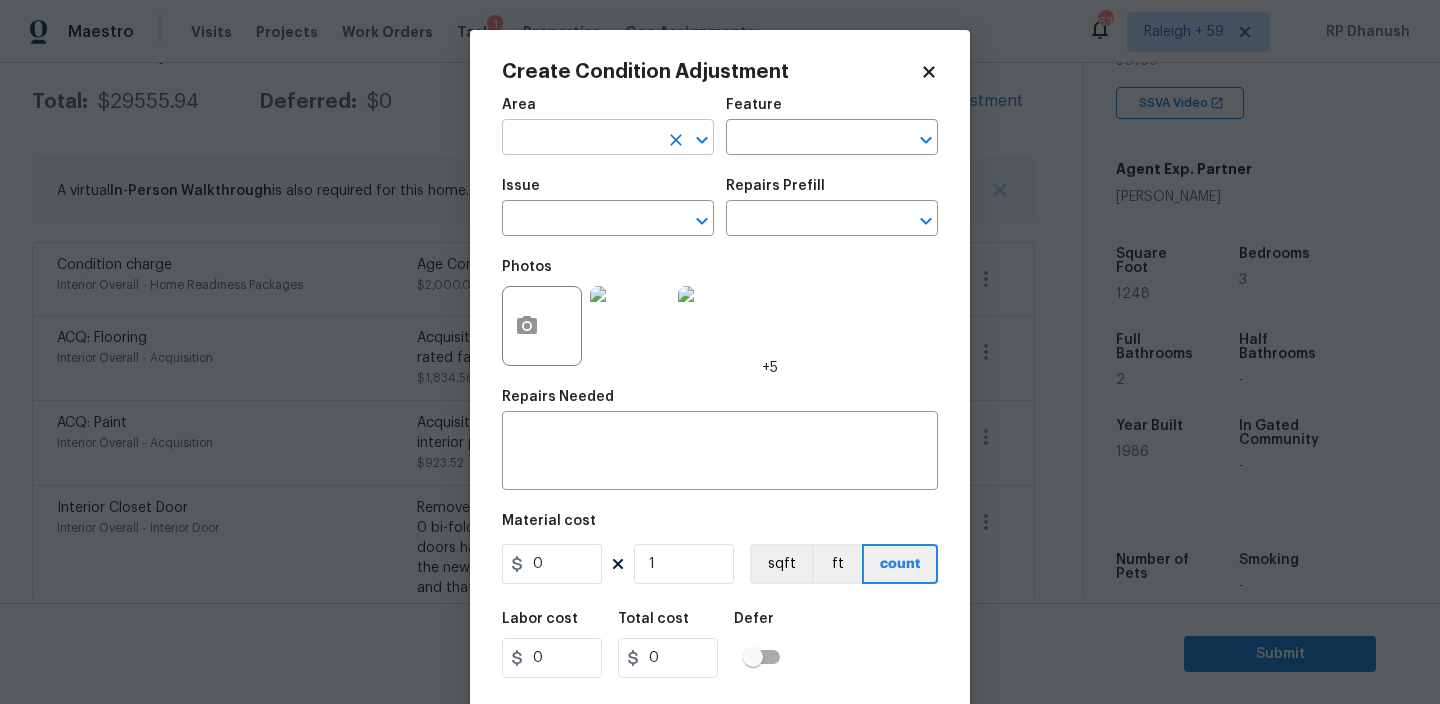 click at bounding box center [580, 139] 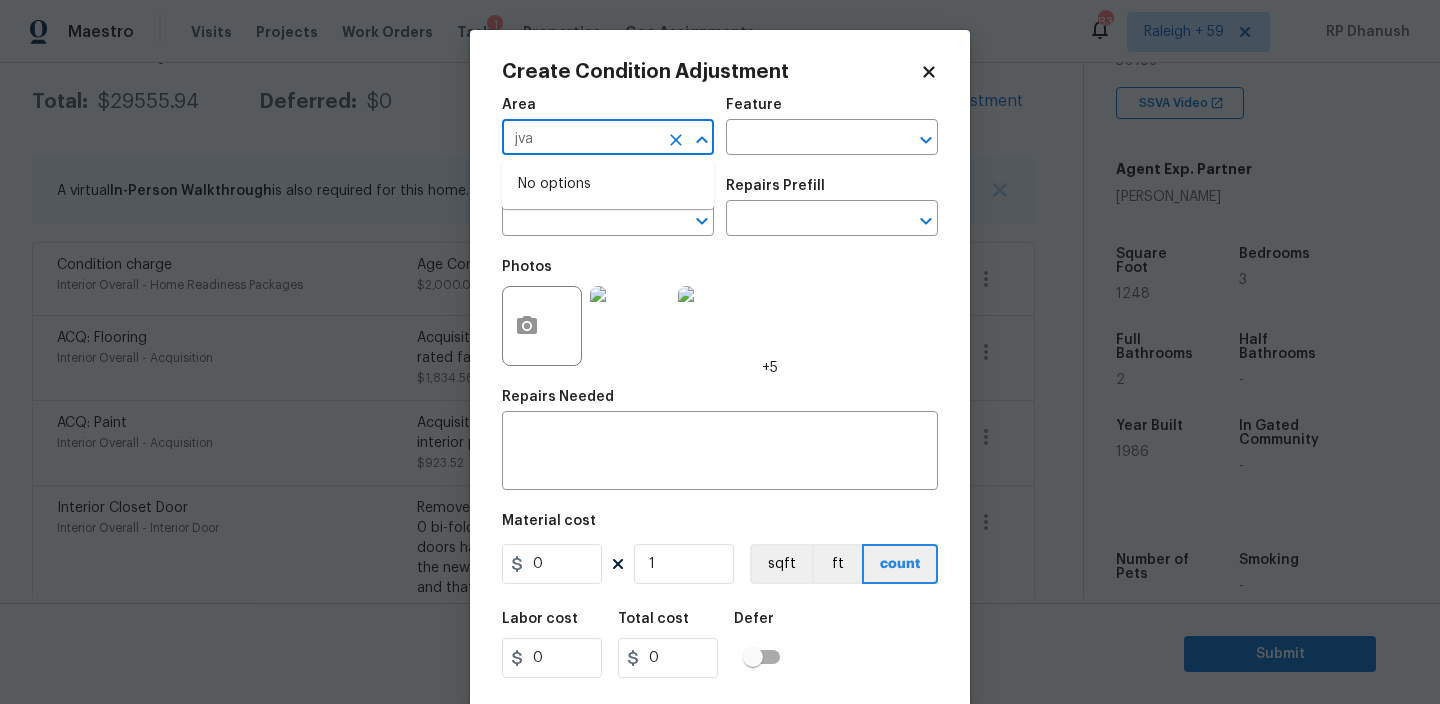 type on "jvav" 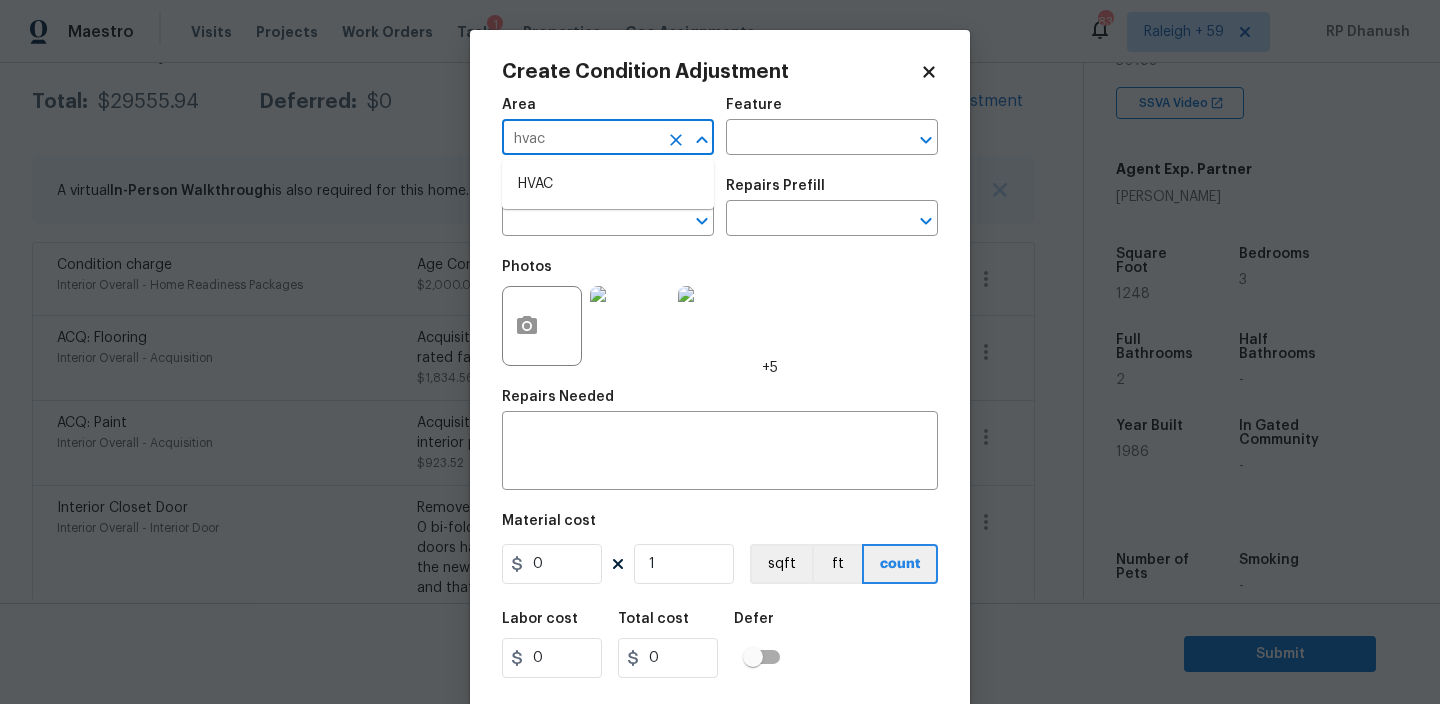 click on "HVAC" at bounding box center [608, 184] 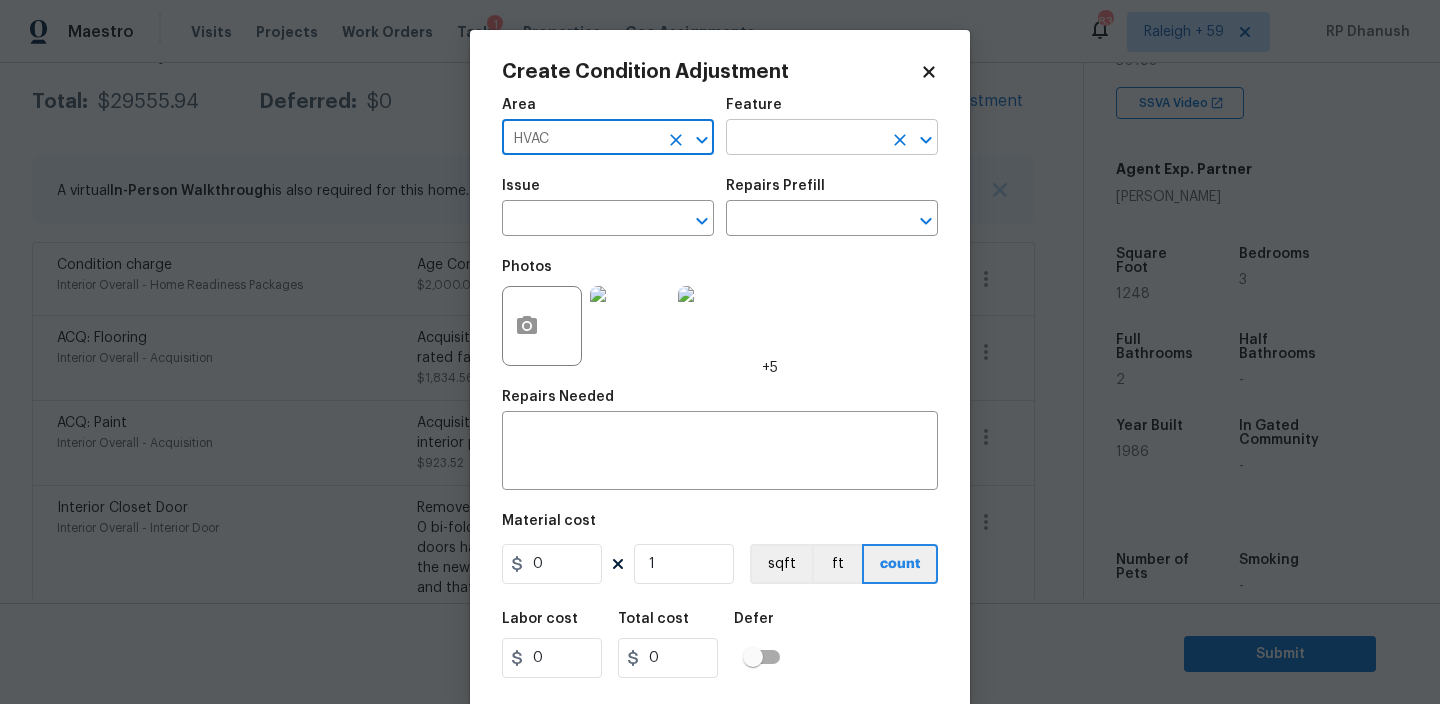 type on "HVAC" 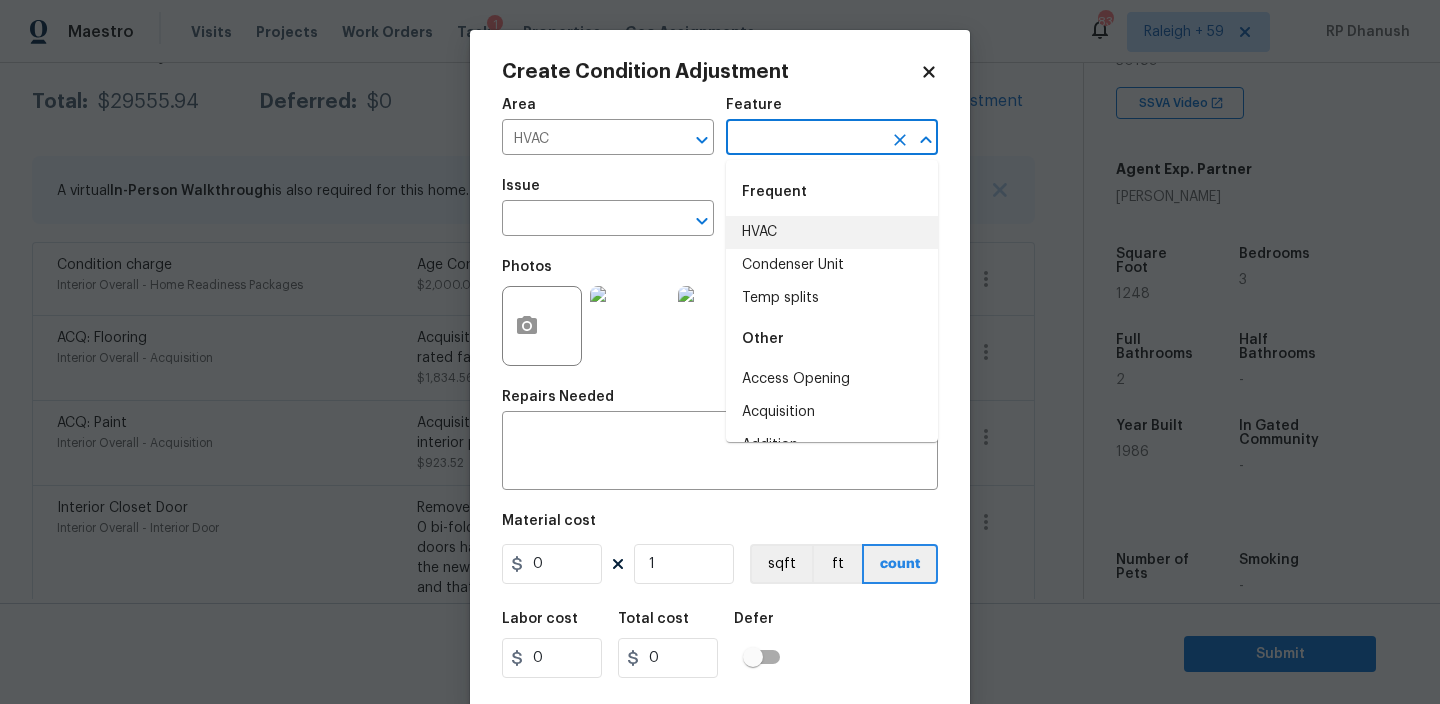 click on "HVAC" at bounding box center (832, 232) 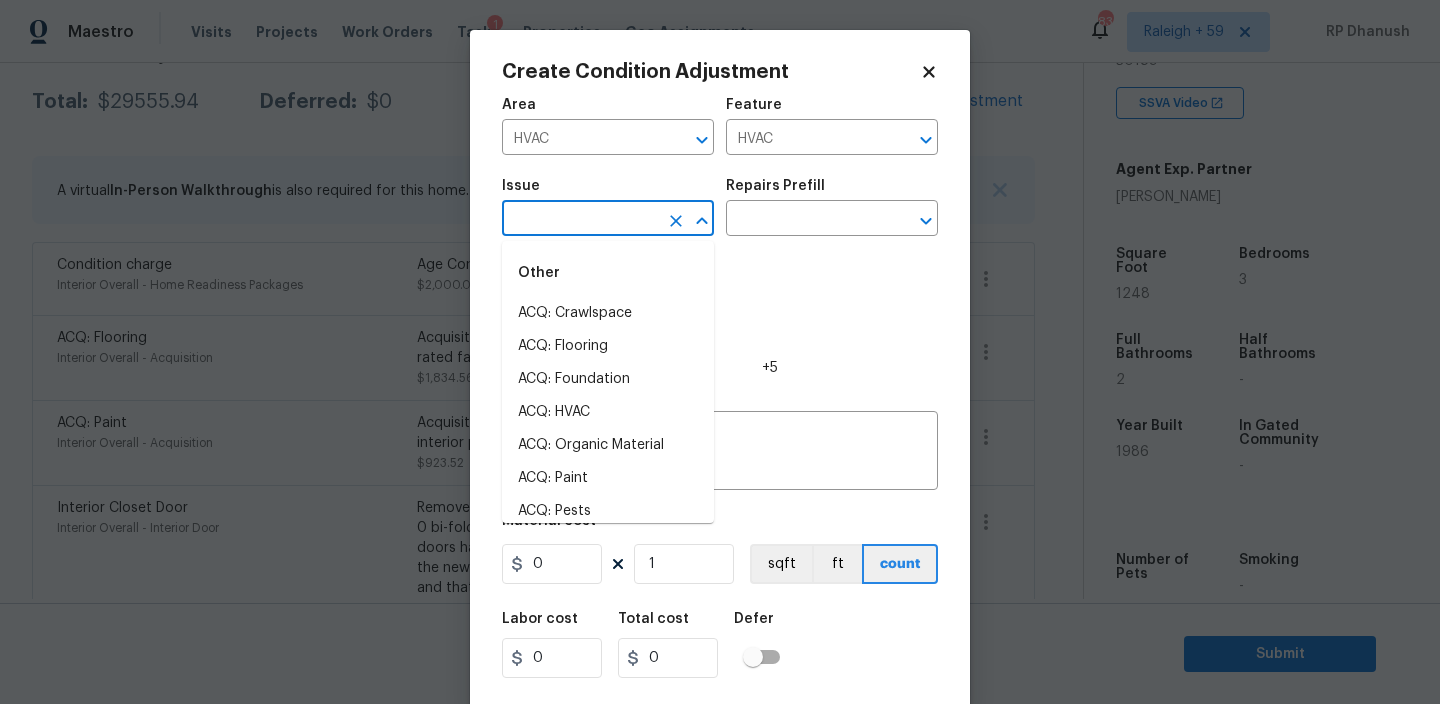 click at bounding box center (580, 220) 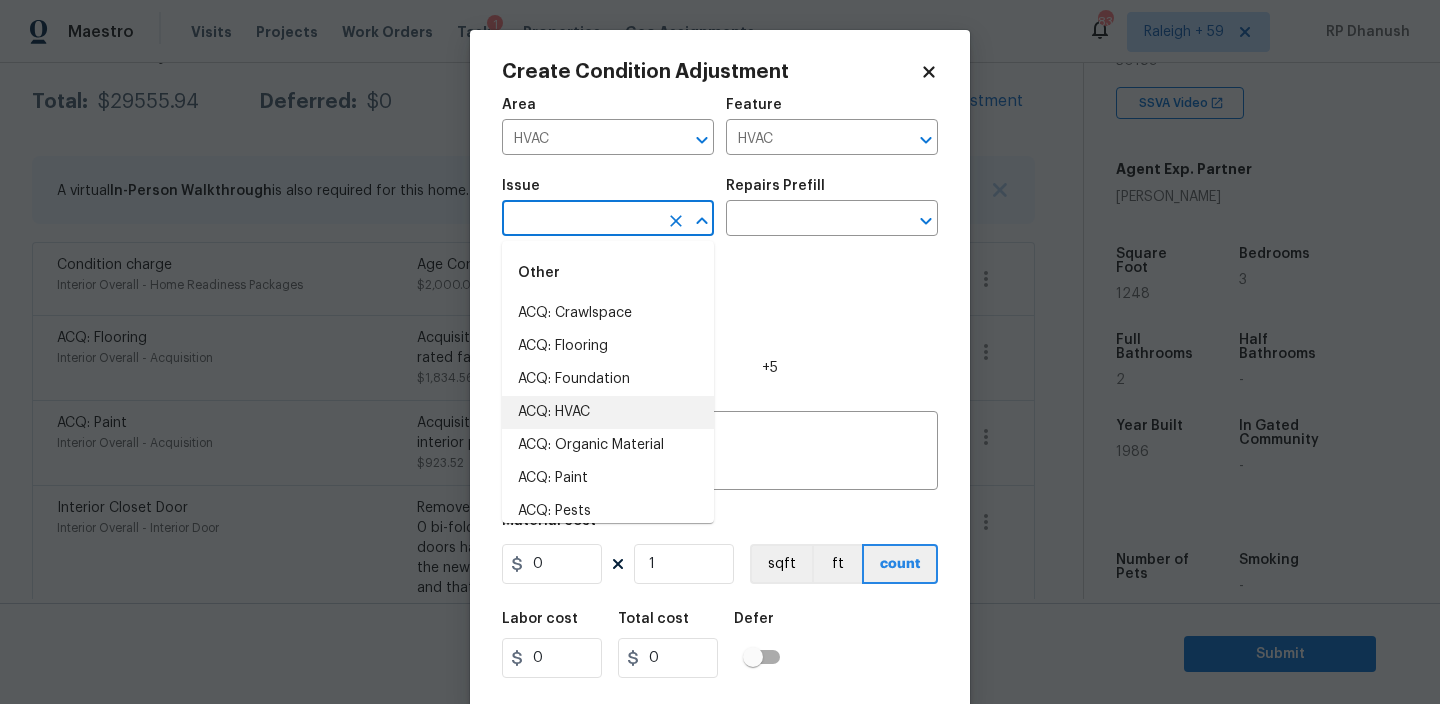 click on "ACQ: HVAC" at bounding box center [608, 412] 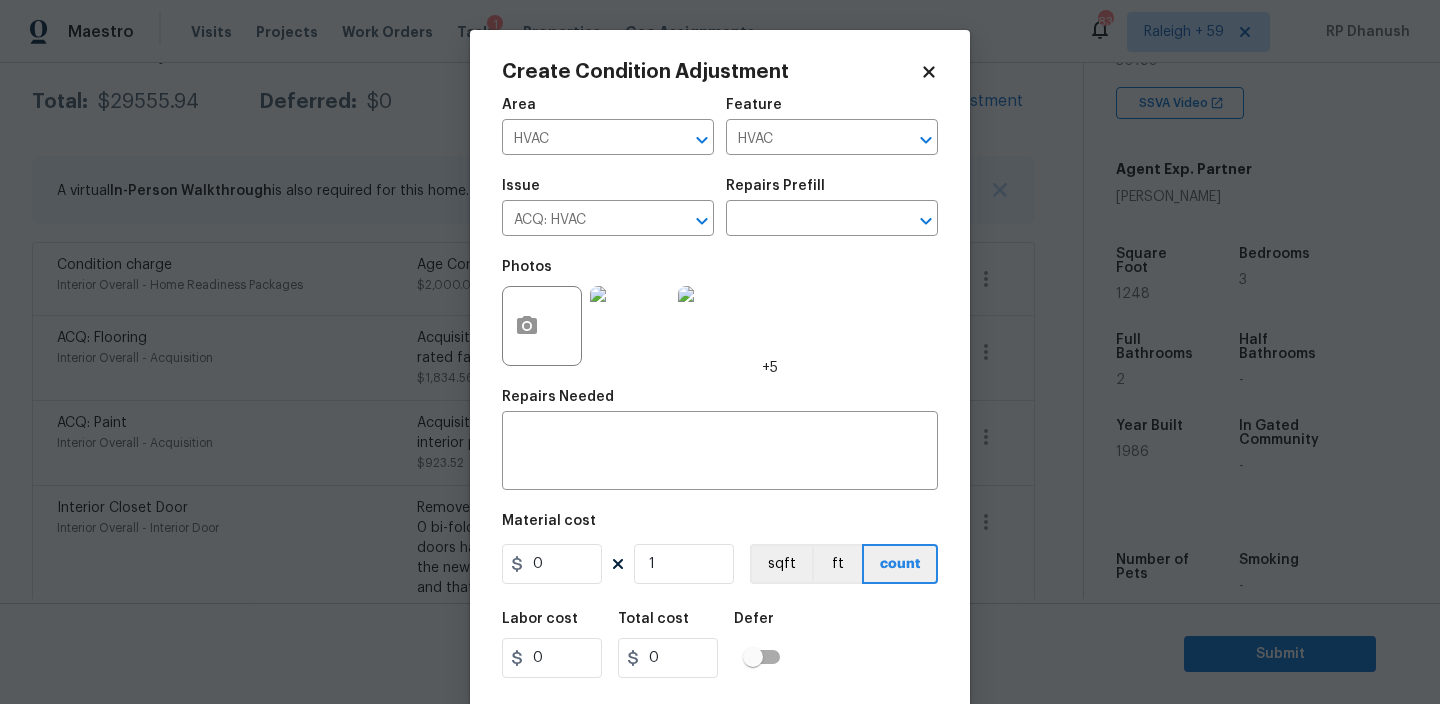 click on "Photos  +5" at bounding box center [720, 313] 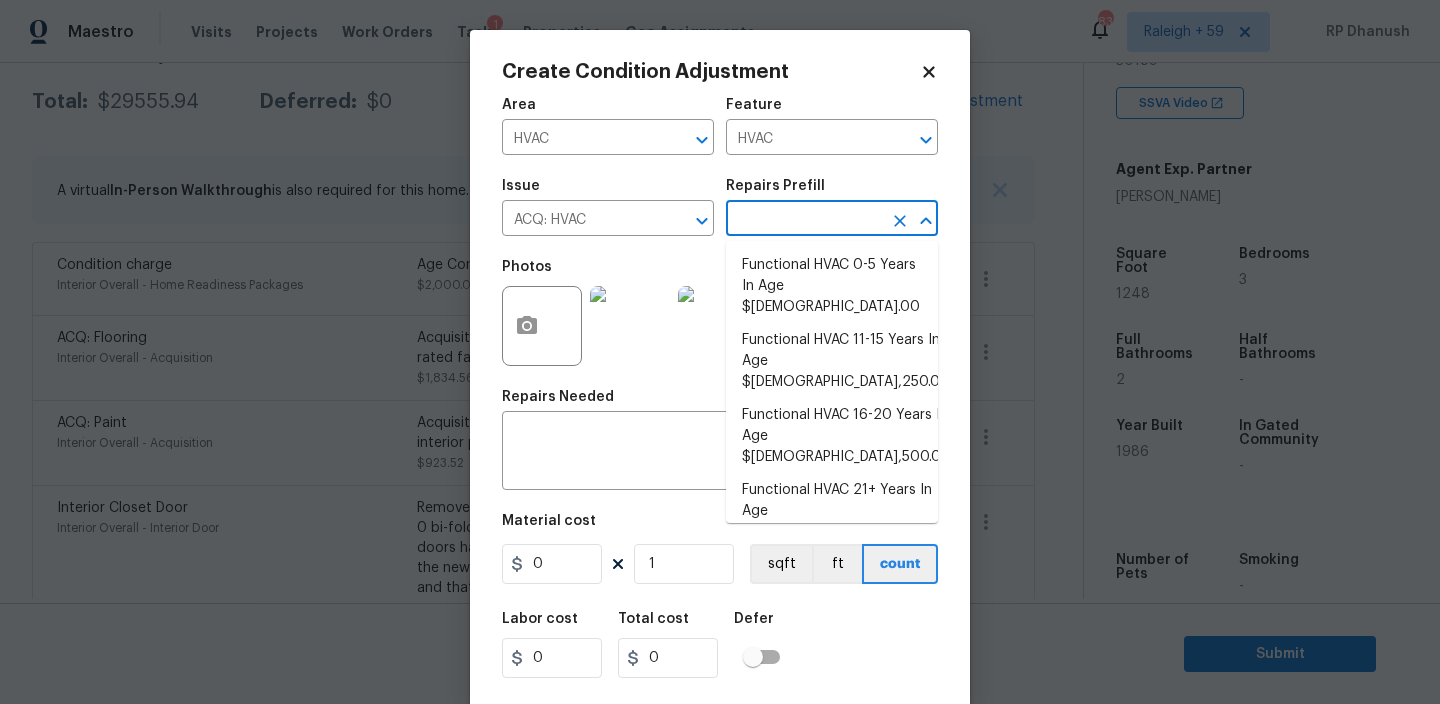 click at bounding box center [804, 220] 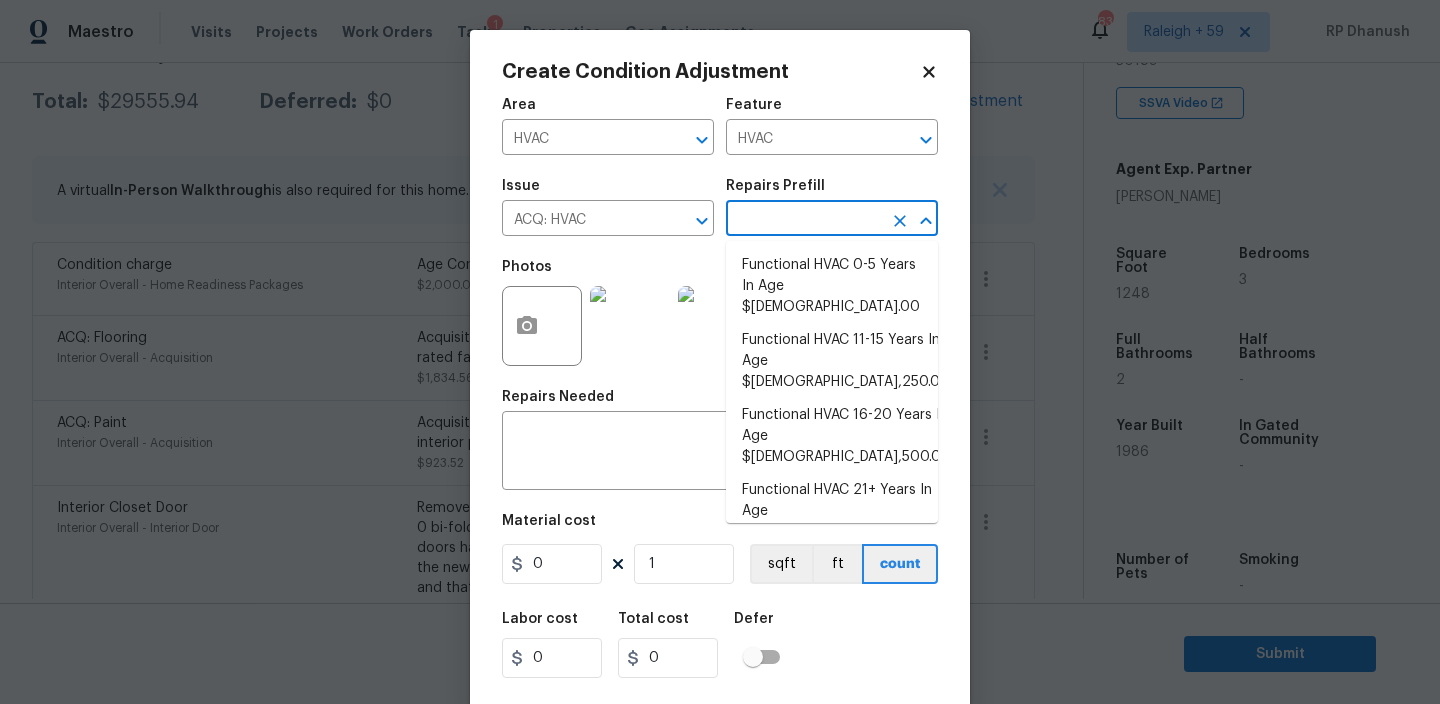 click on "Functional HVAC 6-10 Years In Age $500.00" at bounding box center (832, 576) 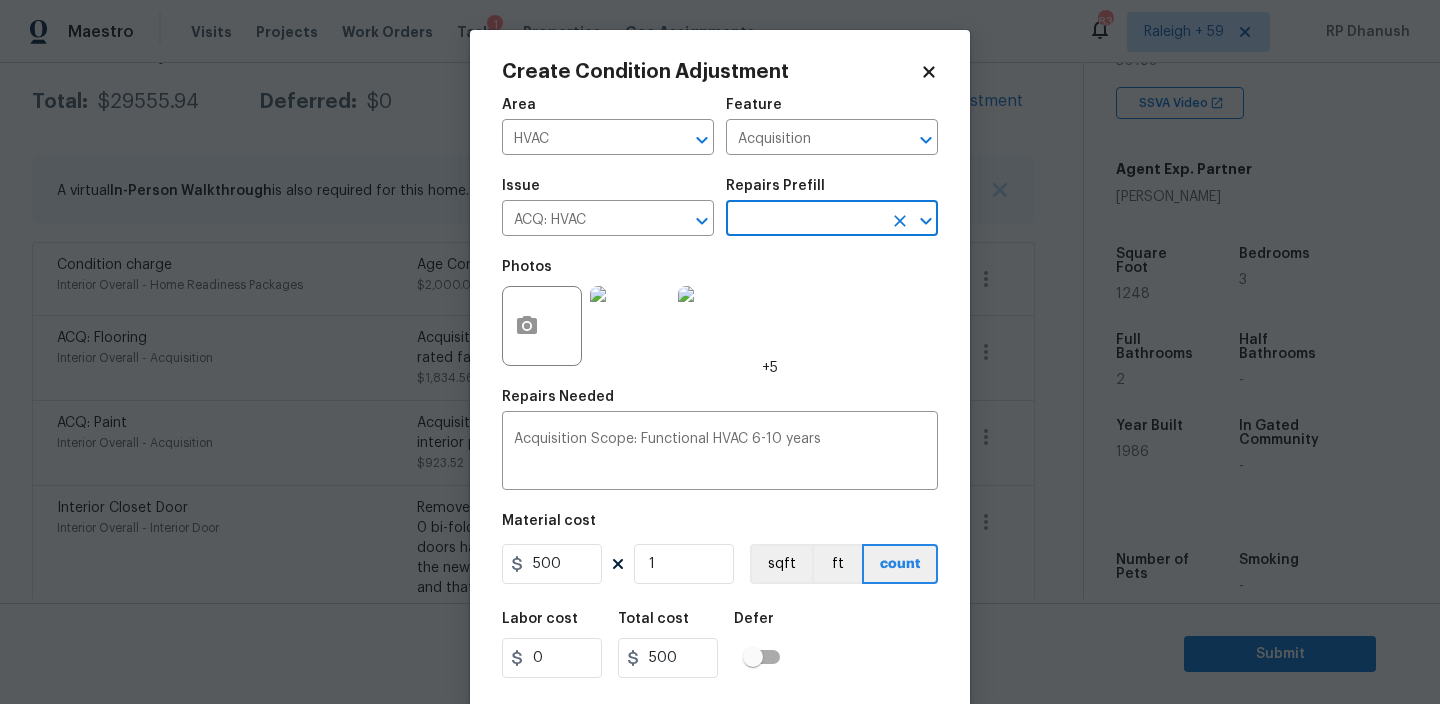 scroll, scrollTop: 43, scrollLeft: 0, axis: vertical 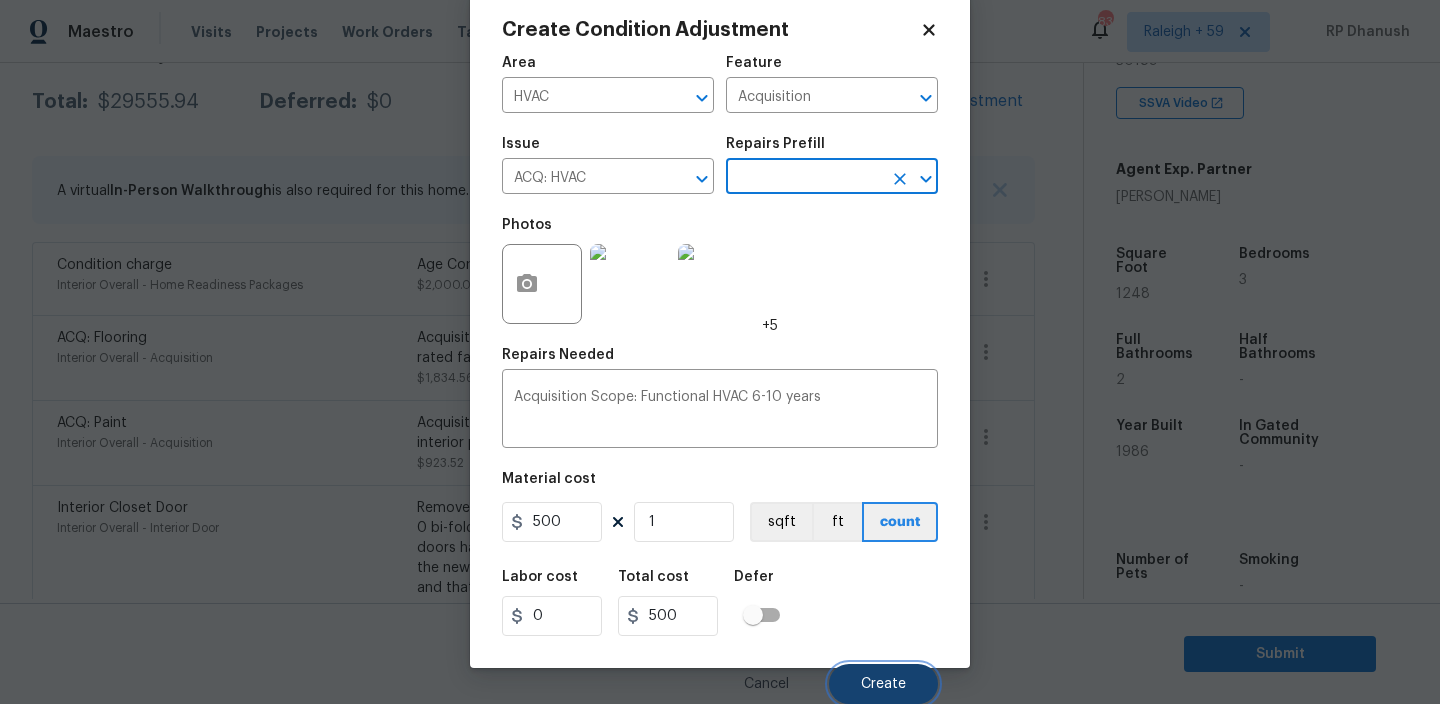 click on "Create" at bounding box center (883, 684) 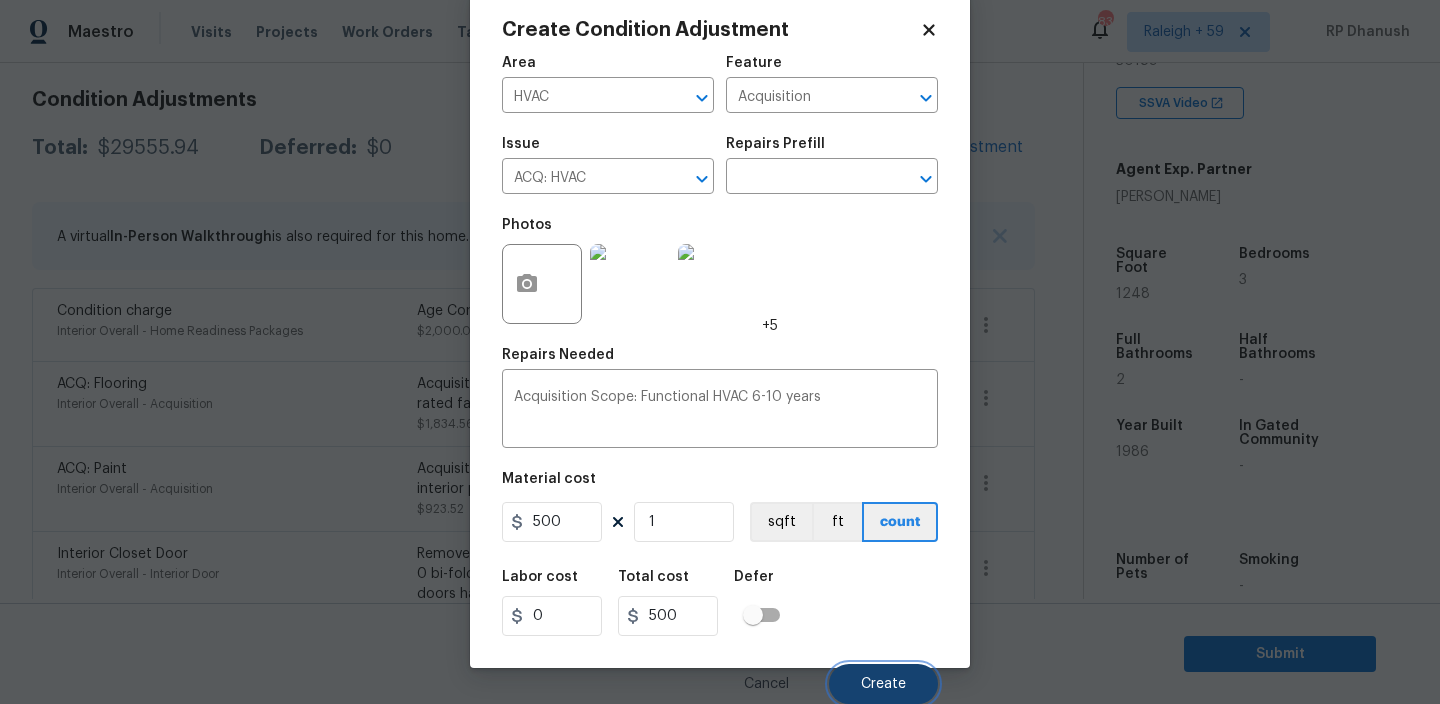 scroll, scrollTop: 369, scrollLeft: 0, axis: vertical 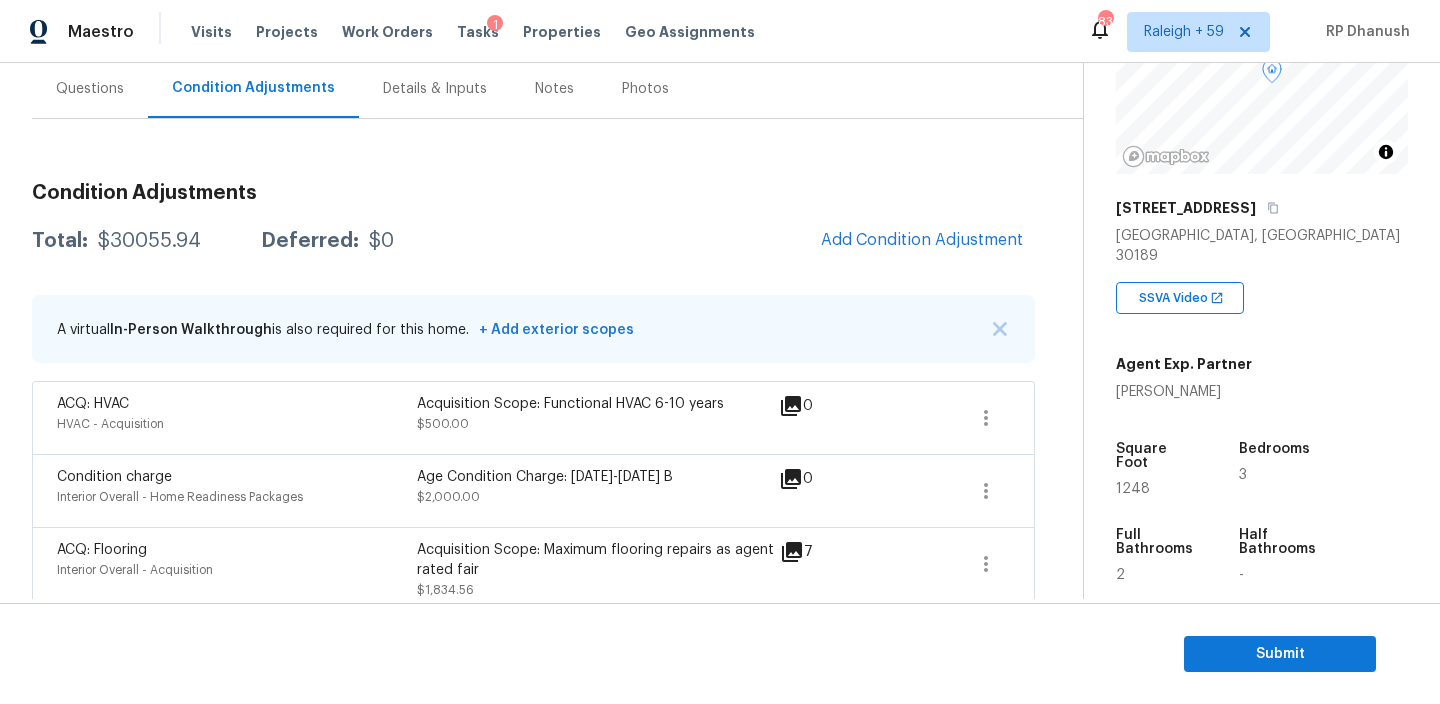 click on "Total:  $30055.94 Deferred:  $0 Add Condition Adjustment" at bounding box center [533, 241] 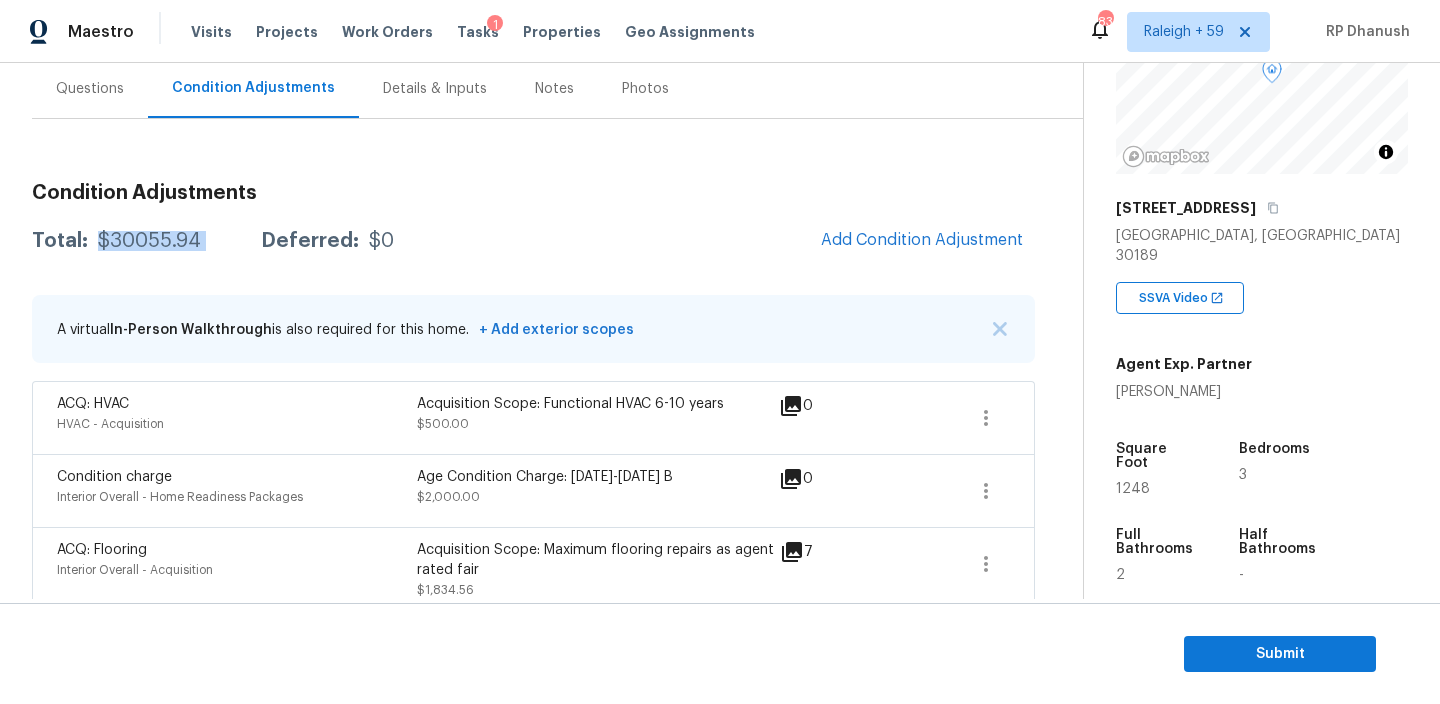 click on "Total:  $30055.94 Deferred:  $0 Add Condition Adjustment" at bounding box center (533, 241) 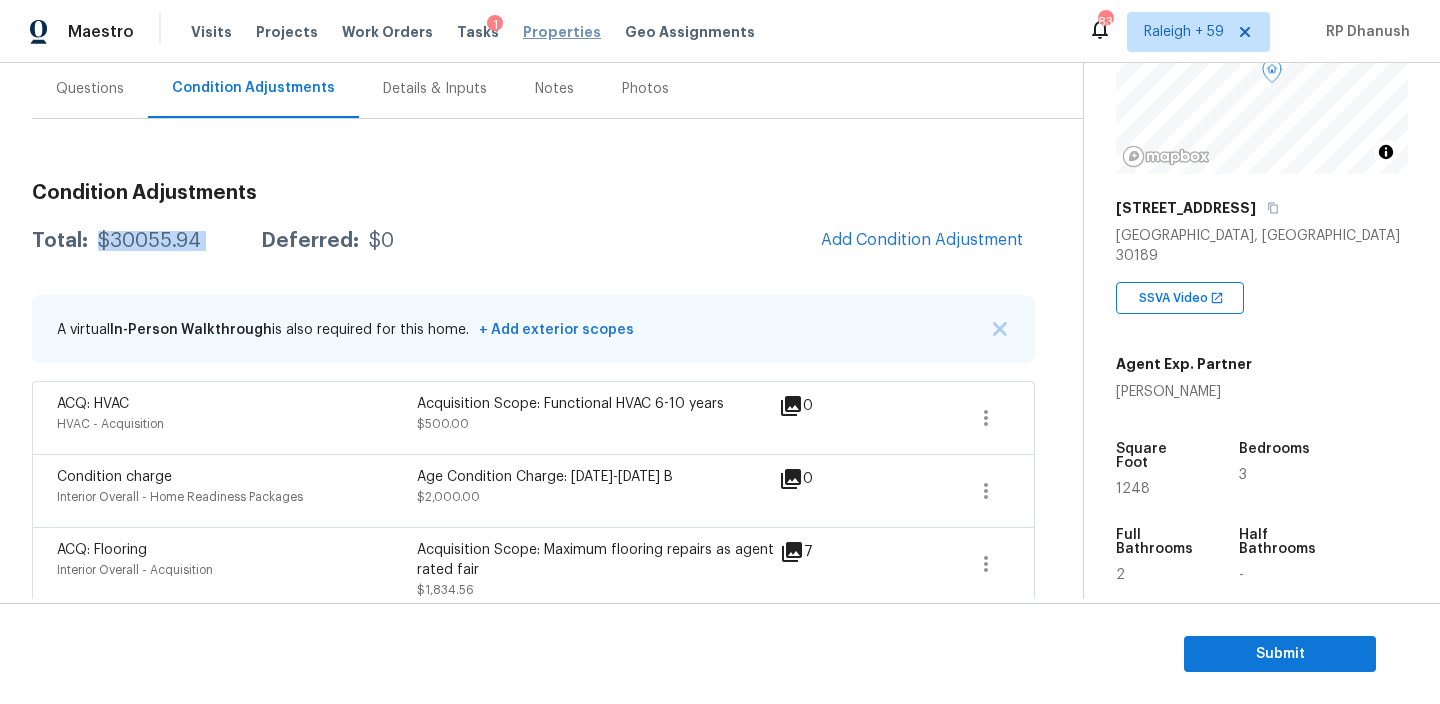copy on "$30055.94" 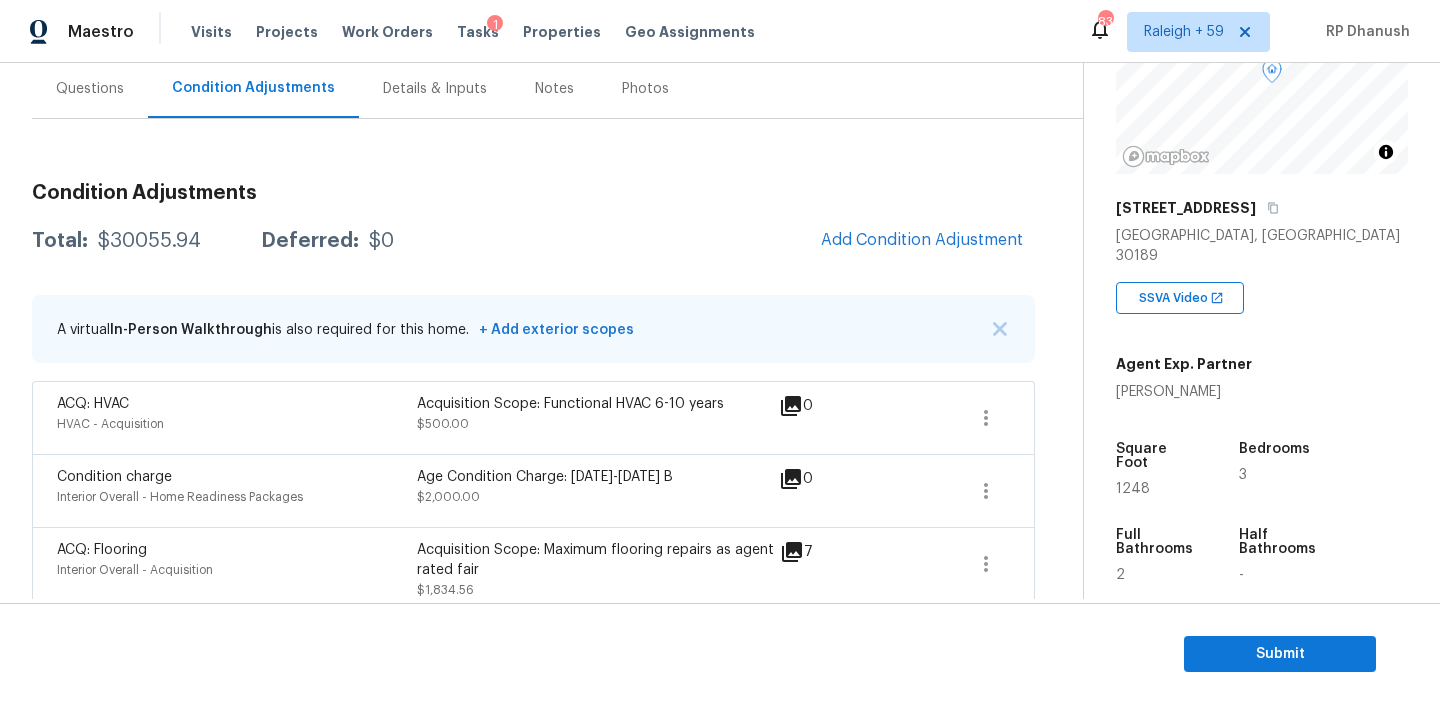 scroll, scrollTop: 366, scrollLeft: 0, axis: vertical 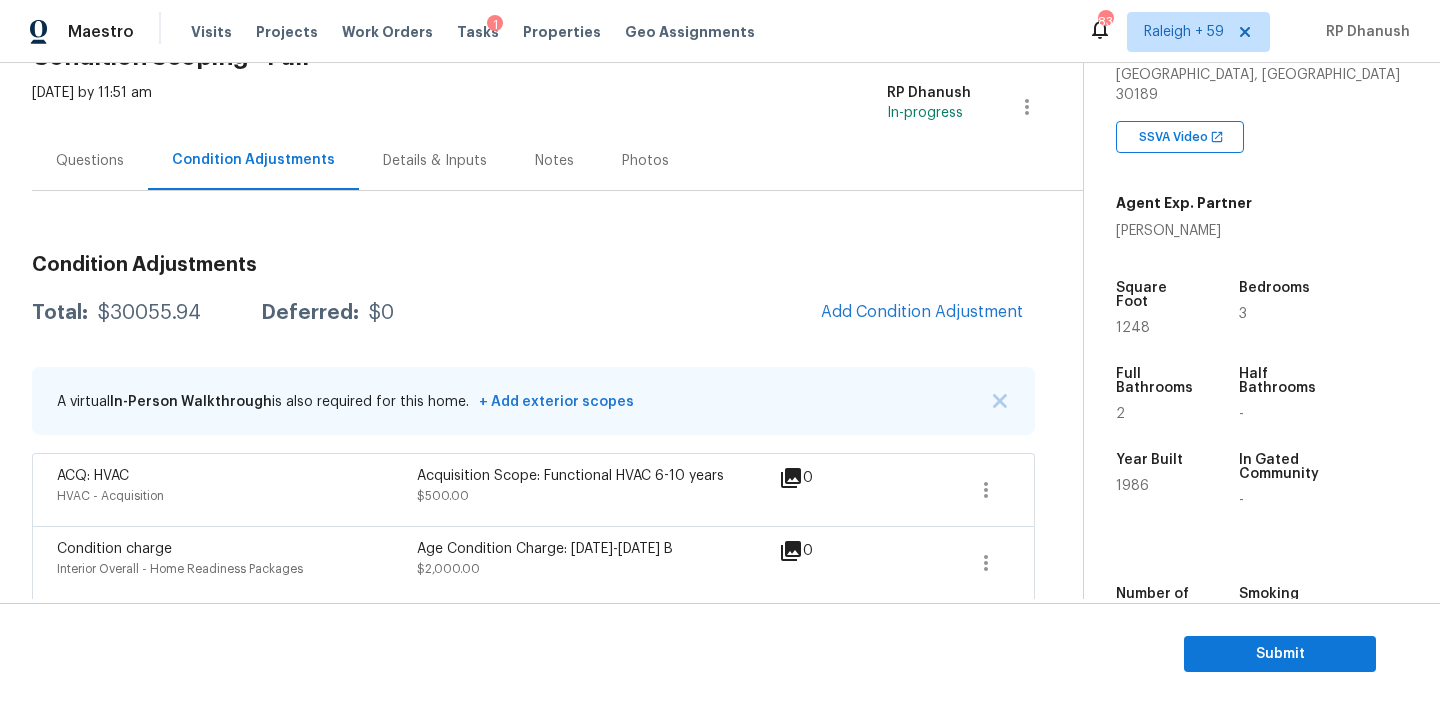 click on "Questions" at bounding box center [90, 160] 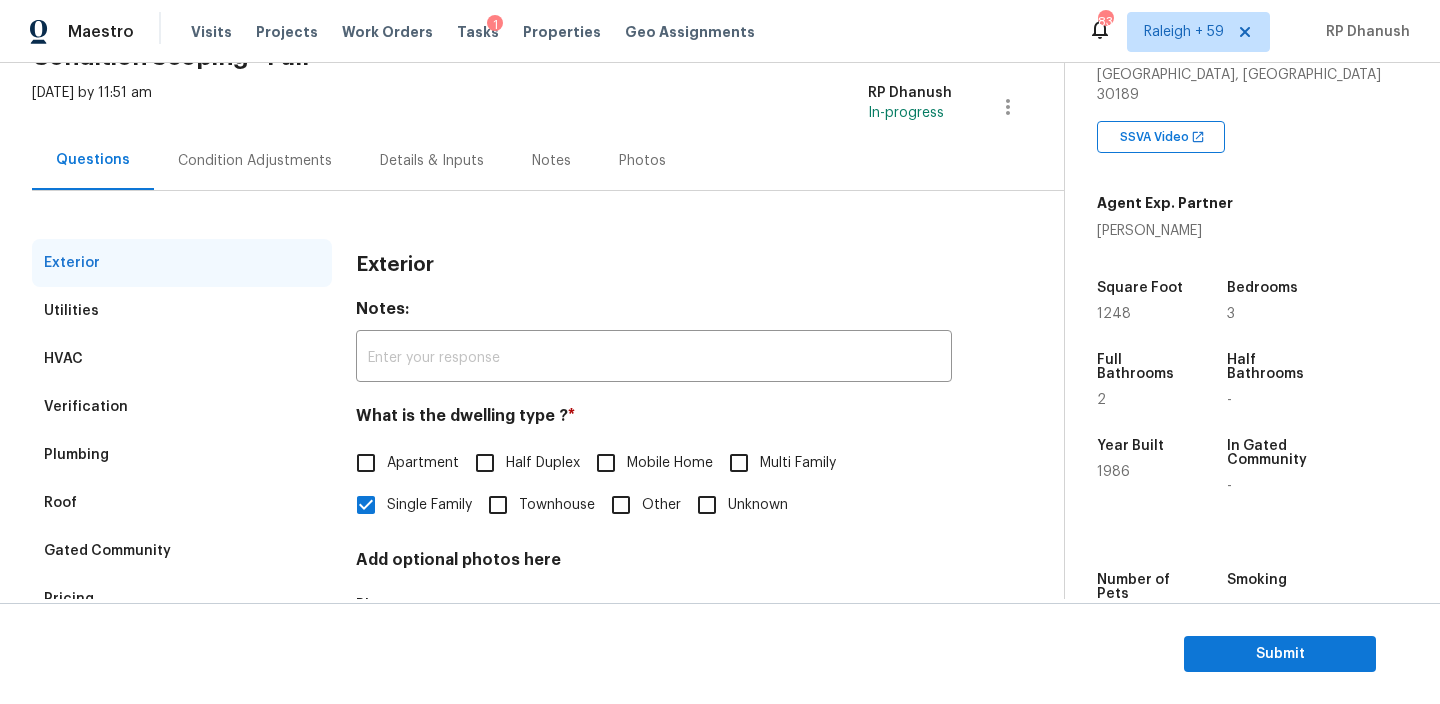 scroll, scrollTop: 259, scrollLeft: 0, axis: vertical 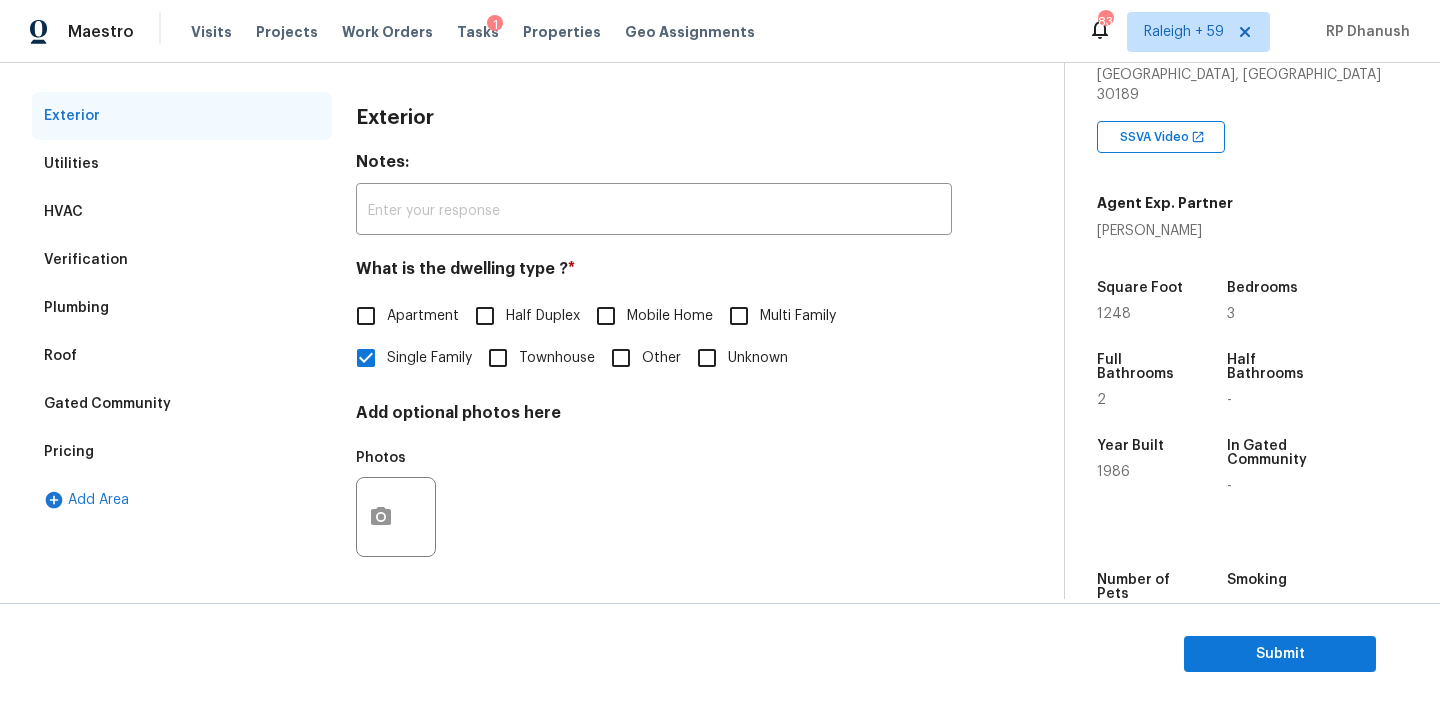 click on "Verification" at bounding box center [182, 260] 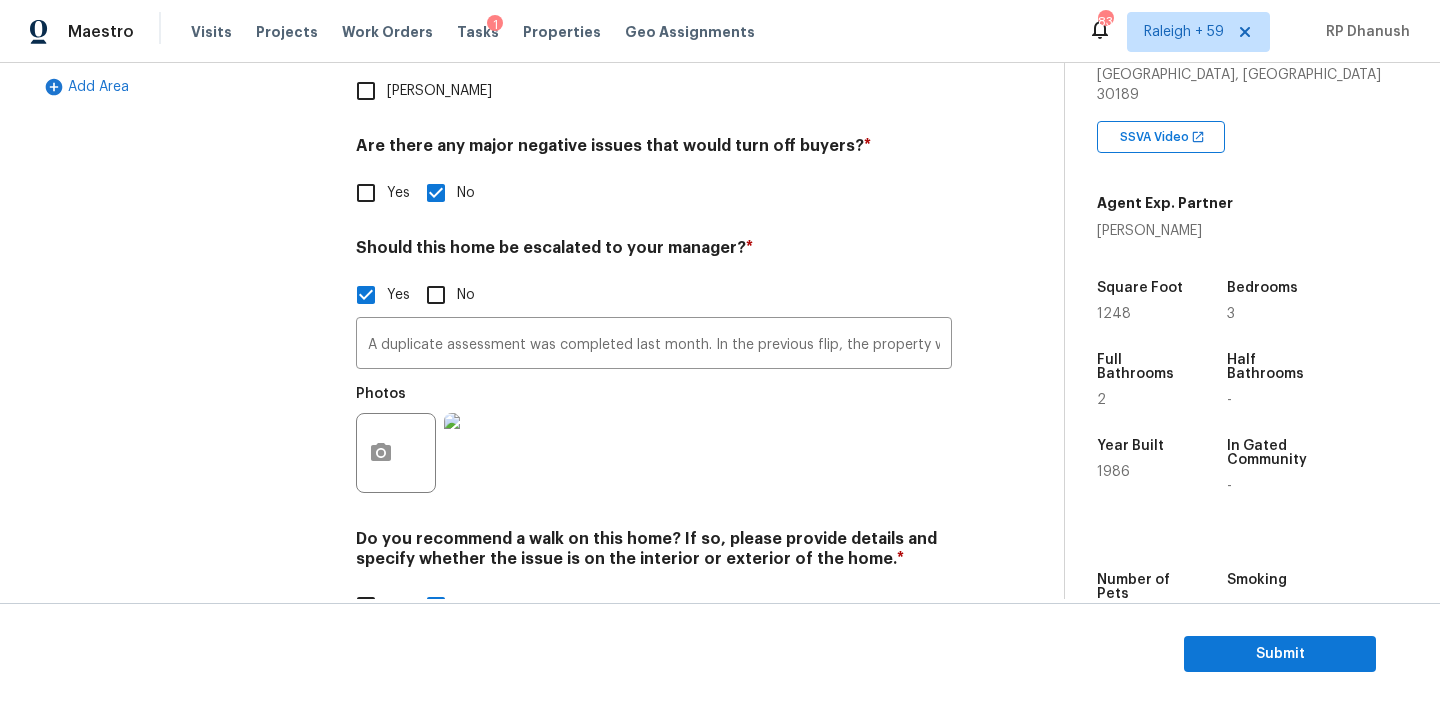 scroll, scrollTop: 689, scrollLeft: 0, axis: vertical 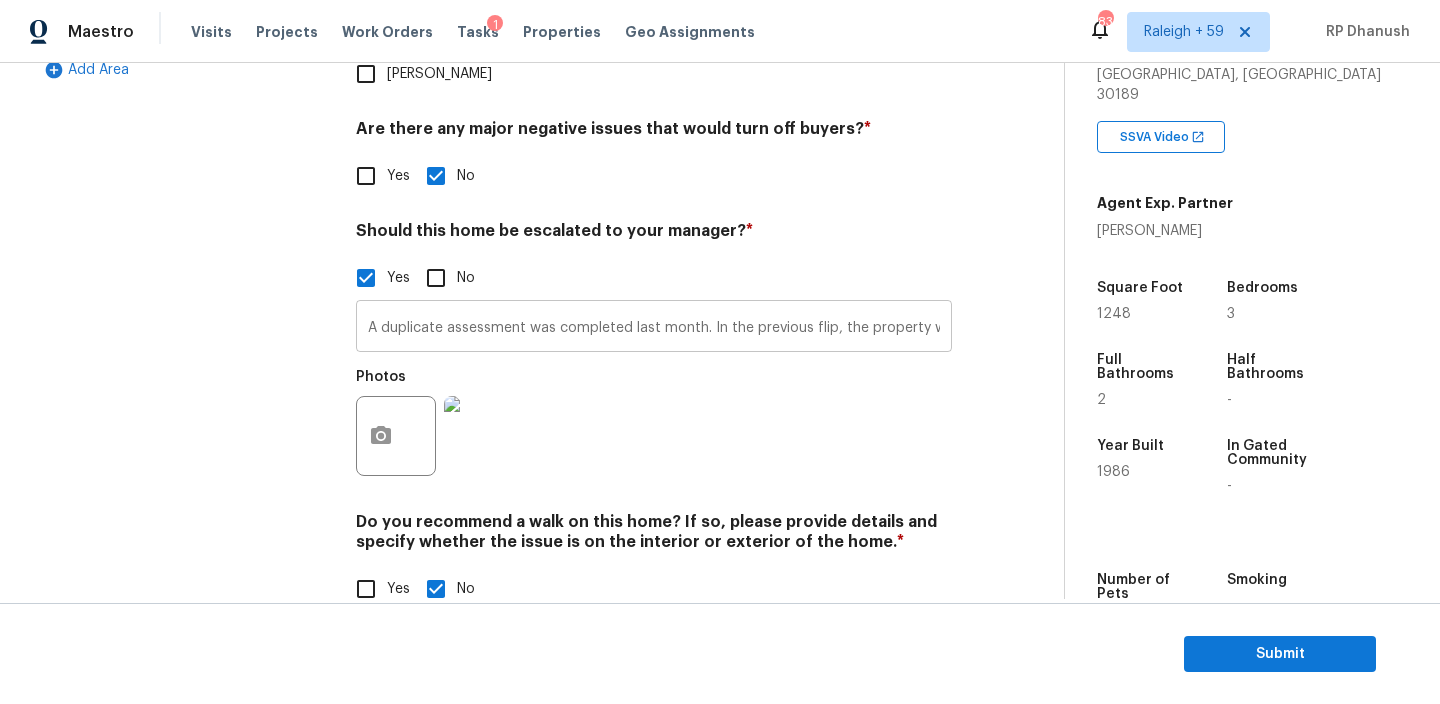 click on "A duplicate assessment was completed last month. In the previous flip, the property was listed as having a septic system, whereas in the current flip, it is noted as being connected to sewer this needs to be verified. Agent have rated fair for the roof." at bounding box center (654, 328) 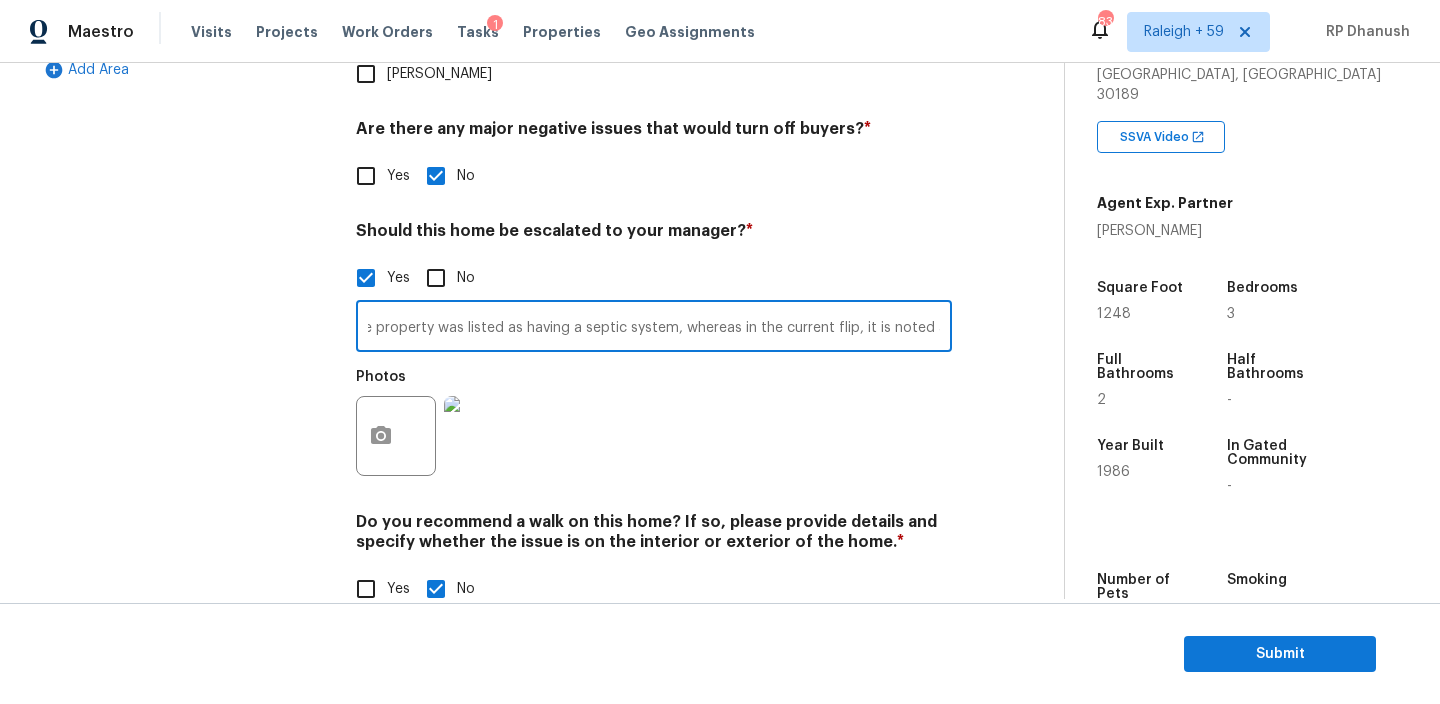 scroll, scrollTop: 0, scrollLeft: 1055, axis: horizontal 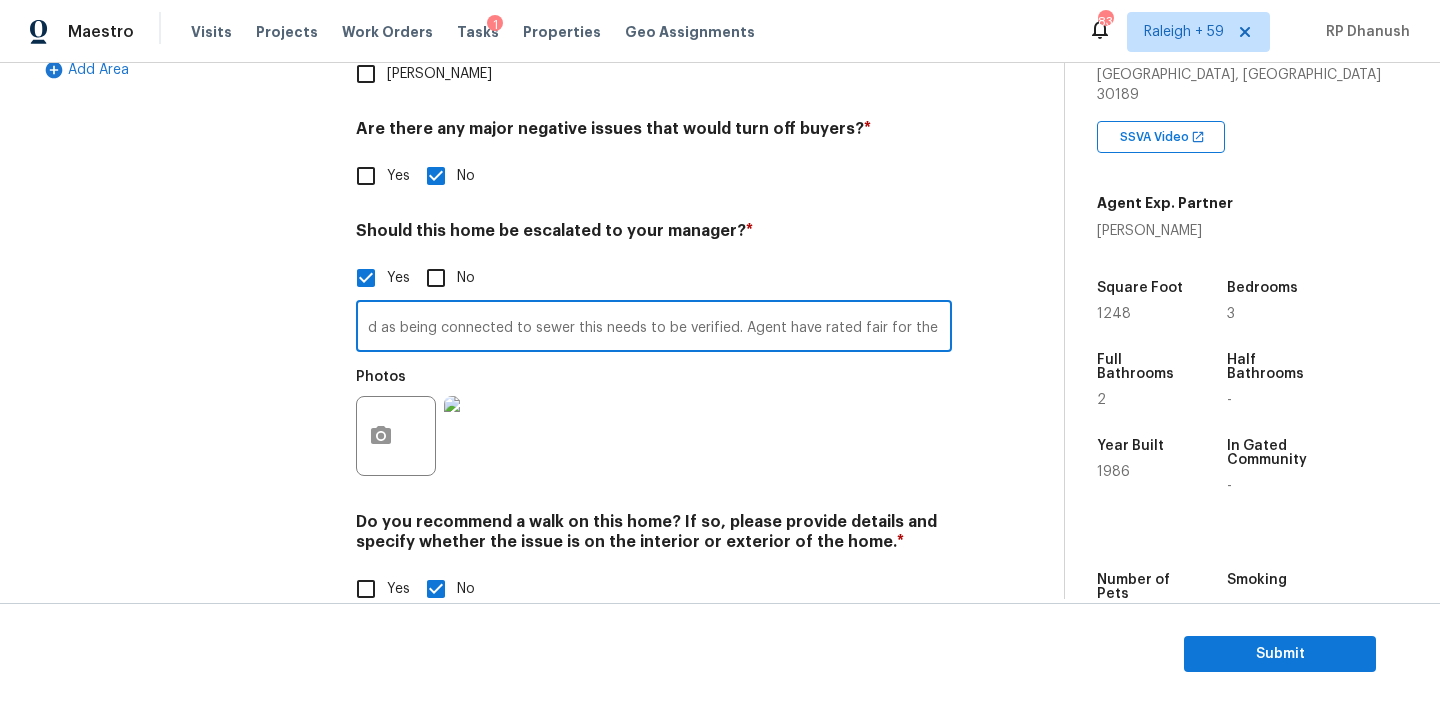click on "A duplicate assessment was completed last month. In the previous flip, the property was listed as having a septic system, whereas in the current flip, it is noted as being connected to sewer this needs to be verified. Agent have rated fair for the roof." at bounding box center [654, 328] 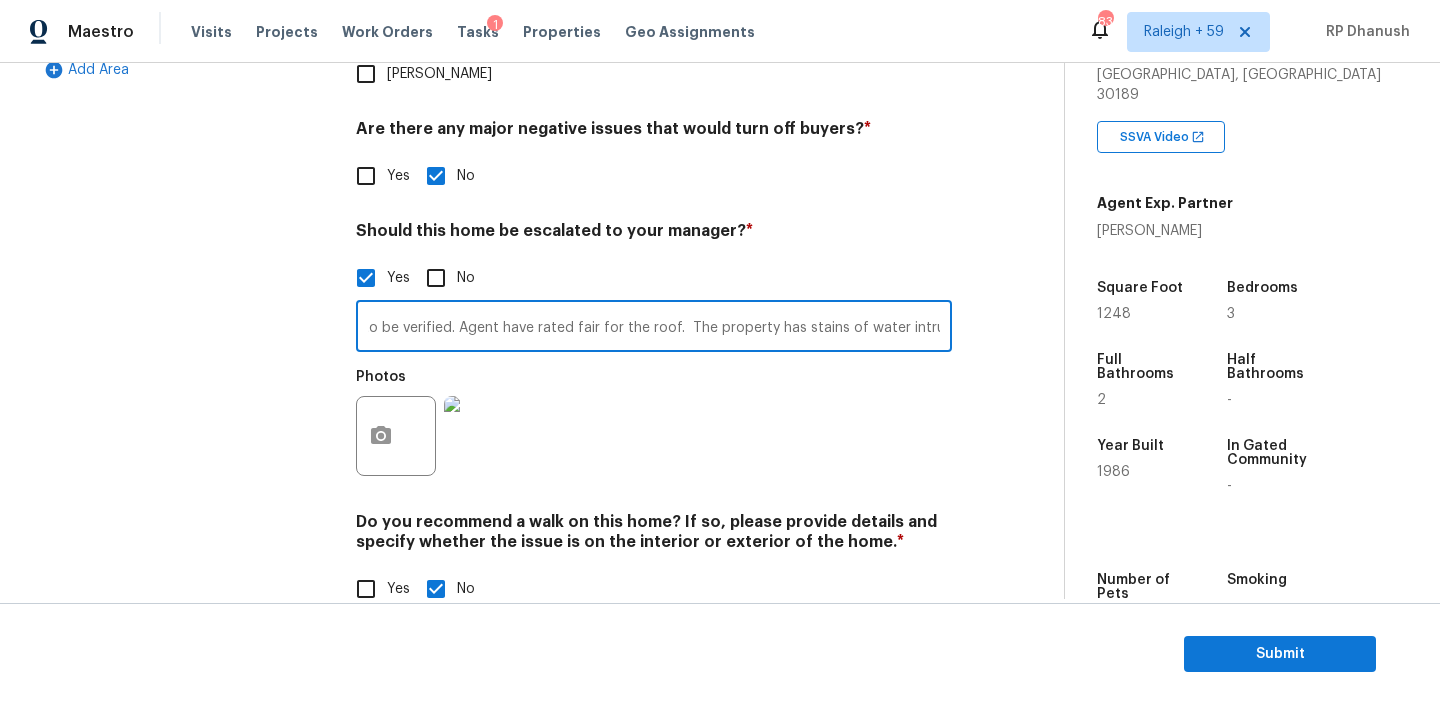 scroll, scrollTop: 0, scrollLeft: 1346, axis: horizontal 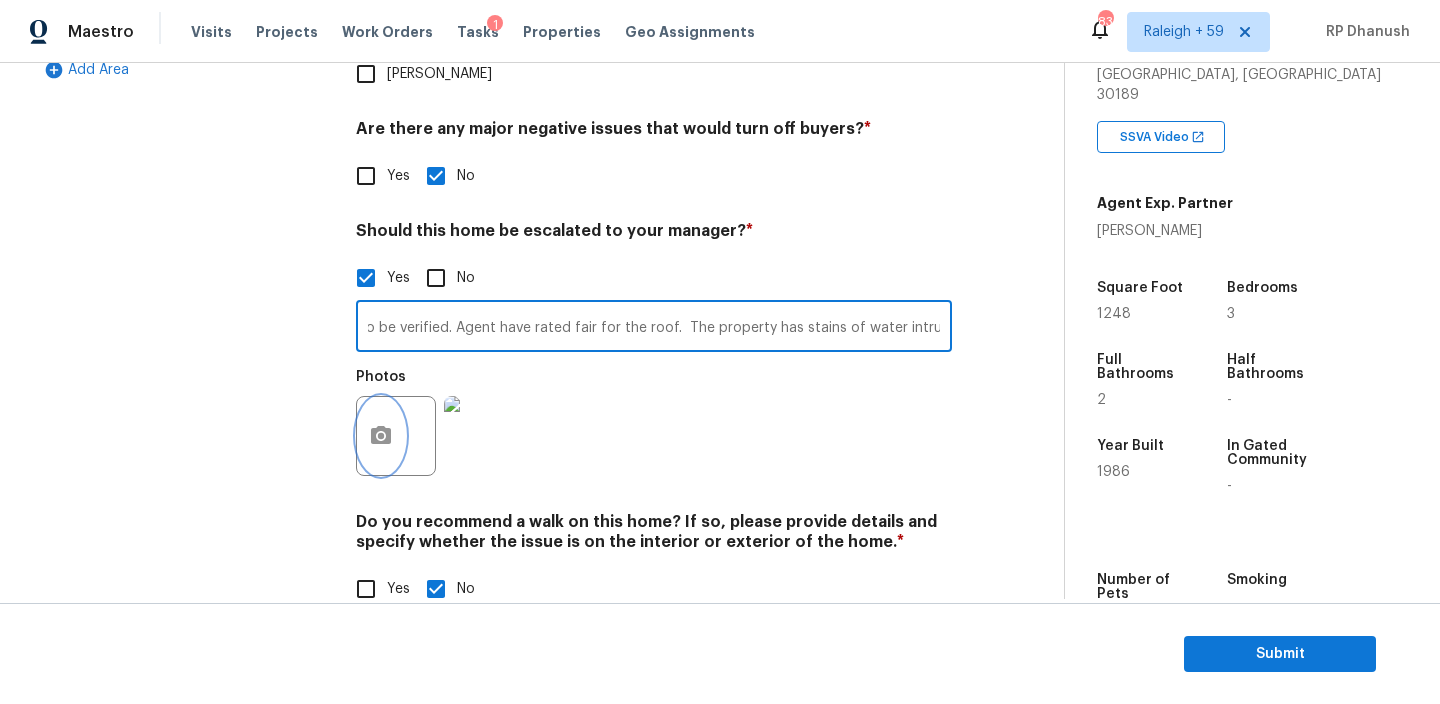click at bounding box center (381, 436) 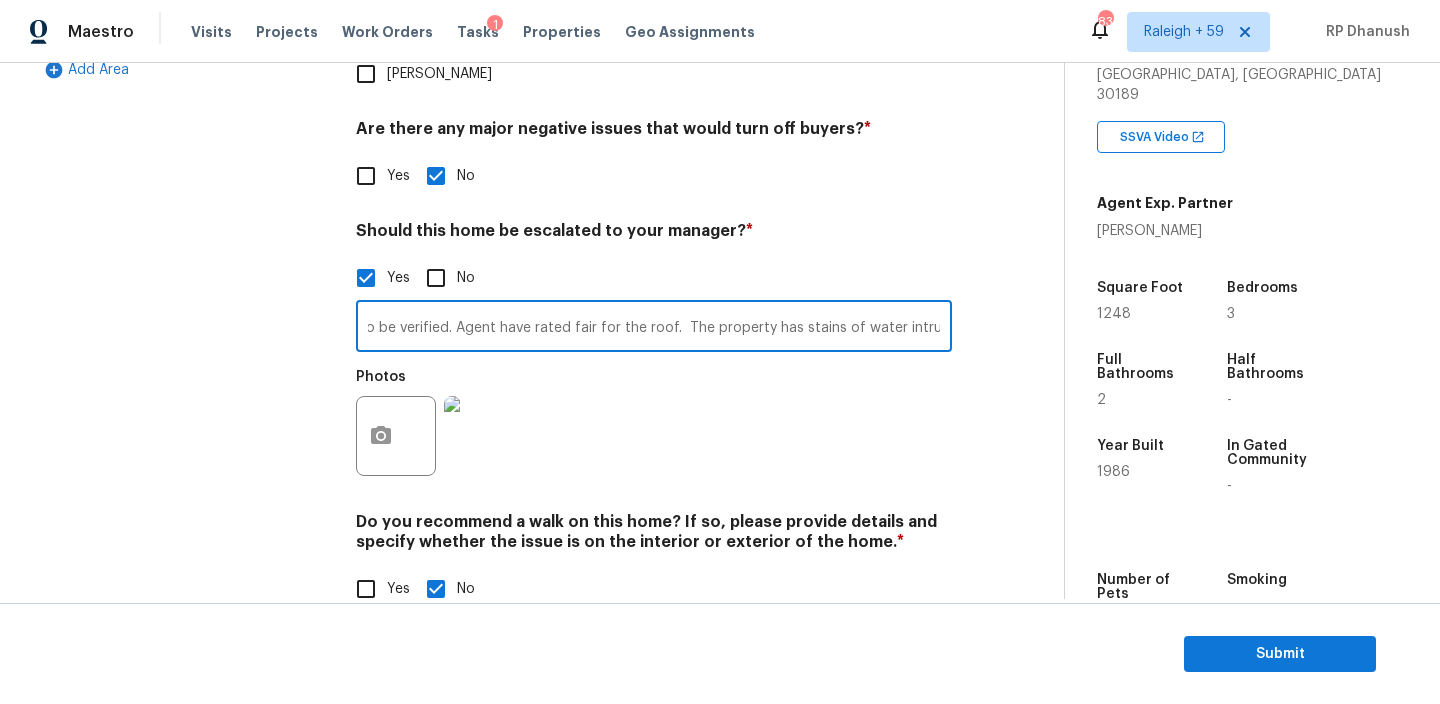 scroll, scrollTop: 0, scrollLeft: 0, axis: both 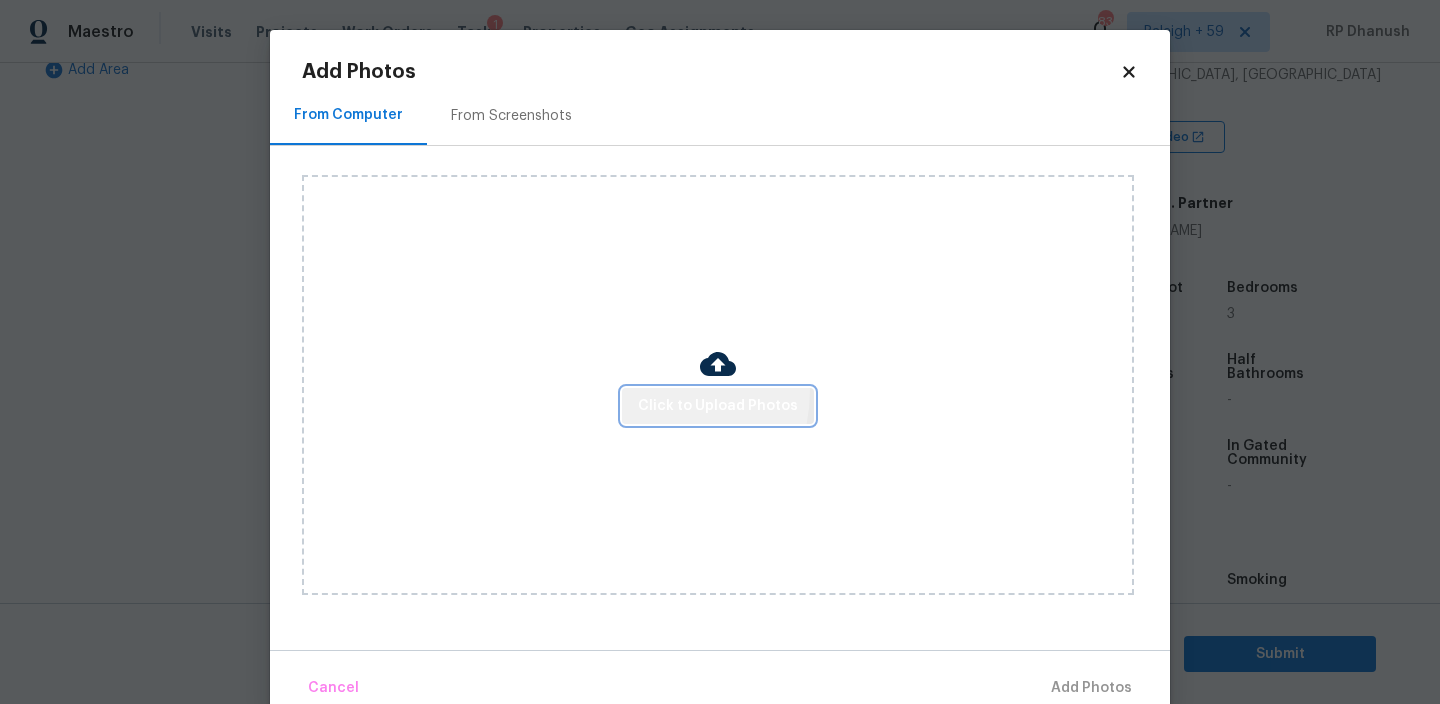 click on "Click to Upload Photos" at bounding box center (718, 406) 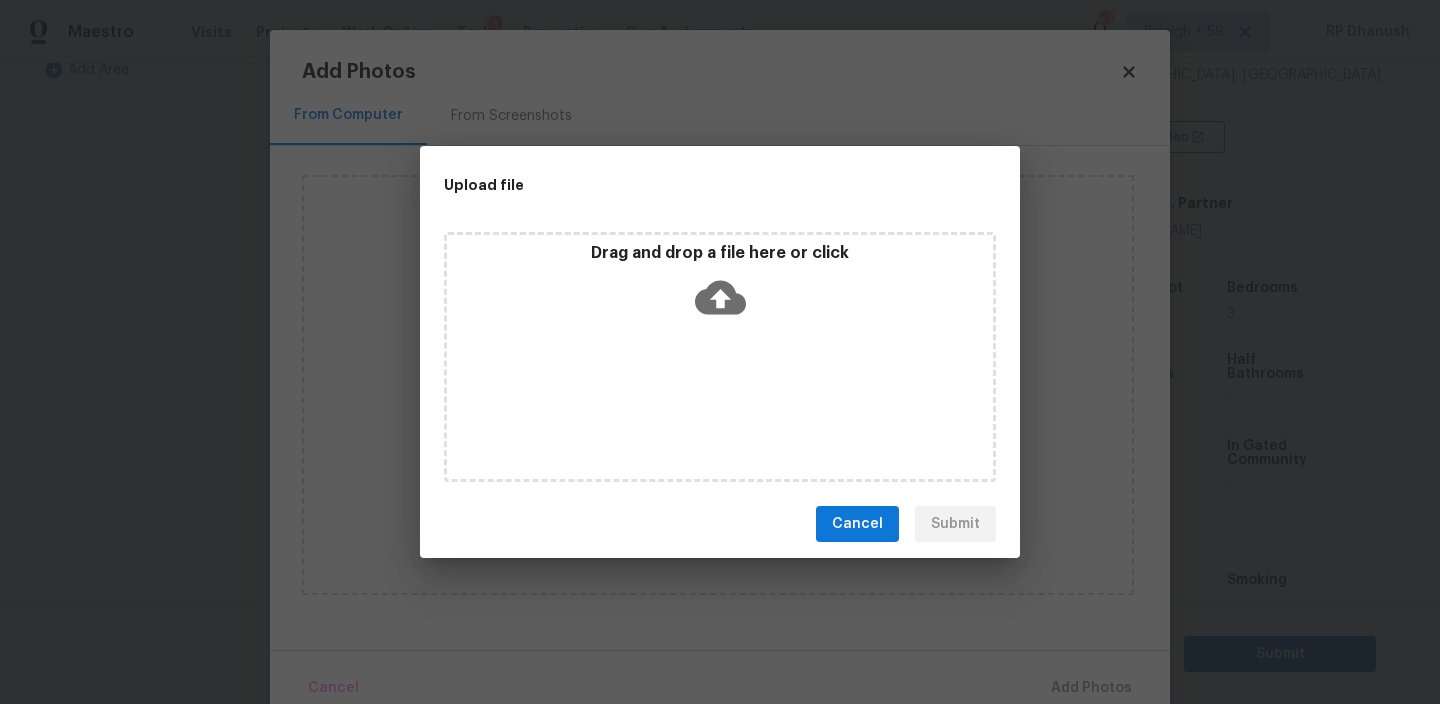 click on "Drag and drop a file here or click" at bounding box center (720, 357) 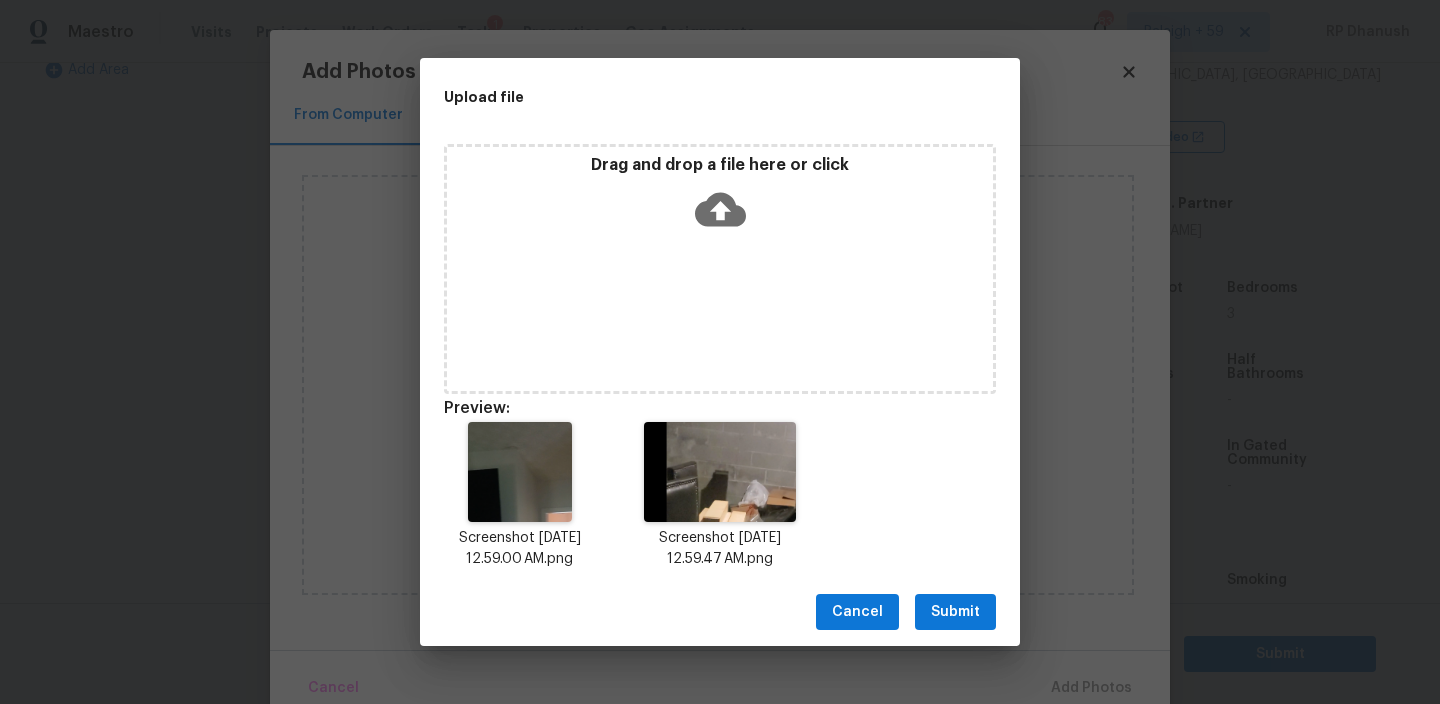 click on "Submit" at bounding box center [955, 612] 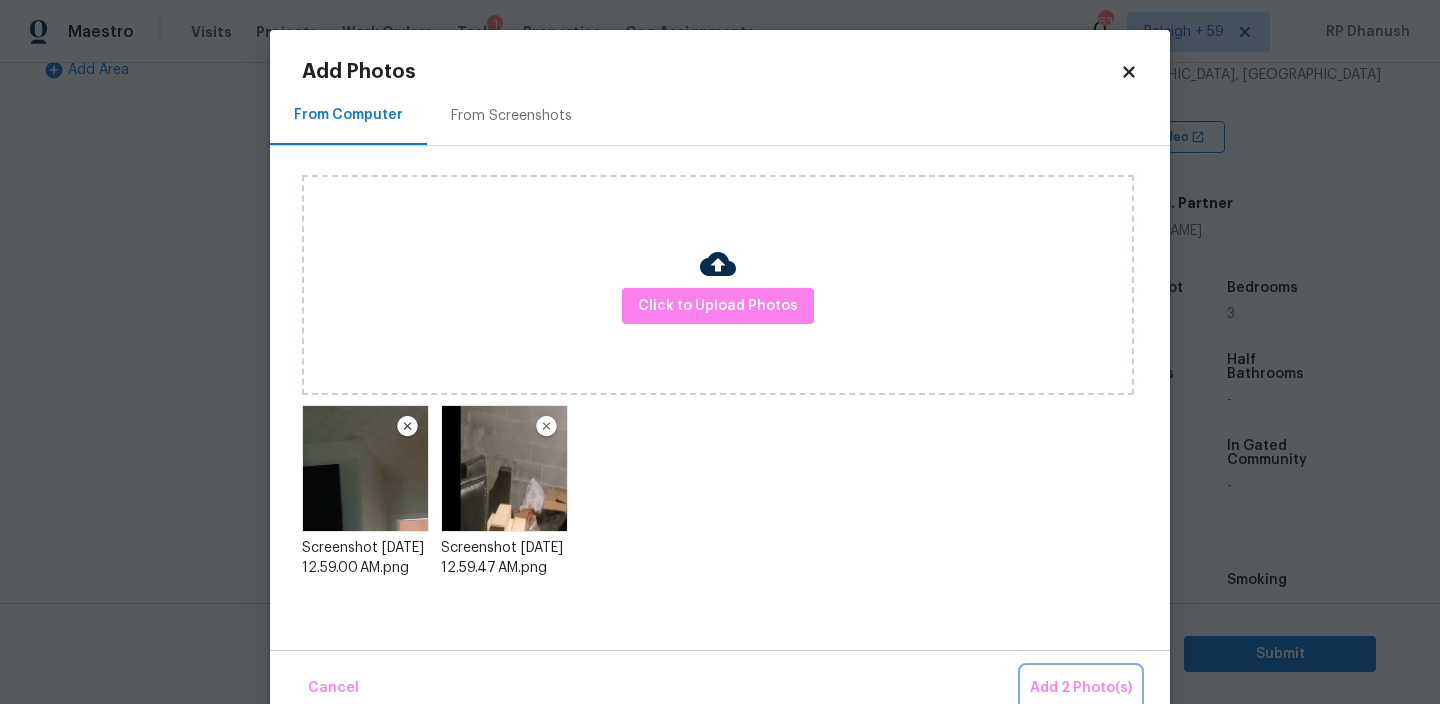 click on "Add 2 Photo(s)" at bounding box center [1081, 688] 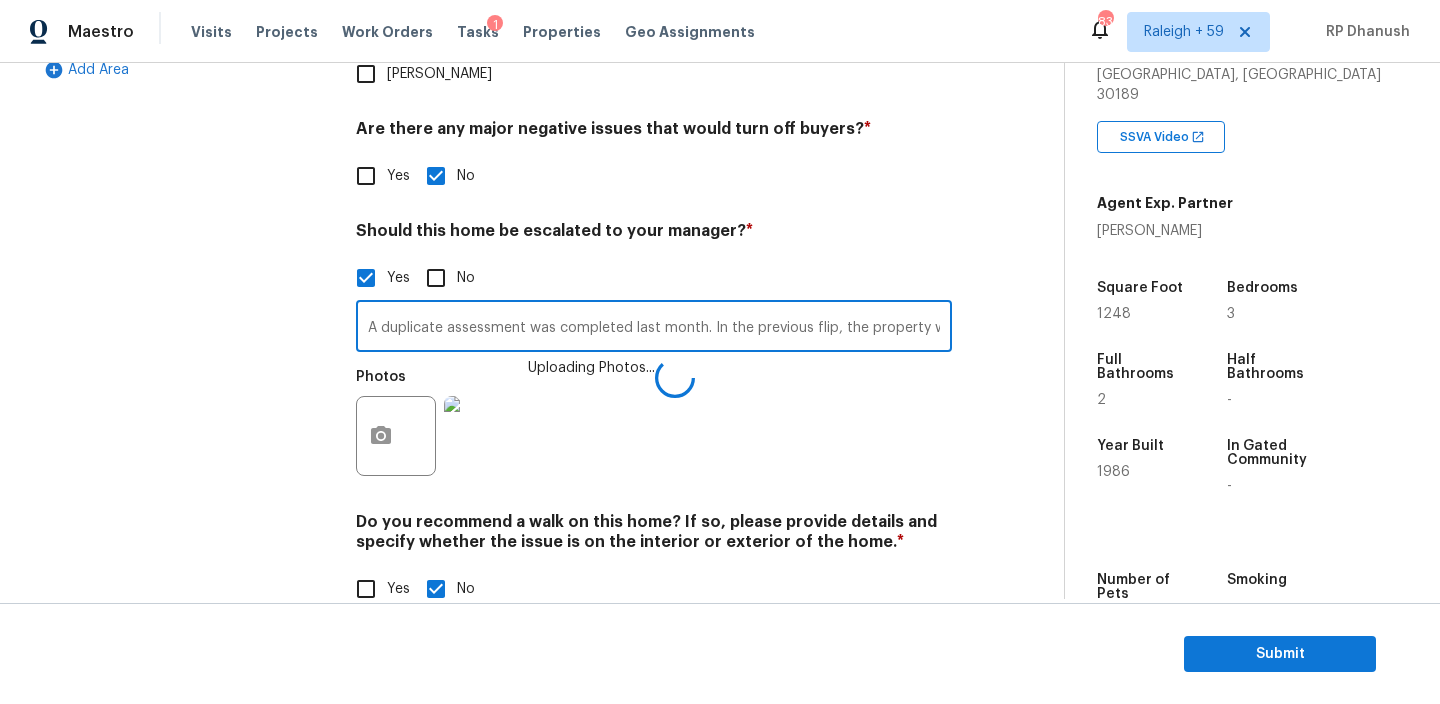 click on "A duplicate assessment was completed last month. In the previous flip, the property was listed as having a septic system, whereas in the current flip, it is noted as being connected to sewer this needs to be verified. Agent have rated fair for the roof.  The property has stains of water intrusion @" at bounding box center [654, 328] 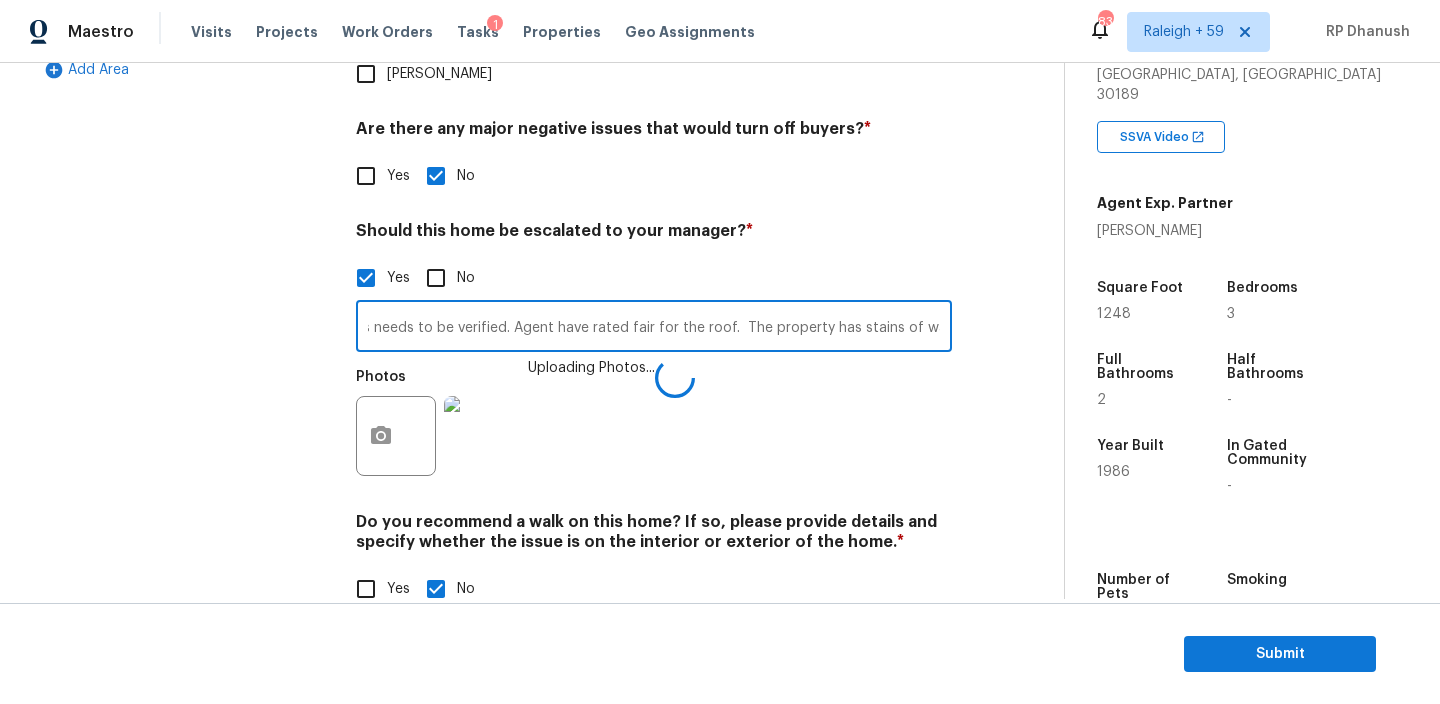 click on "A duplicate assessment was completed last month. In the previous flip, the property was listed as having a septic system, whereas in the current flip, it is noted as being connected to sewer this needs to be verified. Agent have rated fair for the roof.  The property has stains of water intrusion @" at bounding box center [654, 328] 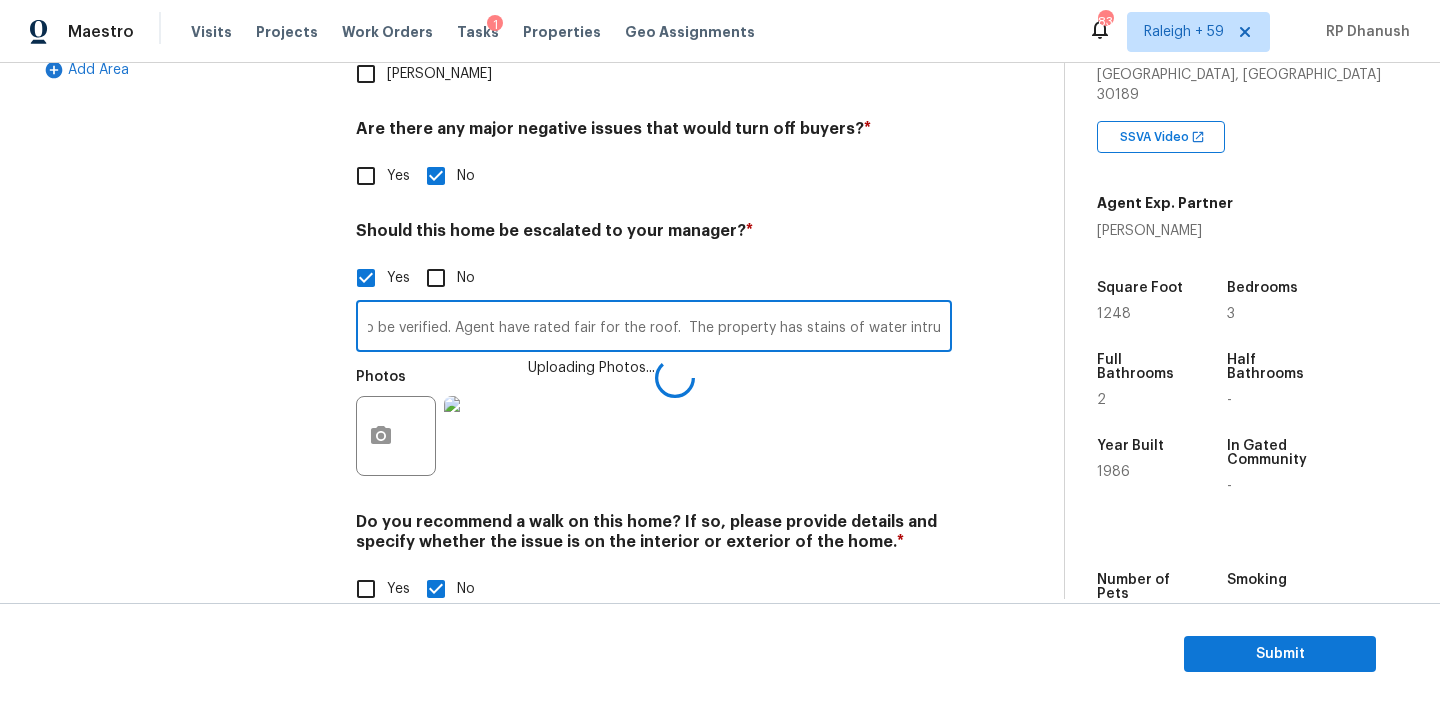 click on "A duplicate assessment was completed last month. In the previous flip, the property was listed as having a septic system, whereas in the current flip, it is noted as being connected to sewer this needs to be verified. Agent have rated fair for the roof.  The property has stains of water intrusion @" at bounding box center [654, 328] 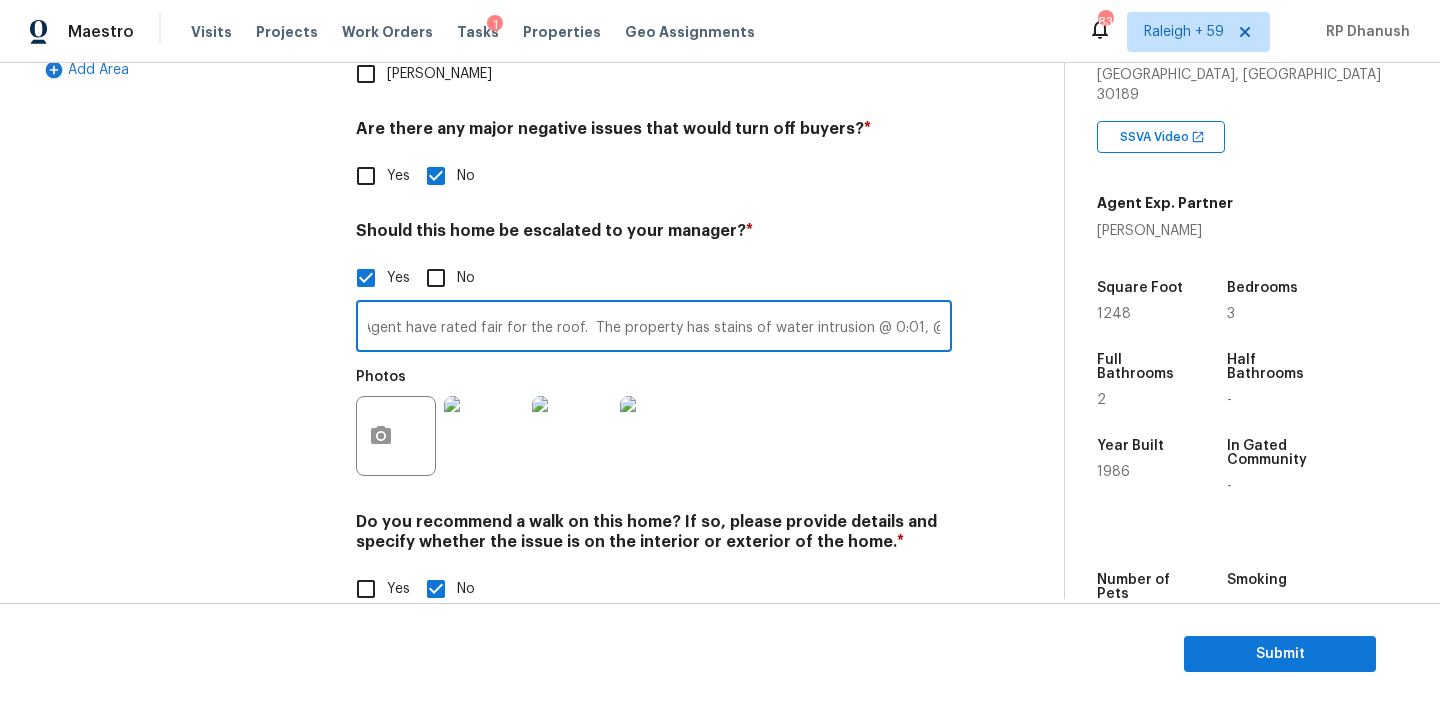 scroll, scrollTop: 0, scrollLeft: 0, axis: both 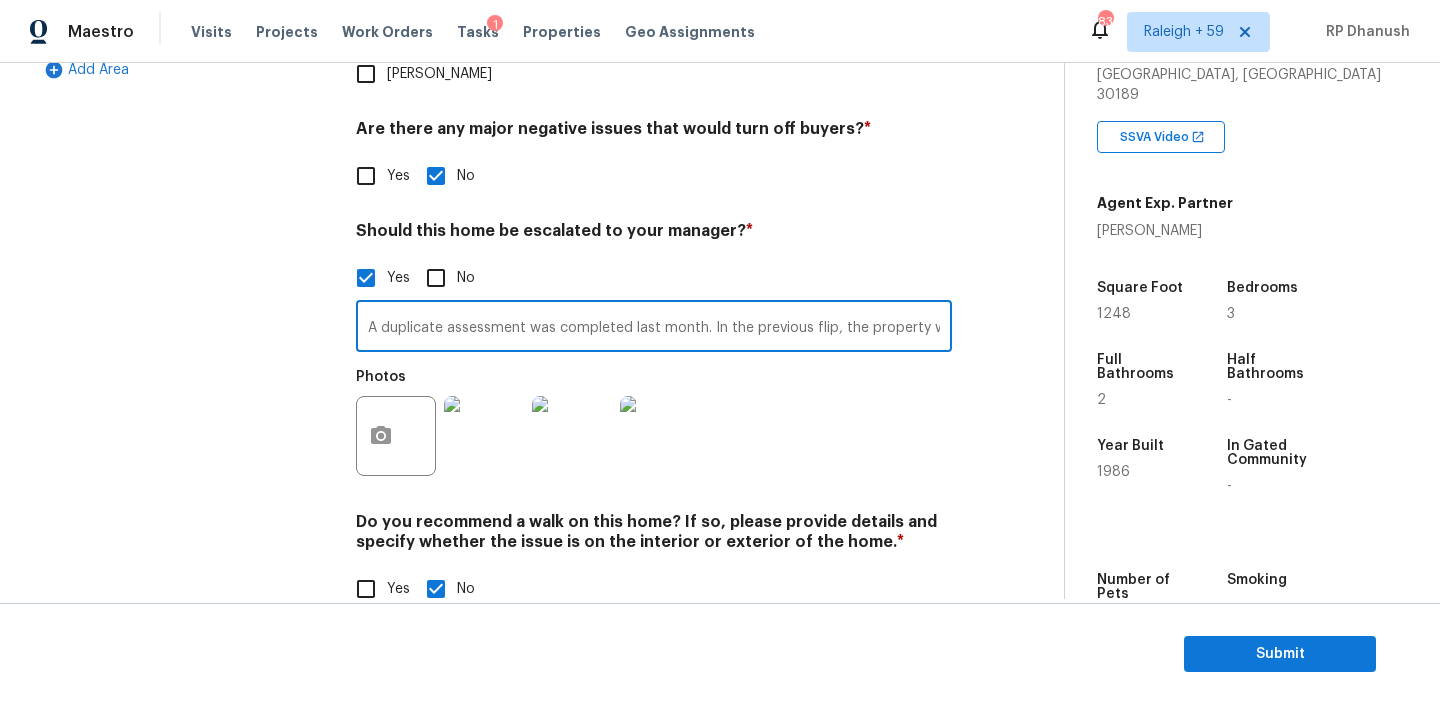 click on "A duplicate assessment was completed last month. In the previous flip, the property was listed as having a septic system, whereas in the current flip, it is noted as being connected to sewer this needs to be verified. Agent have rated fair for the roof.  The property has stains of water intrusion @ 0:01, @ 2:34 -" at bounding box center [654, 328] 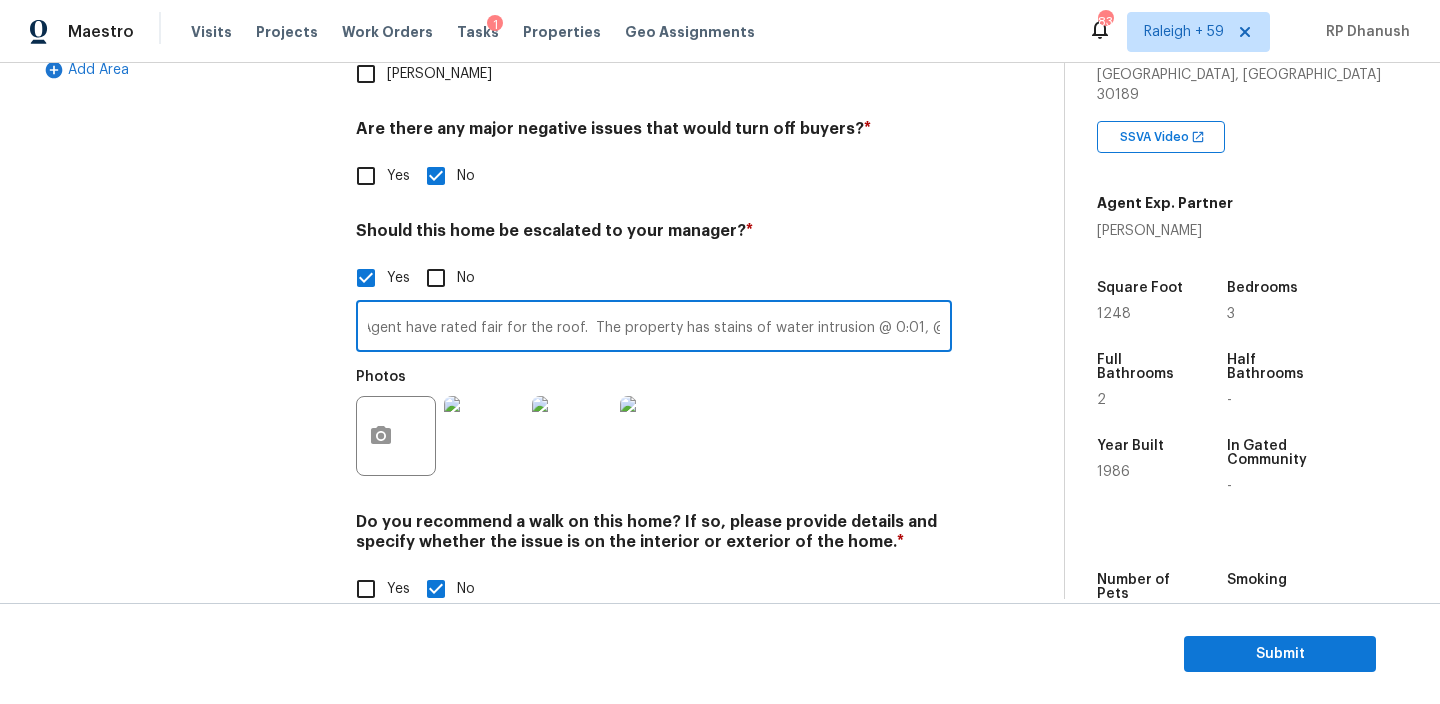 click on "A duplicate assessment was completed last month. In the previous flip, the property was listed as having a septic system, whereas in the current flip, it is noted as being connected to sewer this needs to be verified. Agent have rated fair for the roof.  The property has stains of water intrusion @ 0:01, @ 2:34 -" at bounding box center (654, 328) 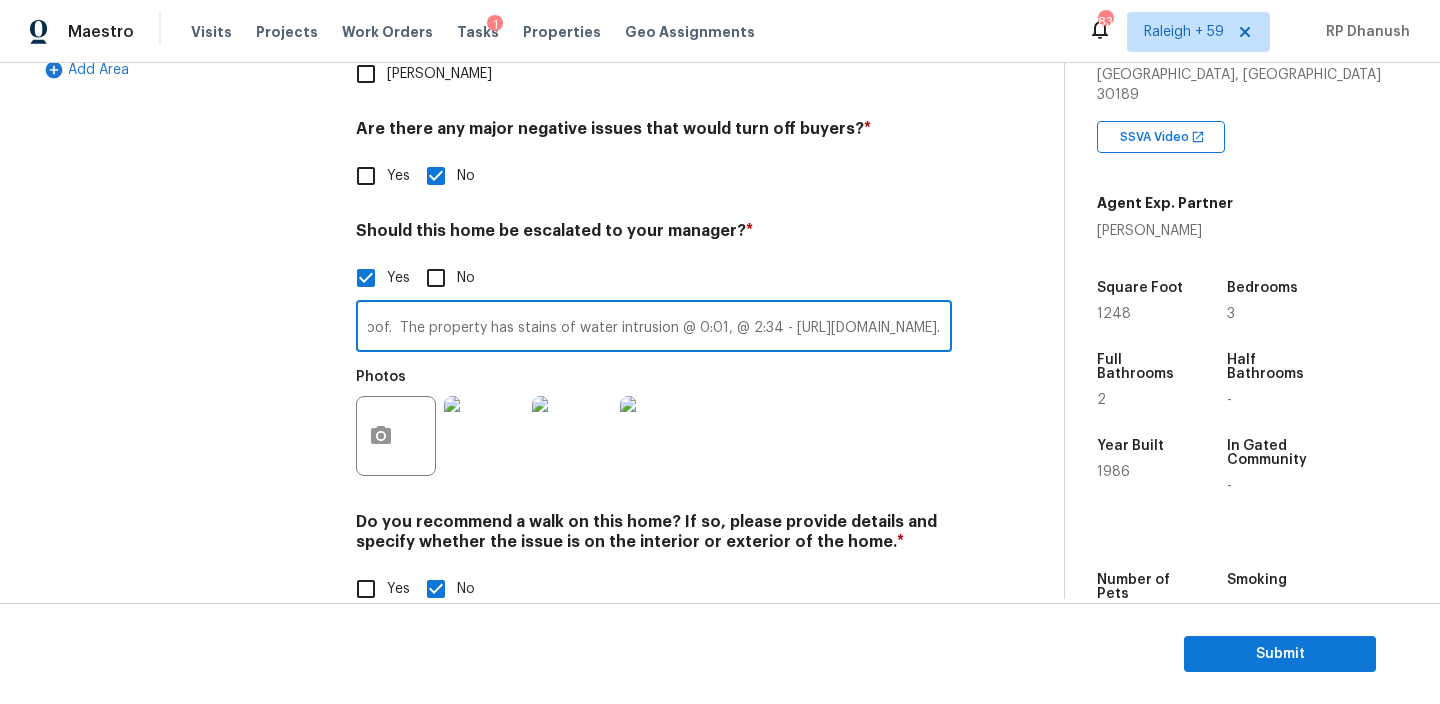 scroll, scrollTop: 0, scrollLeft: 4788, axis: horizontal 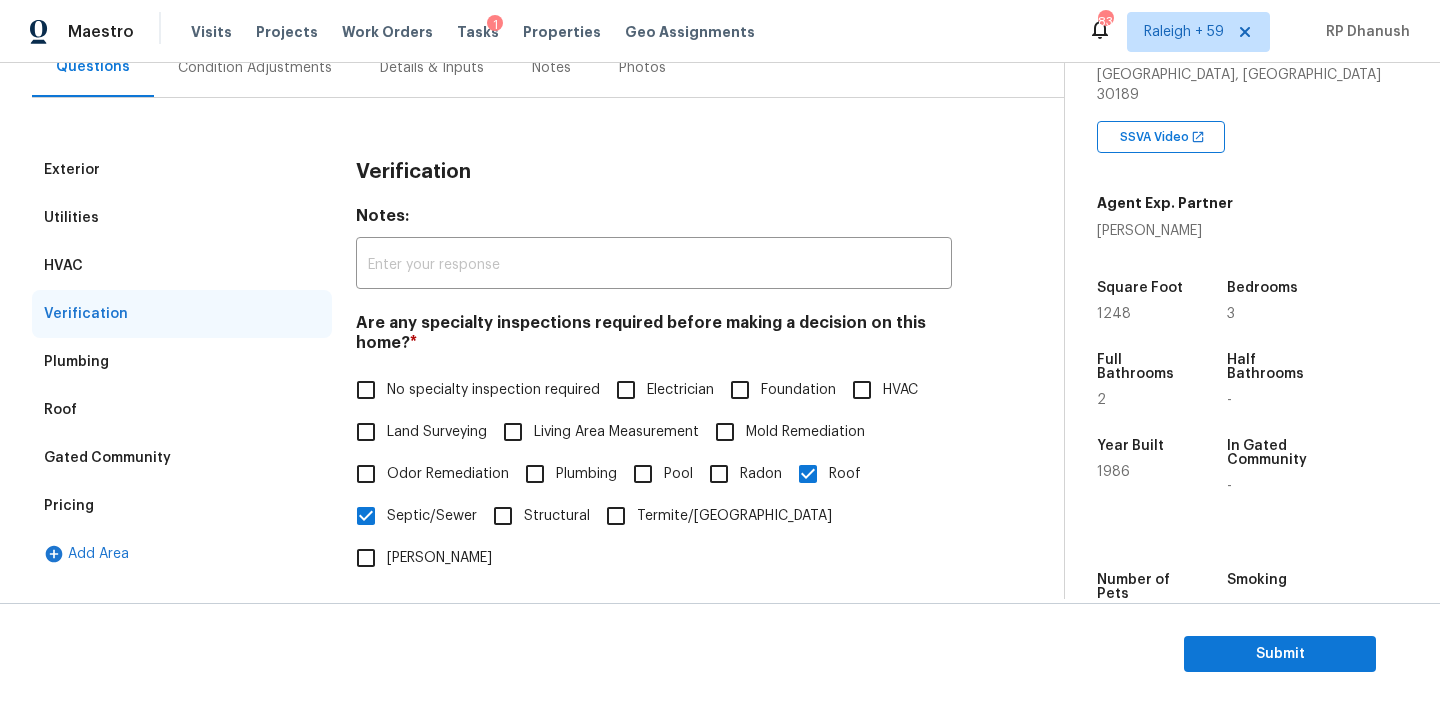 click on "Maestro Visits Projects Work Orders Tasks 1 Properties Geo Assignments 830 Raleigh + 59 RP Dhanush" at bounding box center [720, 31] 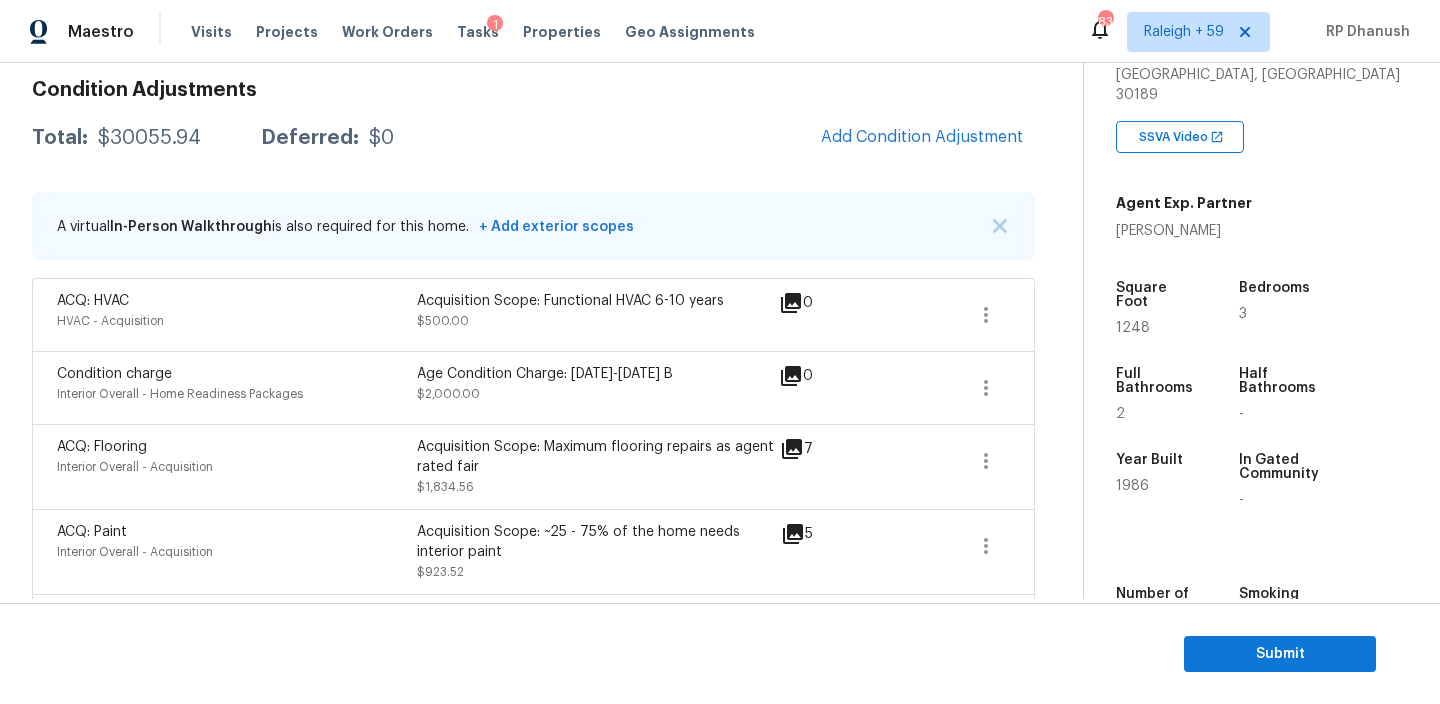 scroll, scrollTop: 98, scrollLeft: 0, axis: vertical 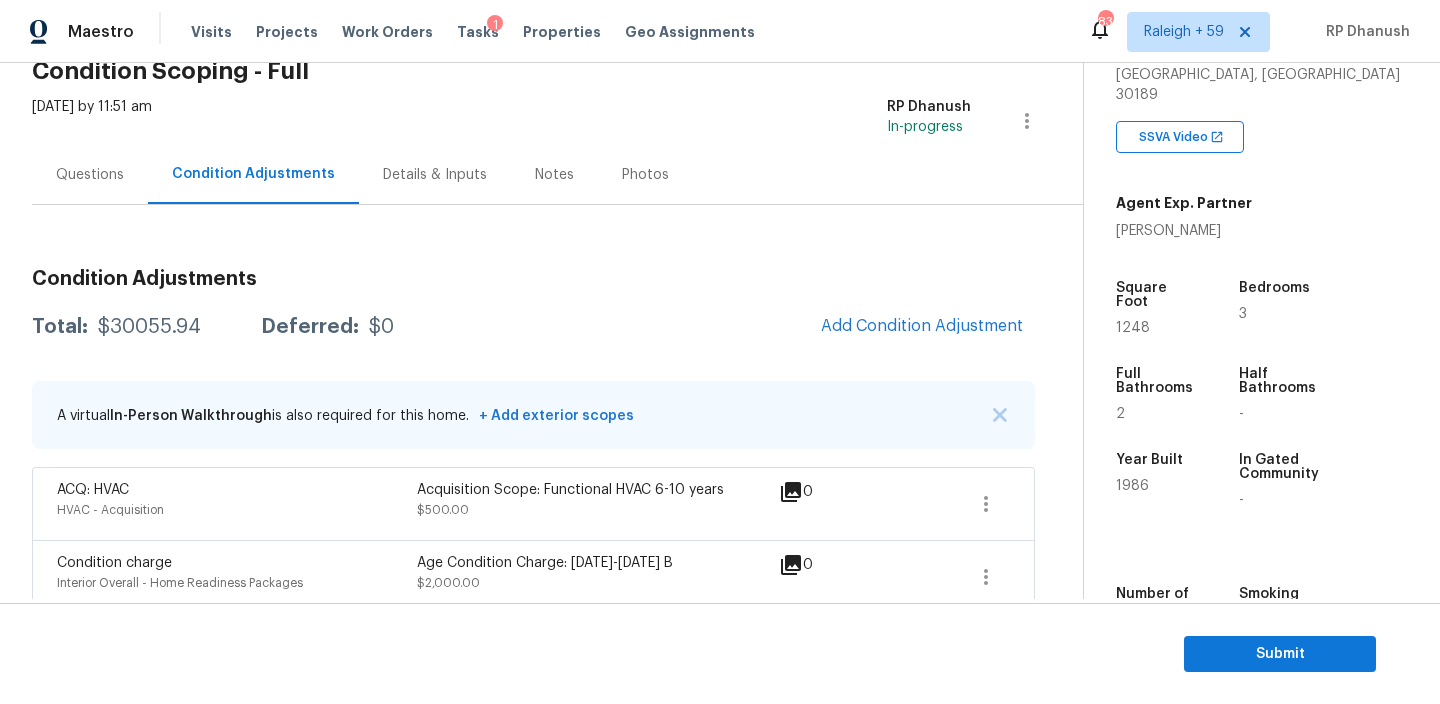 click on "Questions" at bounding box center (90, 175) 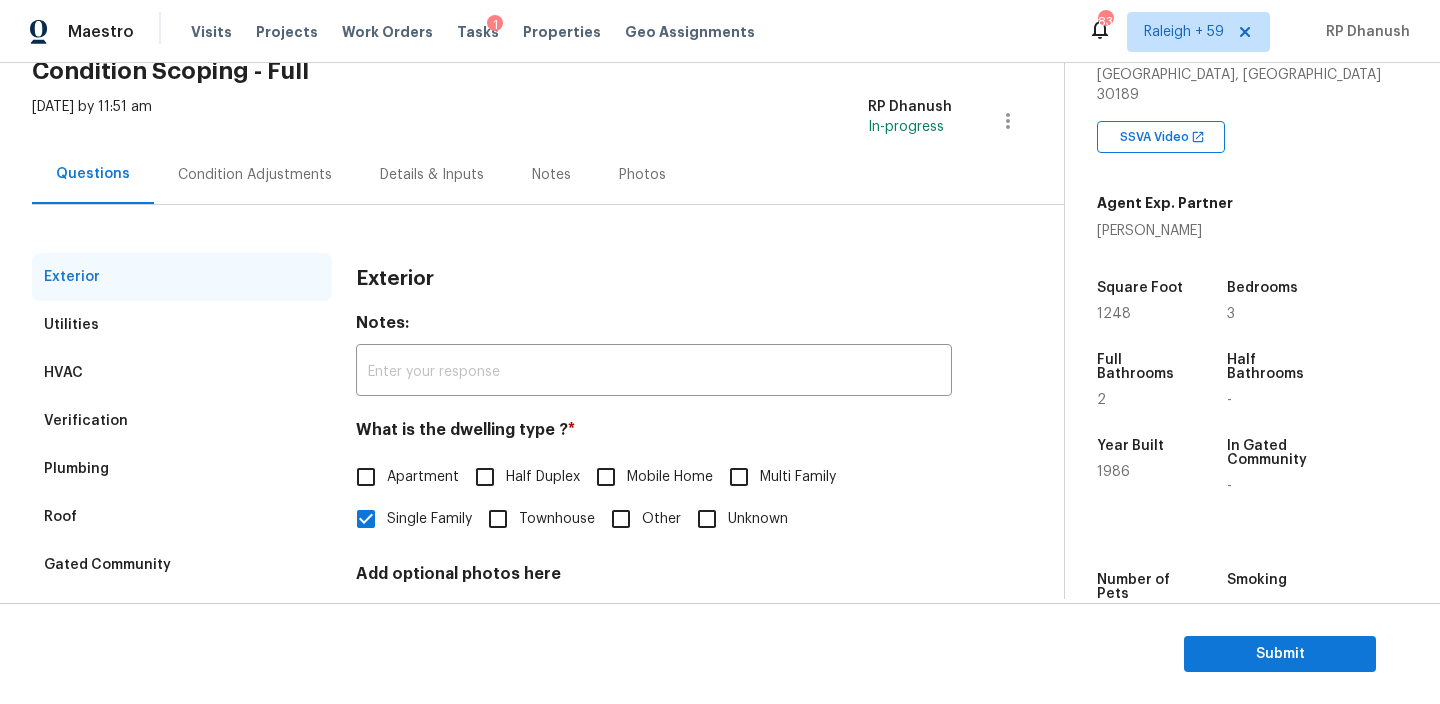 scroll, scrollTop: 150, scrollLeft: 0, axis: vertical 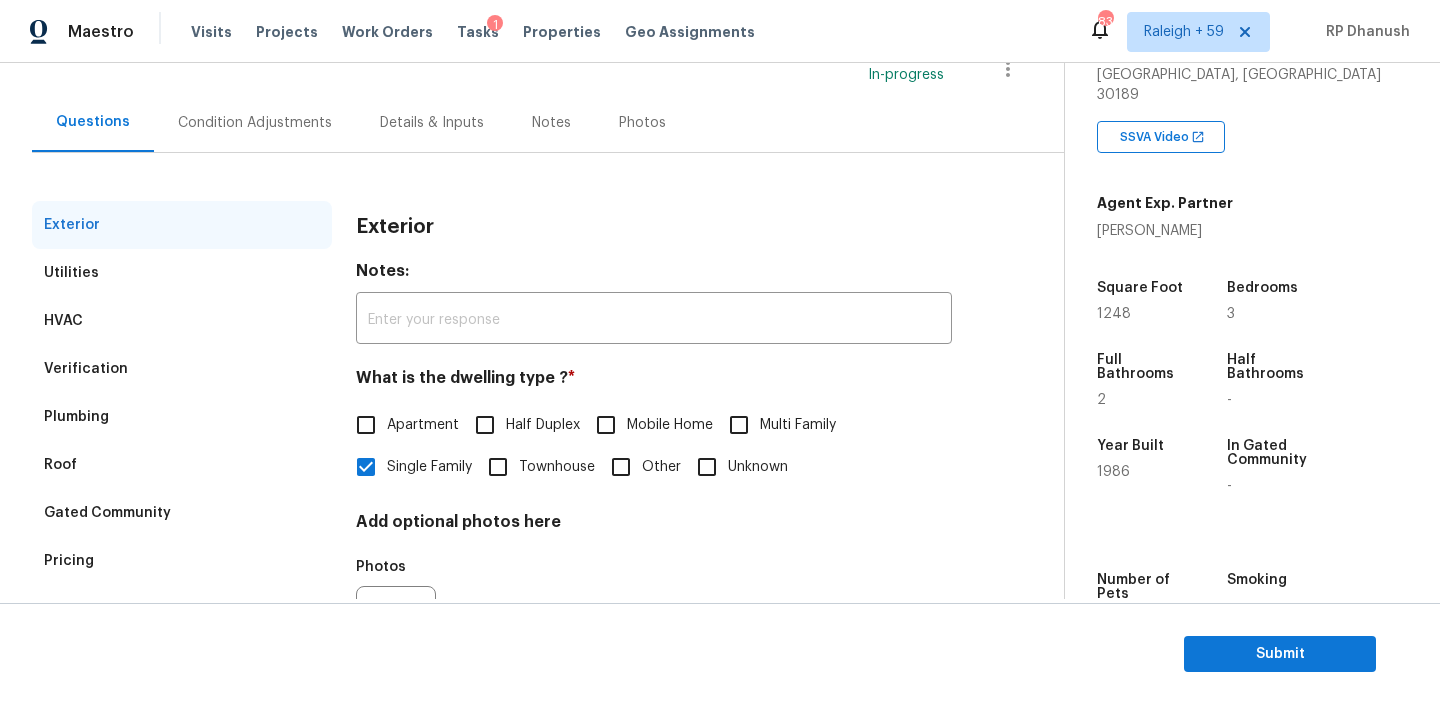click on "Verification" at bounding box center (182, 369) 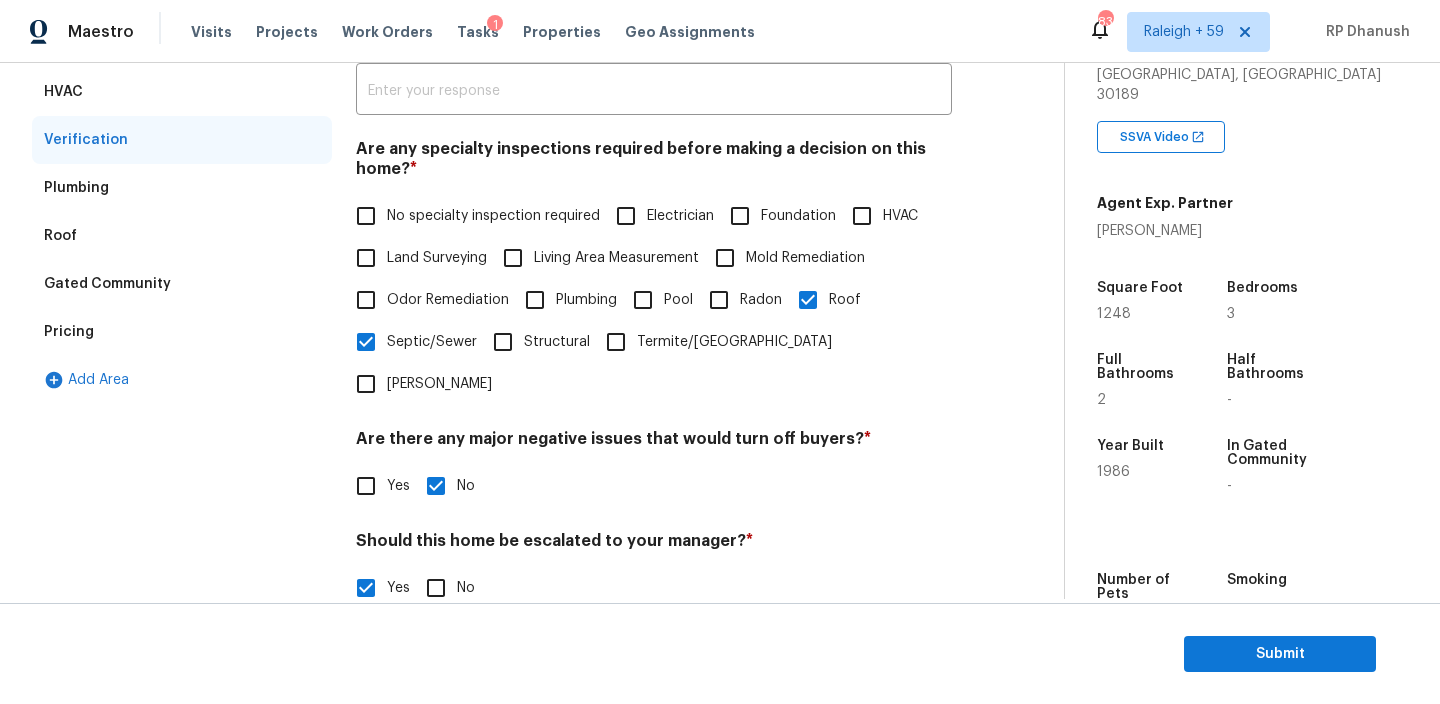 scroll, scrollTop: 652, scrollLeft: 0, axis: vertical 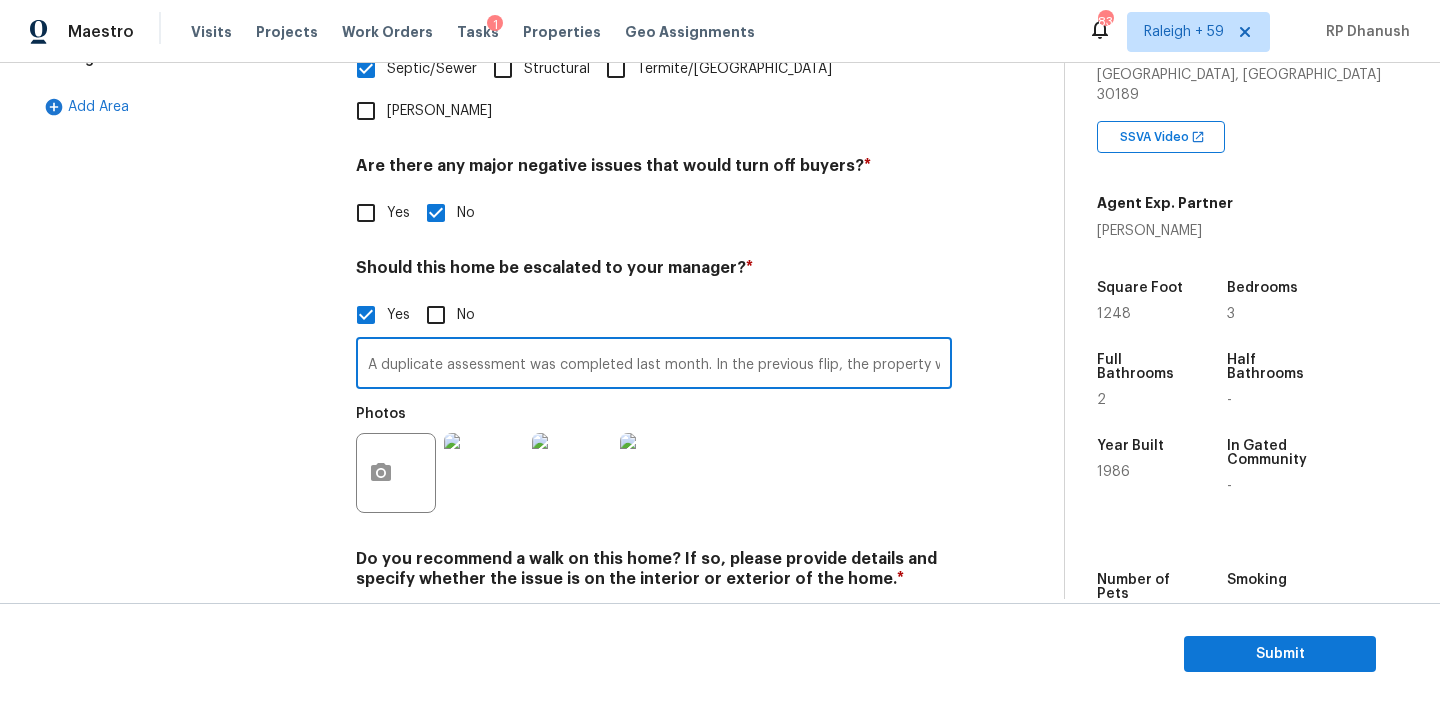click on "A duplicate assessment was completed last month. In the previous flip, the property was listed as having a septic system, whereas in the current flip, it is noted as being connected to sewer this needs to be verified. Agent have rated fair for the roof.  The property has stains of water intrusion @ 0:01, @ 2:34 - https://opendoor-admin-client-upload-production.s3.amazonaws.com/uploads/Cake/SellerInput-9d63af03-6252-4ec8-8cea-6b5fc2ee6b93/20250709-120237-2025-07-09t16-06-13-881z.mp4?X-Amz-Expires=86400&X-Amz-Date=20250710T075259Z&X-Amz-Algorithm=AWS4-HMAC-SHA256&X-Amz-Credential=AKIARCH5EZTPZZDSJWI6%2F20250710%2Fus-east-1%2Fs3%2Faws4_request&X-Amz-SignedHeaders=host&X-Amz-Signature=1dcc465b5f6874c999e941a78dcd650967a28716f5c74ede50ed4012e431aada." at bounding box center (654, 365) 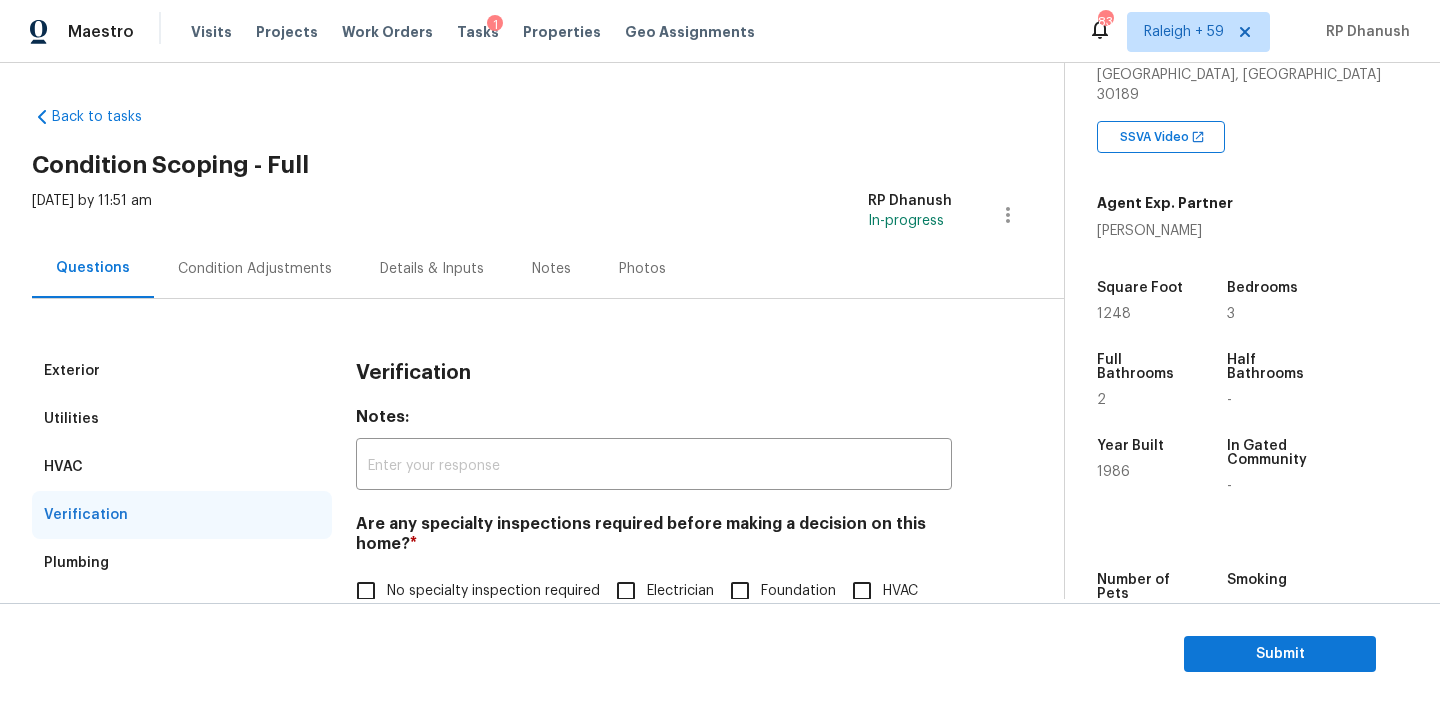 click on "Condition Adjustments" at bounding box center [255, 269] 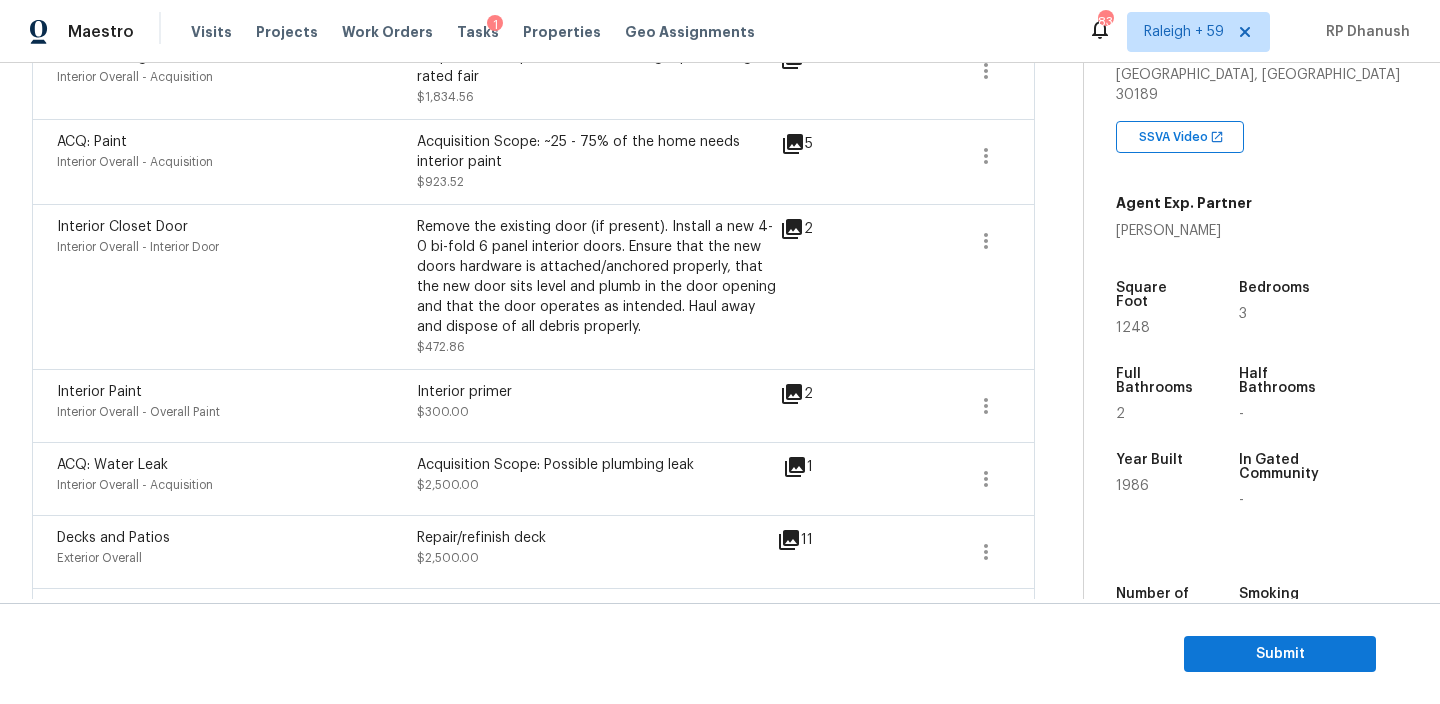 scroll, scrollTop: 1593, scrollLeft: 0, axis: vertical 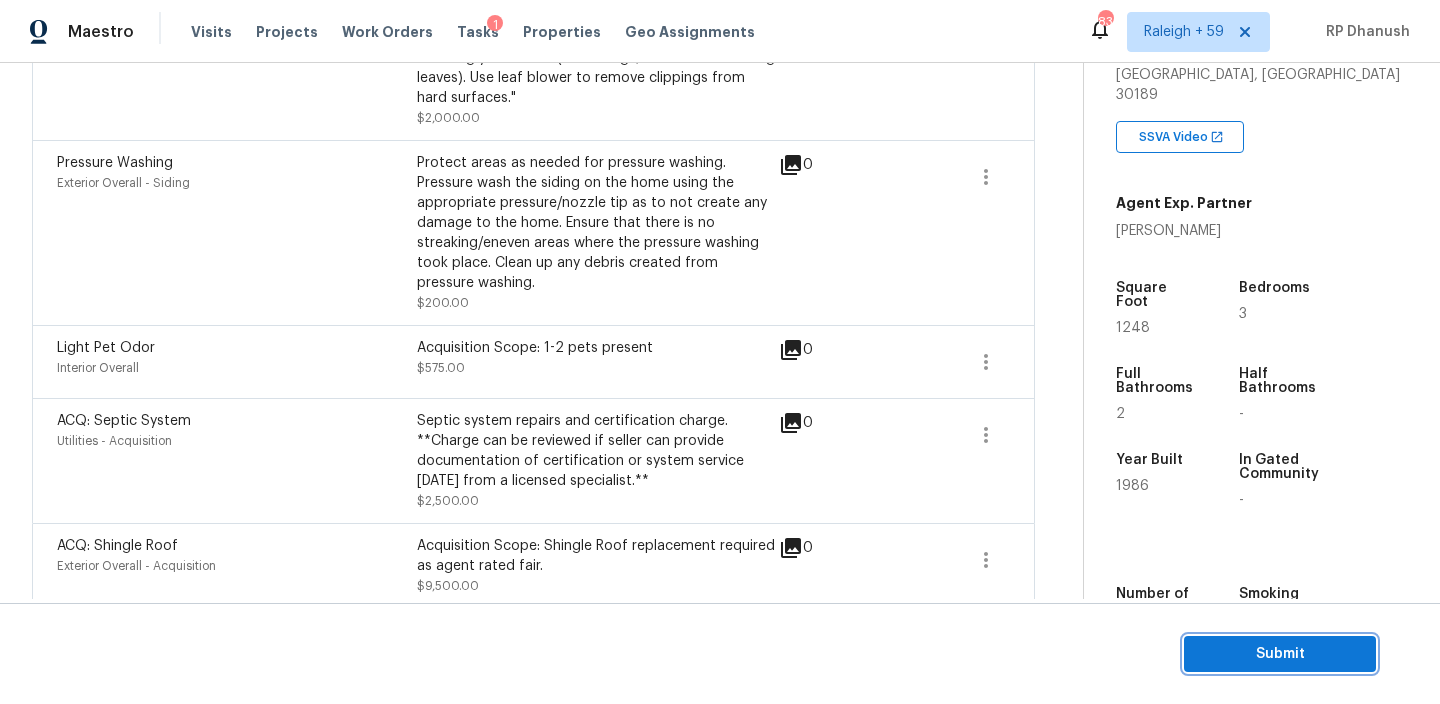 click on "Submit" at bounding box center [1280, 654] 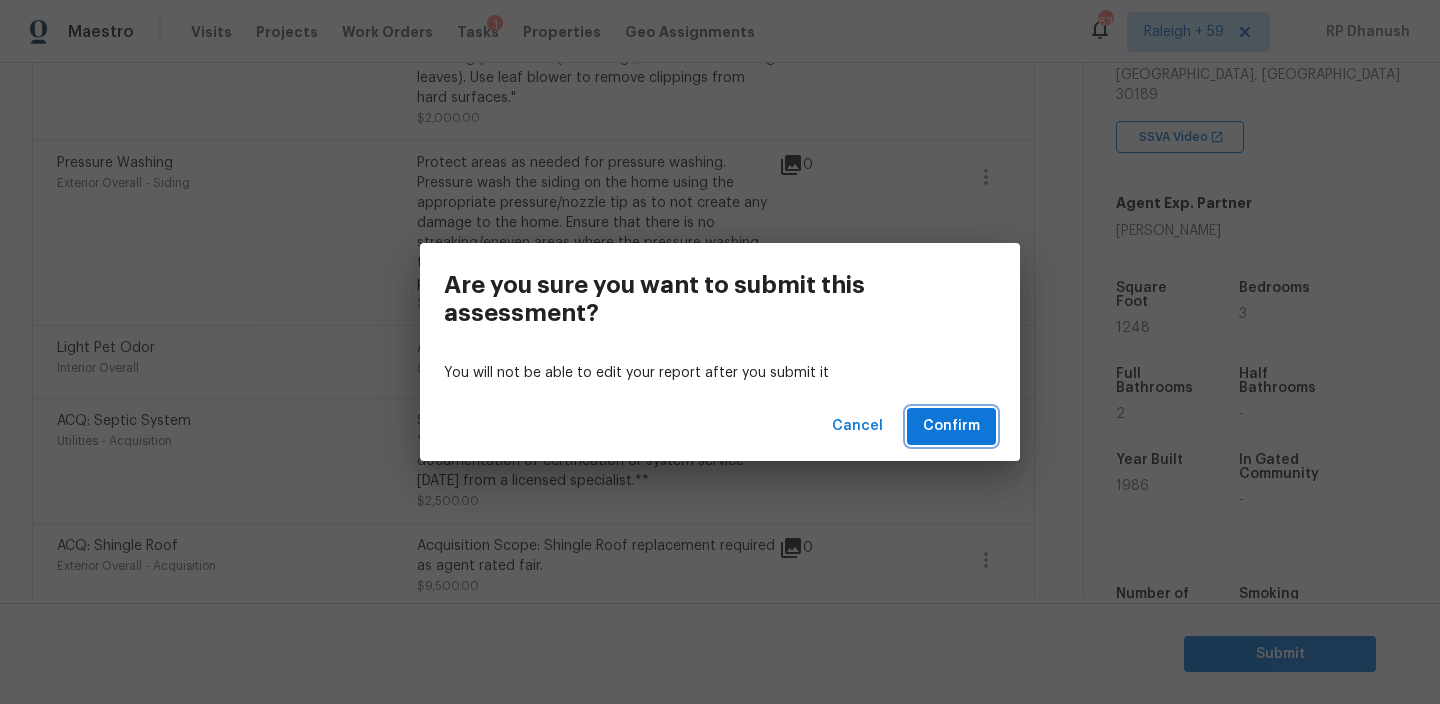 click on "Confirm" at bounding box center (951, 426) 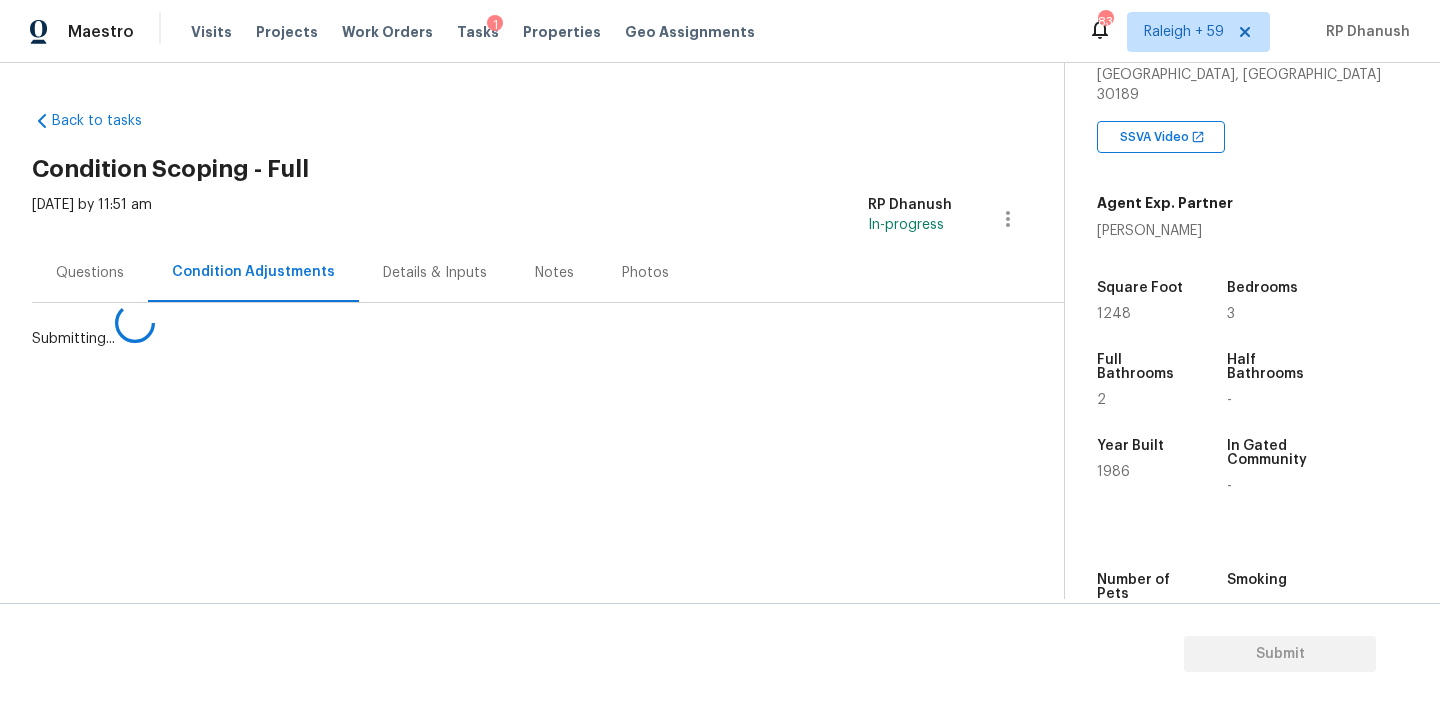 scroll, scrollTop: 0, scrollLeft: 0, axis: both 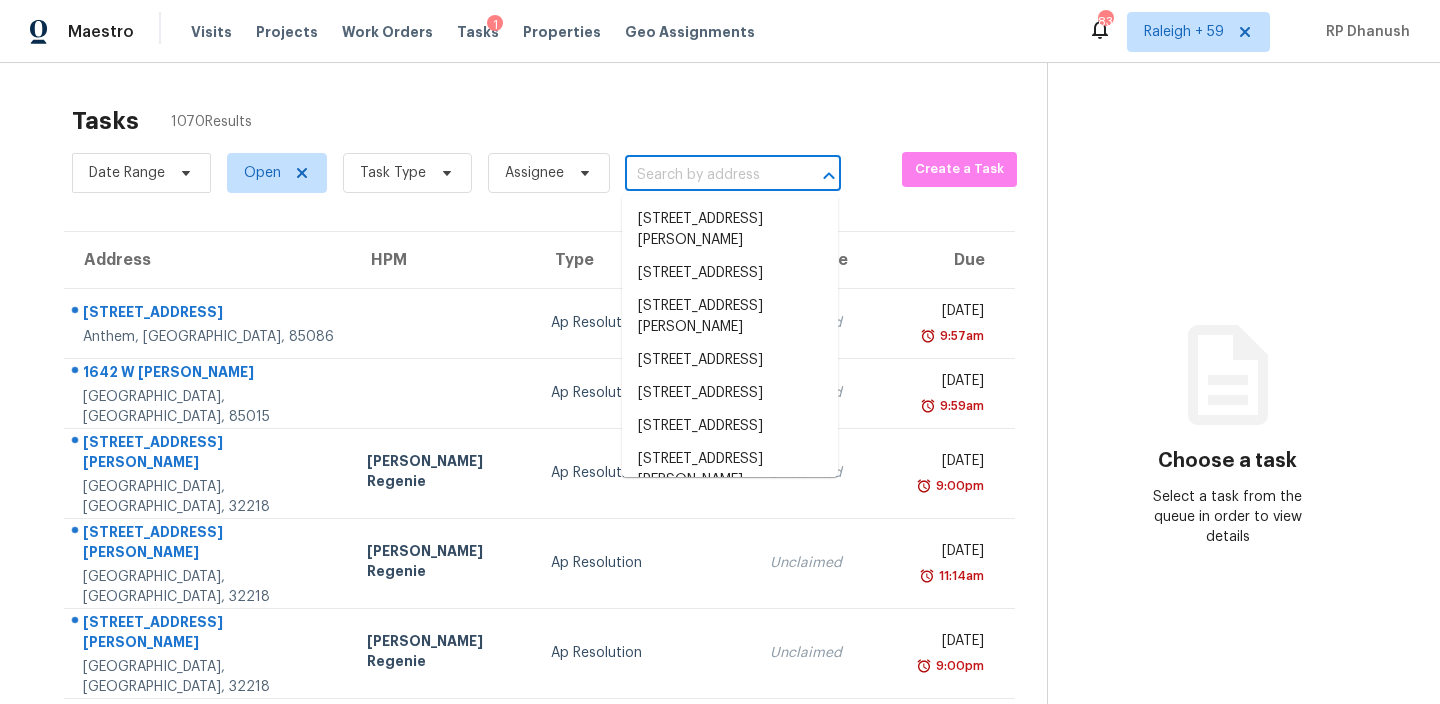 click at bounding box center (705, 175) 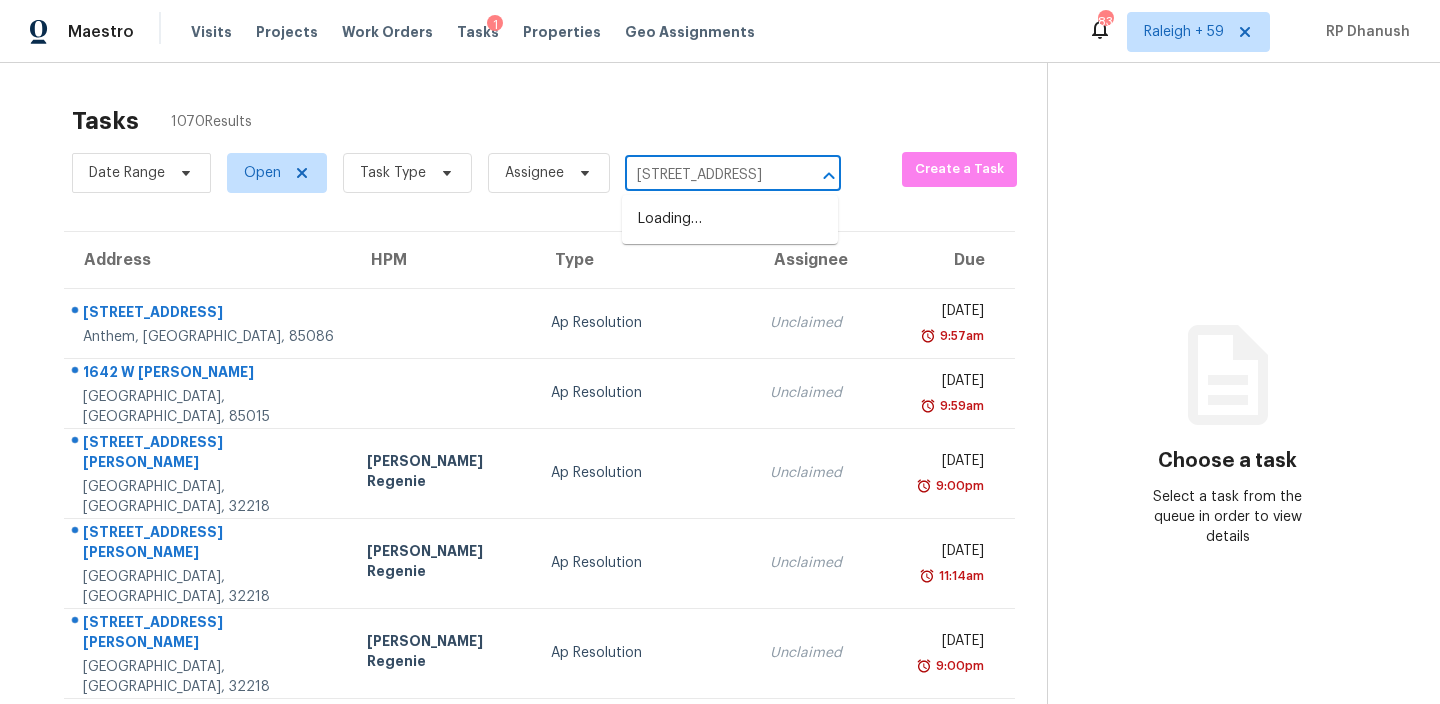 scroll, scrollTop: 0, scrollLeft: 136, axis: horizontal 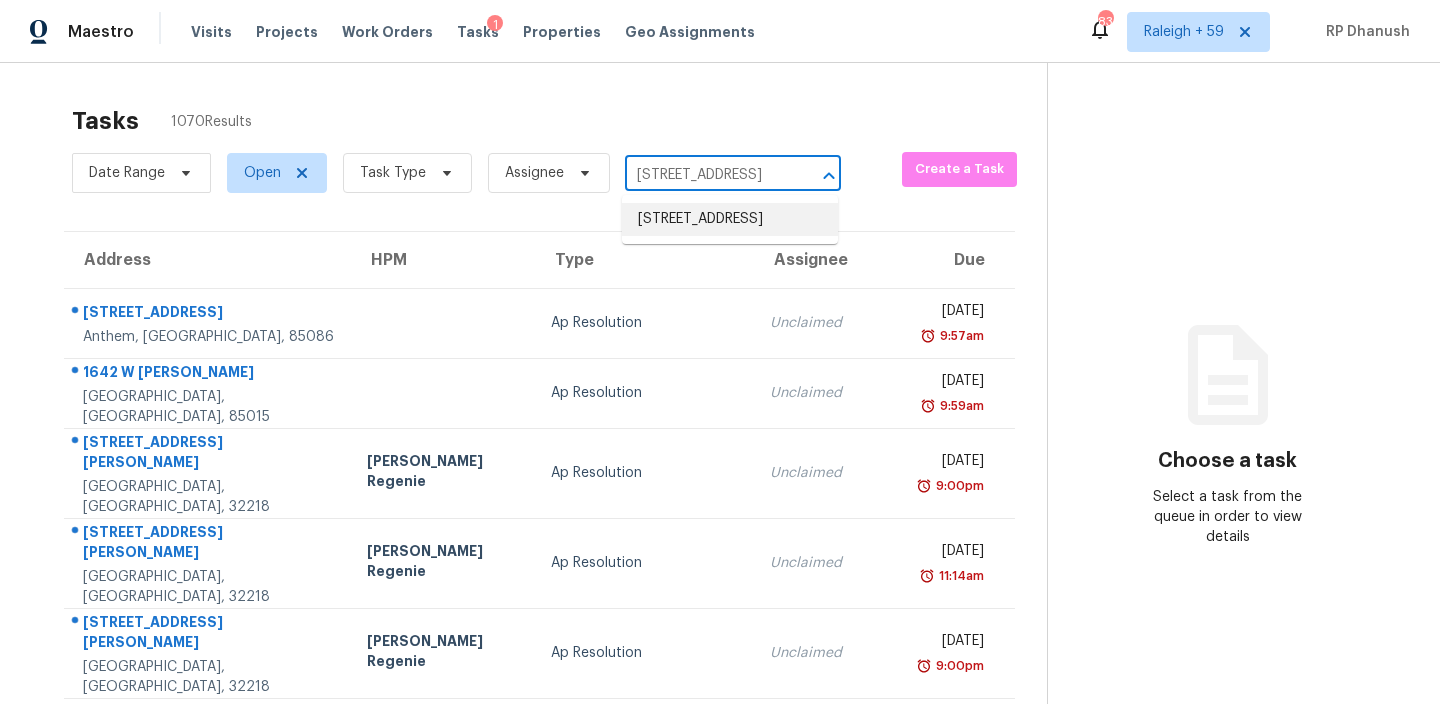 click on "601 Ridgewood Ave, Gainesville, GA 30501" at bounding box center (730, 219) 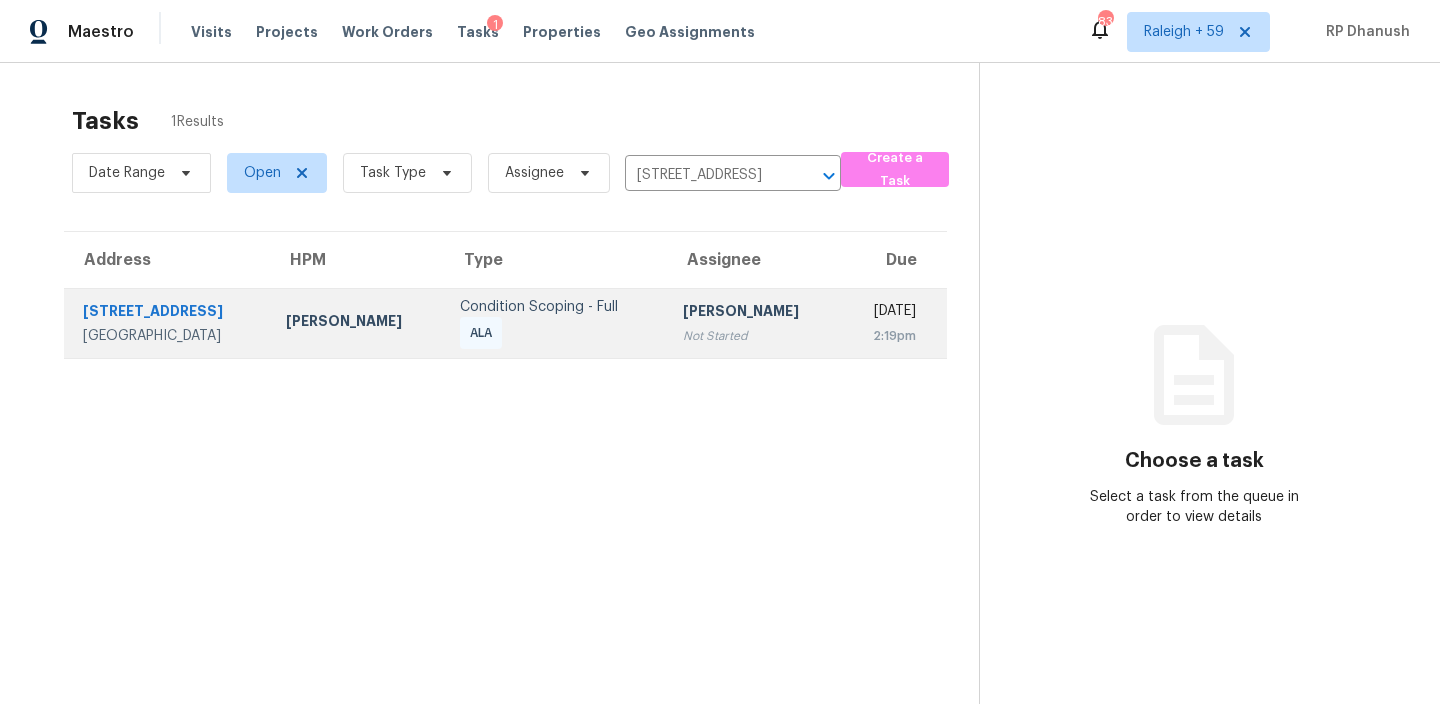 click on "Not Started" at bounding box center (754, 336) 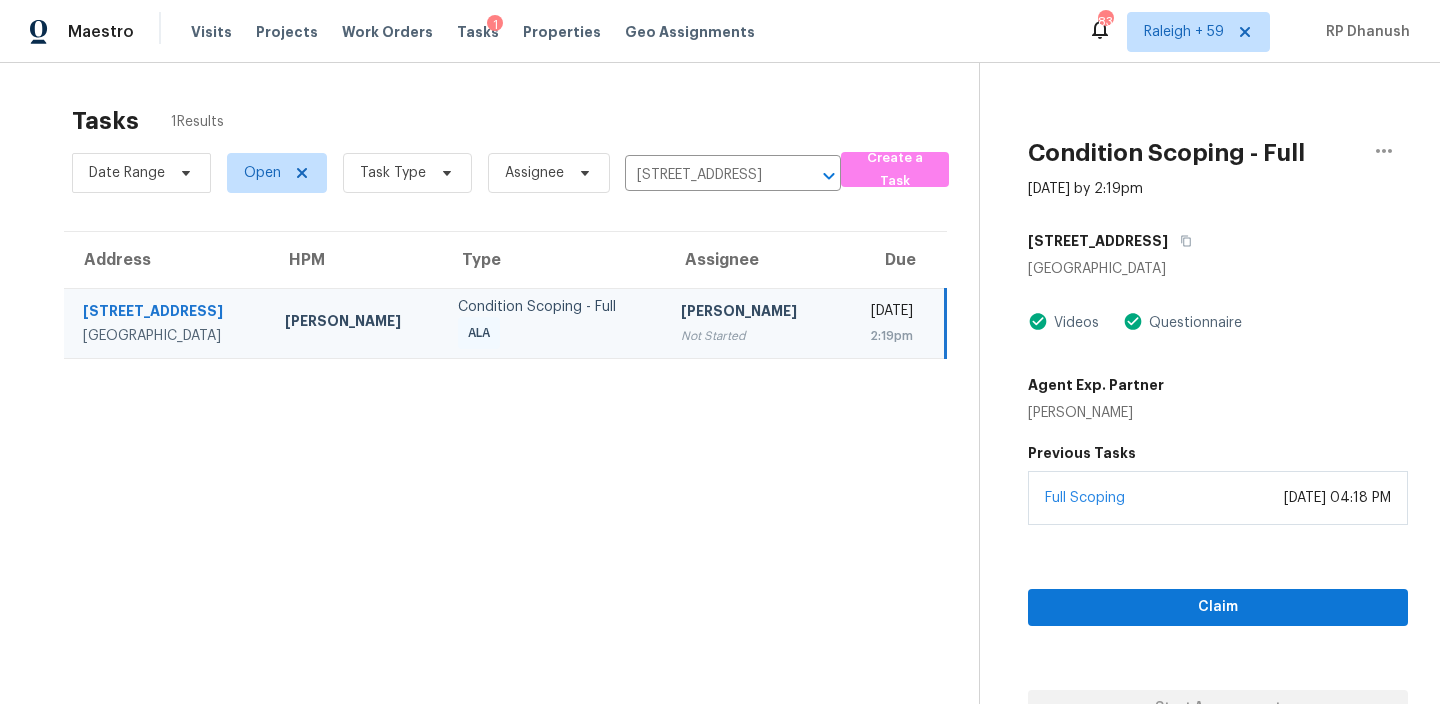 click on "Claim Start Assessment" at bounding box center [1218, 625] 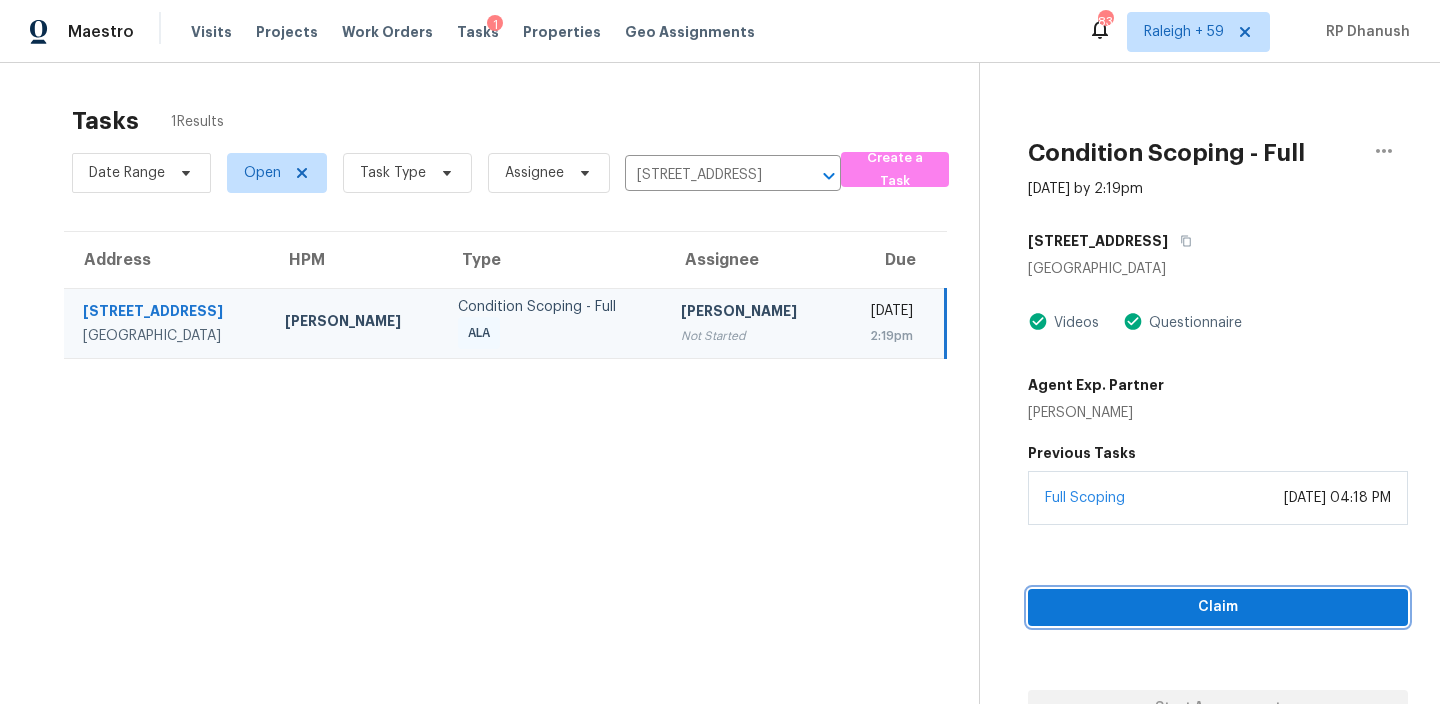 click on "Claim" at bounding box center (1218, 607) 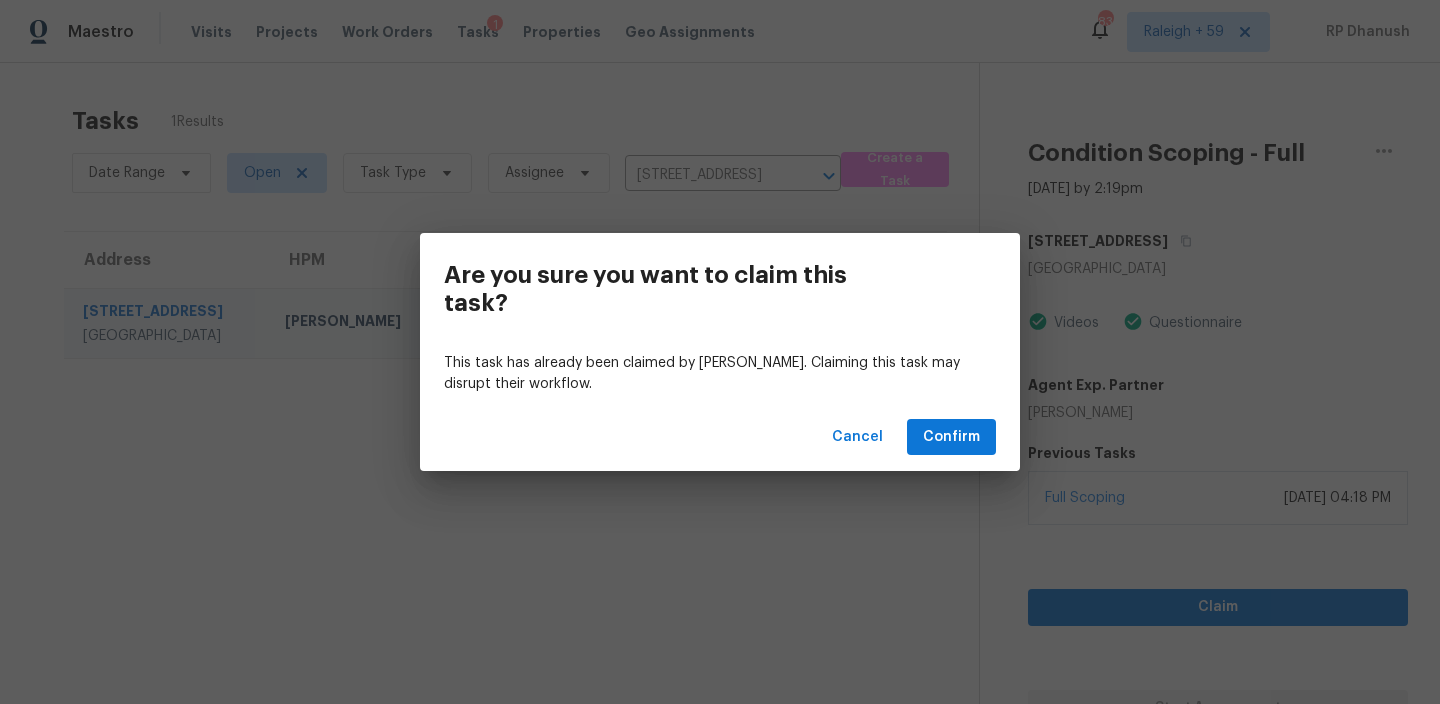 click on "Cancel Confirm" at bounding box center [720, 437] 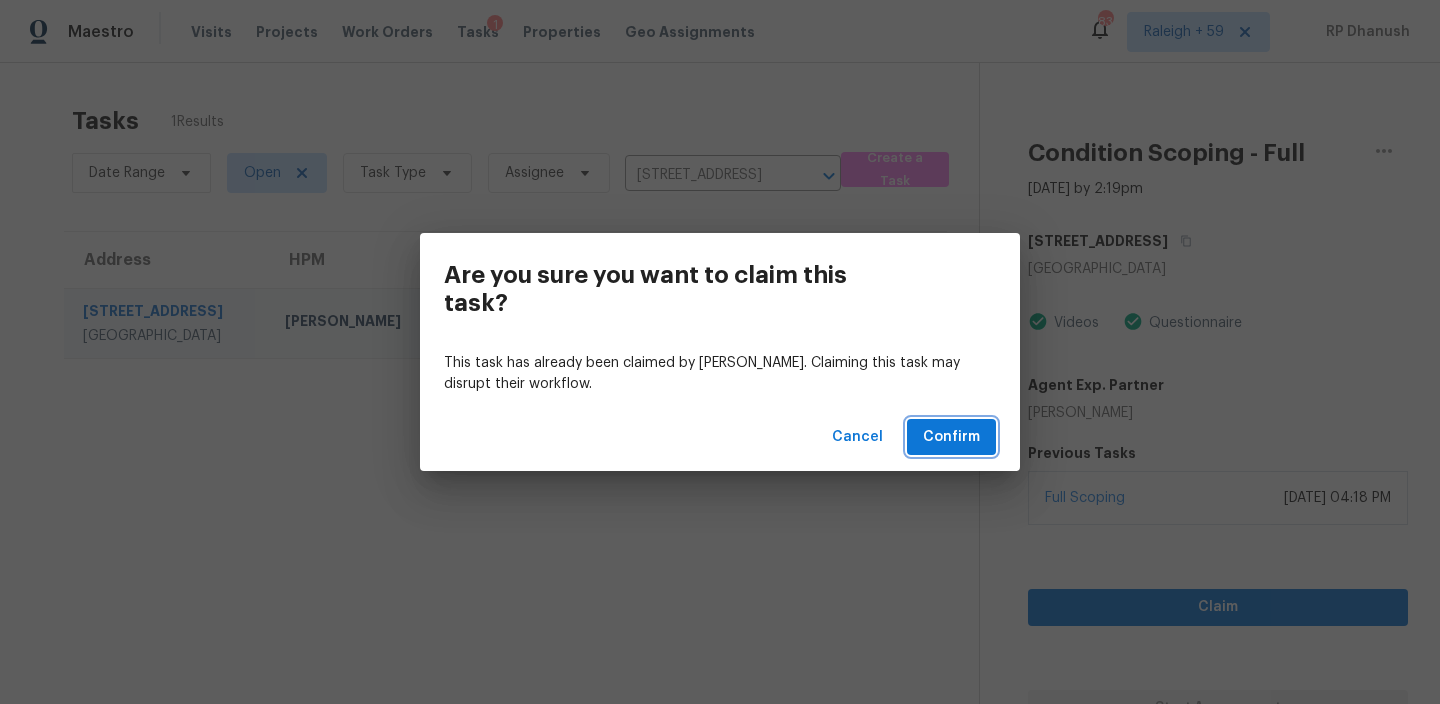 click on "Confirm" at bounding box center [951, 437] 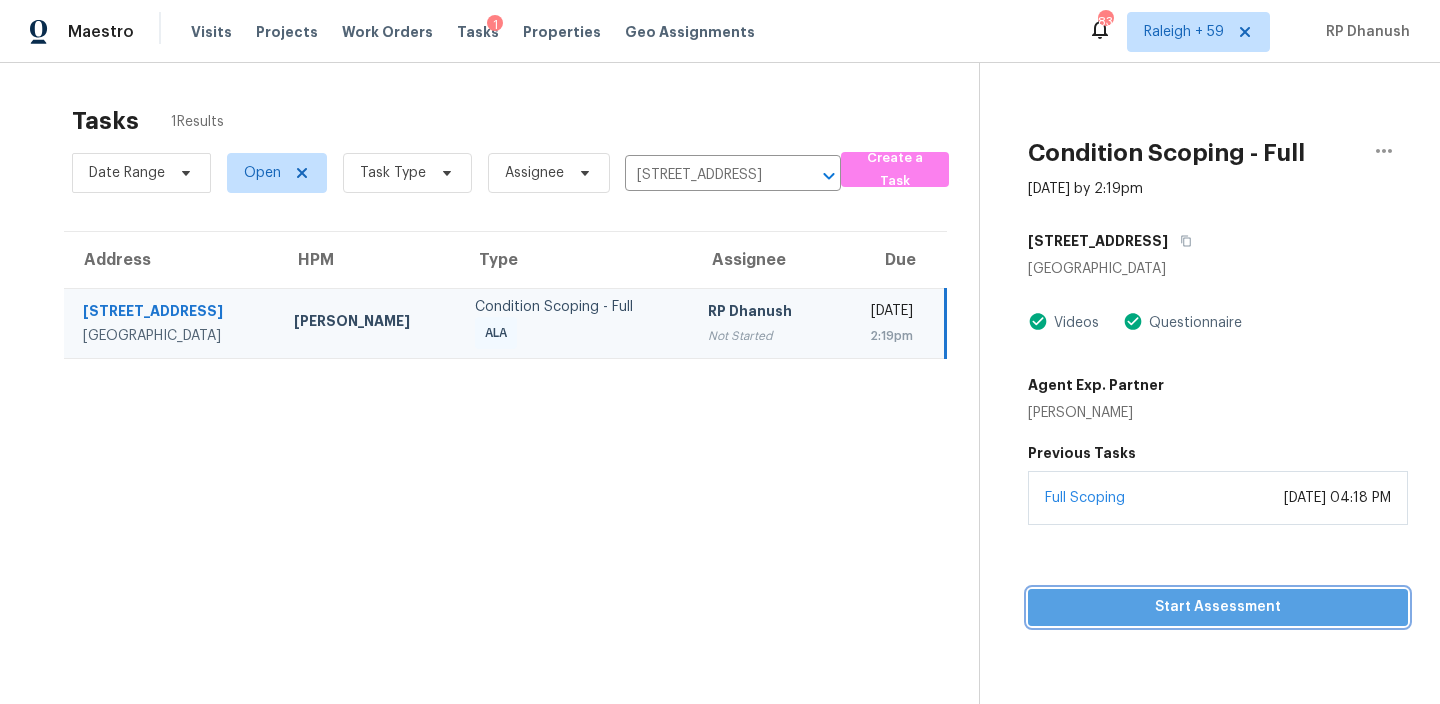 click on "Start Assessment" at bounding box center (1218, 607) 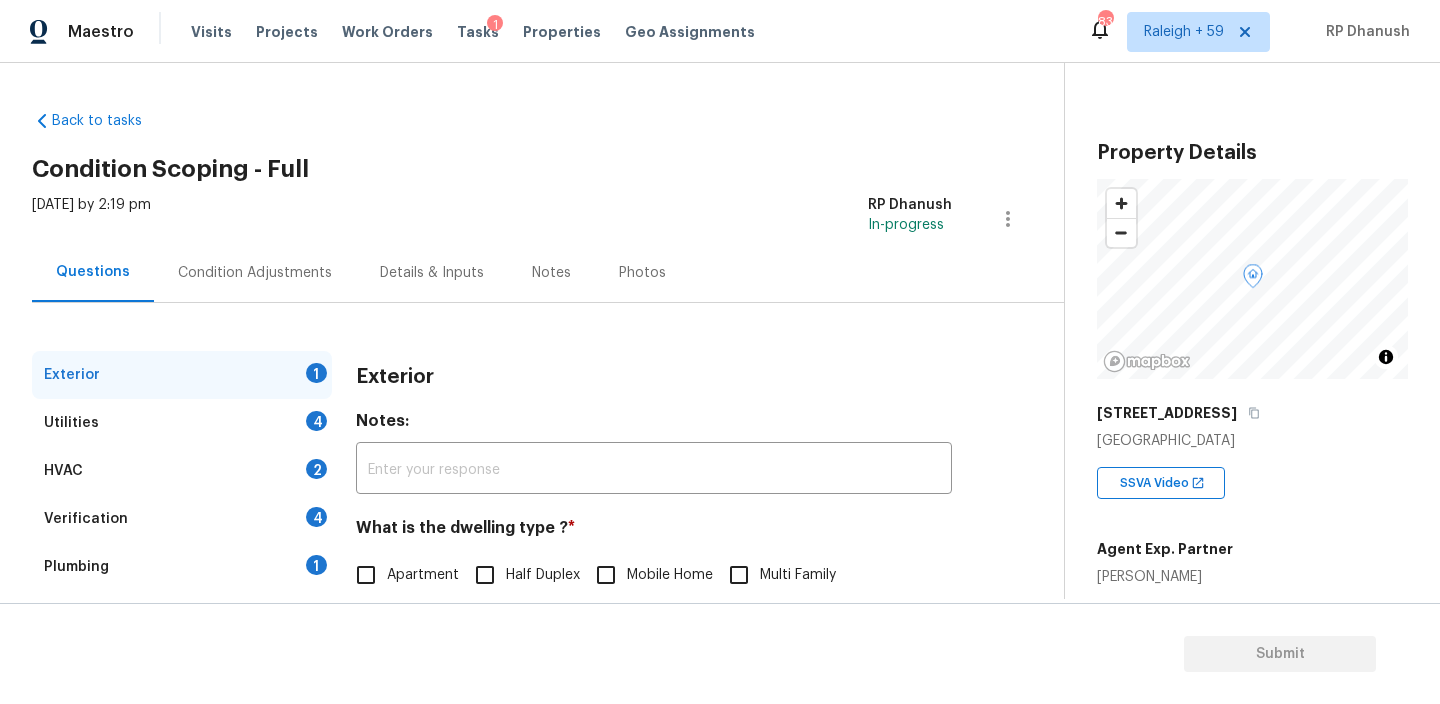 scroll, scrollTop: 146, scrollLeft: 0, axis: vertical 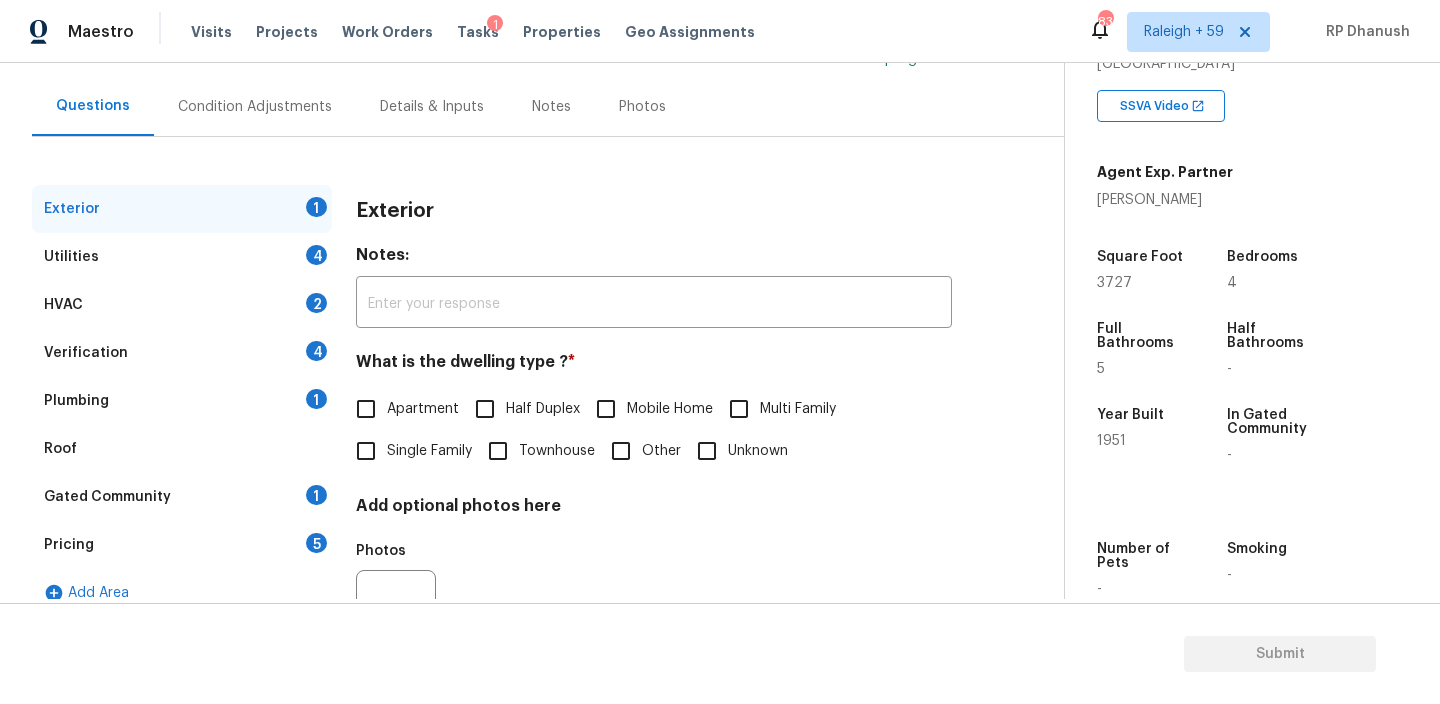 click on "Single Family" at bounding box center [408, 451] 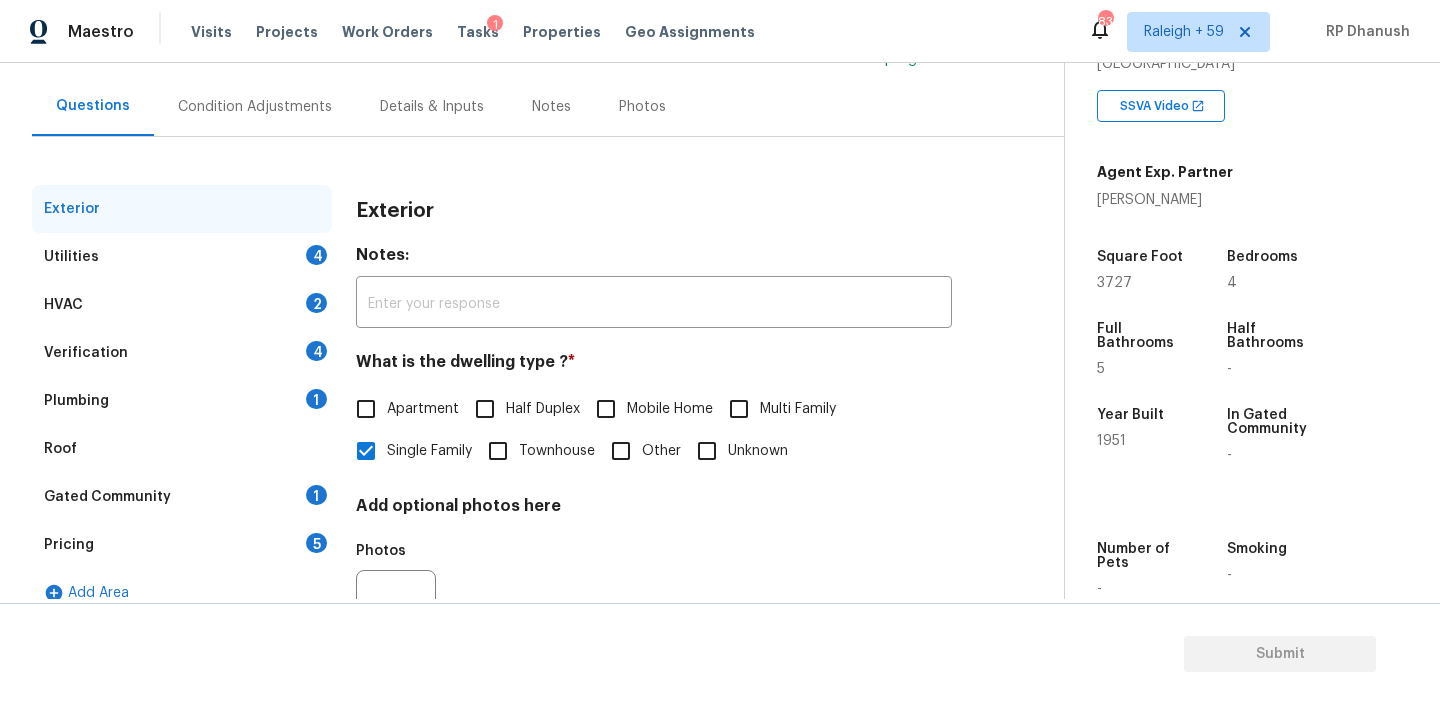 click on "Utilities 4" at bounding box center [182, 257] 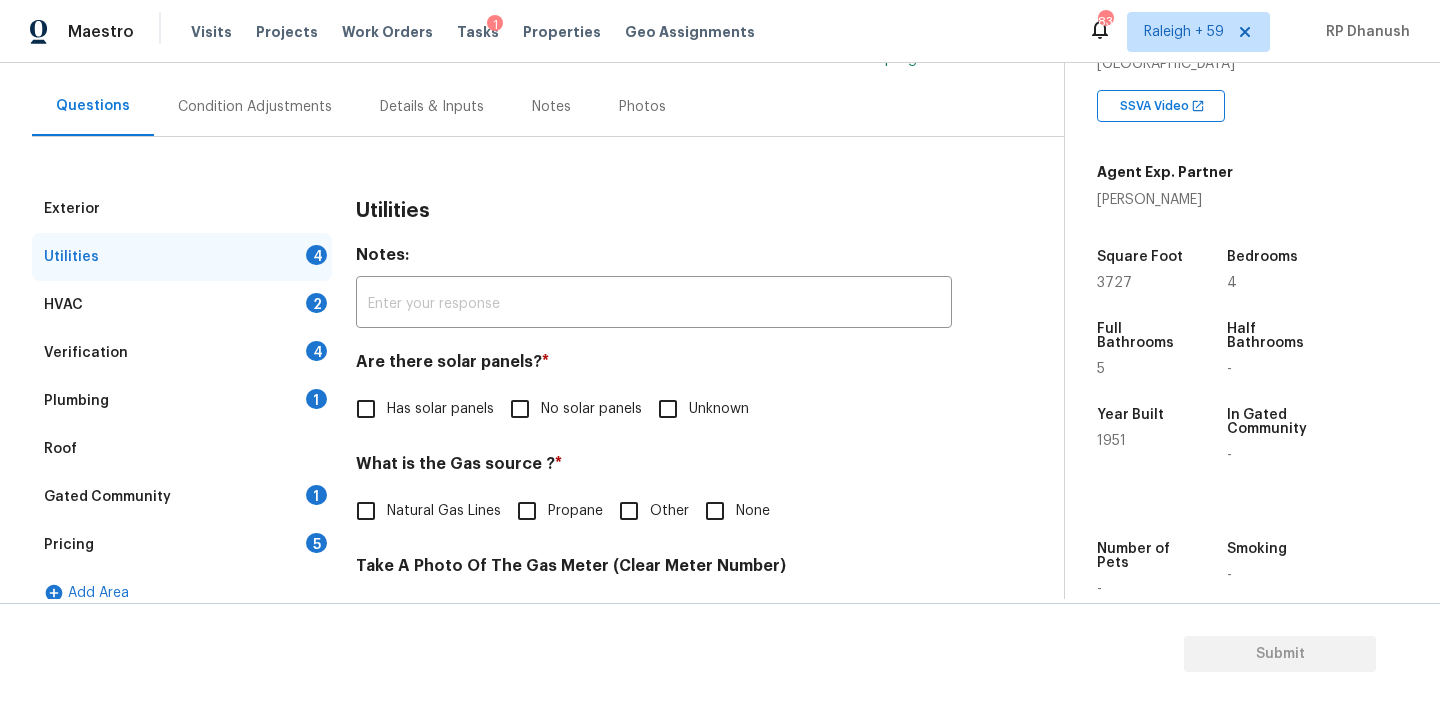 click on "No solar panels" at bounding box center [570, 409] 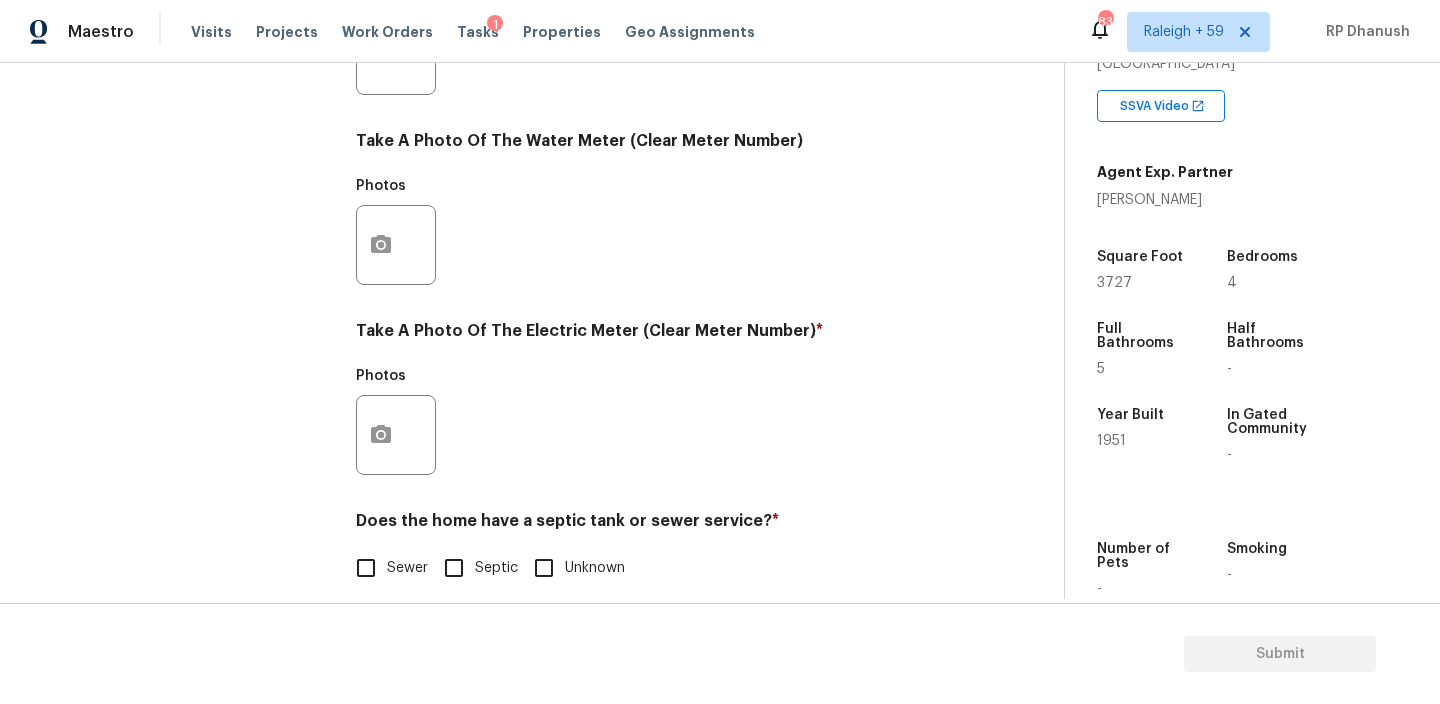 scroll, scrollTop: 801, scrollLeft: 0, axis: vertical 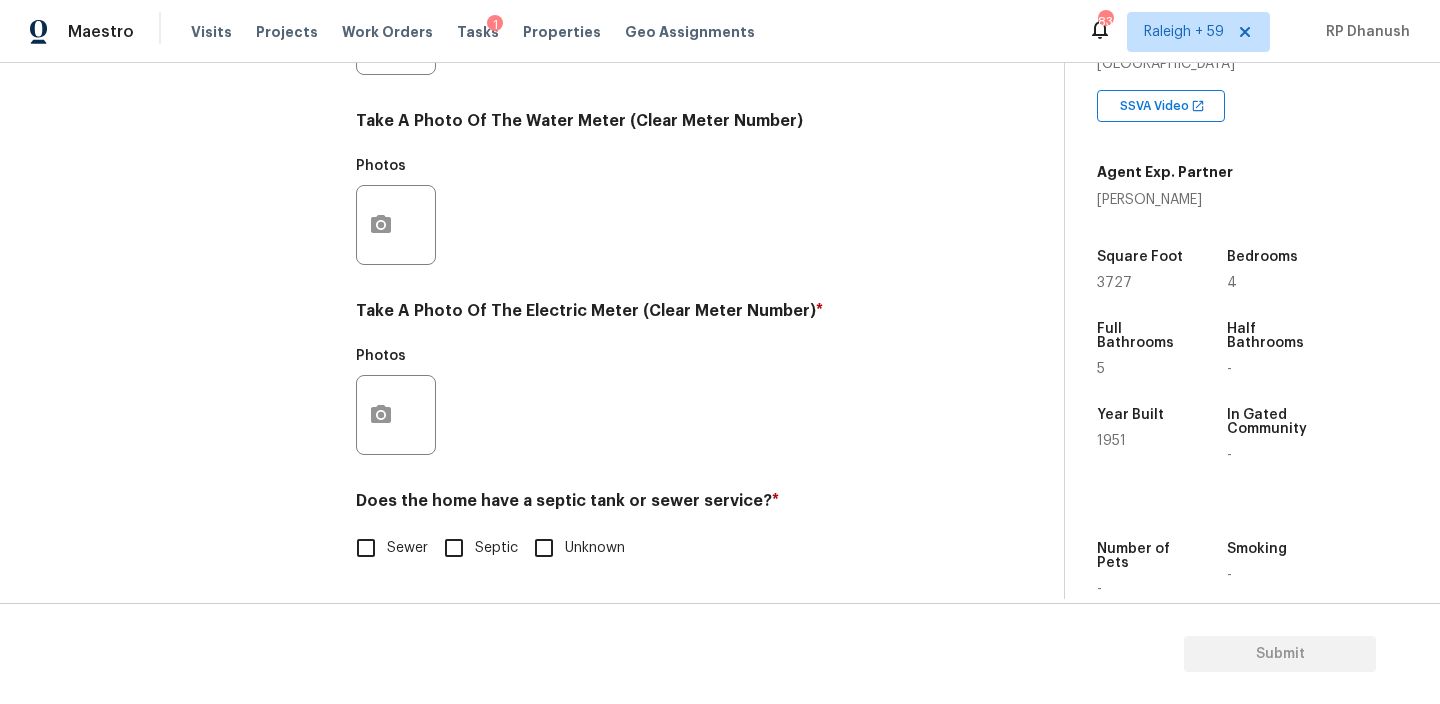 click at bounding box center (396, 415) 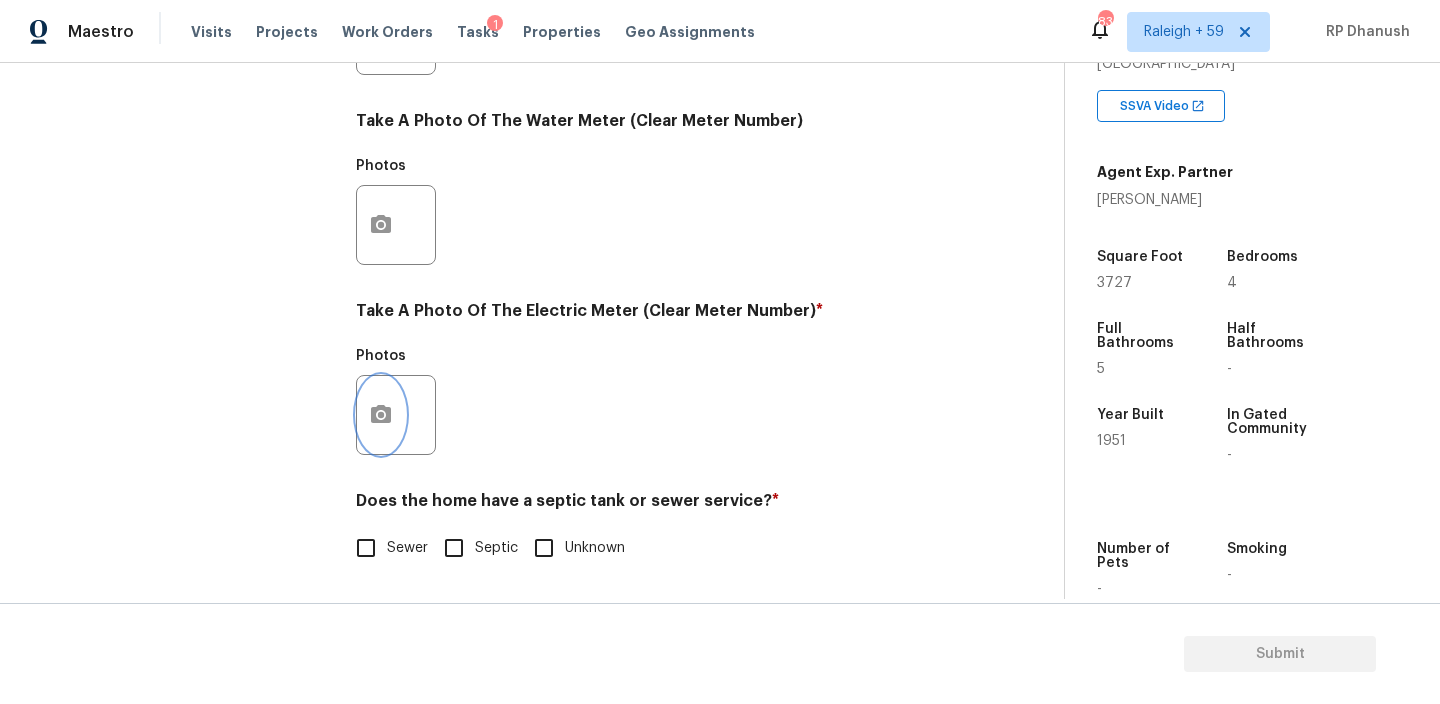 click 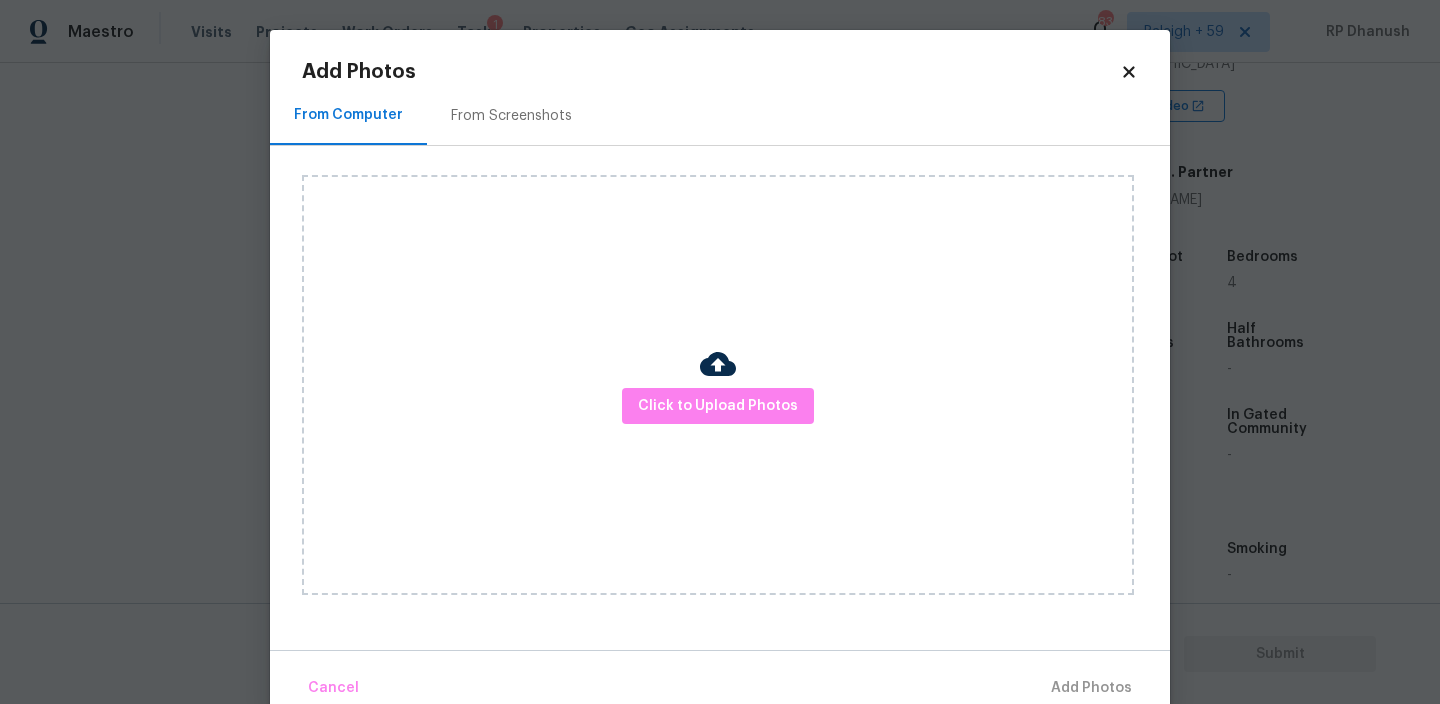 drag, startPoint x: 512, startPoint y: 118, endPoint x: 585, endPoint y: 151, distance: 80.11242 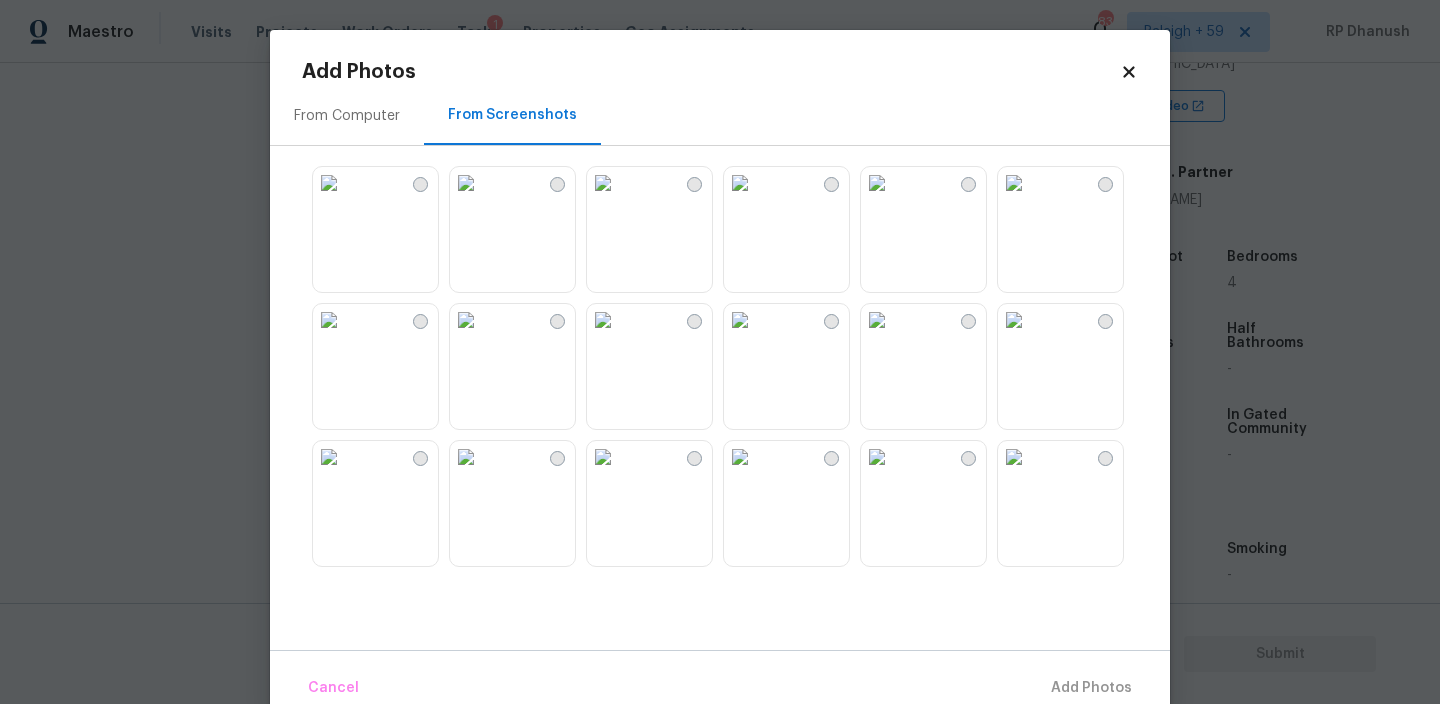 click at bounding box center [329, 183] 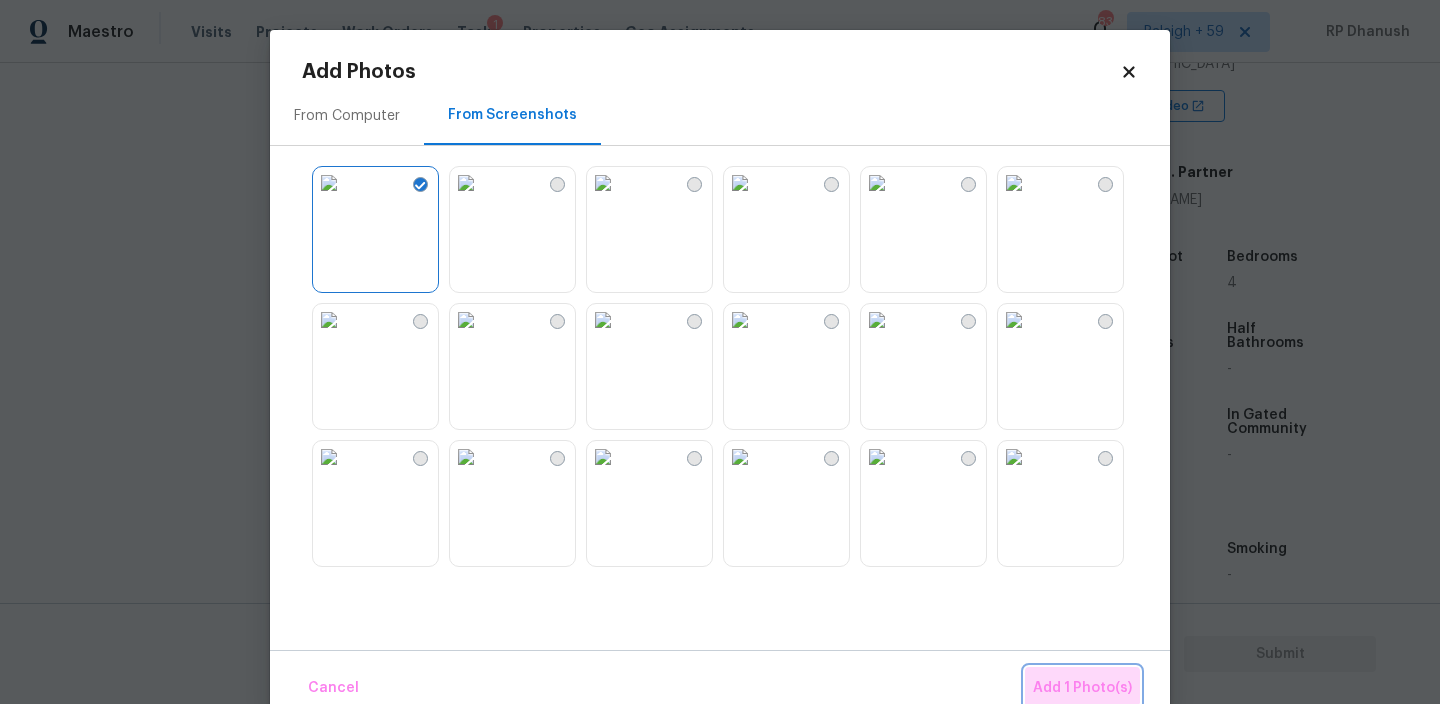 click on "Add 1 Photo(s)" at bounding box center (1082, 688) 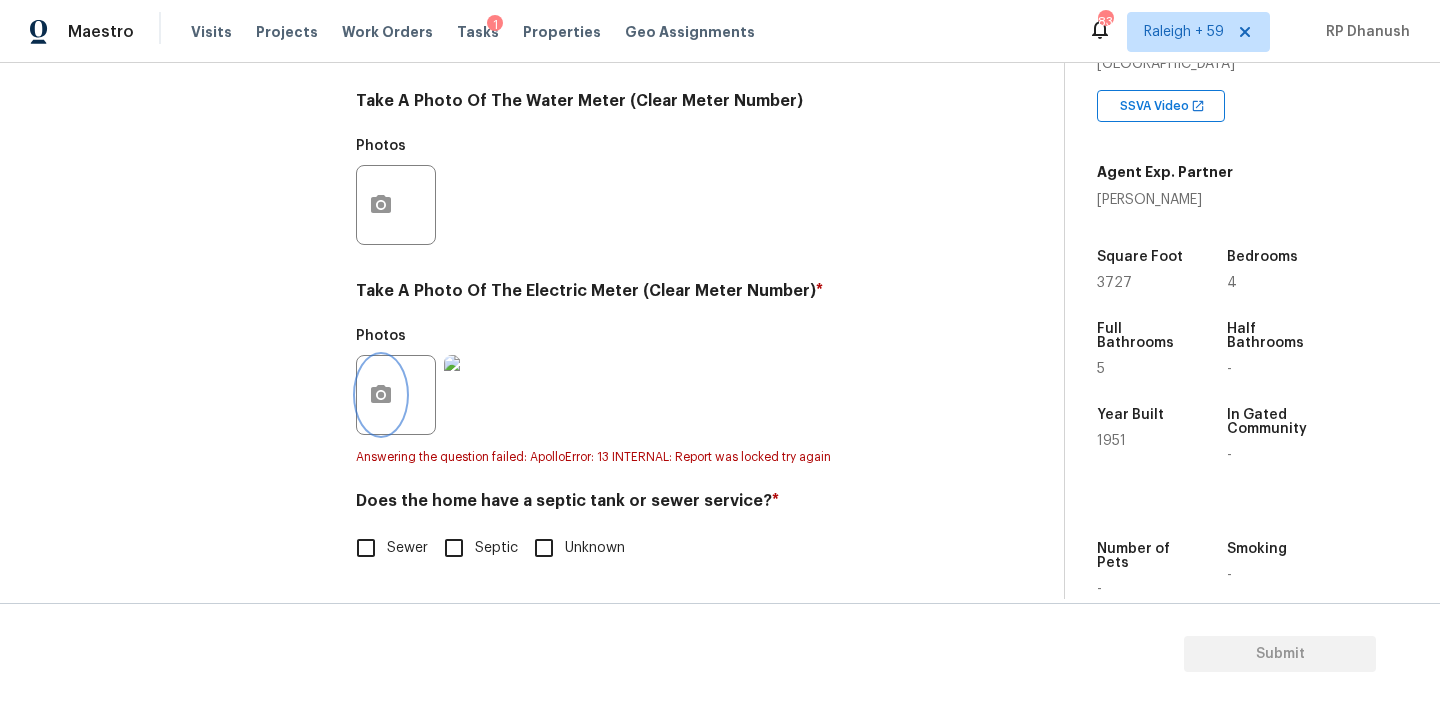 scroll, scrollTop: 801, scrollLeft: 0, axis: vertical 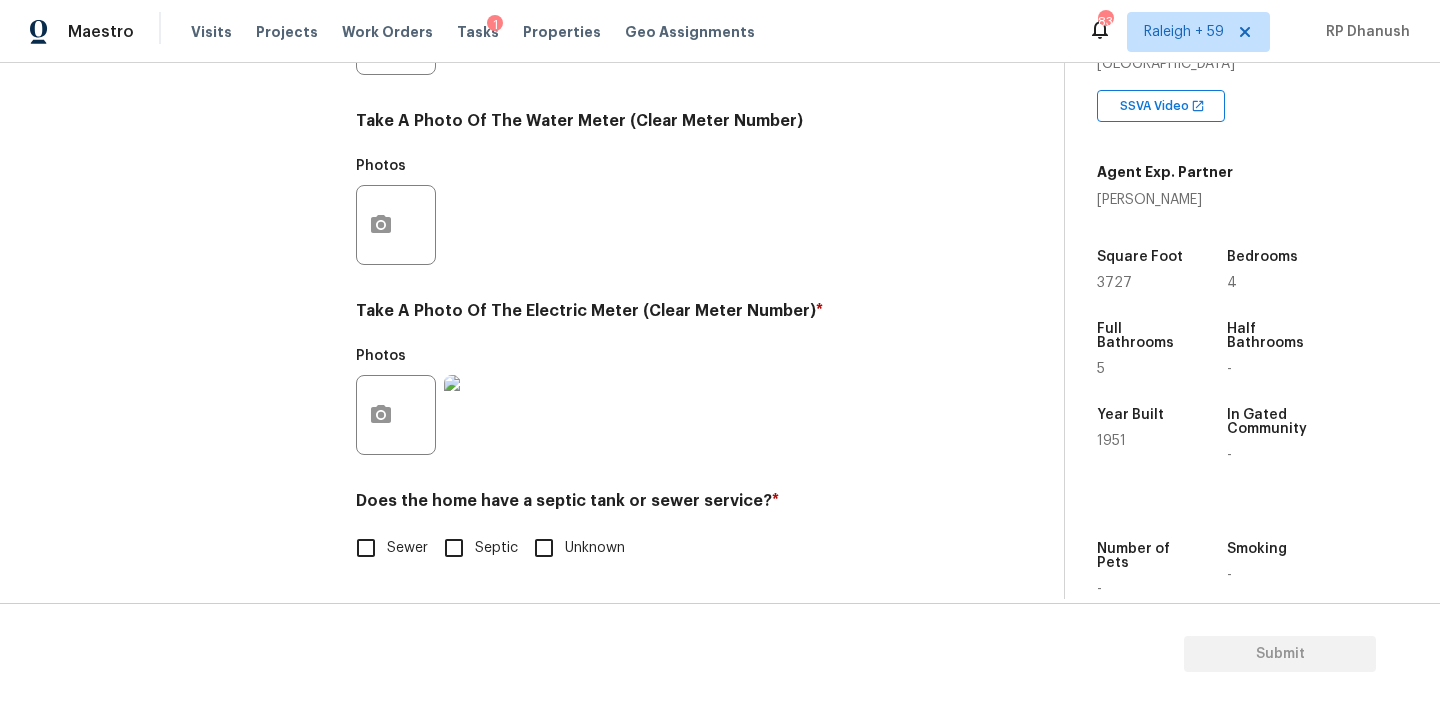 click on "Sewer" at bounding box center [407, 548] 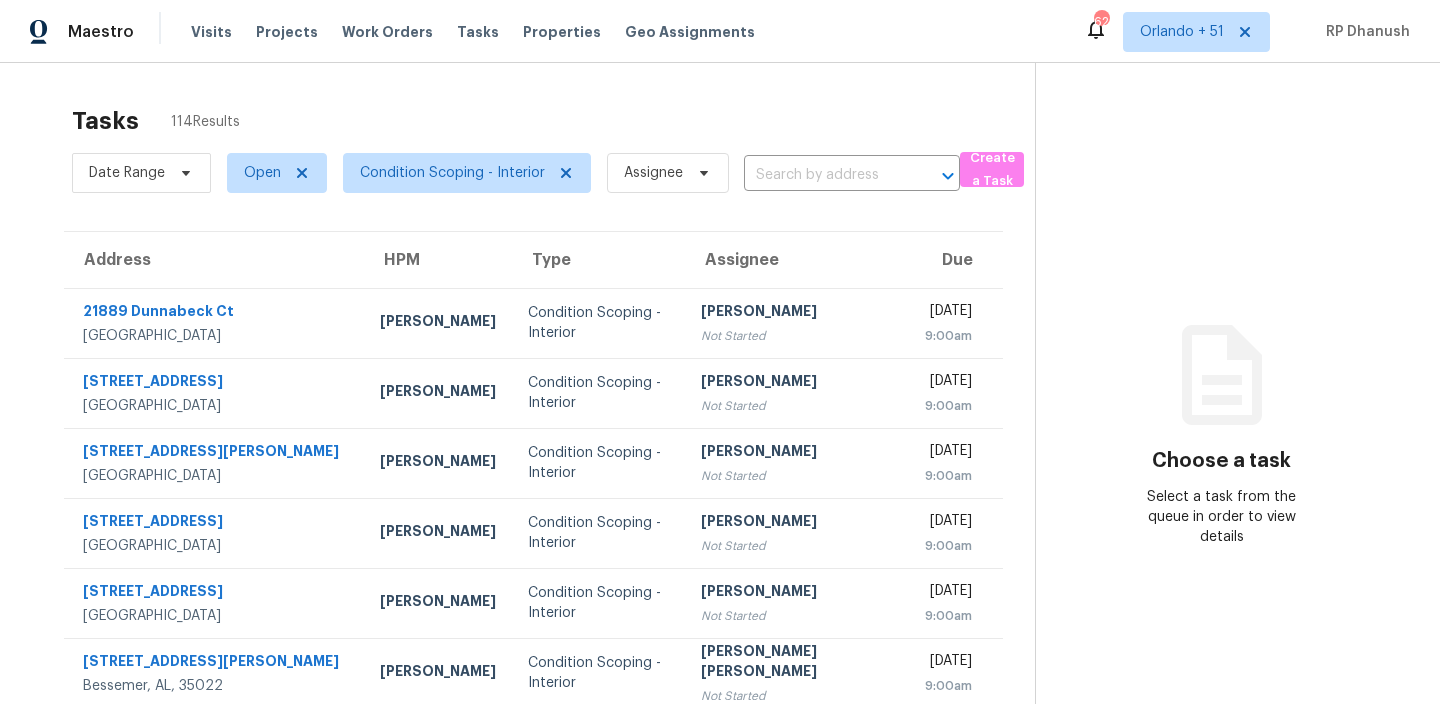 scroll, scrollTop: 0, scrollLeft: 0, axis: both 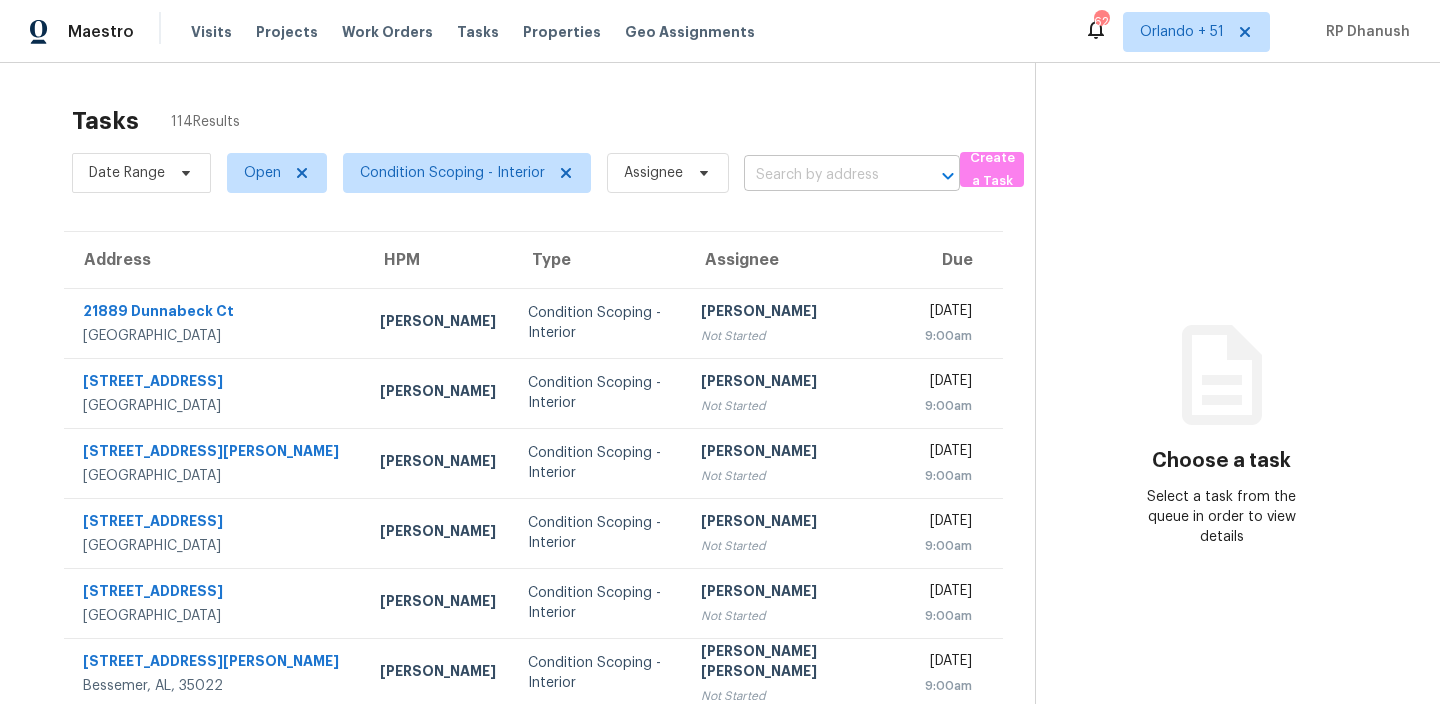 click at bounding box center (824, 175) 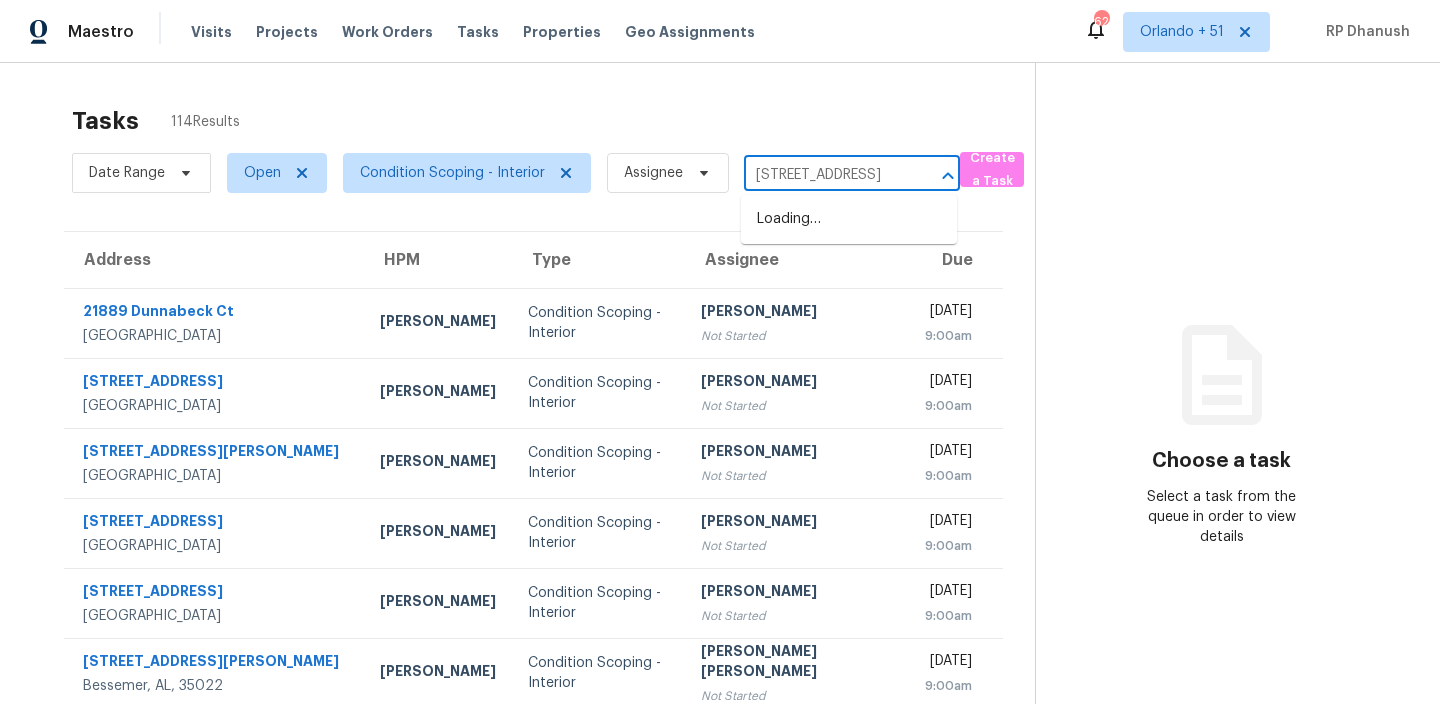 type on "[STREET_ADDRESS]" 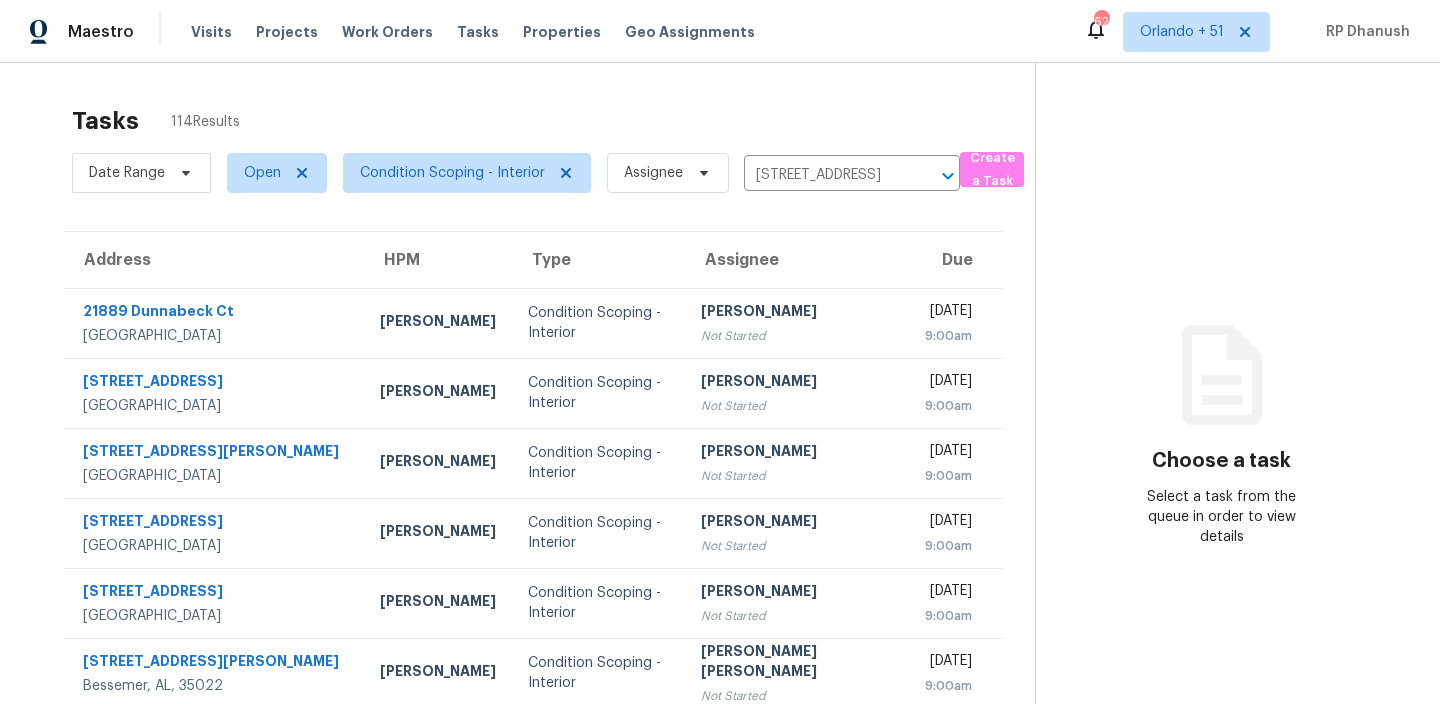 type 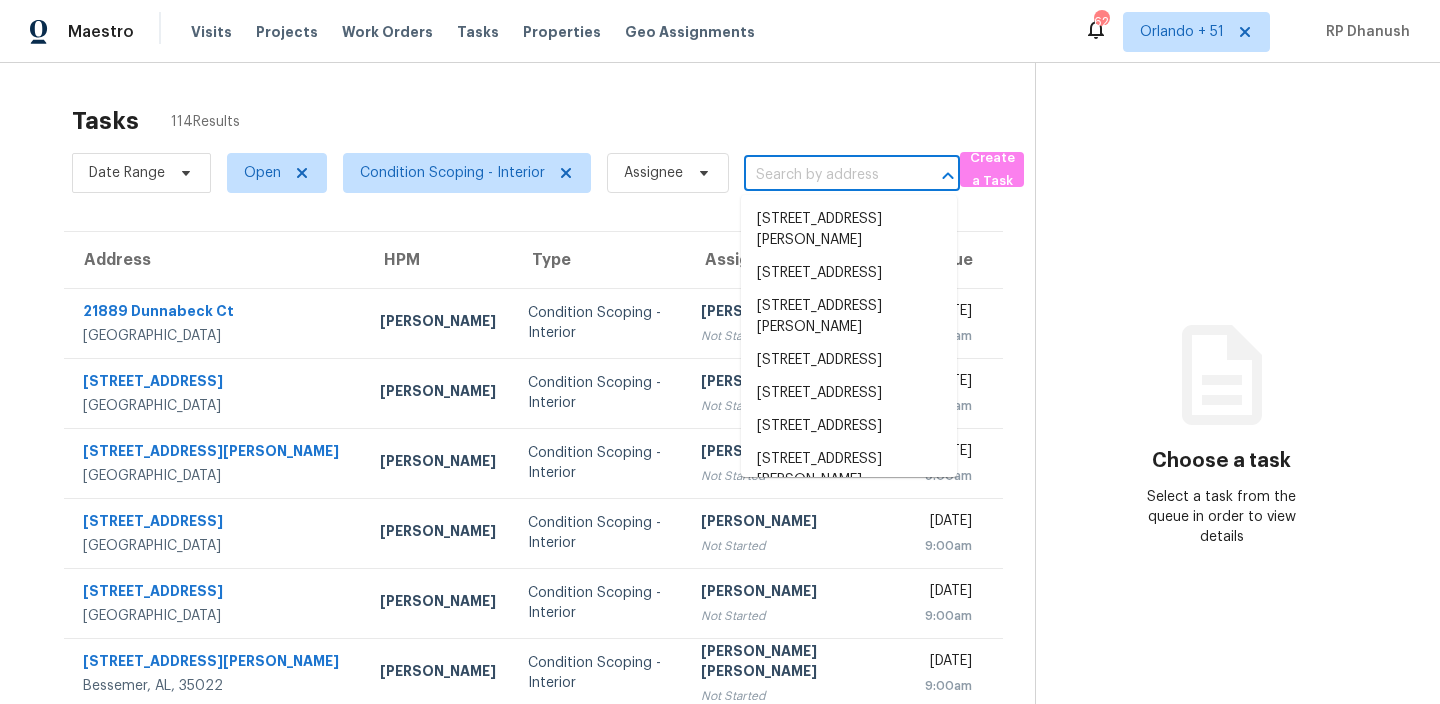 scroll, scrollTop: 0, scrollLeft: 0, axis: both 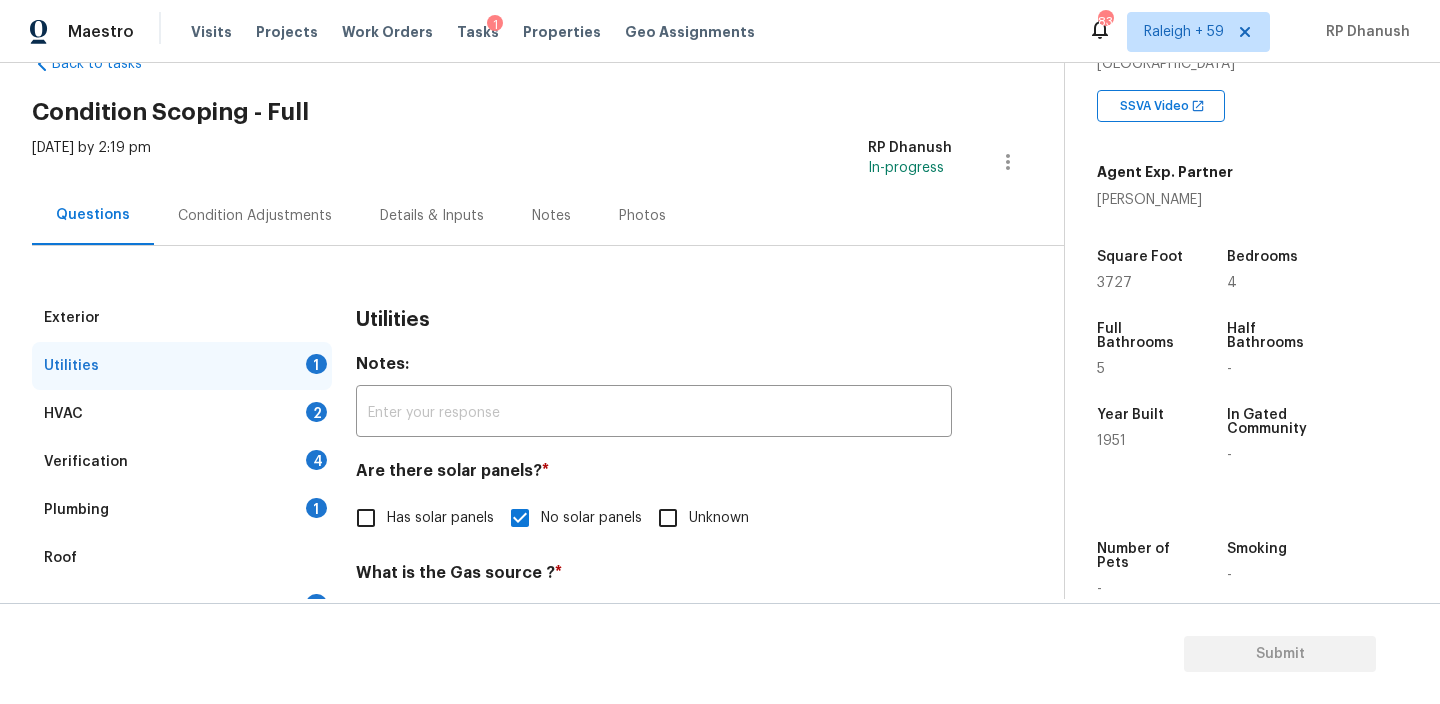 click on "Condition Adjustments" at bounding box center (255, 215) 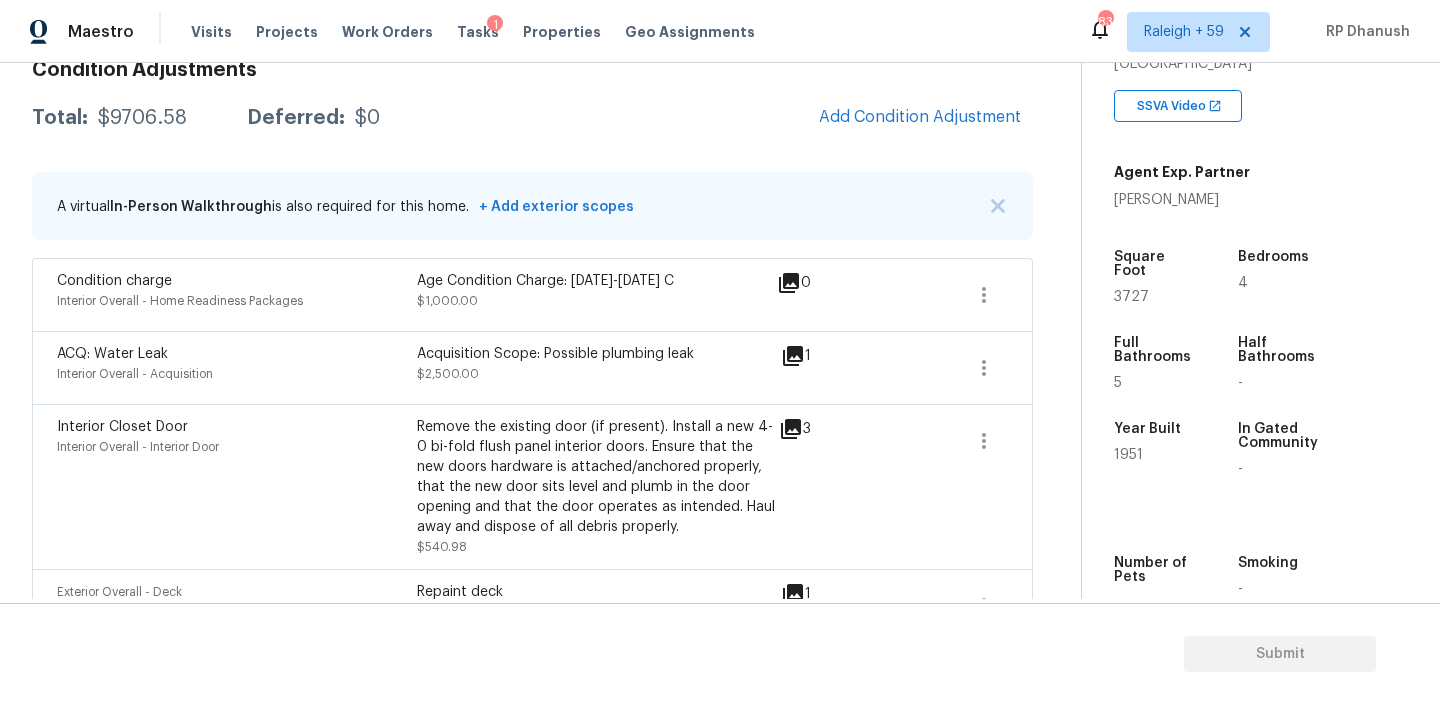 scroll, scrollTop: 238, scrollLeft: 0, axis: vertical 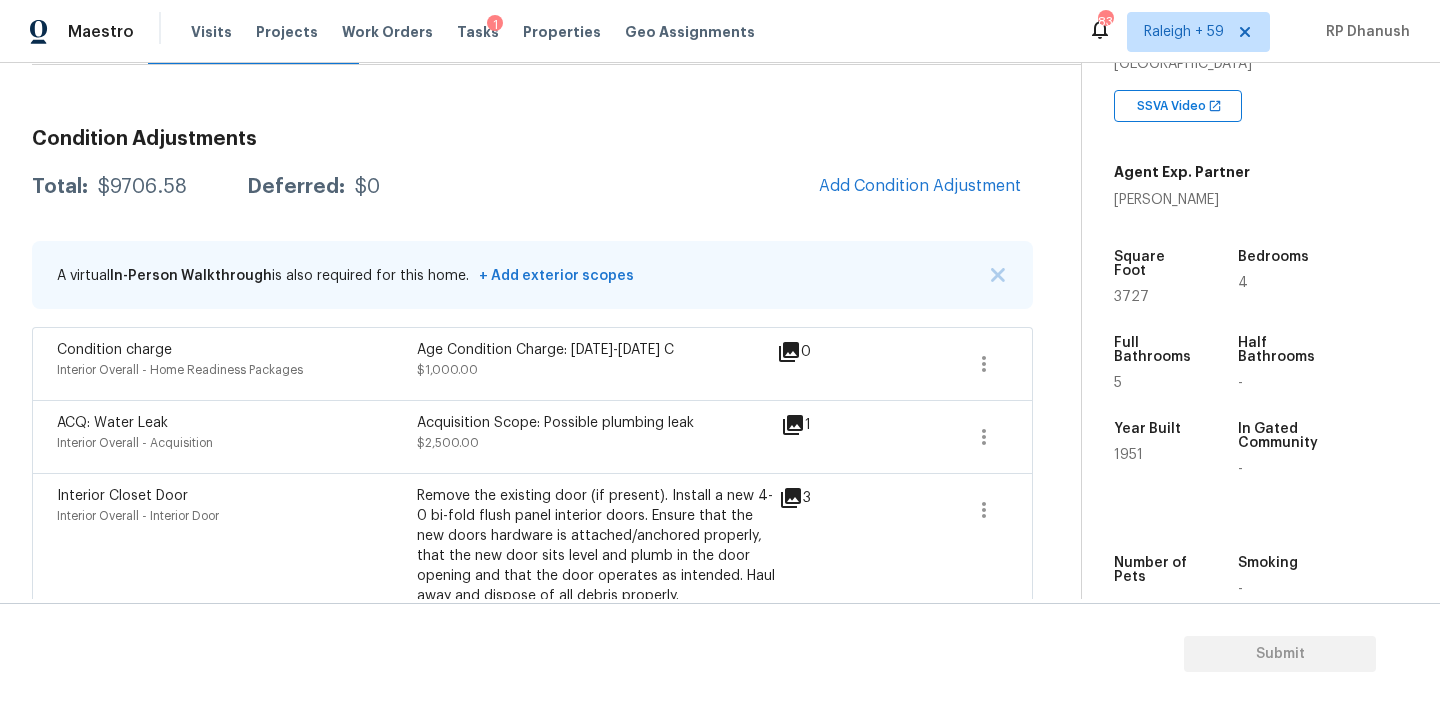 click 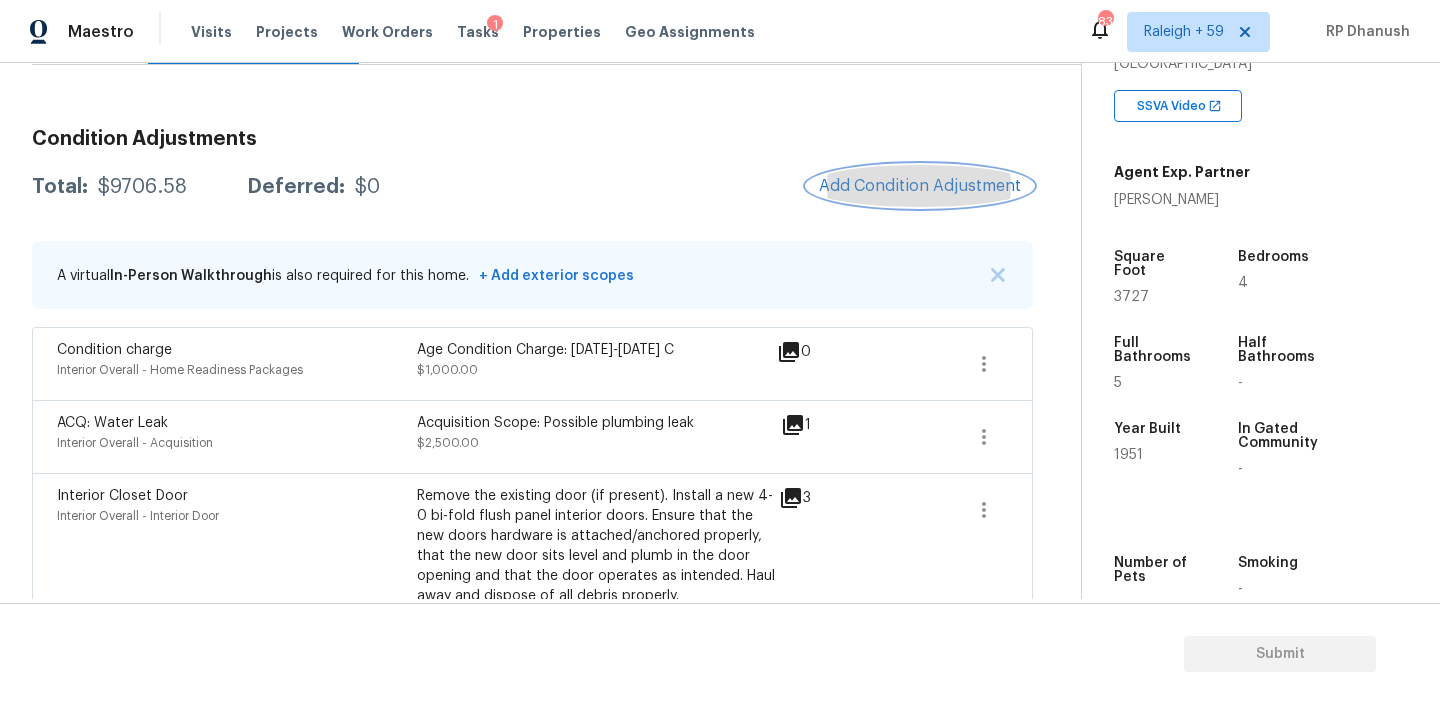 click on "Add Condition Adjustment" at bounding box center [920, 186] 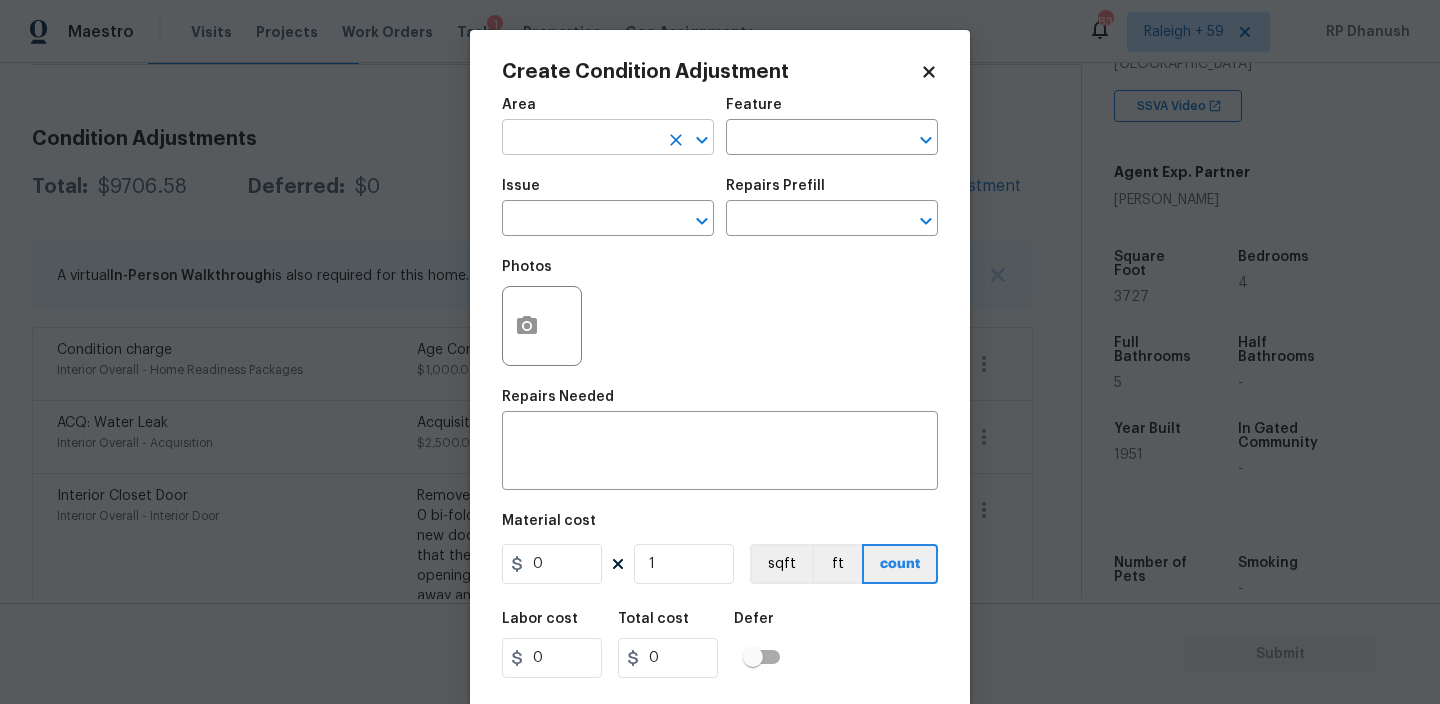 click at bounding box center (580, 139) 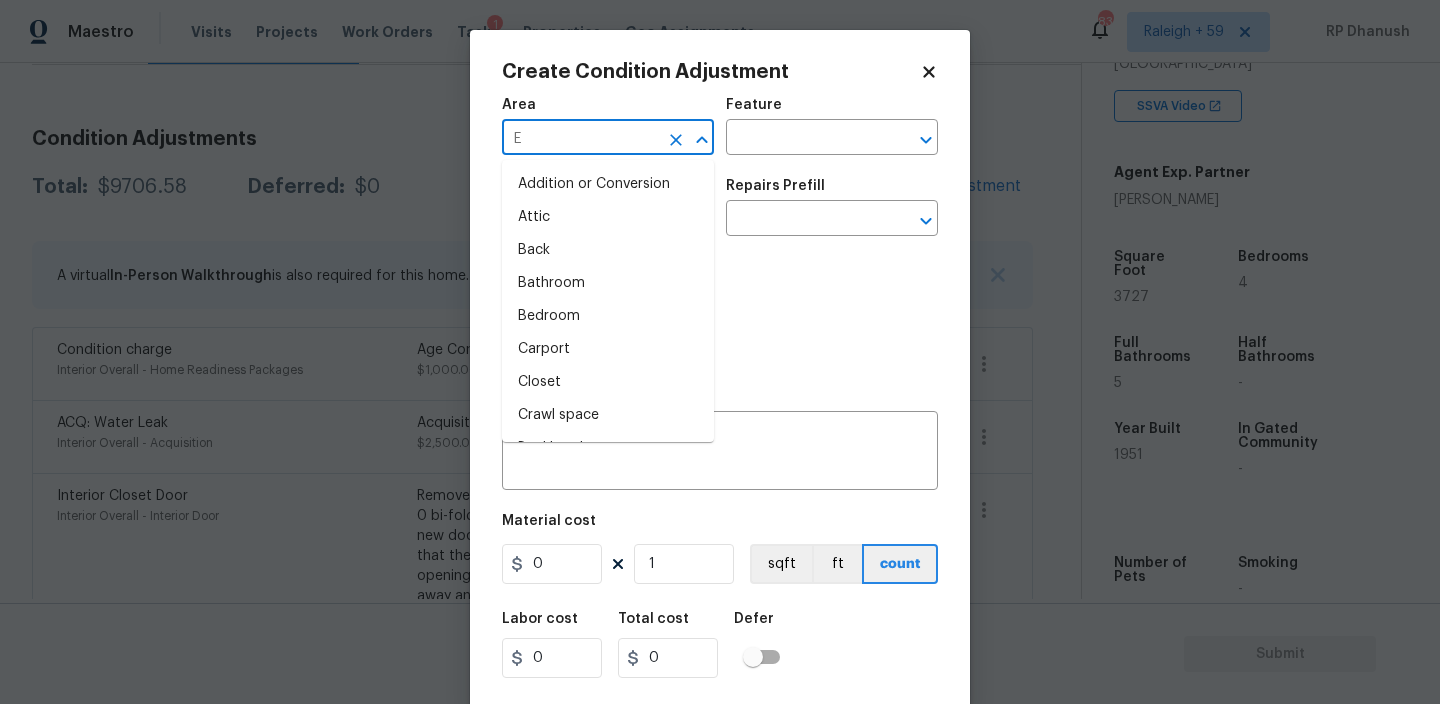 type on "EX" 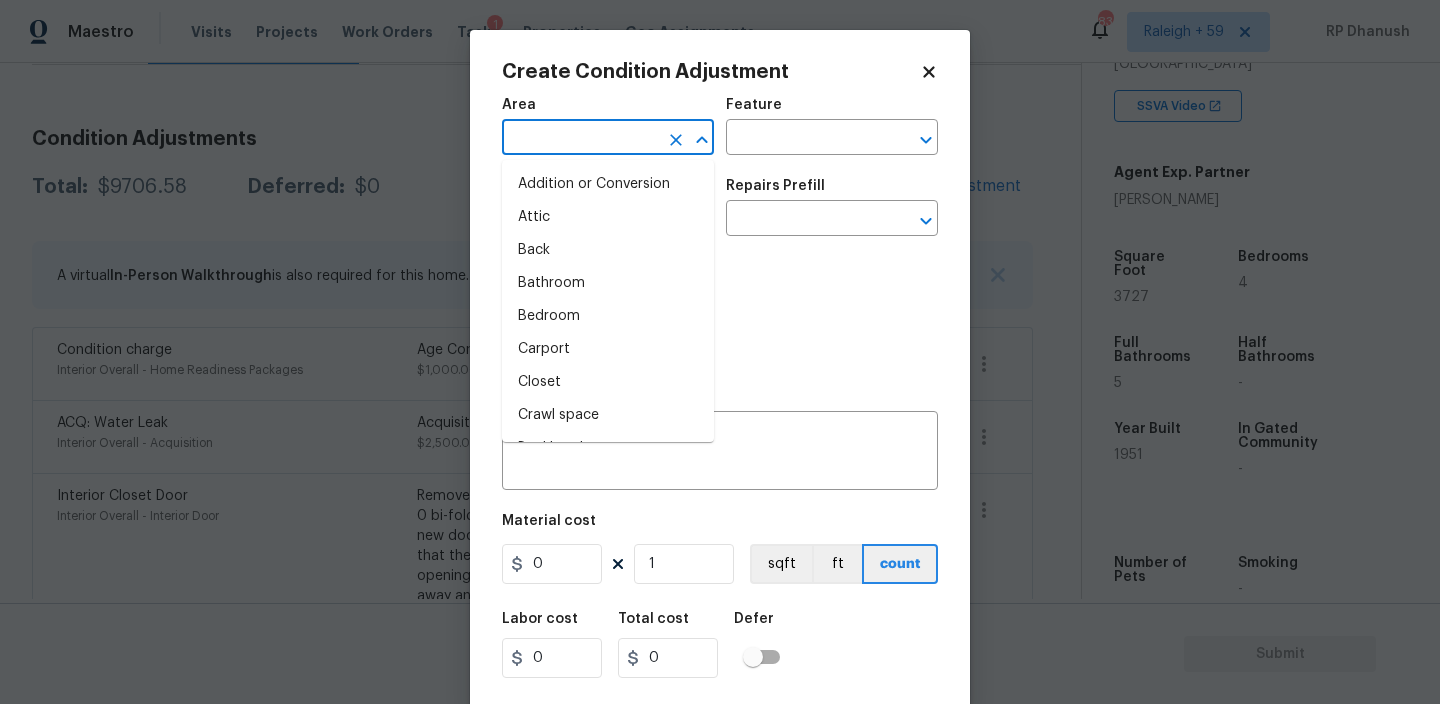 click on "Attic" at bounding box center [608, 217] 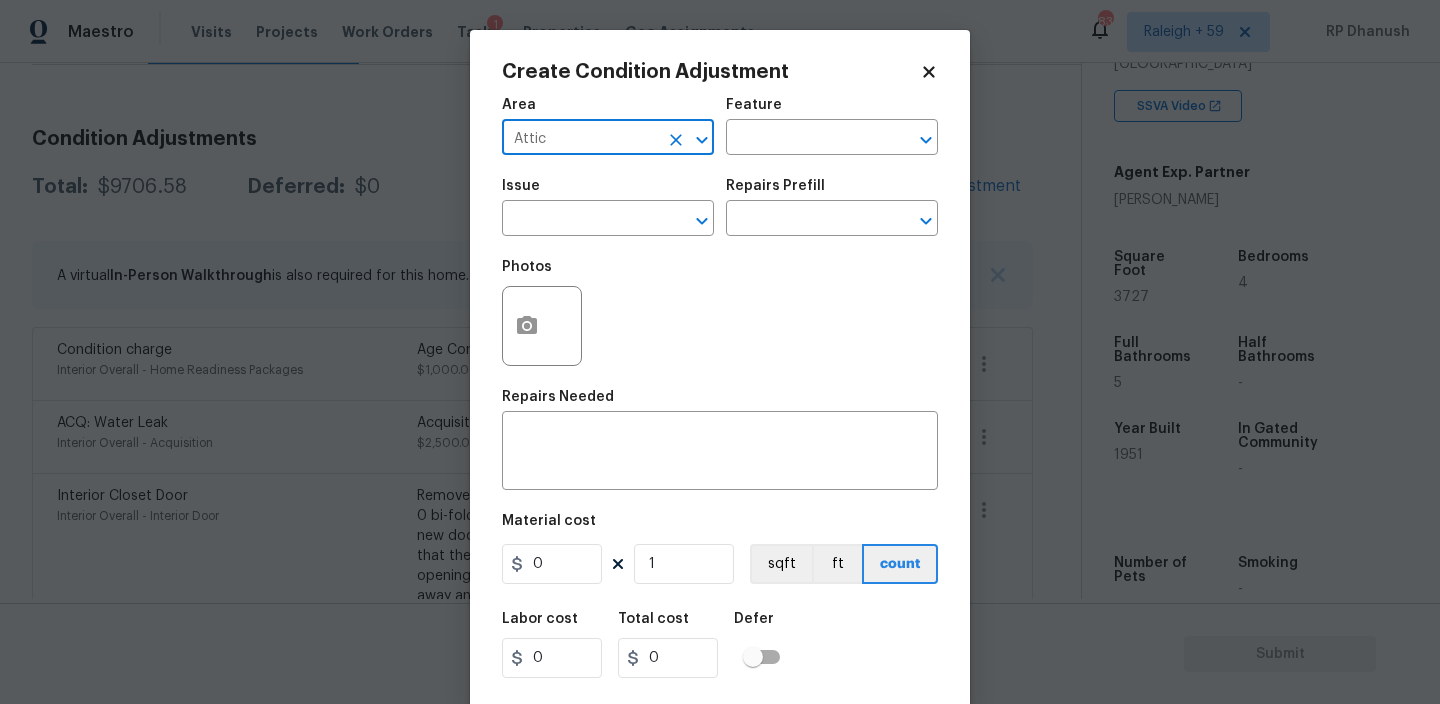 click at bounding box center [676, 140] 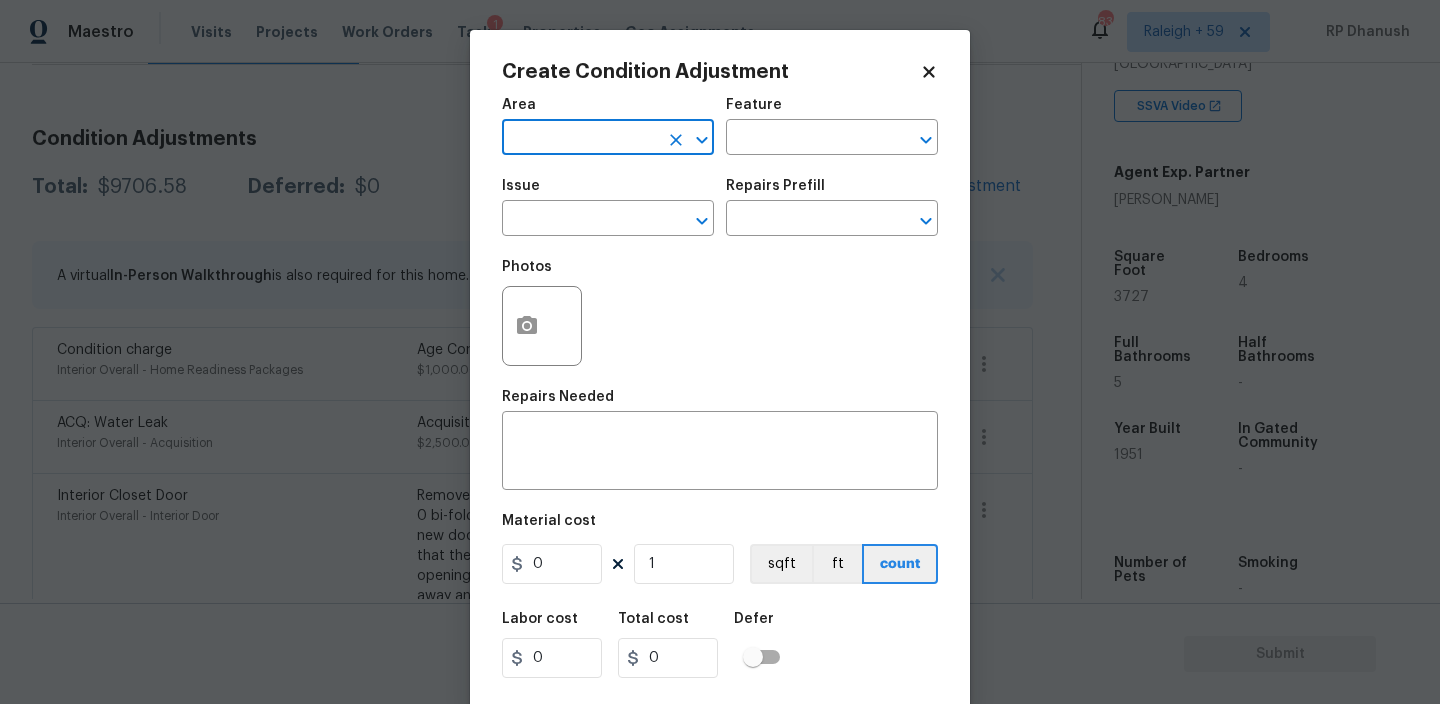 click at bounding box center (580, 139) 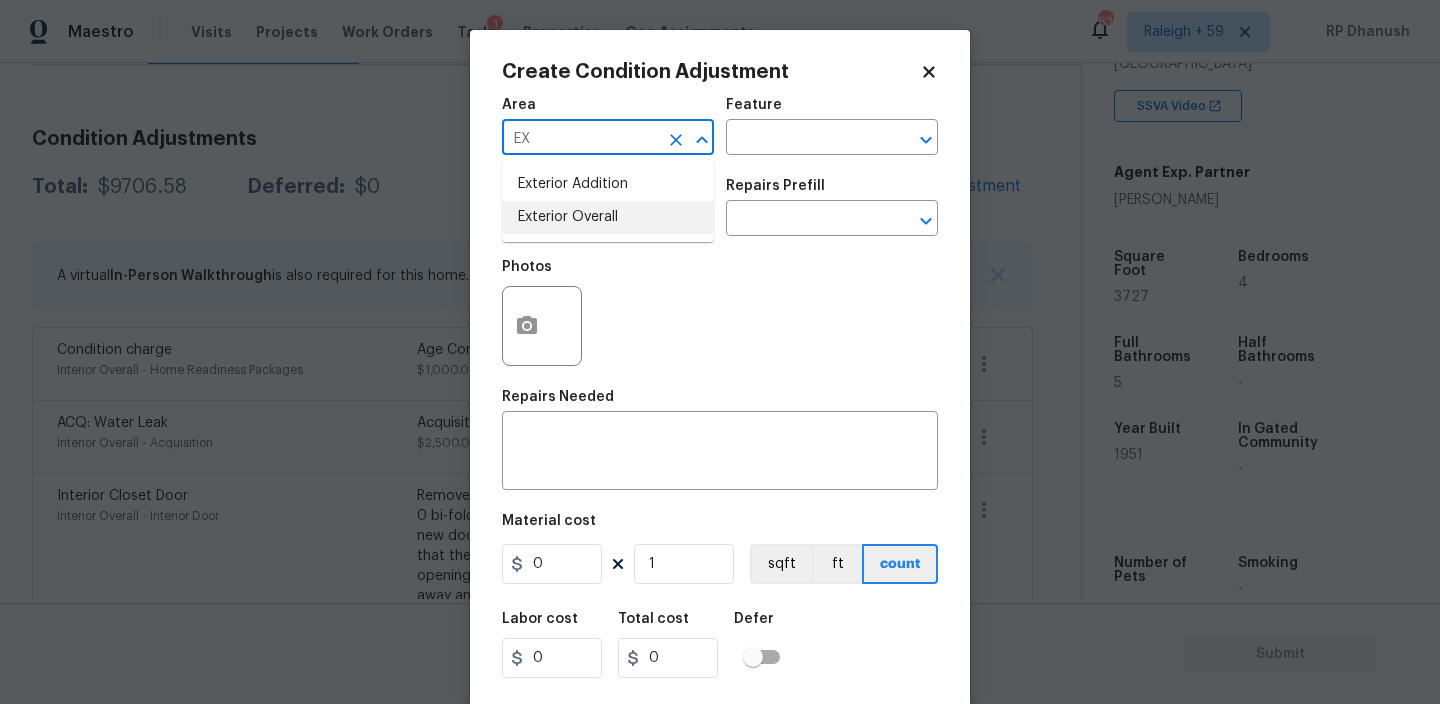 click on "Exterior Overall" at bounding box center [608, 217] 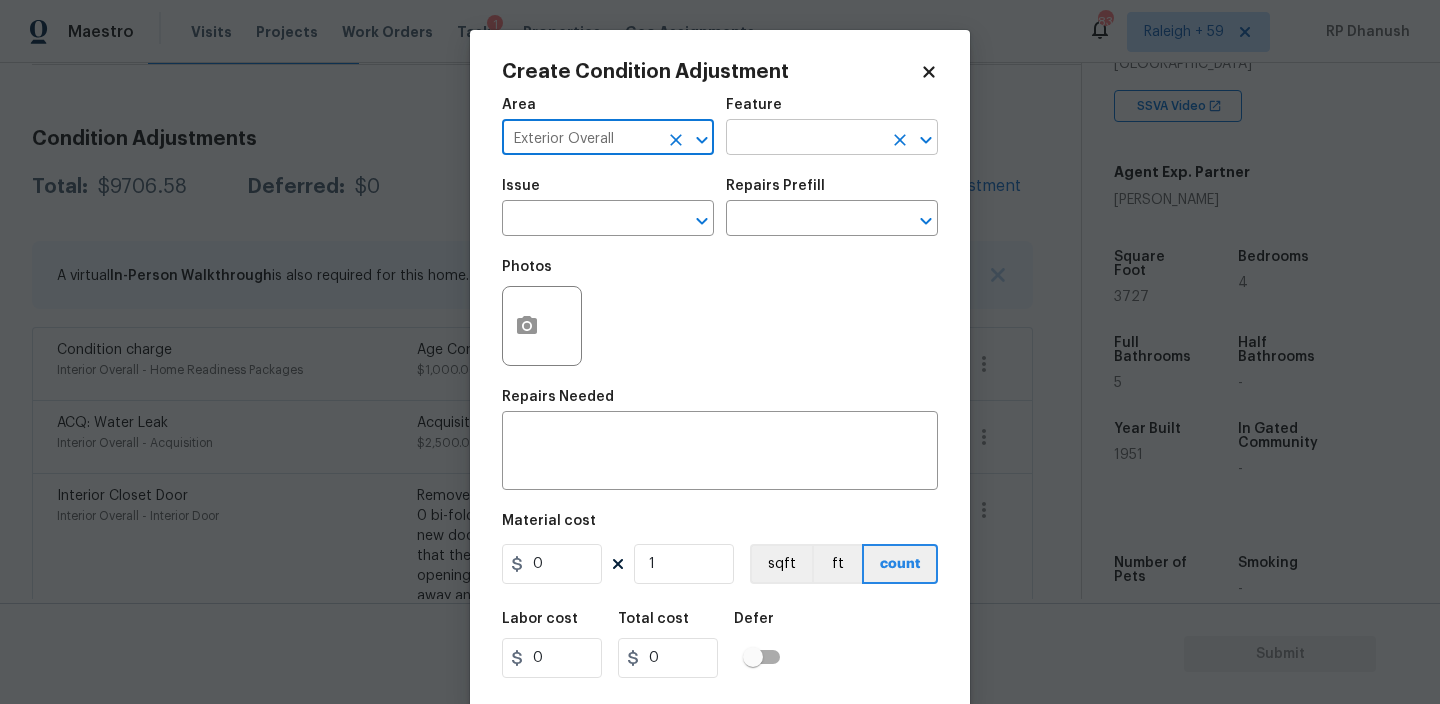 type on "Exterior Overall" 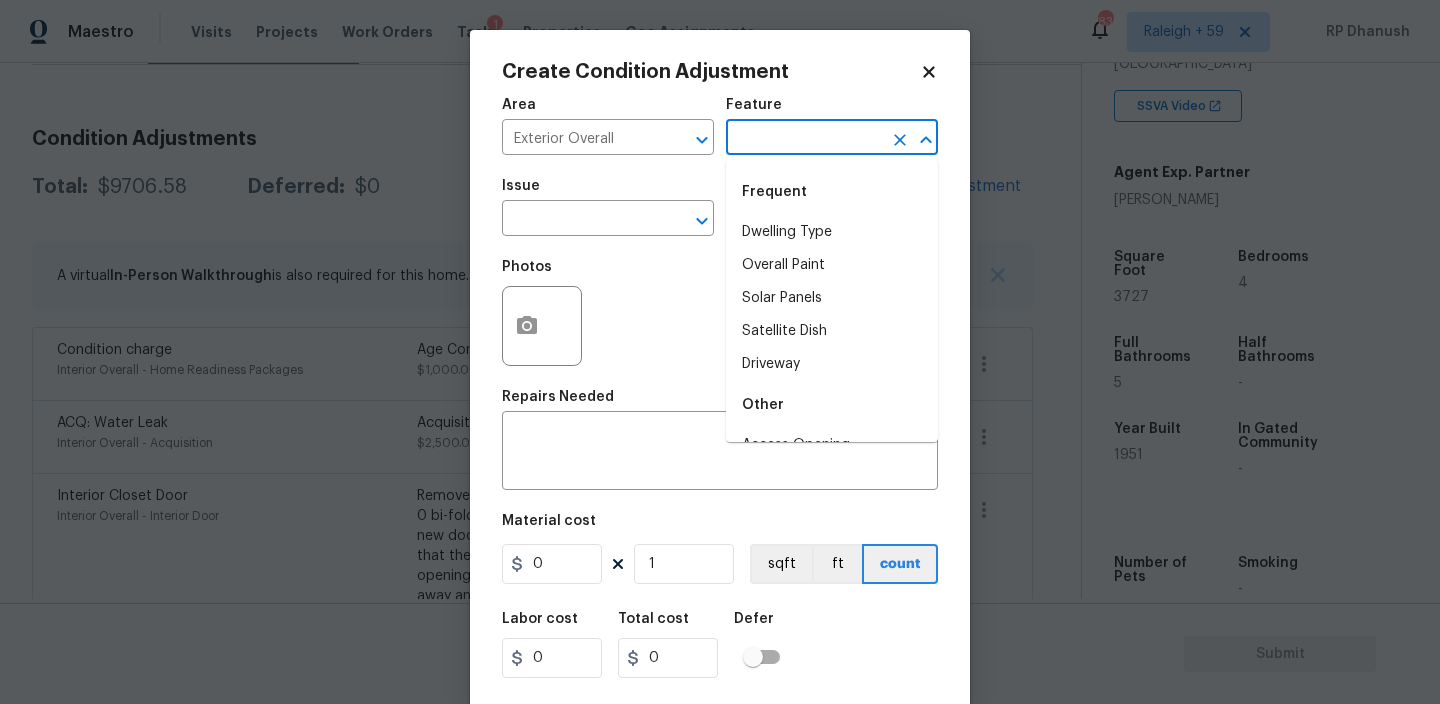 click at bounding box center (804, 139) 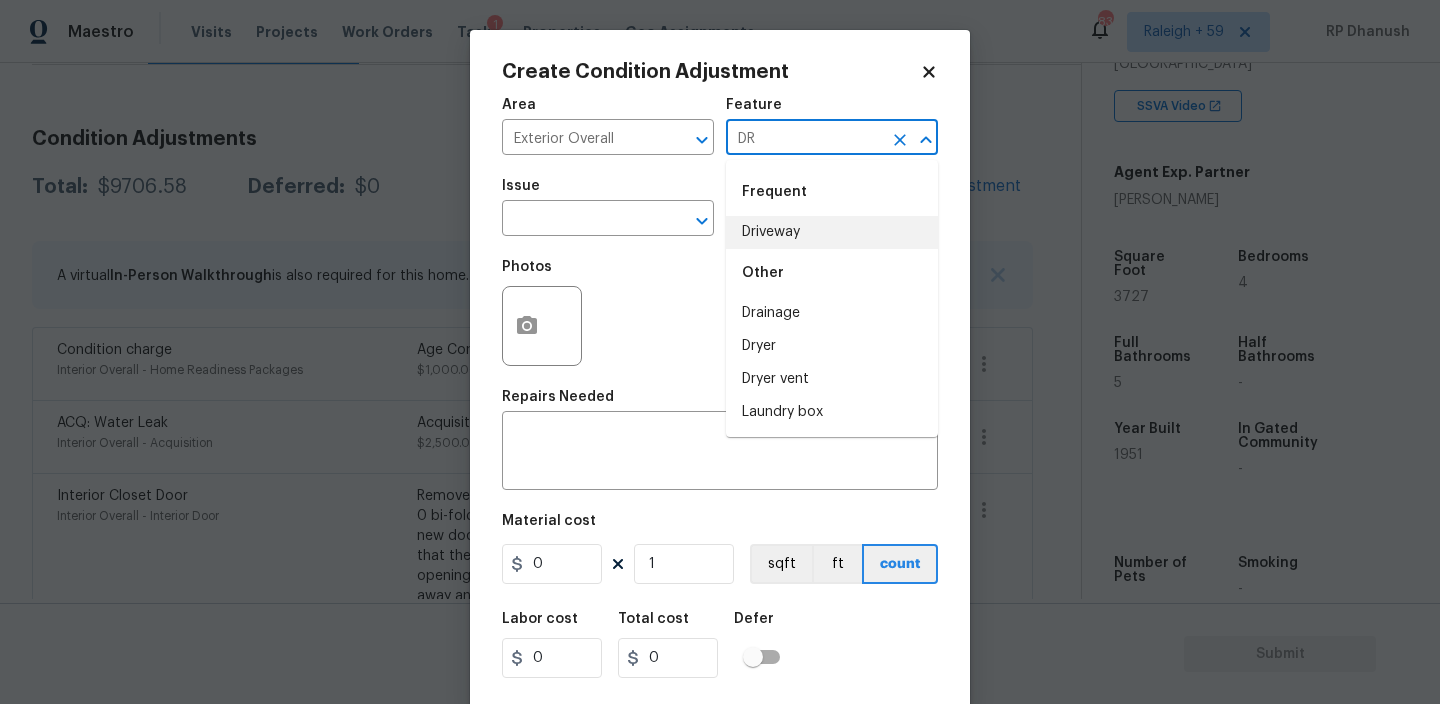 click on "Driveway" at bounding box center (832, 232) 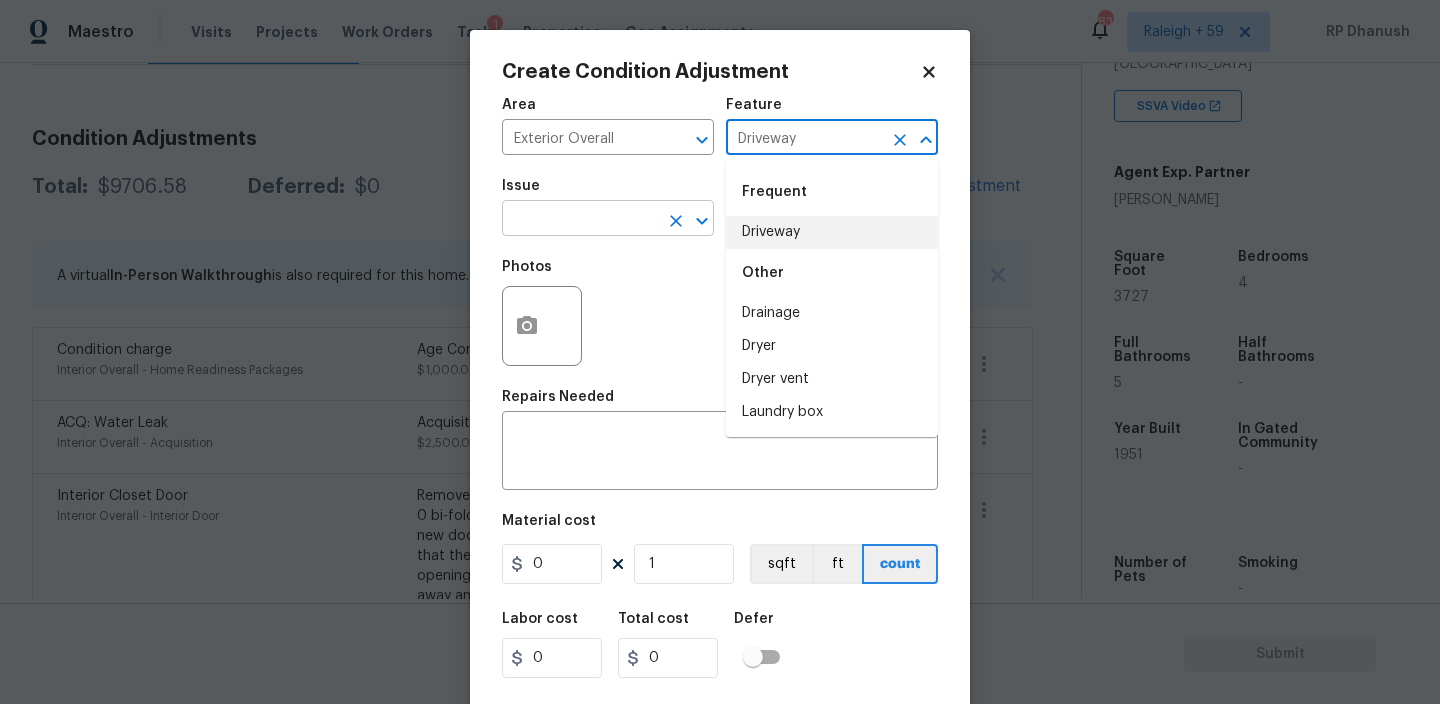 type on "Driveway" 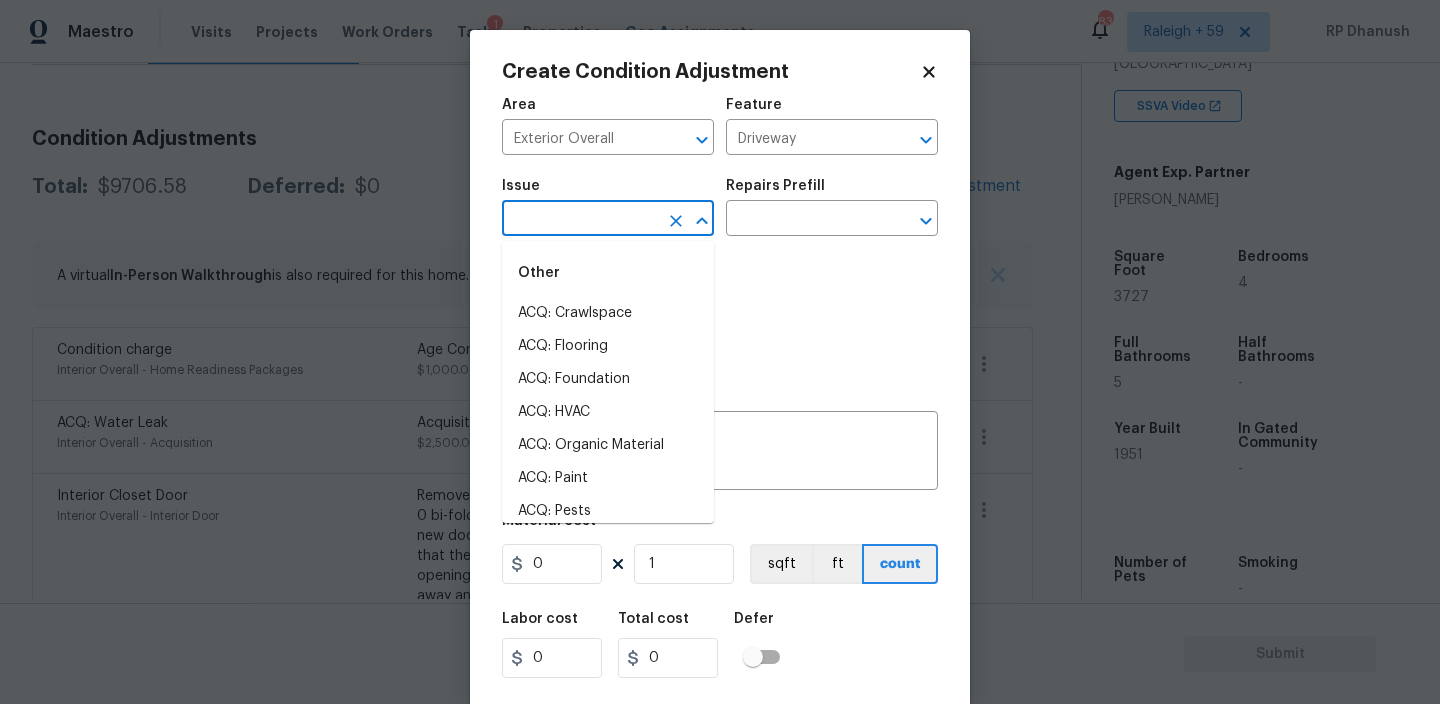 click at bounding box center (580, 220) 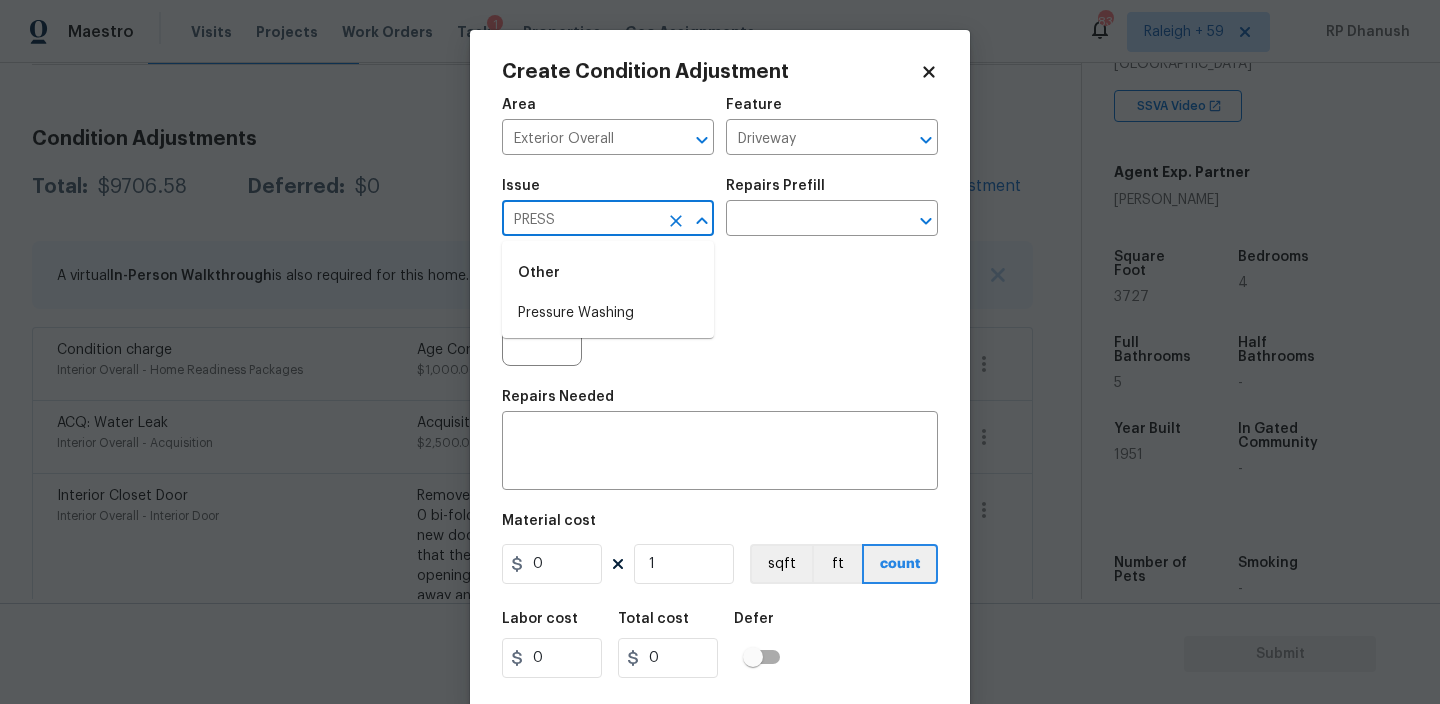 click on "Pressure Washing" at bounding box center [608, 313] 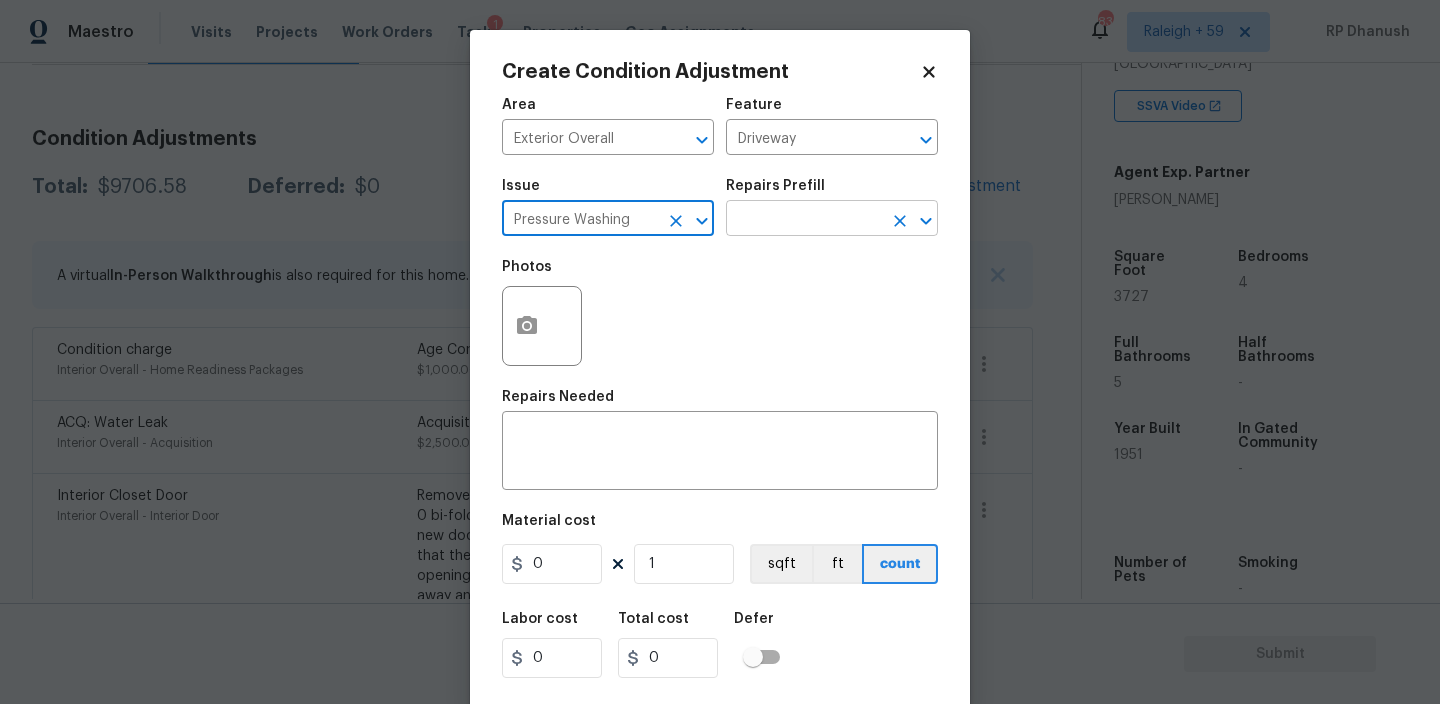 type on "Pressure Washing" 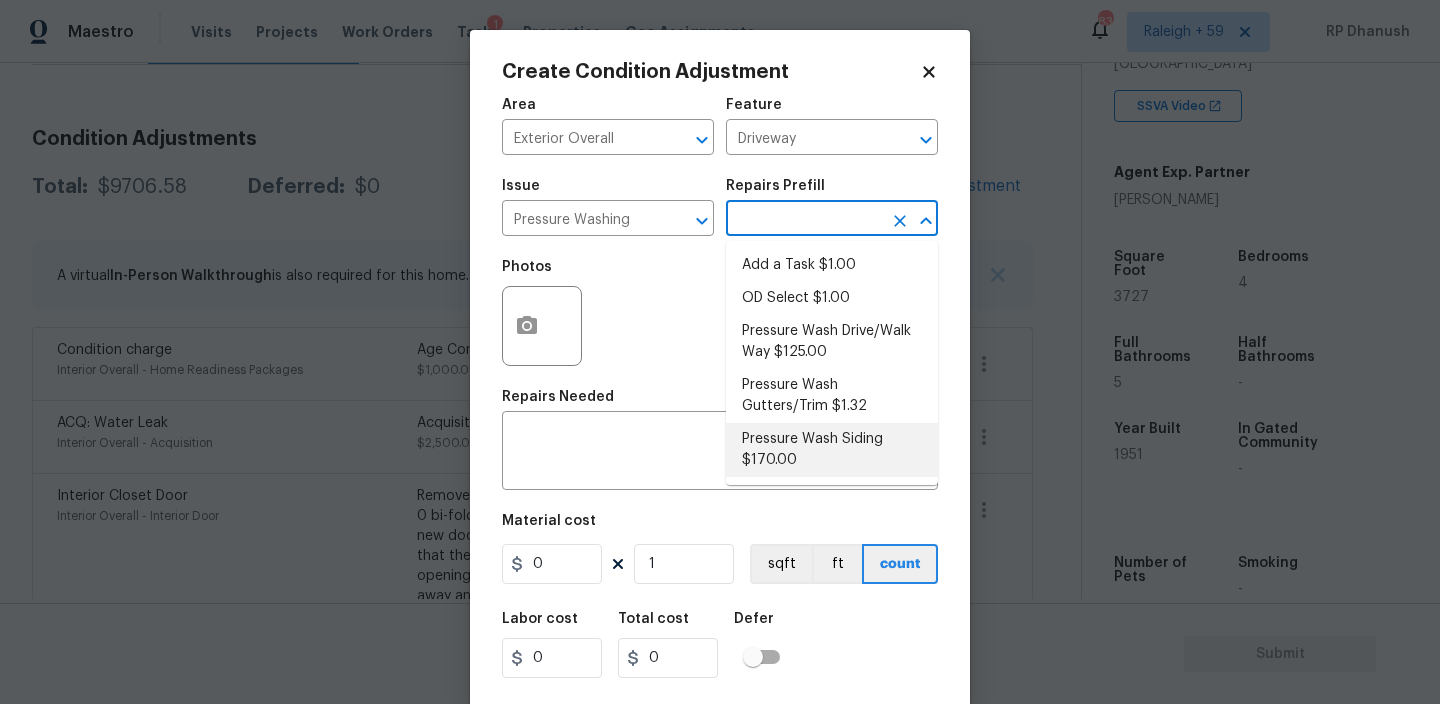 click on "Pressure Wash Siding $170.00" at bounding box center [832, 450] 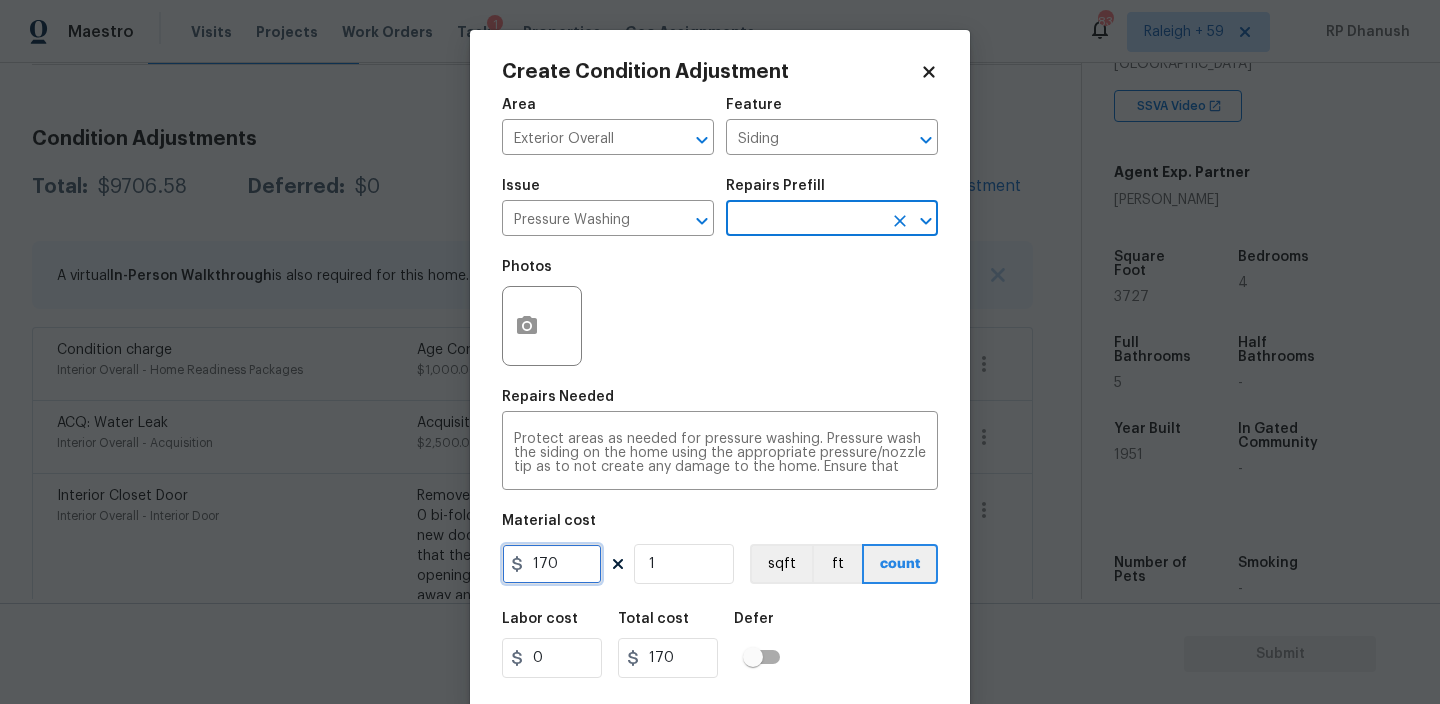 click on "170" at bounding box center [552, 564] 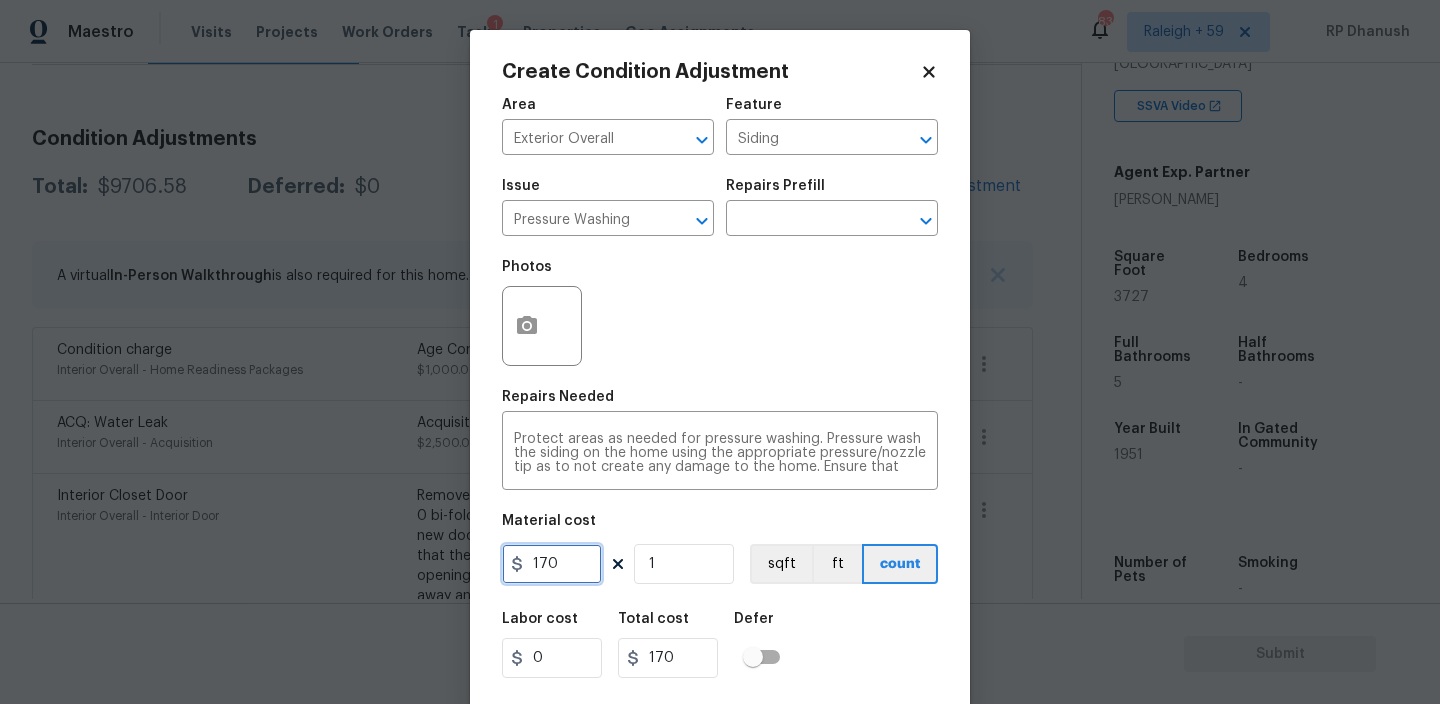 click on "170" at bounding box center [552, 564] 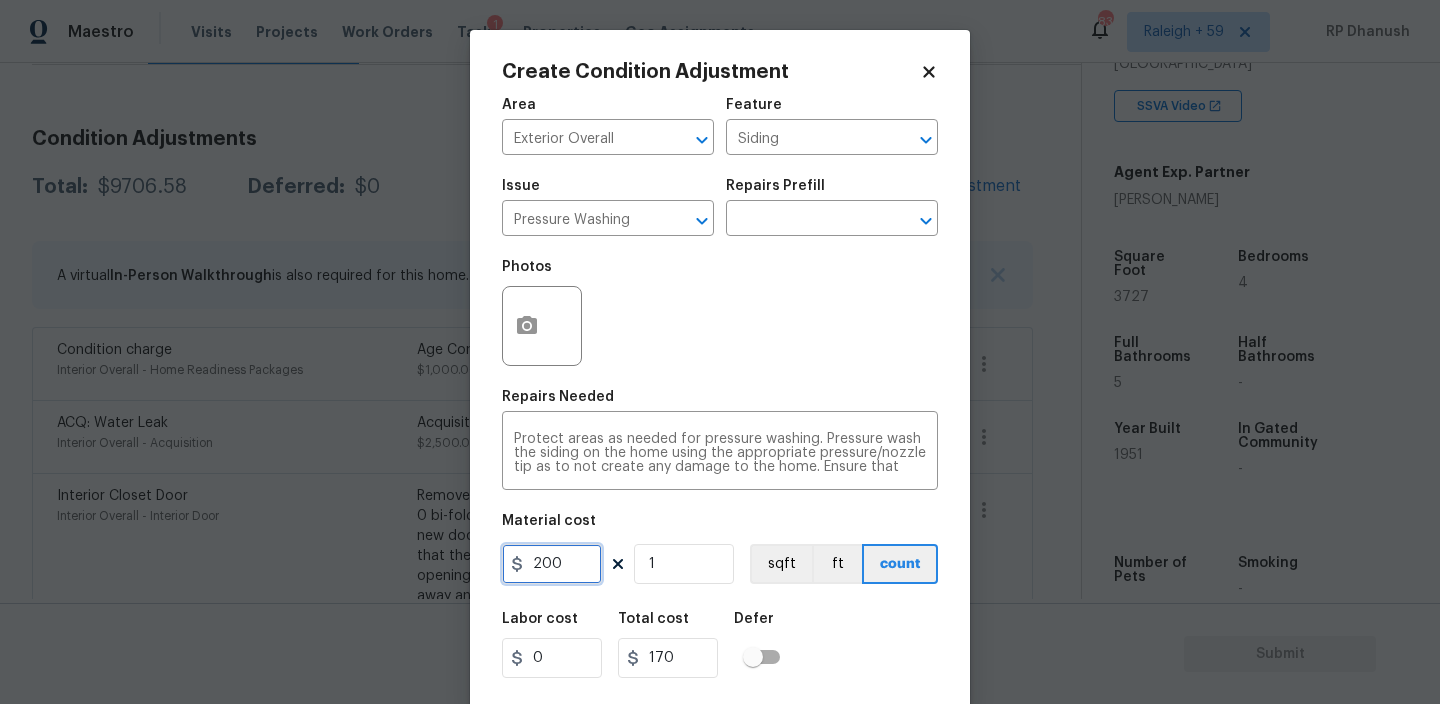 type on "200" 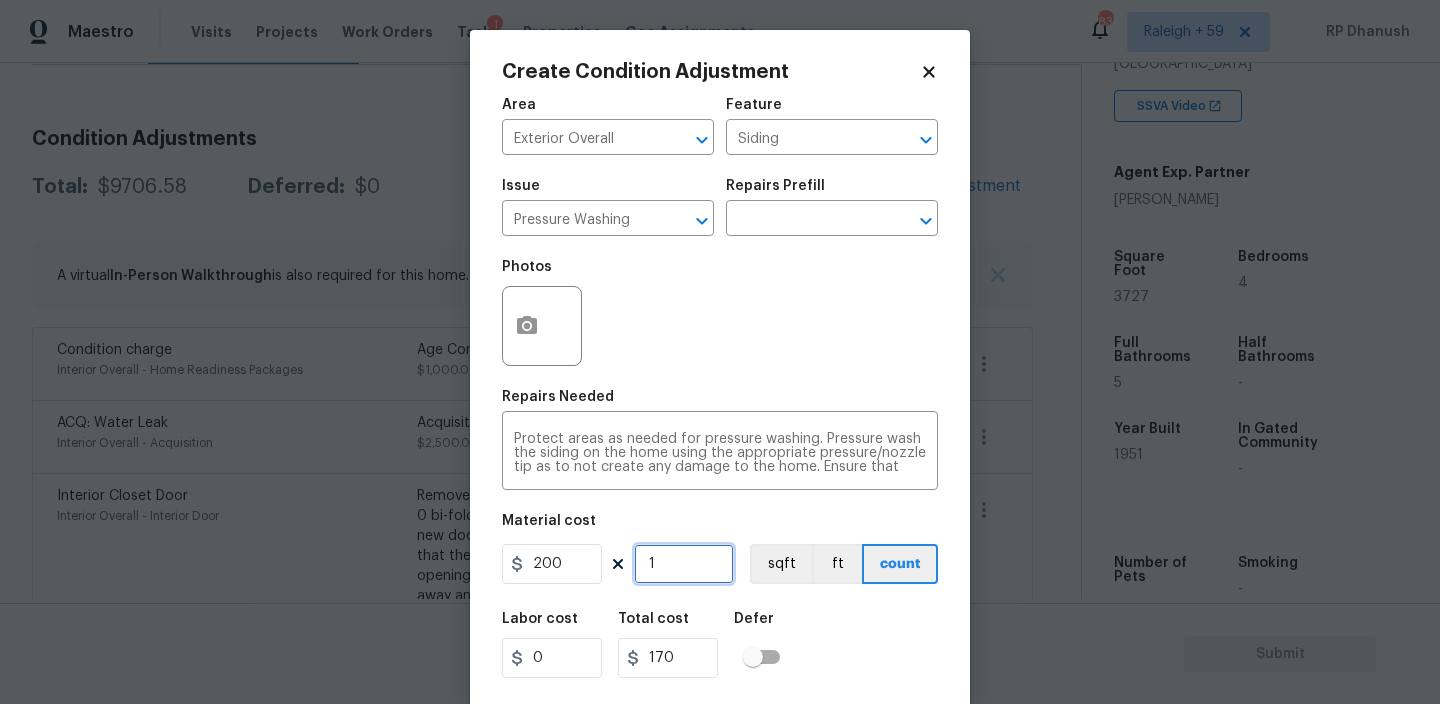 type on "200" 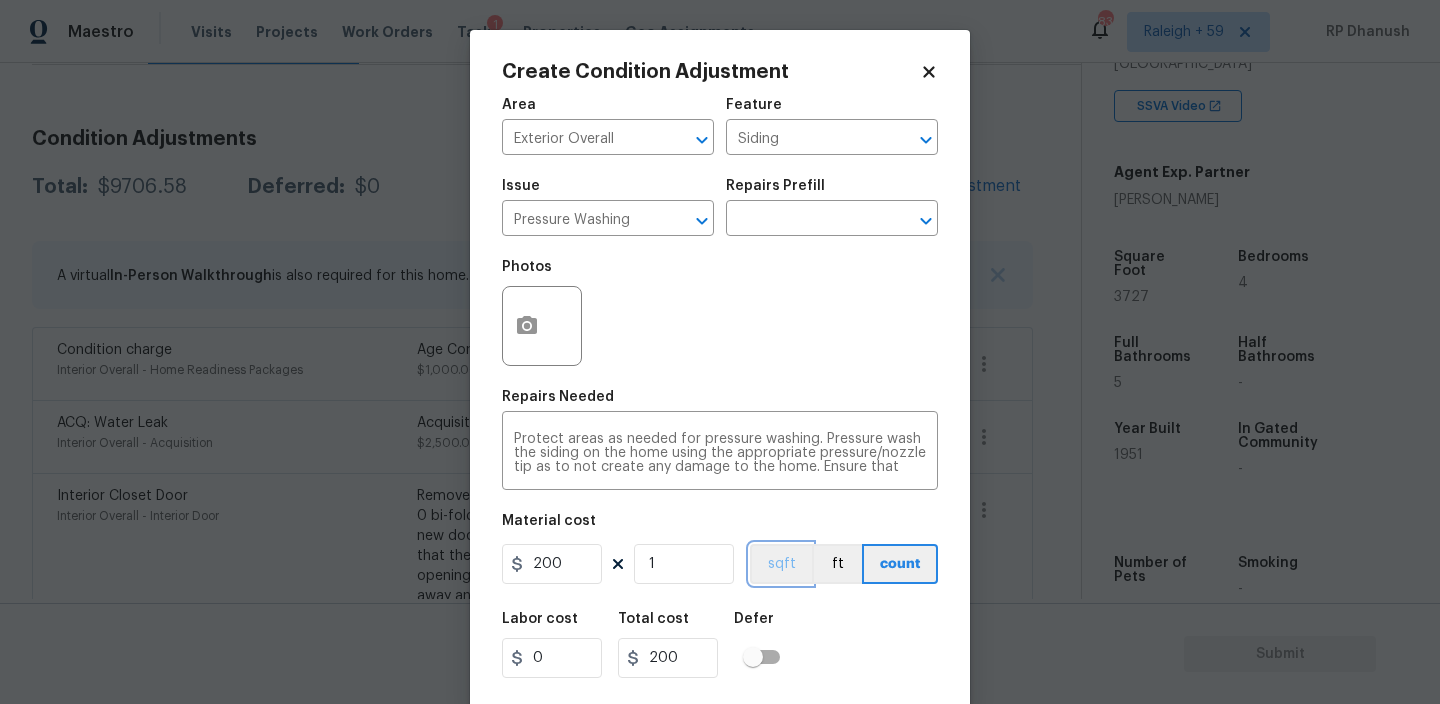 type 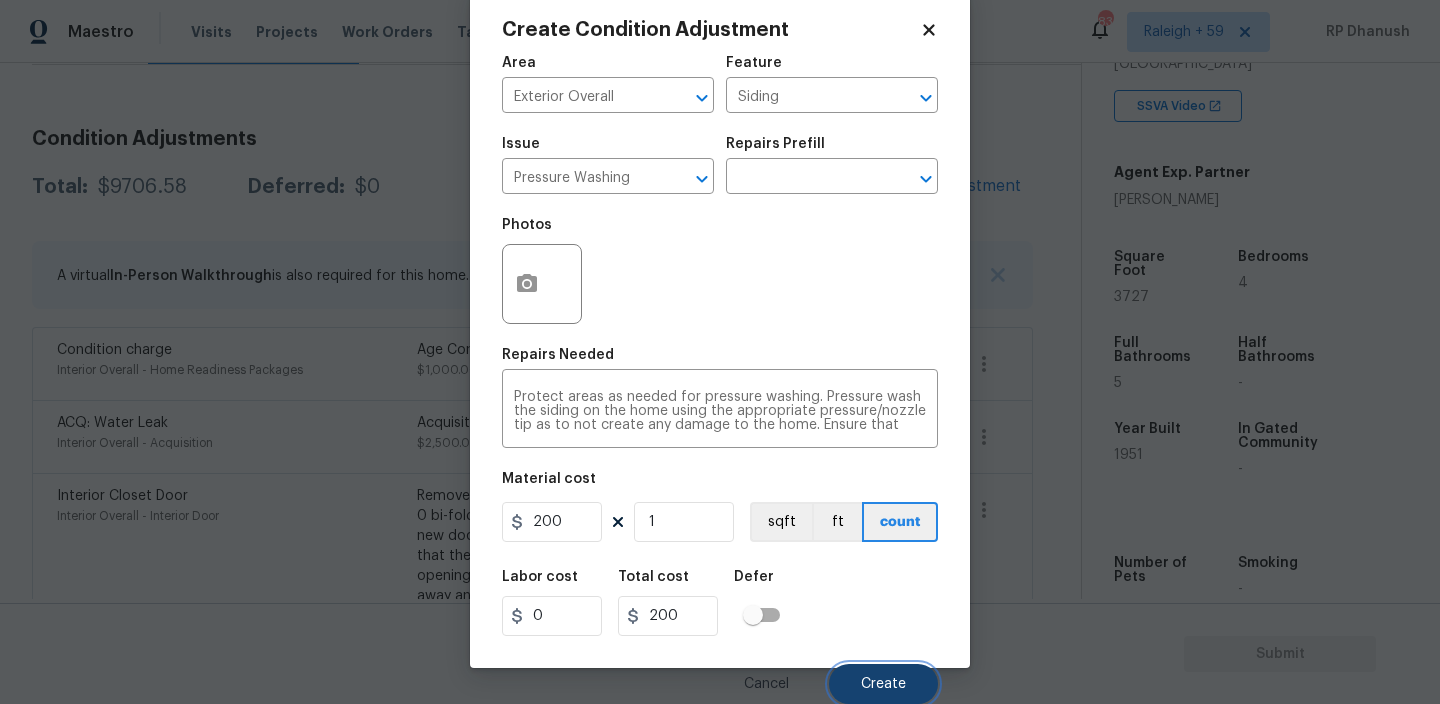 click on "Create" at bounding box center [883, 684] 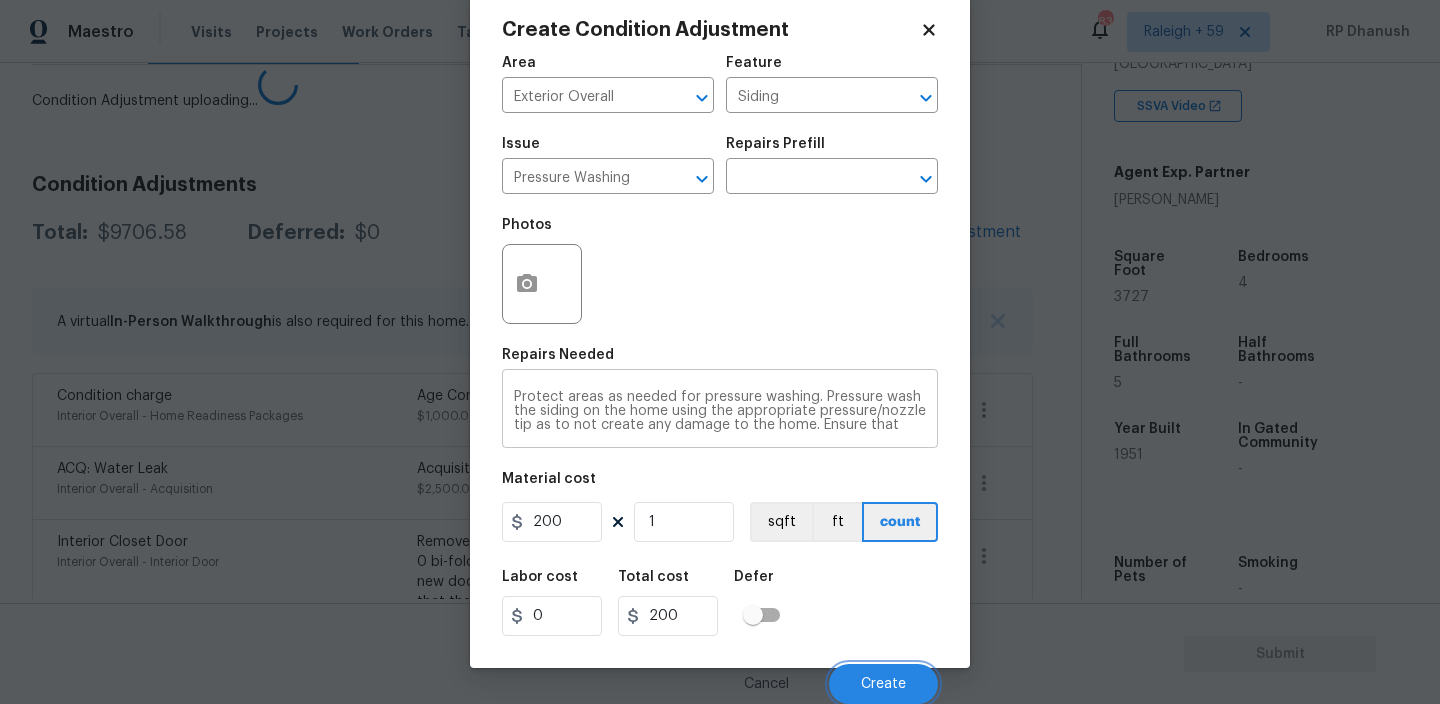scroll, scrollTop: 36, scrollLeft: 0, axis: vertical 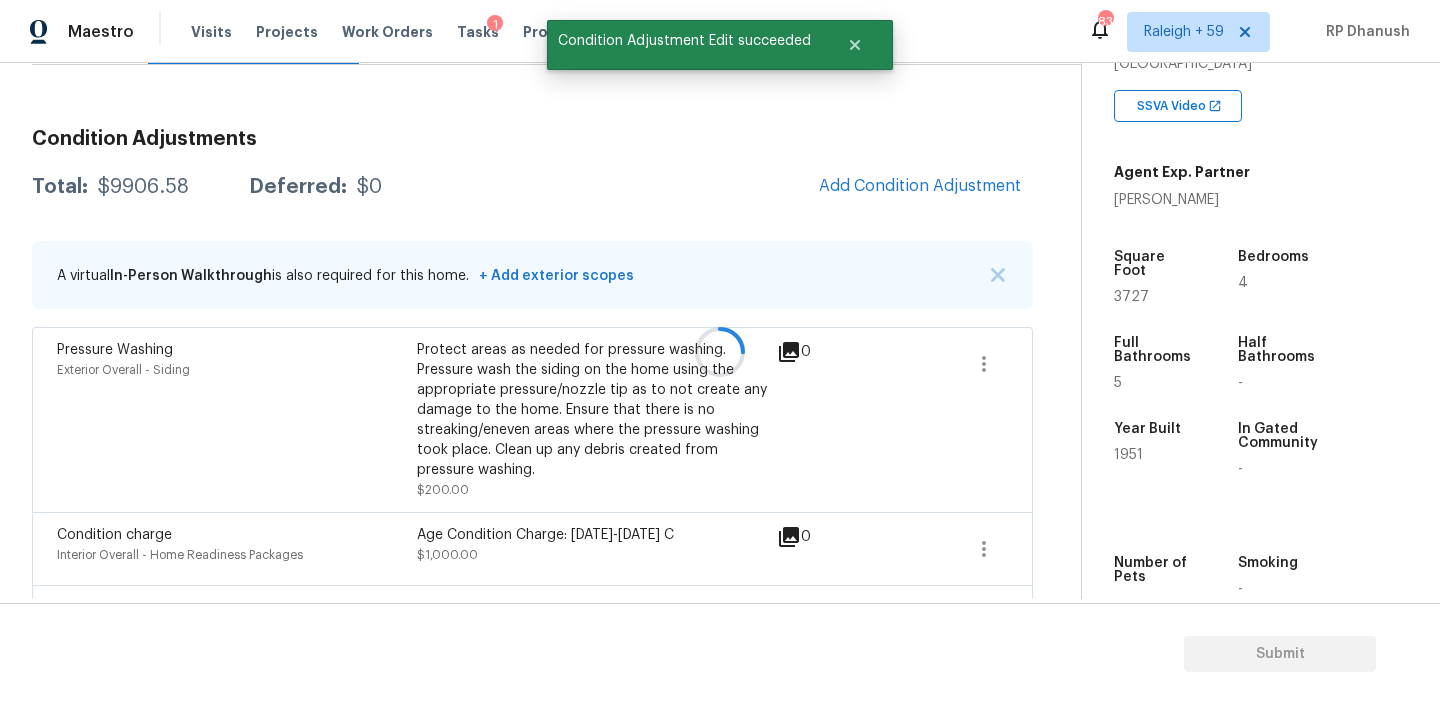 click at bounding box center (720, 352) 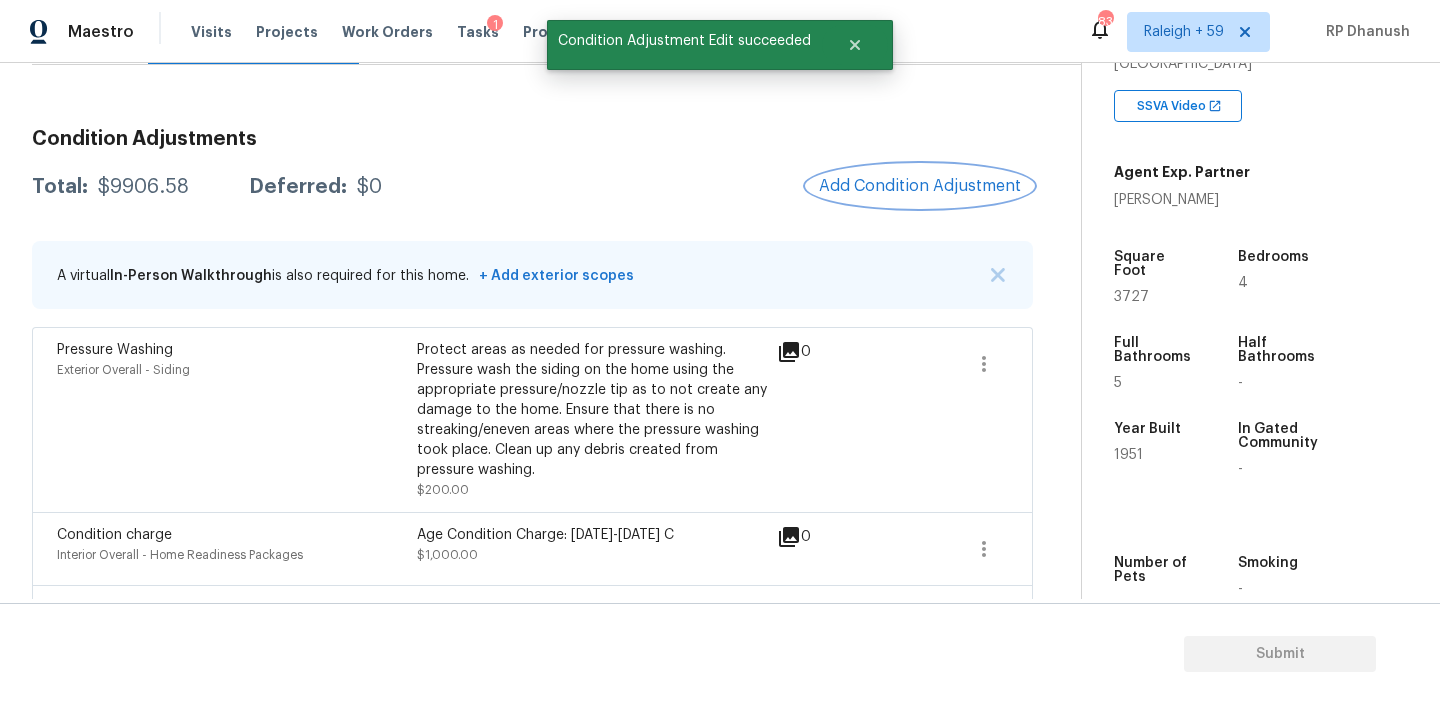 click on "Add Condition Adjustment" at bounding box center [920, 186] 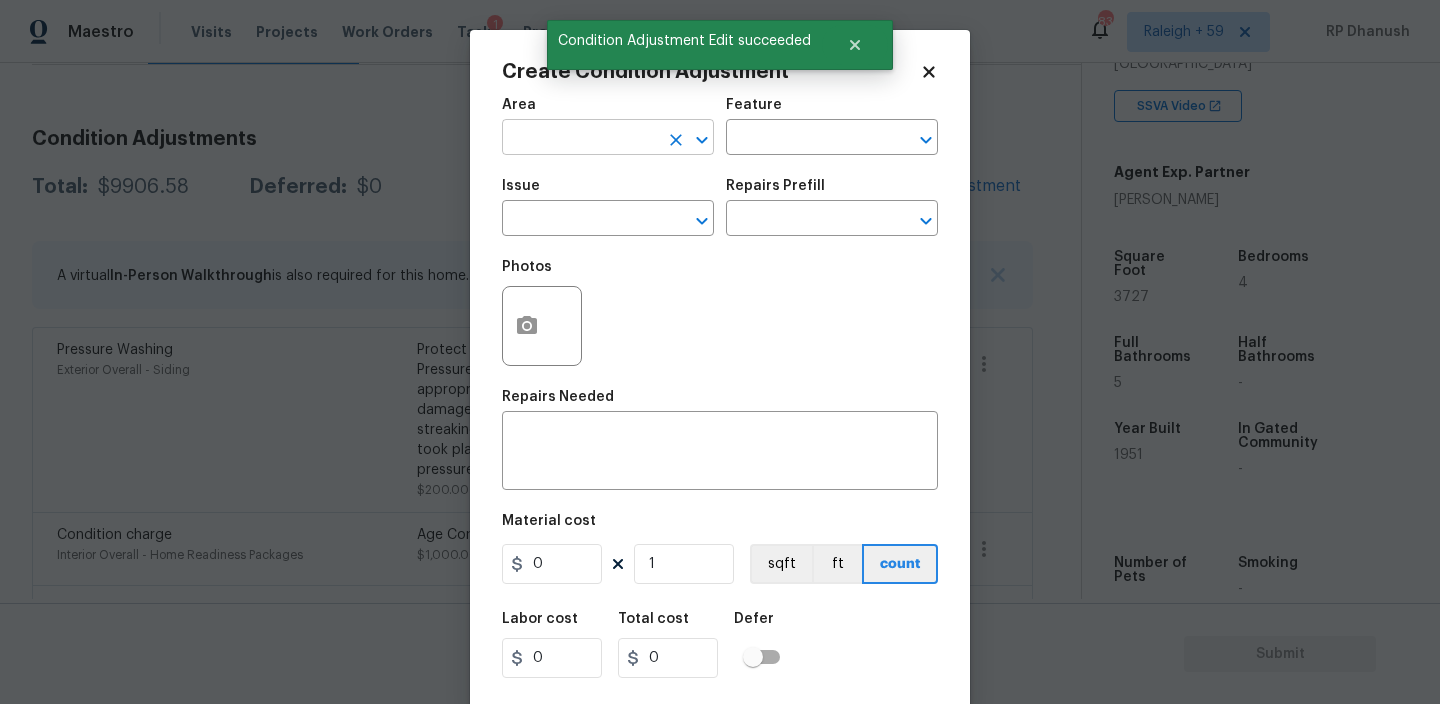 click at bounding box center (580, 139) 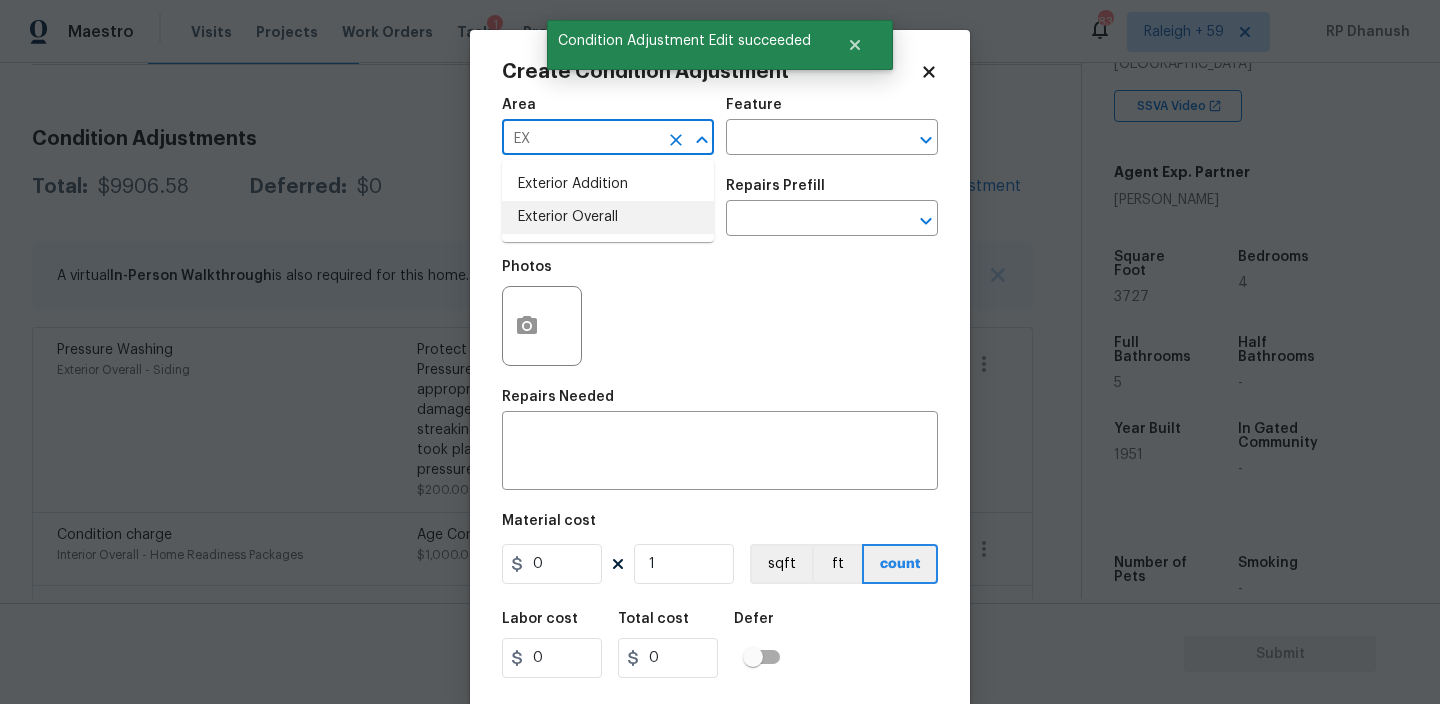 click on "Exterior Overall" at bounding box center [608, 217] 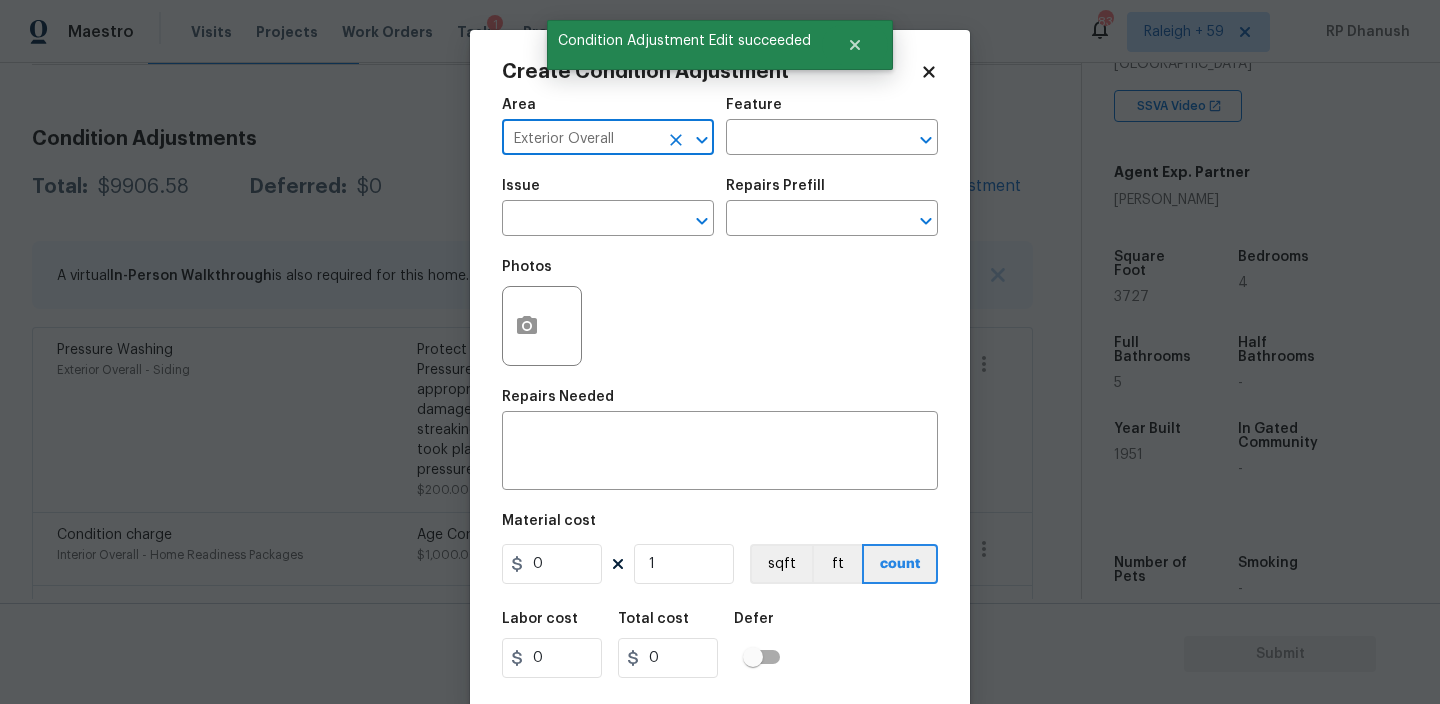 type on "Exterior Overall" 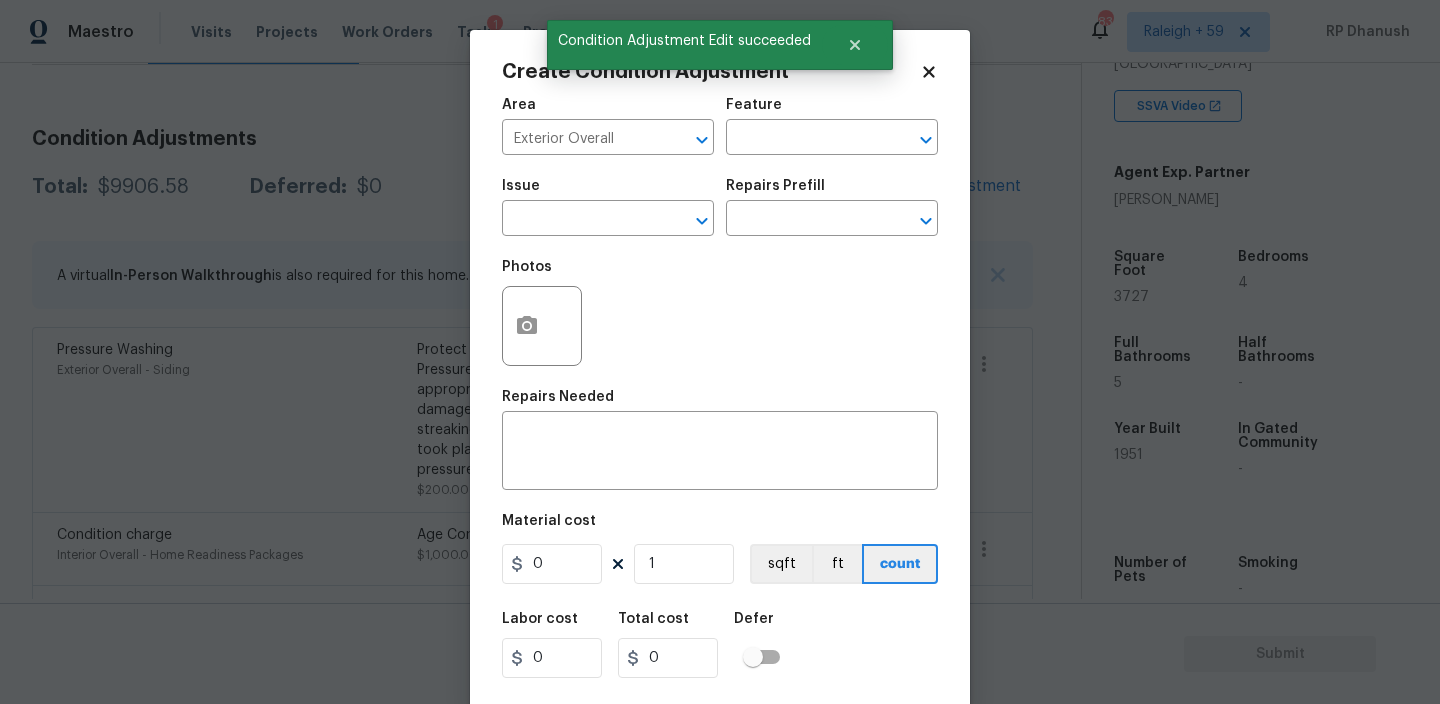 click on "Feature" at bounding box center [832, 111] 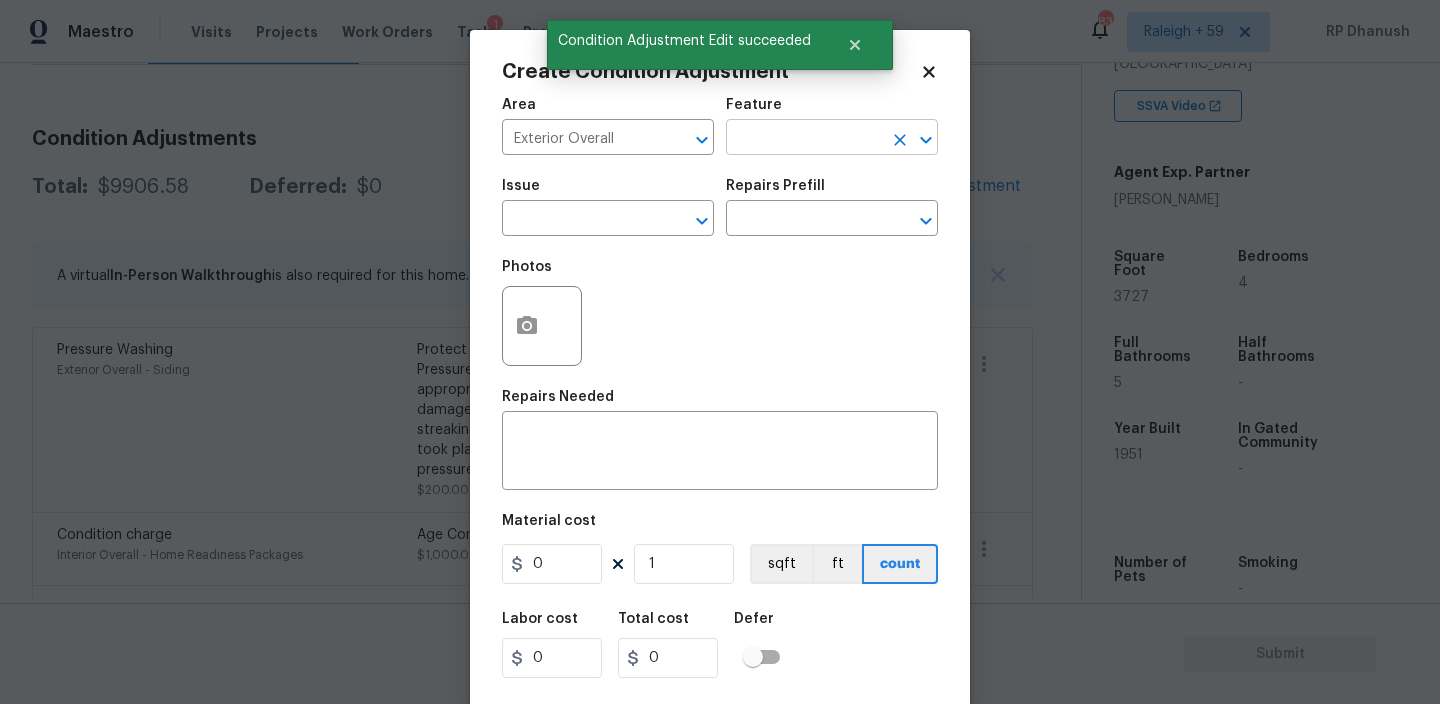 click at bounding box center [804, 139] 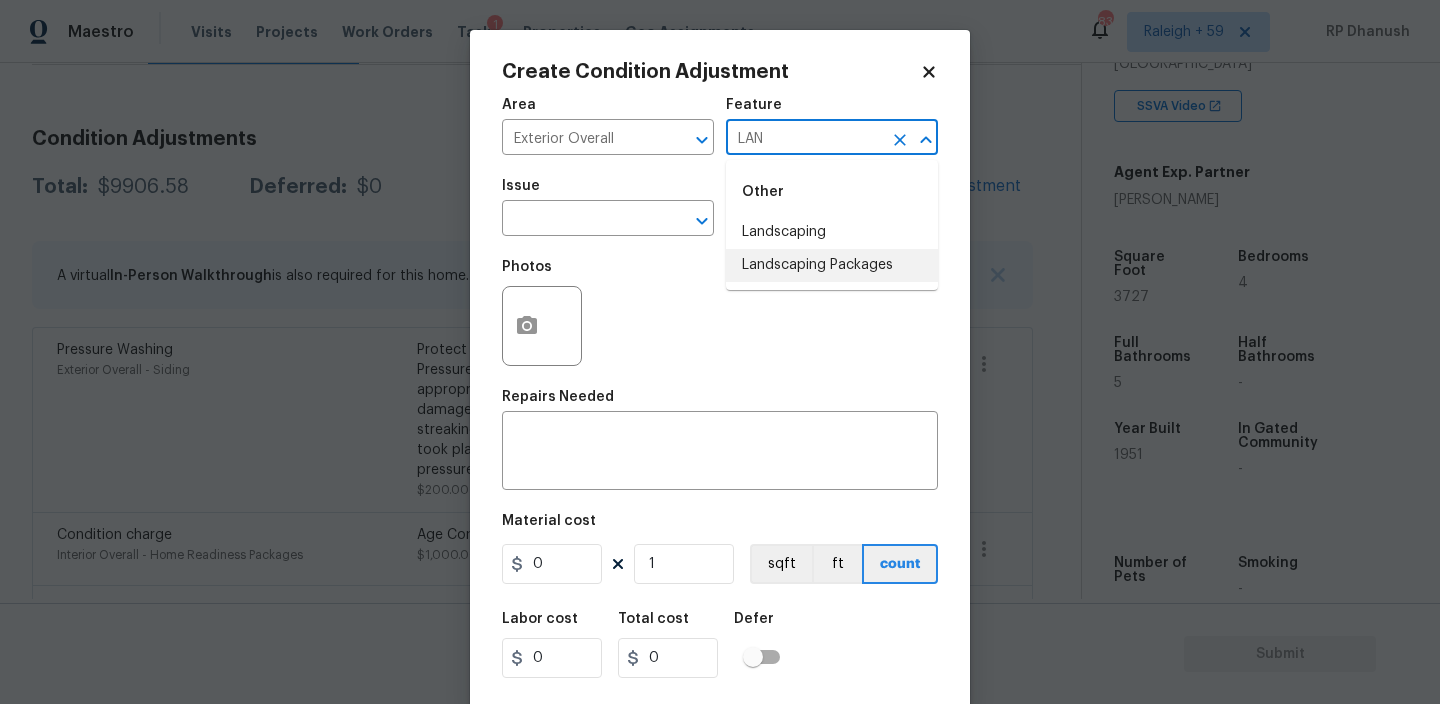 click on "Landscaping Packages" at bounding box center (832, 265) 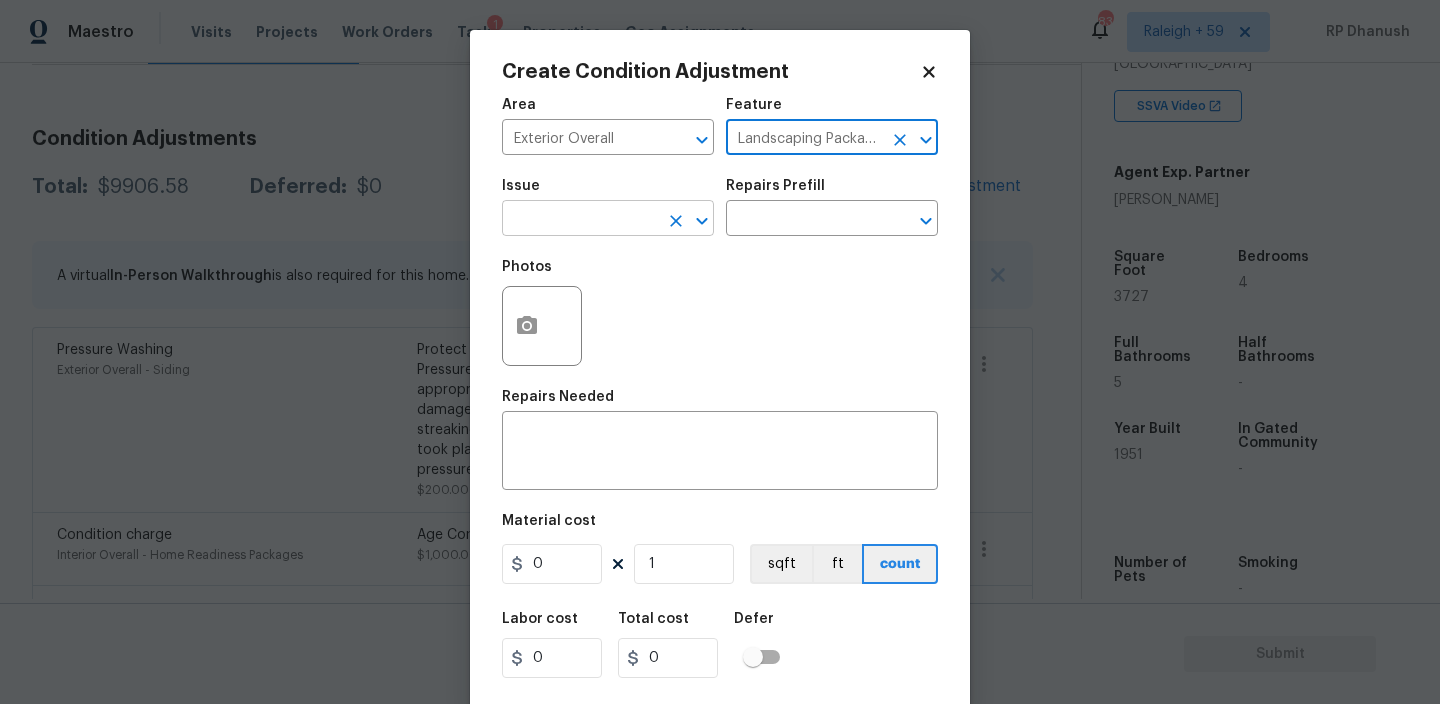 type on "Landscaping Packages" 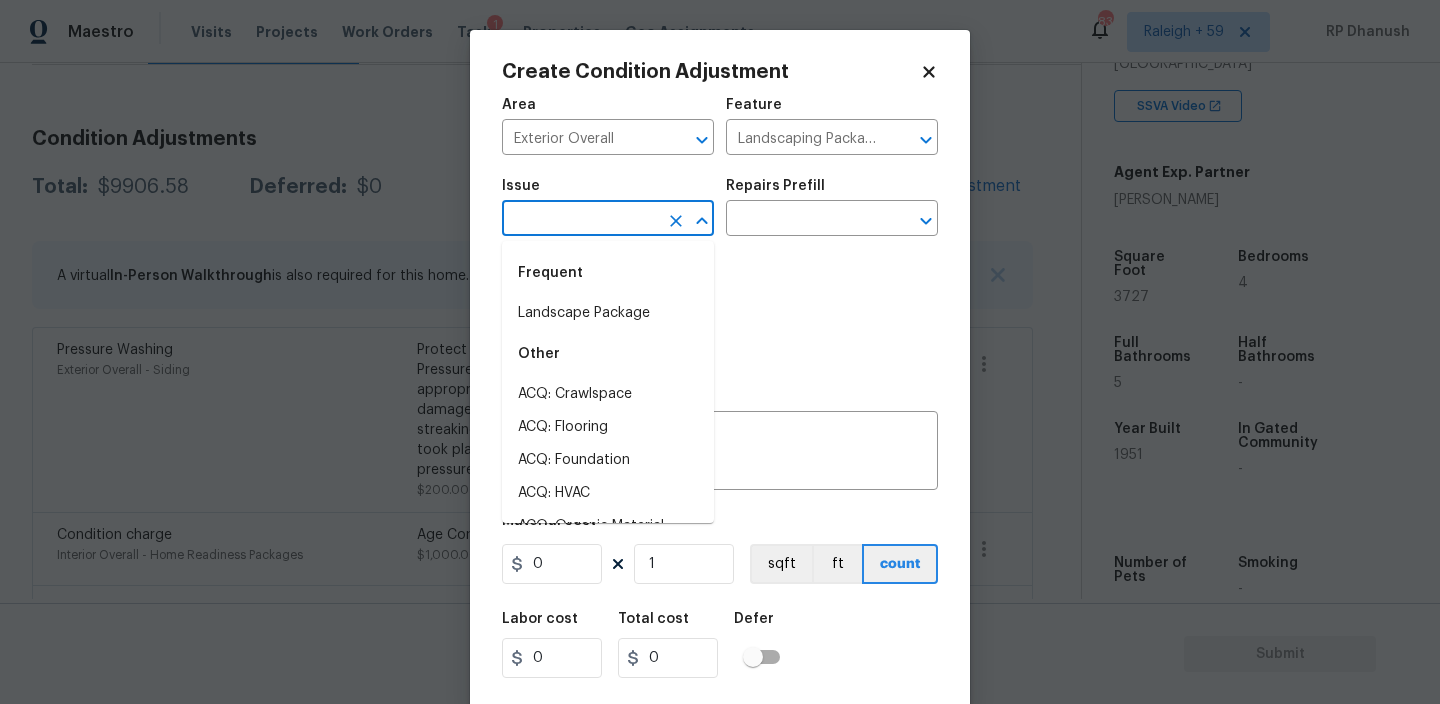 click at bounding box center (580, 220) 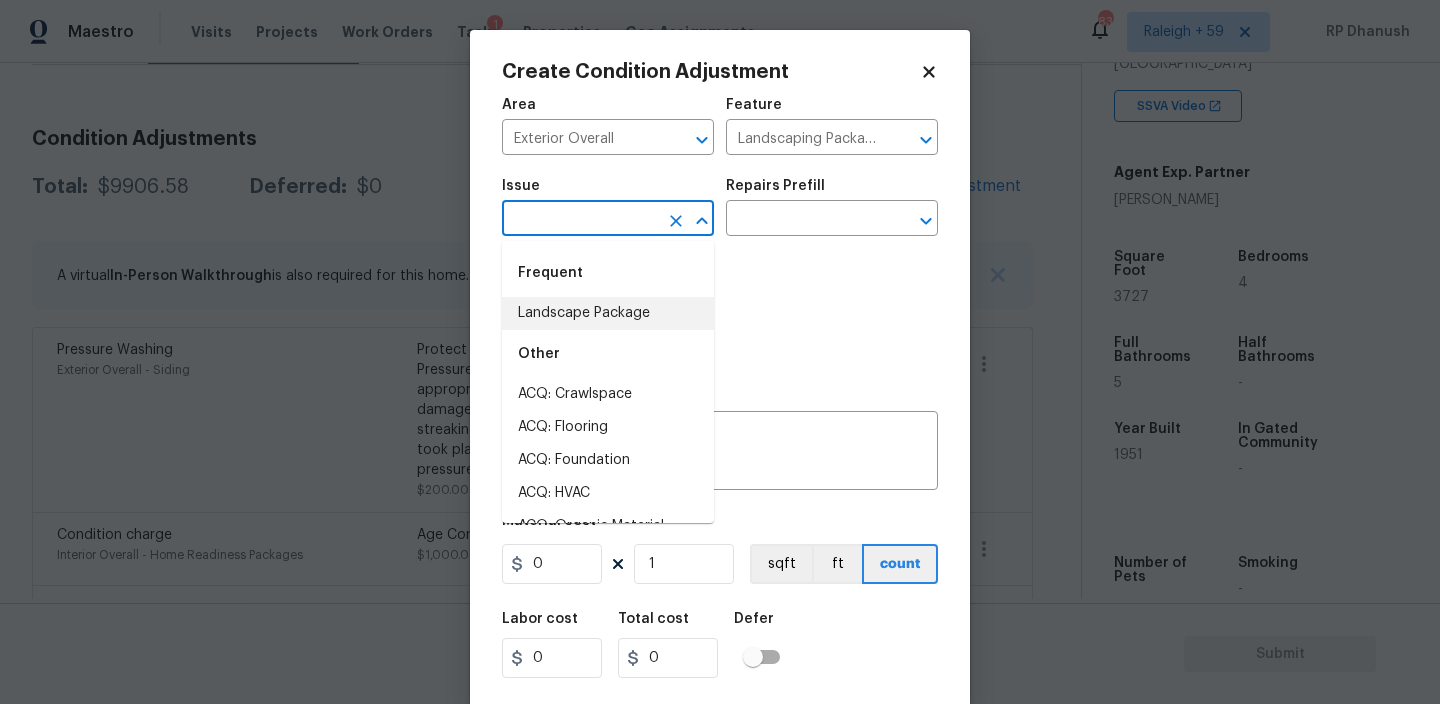 click on "Landscape Package" at bounding box center (608, 313) 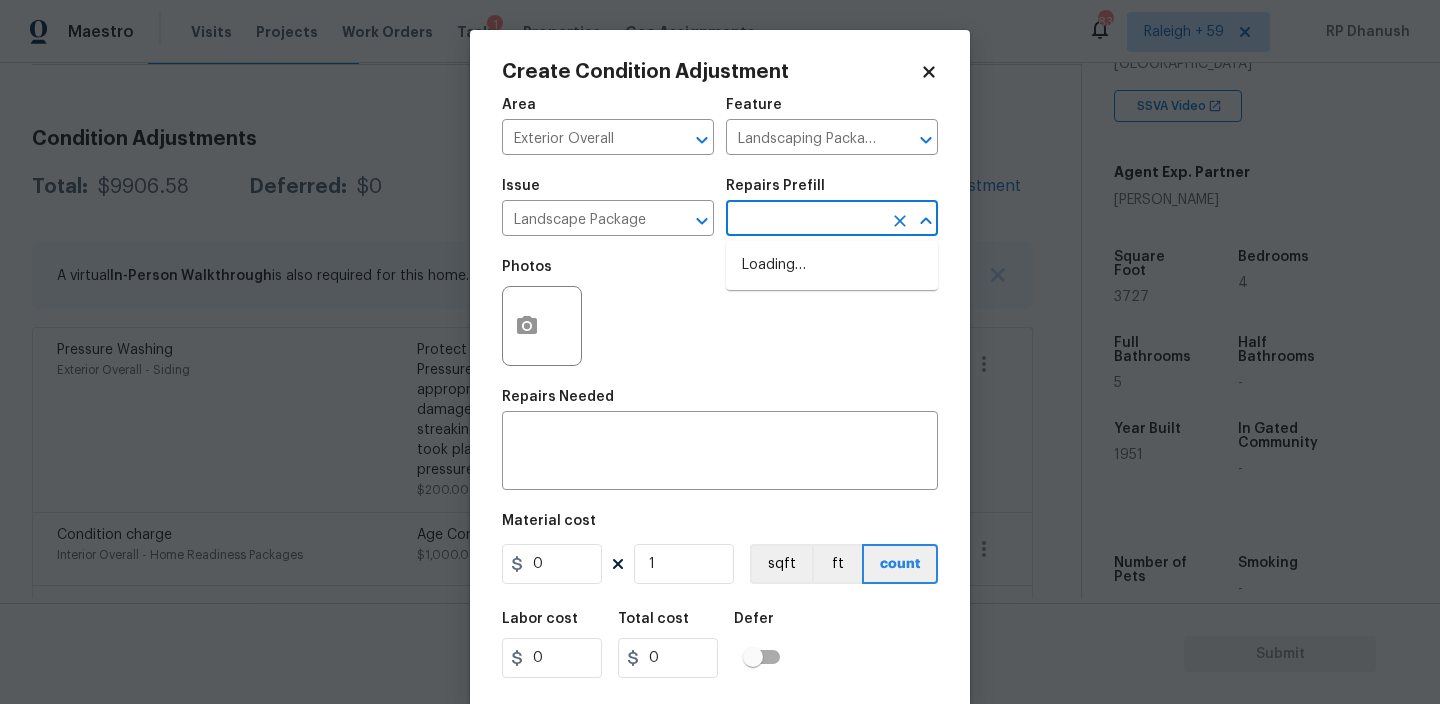 click at bounding box center [804, 220] 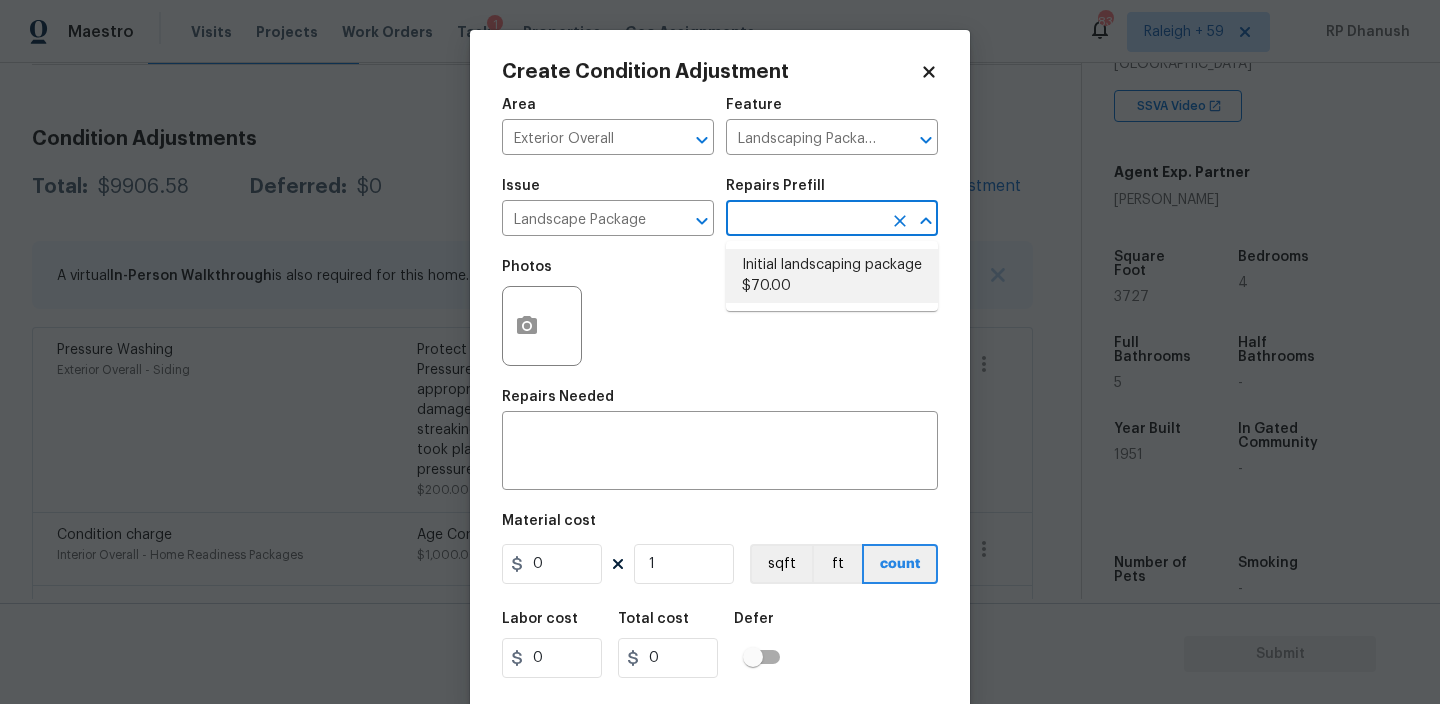 click on "Initial landscaping package $70.00" at bounding box center [832, 276] 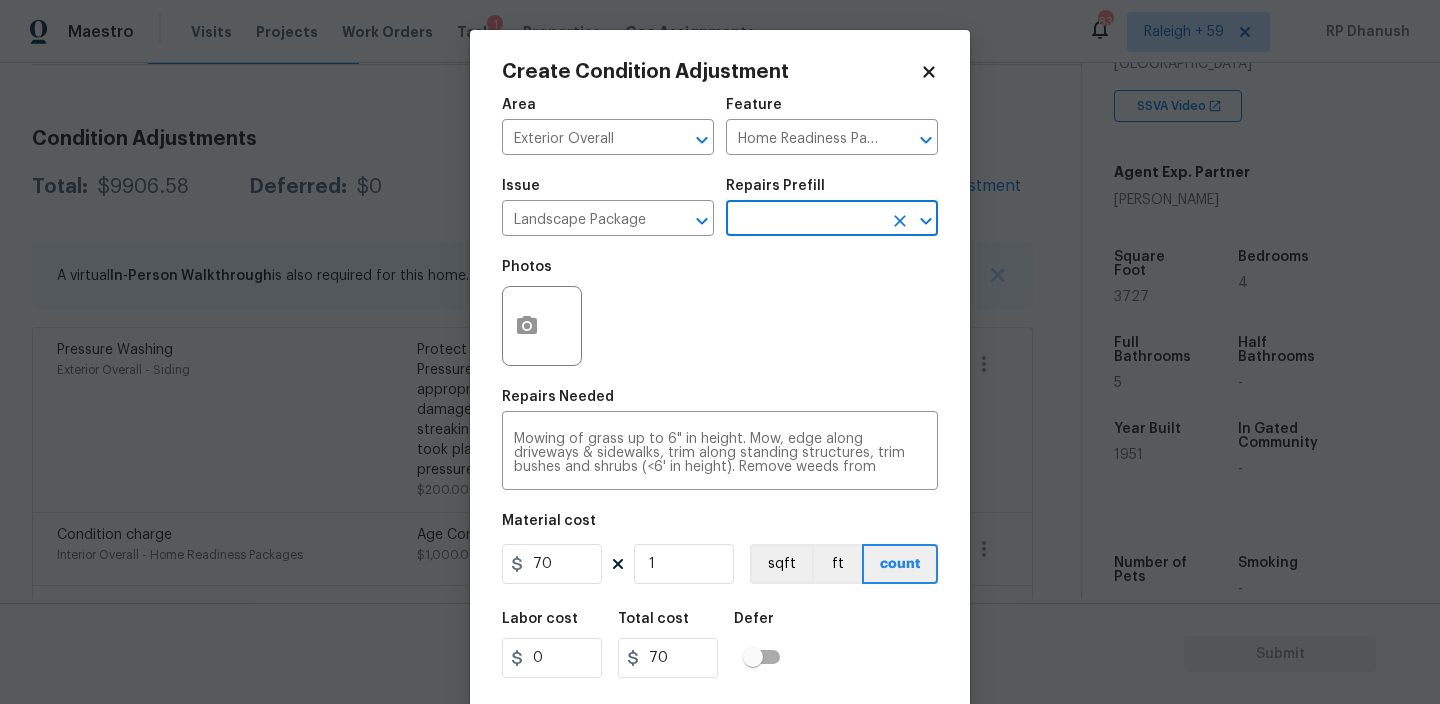 scroll, scrollTop: 29, scrollLeft: 0, axis: vertical 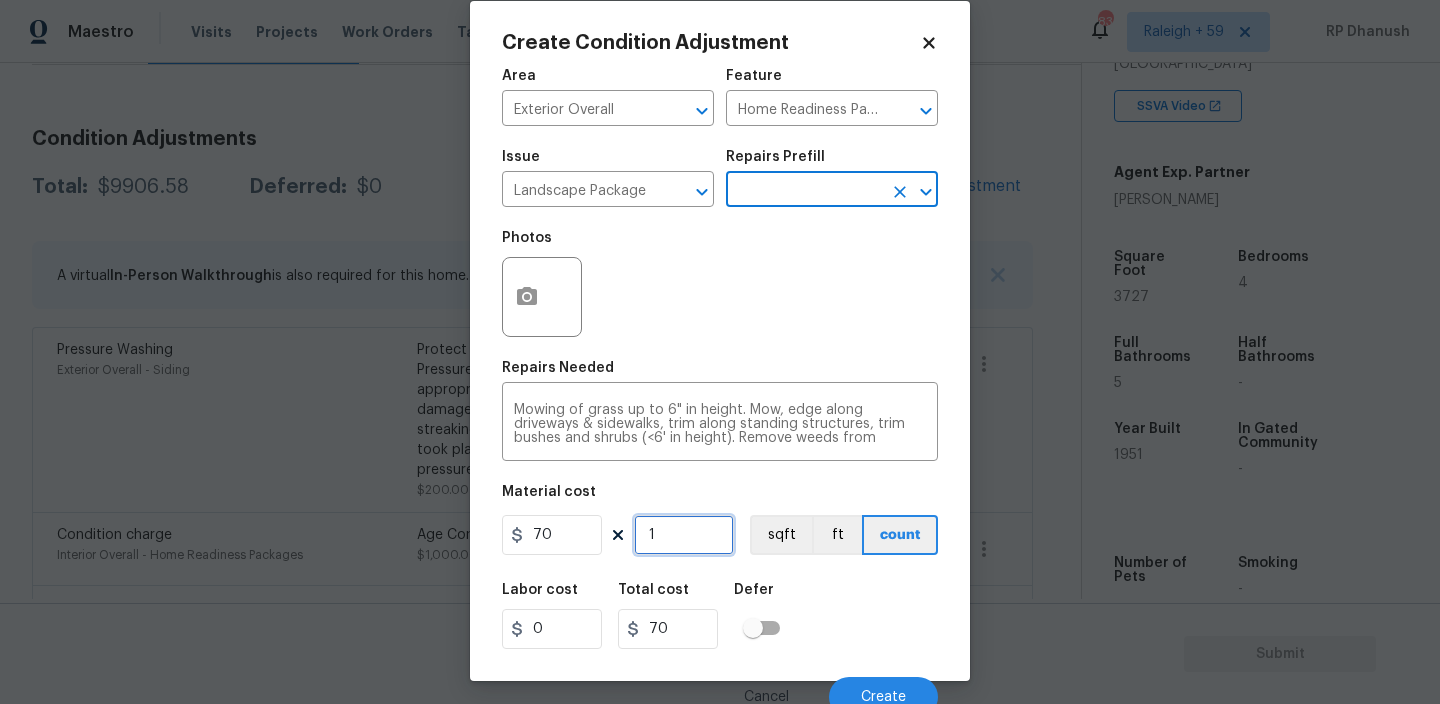 click on "1" at bounding box center (684, 535) 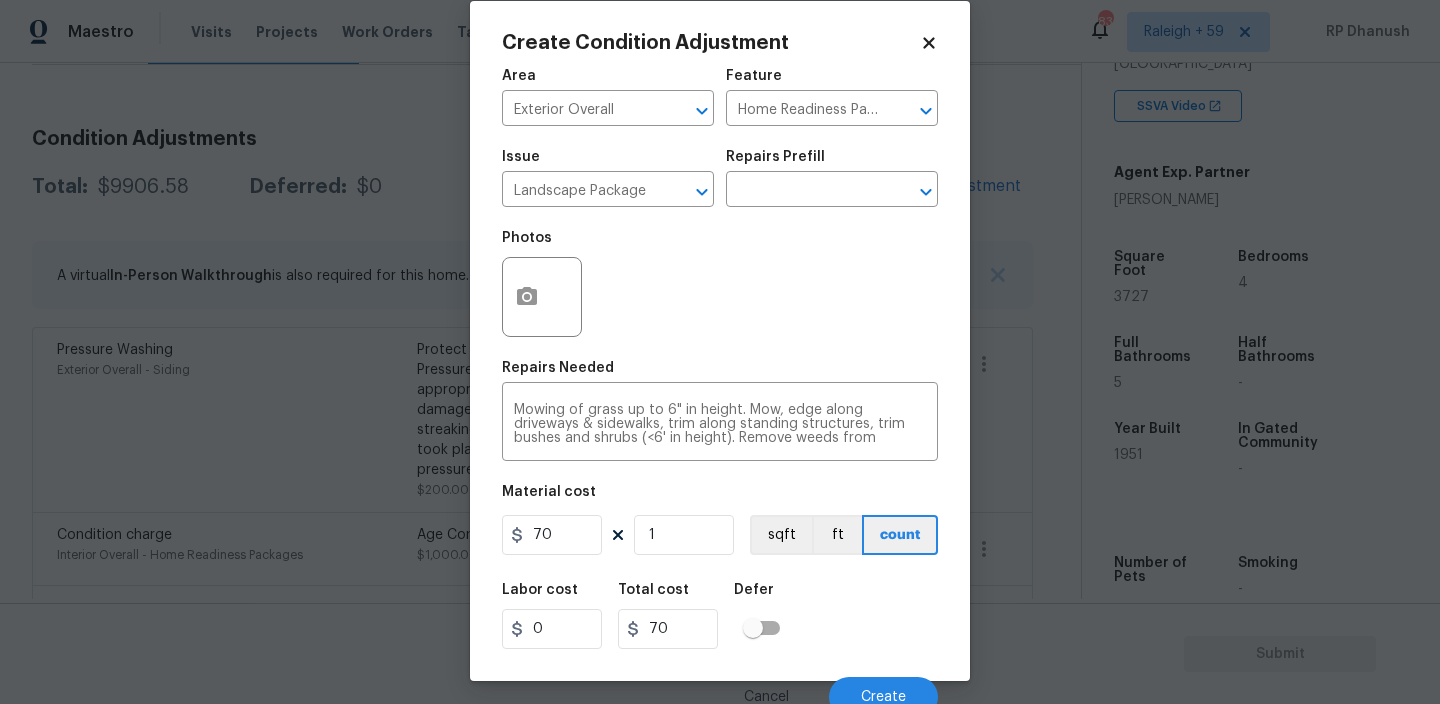 click on "Create Condition Adjustment Area Exterior Overall ​ Feature Home Readiness Packages ​ Issue Landscape Package ​ Repairs Prefill ​ Photos Repairs Needed Mowing of grass up to 6" in height. Mow, edge along driveways & sidewalks, trim along standing structures, trim bushes and shrubs (<6' in height). Remove weeds from previously maintained flowerbeds and remove standing yard debris (small twigs, non seasonal falling leaves).  Use leaf blower to remove clippings from hard surfaces." x ​ Material cost 70 1 sqft ft count Labor cost 0 Total cost 70 Defer Cancel Create" at bounding box center (720, 341) 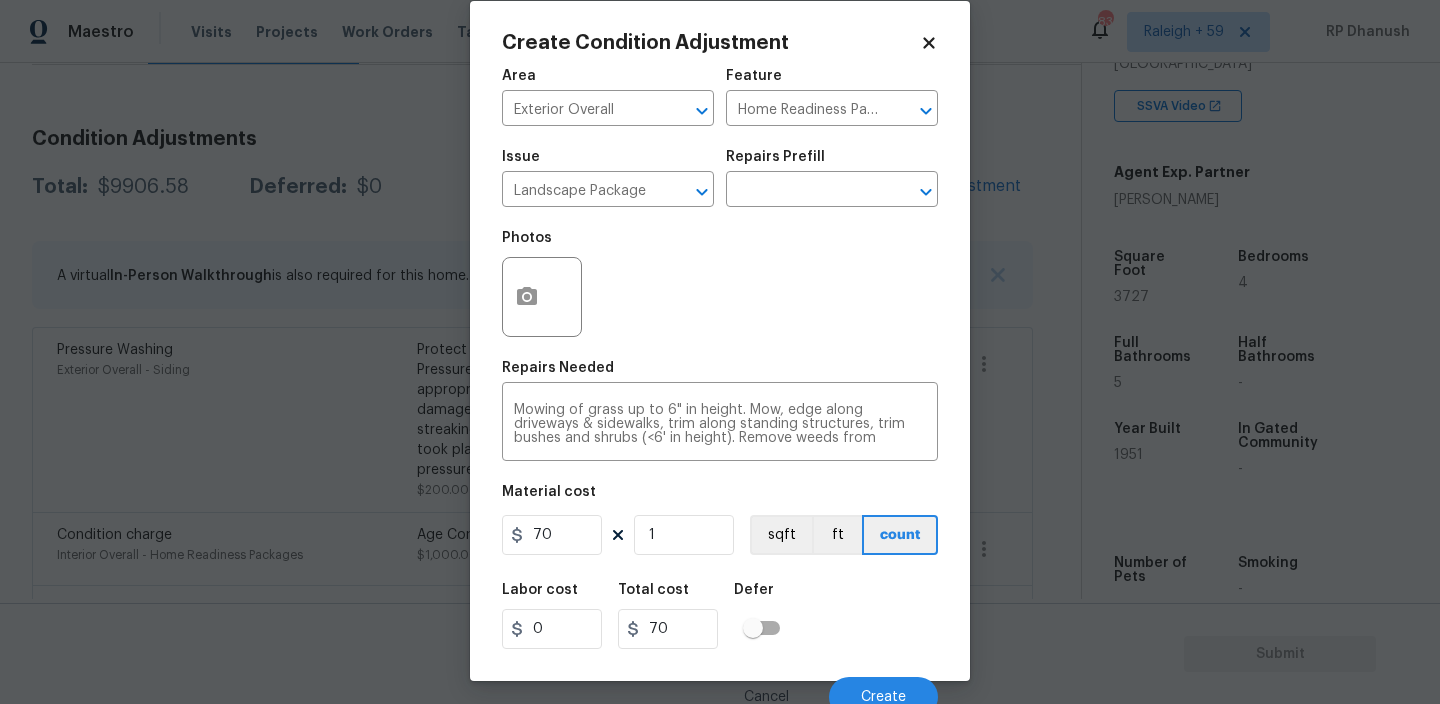scroll, scrollTop: 43, scrollLeft: 0, axis: vertical 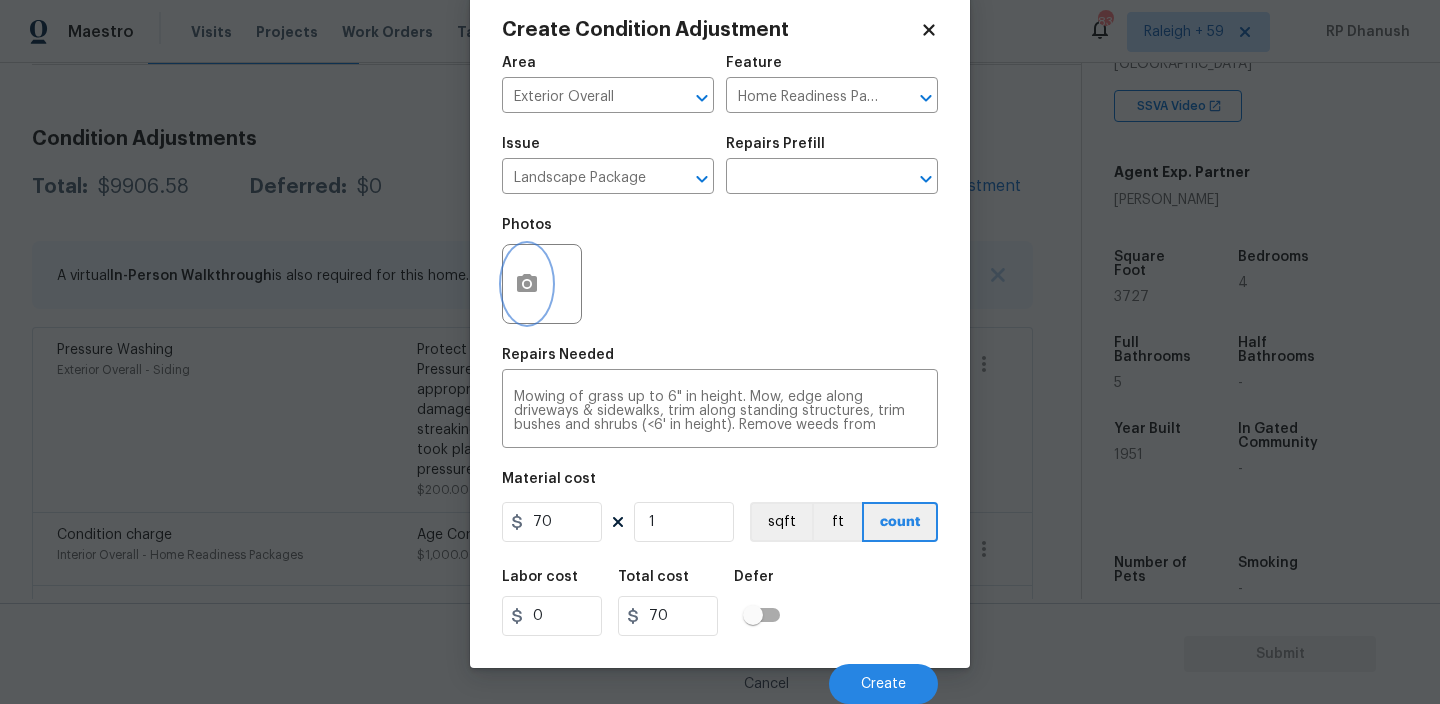 click at bounding box center (527, 284) 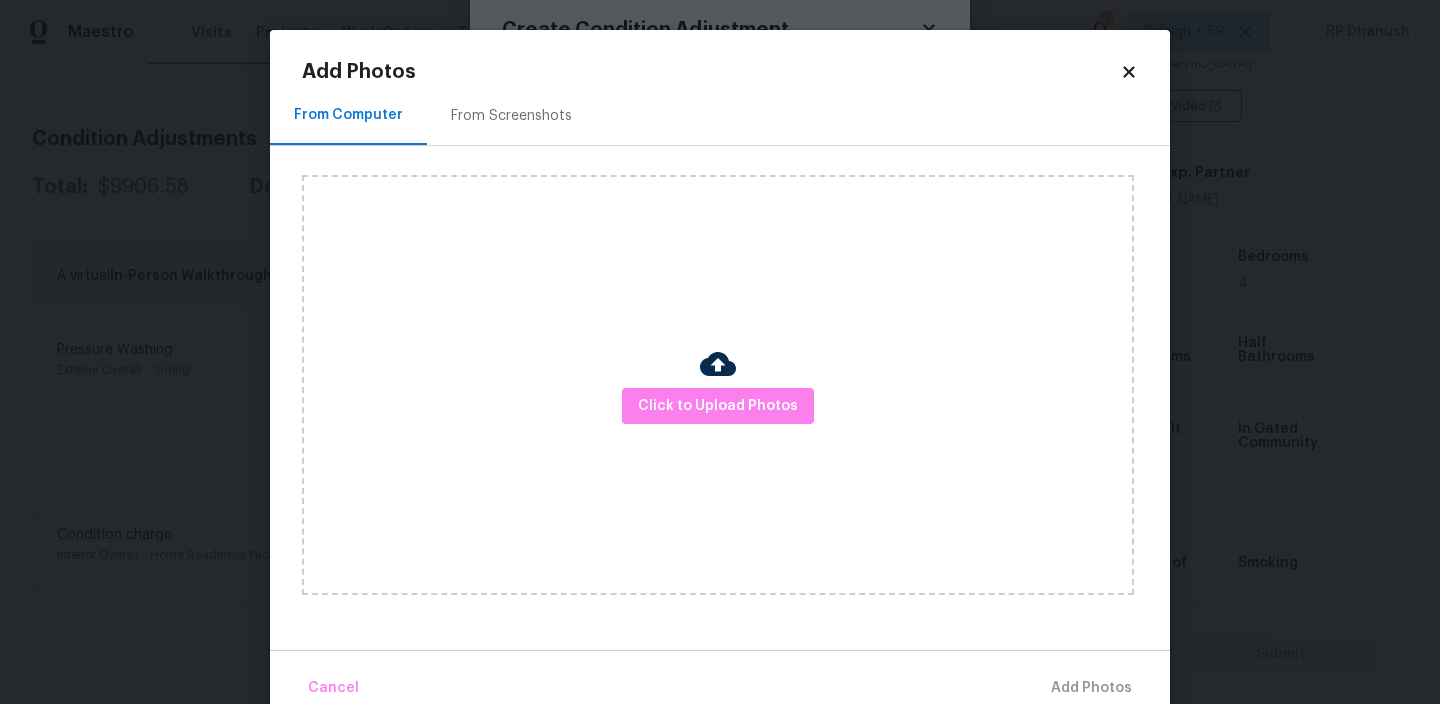 click on "From Screenshots" at bounding box center (511, 116) 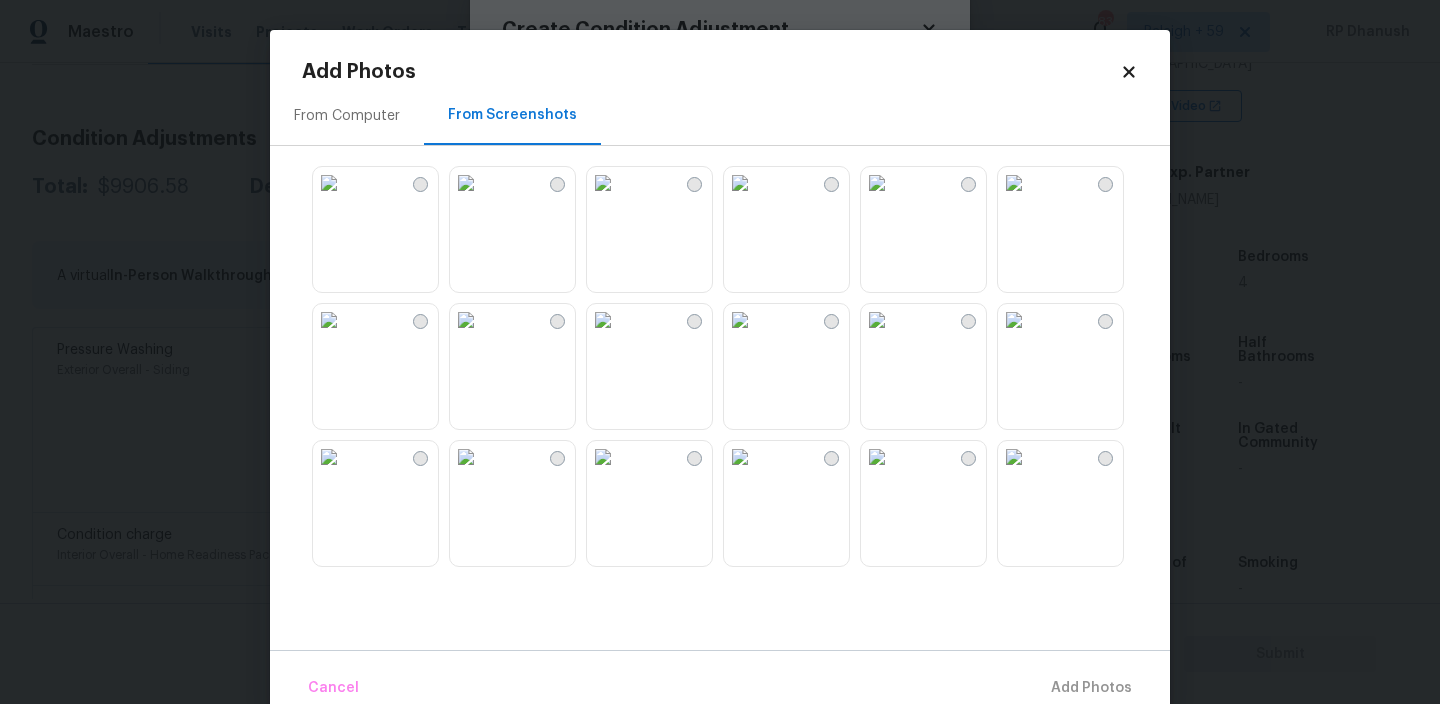 click 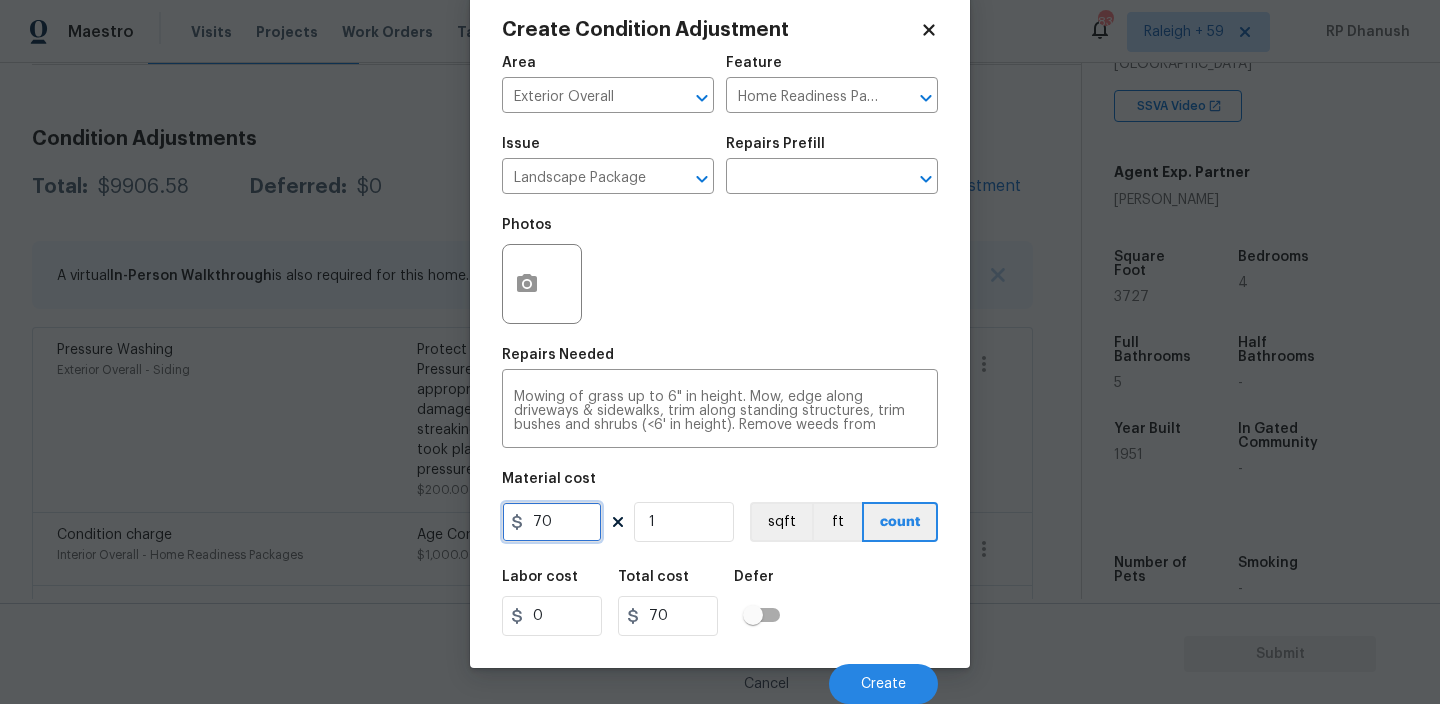click on "70" at bounding box center (552, 522) 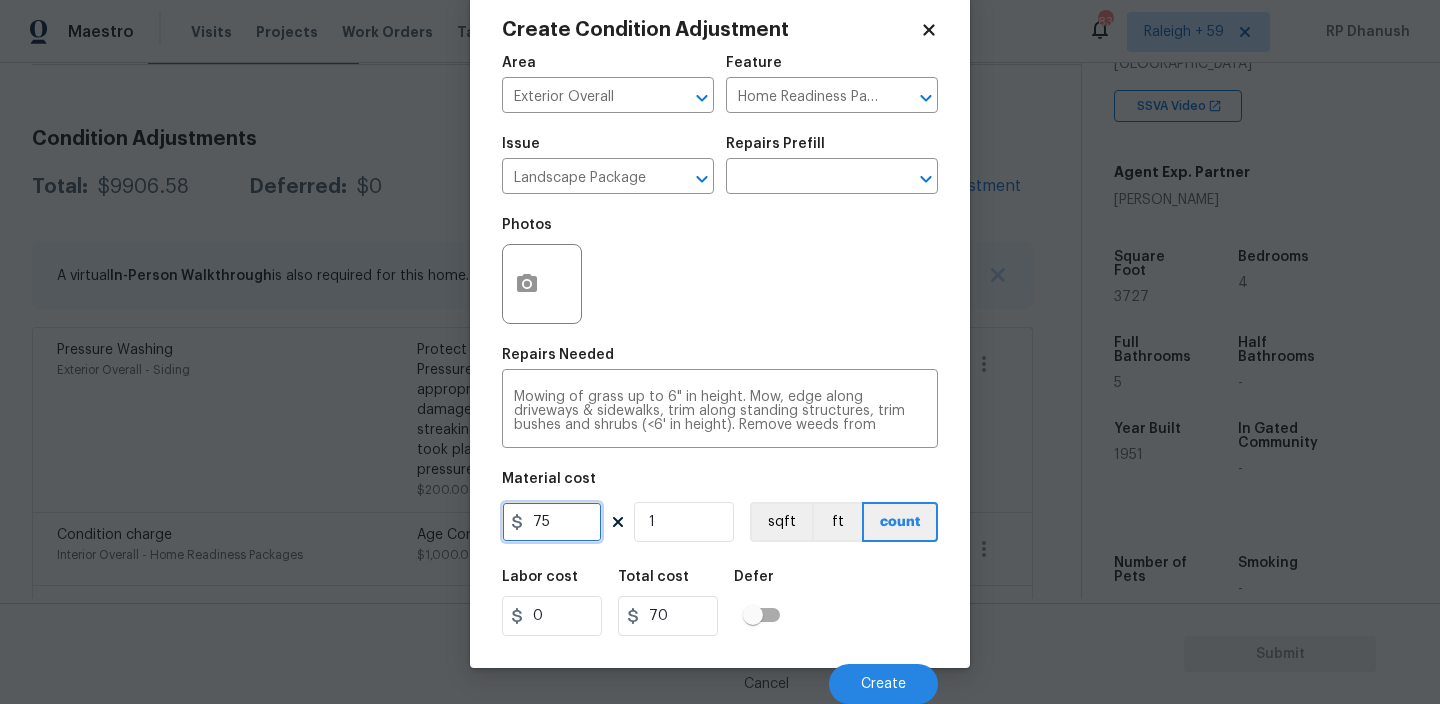 type on "75" 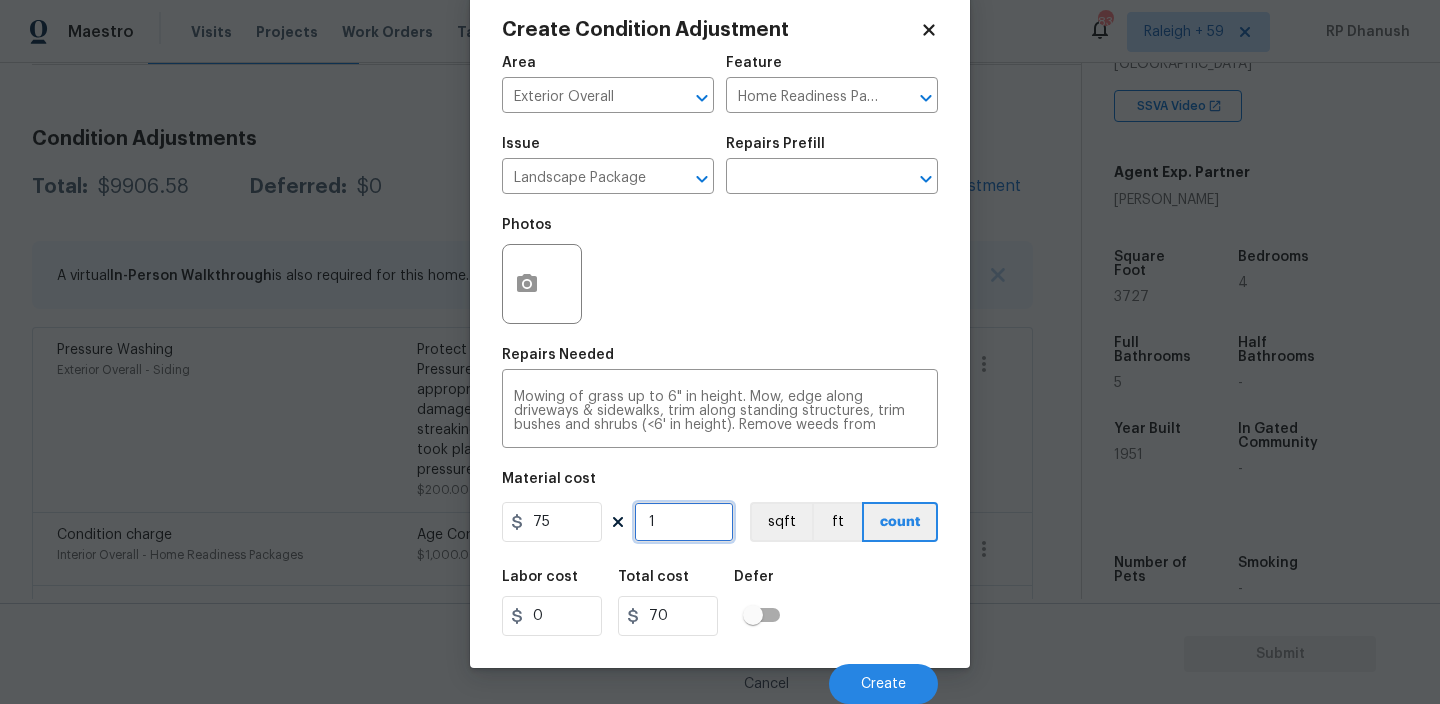 type on "75" 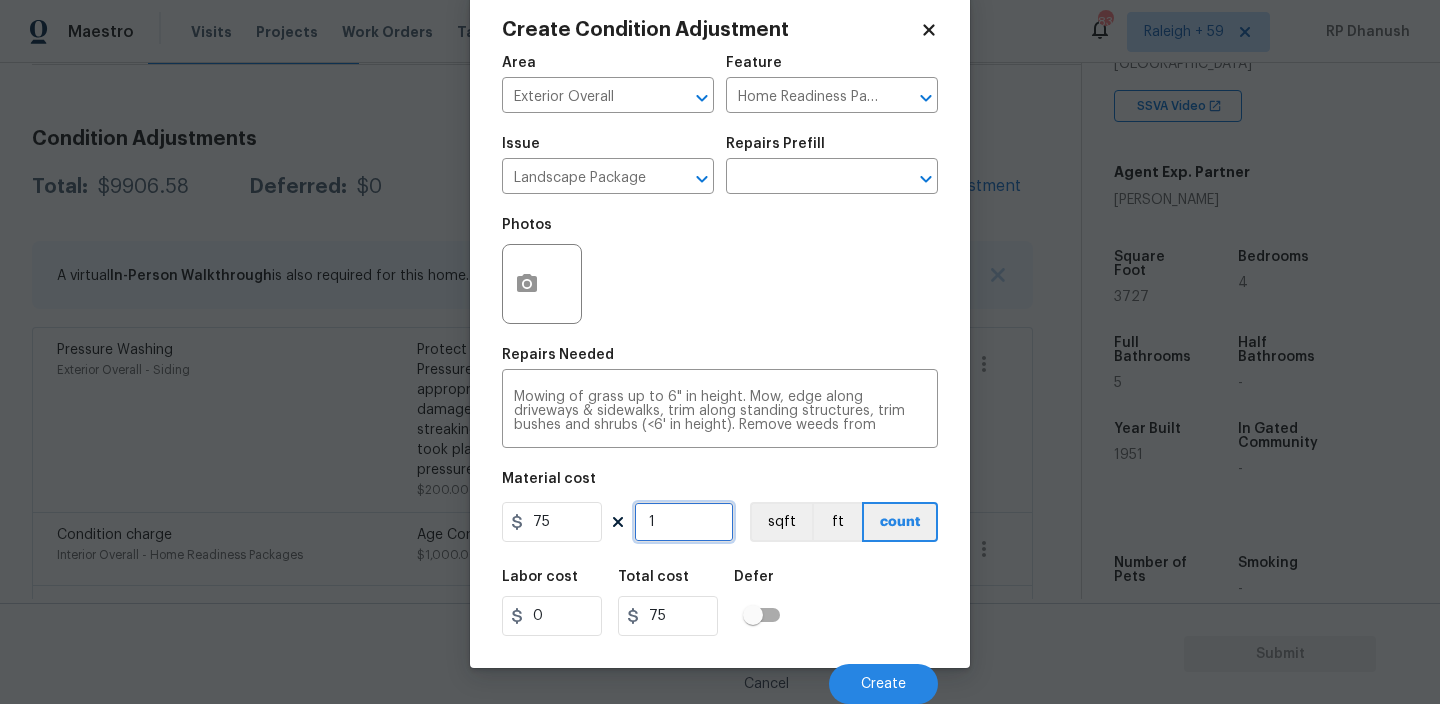 type on "10" 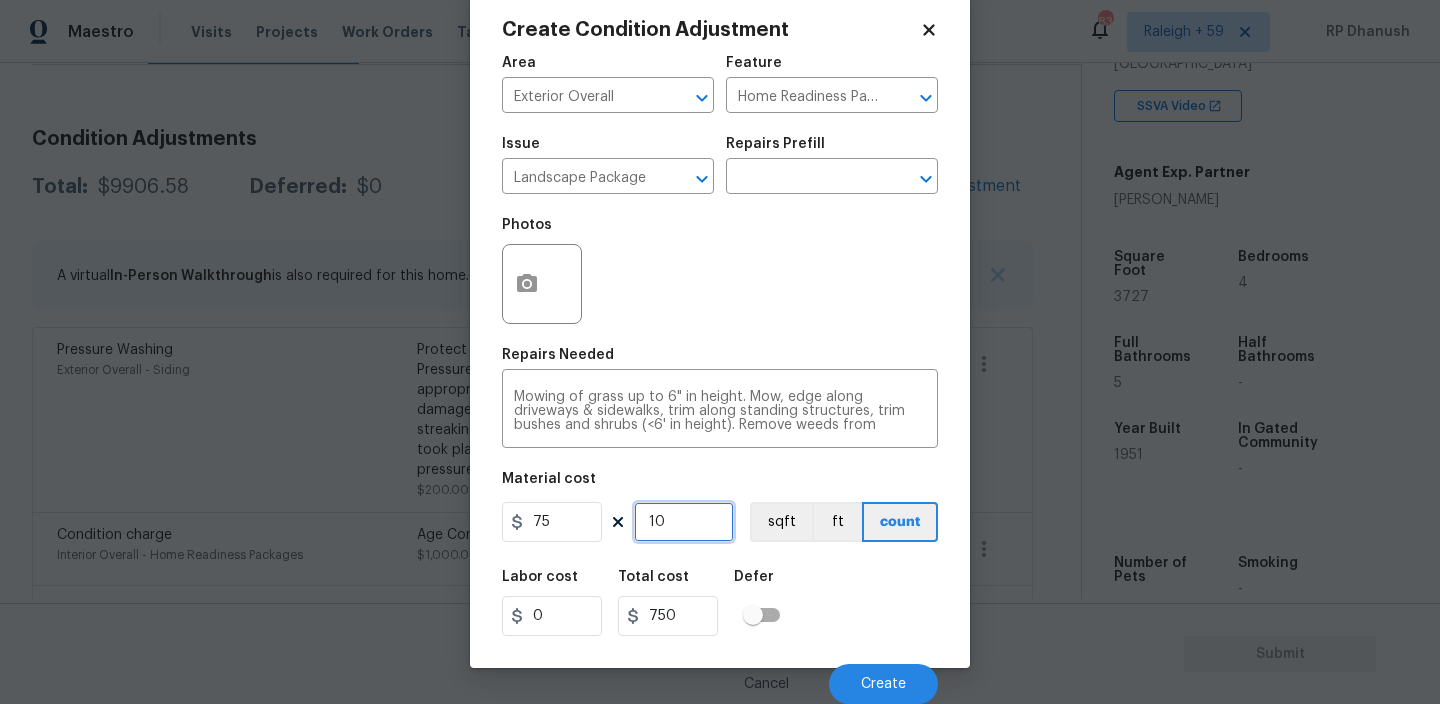 type on "1" 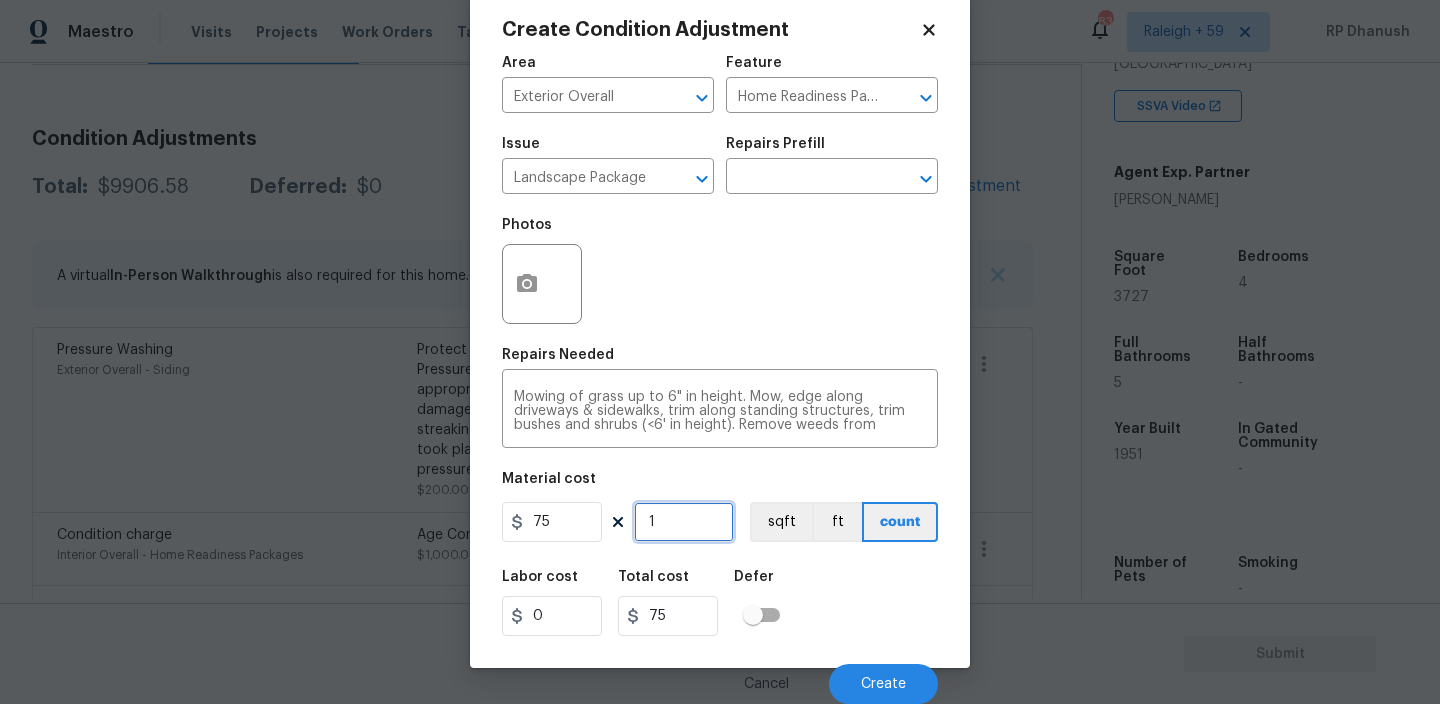 type on "0" 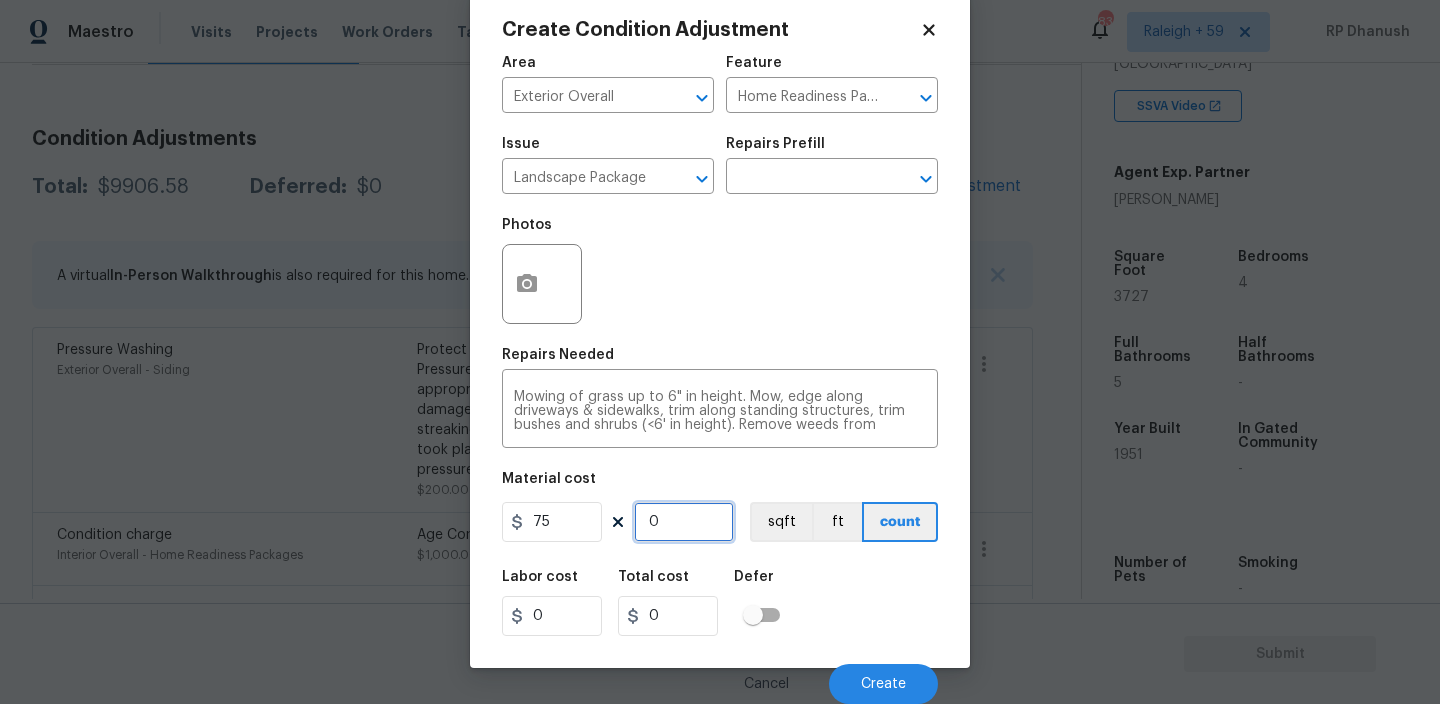 type on "1" 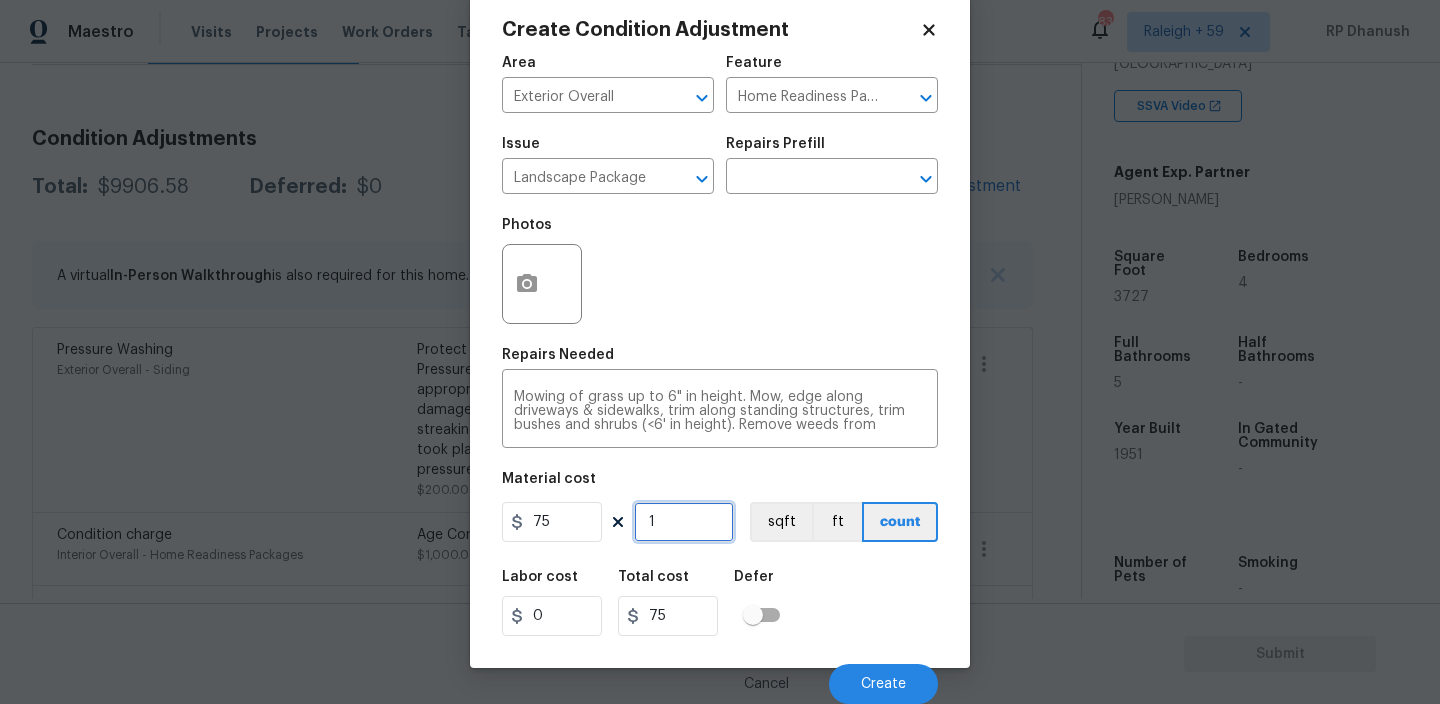 type on "10" 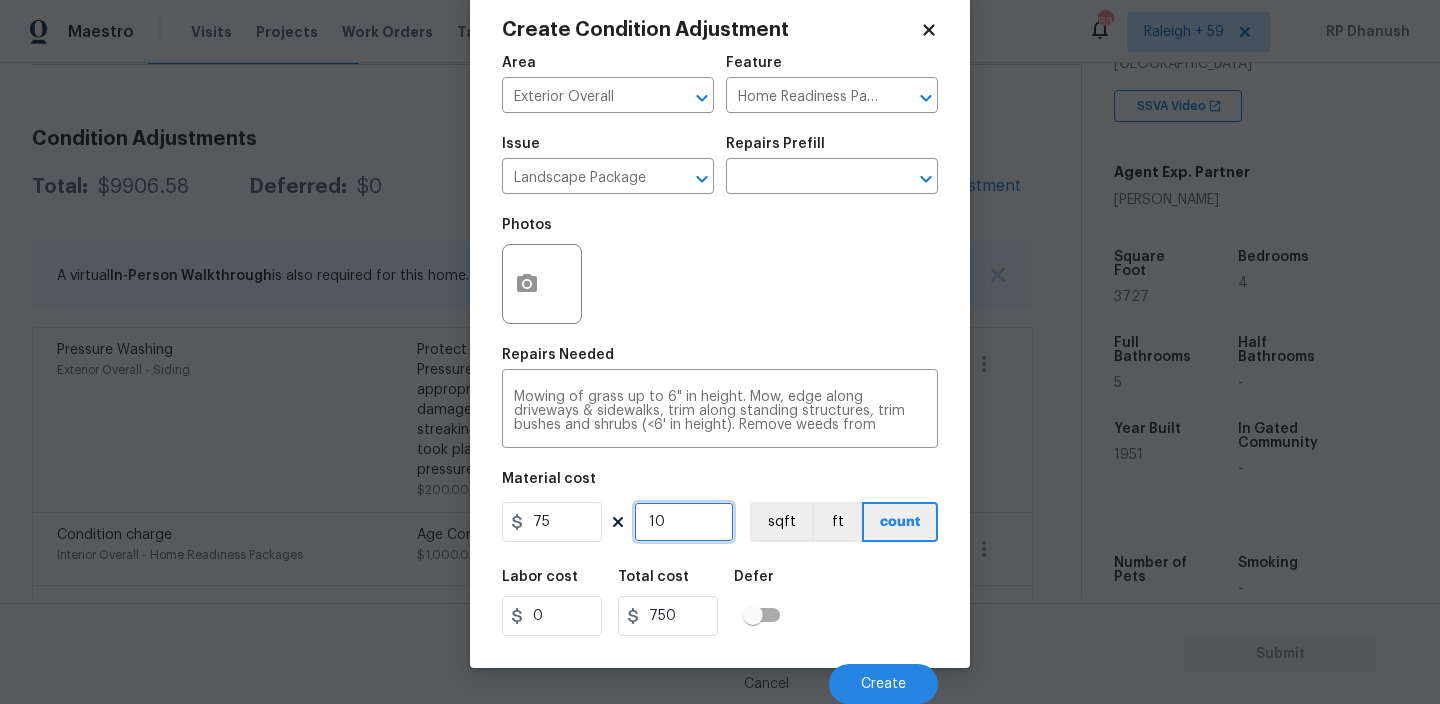 type on "10" 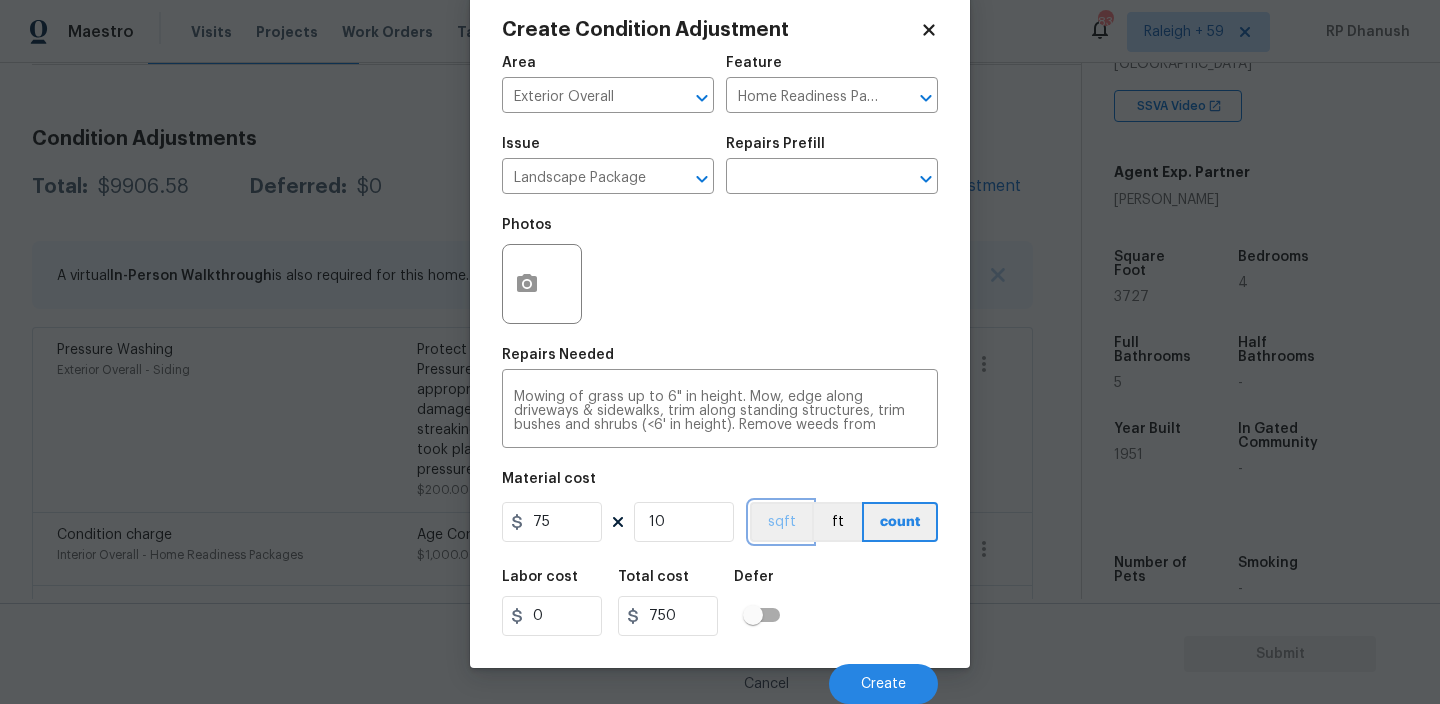 type 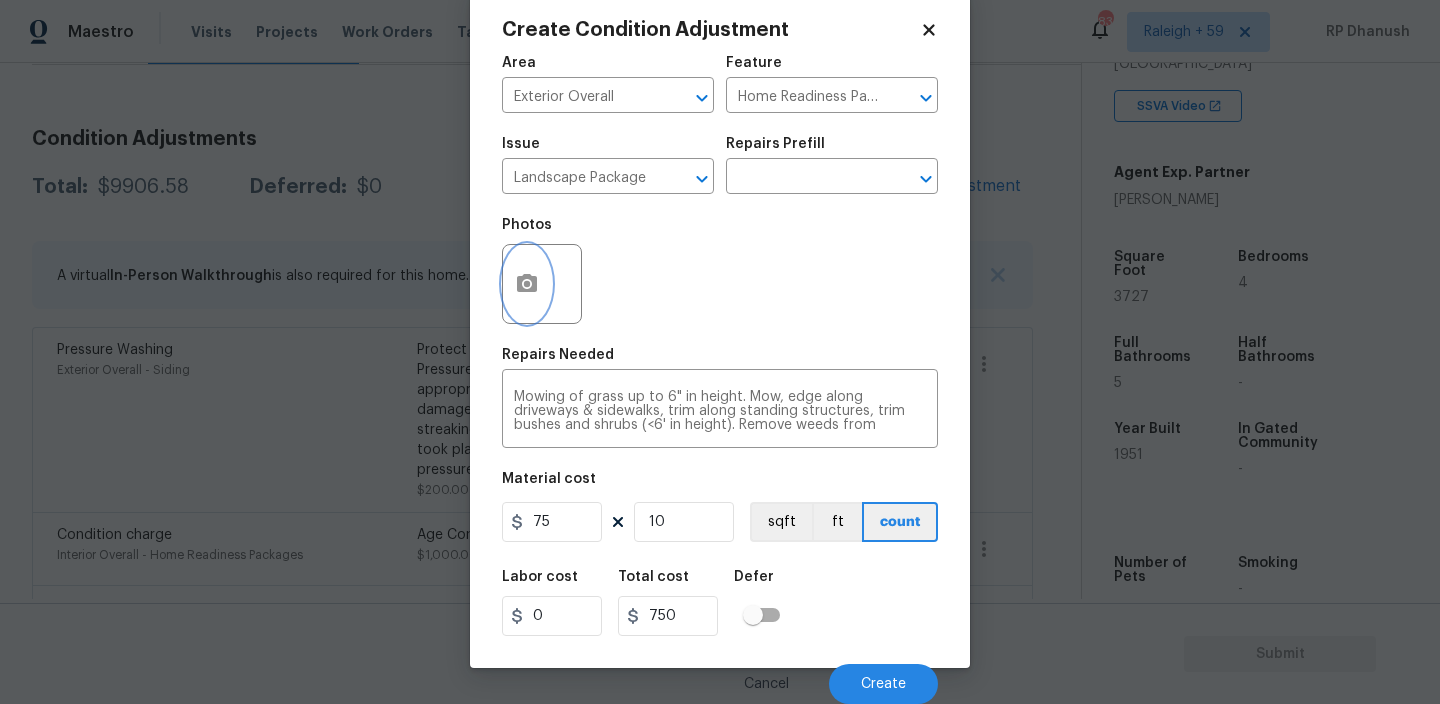 click at bounding box center [527, 284] 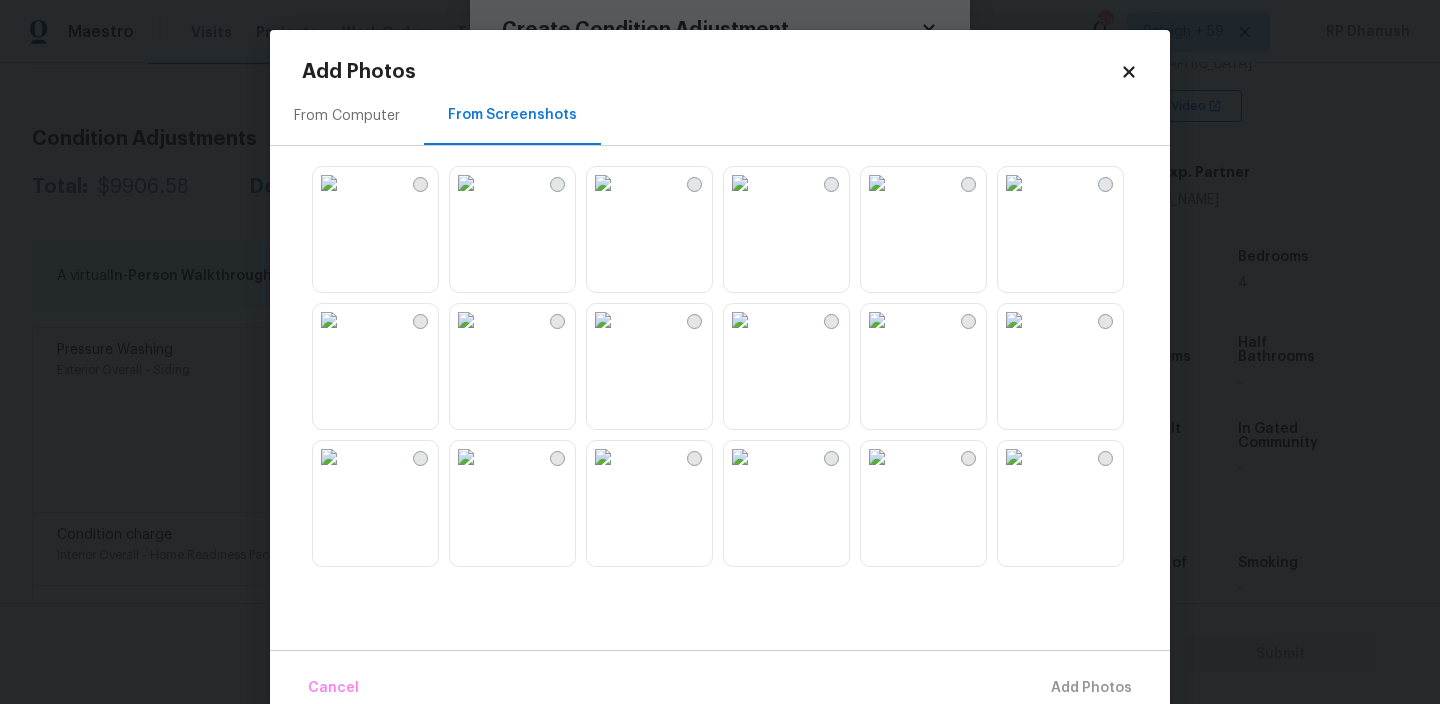 click at bounding box center (329, 183) 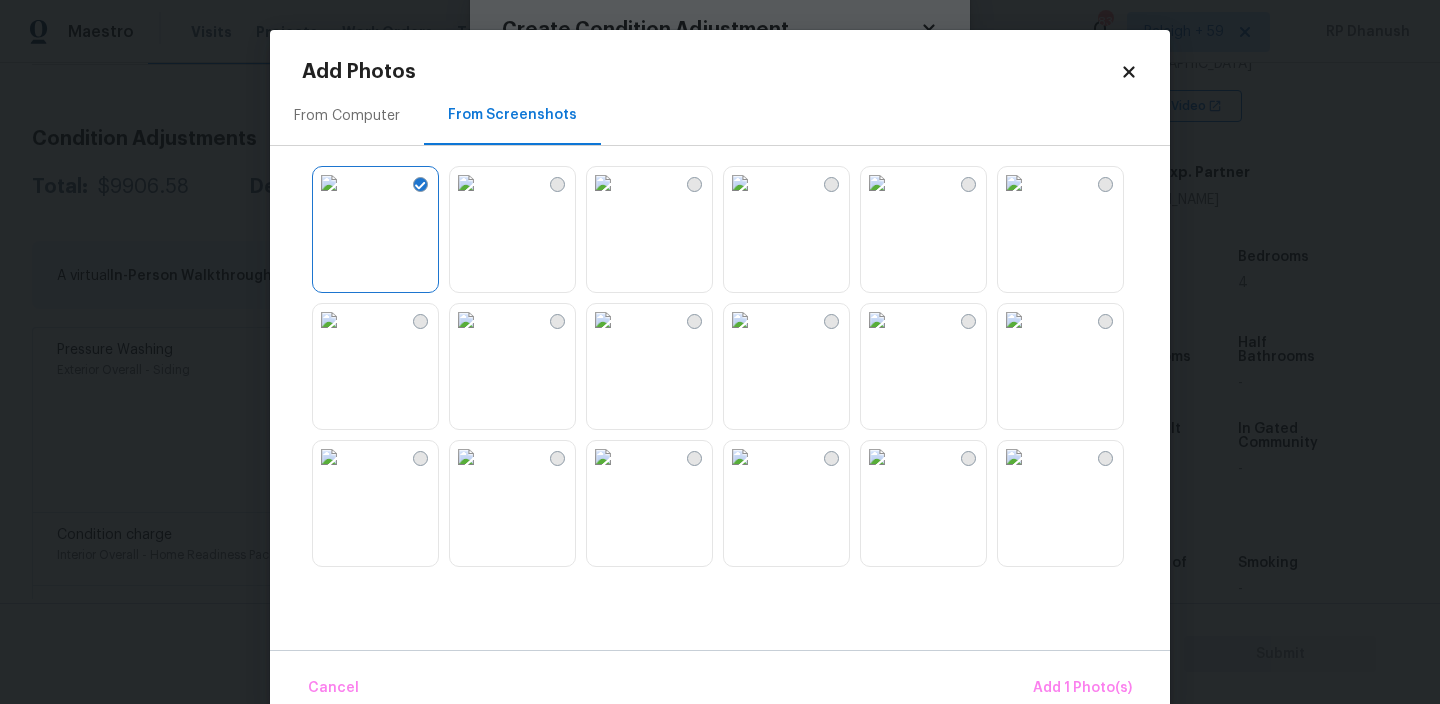 click at bounding box center (740, 320) 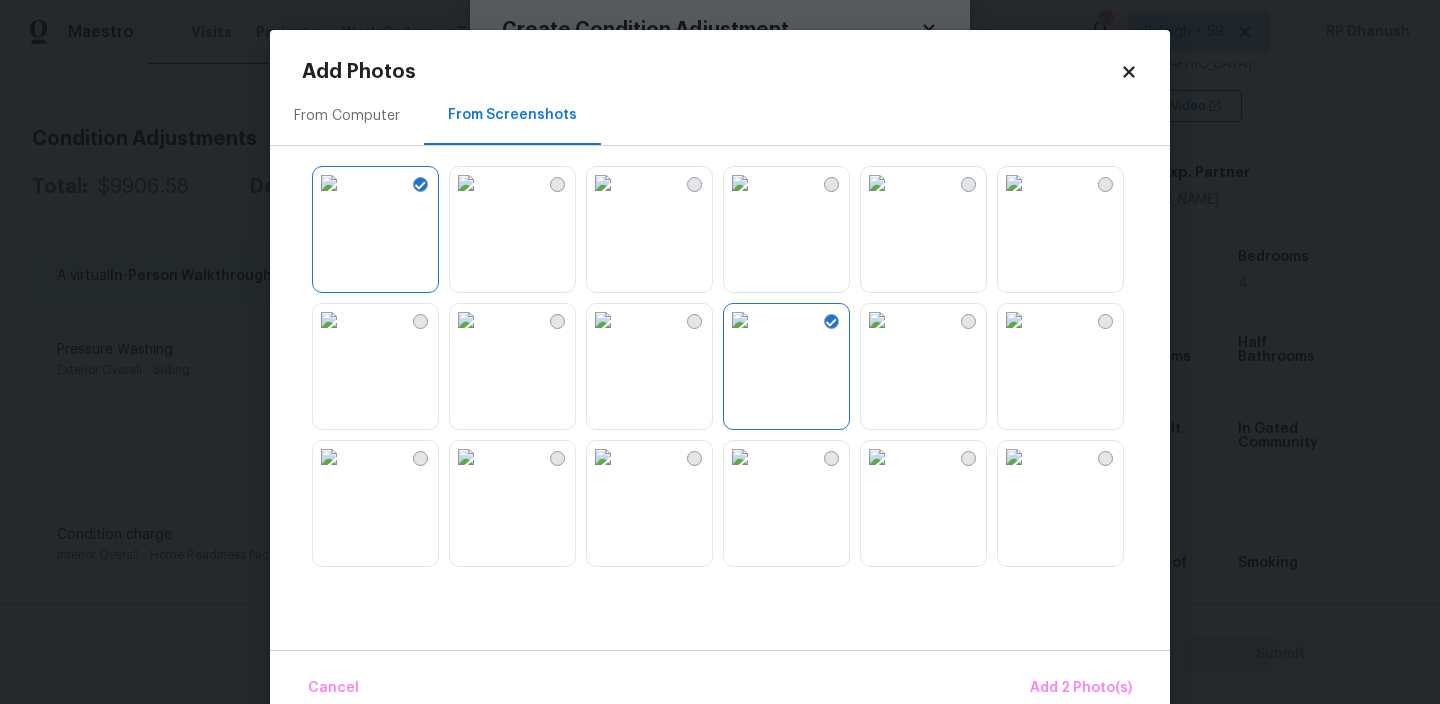 click at bounding box center [740, 457] 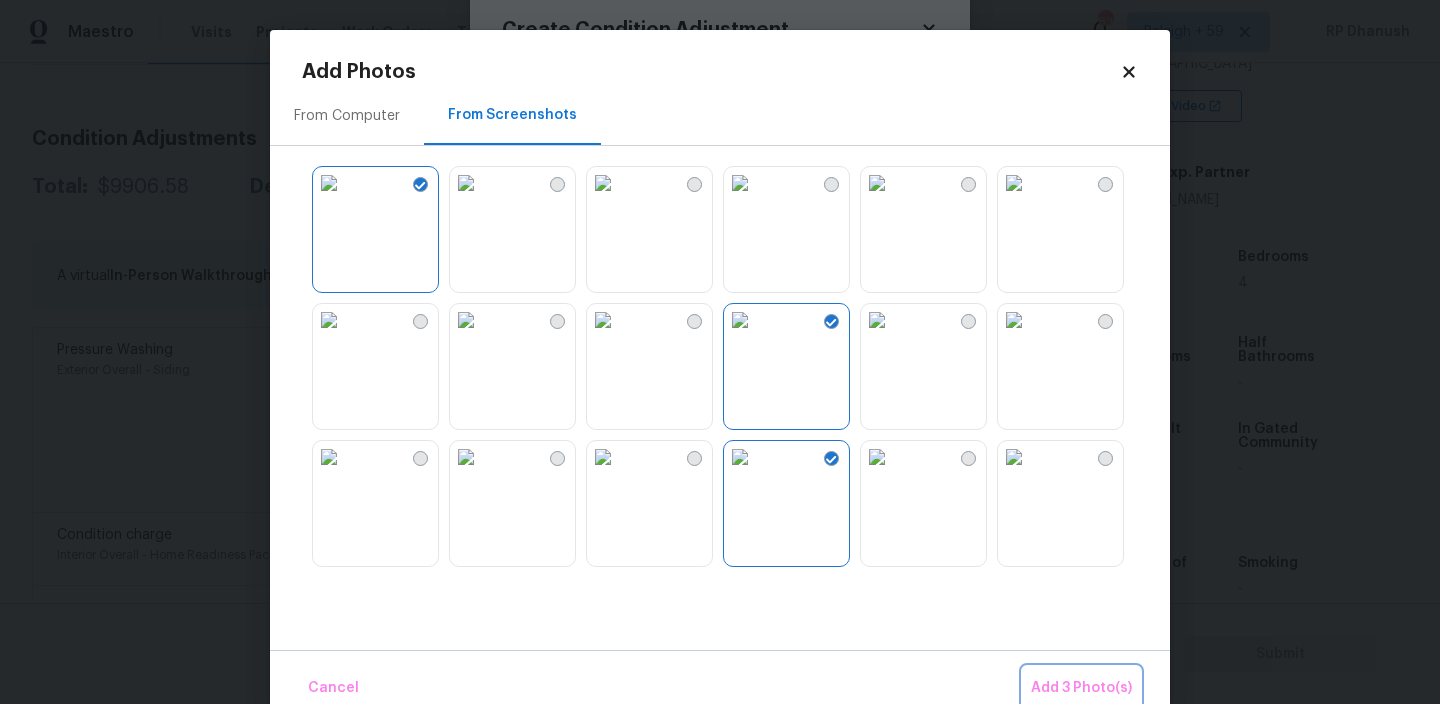 click on "Add 3 Photo(s)" at bounding box center [1081, 688] 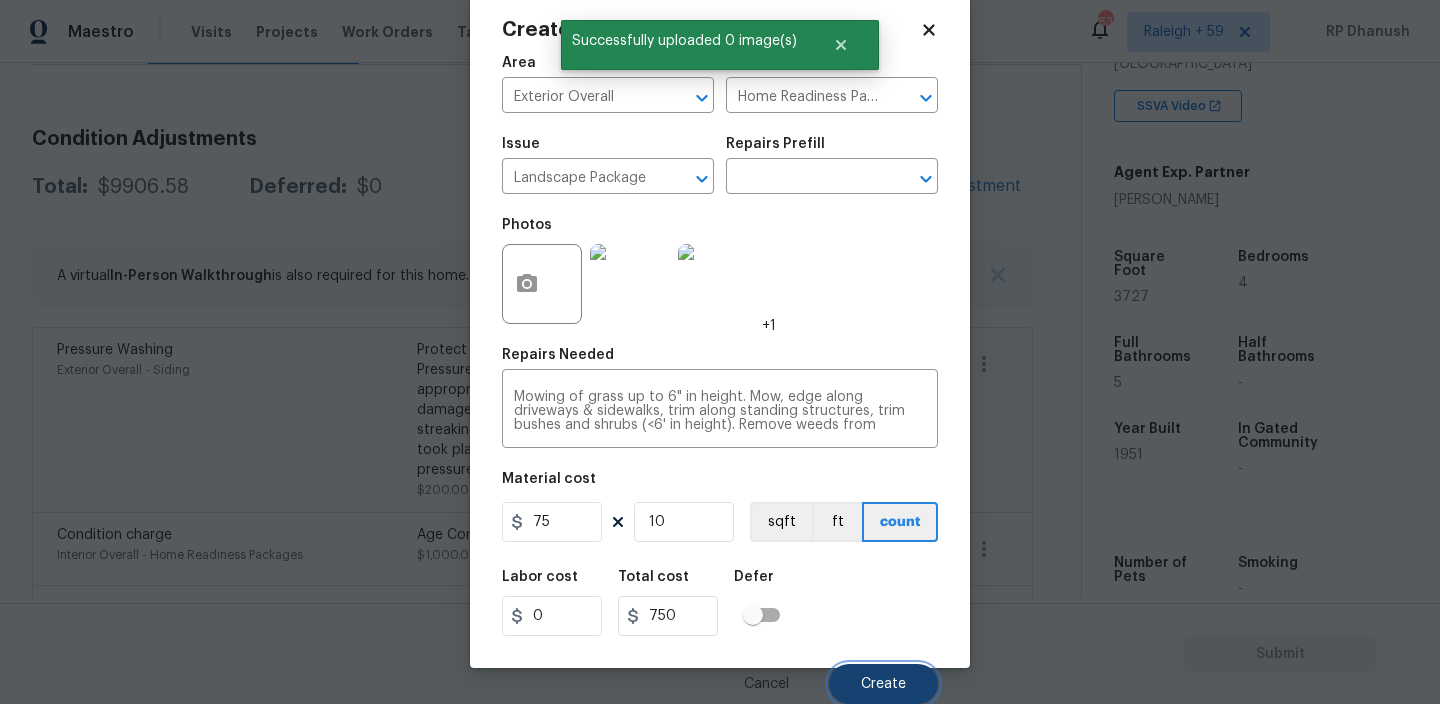 click on "Create" at bounding box center (883, 684) 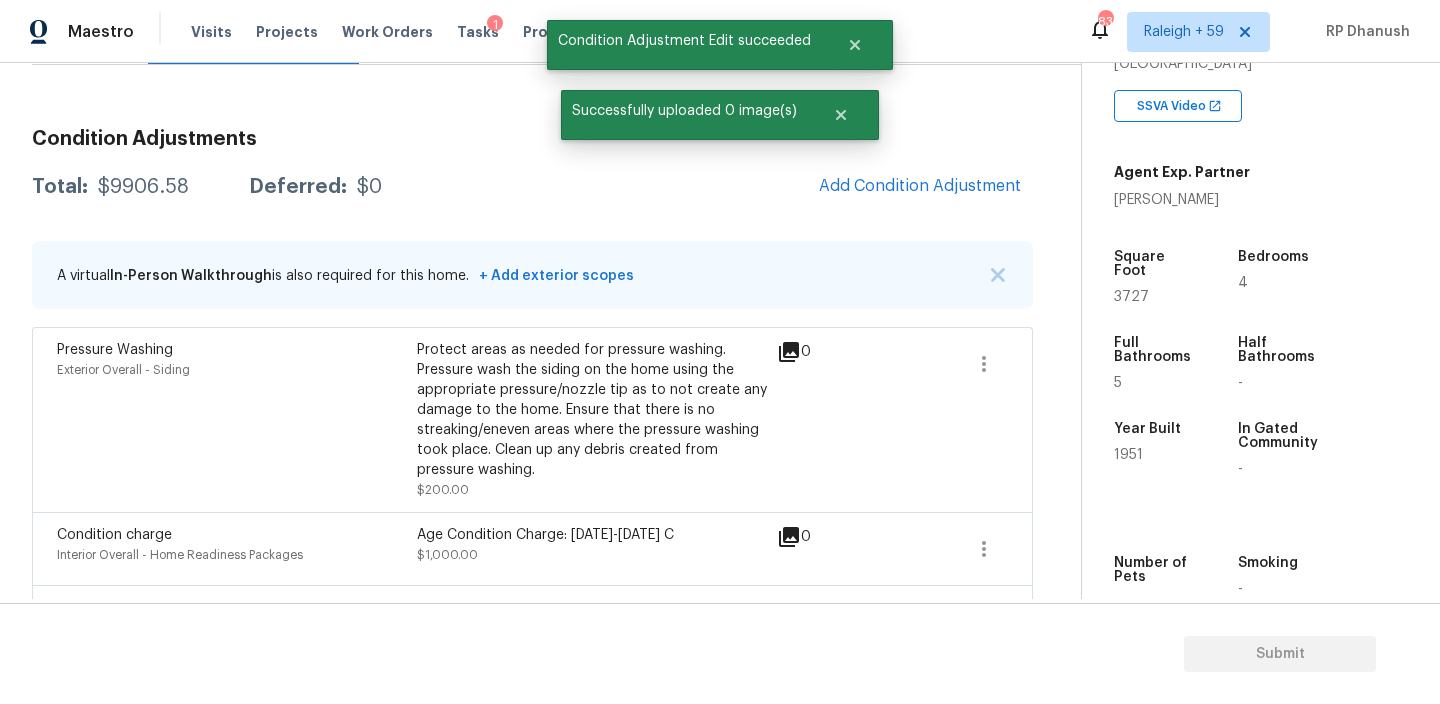 scroll, scrollTop: 36, scrollLeft: 0, axis: vertical 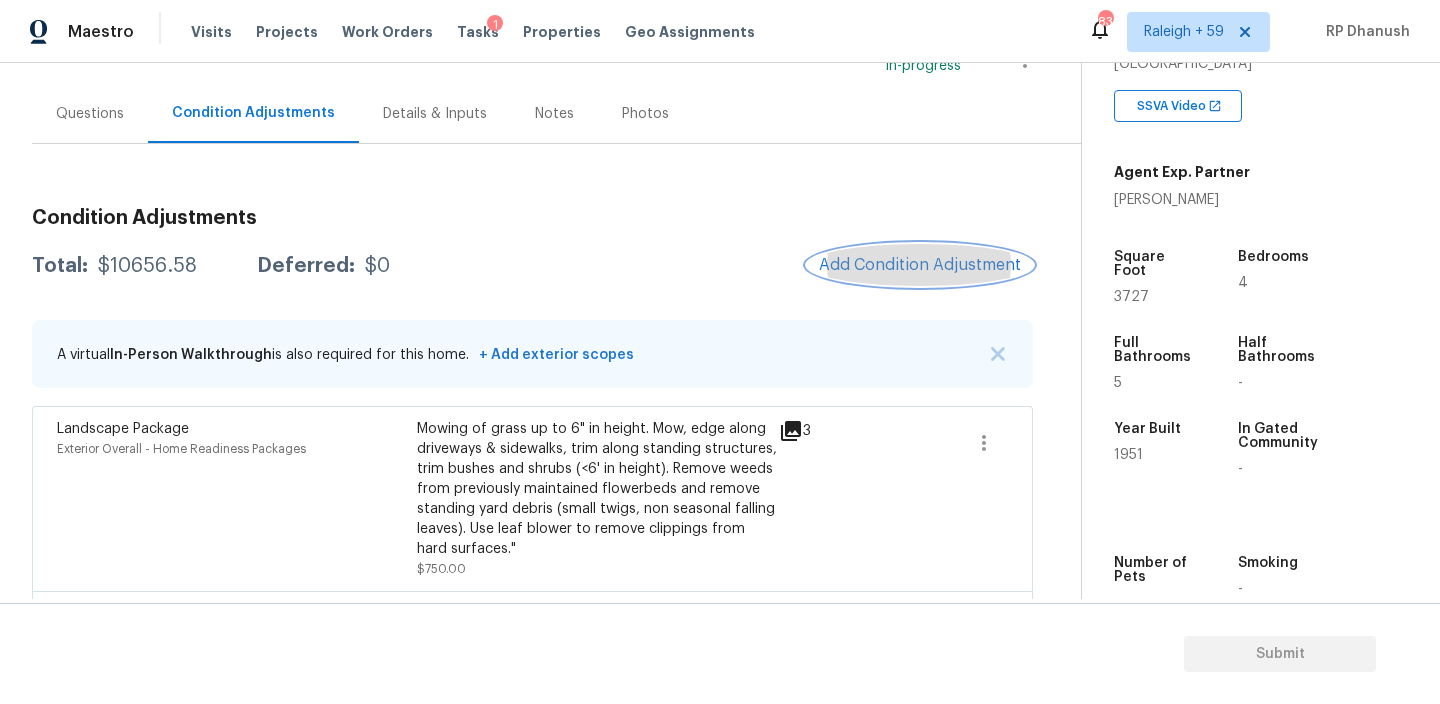 click on "Add Condition Adjustment" at bounding box center [920, 265] 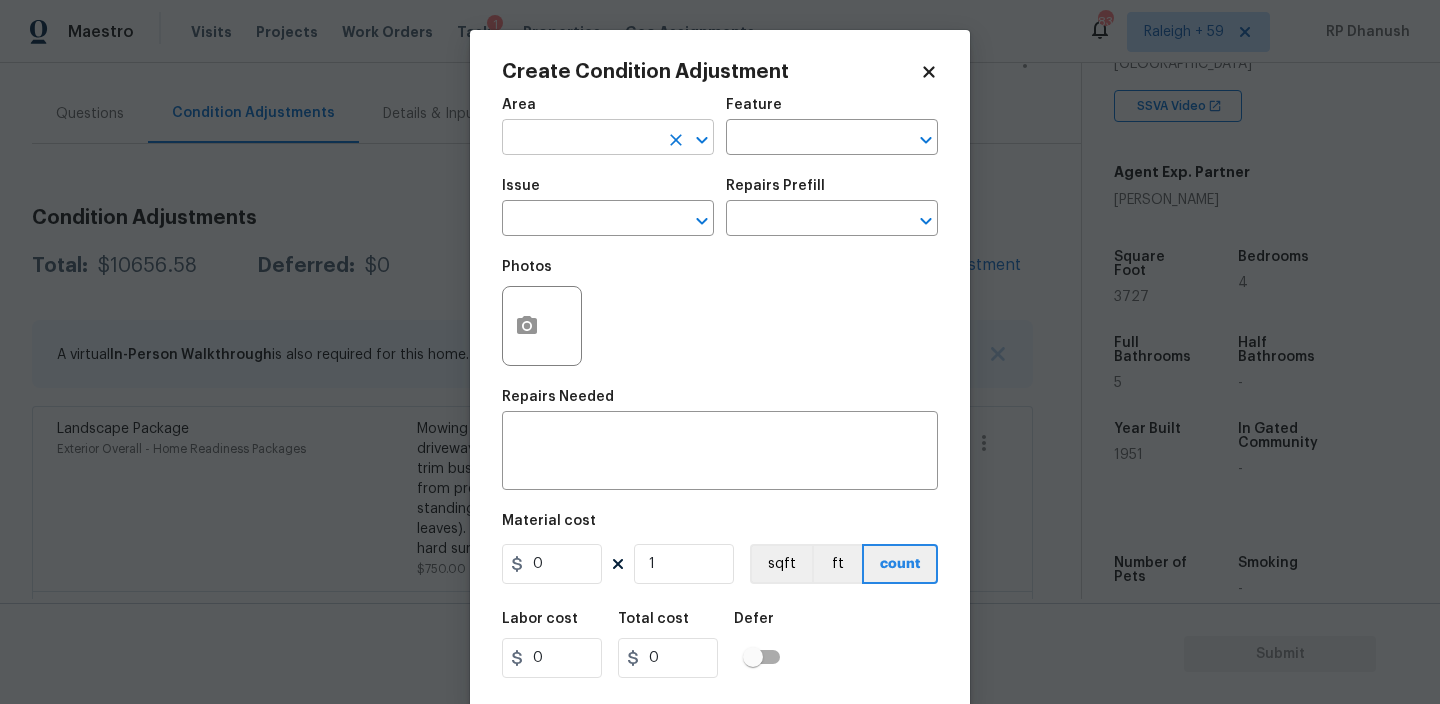 click at bounding box center (580, 139) 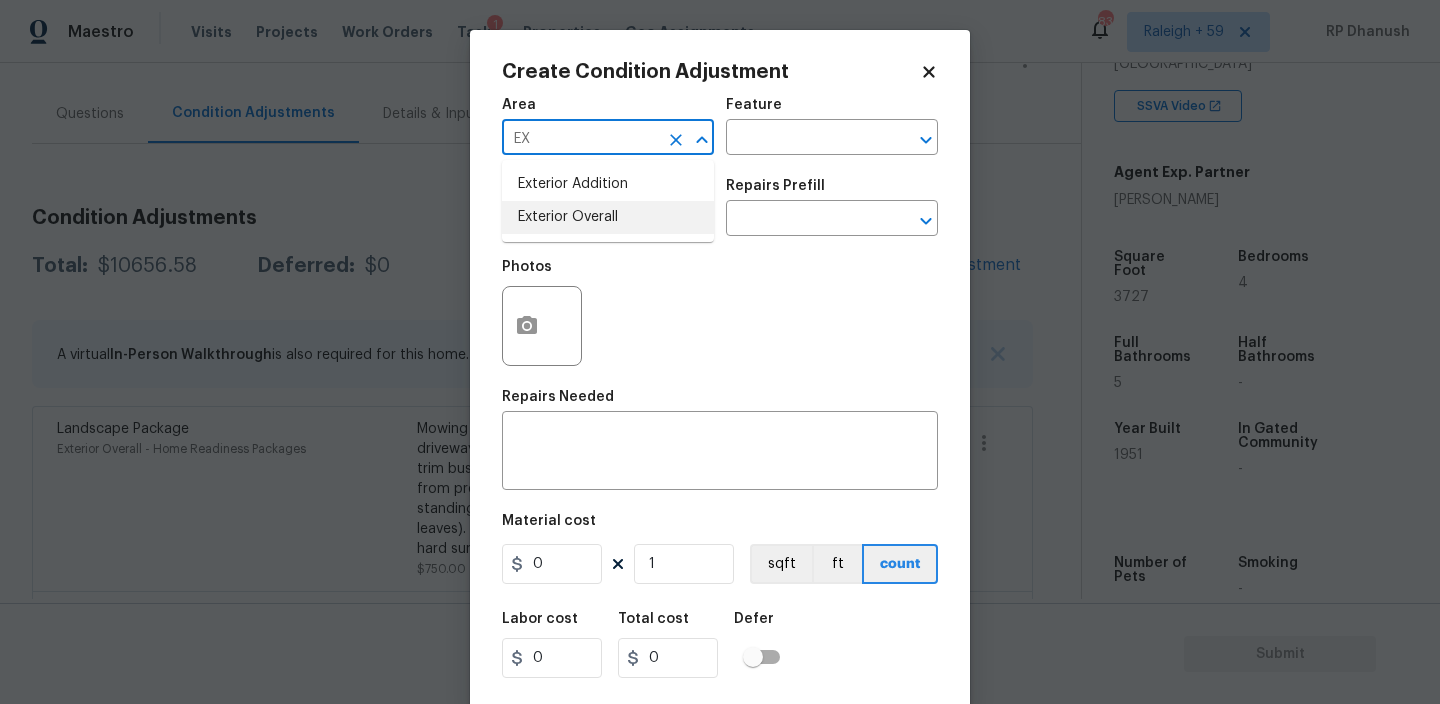 drag, startPoint x: 591, startPoint y: 213, endPoint x: 624, endPoint y: 191, distance: 39.661064 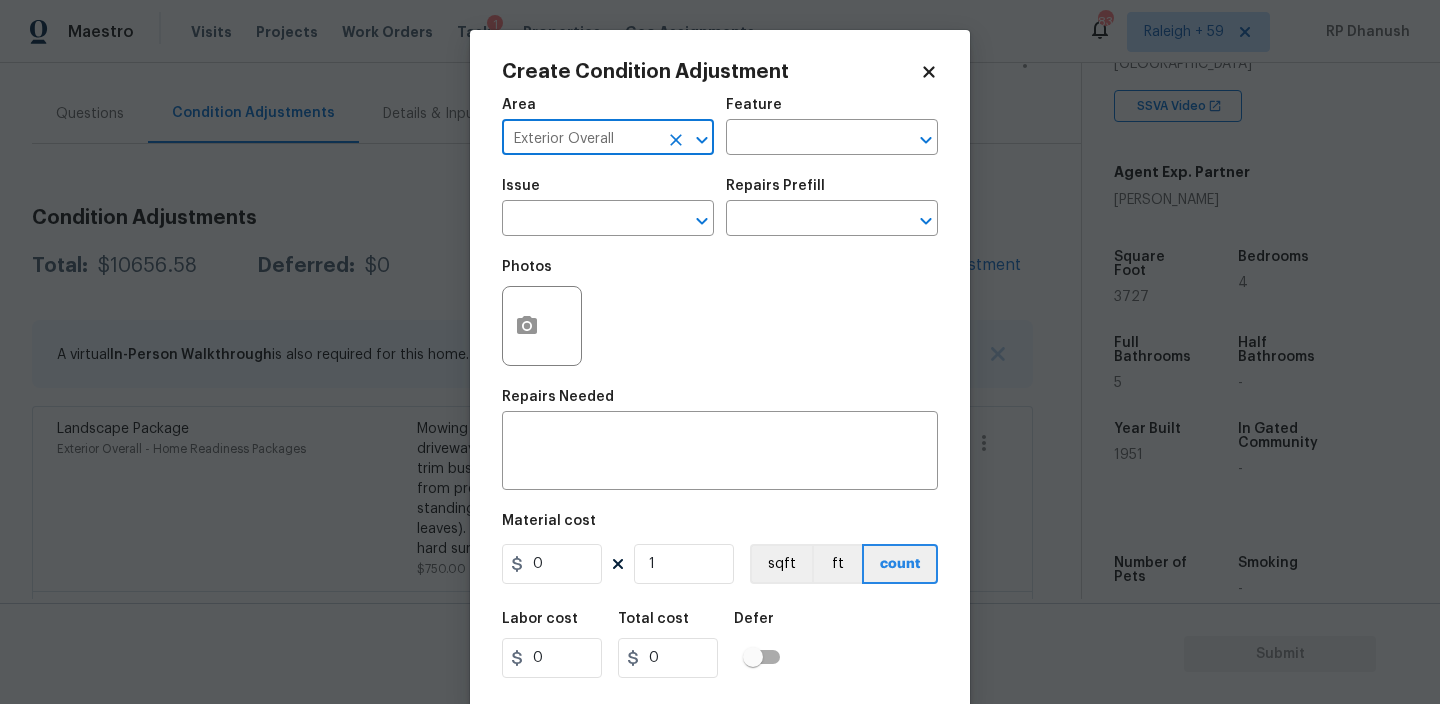type on "Exterior Overall" 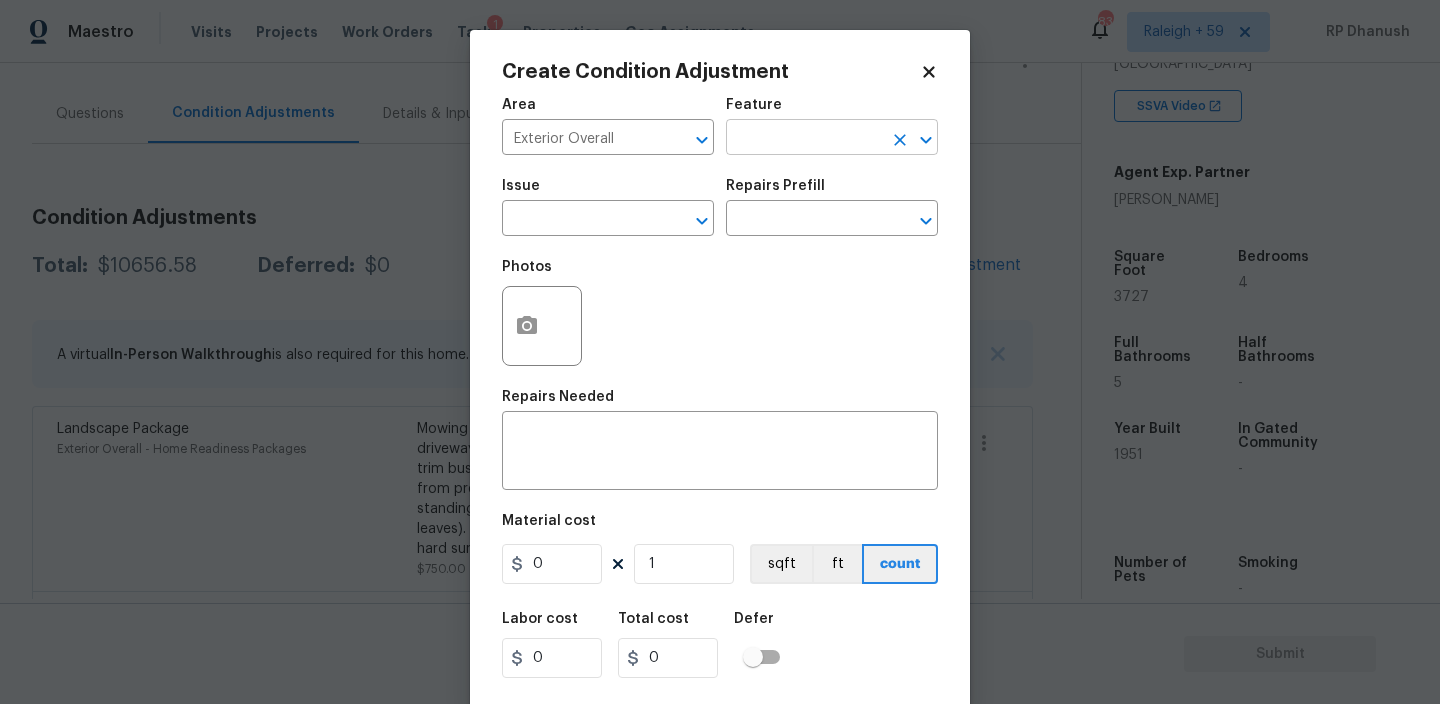 click at bounding box center [804, 139] 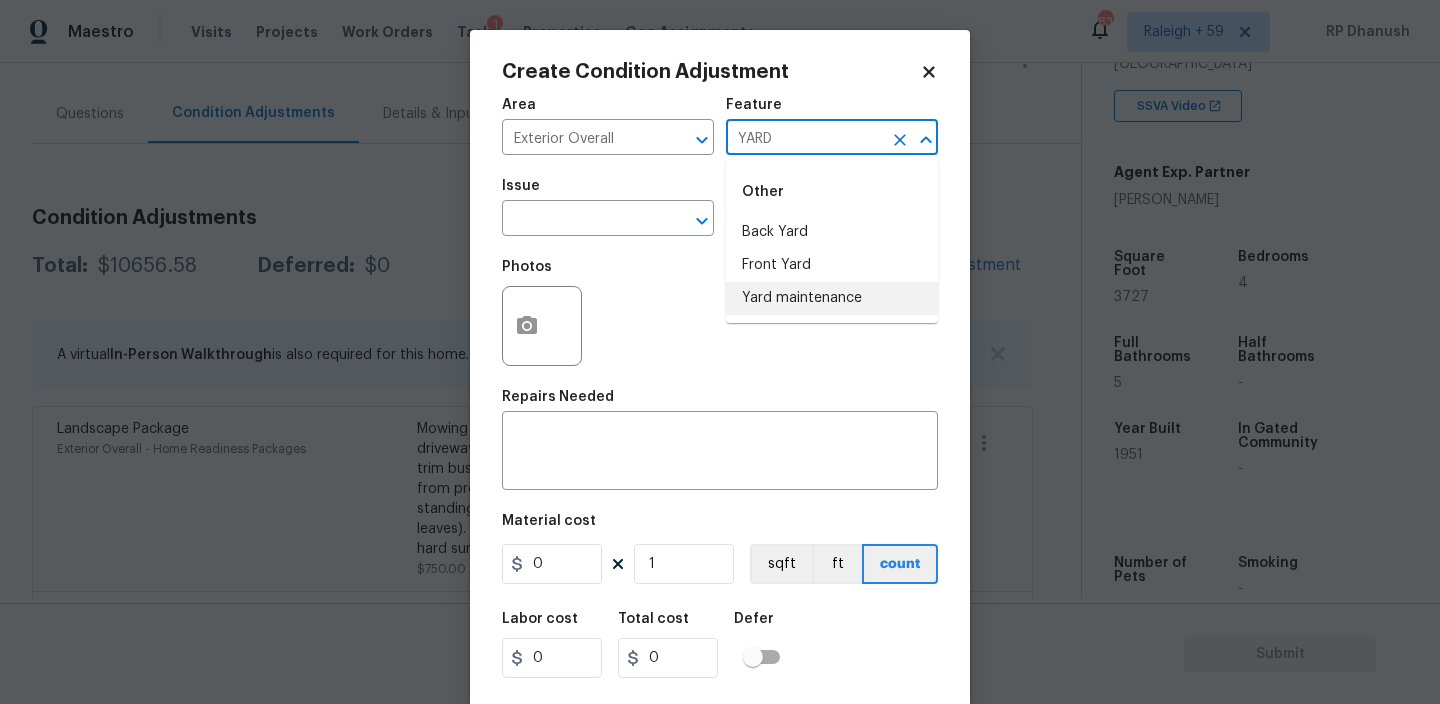 drag, startPoint x: 781, startPoint y: 302, endPoint x: 721, endPoint y: 277, distance: 65 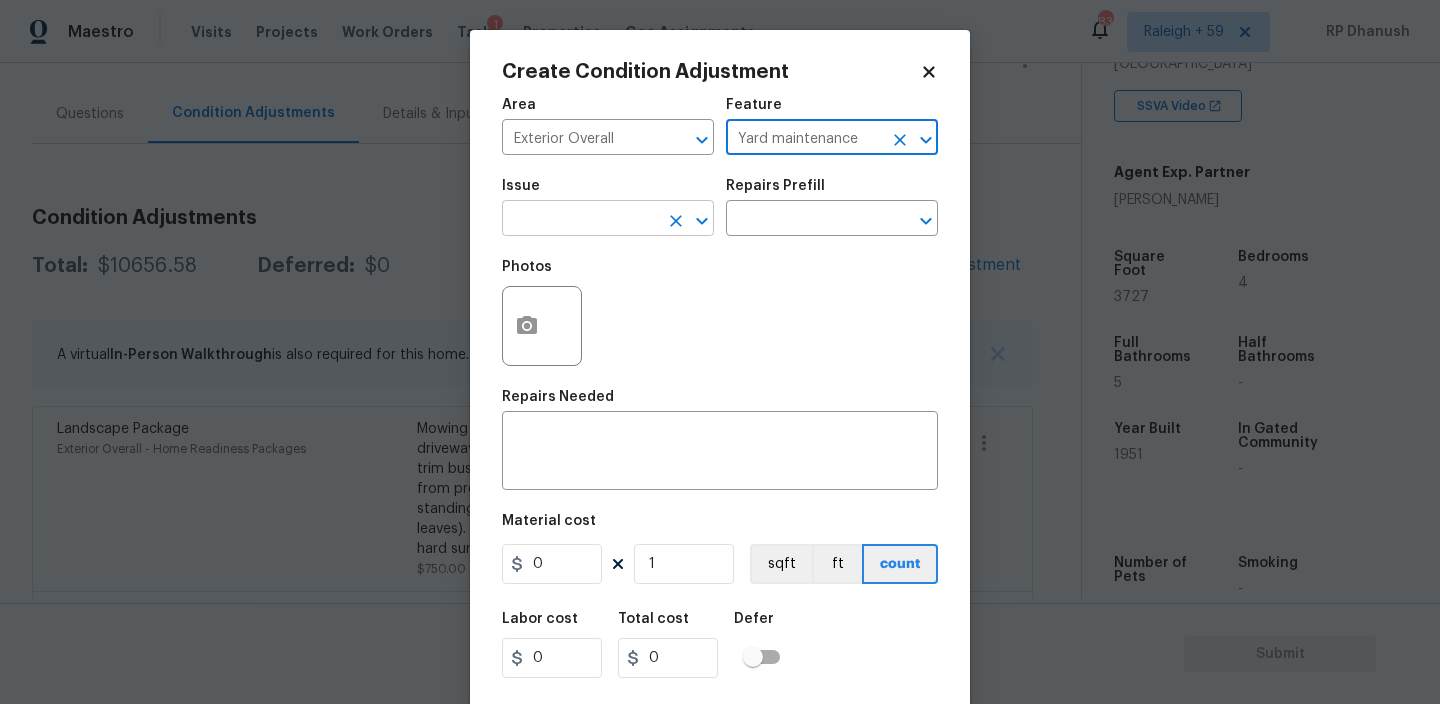 type on "Yard maintenance" 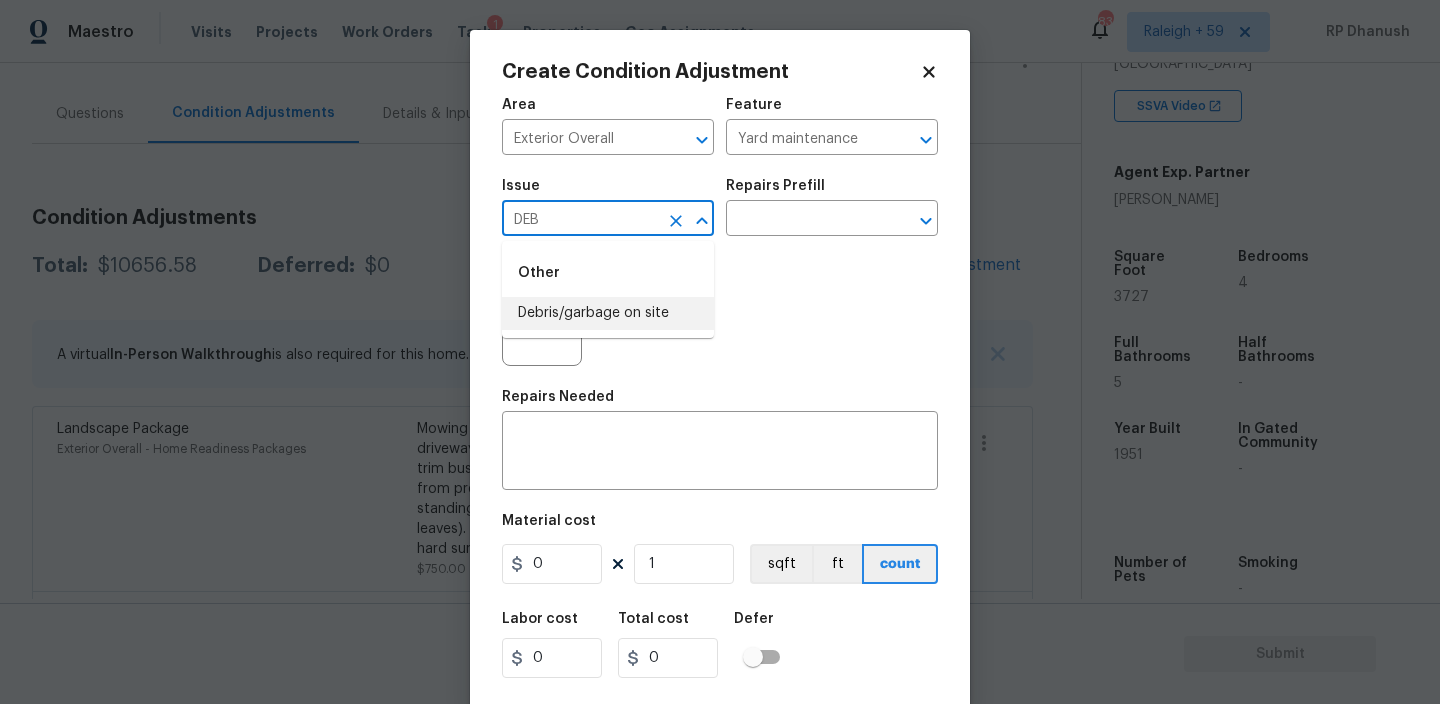 click on "Debris/garbage on site" at bounding box center (608, 313) 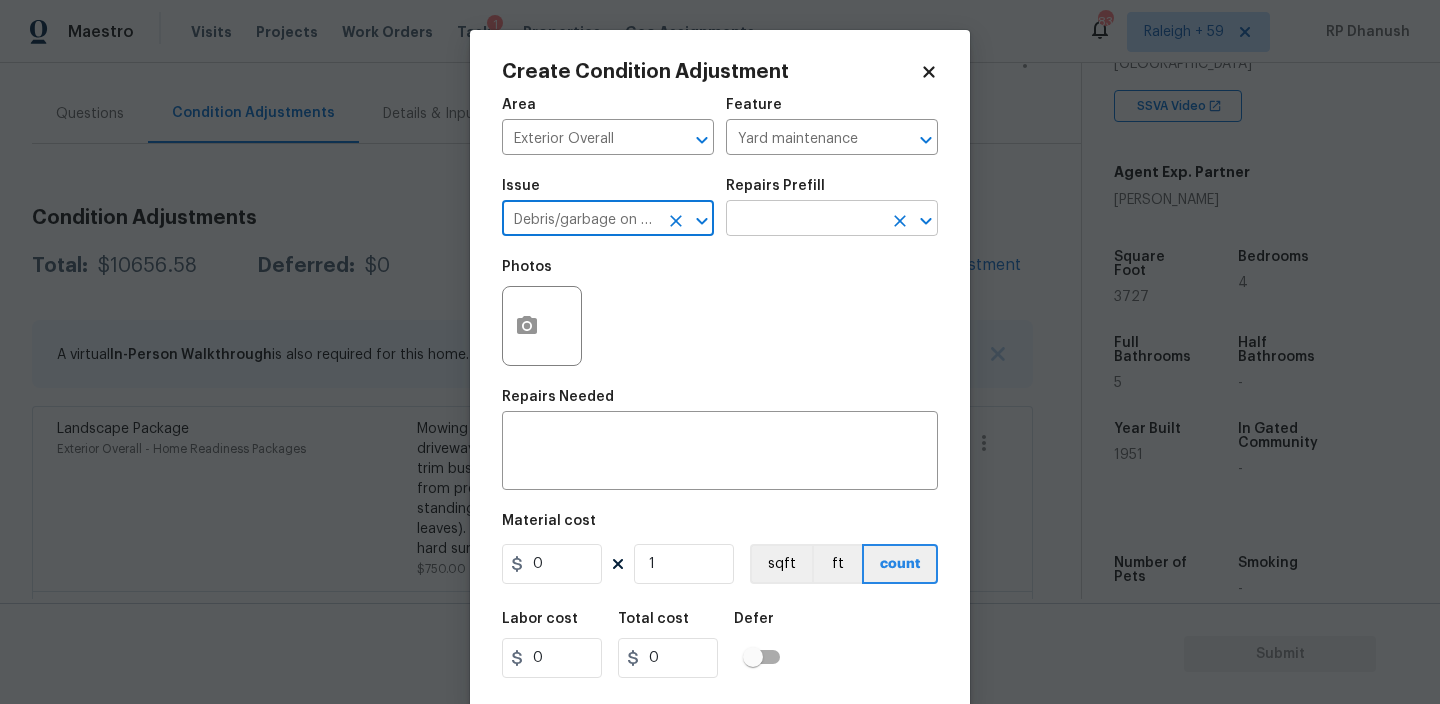 type on "Debris/garbage on site" 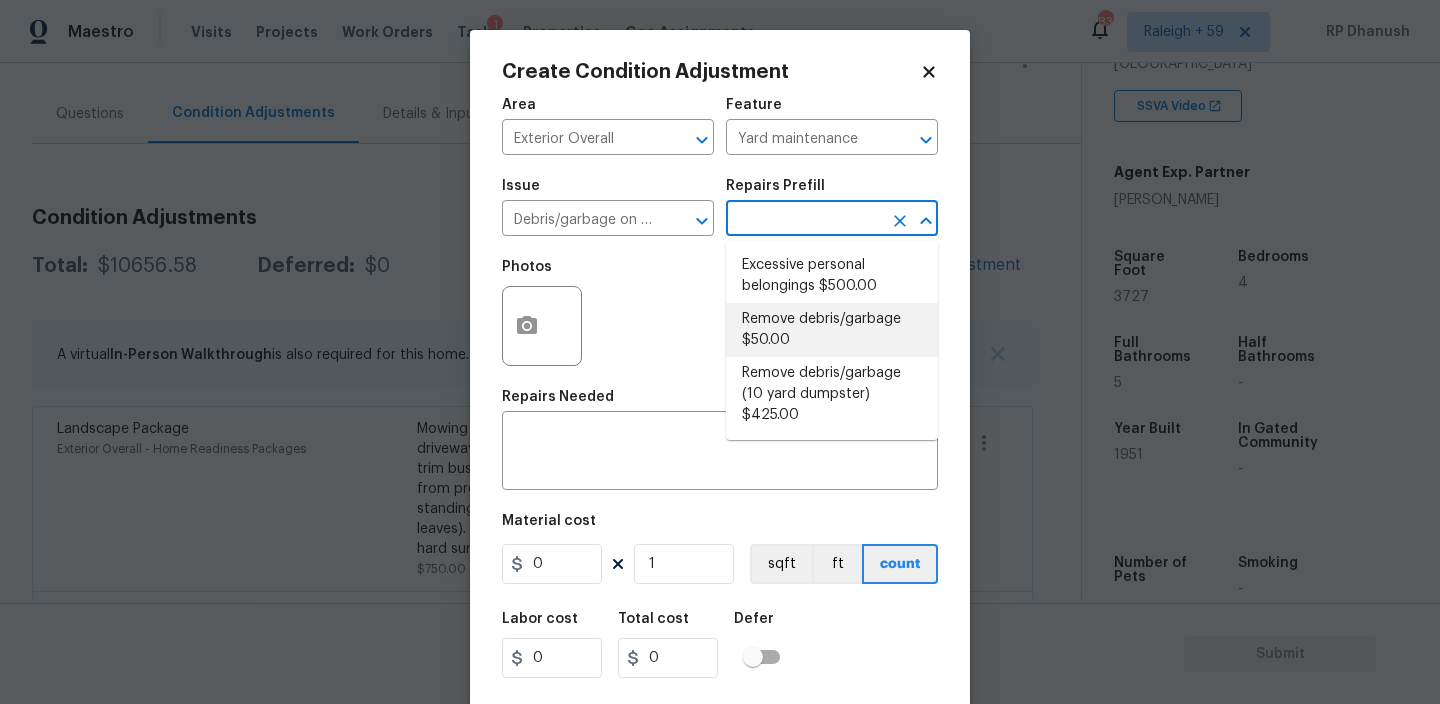 click on "Remove debris/garbage $50.00" at bounding box center (832, 330) 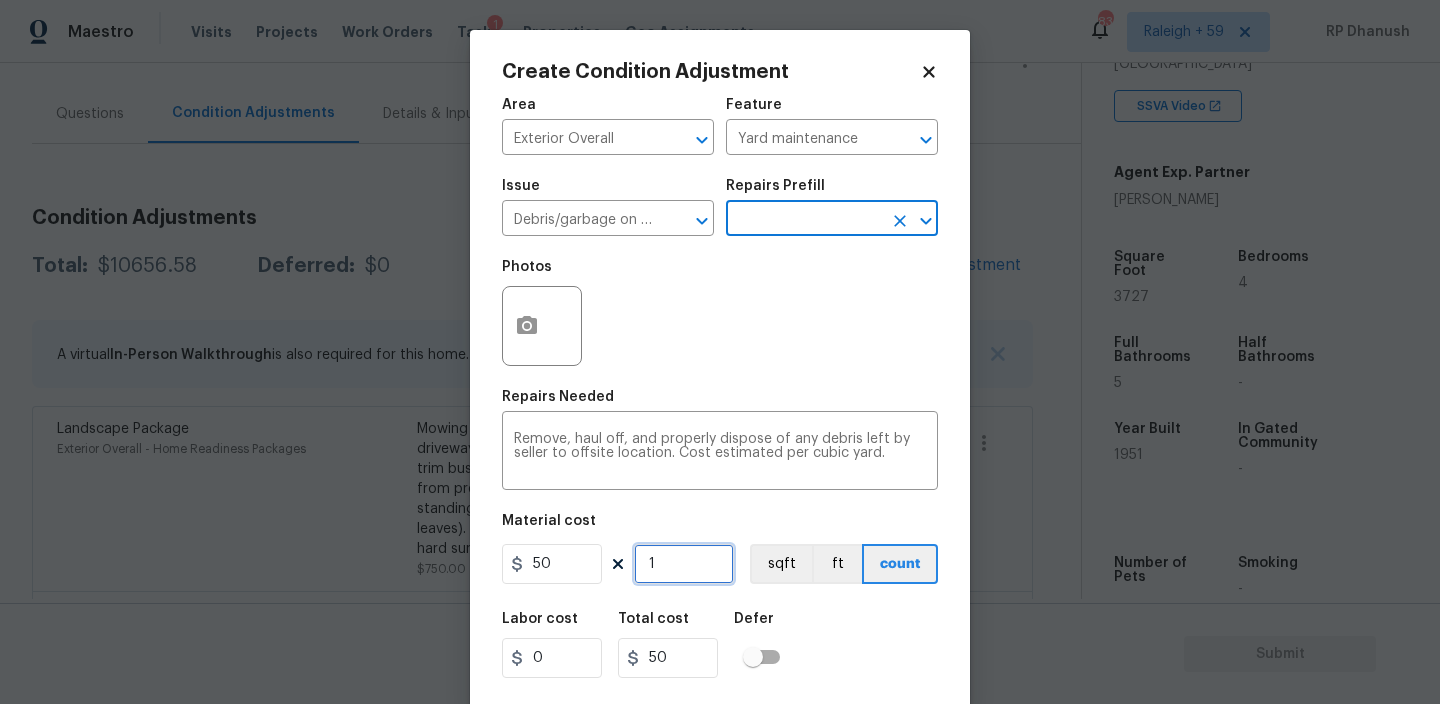 click on "1" at bounding box center (684, 564) 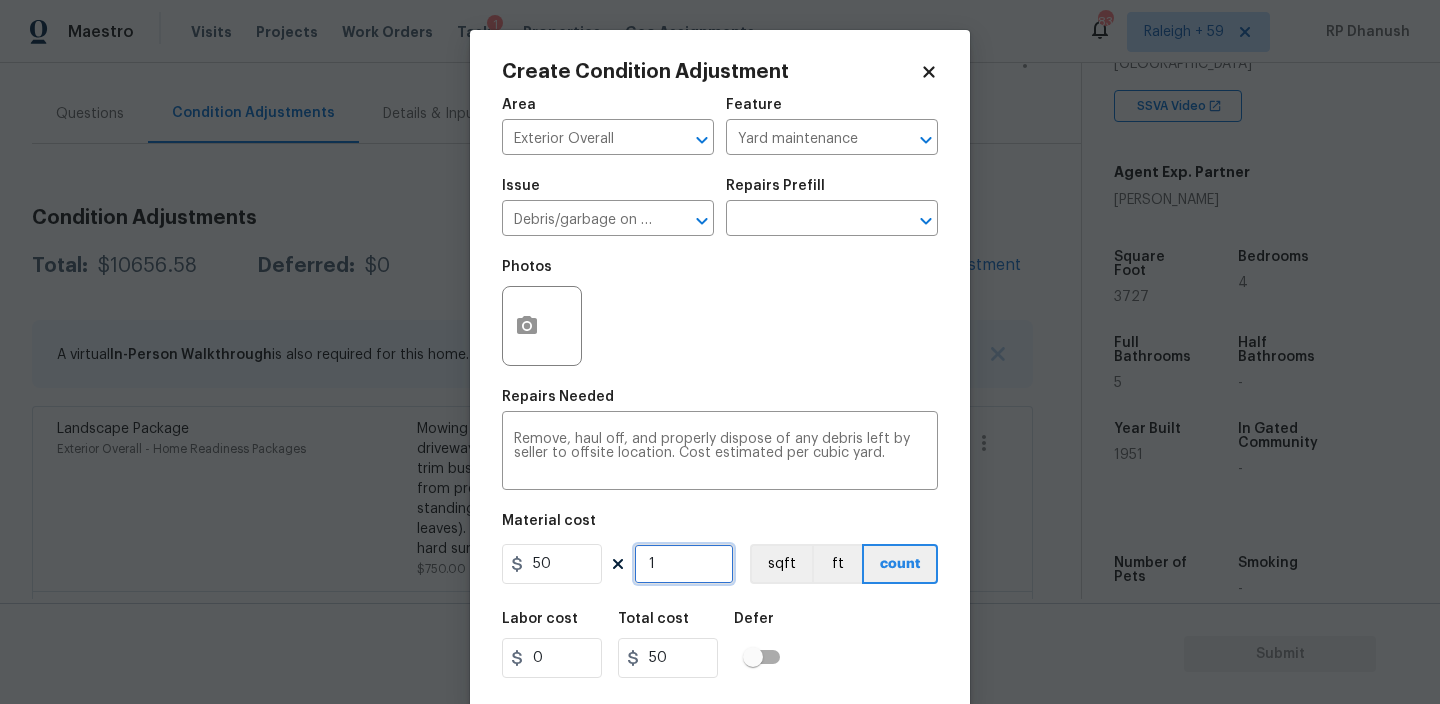 type on "0" 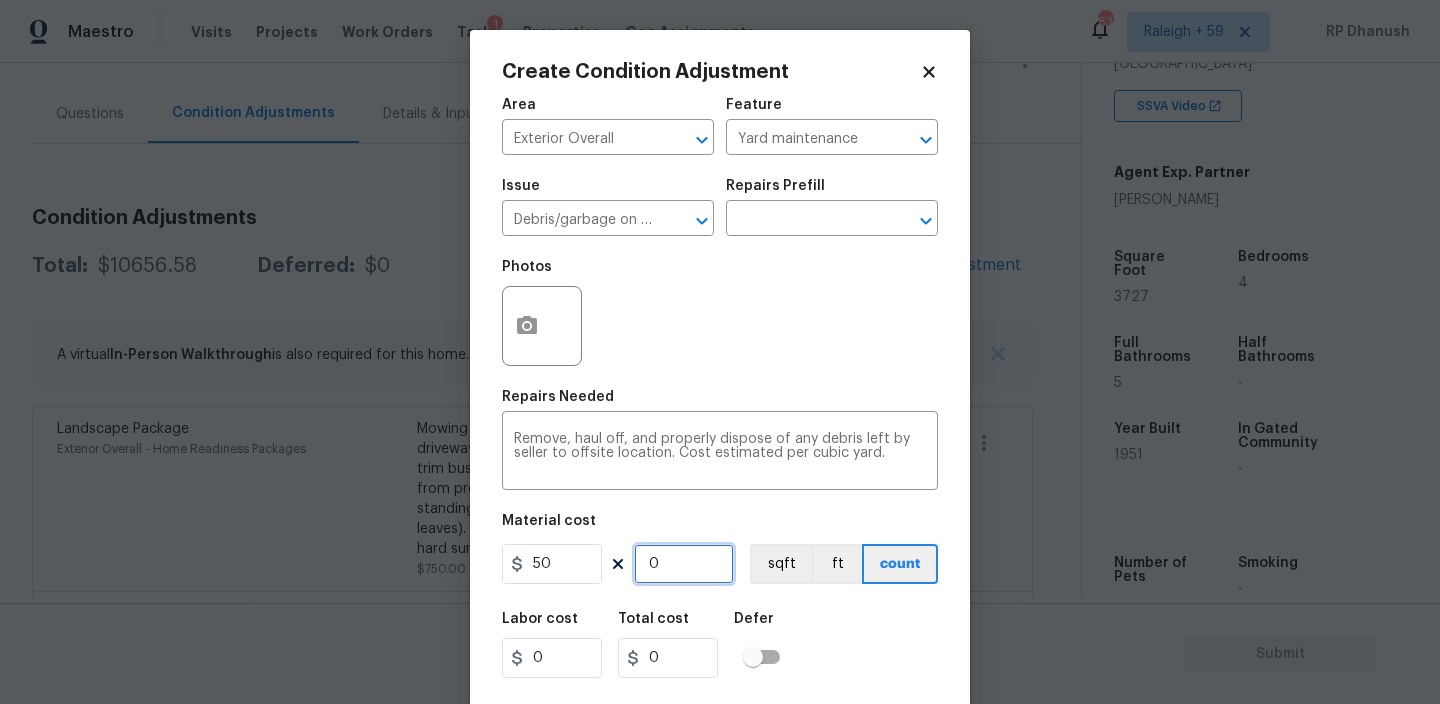 type on "5" 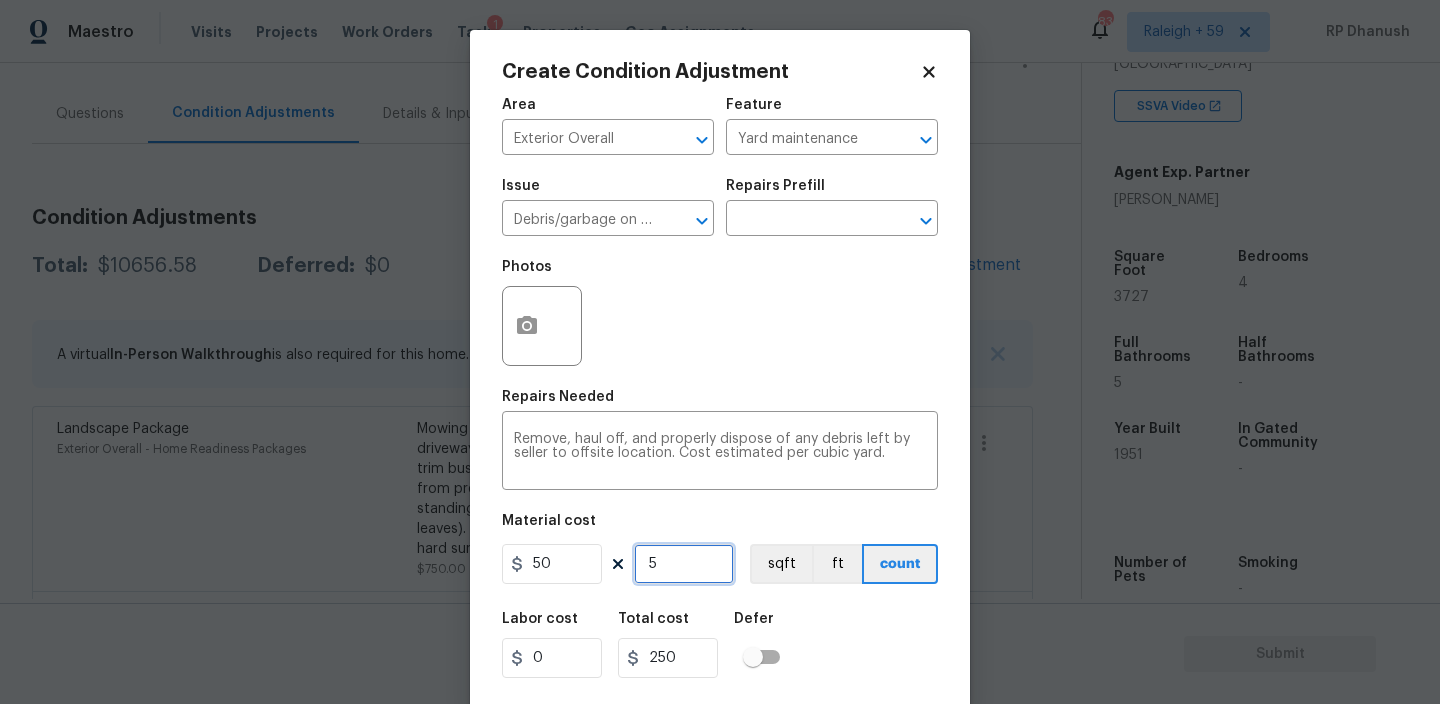 type on "5" 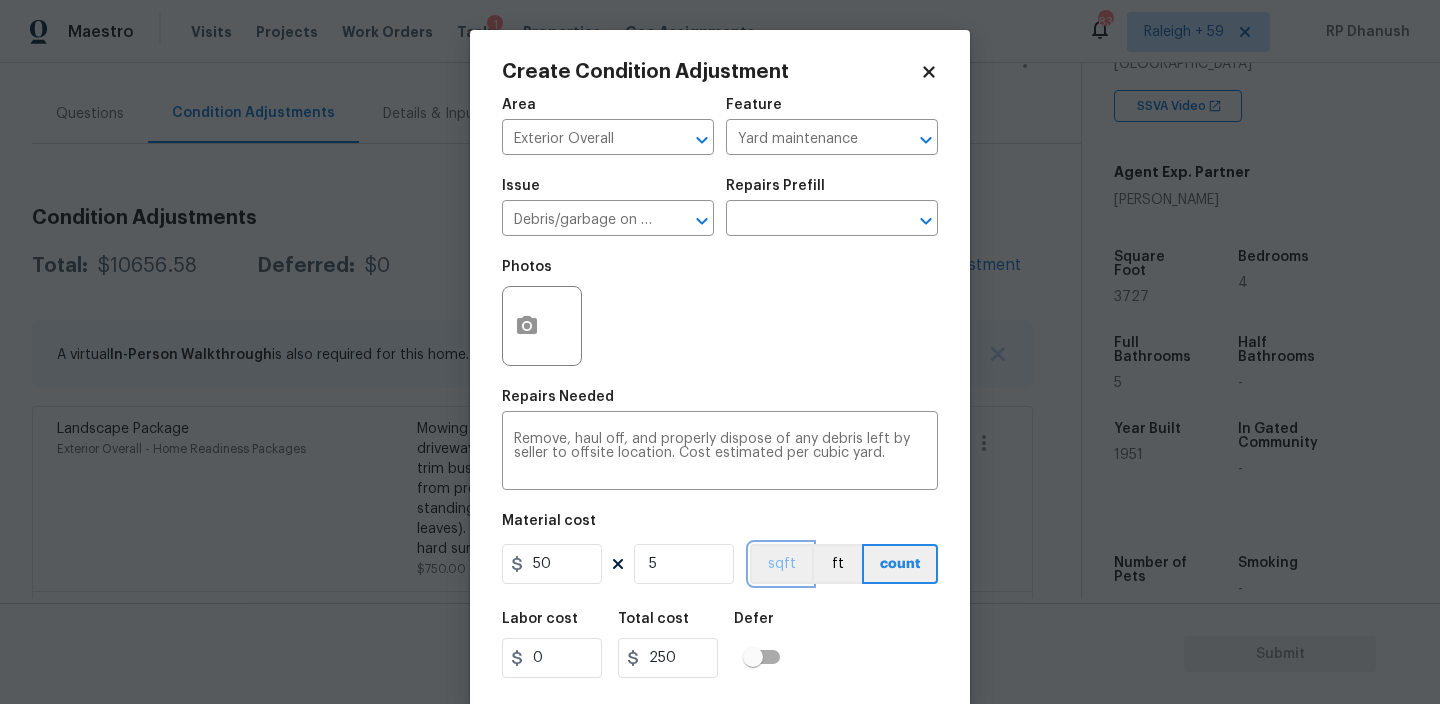 type 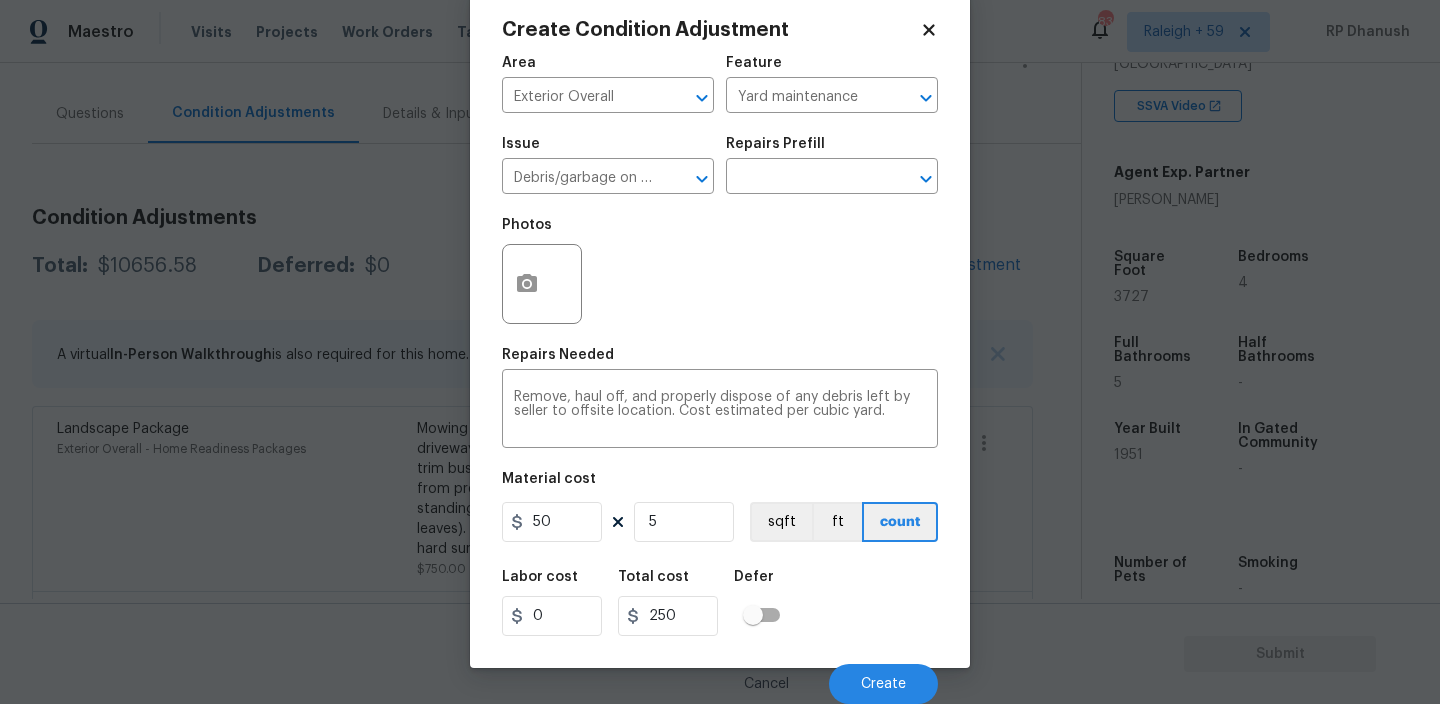 click on "Create Condition Adjustment Area Exterior Overall ​ Feature Yard maintenance ​ Issue Debris/garbage on site ​ Repairs Prefill ​ Photos Repairs Needed Remove, haul off, and properly dispose of any debris left by seller to offsite location. Cost estimated per cubic yard. x ​ Material cost 50 5 sqft ft count Labor cost 0 Total cost 250 Defer Cancel Create" at bounding box center (720, 328) 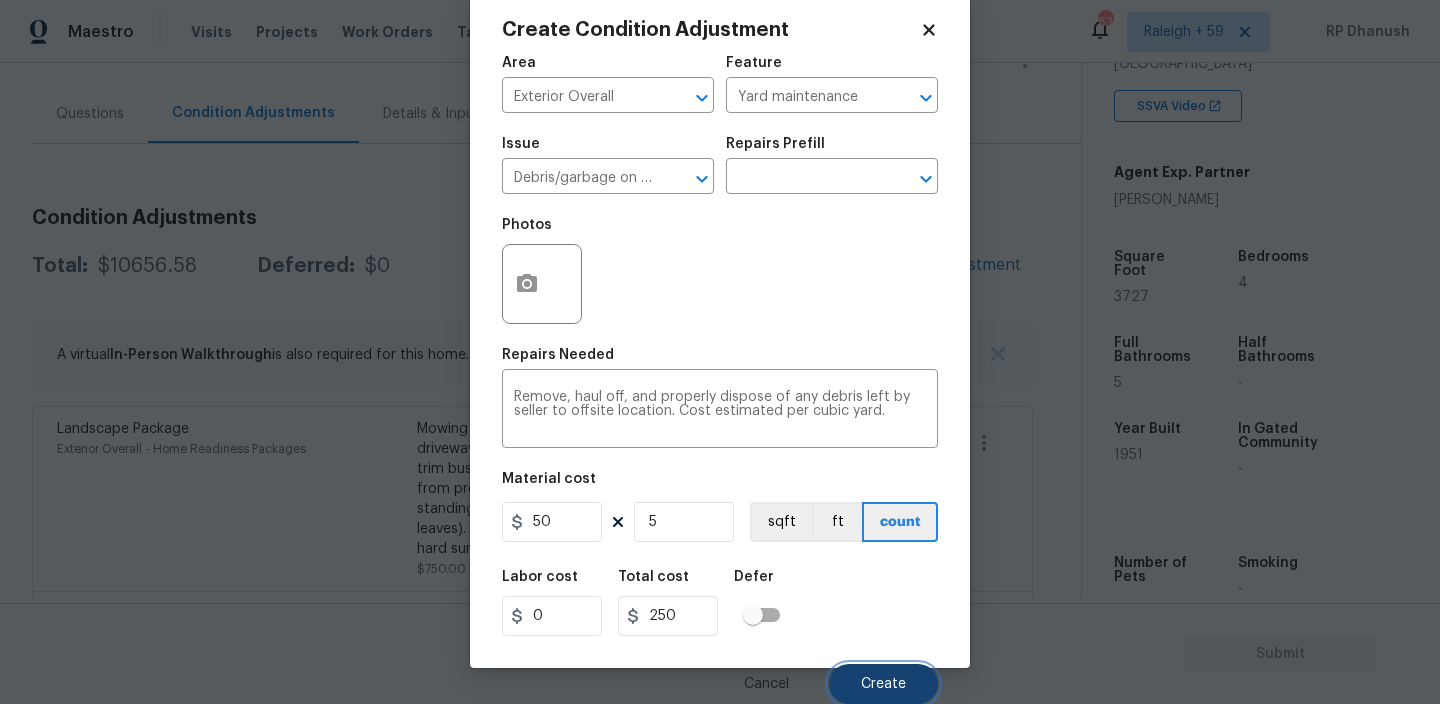 click on "Create" at bounding box center [883, 684] 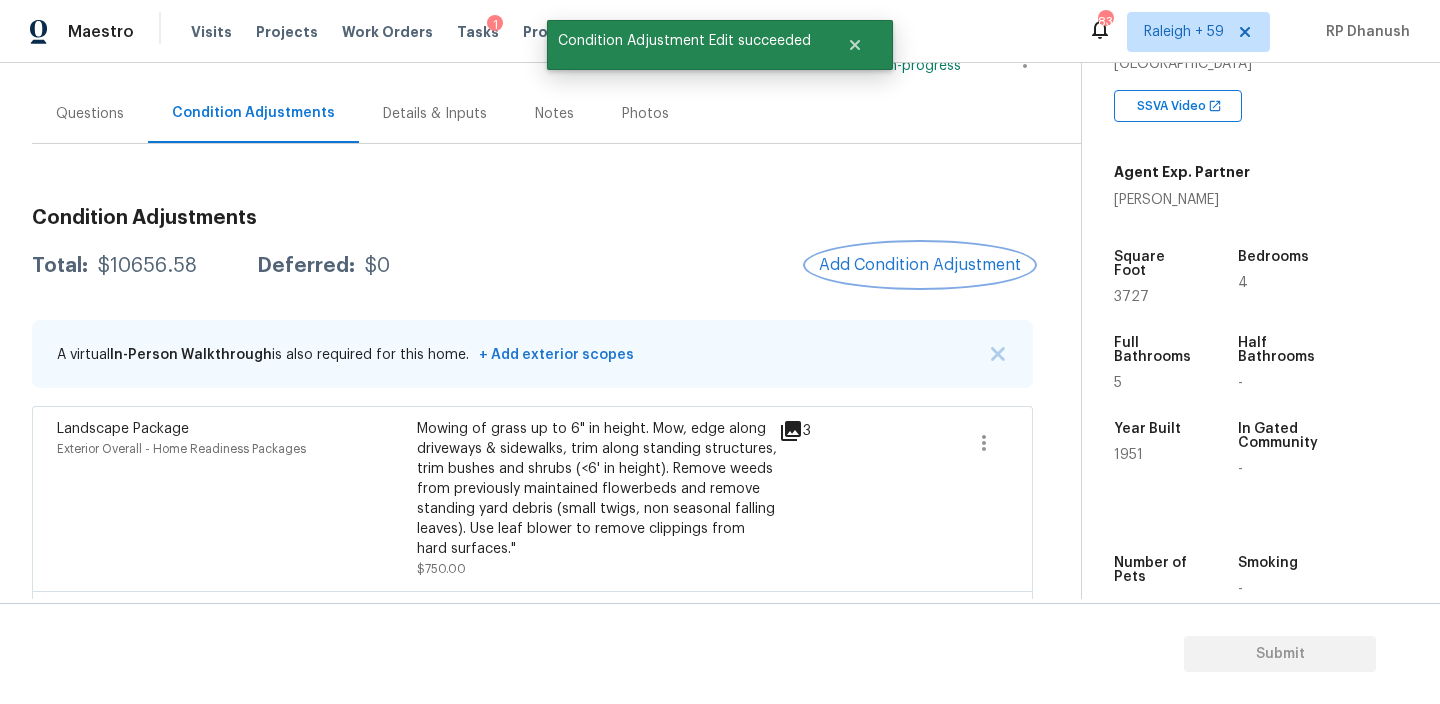 scroll, scrollTop: 0, scrollLeft: 0, axis: both 